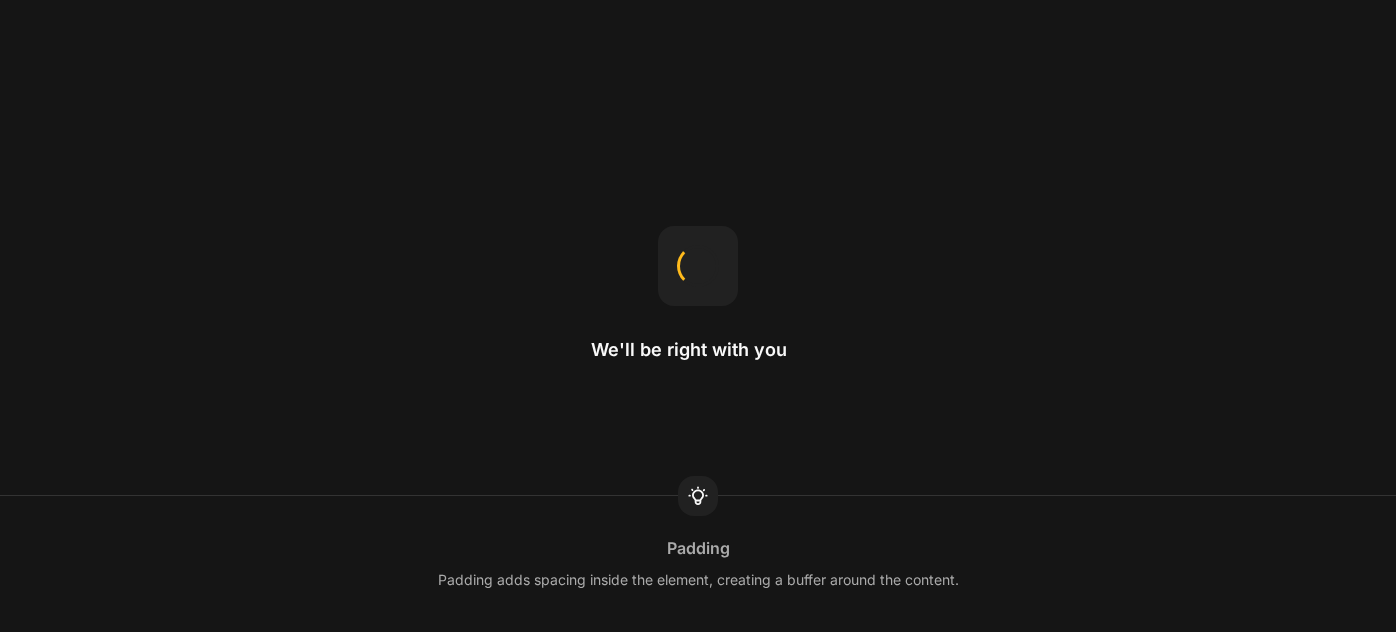 scroll, scrollTop: 0, scrollLeft: 0, axis: both 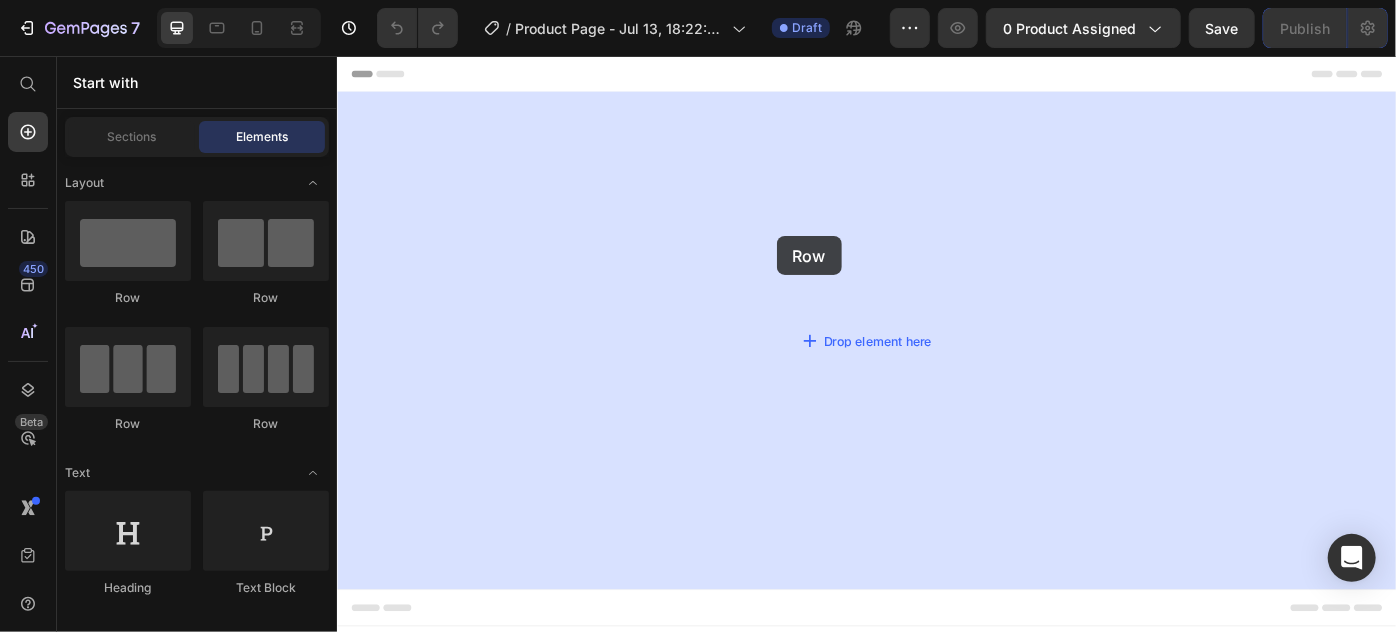 drag, startPoint x: 456, startPoint y: 305, endPoint x: 834, endPoint y: 259, distance: 380.78867 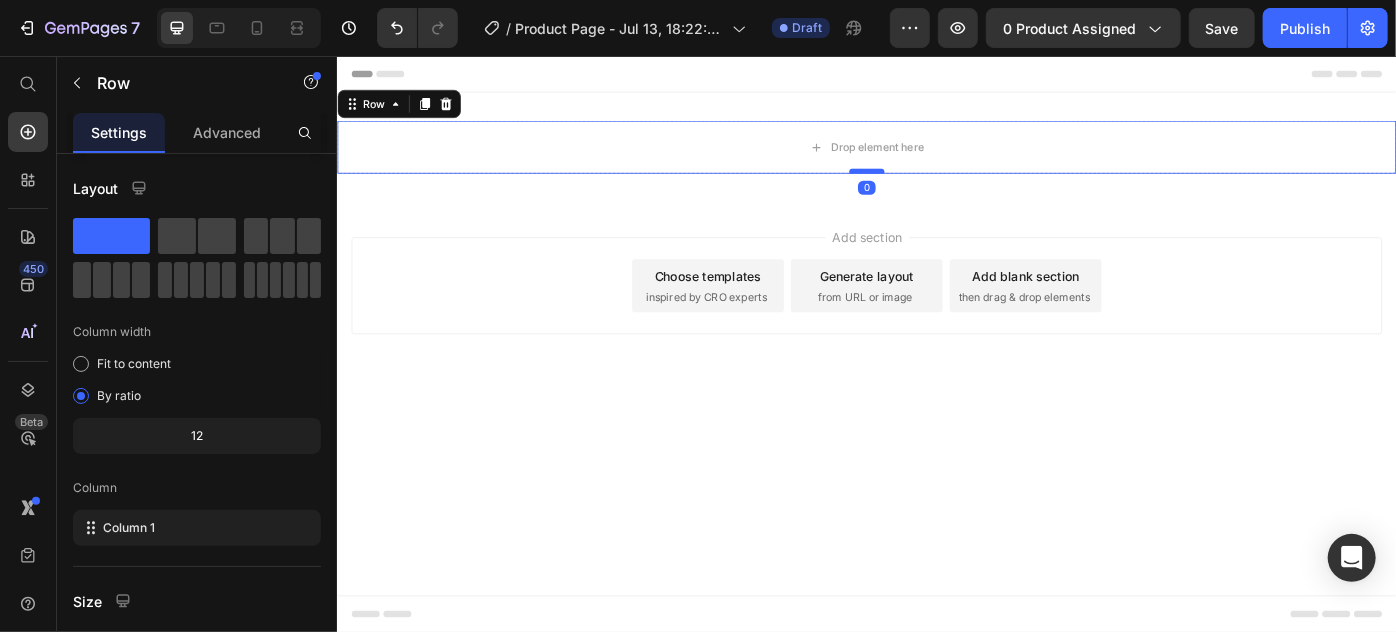 drag, startPoint x: 928, startPoint y: 202, endPoint x: 931, endPoint y: 184, distance: 18.248287 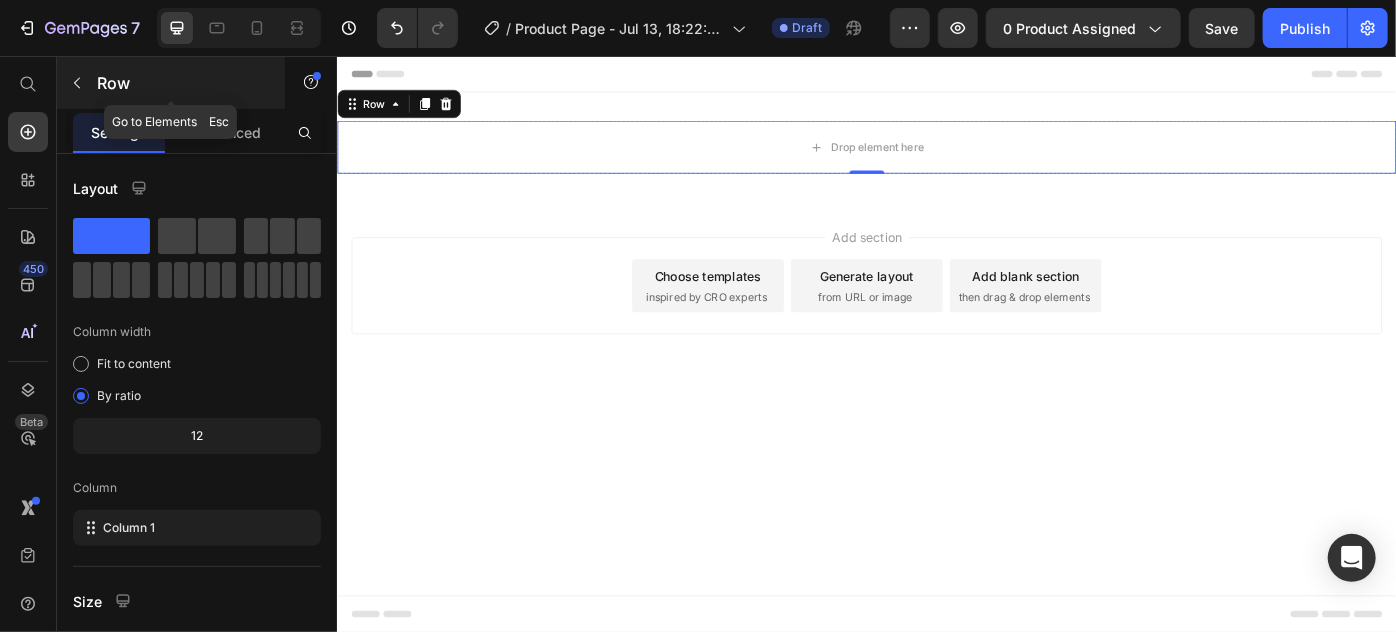 click 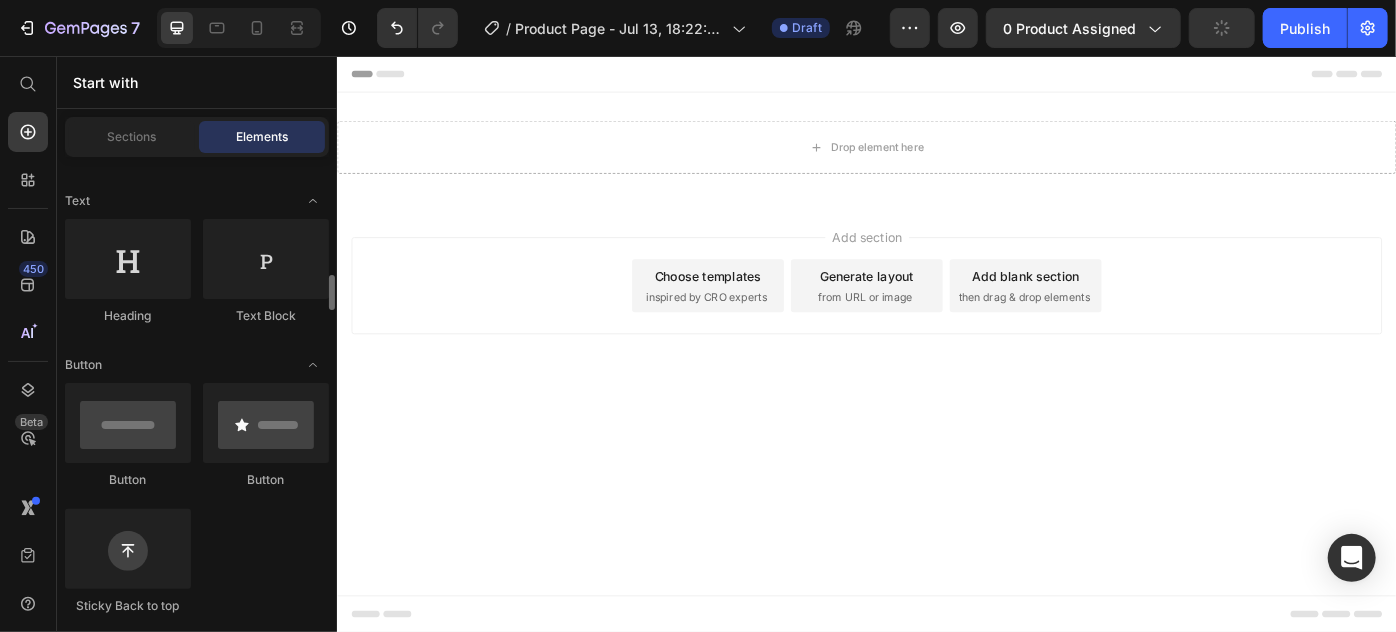 scroll, scrollTop: 454, scrollLeft: 0, axis: vertical 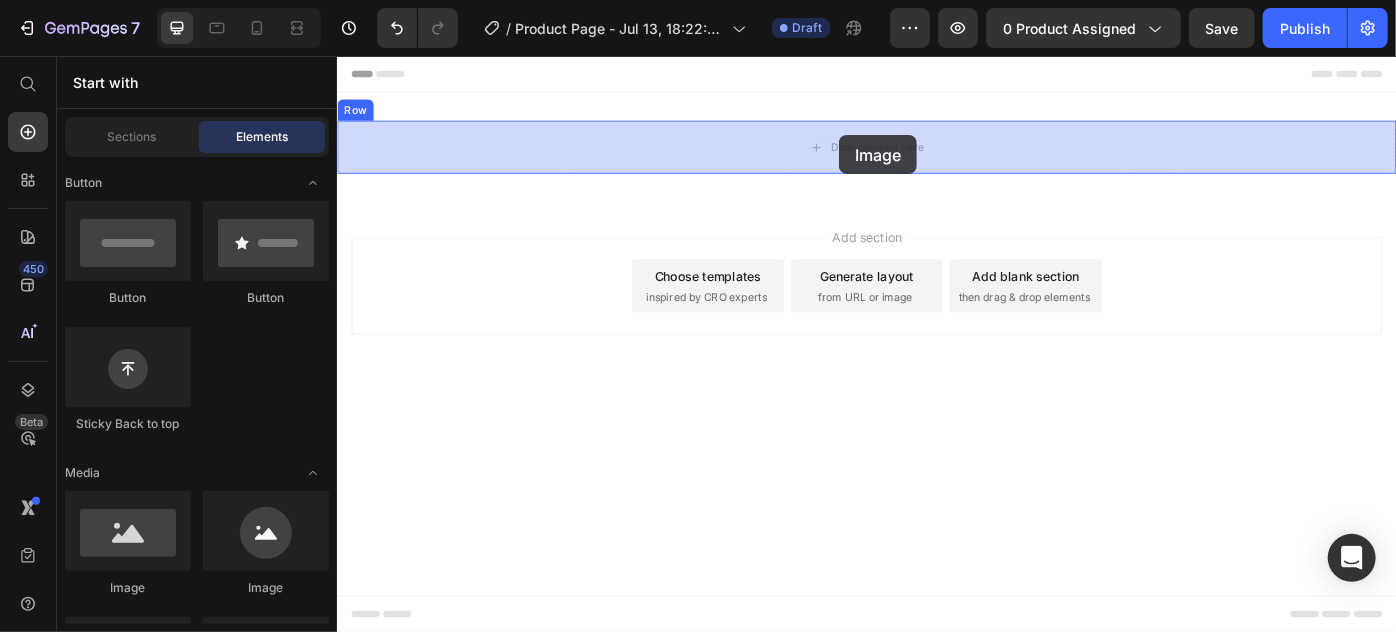 drag, startPoint x: 467, startPoint y: 596, endPoint x: 905, endPoint y: 145, distance: 628.6851 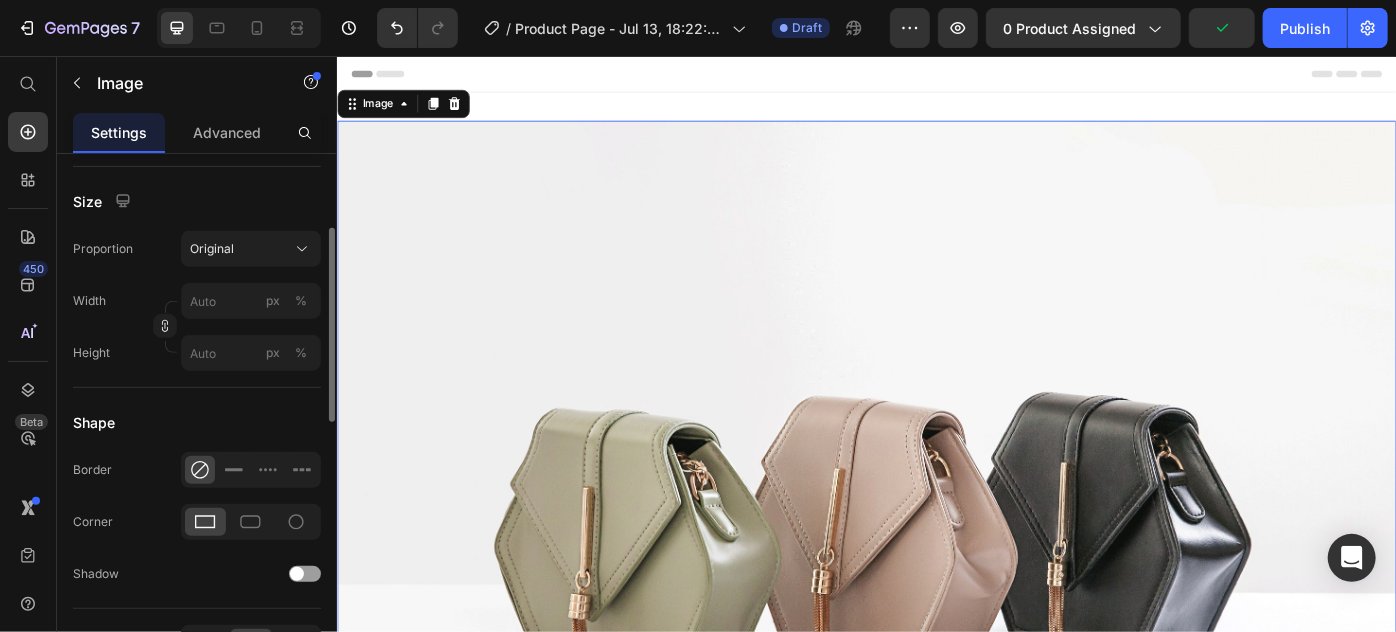 scroll, scrollTop: 363, scrollLeft: 0, axis: vertical 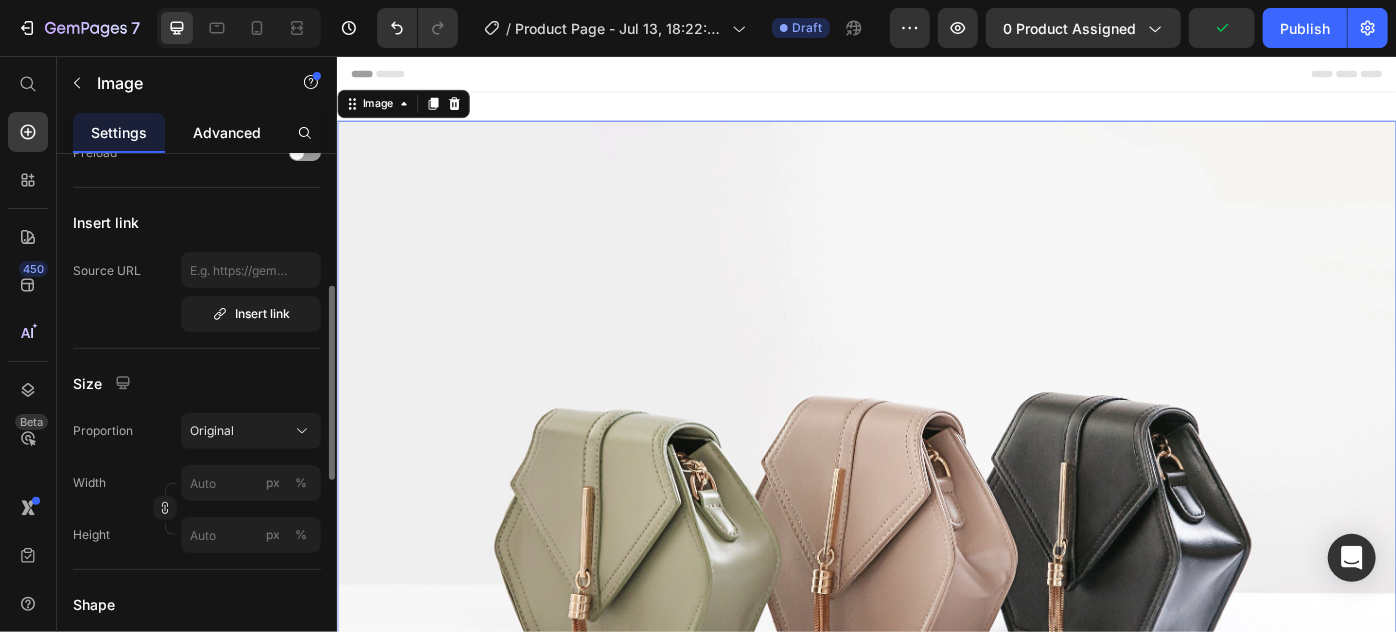 click on "Advanced" at bounding box center [227, 132] 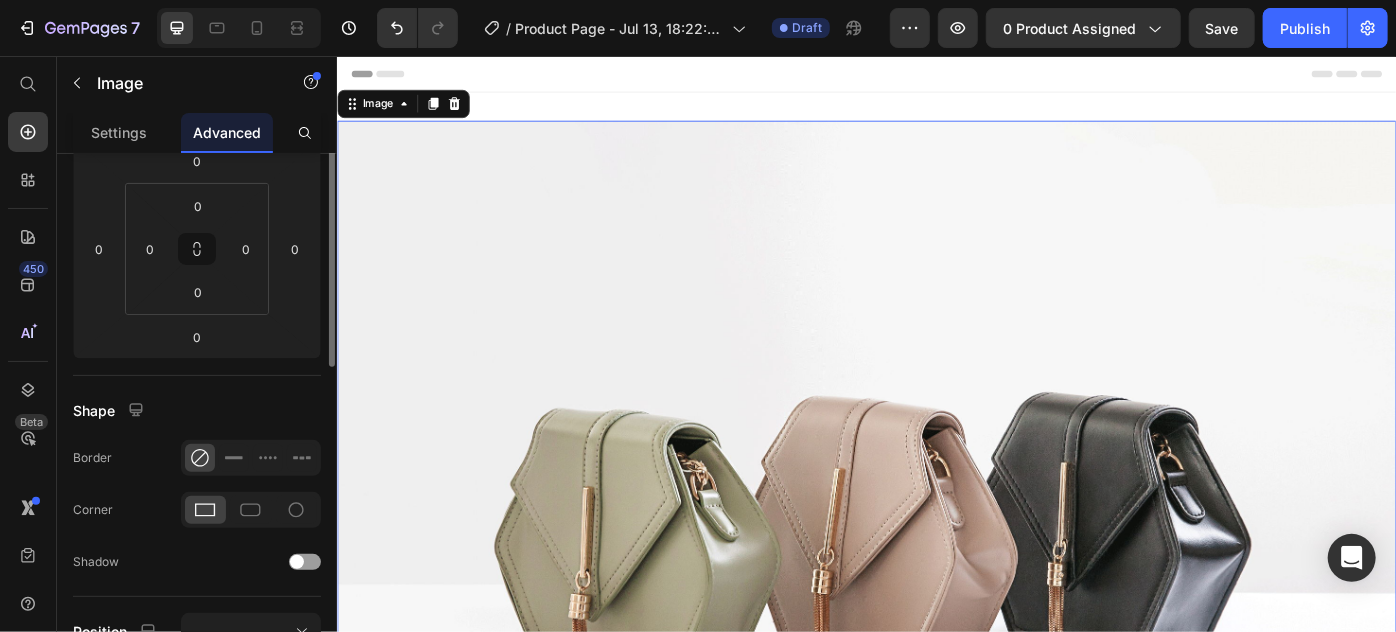 scroll, scrollTop: 0, scrollLeft: 0, axis: both 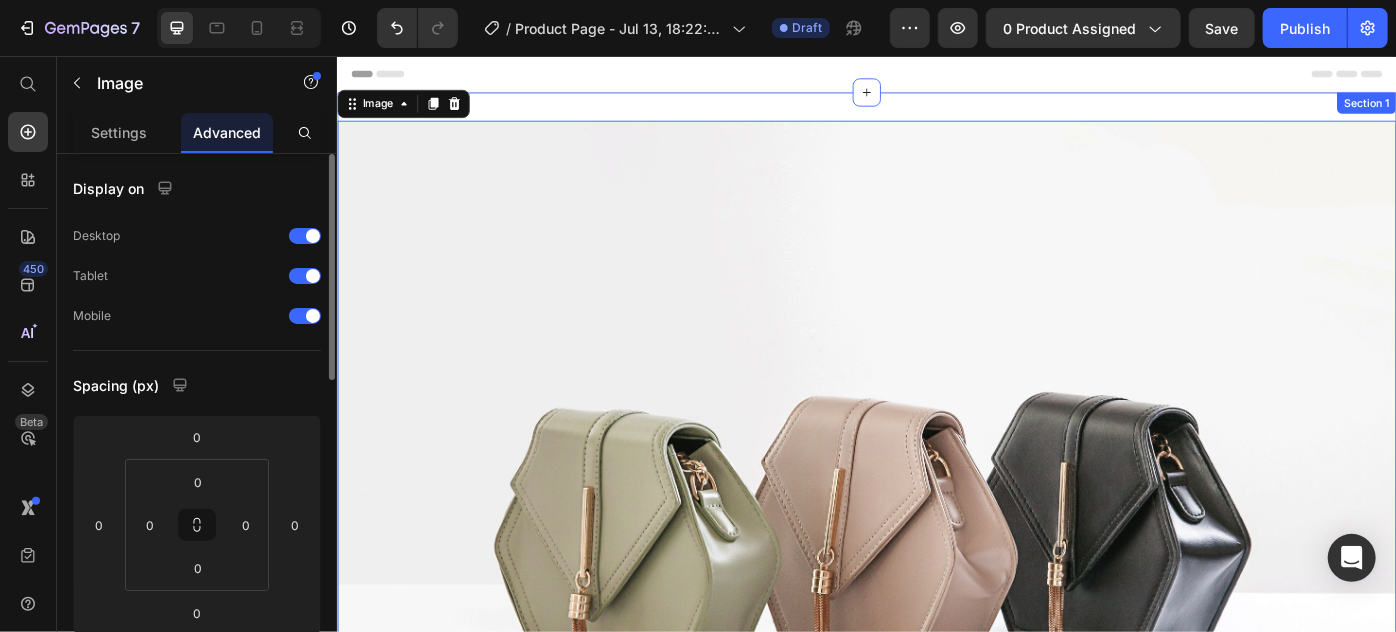 click on "Image   0 Row Section 1" at bounding box center [936, 578] 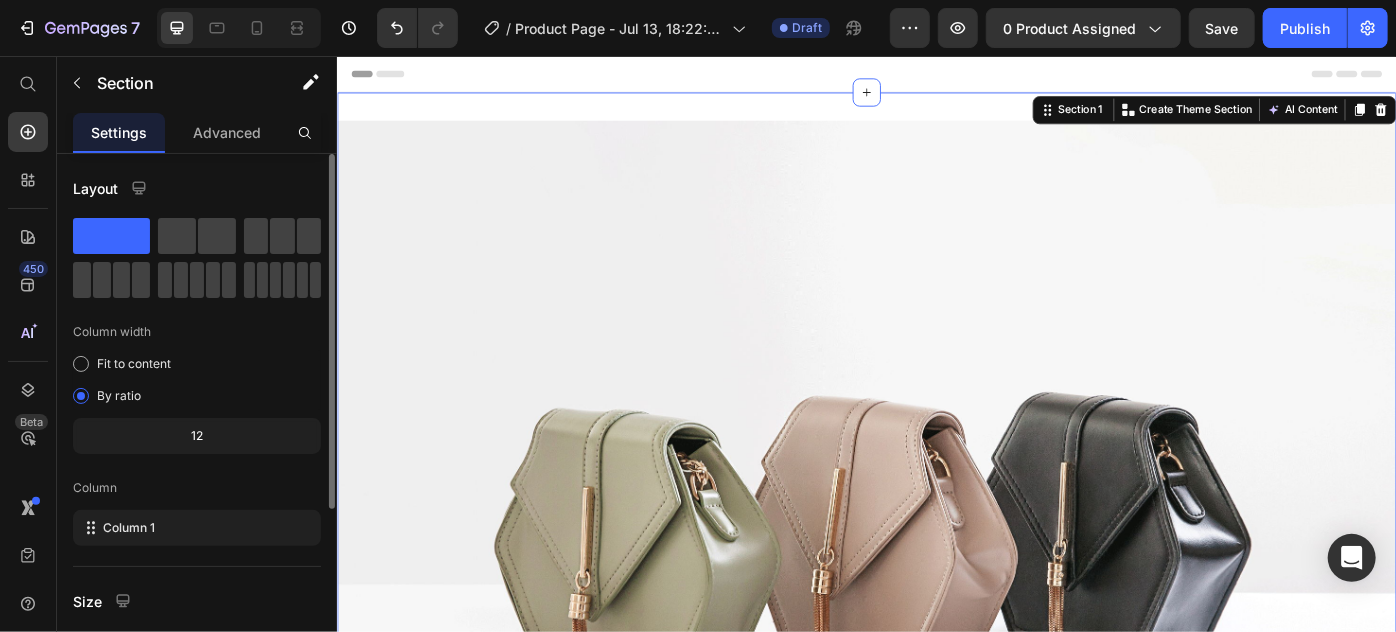 scroll, scrollTop: 270, scrollLeft: 0, axis: vertical 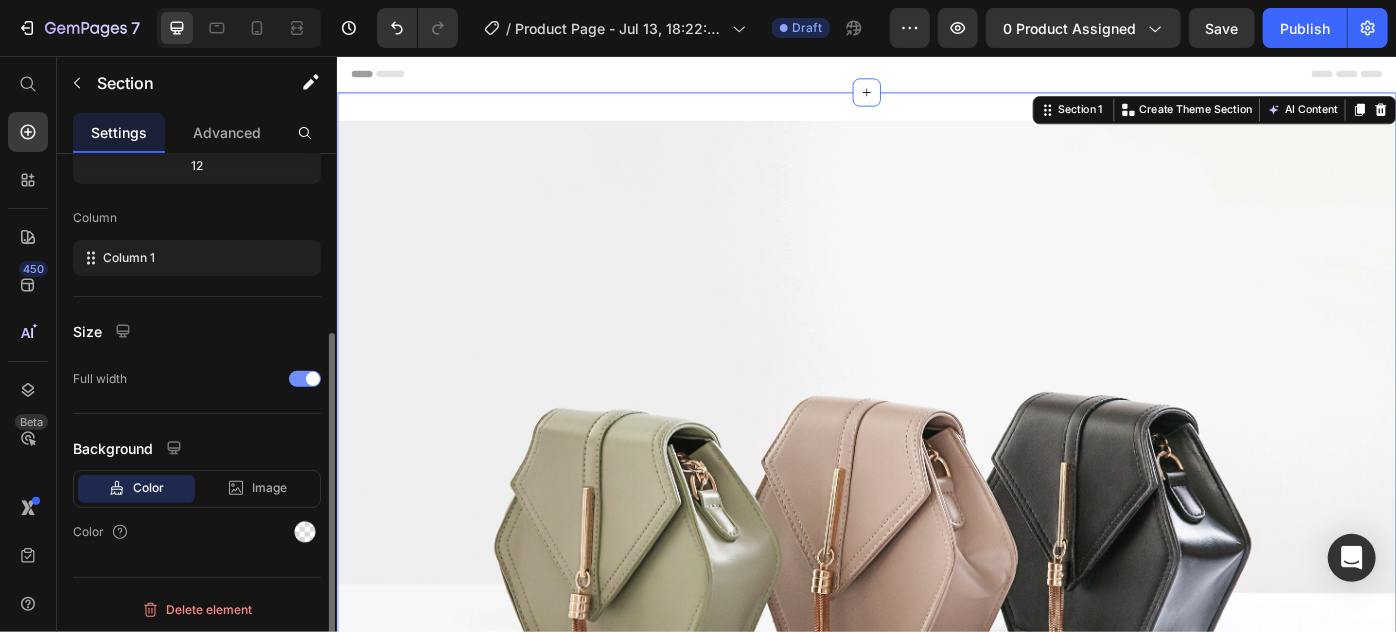 click on "Full width" 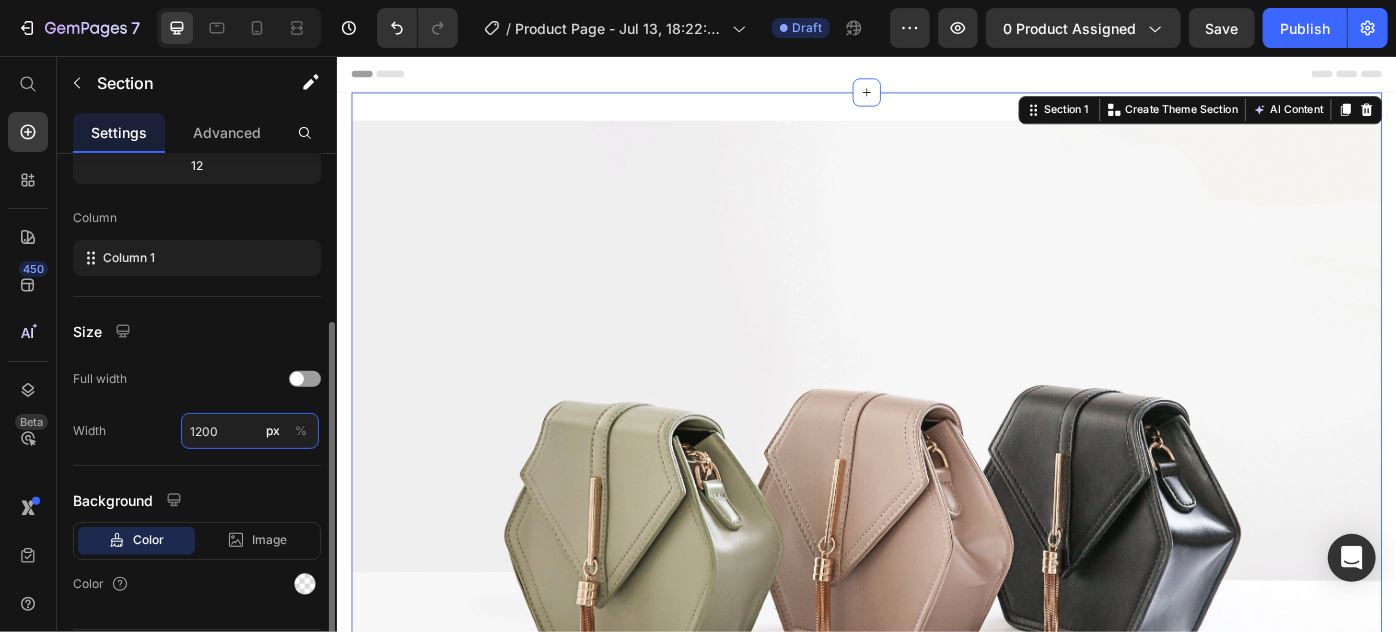 click on "1200" at bounding box center [250, 431] 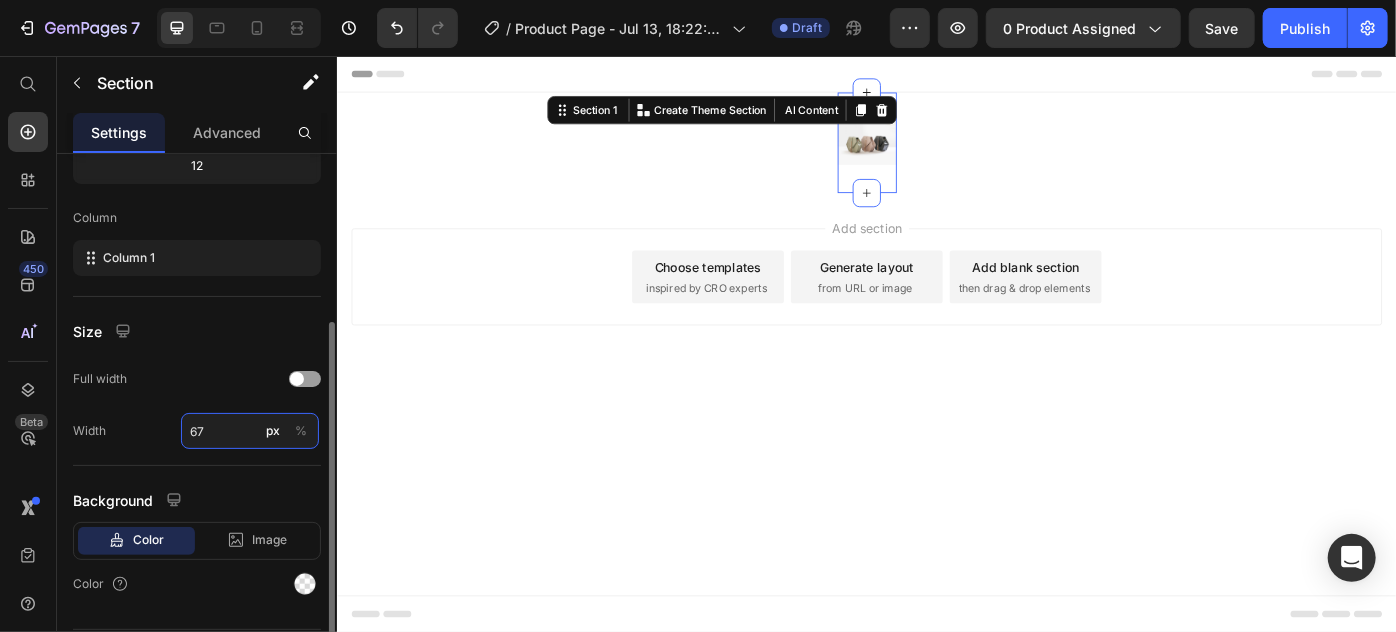 type on "675" 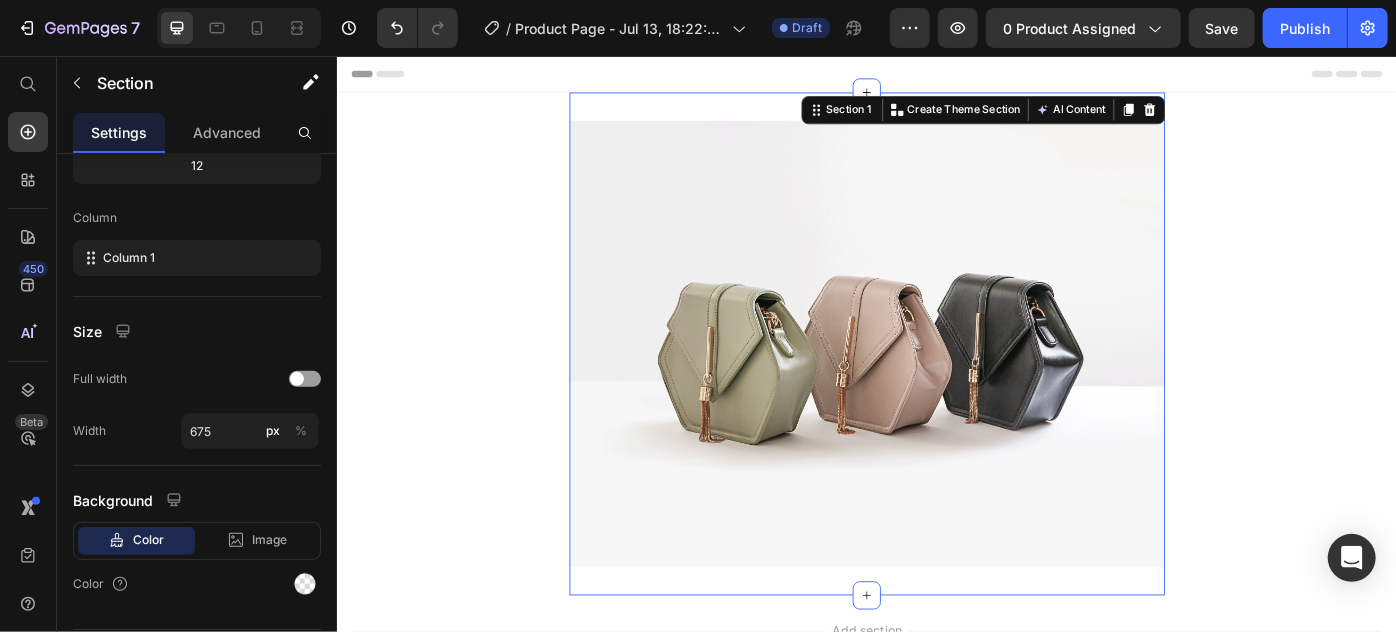 click on "Image Row Section 1   You can create reusable sections Create Theme Section AI Content Write with GemAI What would you like to describe here? Tone and Voice Persuasive Product LimpiaBot™ Show more Generate Root" at bounding box center [936, 381] 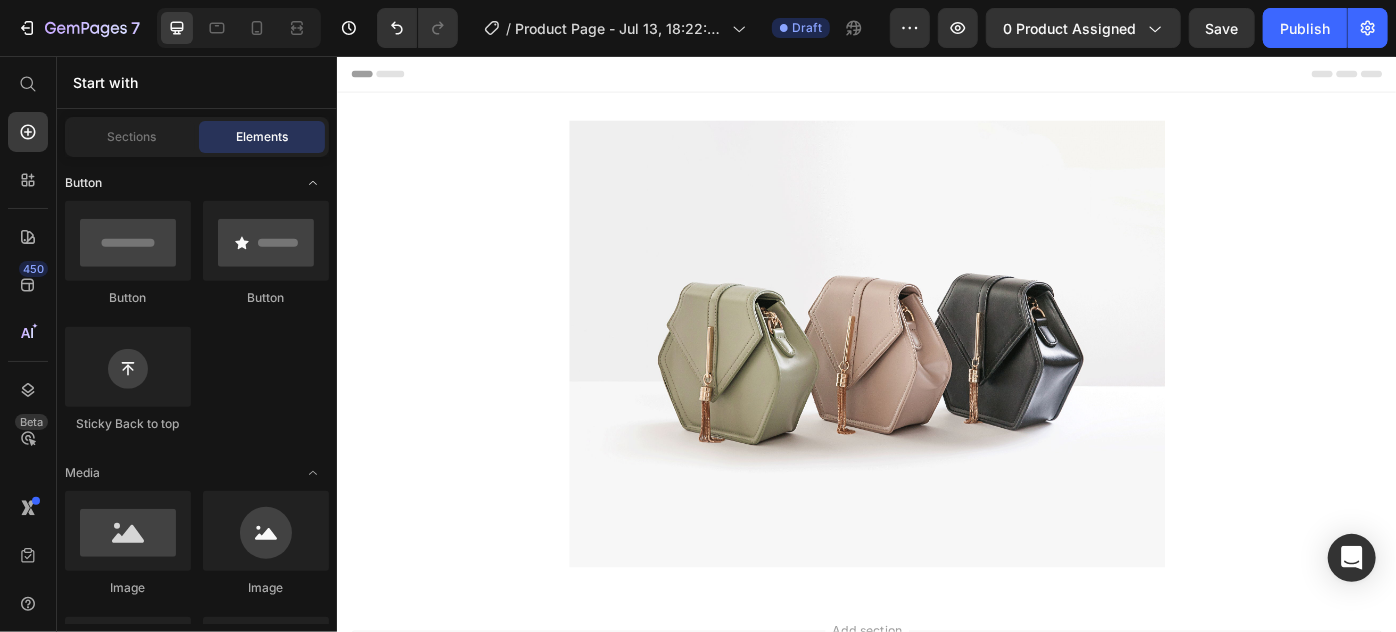 scroll, scrollTop: 545, scrollLeft: 0, axis: vertical 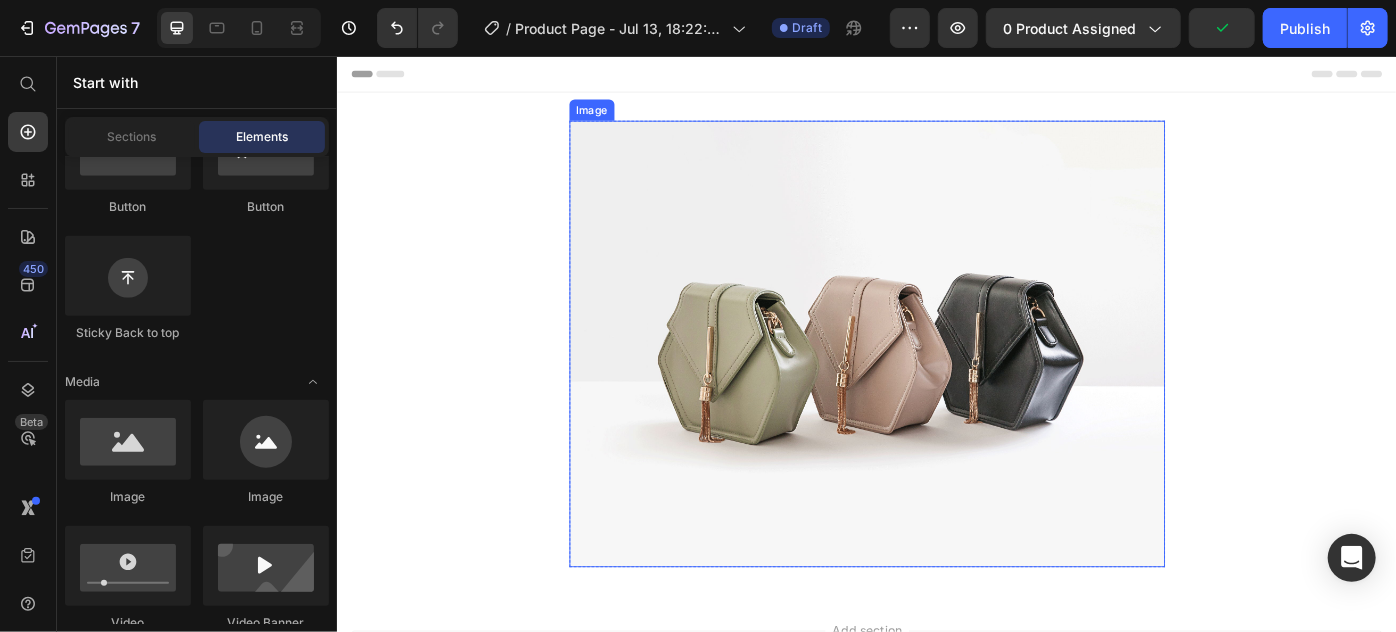 click at bounding box center [936, 381] 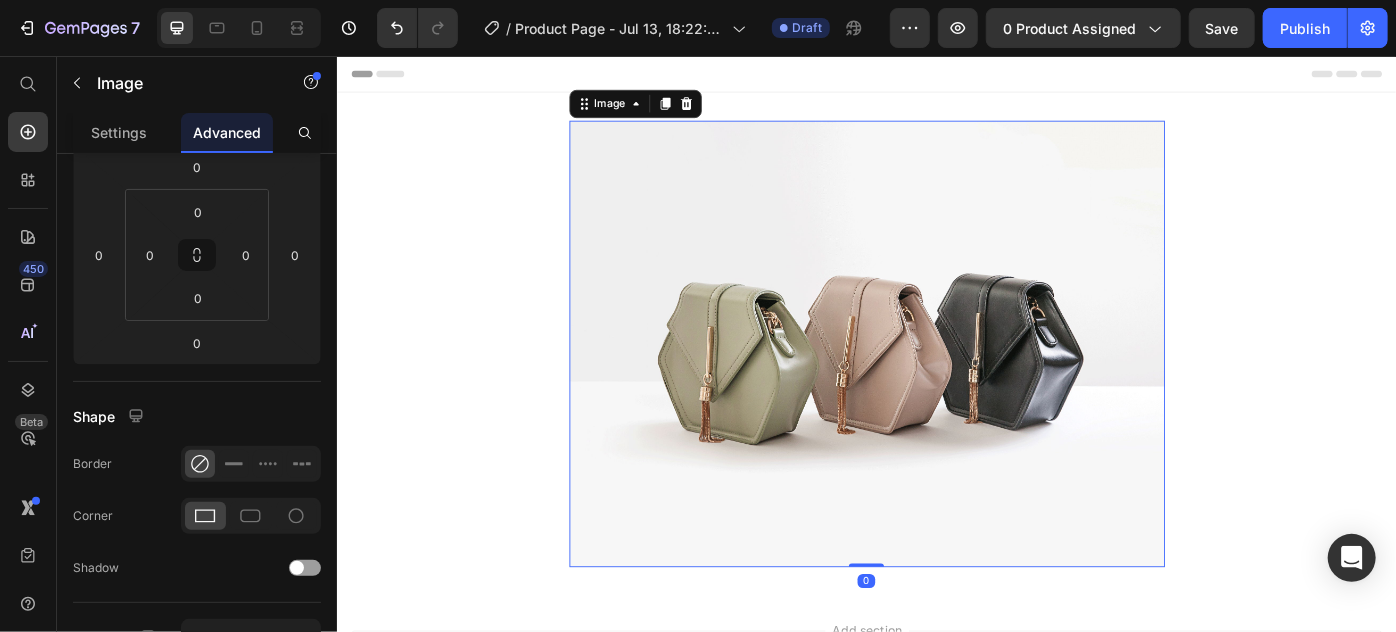 scroll, scrollTop: 0, scrollLeft: 0, axis: both 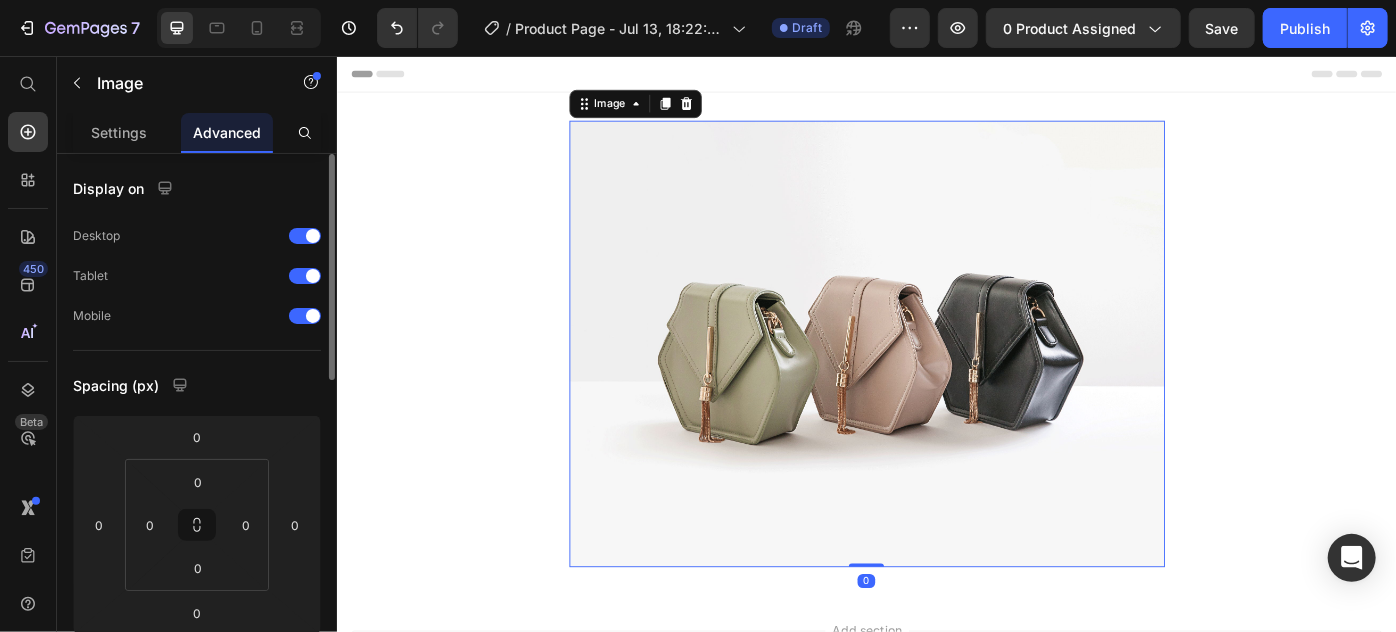 click on "Image   0 Row Section 1" at bounding box center (936, 381) 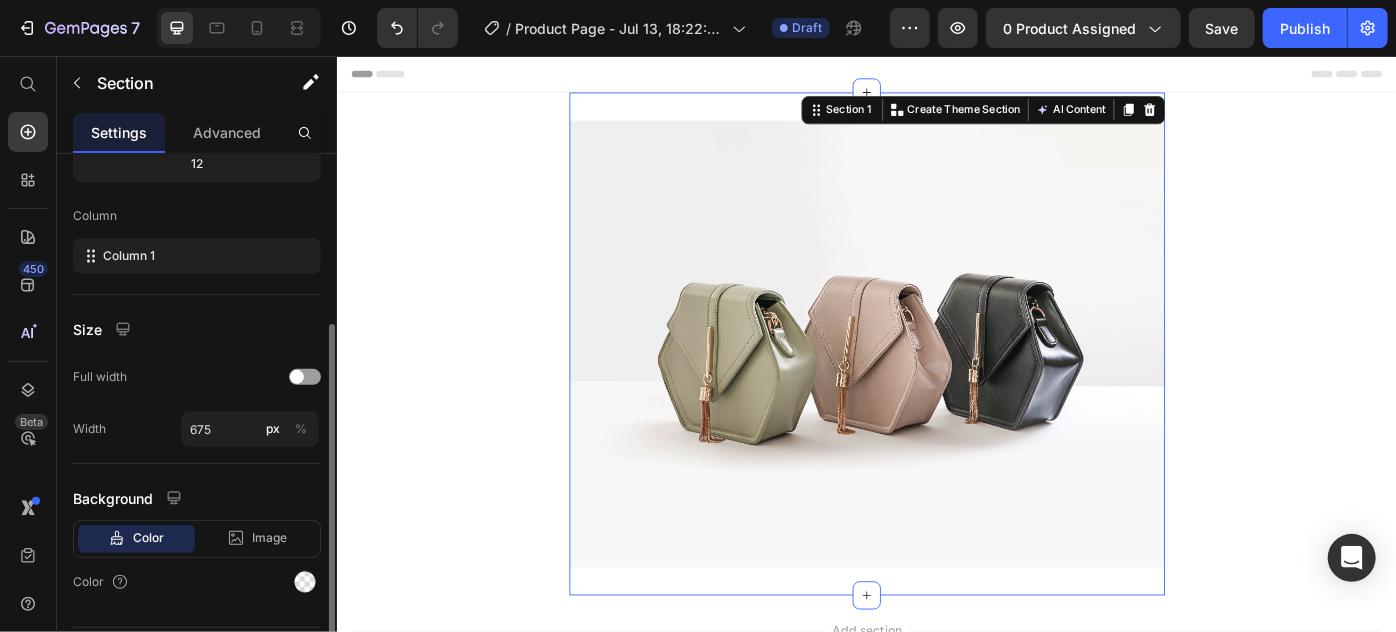 scroll, scrollTop: 322, scrollLeft: 0, axis: vertical 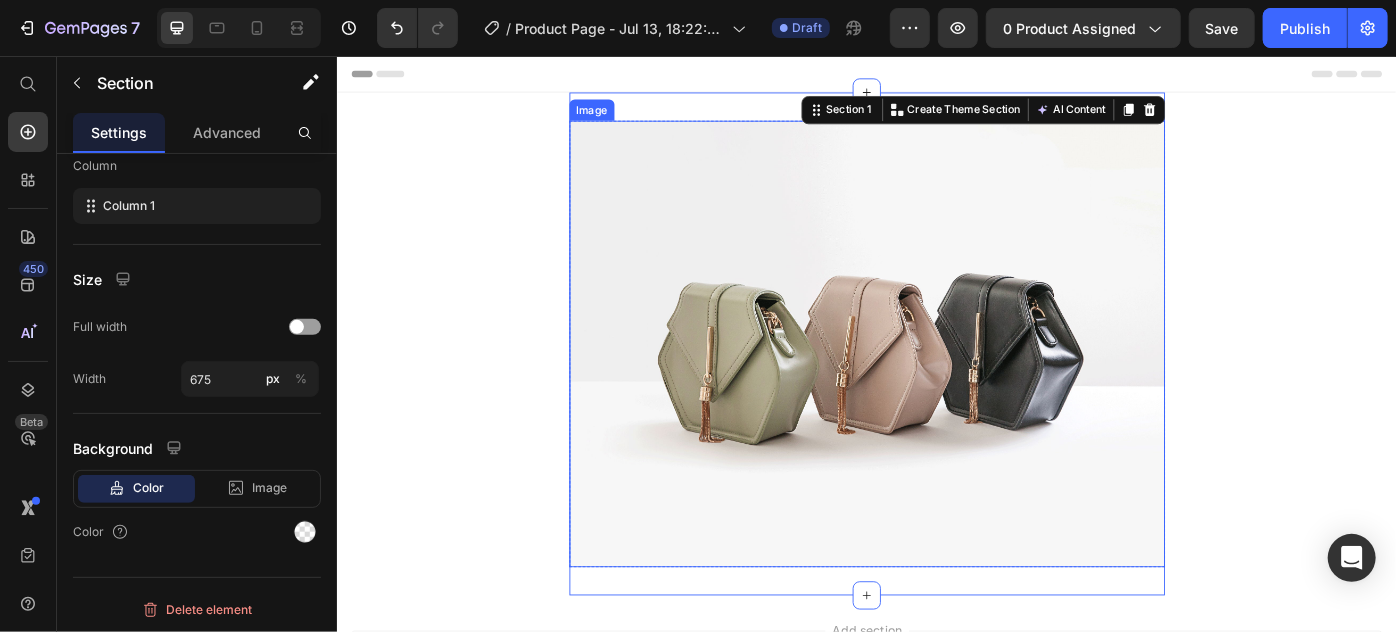 click at bounding box center (936, 381) 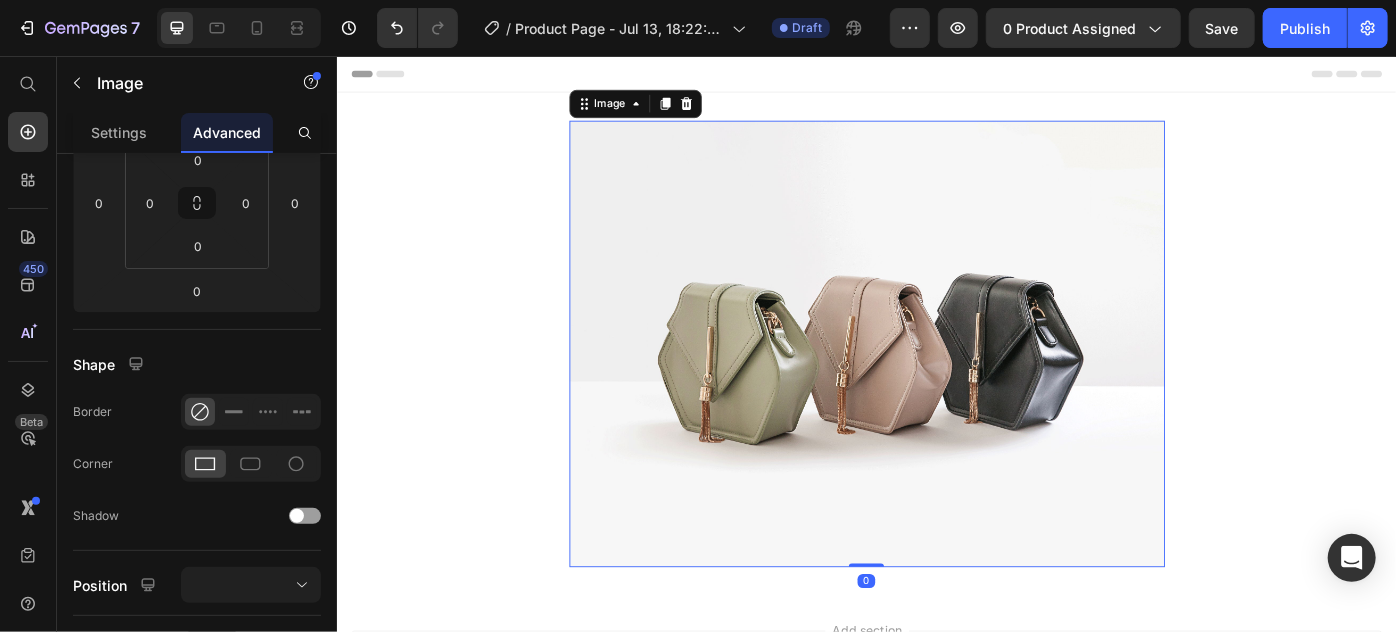 scroll, scrollTop: 0, scrollLeft: 0, axis: both 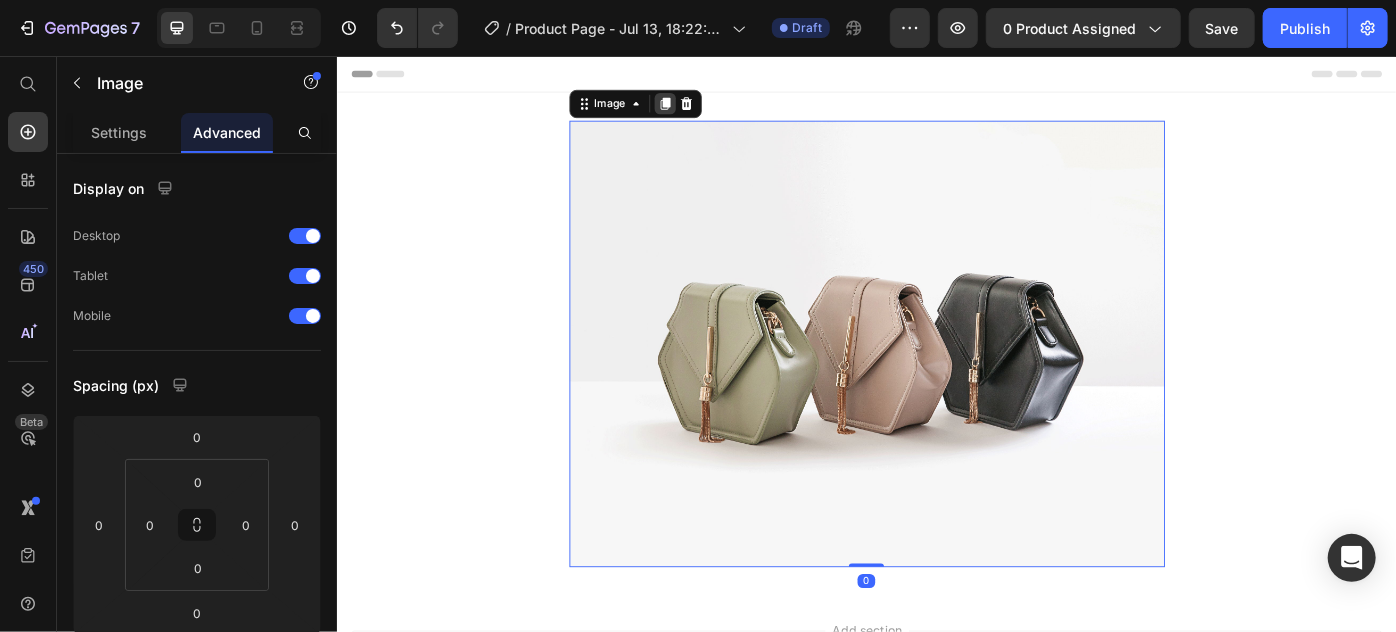 click 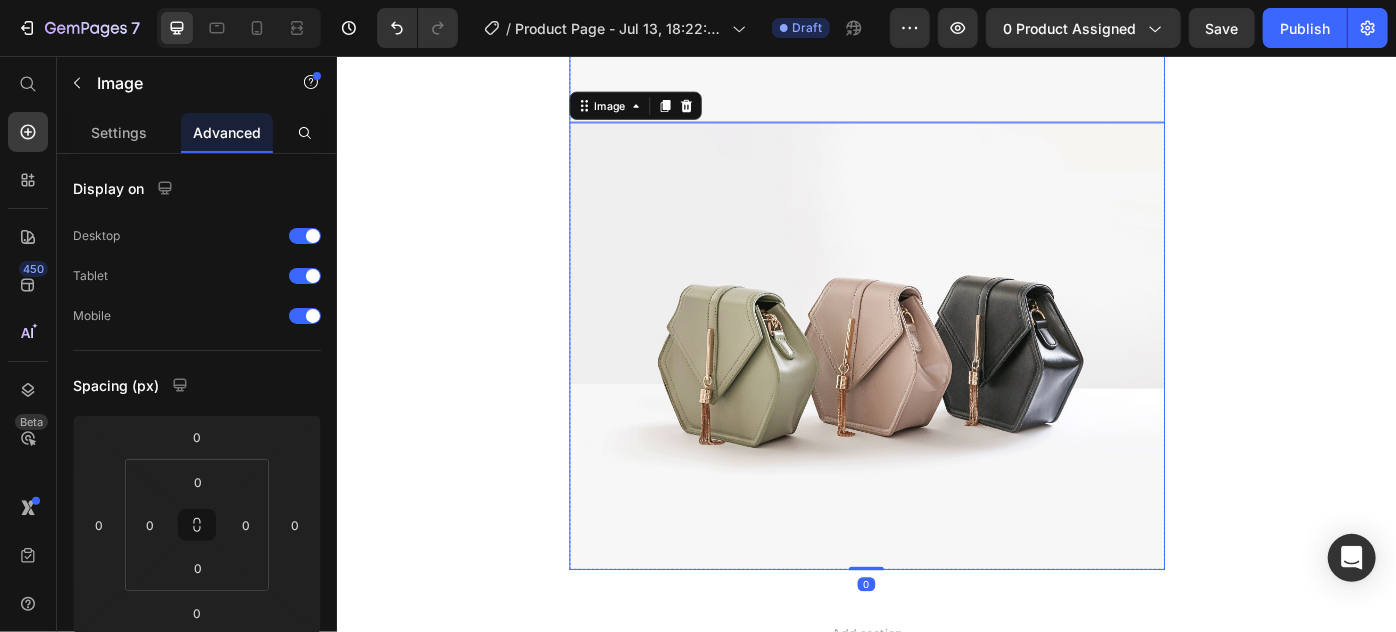 scroll, scrollTop: 509, scrollLeft: 0, axis: vertical 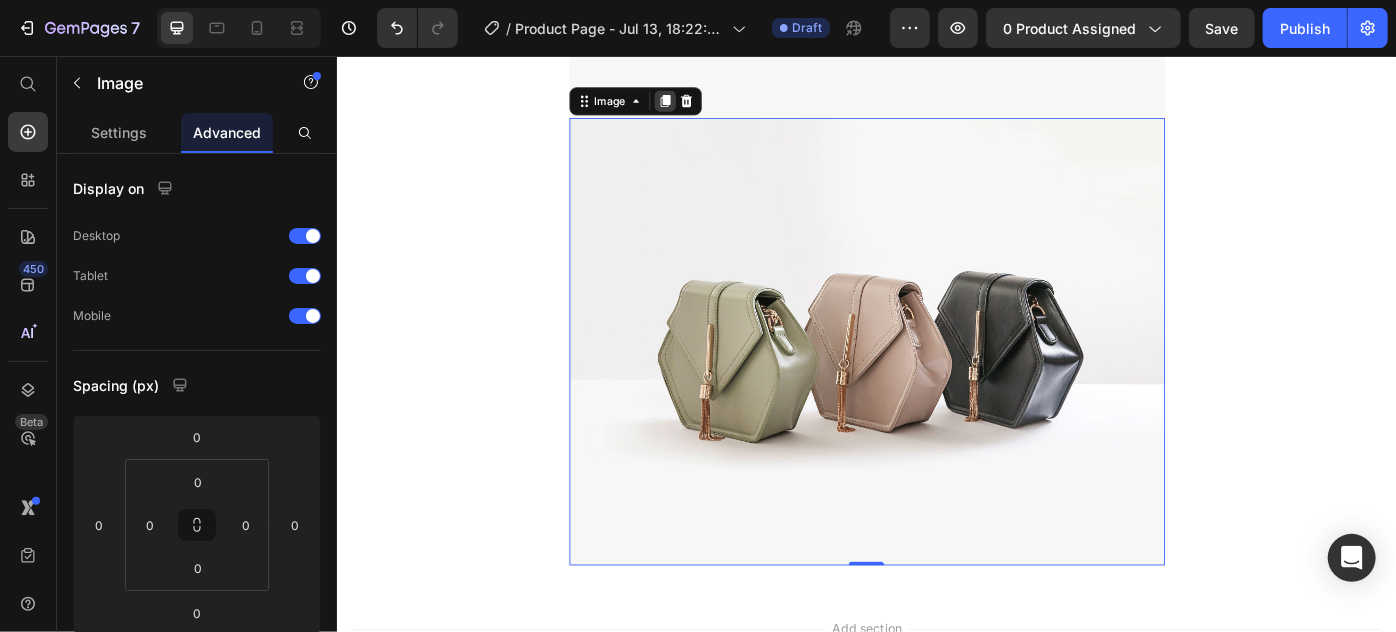 click 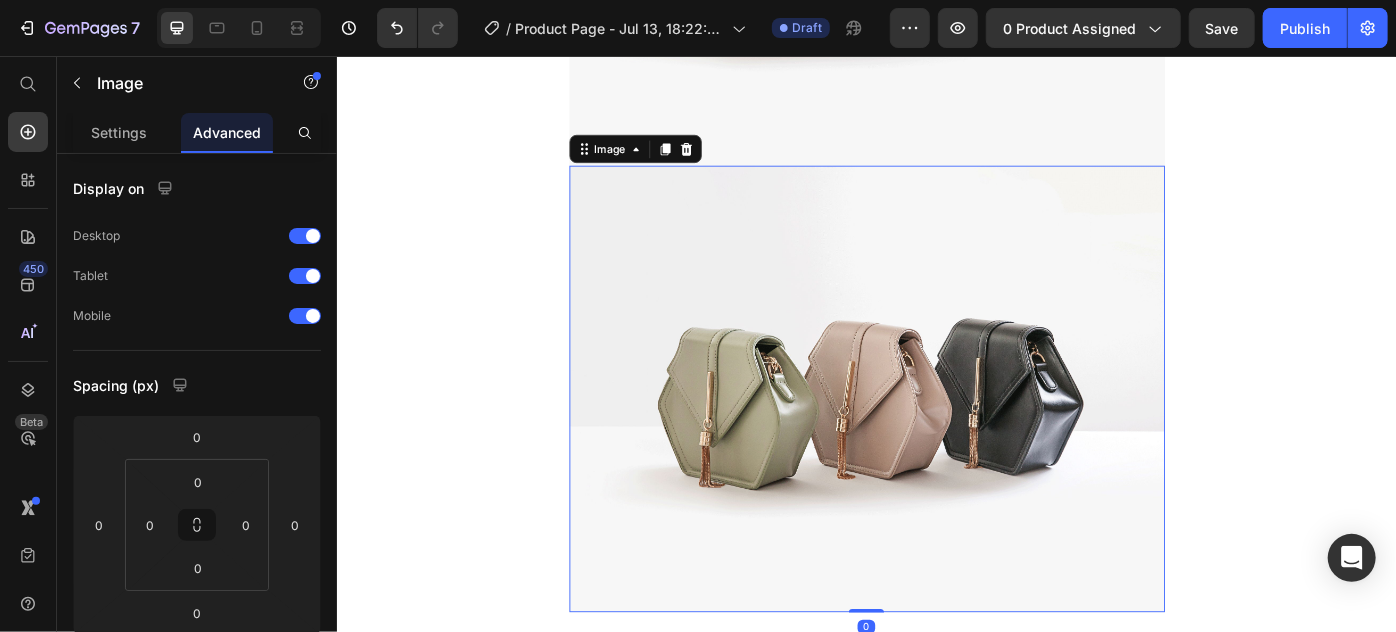 scroll, scrollTop: 1015, scrollLeft: 0, axis: vertical 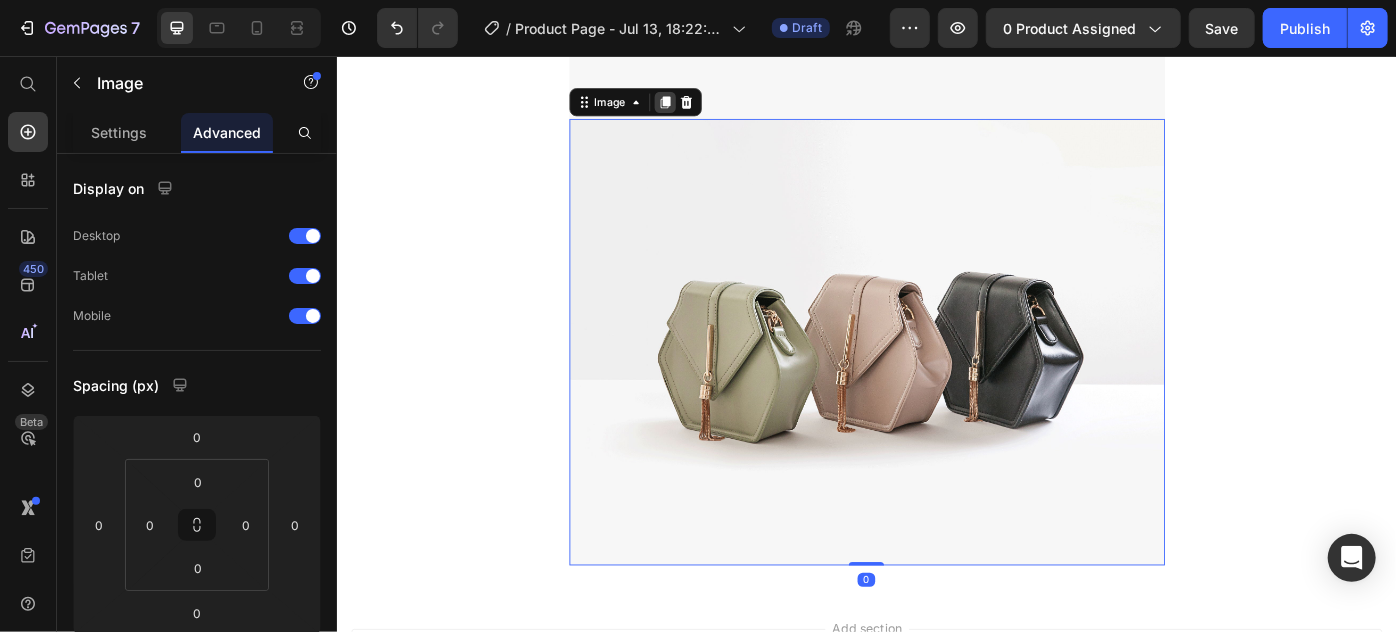 click 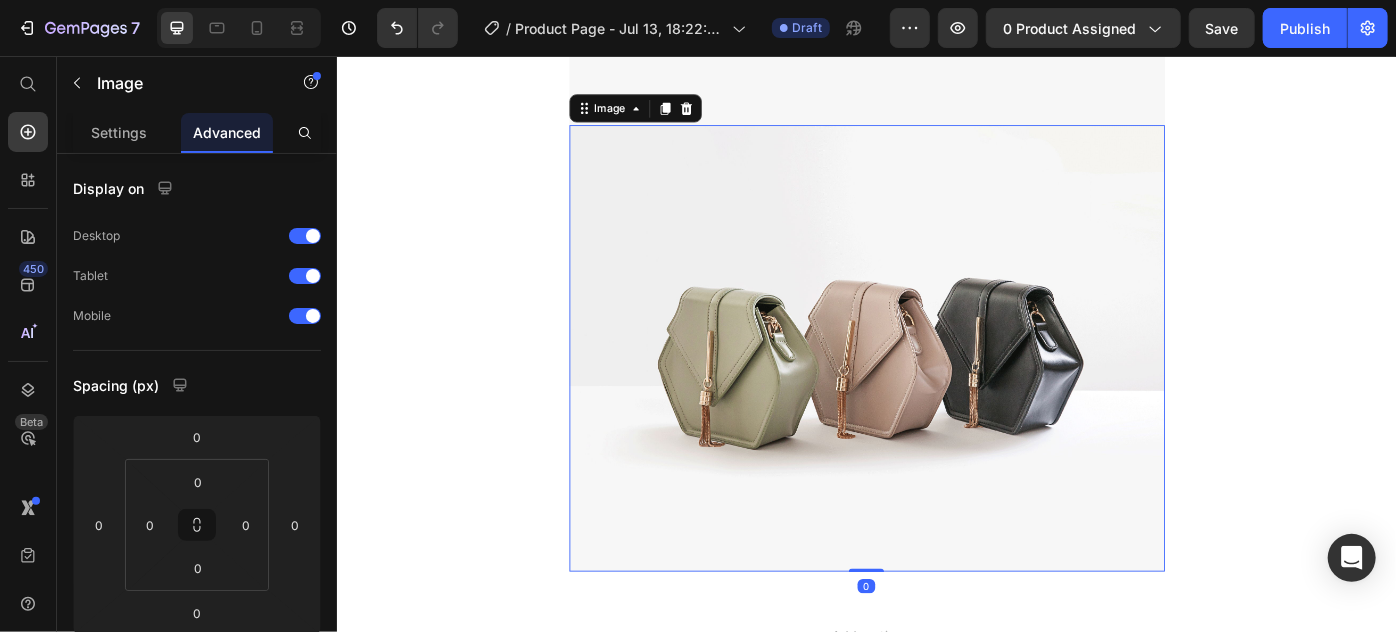 scroll, scrollTop: 1521, scrollLeft: 0, axis: vertical 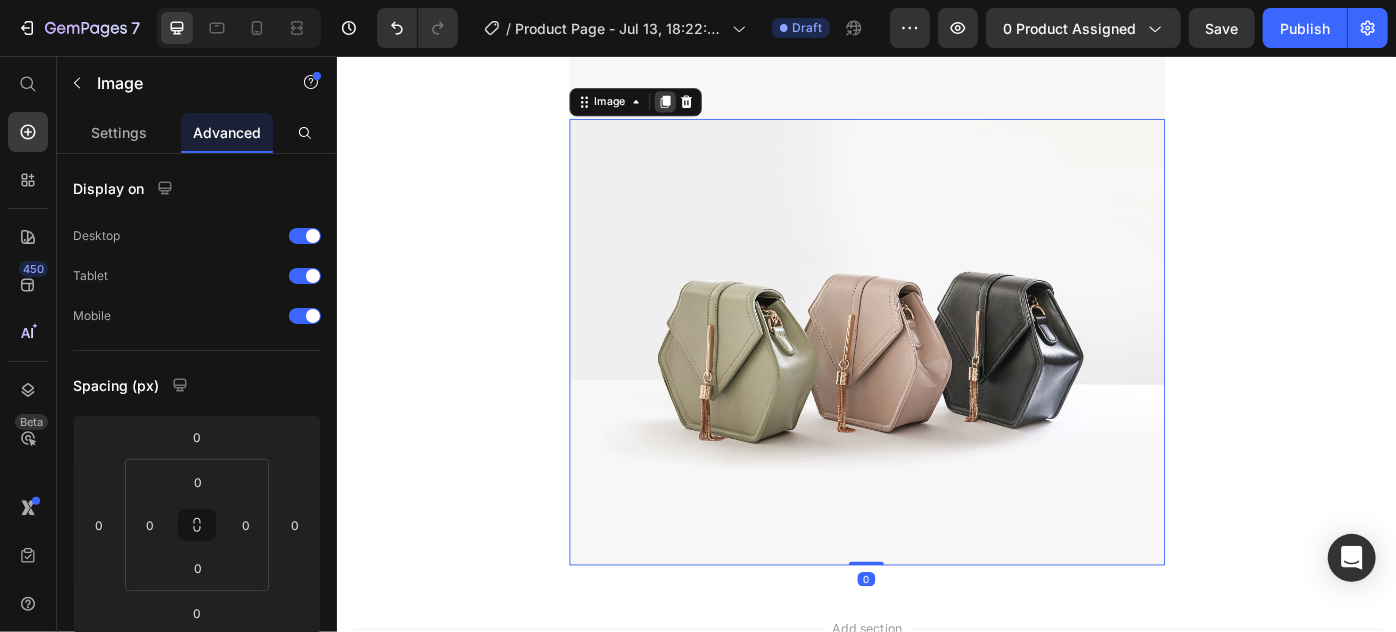 click 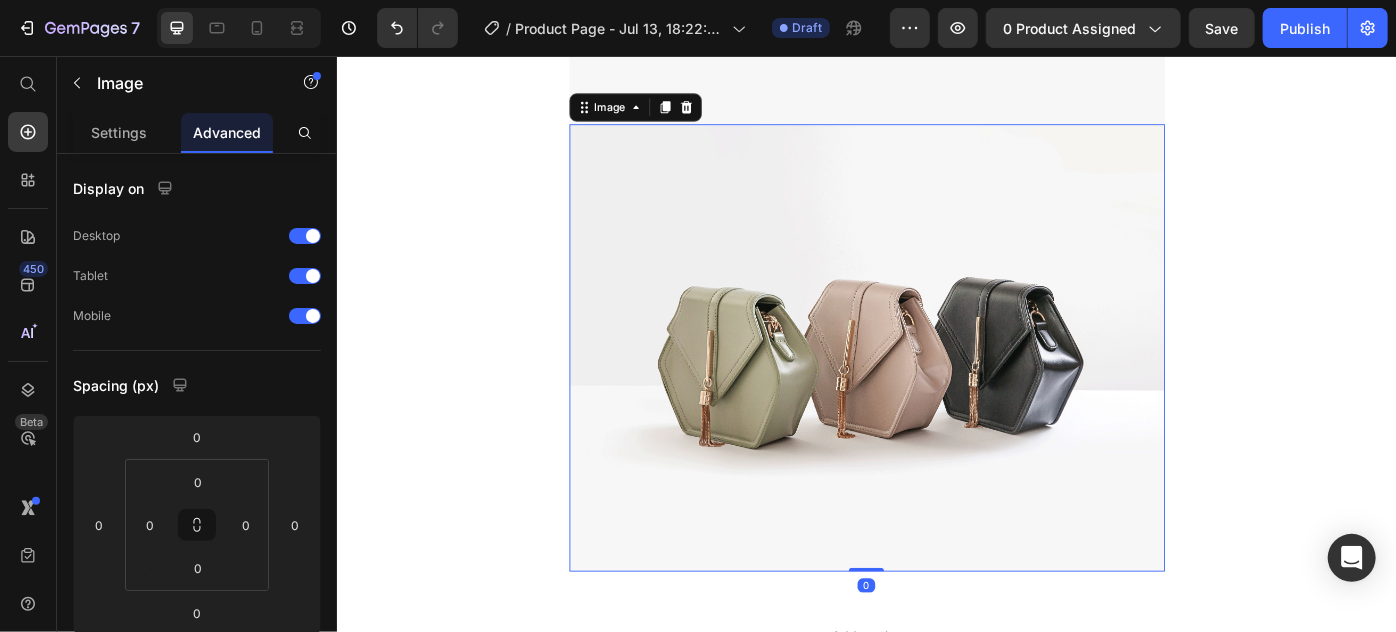 scroll, scrollTop: 2028, scrollLeft: 0, axis: vertical 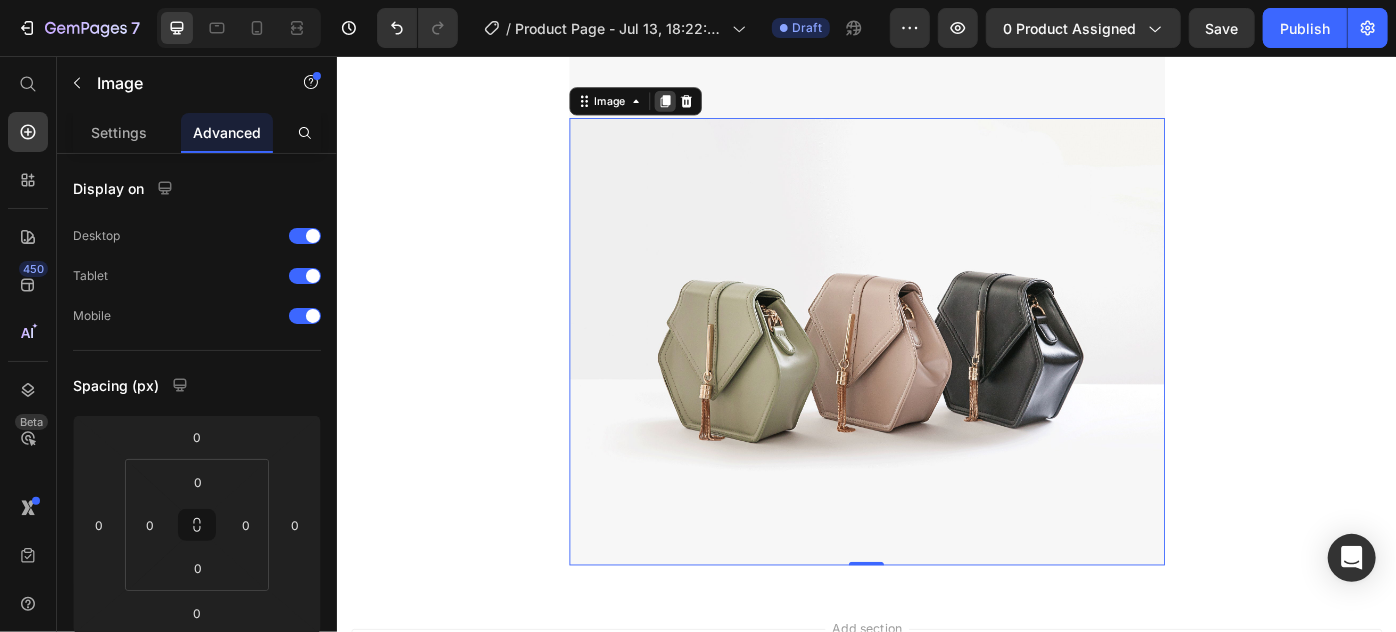 click 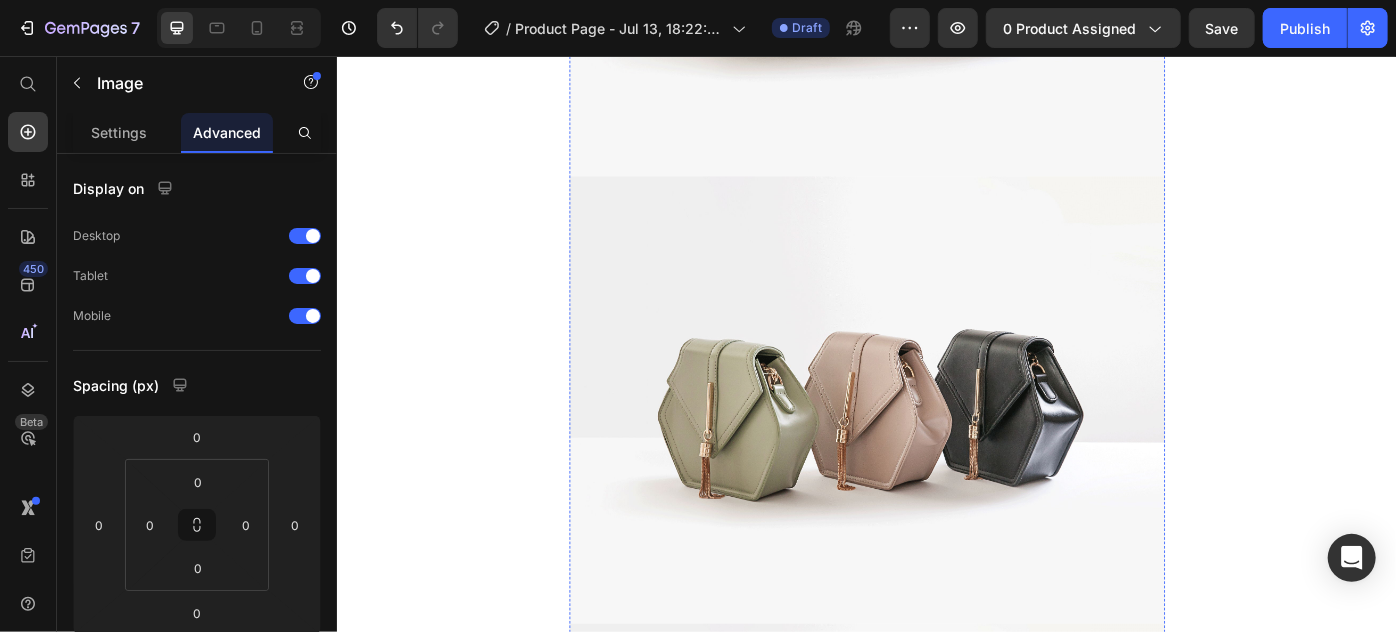 scroll, scrollTop: 0, scrollLeft: 0, axis: both 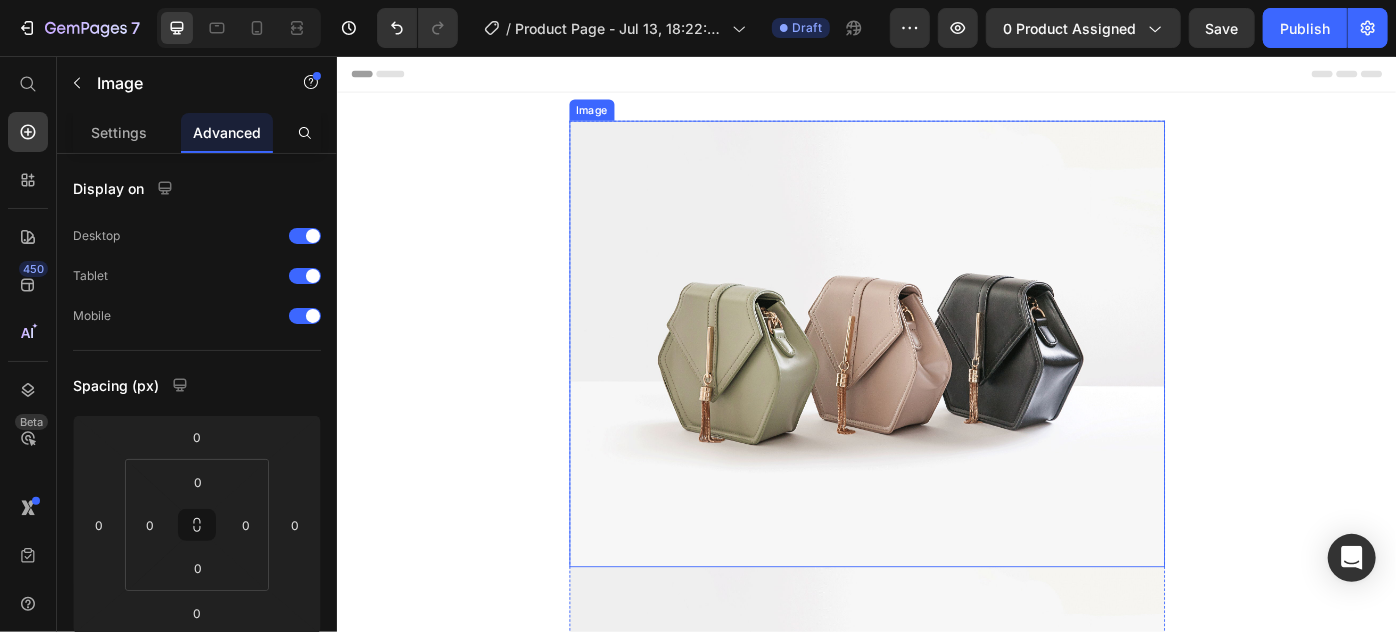 click at bounding box center [936, 381] 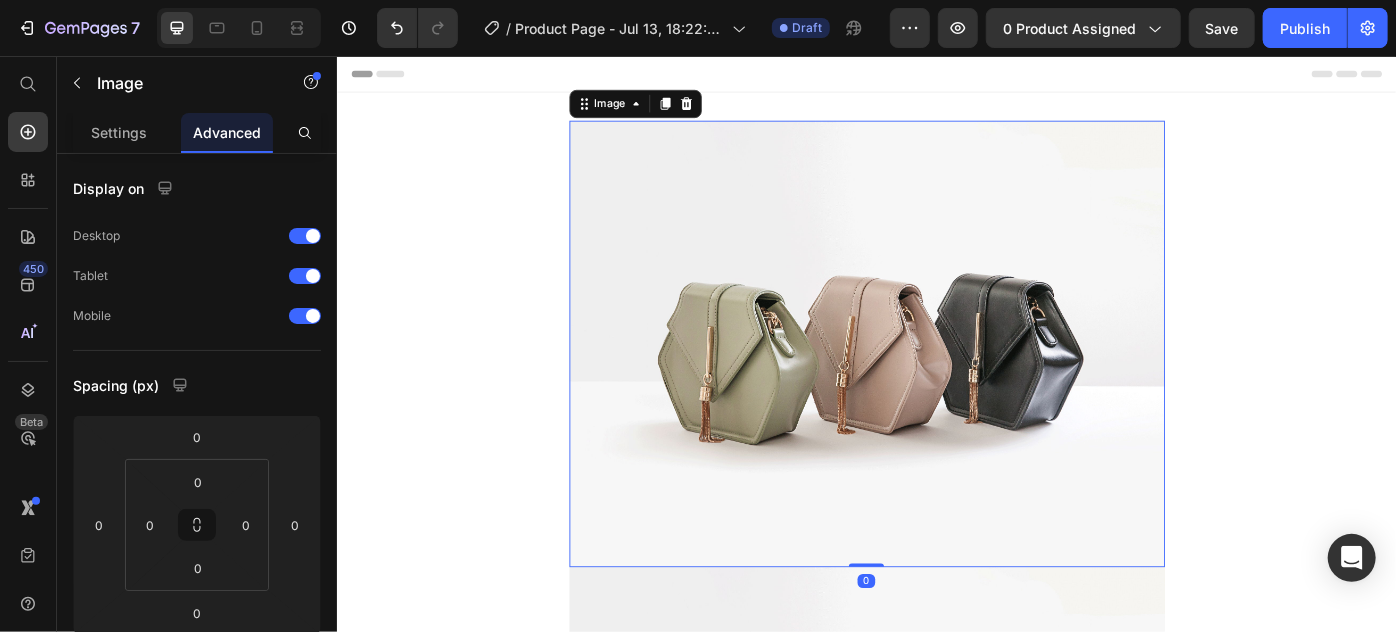 click at bounding box center (936, 381) 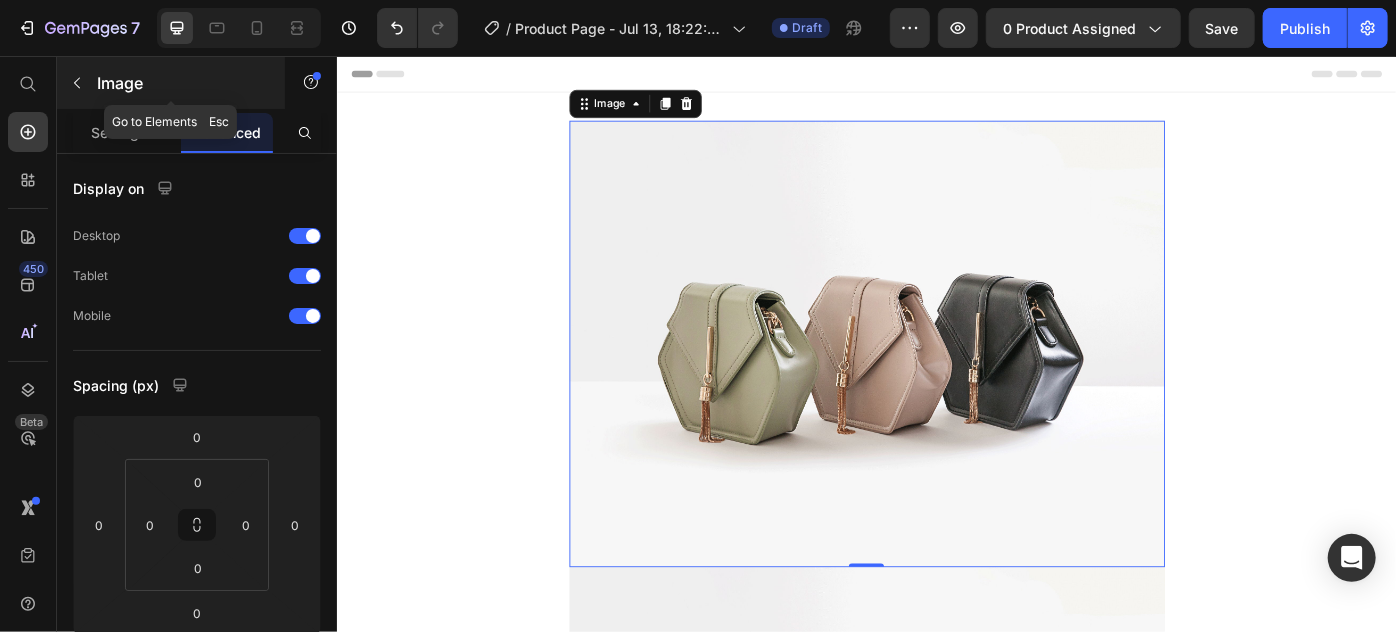 click 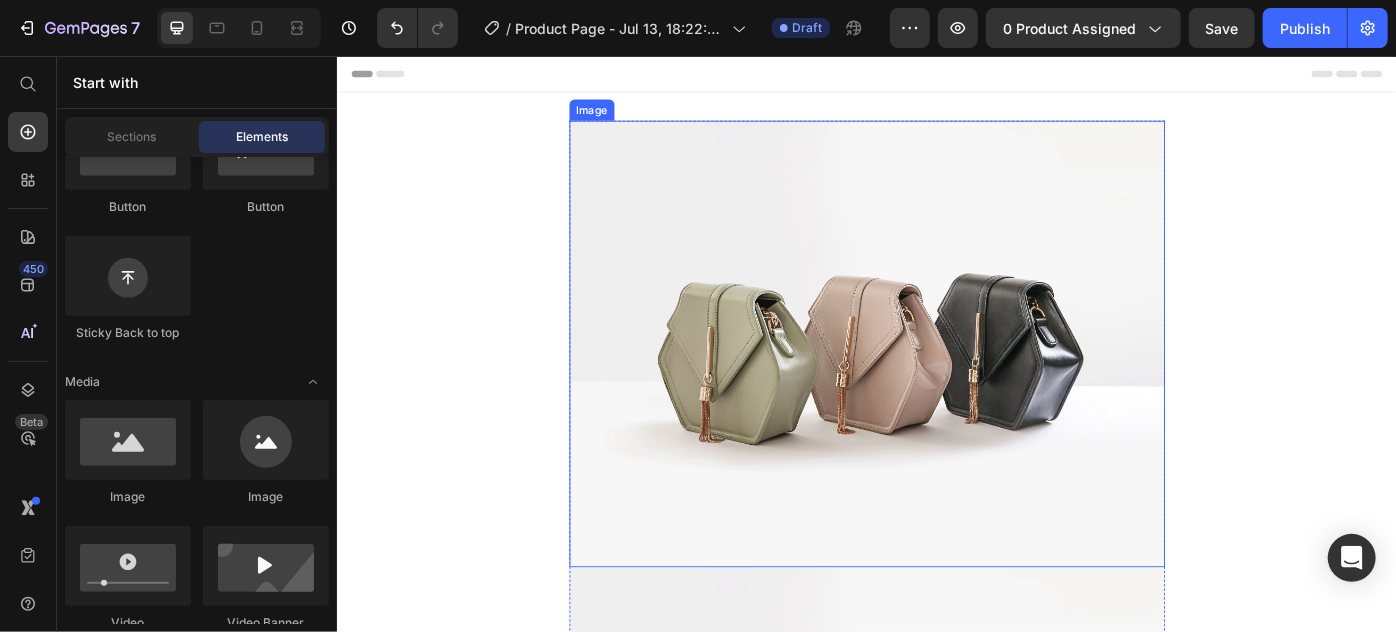 click at bounding box center (936, 381) 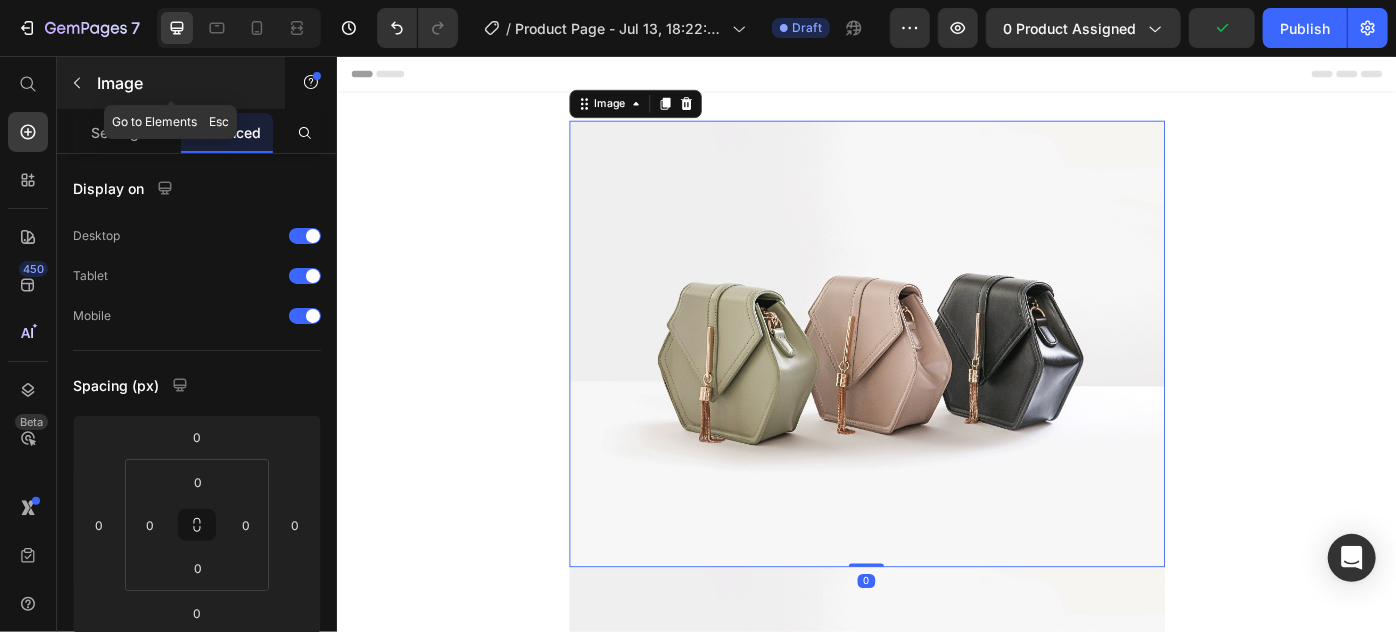 click 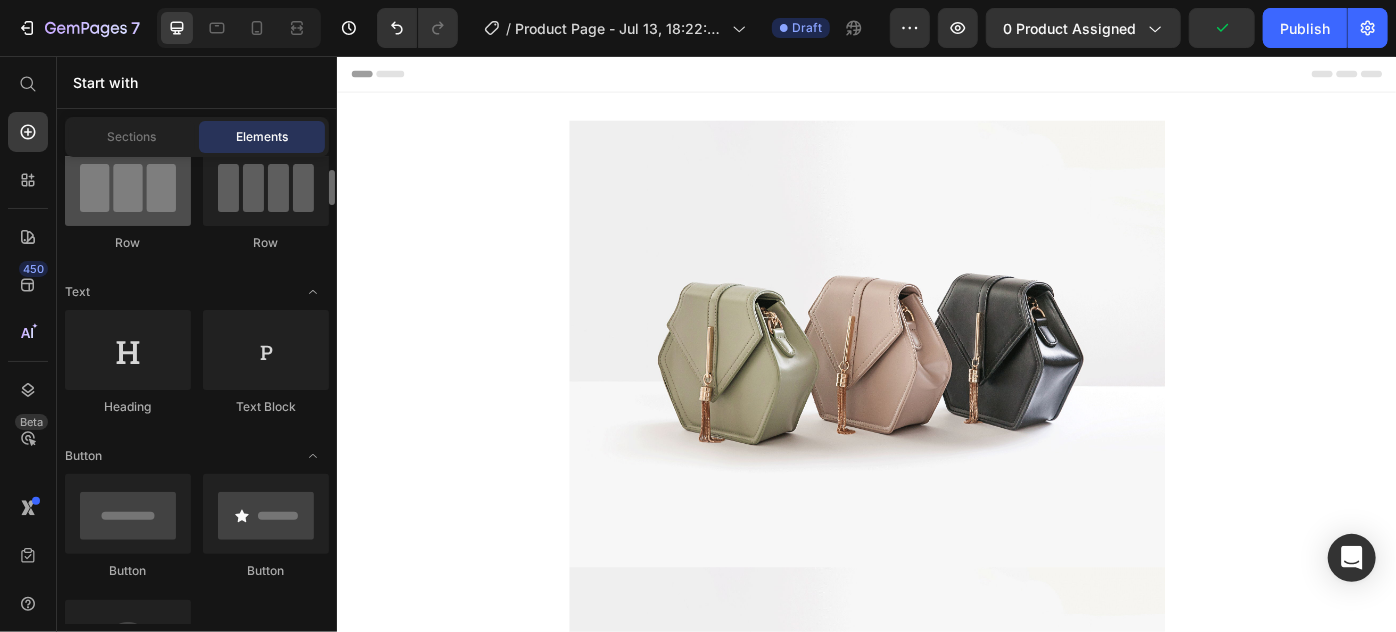 scroll, scrollTop: 0, scrollLeft: 0, axis: both 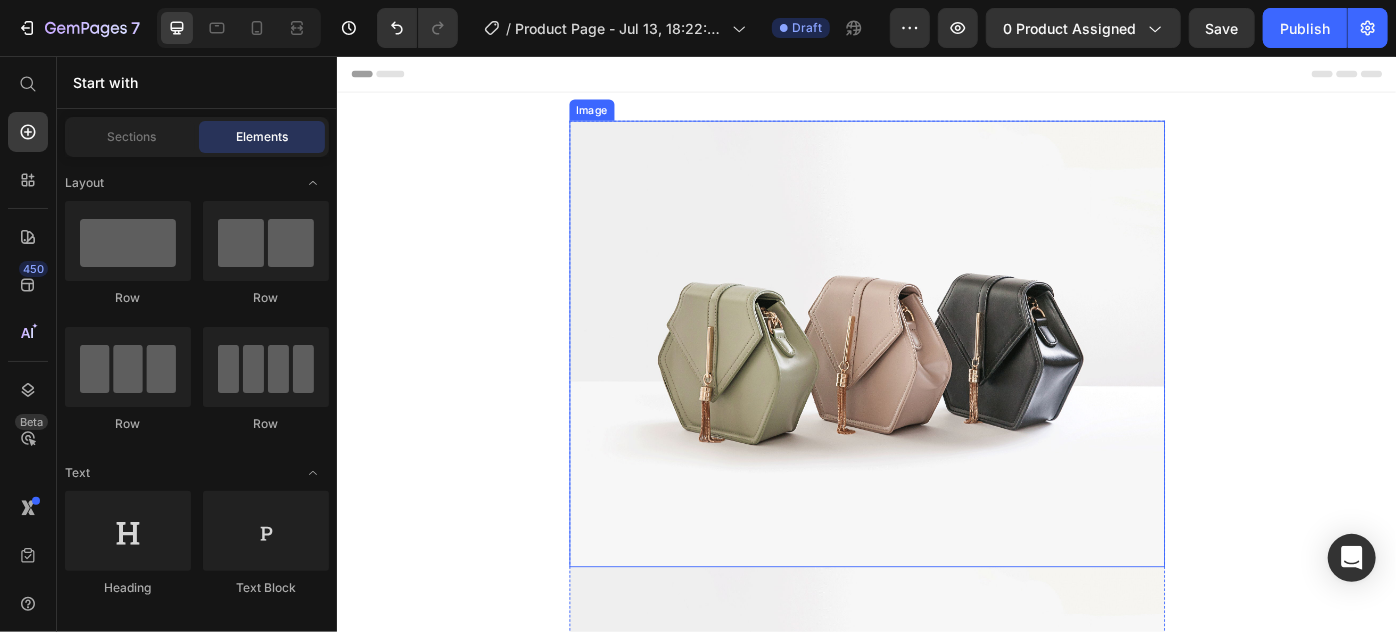 click at bounding box center (936, 381) 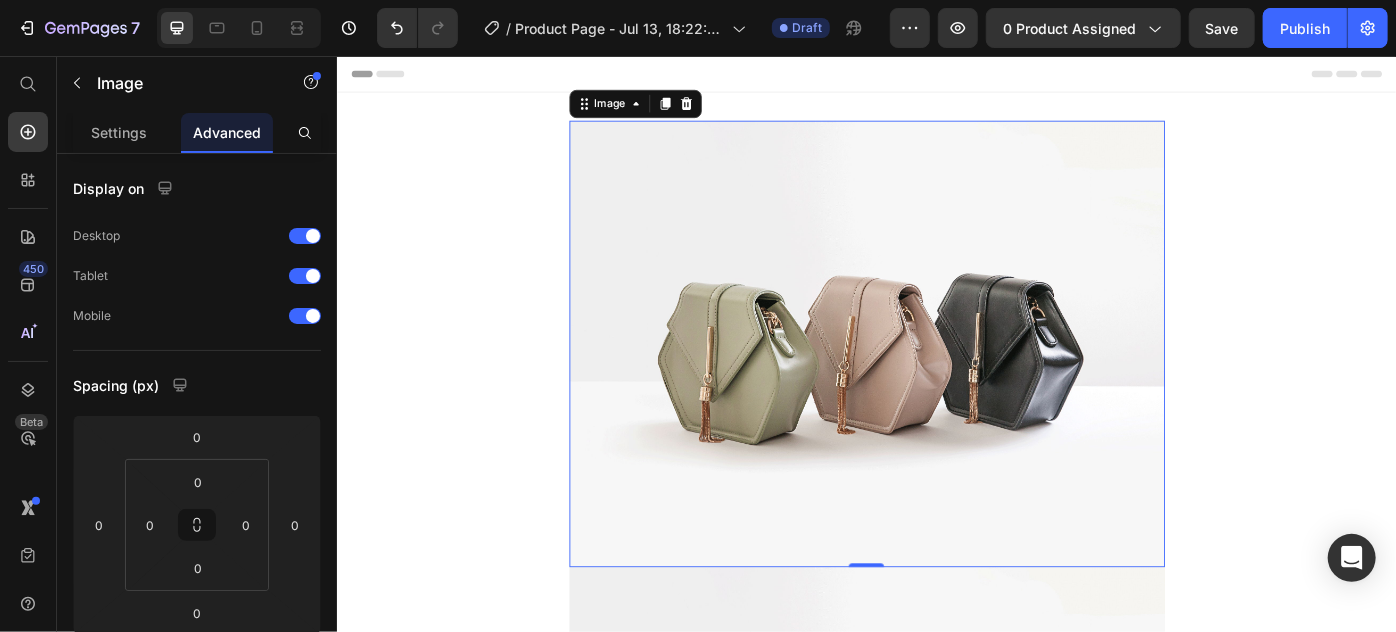 click at bounding box center [936, 381] 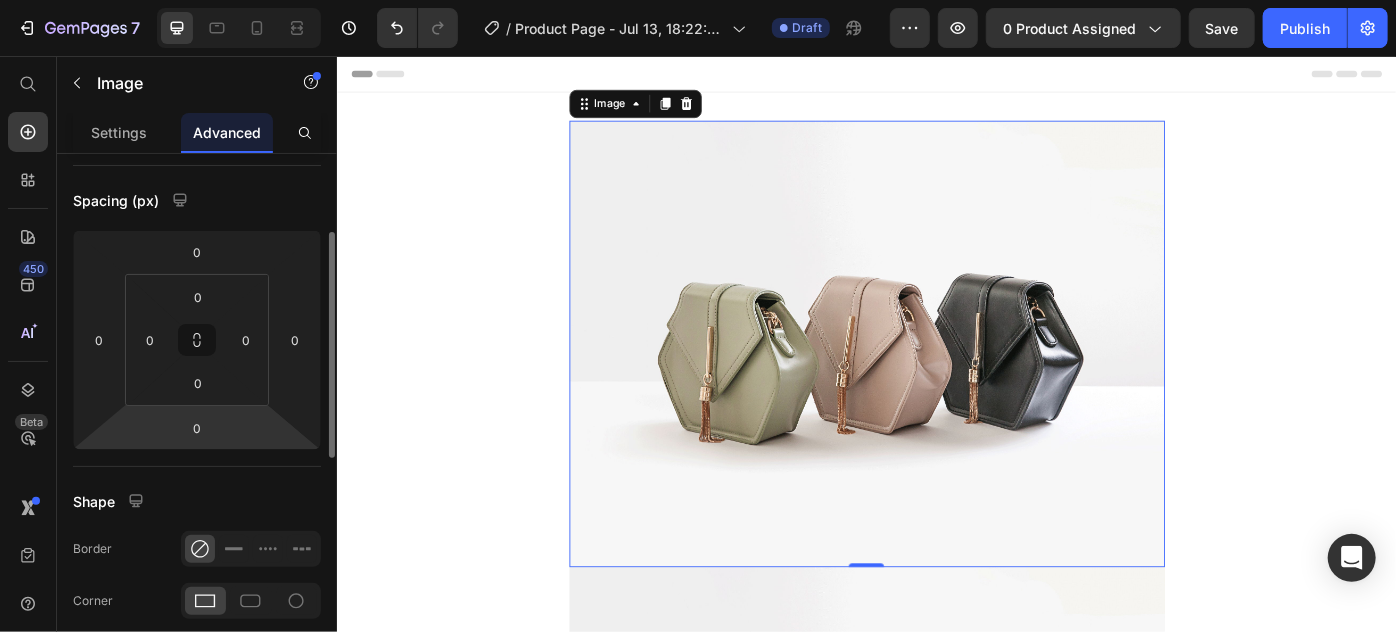 scroll, scrollTop: 0, scrollLeft: 0, axis: both 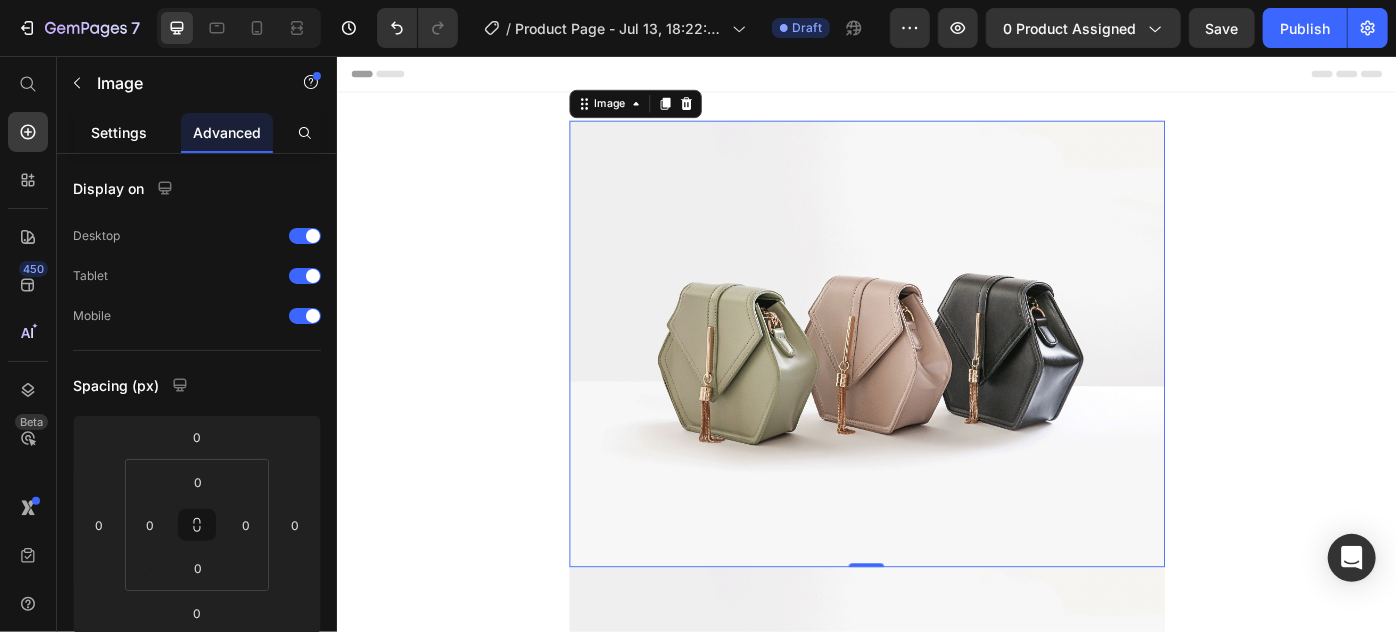click on "Settings" at bounding box center (119, 132) 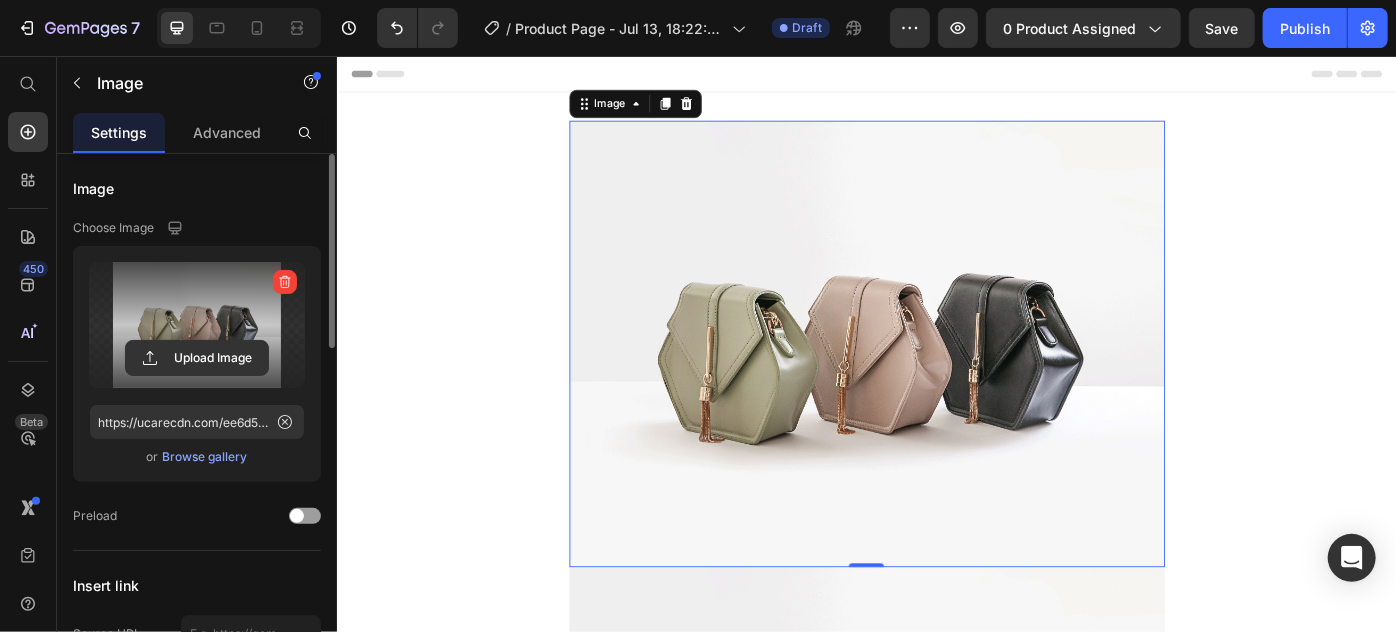 click at bounding box center [197, 325] 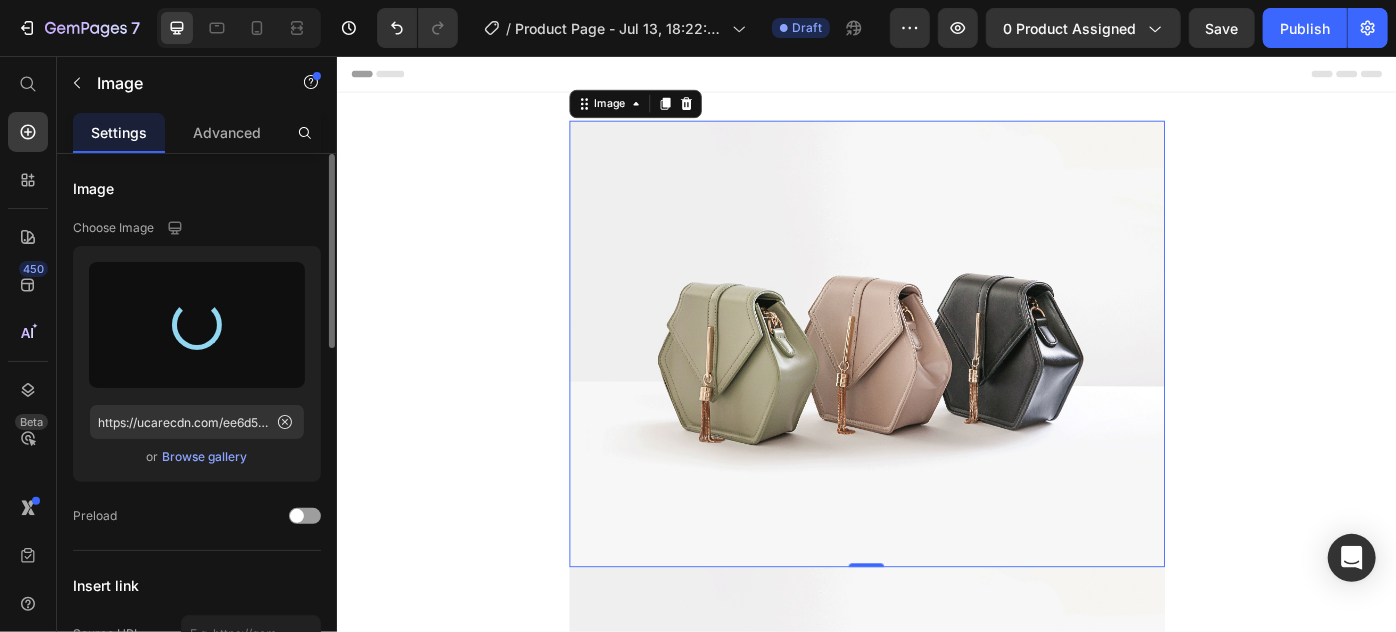 type on "https://cdn.shopify.com/s/files/1/0683/0879/5580/files/gempages_556060282128958707-82ff2eb5-d274-4ad4-bce2-9a4a92ac45db.webp" 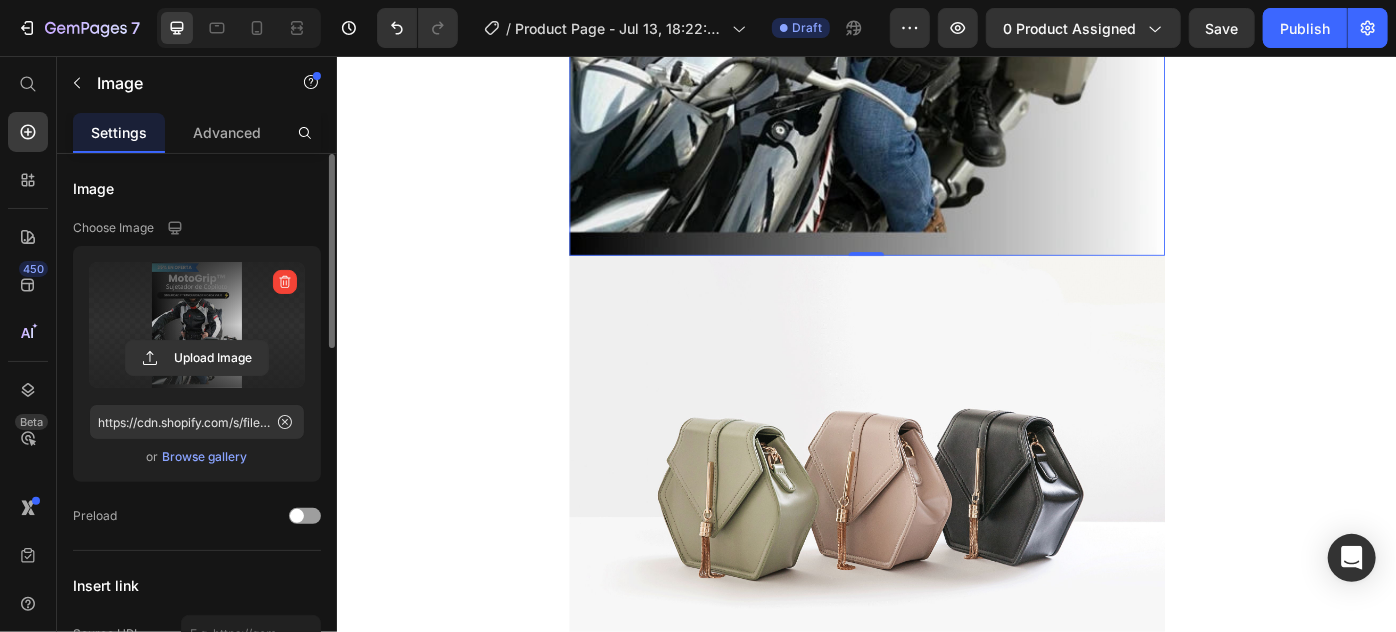 scroll, scrollTop: 909, scrollLeft: 0, axis: vertical 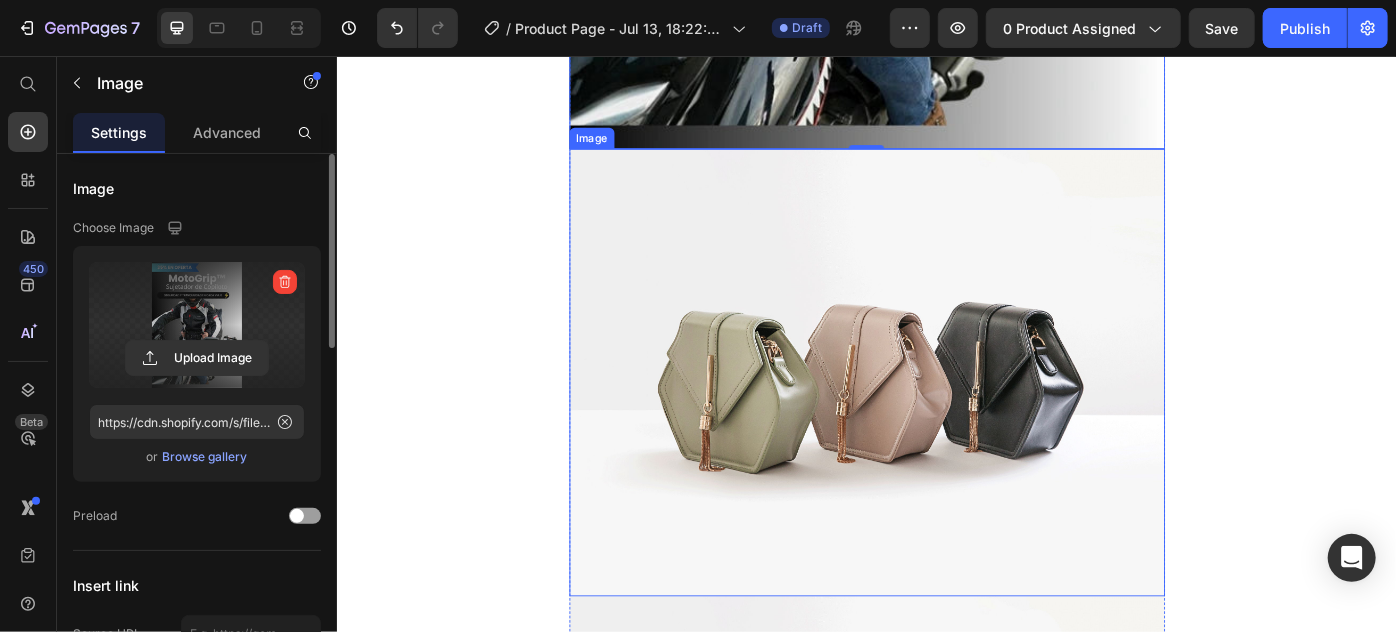 click at bounding box center (936, 413) 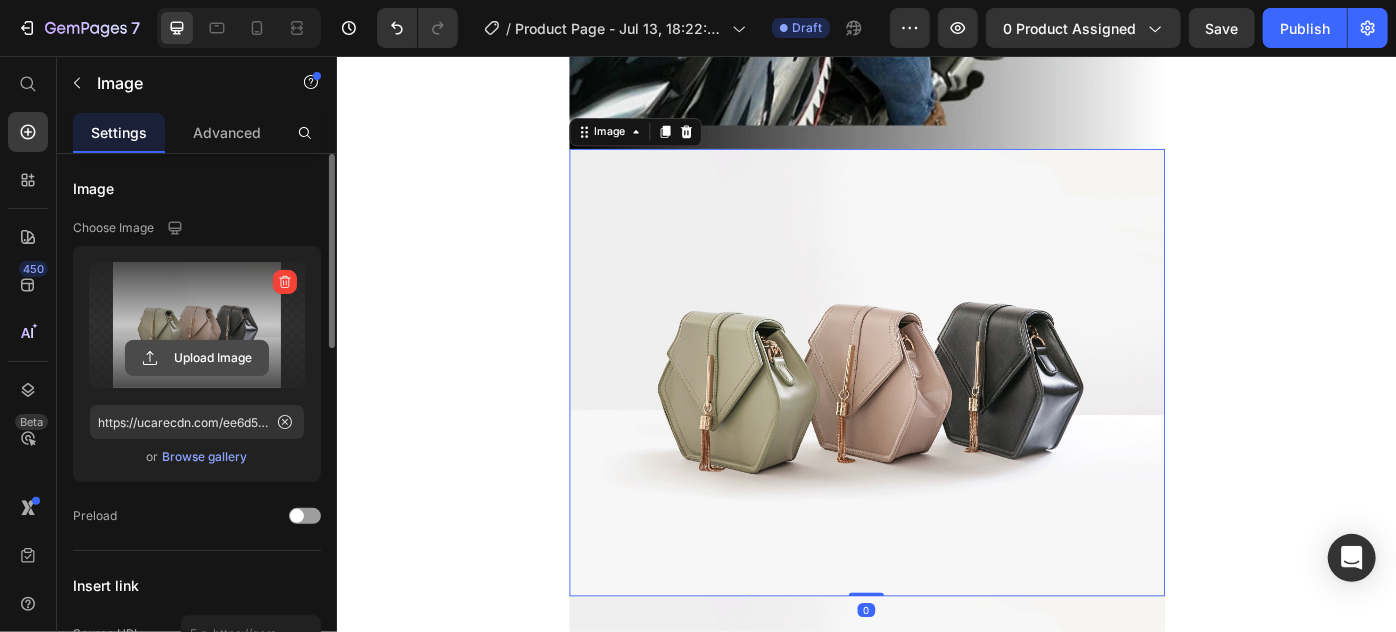 click 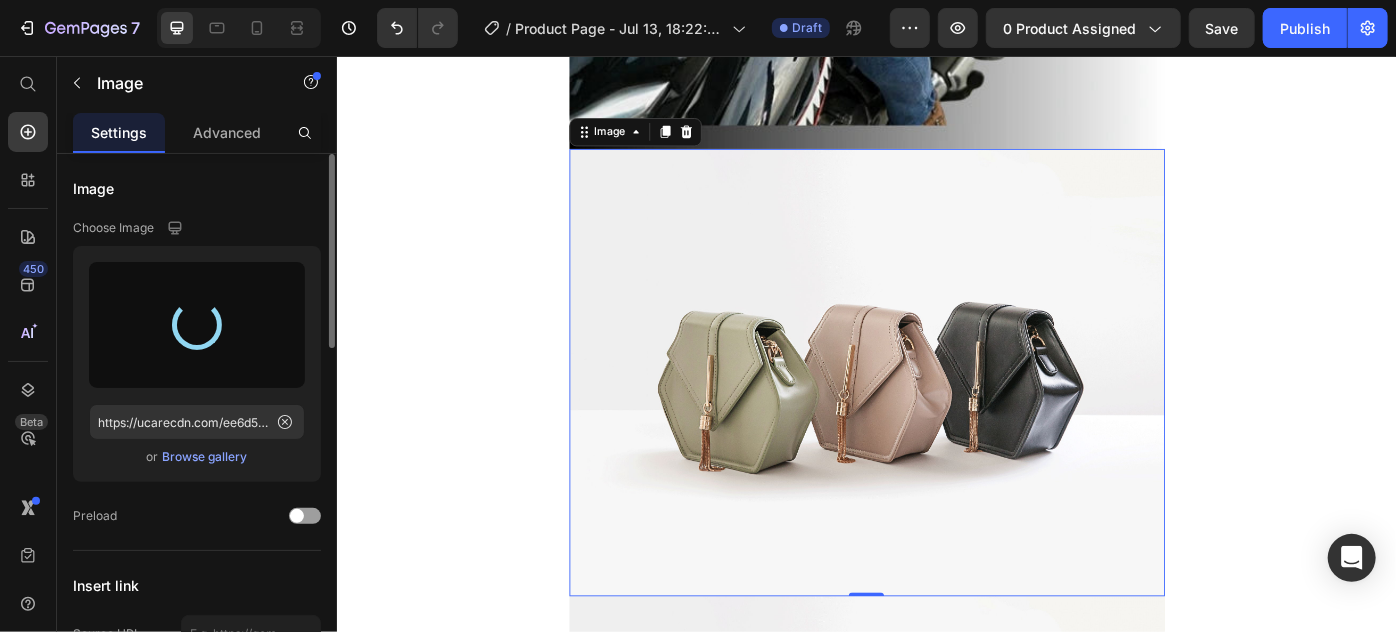 type on "https://cdn.shopify.com/s/files/1/0683/0879/5580/files/gempages_556060282128958707-ce8fecb6-481c-47be-8650-3c9f97e6ef63.webp" 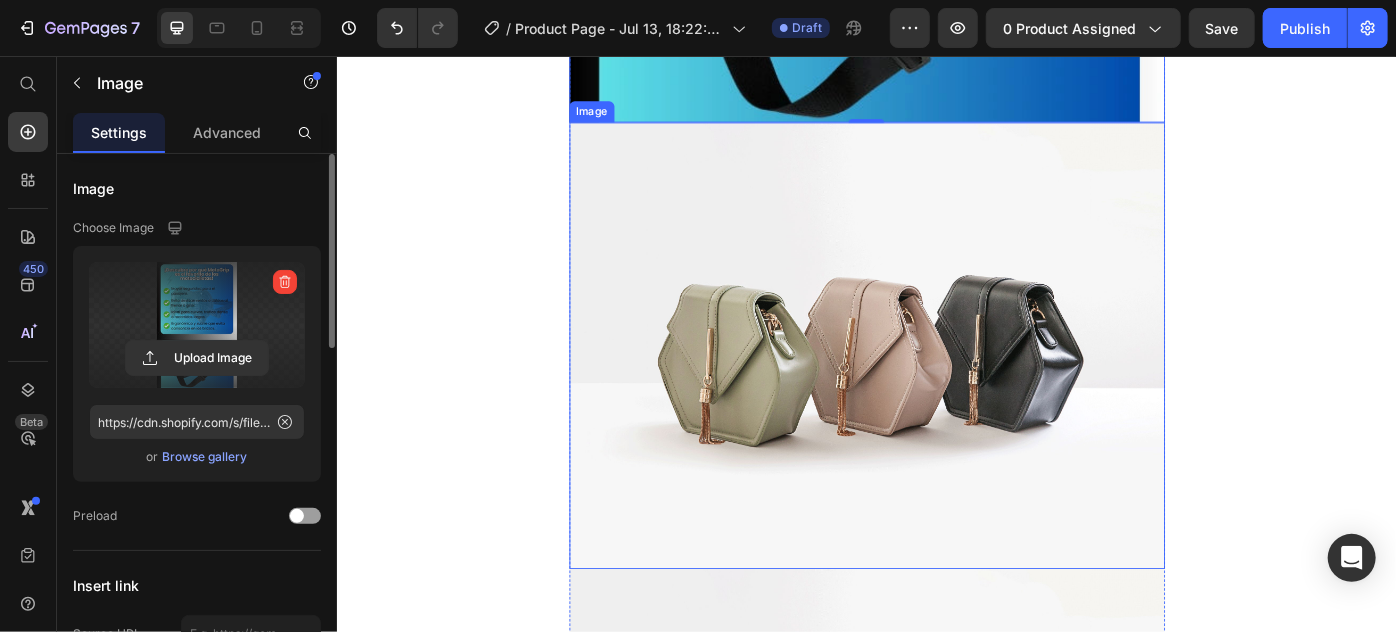scroll, scrollTop: 2090, scrollLeft: 0, axis: vertical 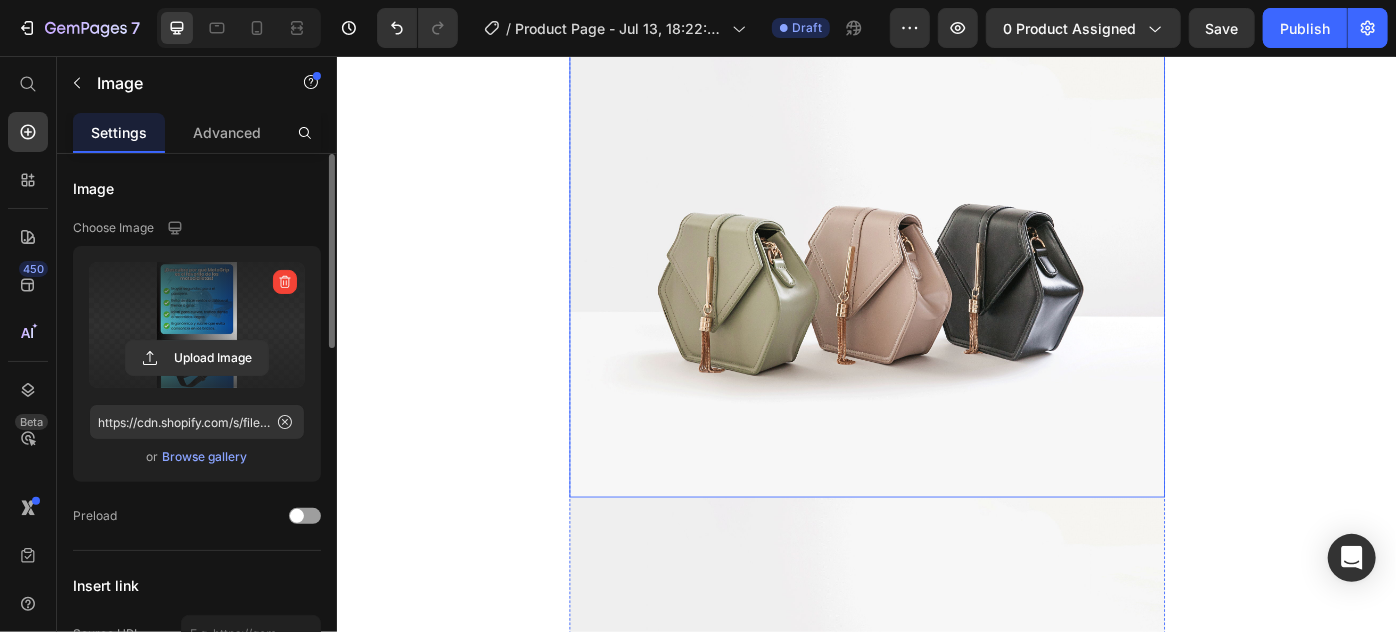 click at bounding box center [936, 302] 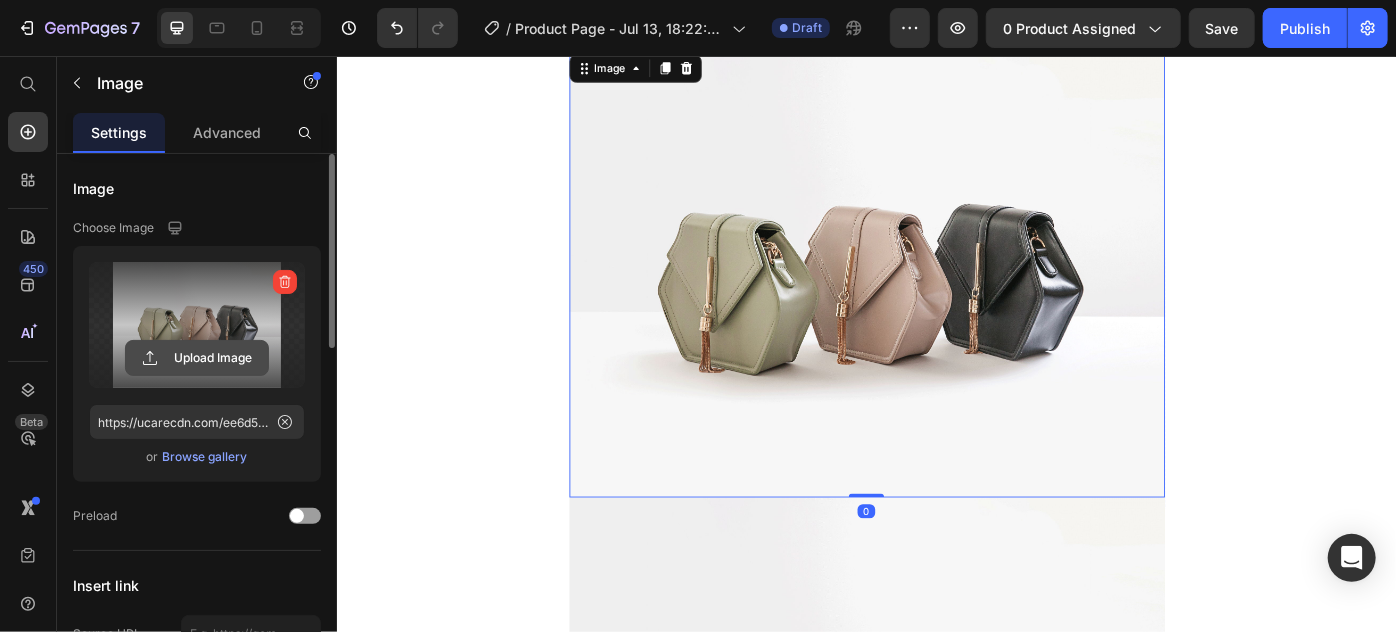 click 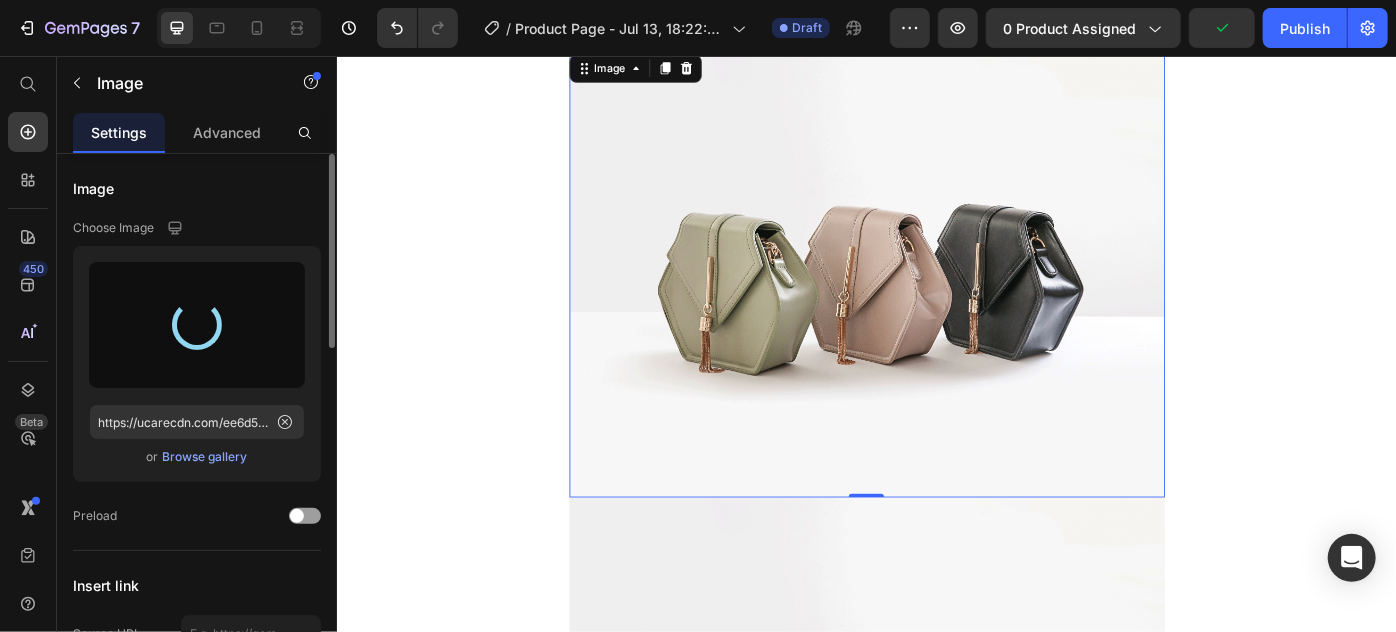 type on "https://cdn.shopify.com/s/files/1/0683/0879/5580/files/gempages_556060282128958707-db62f8b9-b667-4cb7-98ff-a9332df654c0.webp" 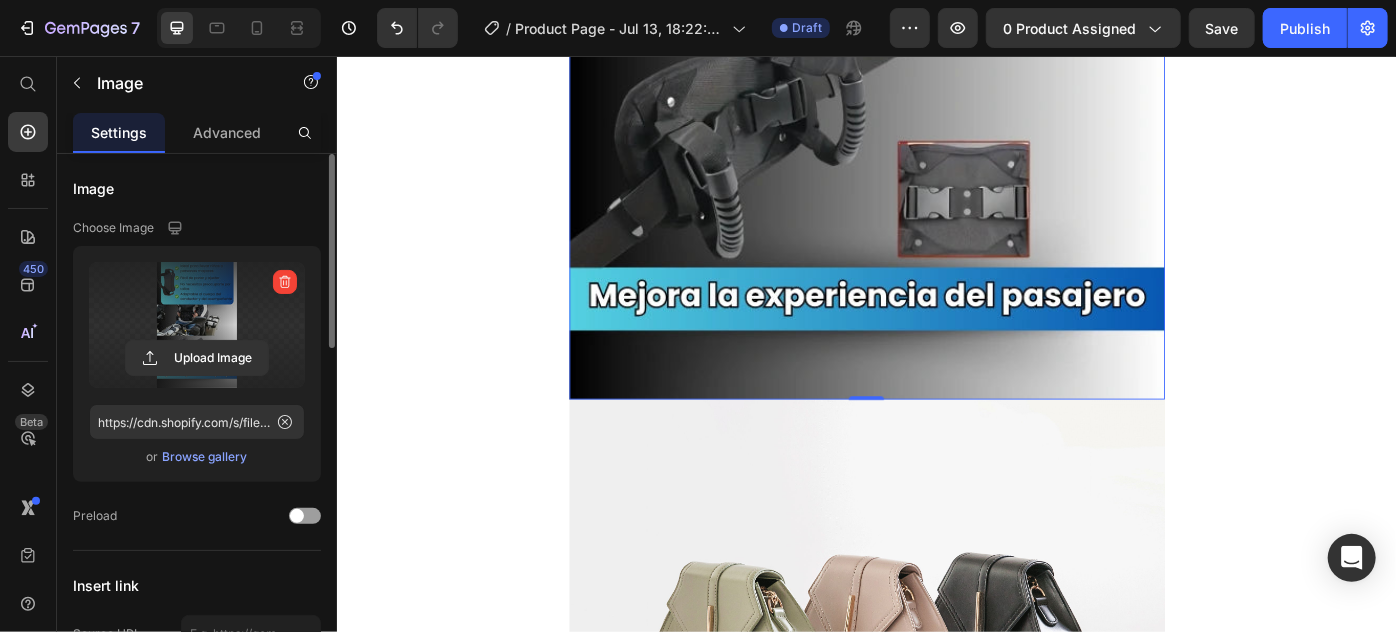 scroll, scrollTop: 2909, scrollLeft: 0, axis: vertical 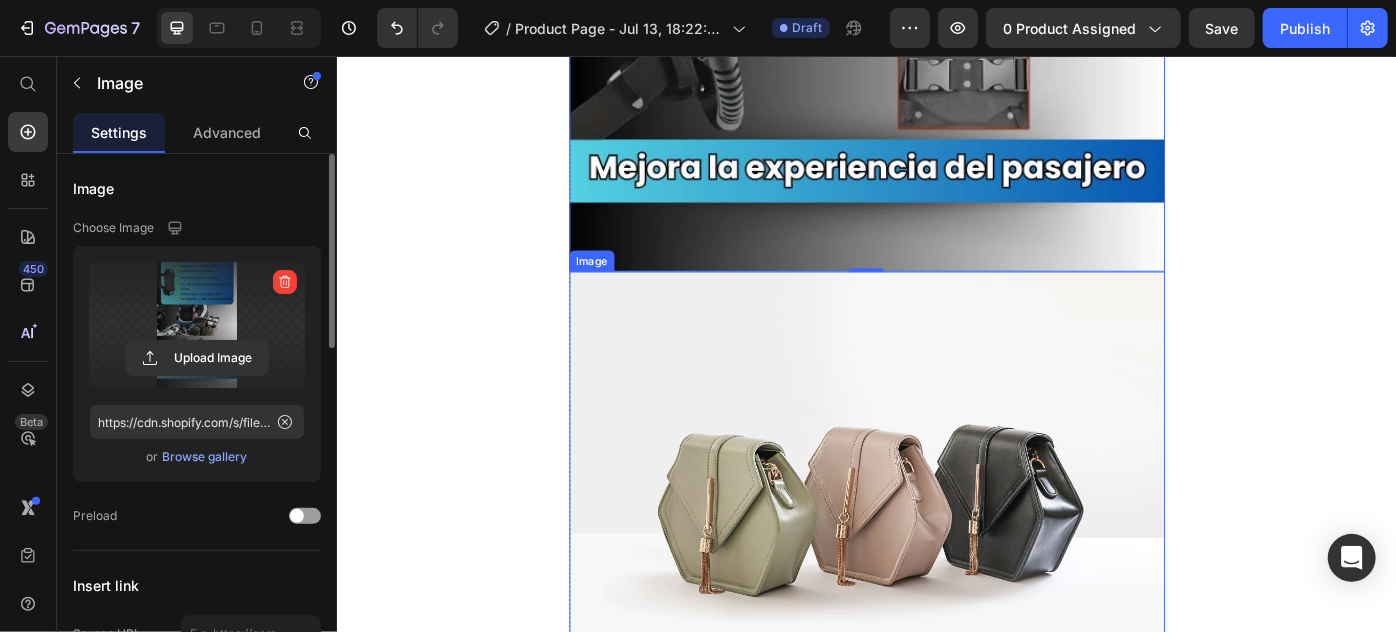 click at bounding box center (936, 552) 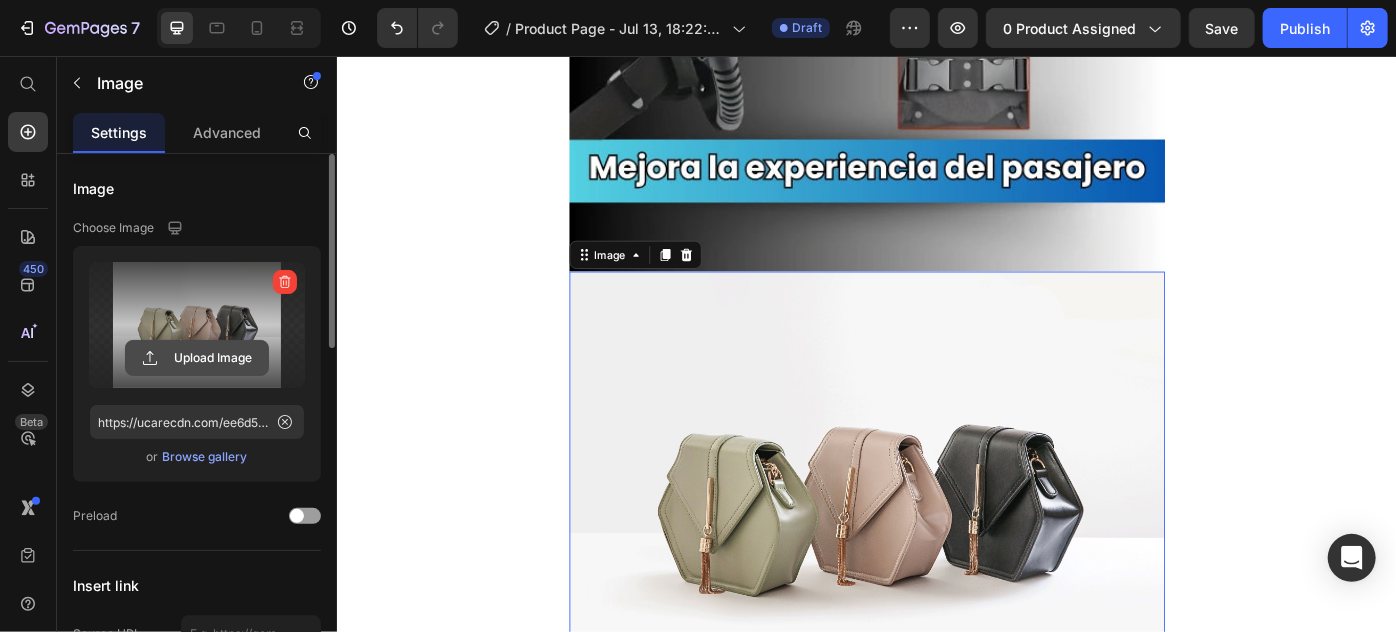 click 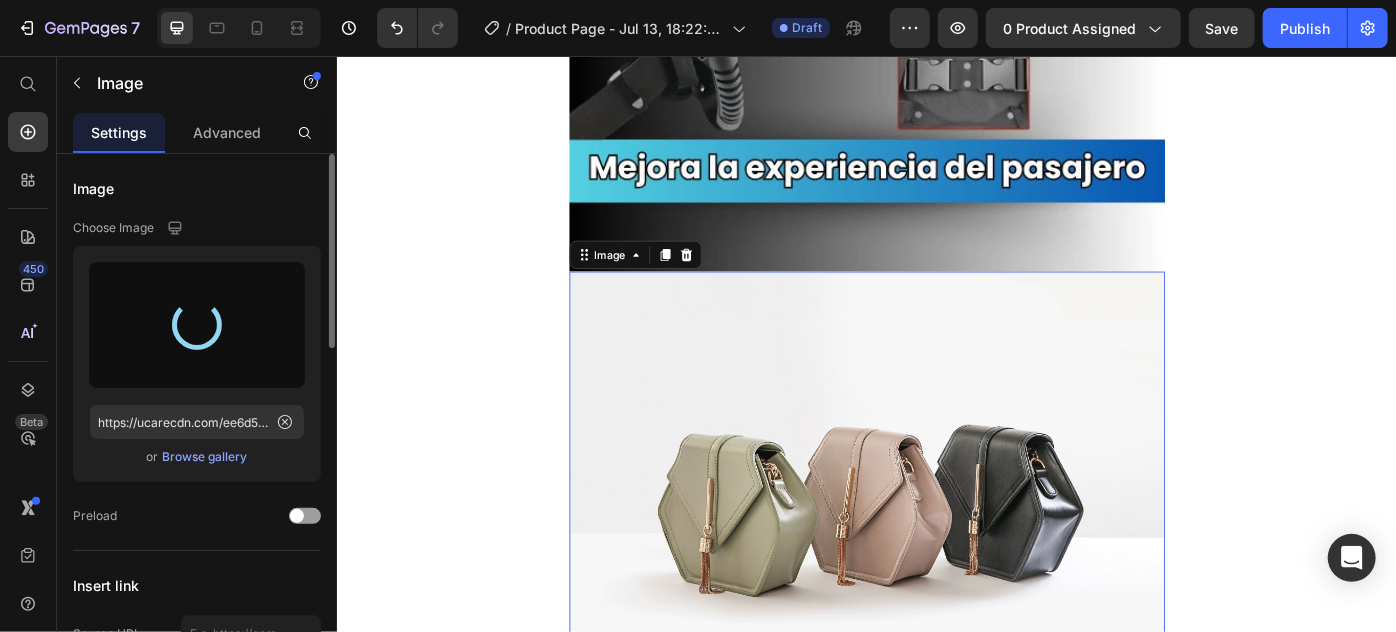 type on "https://cdn.shopify.com/s/files/1/0683/0879/5580/files/gempages_556060282128958707-e108f4d0-6a9b-4680-8e8e-4bc2636bfc93.webp" 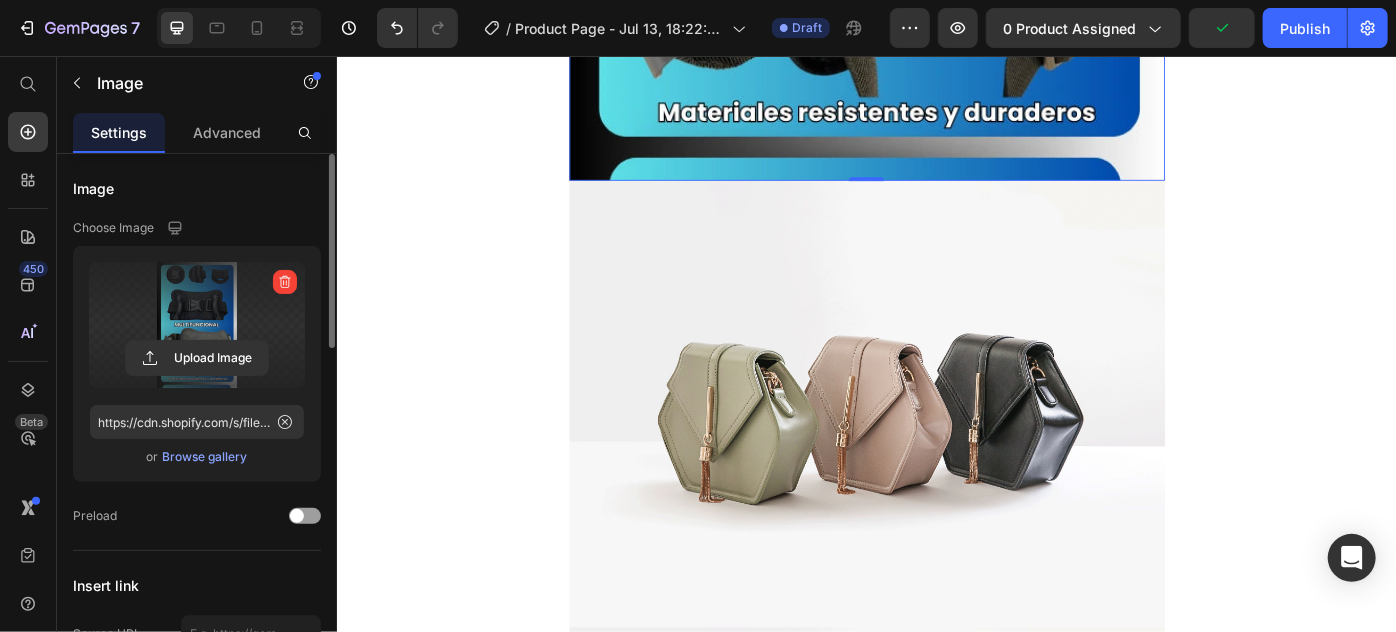 scroll, scrollTop: 4090, scrollLeft: 0, axis: vertical 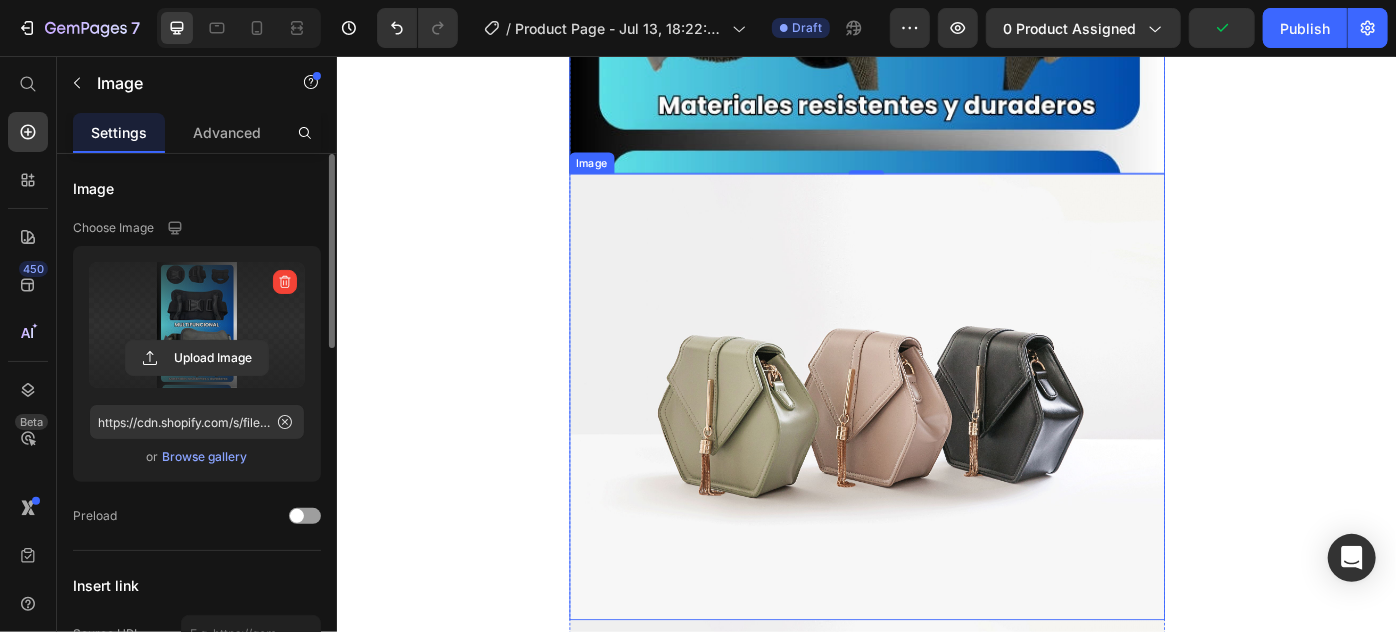 click at bounding box center (936, 441) 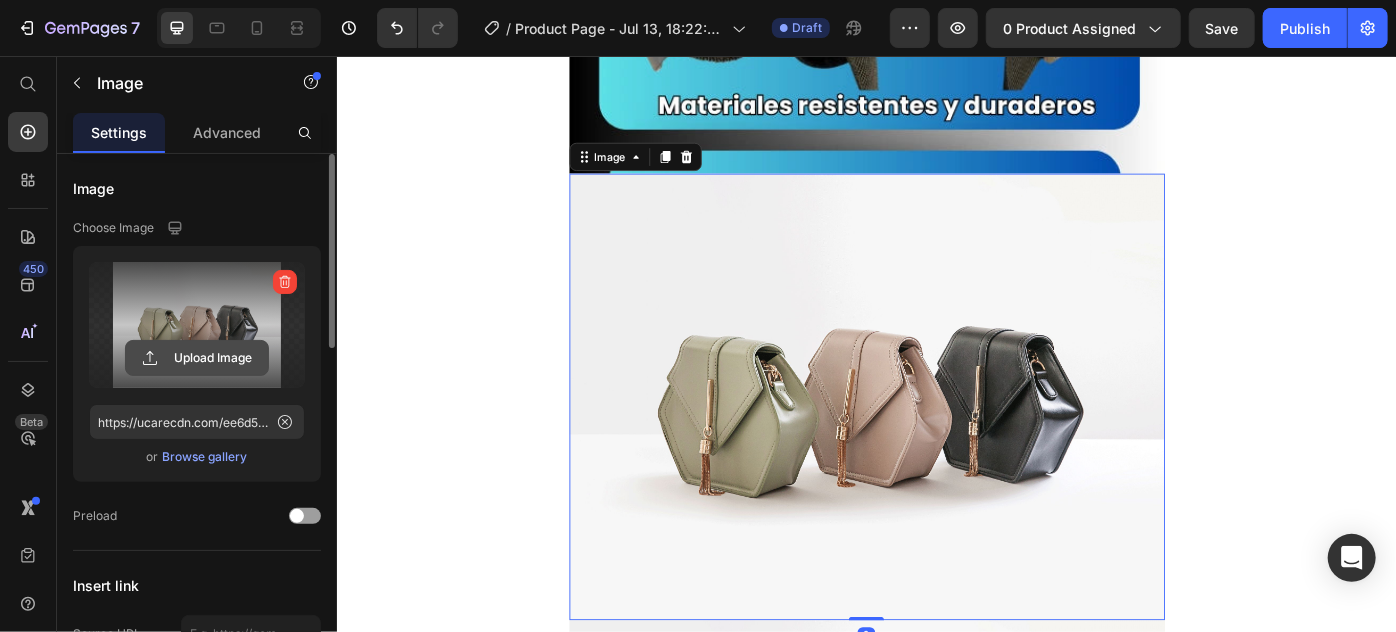 click 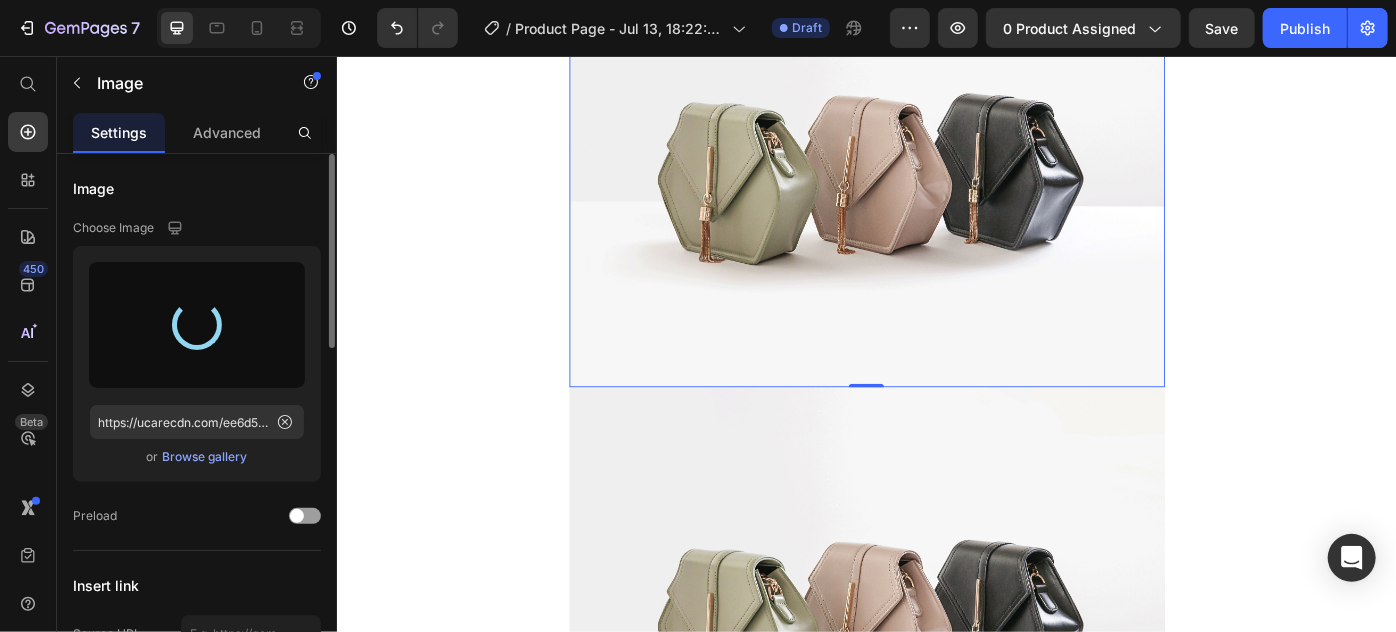 scroll, scrollTop: 4363, scrollLeft: 0, axis: vertical 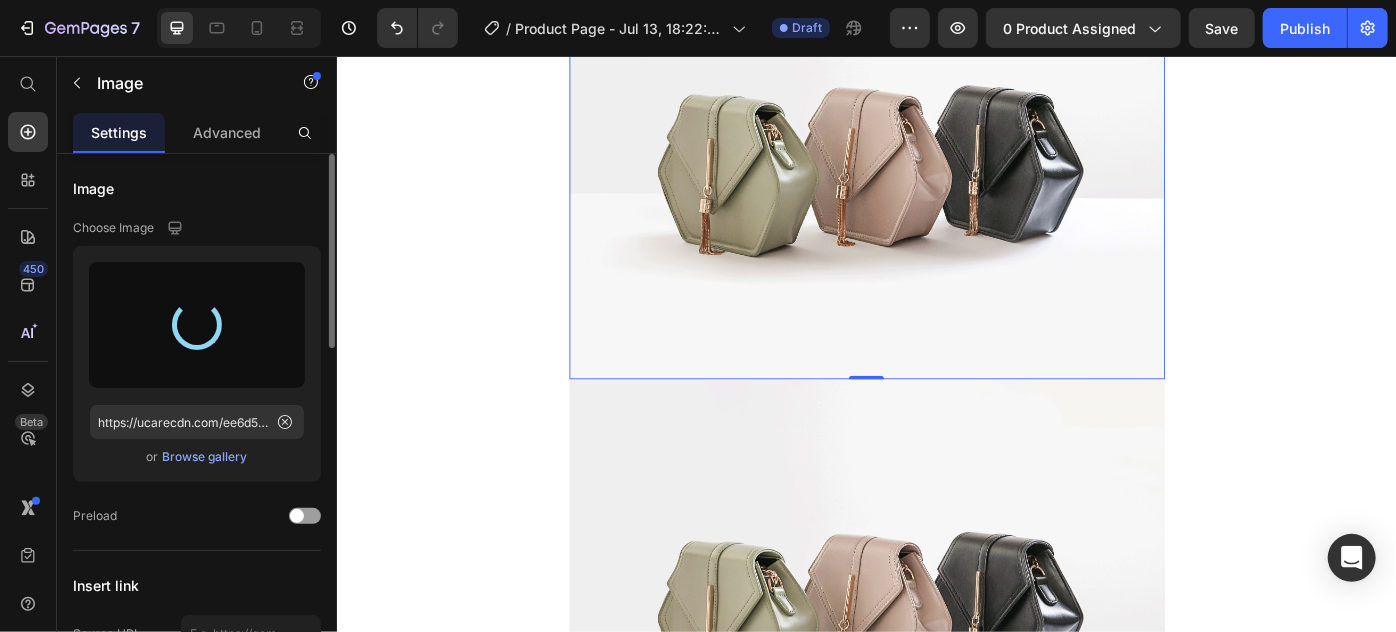 type on "https://cdn.shopify.com/s/files/1/0683/0879/5580/files/gempages_556060282128958707-46f29f87-89f3-48ba-8ec4-c5227e19d04b.webp" 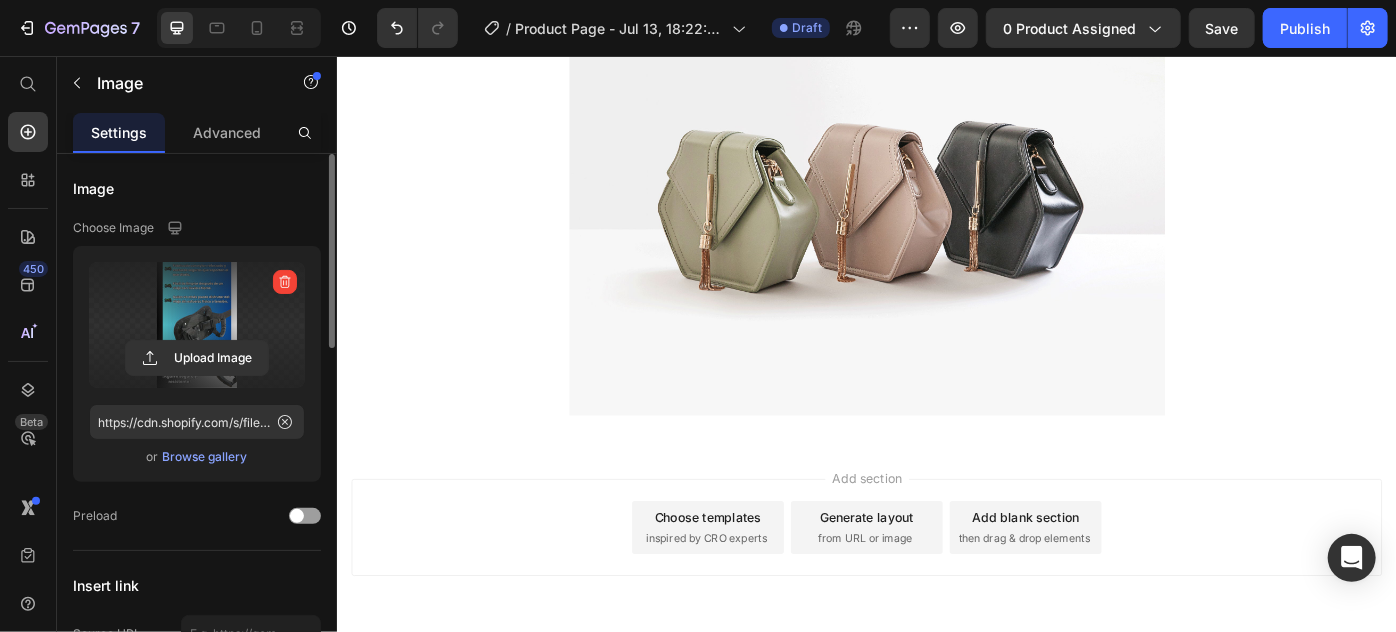 scroll, scrollTop: 5454, scrollLeft: 0, axis: vertical 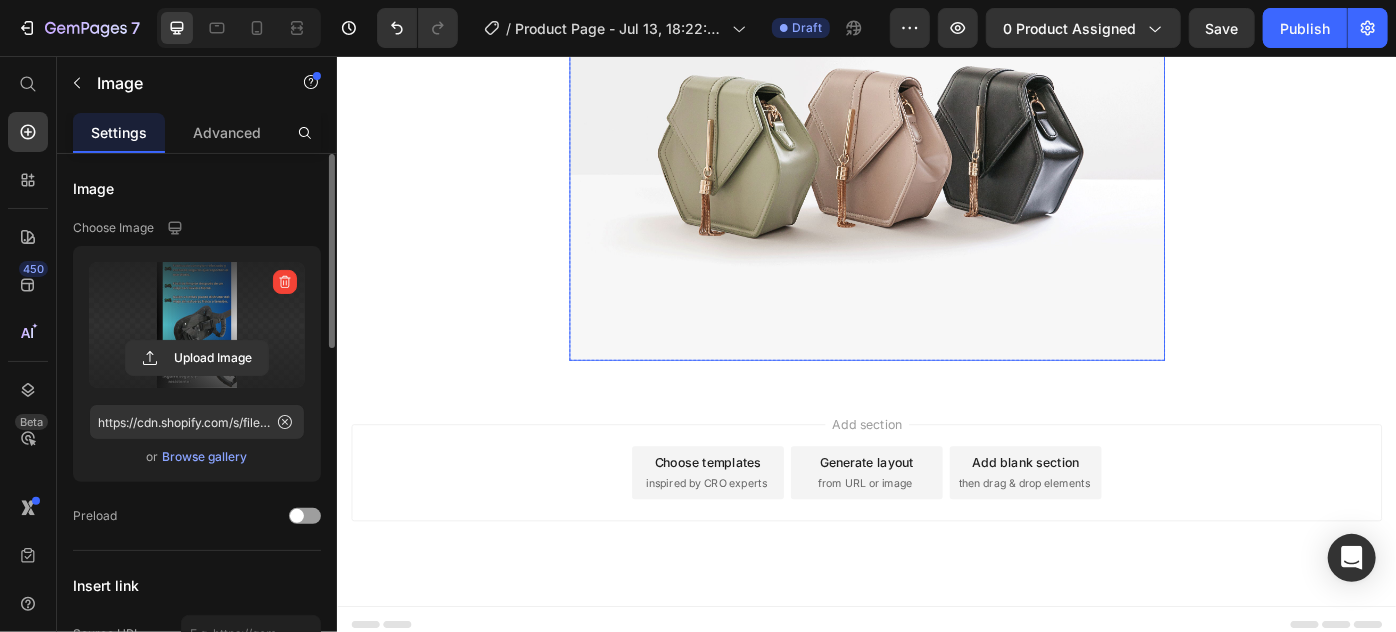 click at bounding box center (936, 146) 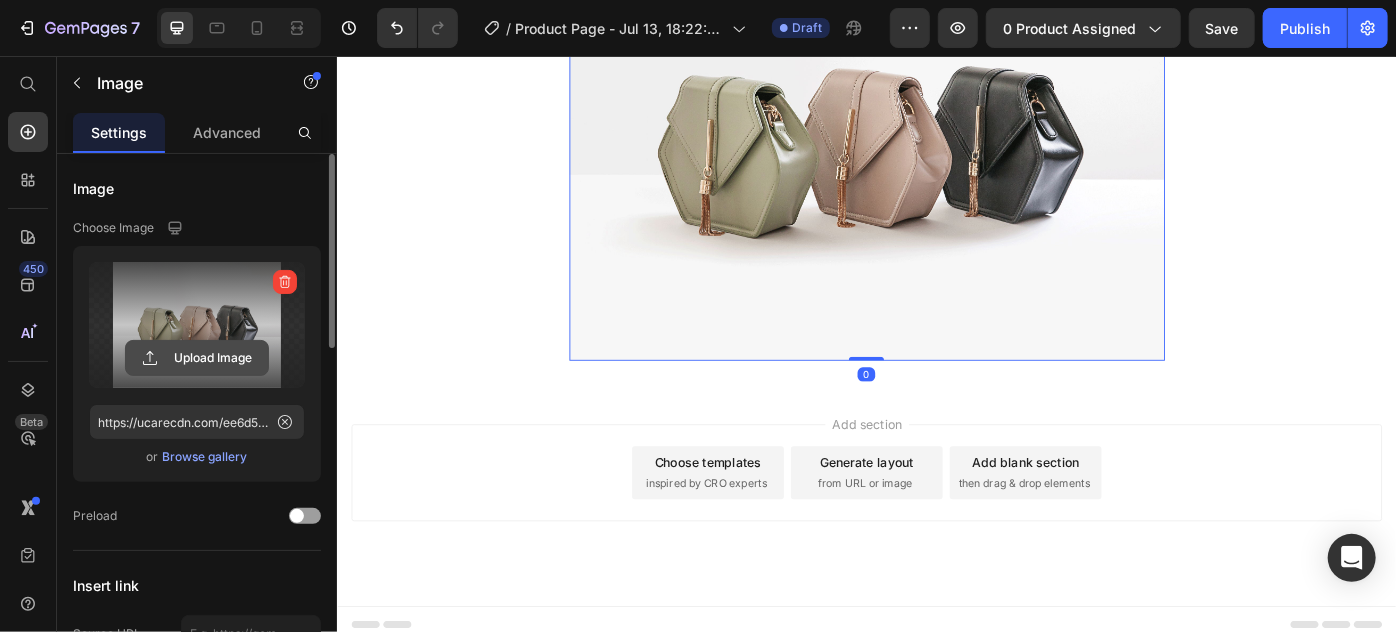 click 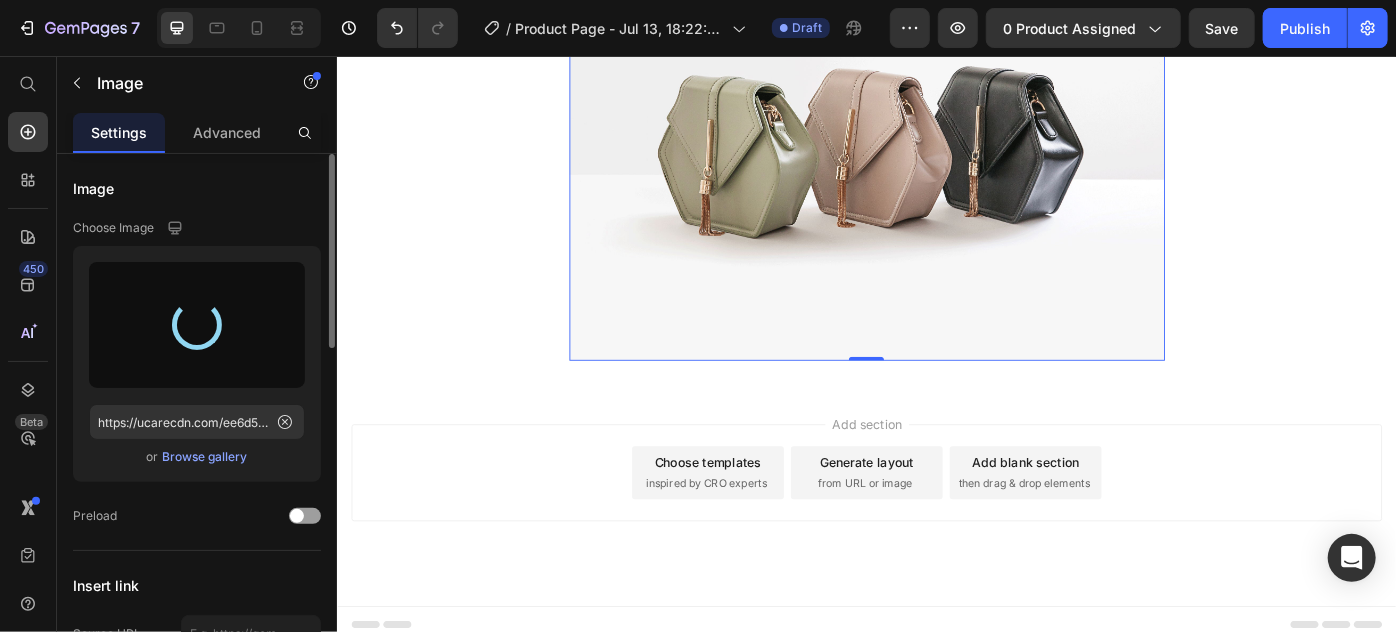 type on "https://cdn.shopify.com/s/files/1/0683/0879/5580/files/gempages_556060282128958707-343f210e-067e-4a47-8cb7-7e0456500914.webp" 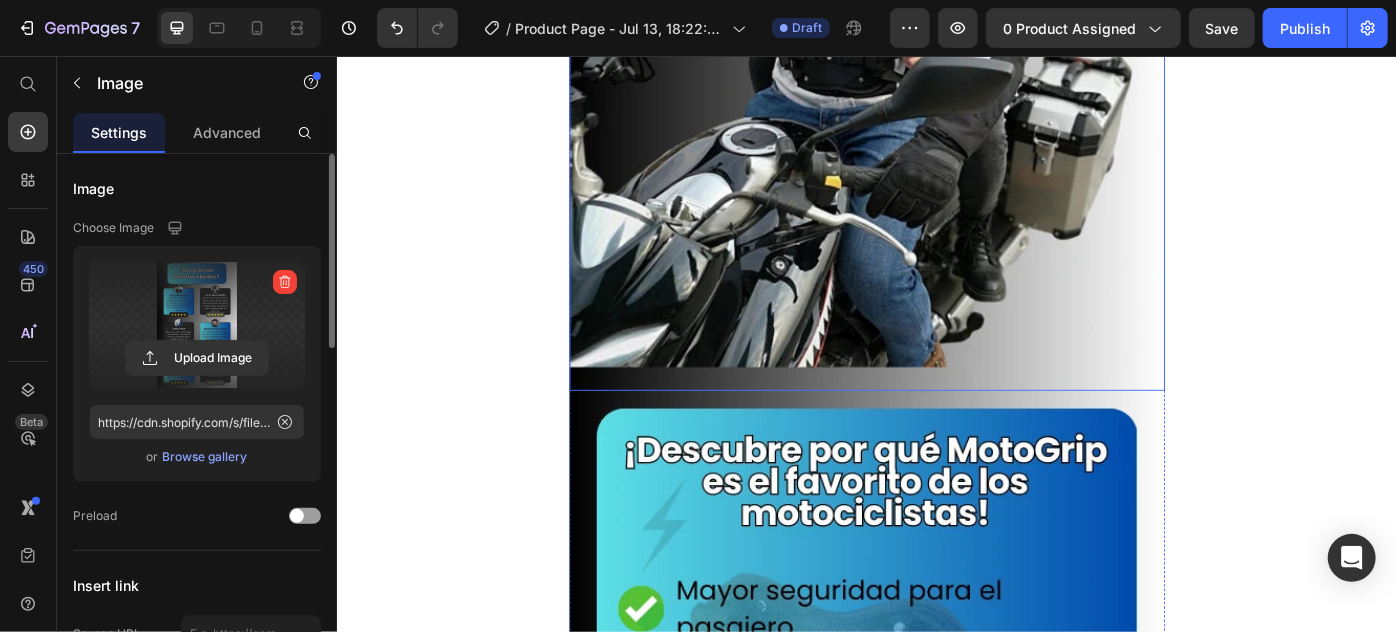 scroll, scrollTop: 636, scrollLeft: 0, axis: vertical 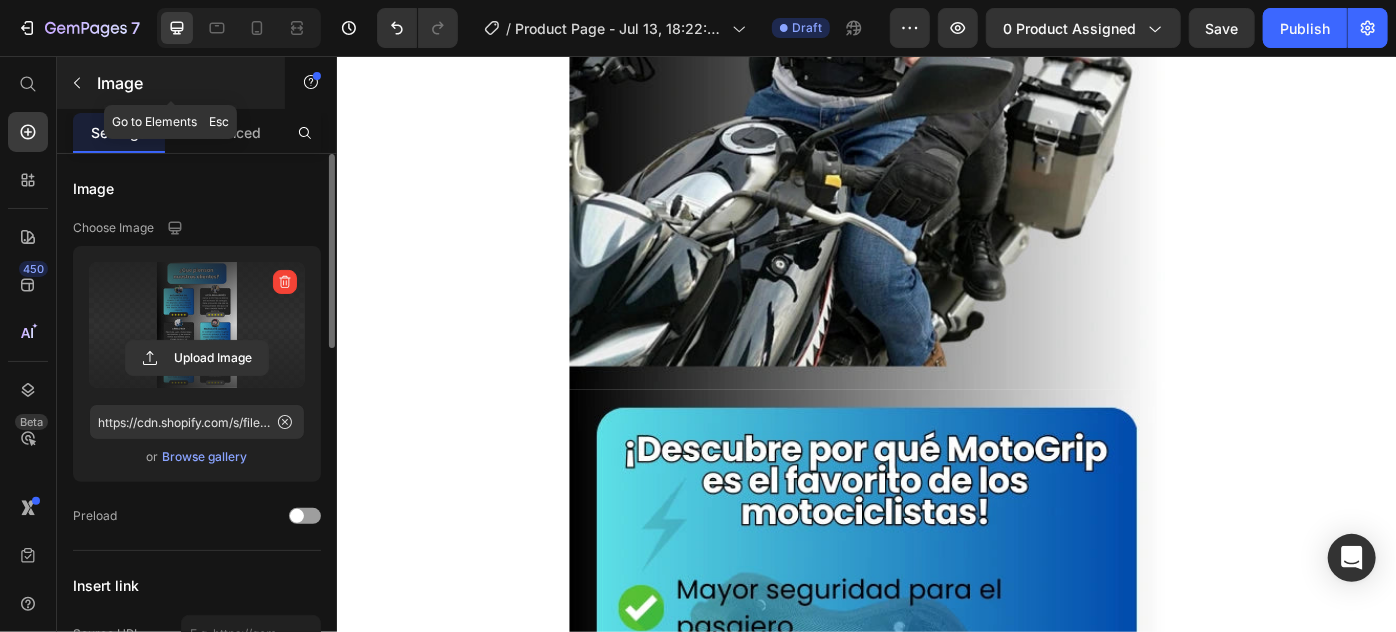 click 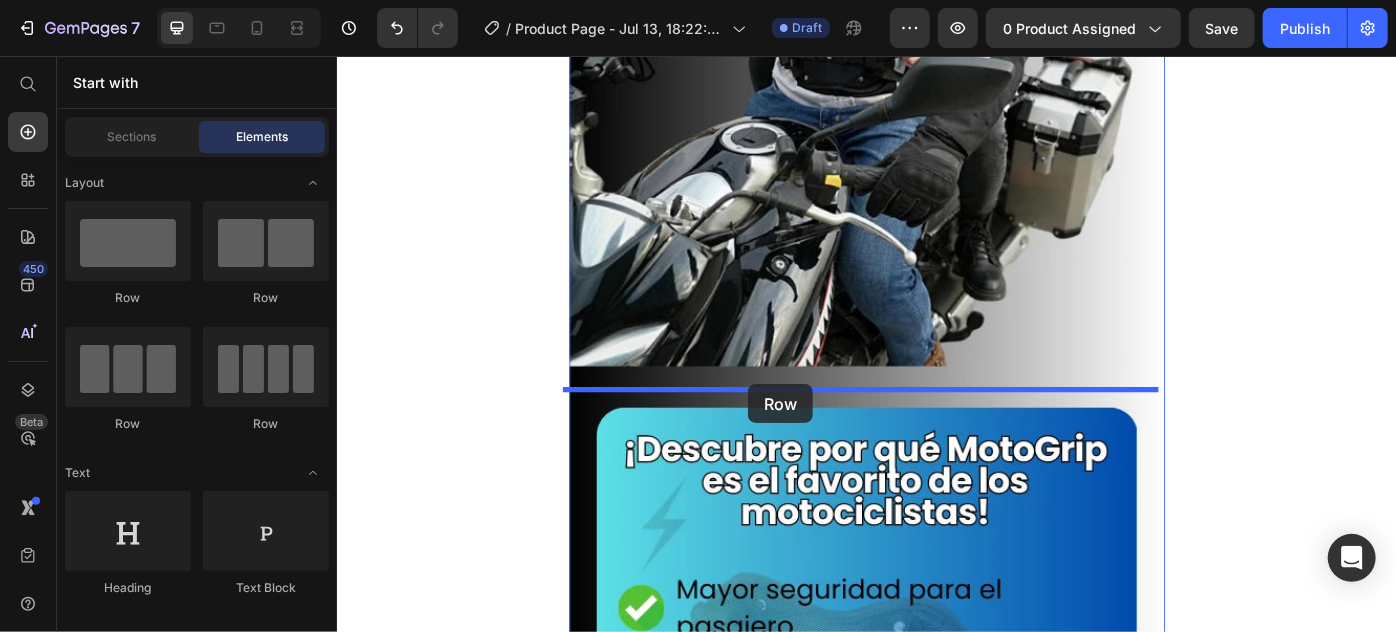 drag, startPoint x: 473, startPoint y: 307, endPoint x: 802, endPoint y: 427, distance: 350.2014 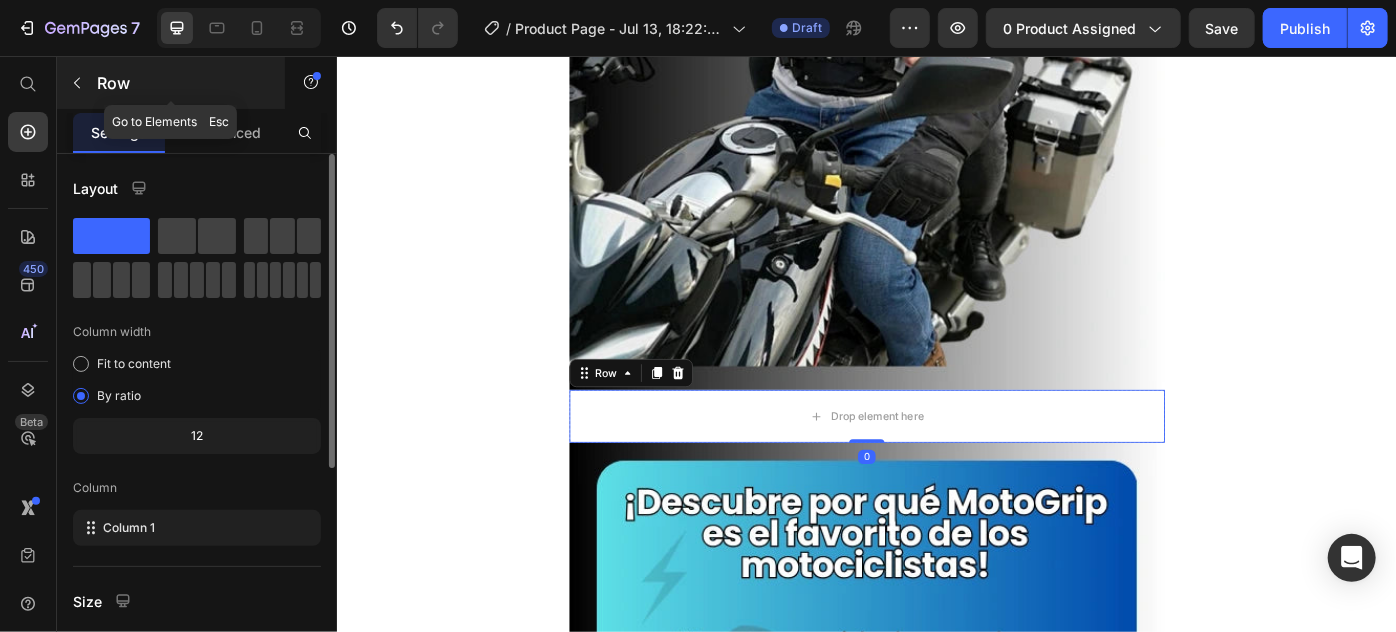 click at bounding box center (77, 83) 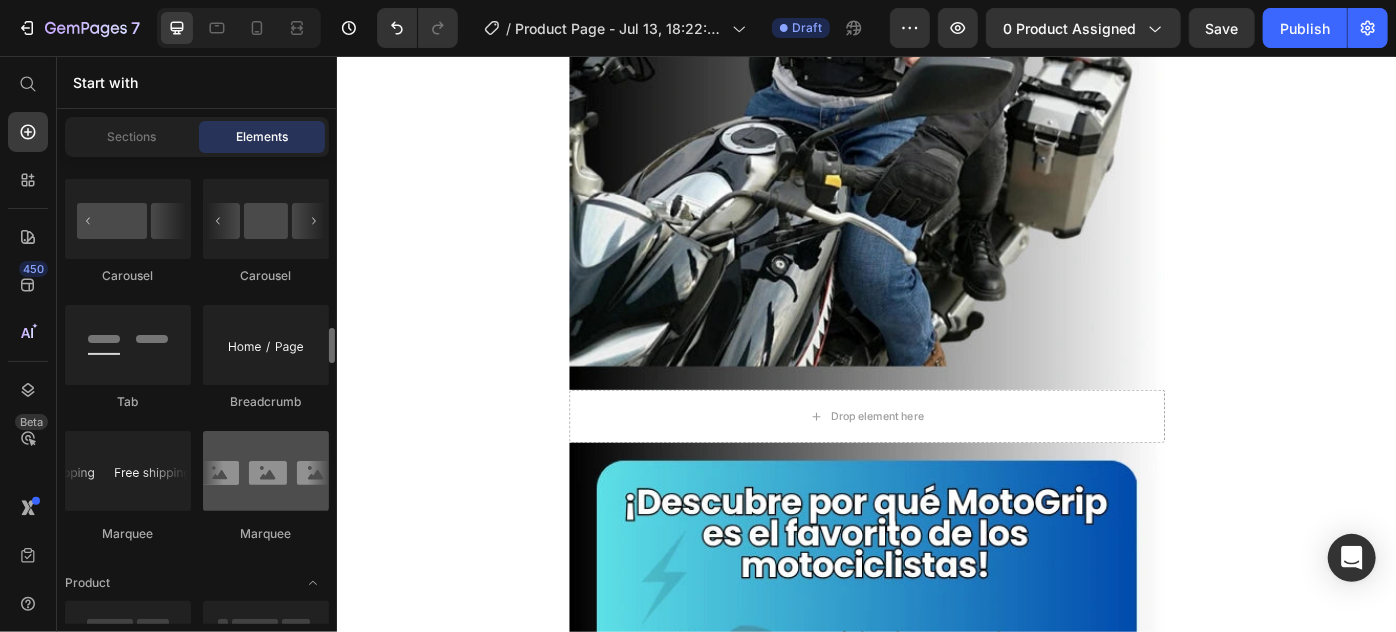 scroll, scrollTop: 2545, scrollLeft: 0, axis: vertical 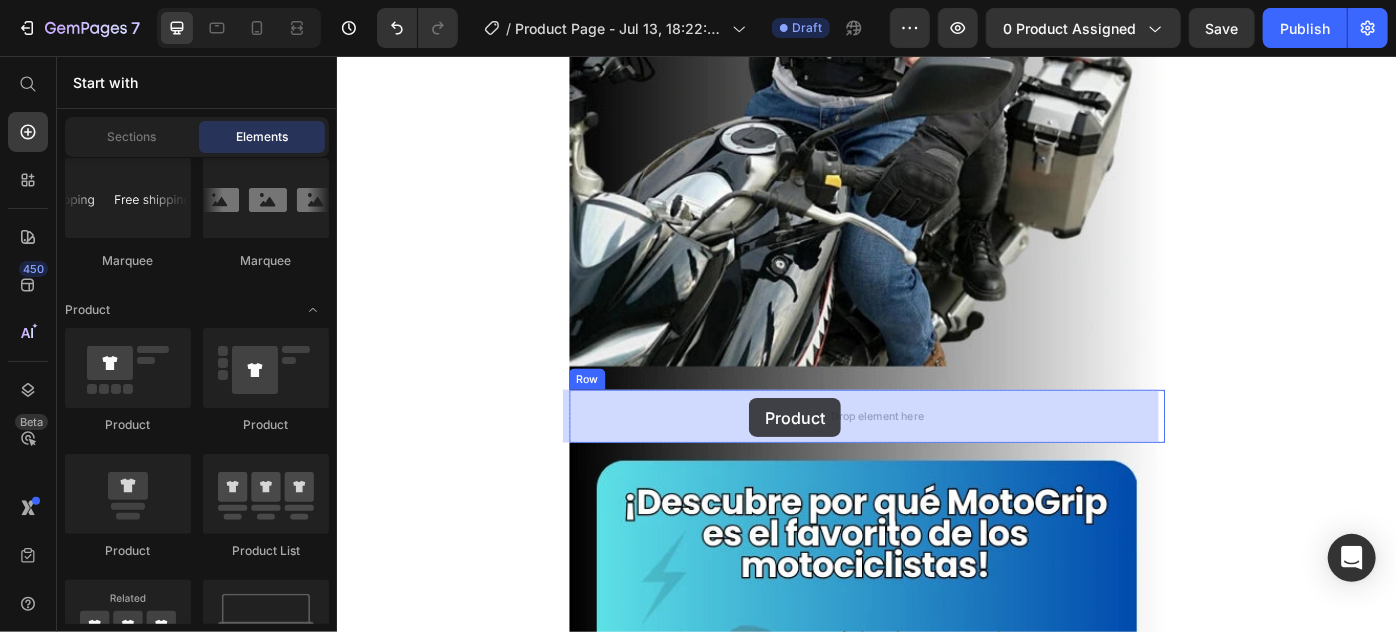 drag, startPoint x: 472, startPoint y: 548, endPoint x: 803, endPoint y: 443, distance: 347.25494 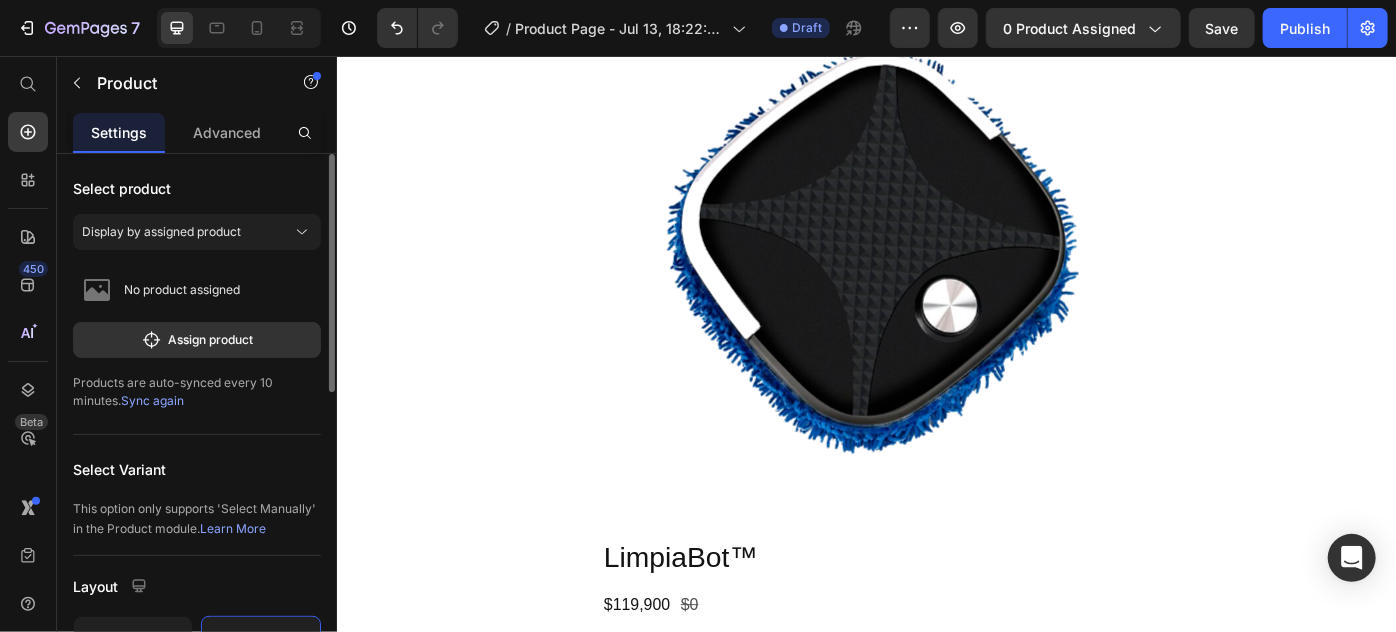 scroll, scrollTop: 1000, scrollLeft: 0, axis: vertical 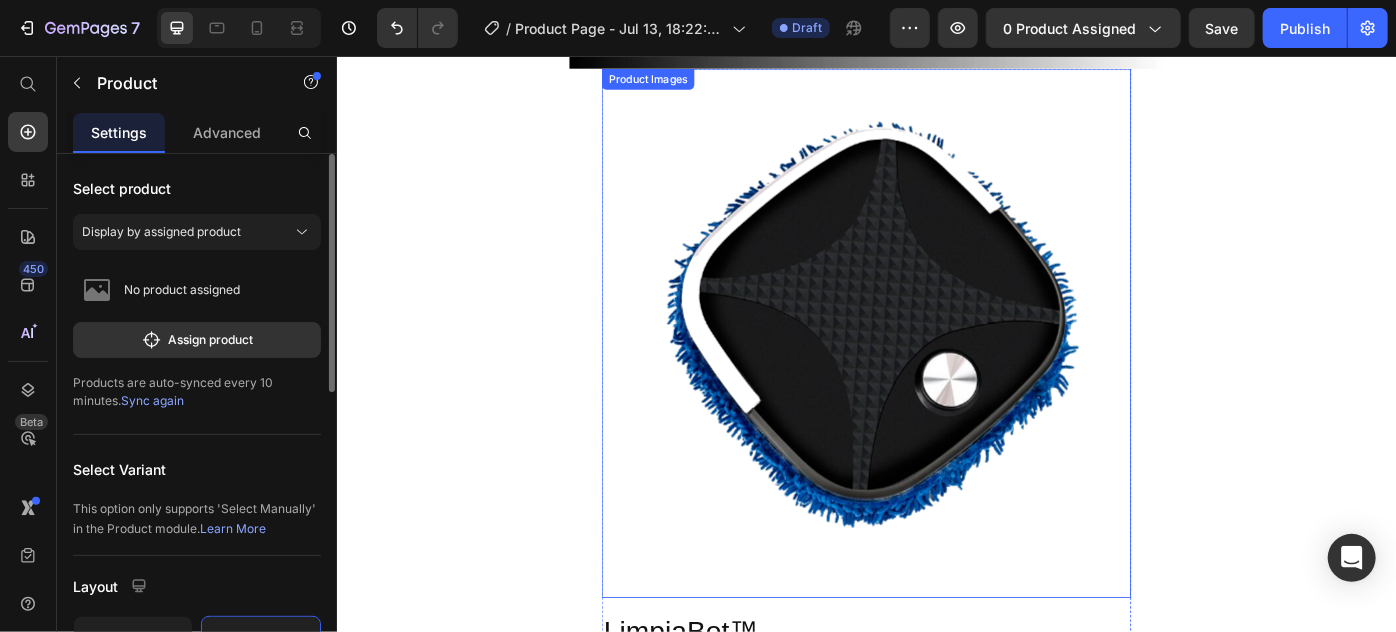 click at bounding box center (936, 369) 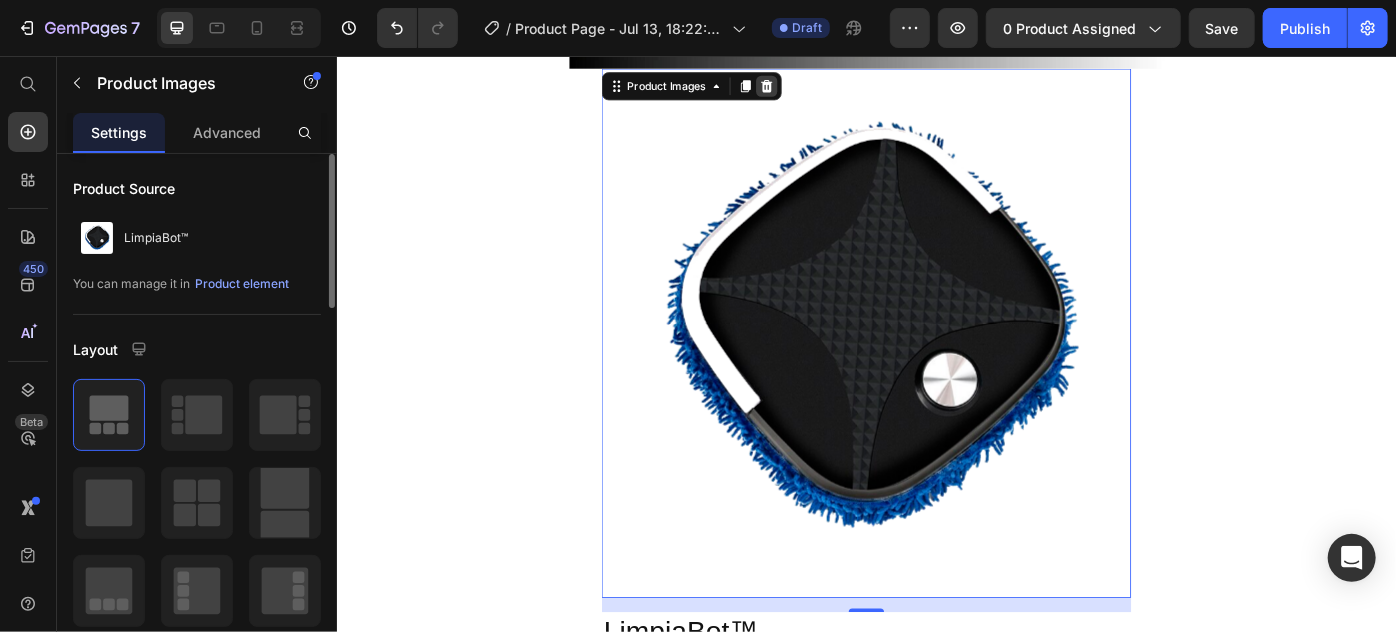 click 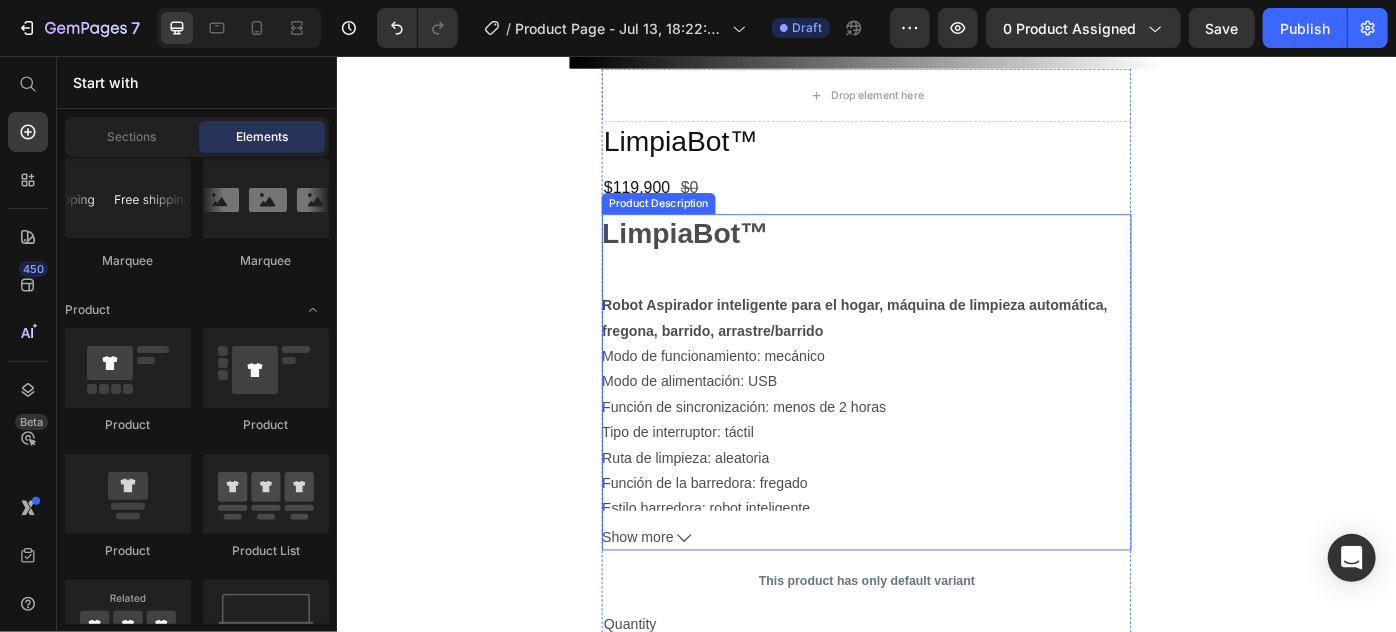click on "LimpiaBot™
Robot Aspirador inteligente para el hogar, máquina de limpieza automática, fregona, barrido, arrastre/barrido
Modo de funcionamiento: mecánico
Modo de alimentación: USB
Función de sincronización: menos de 2 horas
Tipo de interruptor: táctil
Ruta de limpieza: aleatoria
Función de la barredora: fregado
Estilo barredora: robot inteligente
Instrucciones de uso
1. Cuando utilice el robot de piso inteligente por primera vez, cárguelo durante más de 6 horas (utilice el cable de carga original de fábrica cuando cargue y el transformador no debe exceder los 6 V). Una vez completada la carga, encienda el interruptor principal en el chasis y luego coloque la toallita en el chasis de la máquina limpiadora de pisos, alinee el borde del orificio redondo en el medio de la toallita con el marco de la rueda motriz, y luego colóquelo en el suelo, presione el interruptor de inicio, el robot de limpieza inteligente puede comenzar el trabajo de limpieza y eliminación de polvo." at bounding box center [936, 402] 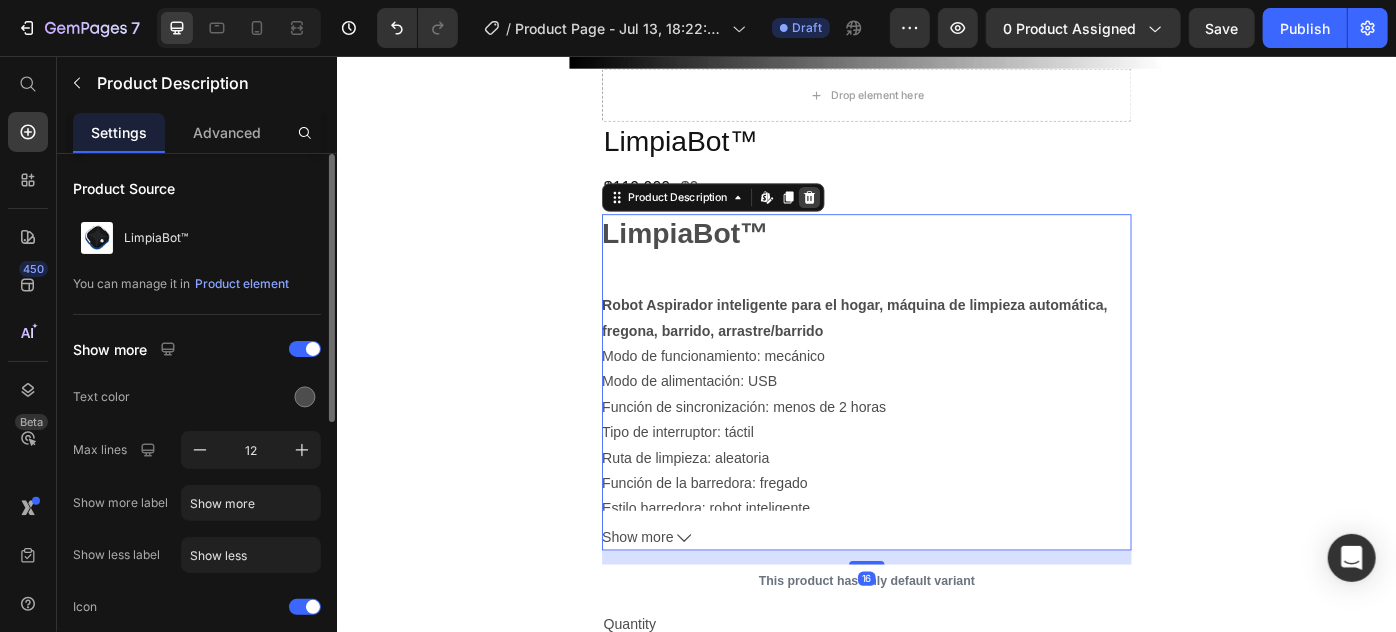 click 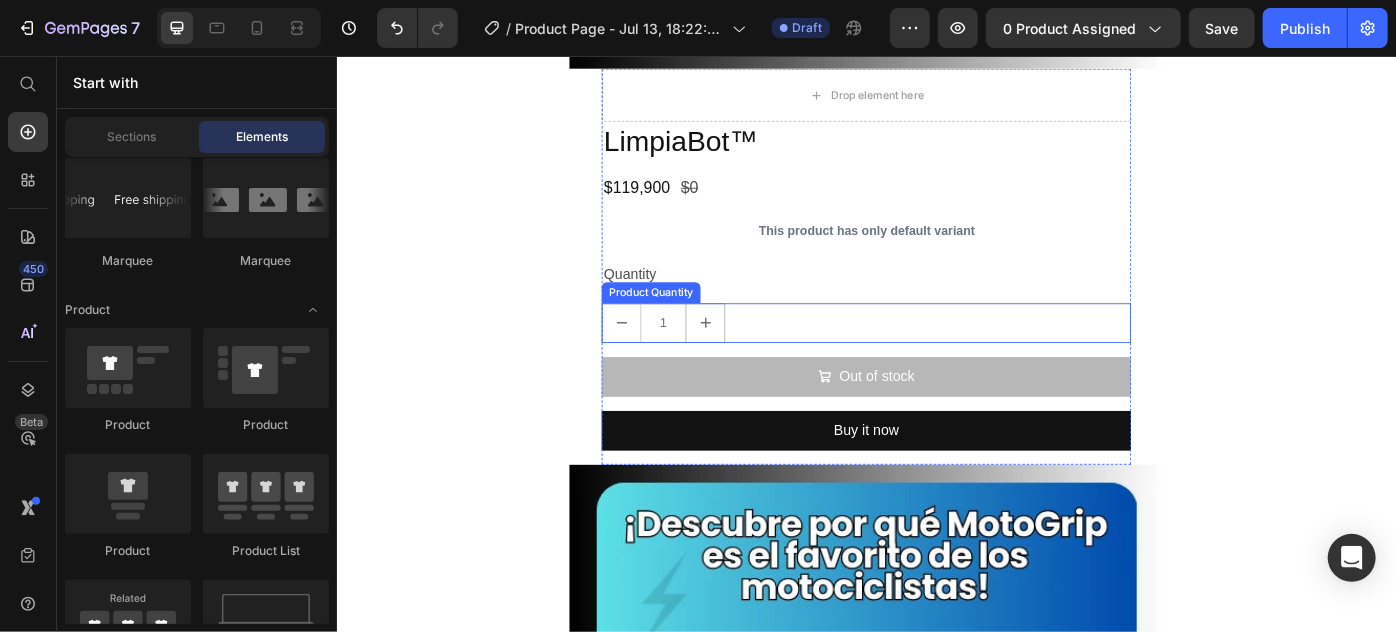click on "1" at bounding box center [936, 357] 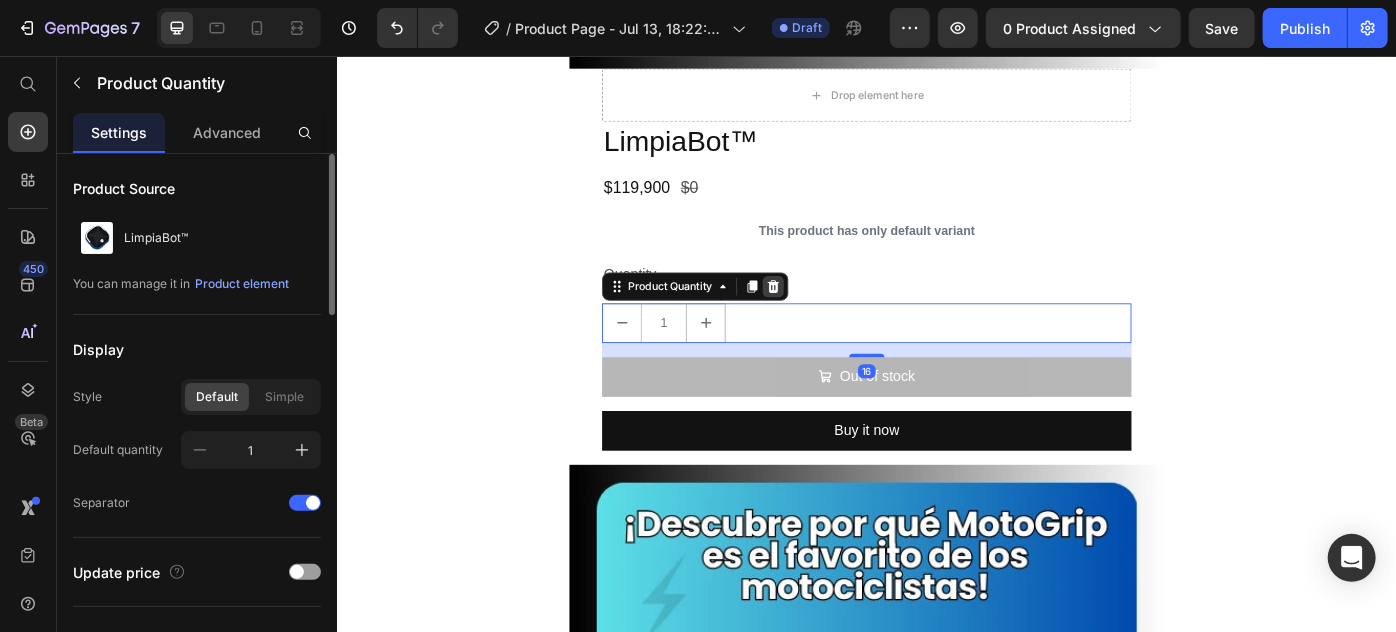 click 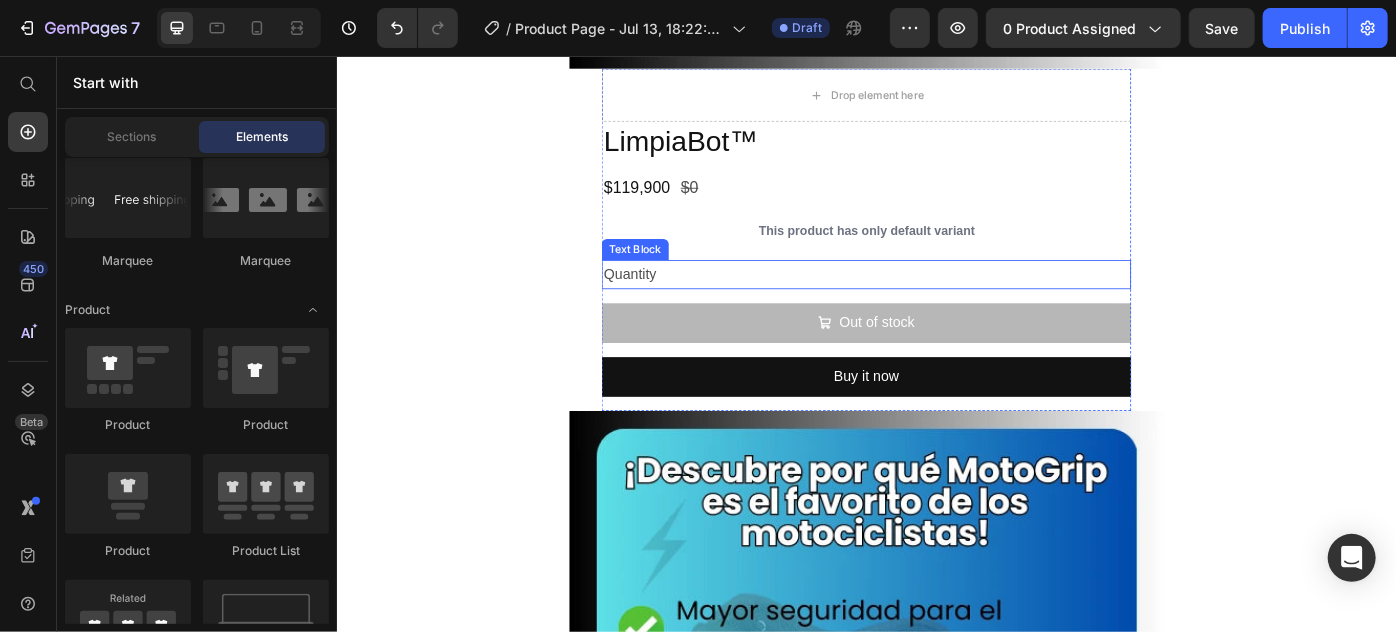 click on "Quantity" at bounding box center [936, 302] 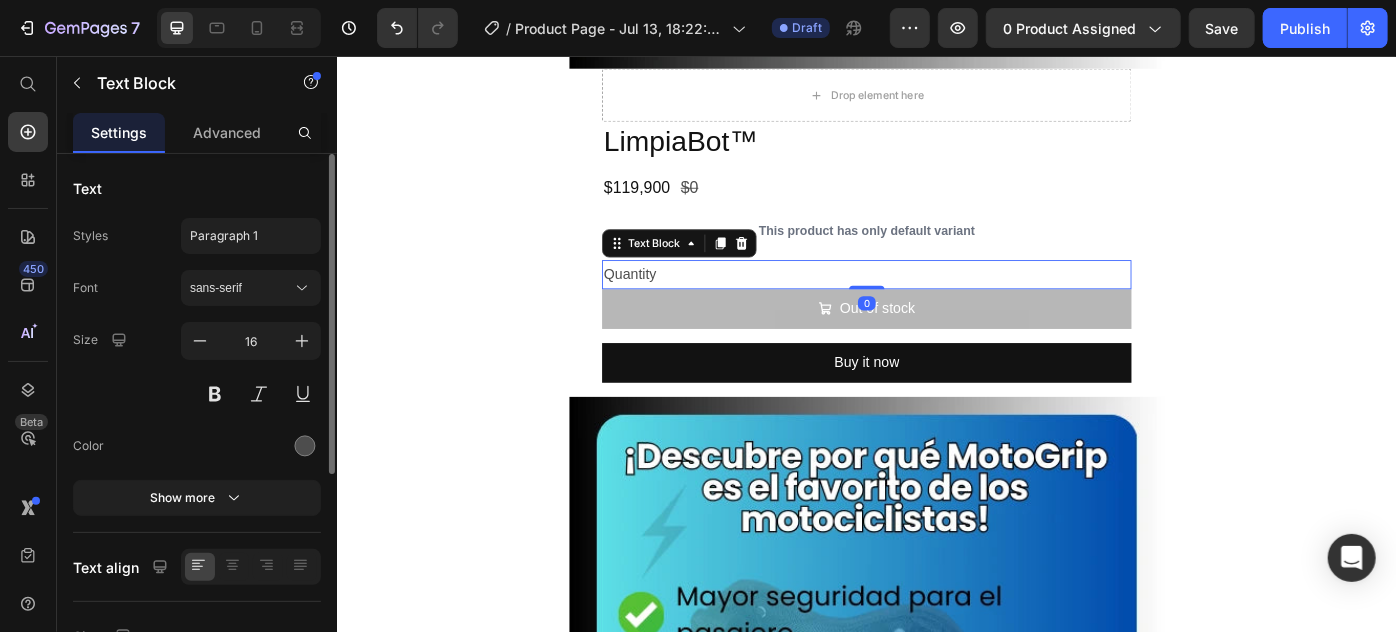 drag, startPoint x: 924, startPoint y: 333, endPoint x: 924, endPoint y: 306, distance: 27 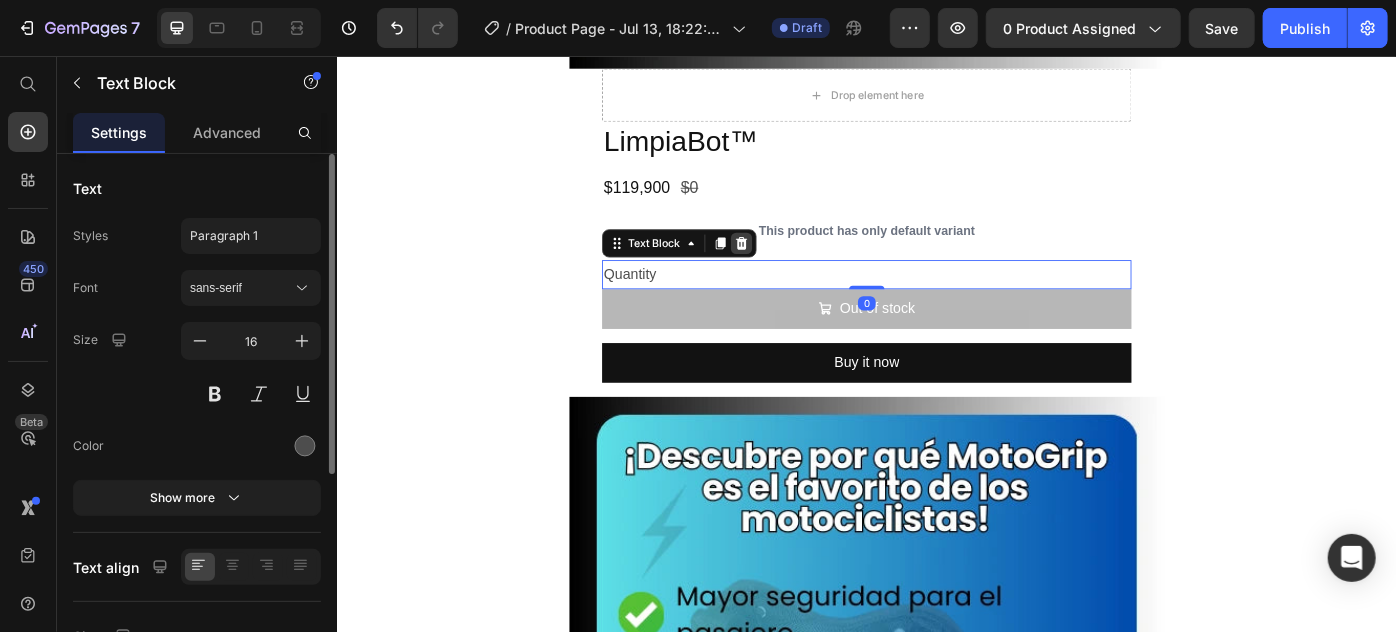 click at bounding box center (794, 267) 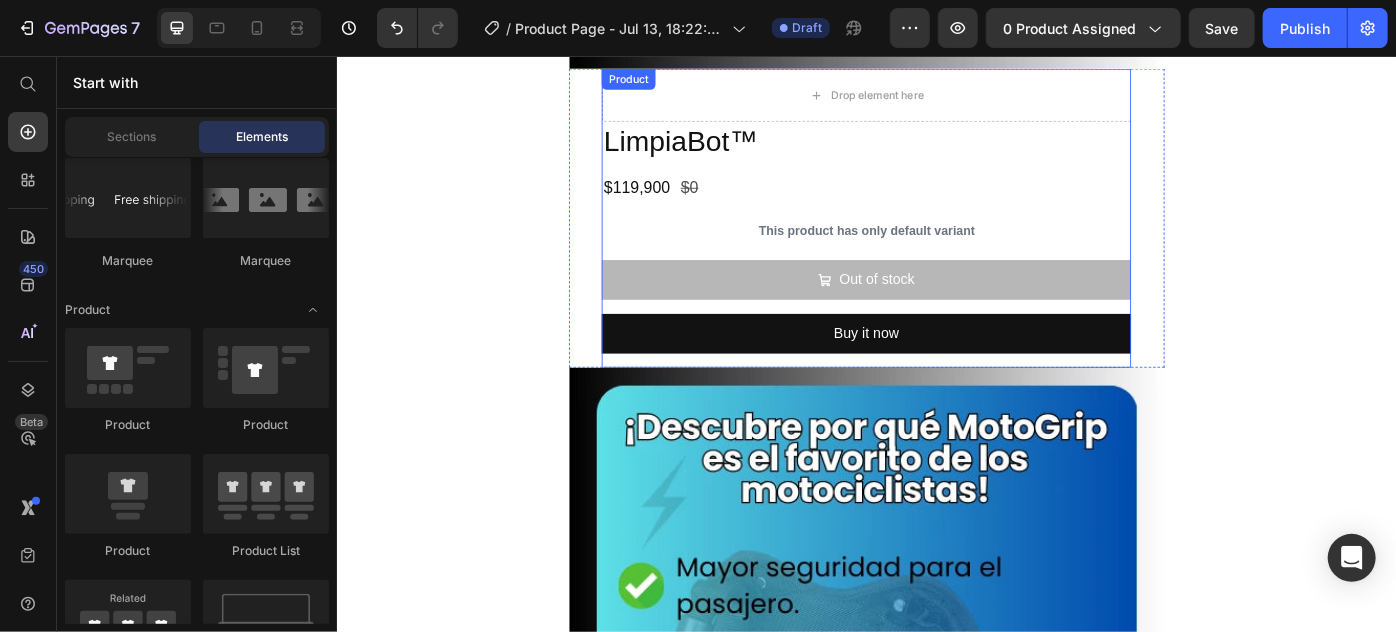 click on "LimpiaBot™ Product Title $119,900 Product Price $0 Product Price Row This product has only default variant Product Variants & Swatches
Out of stock Add to Cart Buy it now Dynamic Checkout" at bounding box center (936, 268) 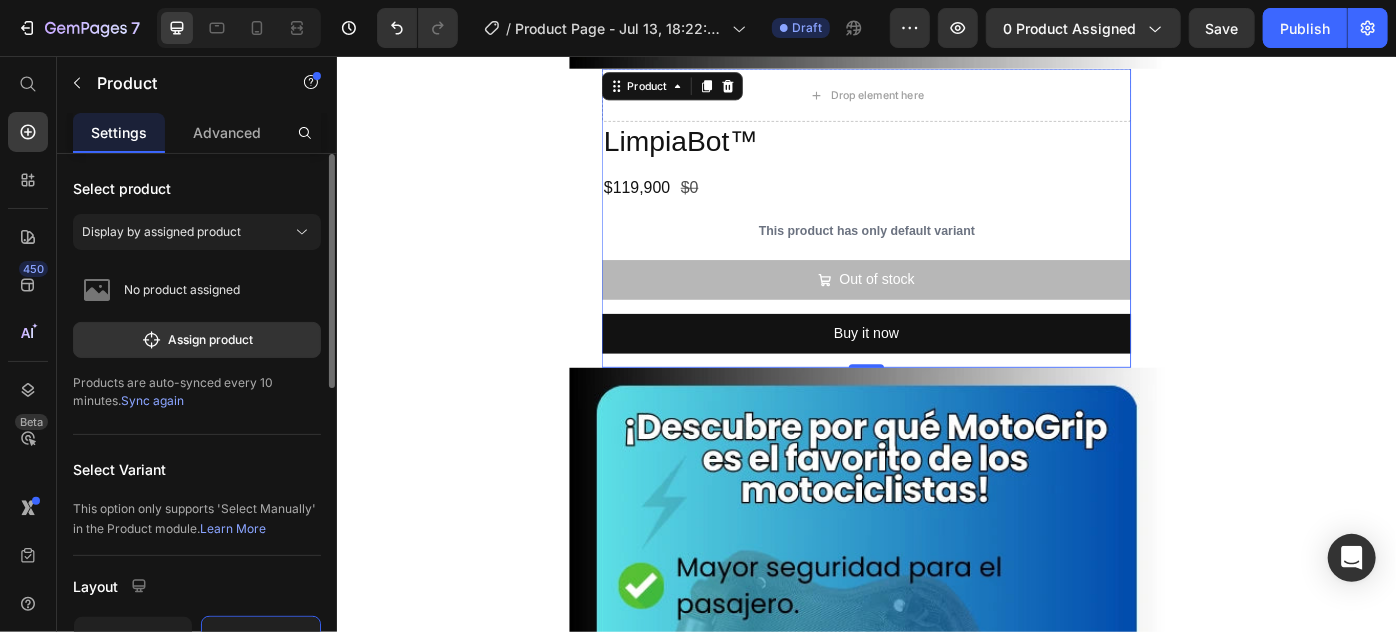 click on "LimpiaBot™ Product Title $119,900 Product Price $0 Product Price Row This product has only default variant Product Variants & Swatches
Out of stock Add to Cart Buy it now Dynamic Checkout" at bounding box center [936, 268] 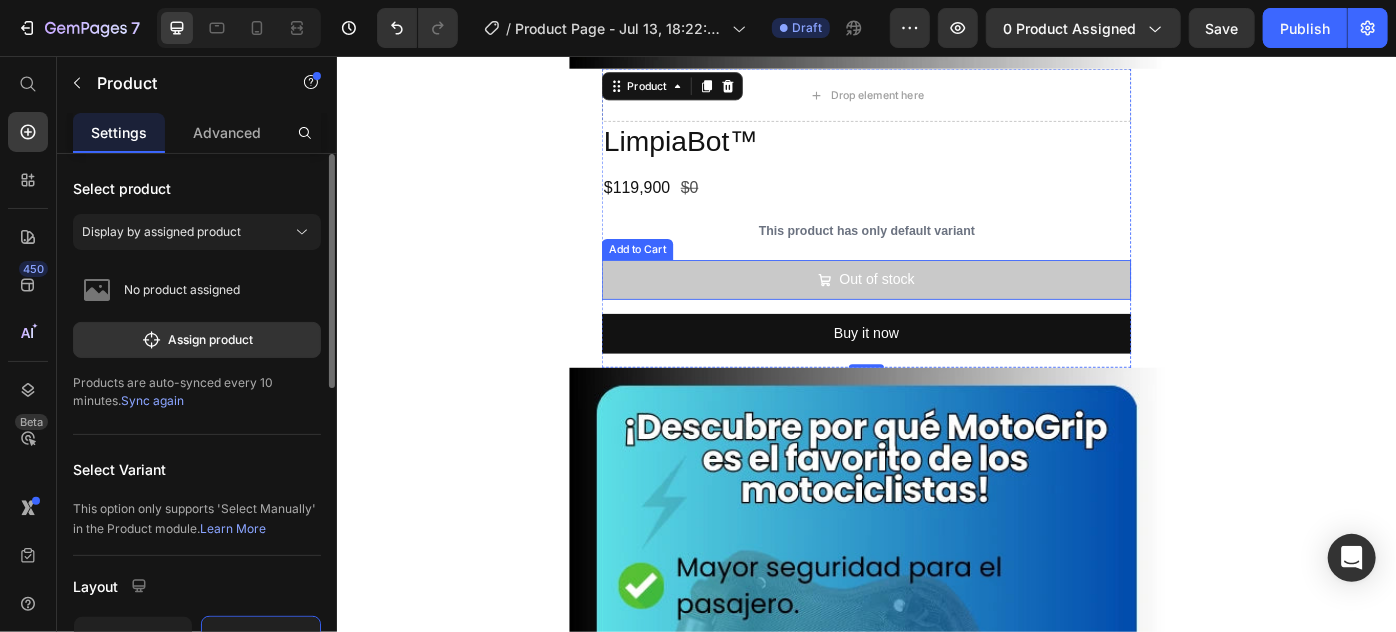 click on "Out of stock" at bounding box center (936, 308) 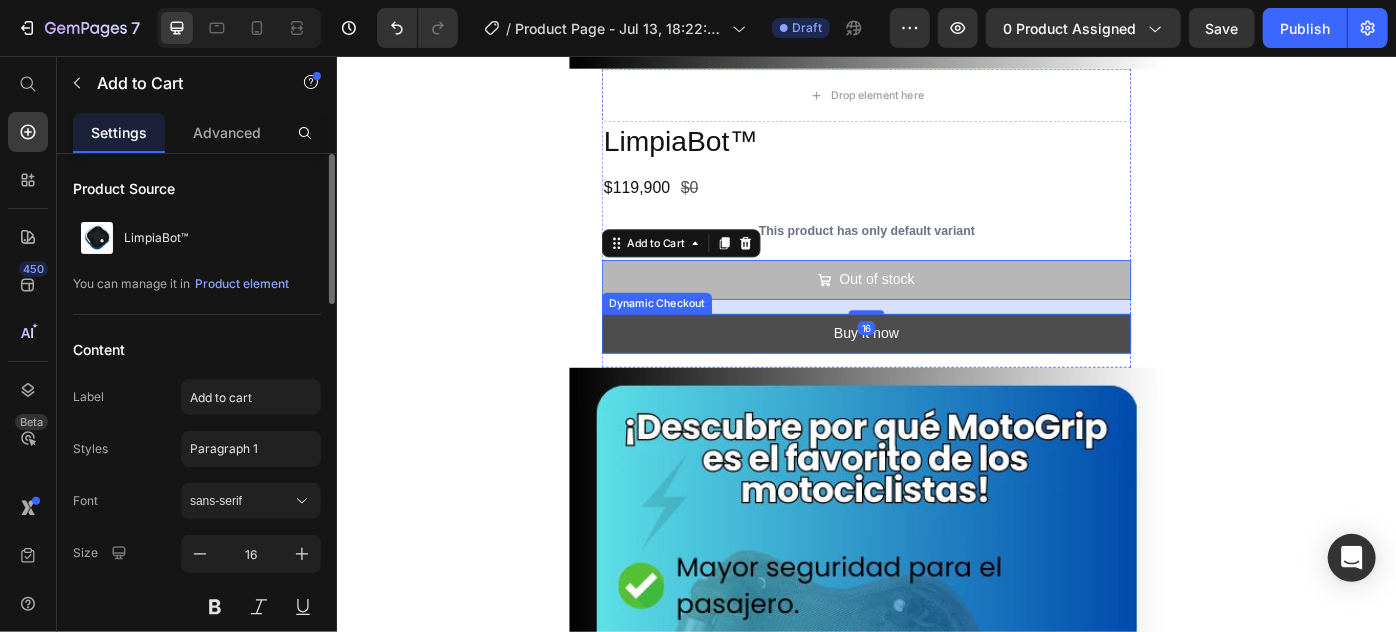 click on "Buy it now" at bounding box center (936, 369) 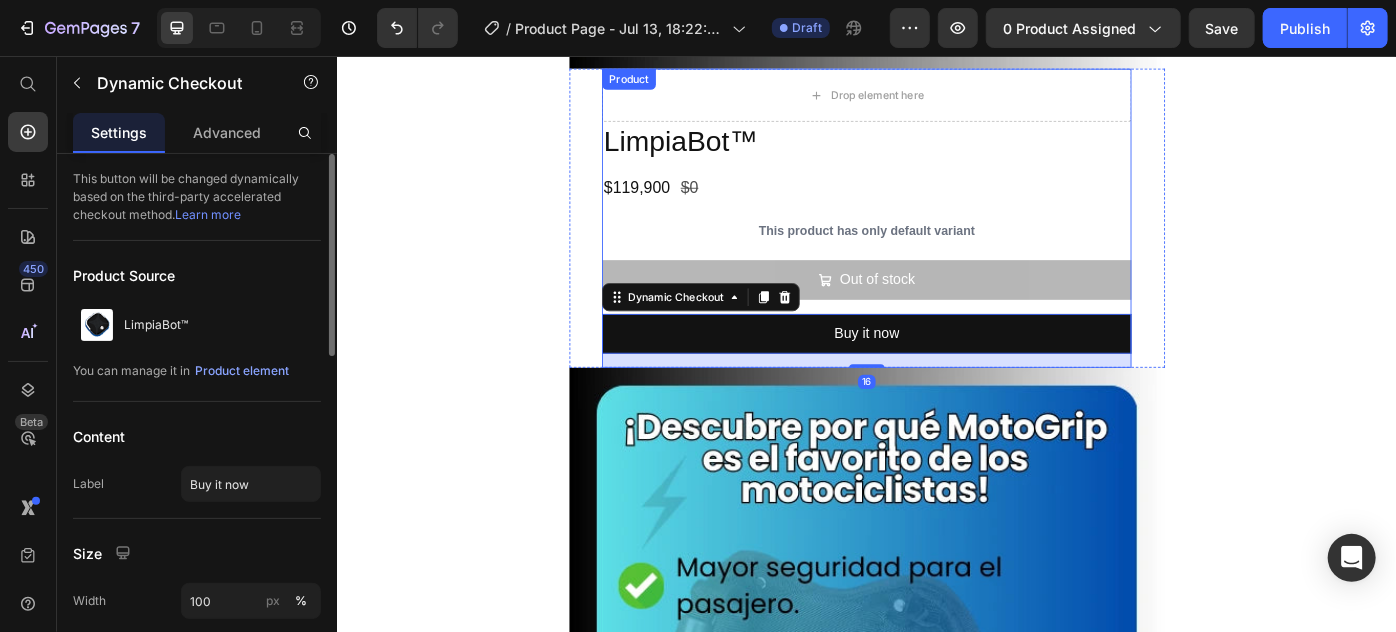 click on "LimpiaBot™ Product Title $119,900 Product Price $0 Product Price Row This product has only default variant Product Variants & Swatches
Out of stock Add to Cart Buy it now Dynamic Checkout   16" at bounding box center [936, 268] 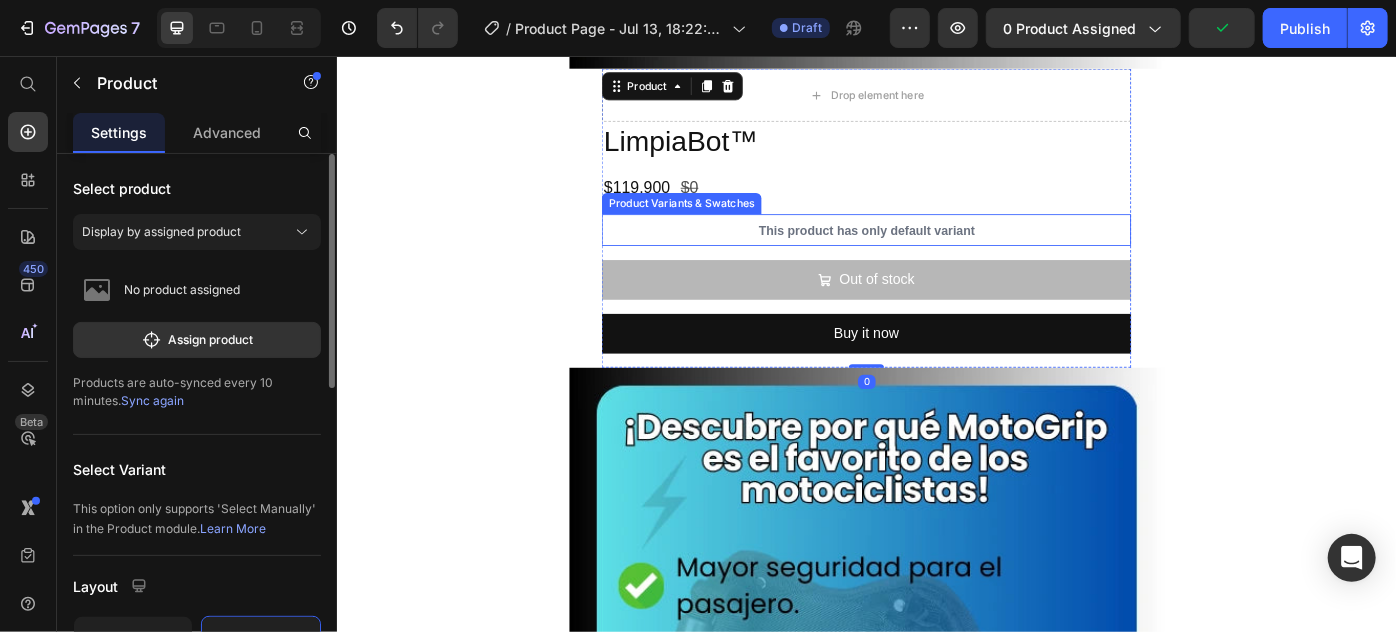 click on "This product has only default variant" at bounding box center [936, 252] 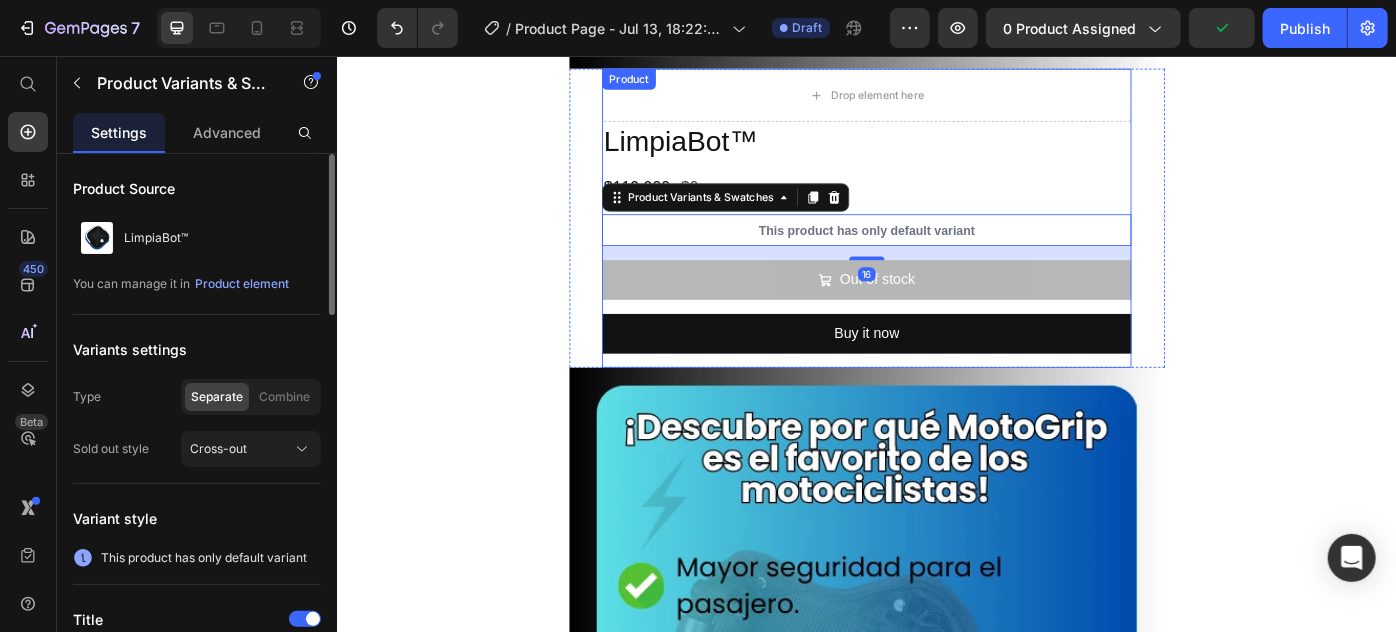 click on "LimpiaBot™ Product Title $119,900 Product Price $0 Product Price Row This product has only default variant Product Variants & Swatches   16
Out of stock Add to Cart Buy it now Dynamic Checkout" at bounding box center (936, 268) 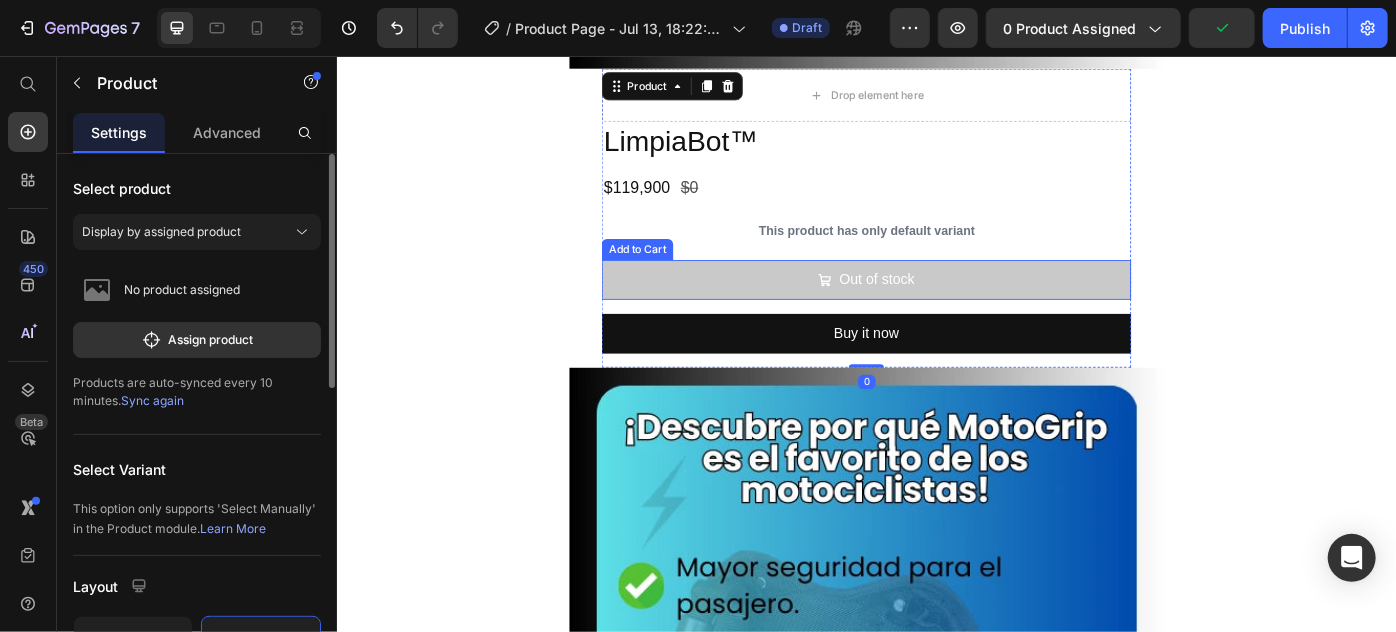 click on "Out of stock" at bounding box center [936, 308] 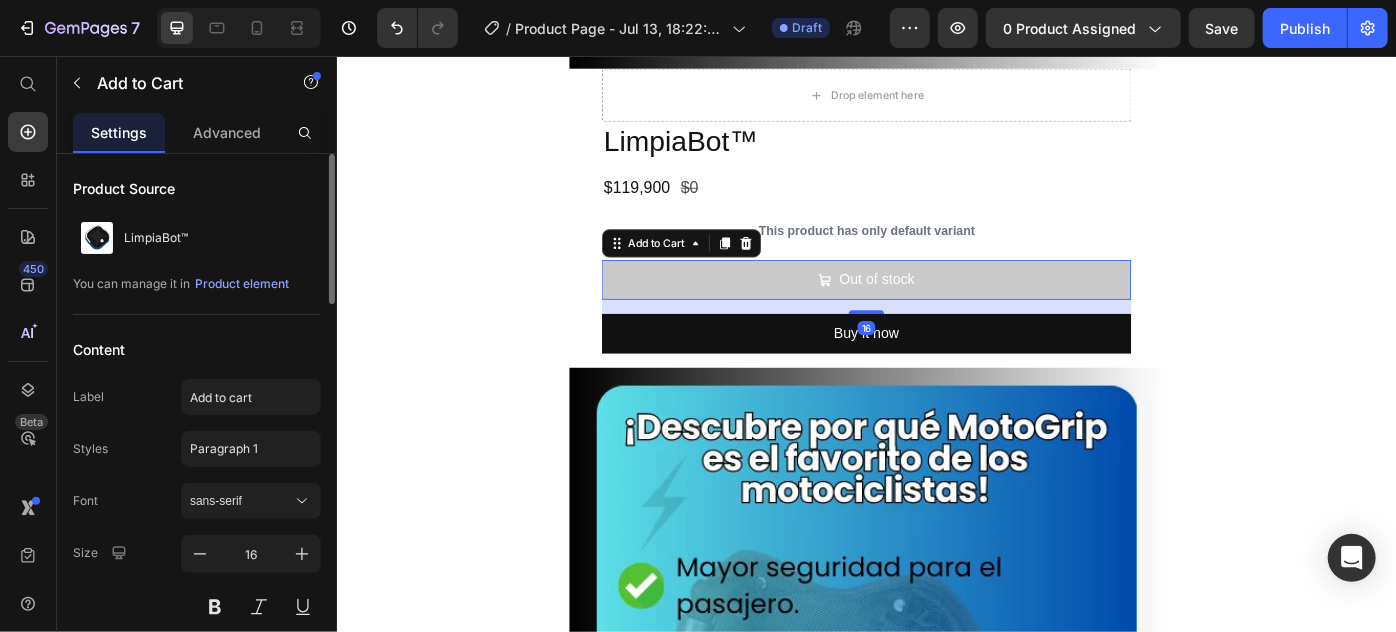 drag, startPoint x: 926, startPoint y: 346, endPoint x: 928, endPoint y: 325, distance: 21.095022 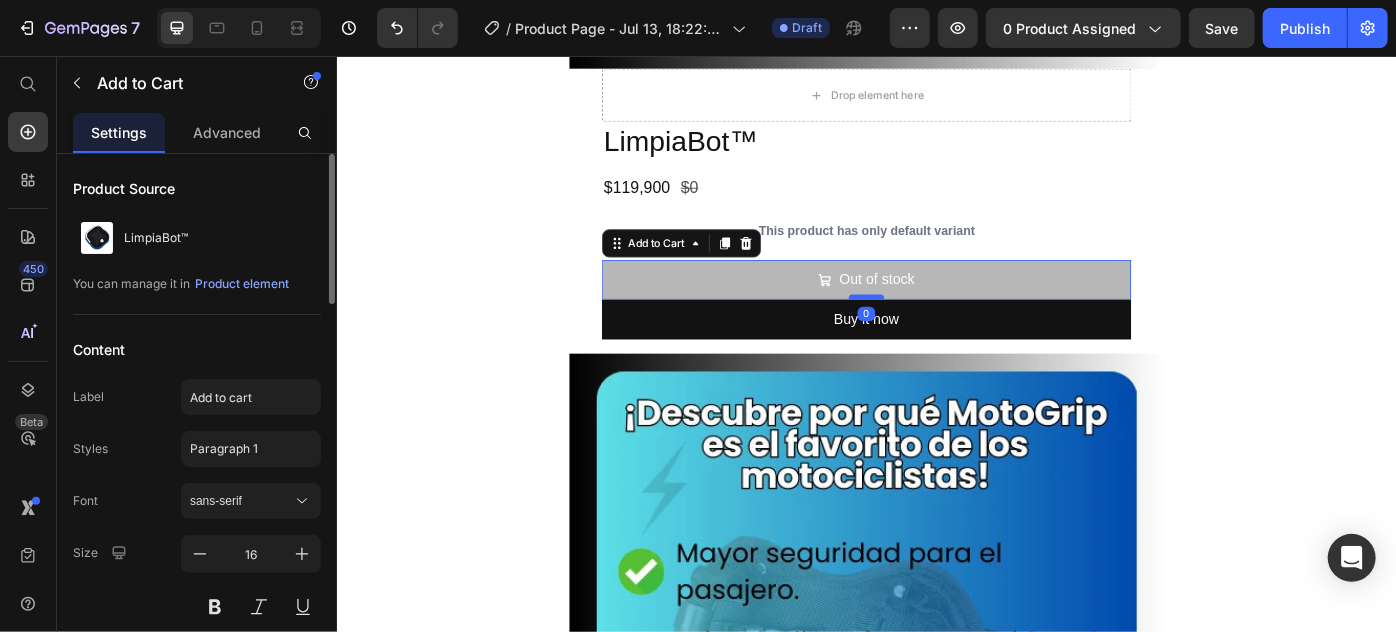 drag, startPoint x: 931, startPoint y: 345, endPoint x: 933, endPoint y: 329, distance: 16.124516 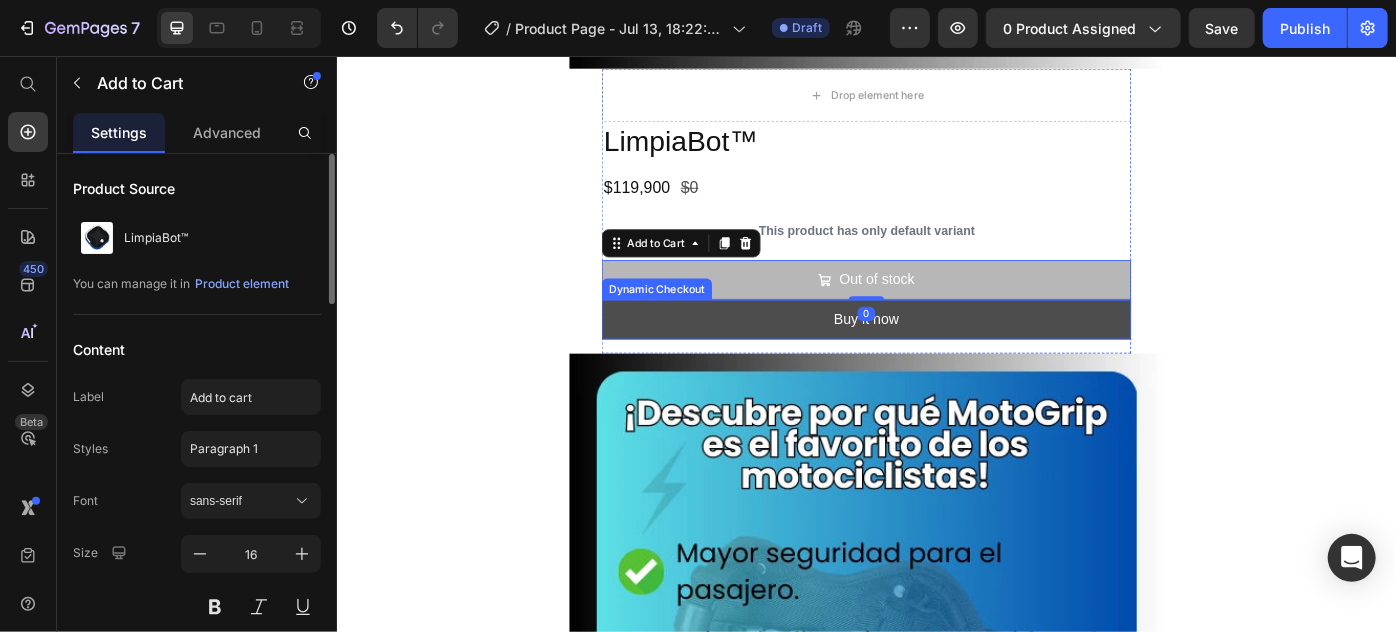 click on "Buy it now" at bounding box center (936, 353) 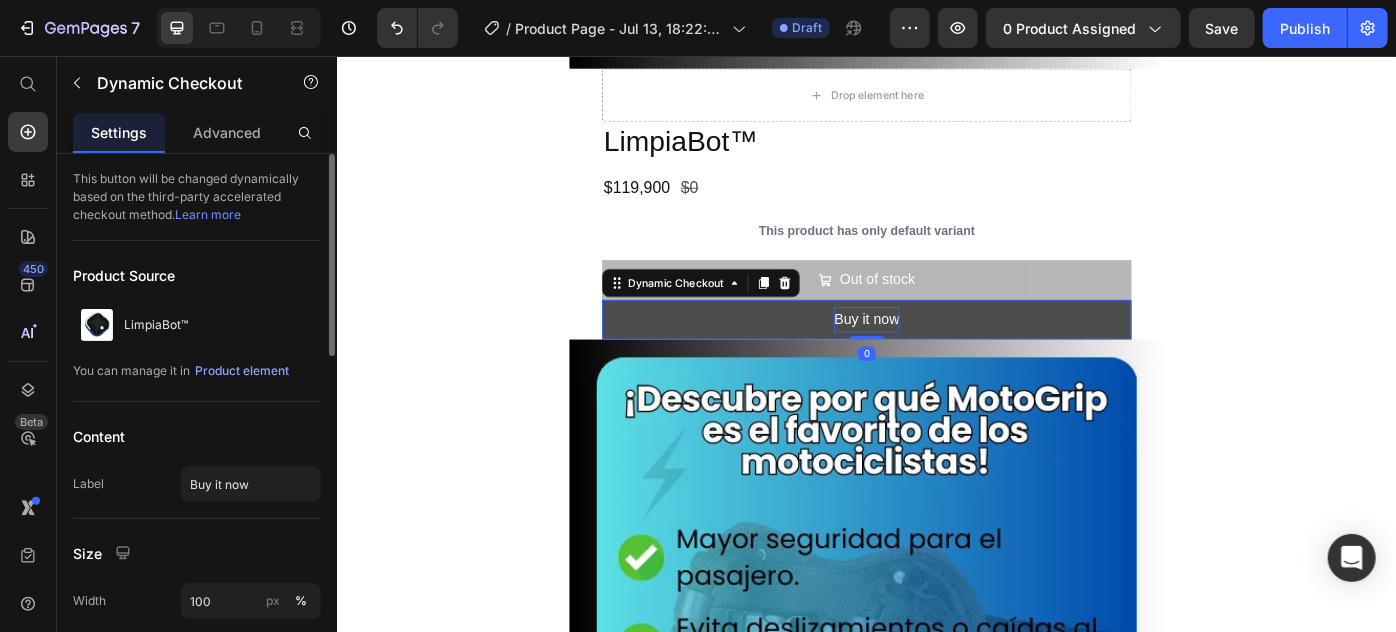 drag, startPoint x: 923, startPoint y: 386, endPoint x: 926, endPoint y: 356, distance: 30.149628 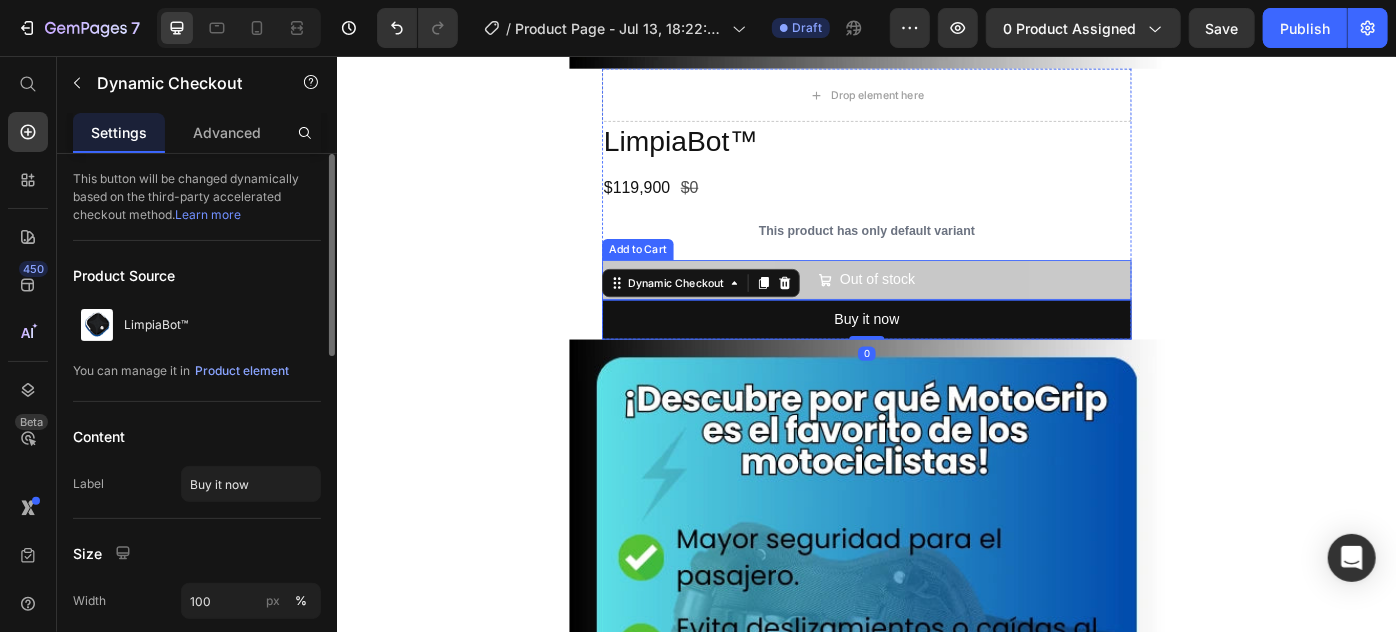 click on "Out of stock" at bounding box center (936, 308) 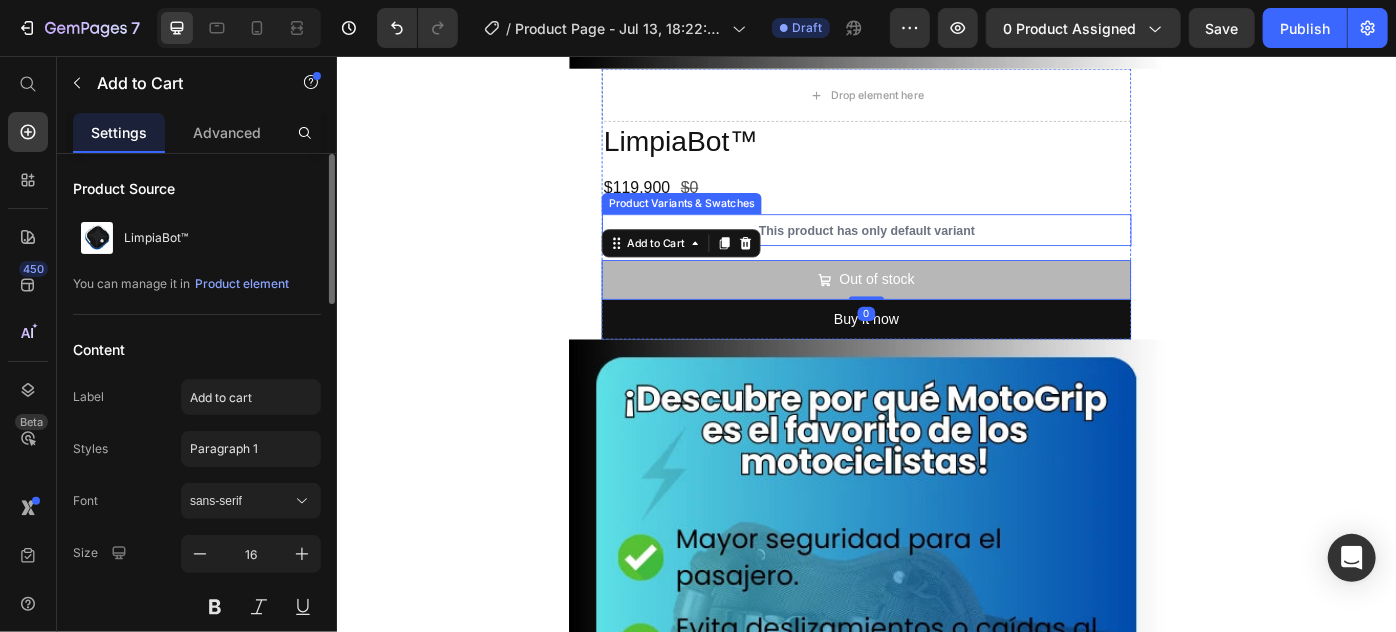click on "This product has only default variant" at bounding box center (936, 252) 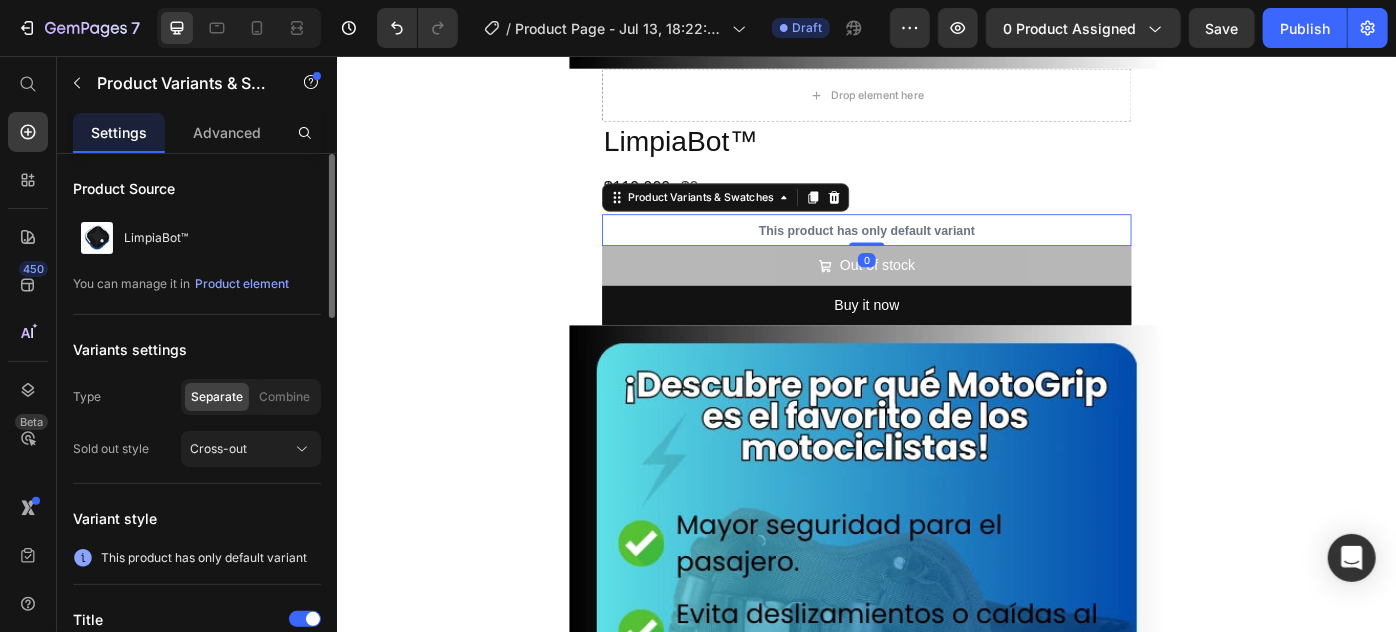 drag, startPoint x: 926, startPoint y: 285, endPoint x: 928, endPoint y: 242, distance: 43.046486 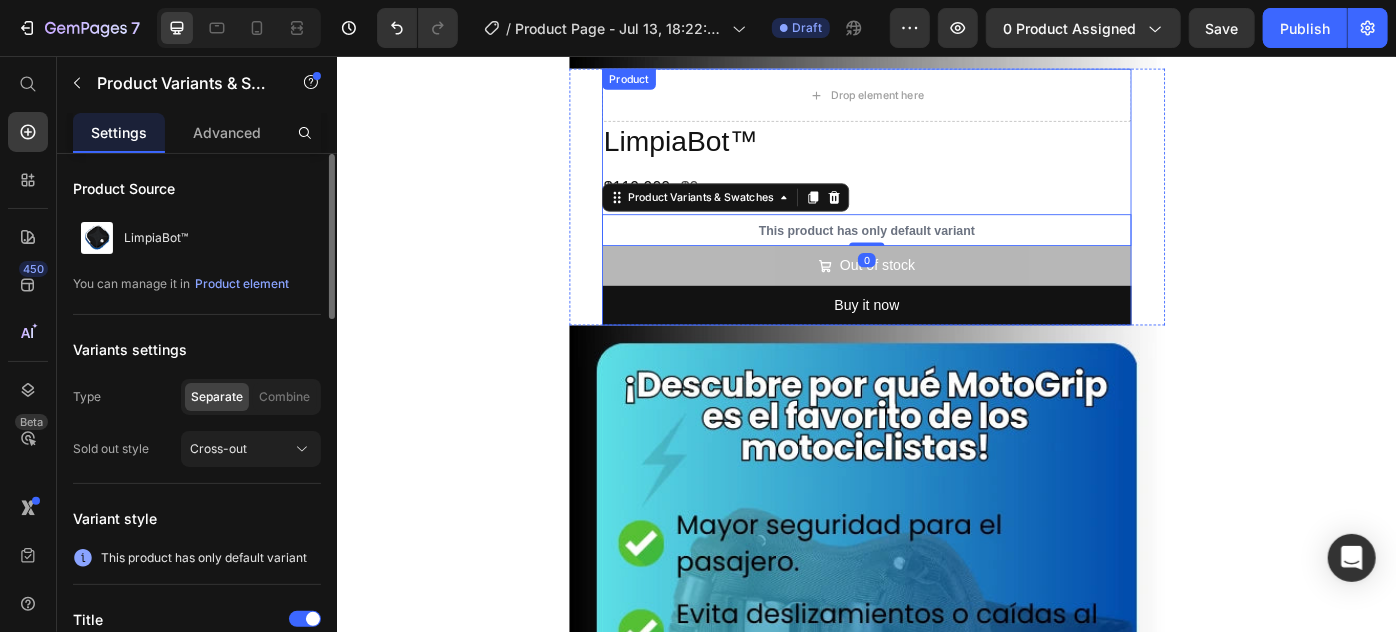 click on "LimpiaBot™ Product Title $119,900 Product Price $0 Product Price Row This product has only default variant Product Variants & Swatches   0
Out of stock Add to Cart Buy it now Dynamic Checkout" at bounding box center [936, 244] 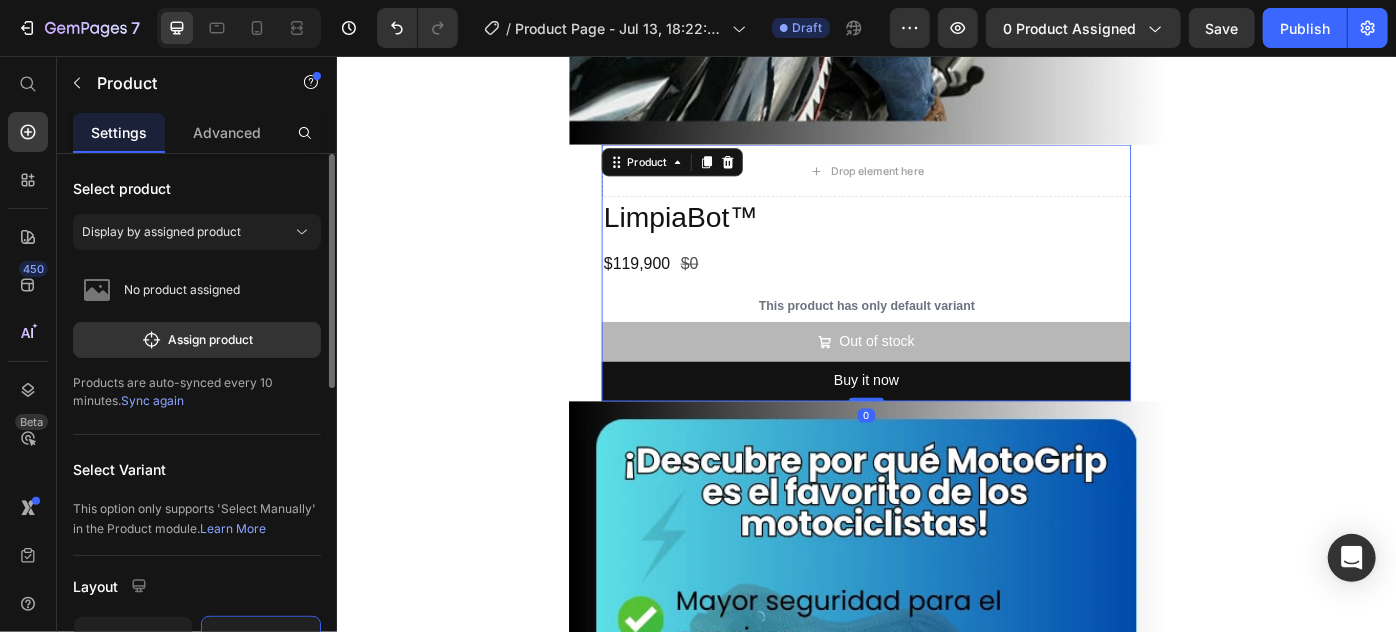 scroll, scrollTop: 909, scrollLeft: 0, axis: vertical 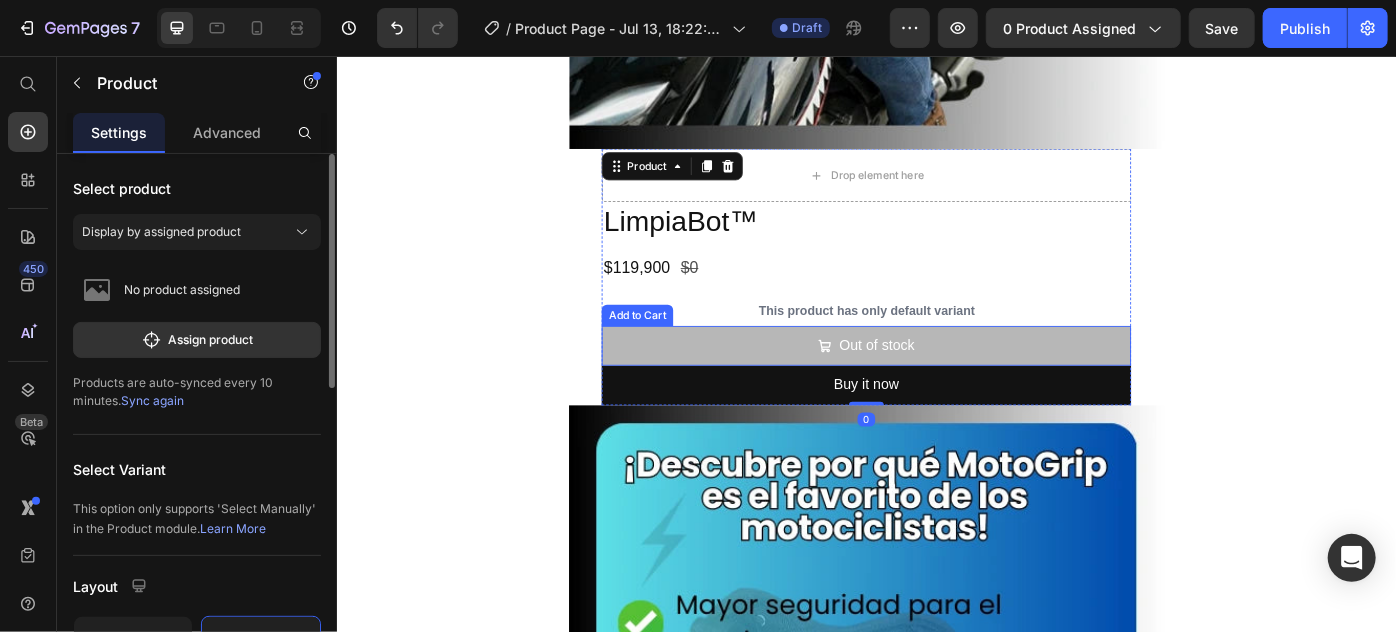 click on "This product has only default variant" at bounding box center [936, 343] 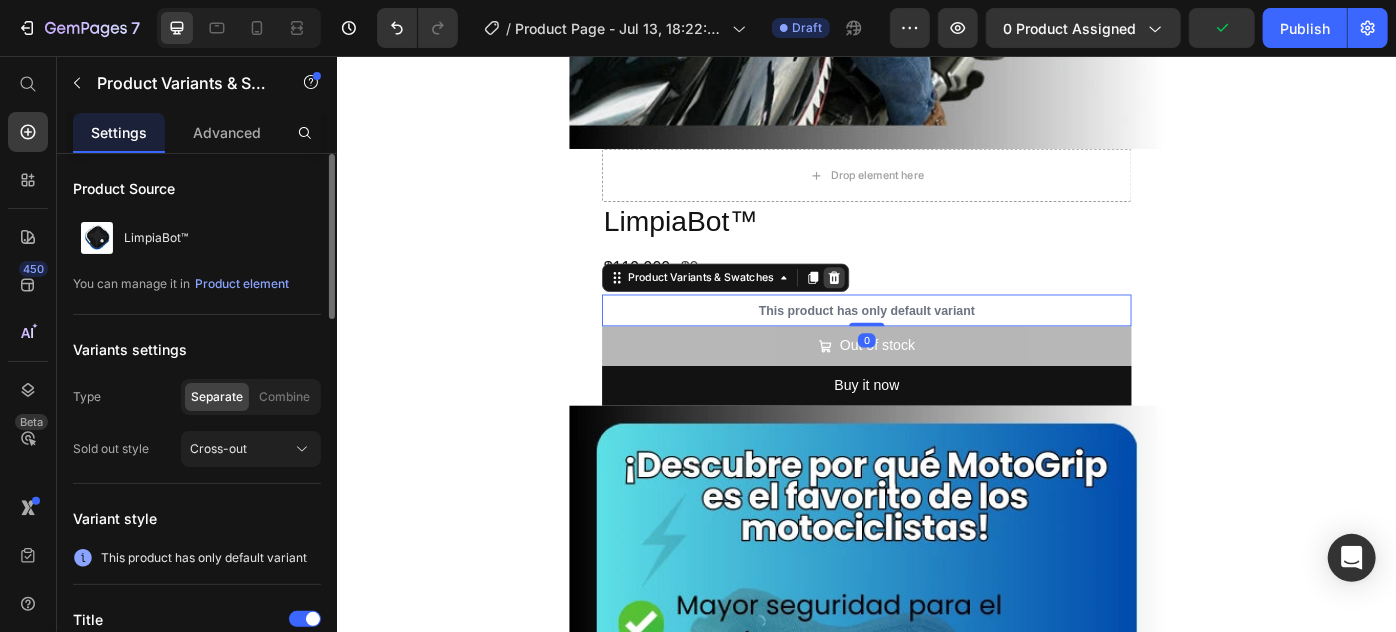 click 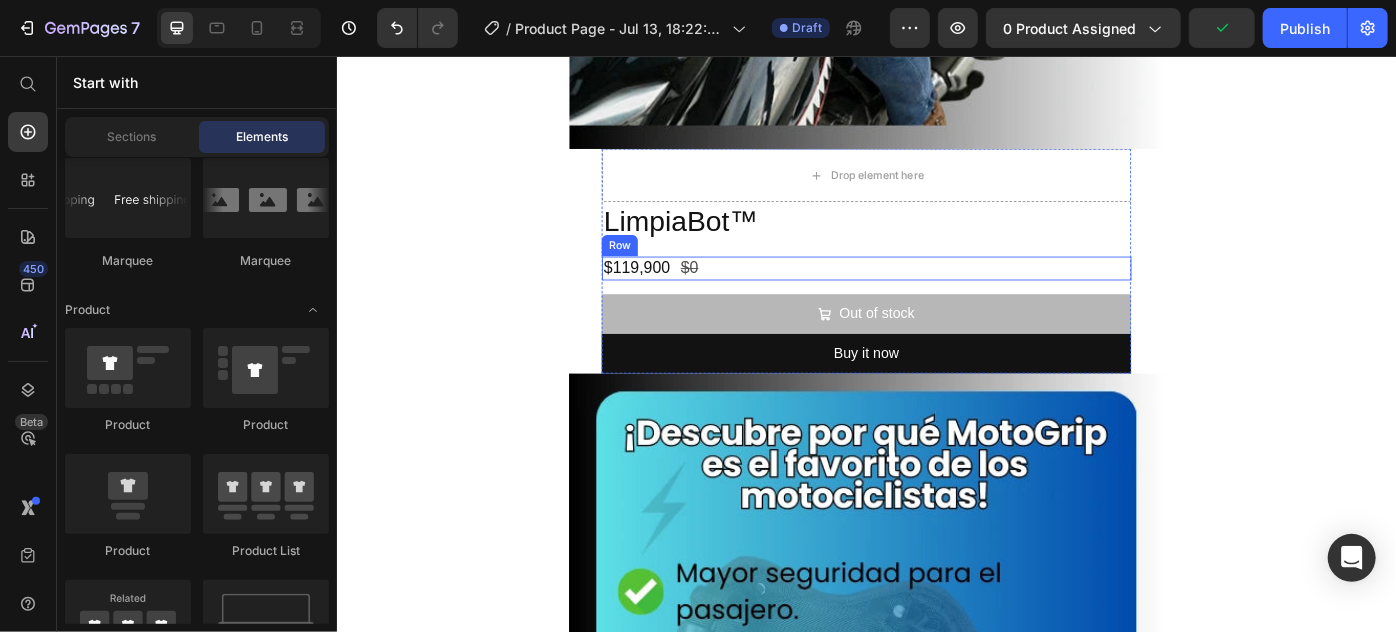 click on "$119,900 Product Price $0 Product Price Row" at bounding box center (936, 295) 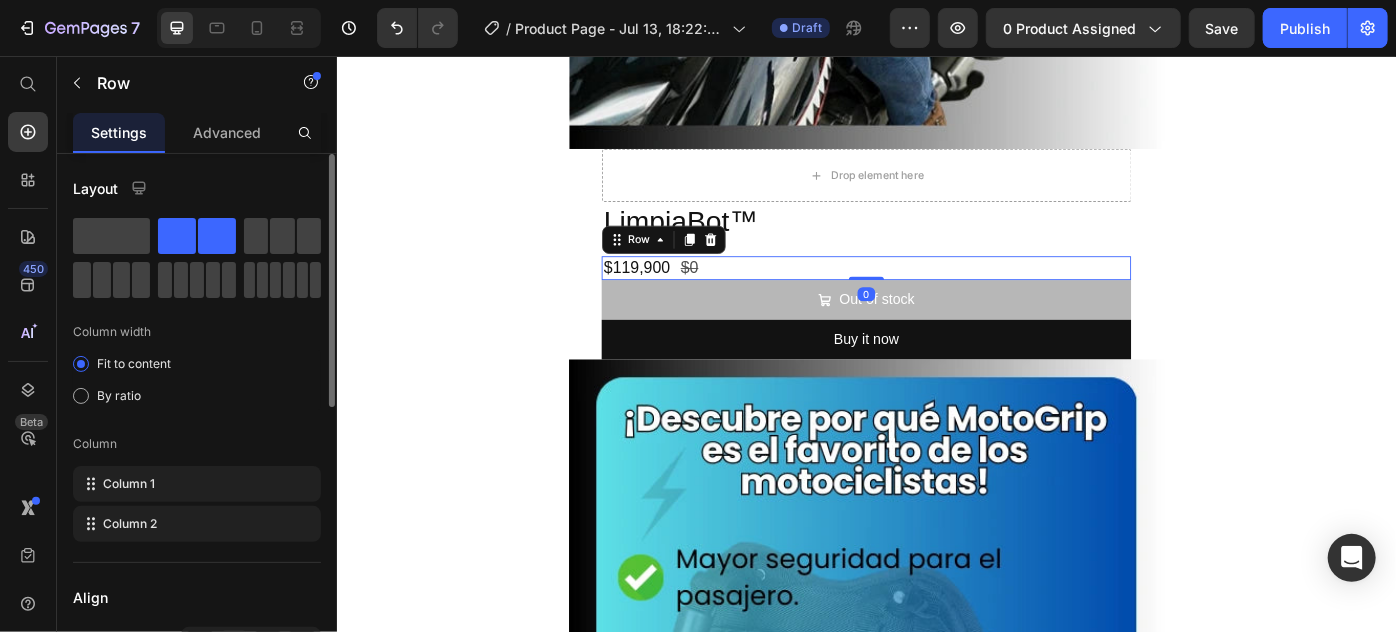 drag, startPoint x: 937, startPoint y: 324, endPoint x: 939, endPoint y: 286, distance: 38.052597 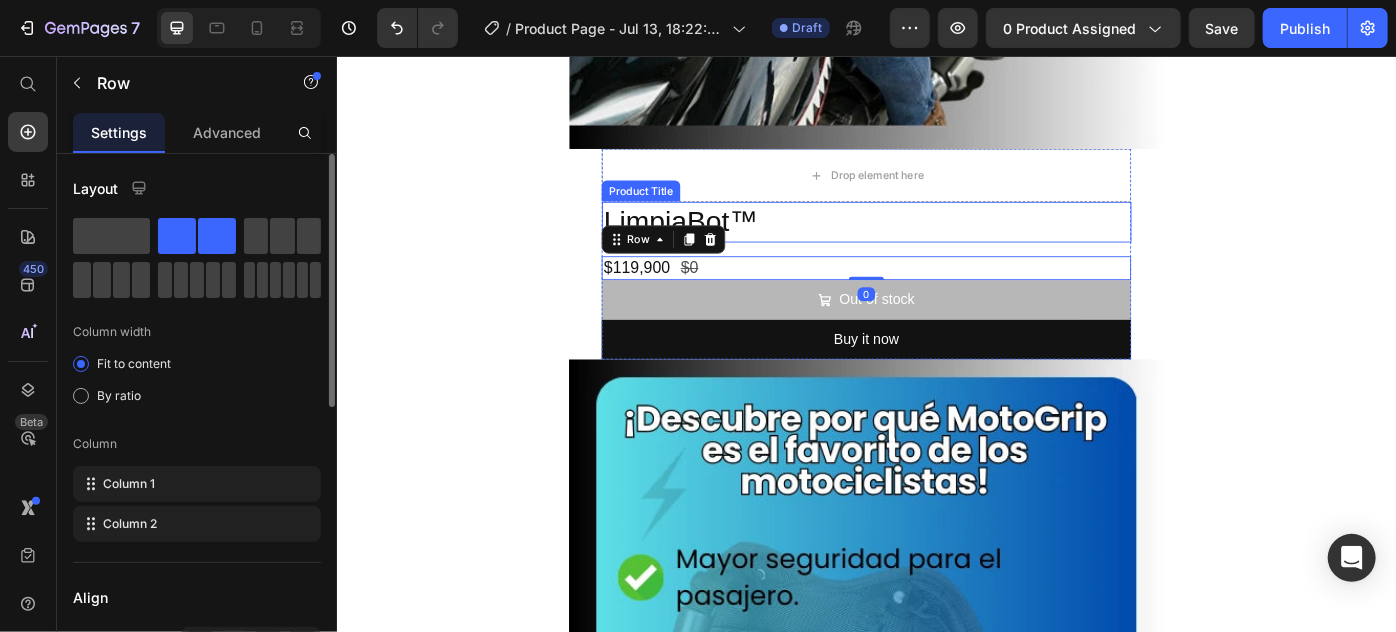 click on "LimpiaBot™" at bounding box center (936, 243) 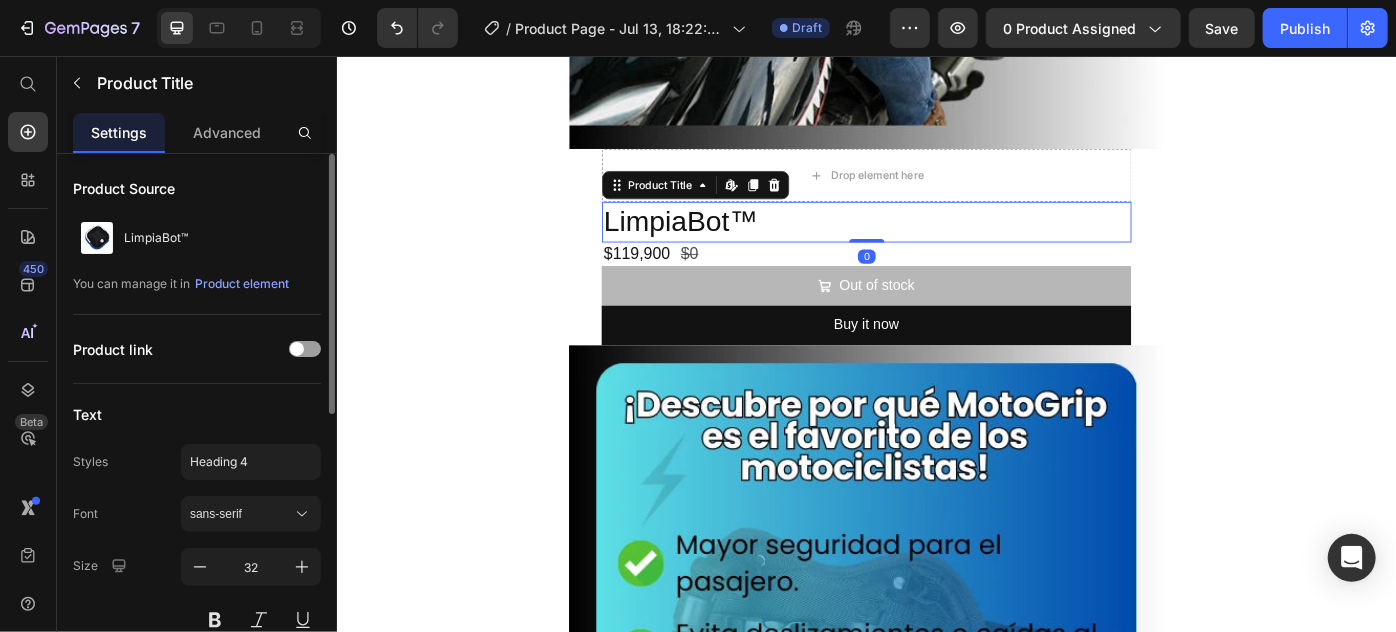 drag, startPoint x: 929, startPoint y: 279, endPoint x: 932, endPoint y: 248, distance: 31.144823 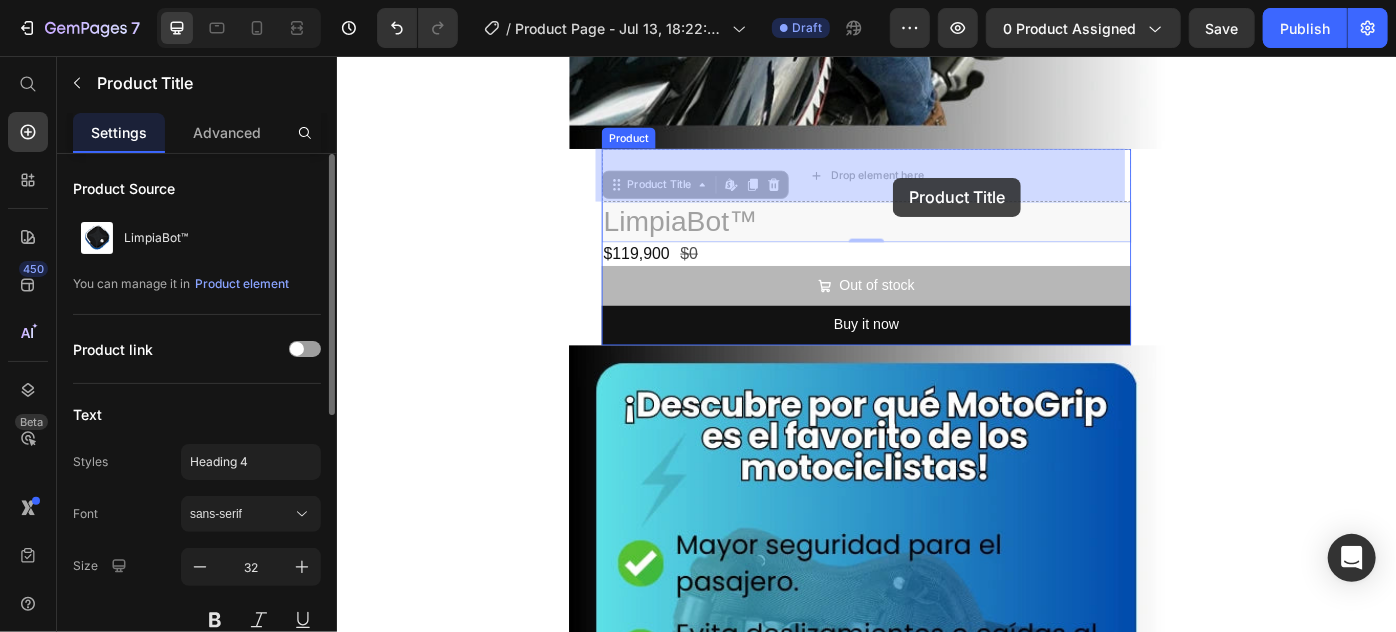 drag, startPoint x: 705, startPoint y: 207, endPoint x: 966, endPoint y: 193, distance: 261.3752 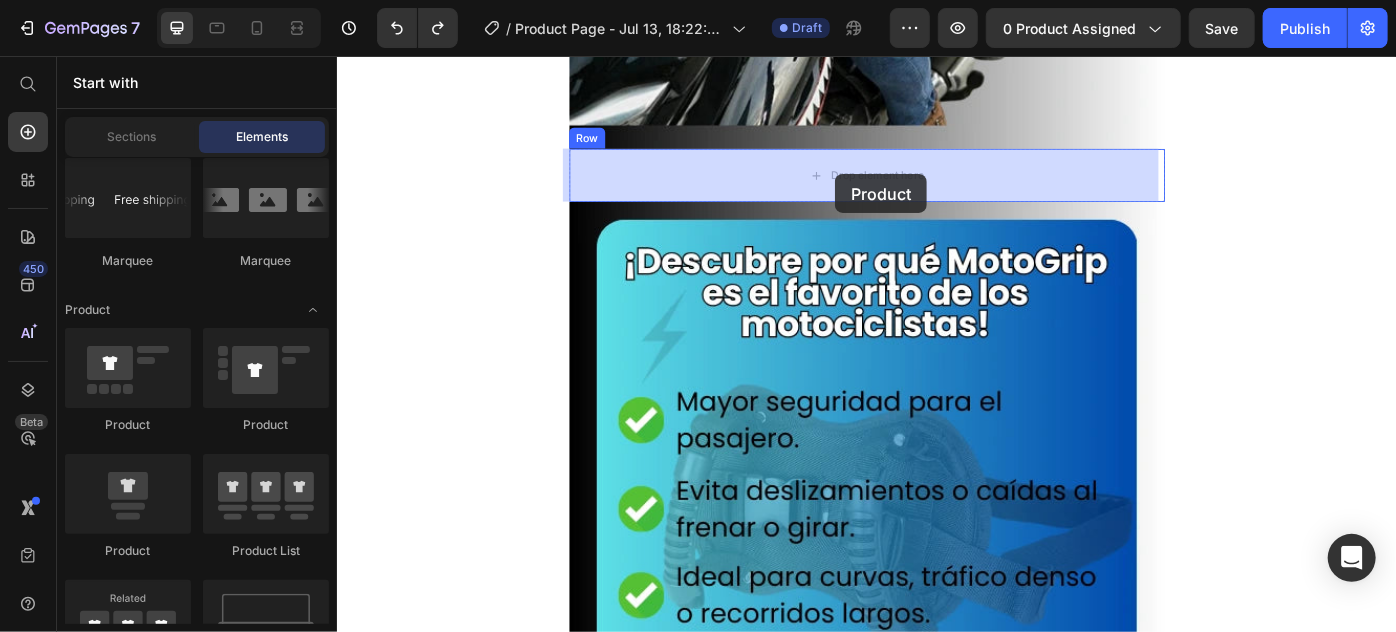 drag, startPoint x: 470, startPoint y: 545, endPoint x: 900, endPoint y: 189, distance: 558.24365 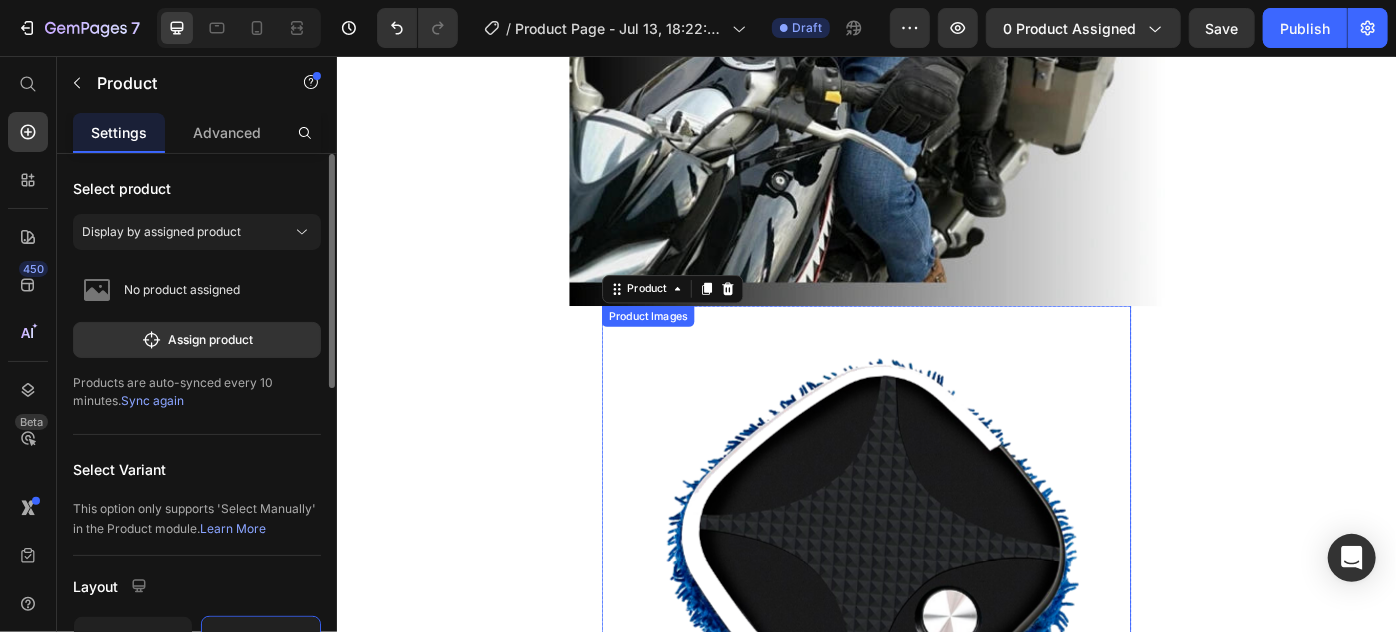 scroll, scrollTop: 727, scrollLeft: 0, axis: vertical 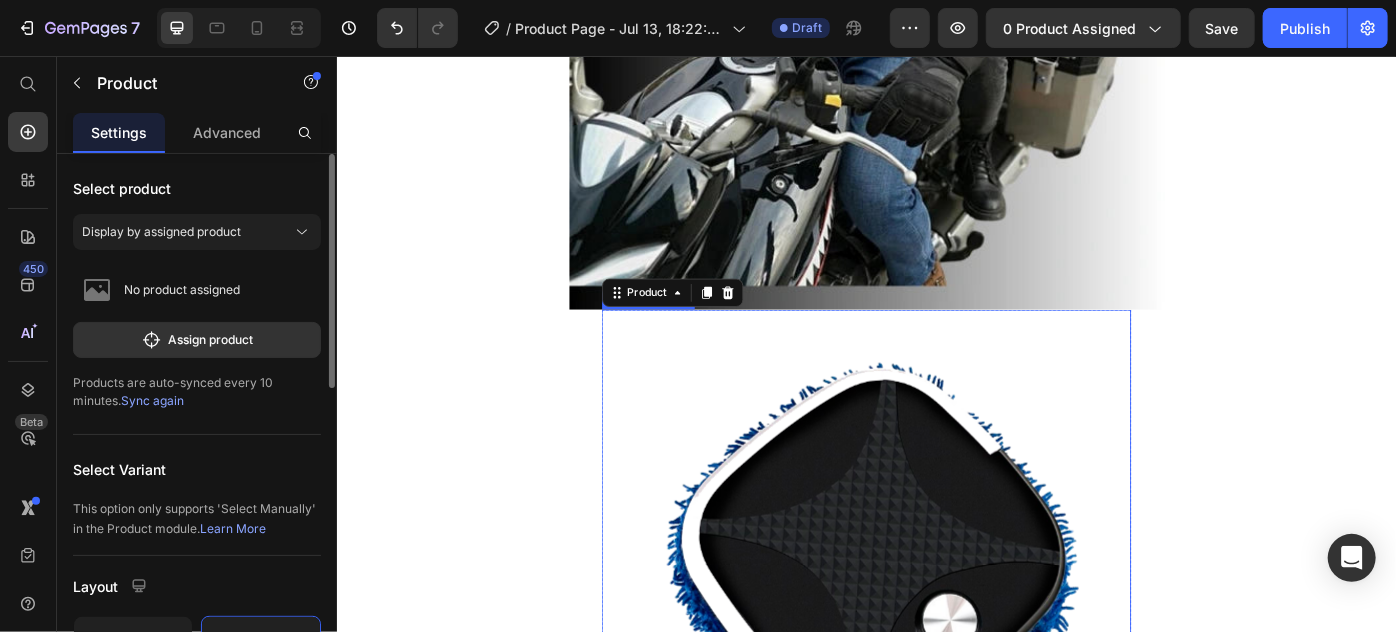 click at bounding box center [936, 642] 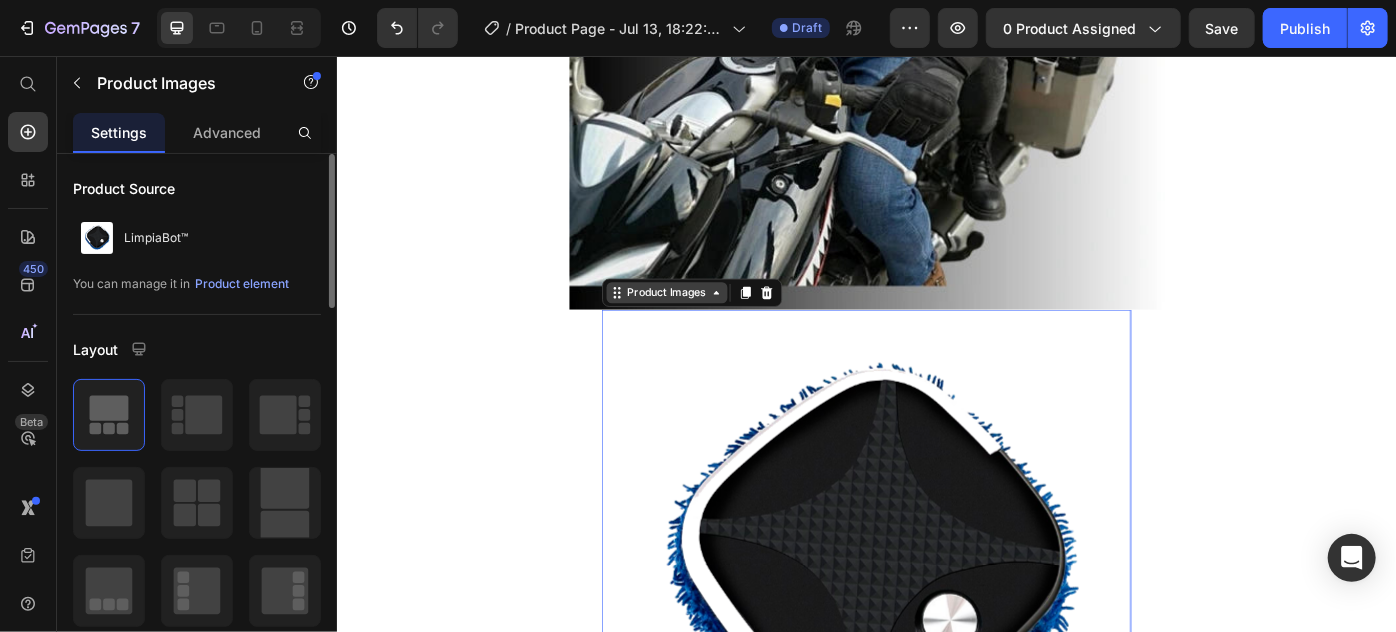 click 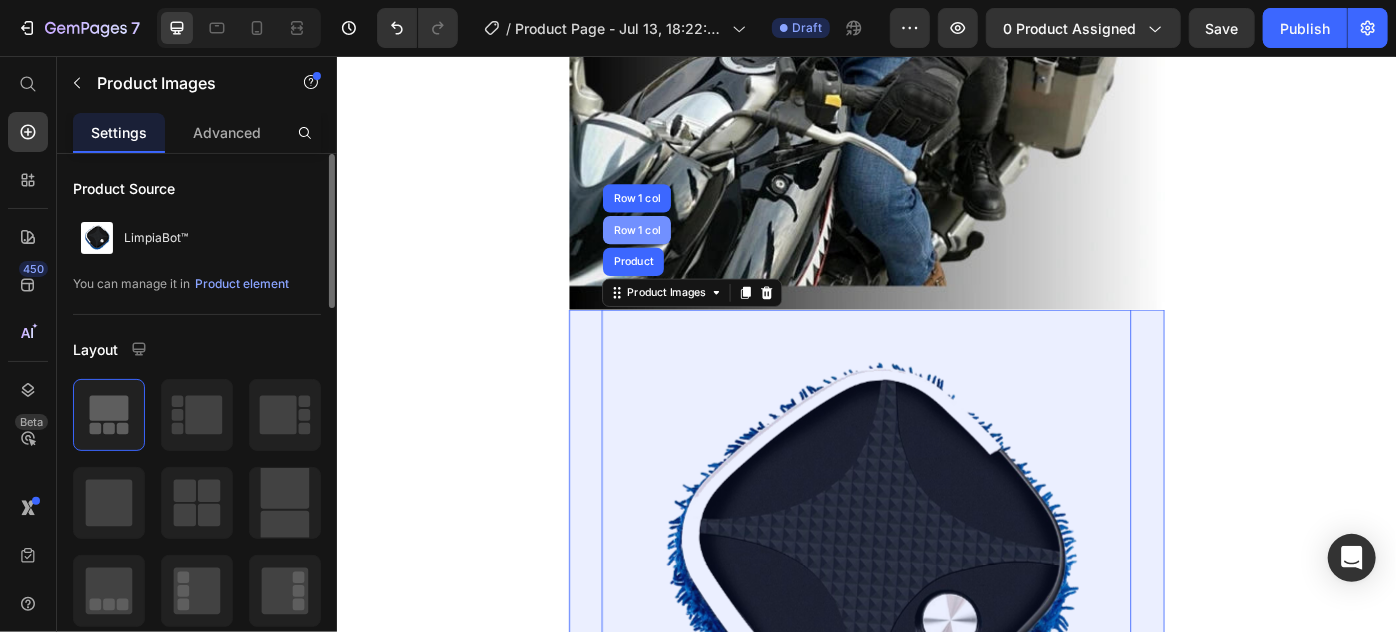click on "Row 1 col" at bounding box center [675, 252] 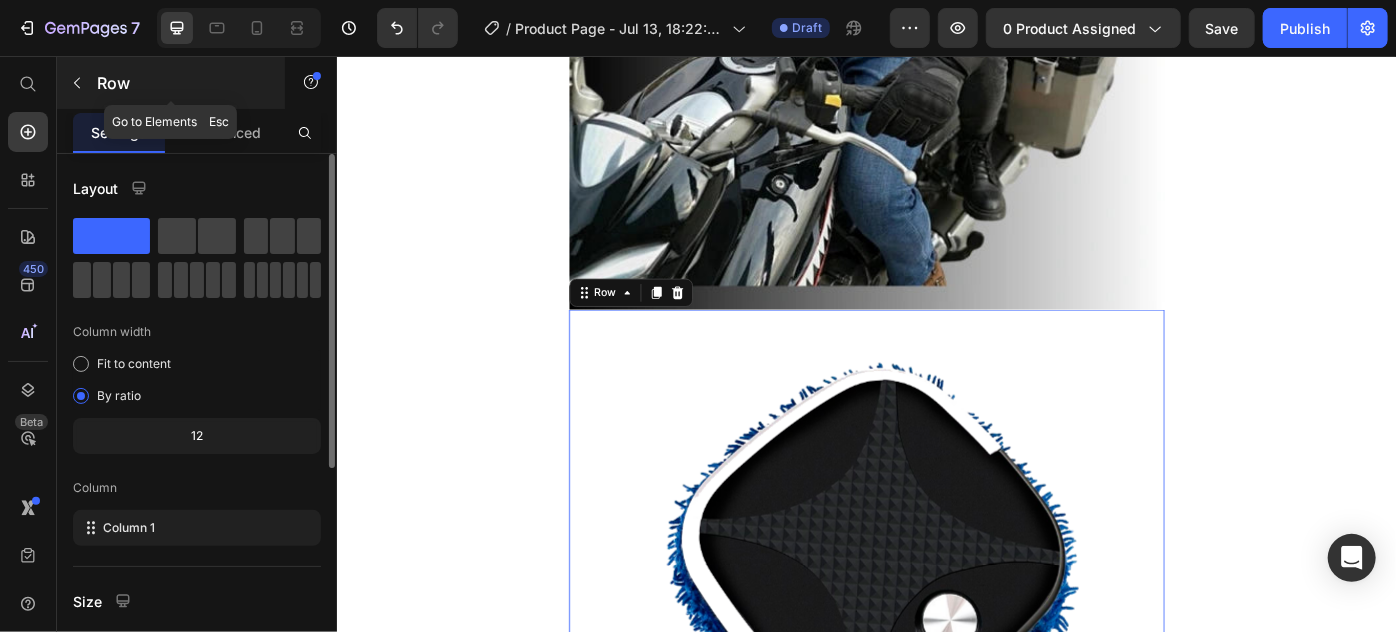 click 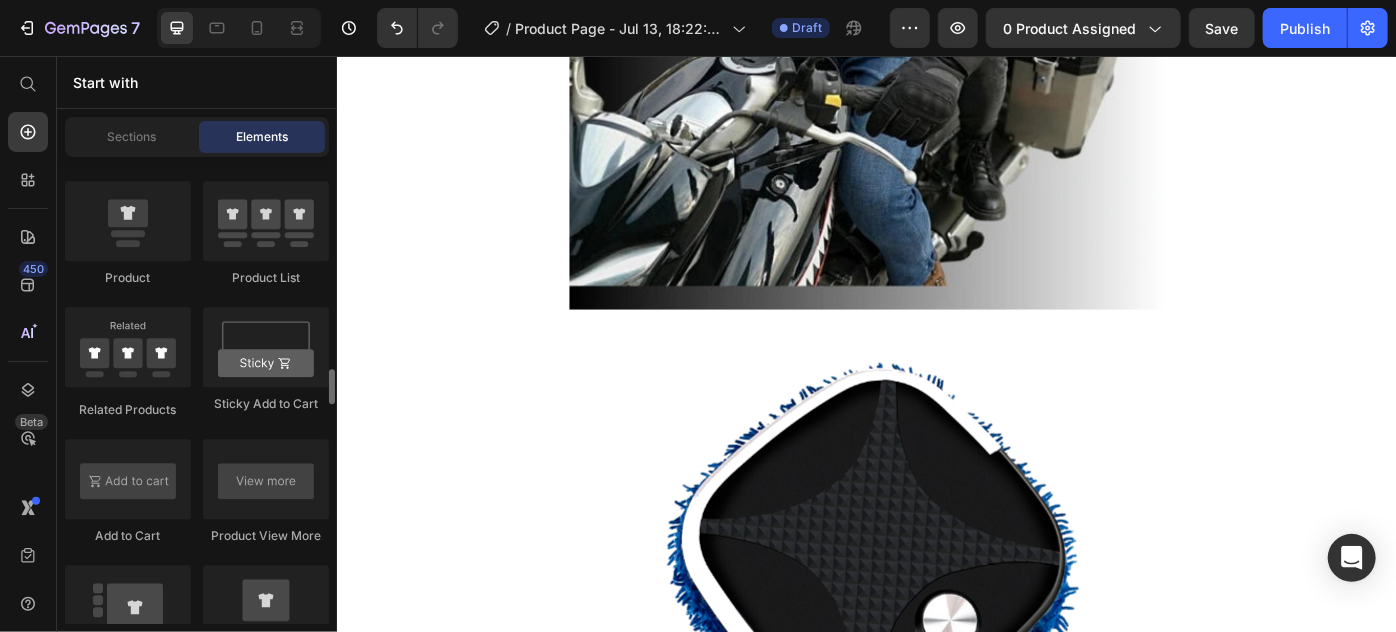 scroll, scrollTop: 2909, scrollLeft: 0, axis: vertical 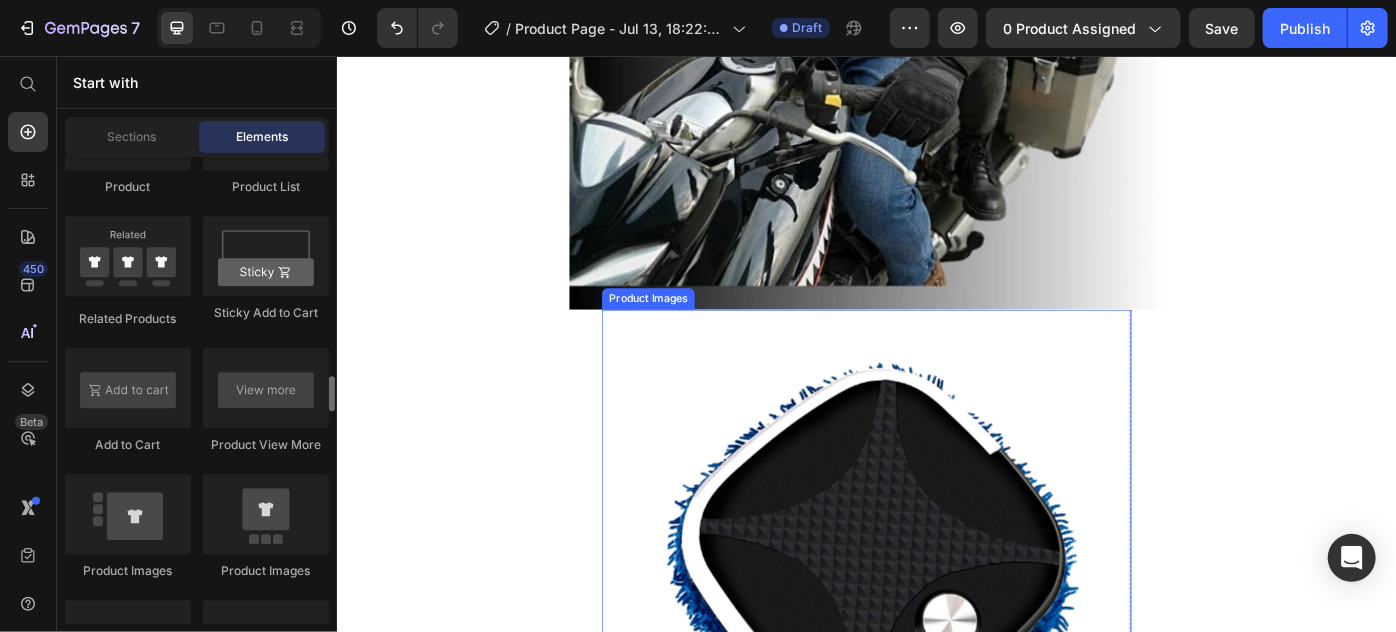 click at bounding box center (936, 642) 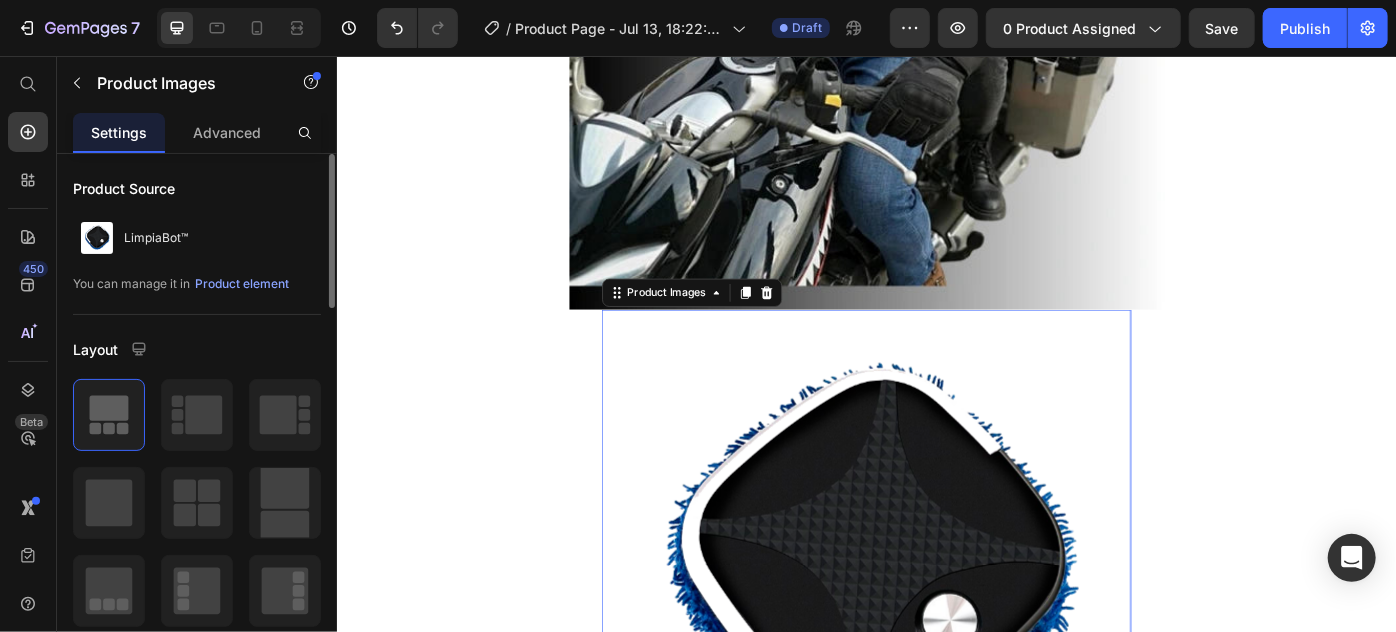click at bounding box center (936, -129) 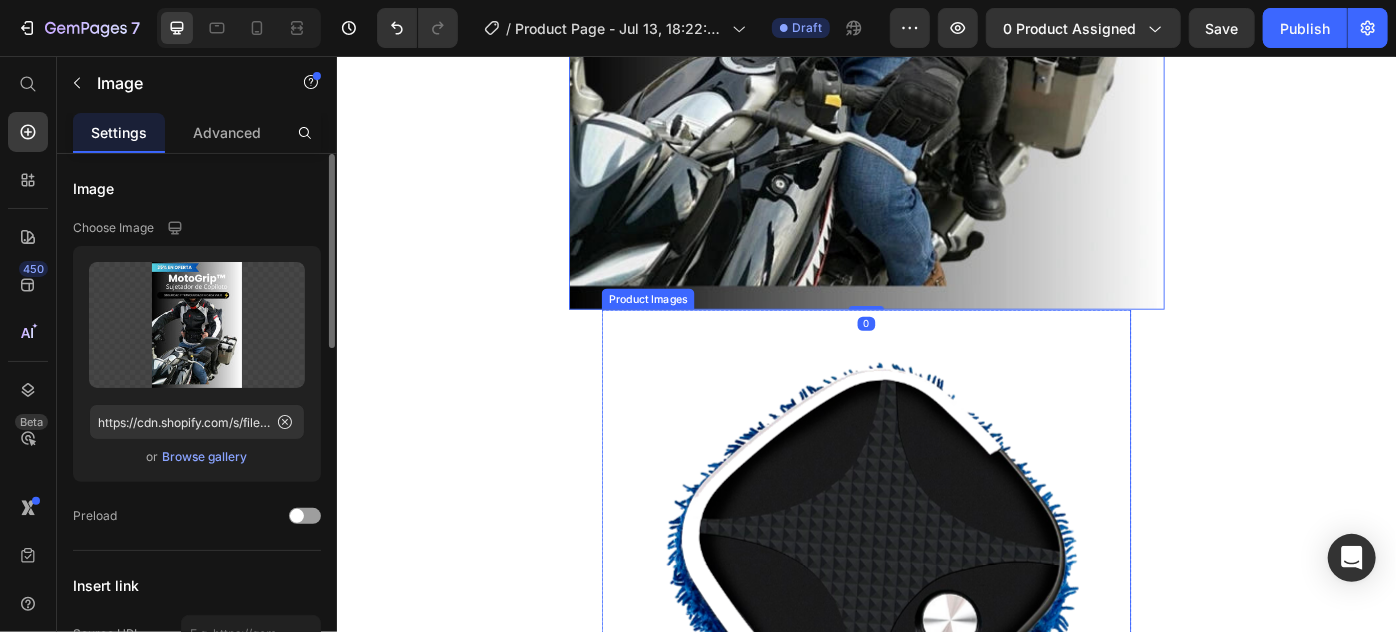 click at bounding box center (936, 642) 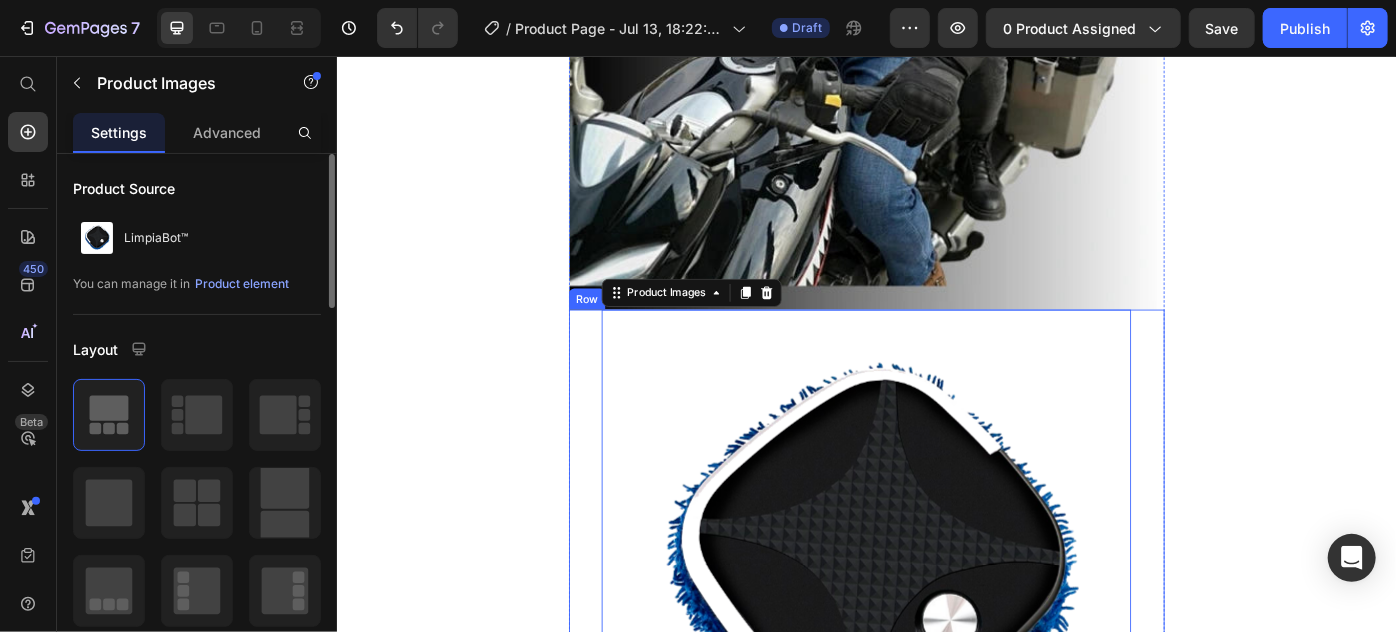 click on "Product Images   16 LimpiaBot™ Product Title $119,900 Product Price $0 Product Price Row LimpiaBot™
Robot Aspirador inteligente para el hogar, máquina de limpieza automática, fregona, barrido, arrastre/barrido
Modo de funcionamiento: mecánico
Modo de alimentación: USB
Función de sincronización: menos de 2 horas
Tipo de interruptor: táctil
Ruta de limpieza: aleatoria
Función de la barredora: fregado
Estilo barredora: robot inteligente
Instrucciones de uso
3. Las azules son toallitas húmedas. Después de eso, retire y limpie las toallitas húmedas, que deben exprimirse tanto como sea posible, y luego póngalas en la máquina para su uso. Se utilizan principalmente para fregar suelos. ¡Limpie las toallitas húmedas antes de continuar usándolas! Show more Product Description This product has only default variant Product Variants & Swatches Quantity Text Block 1 Product Quantity
Out of stock Add to Cart Buy it now Dynamic Checkout Product" at bounding box center [936, 1042] 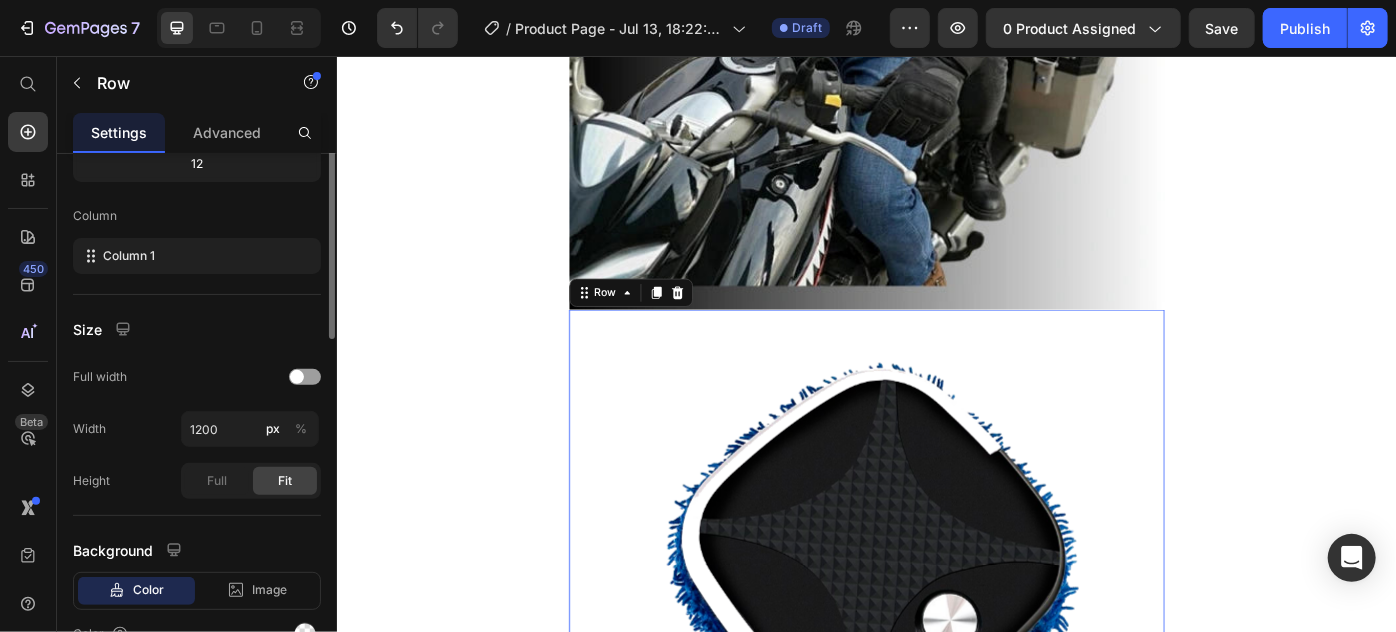 scroll, scrollTop: 363, scrollLeft: 0, axis: vertical 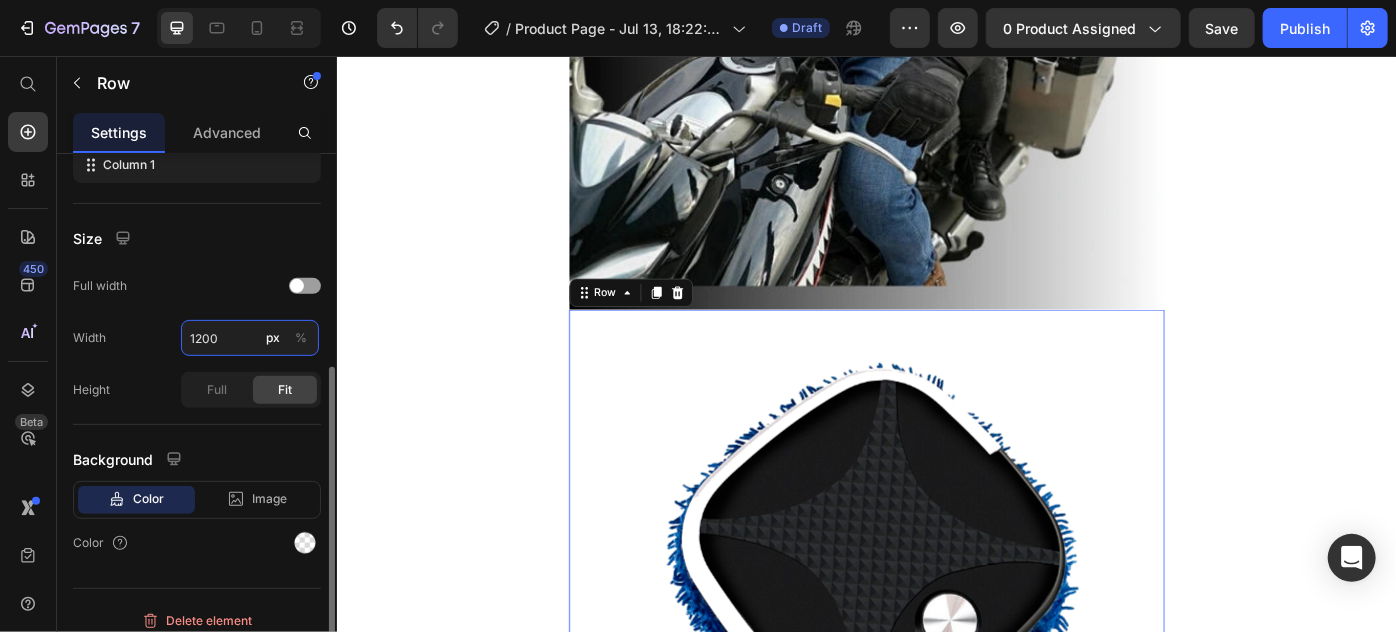 click on "1200" at bounding box center [250, 338] 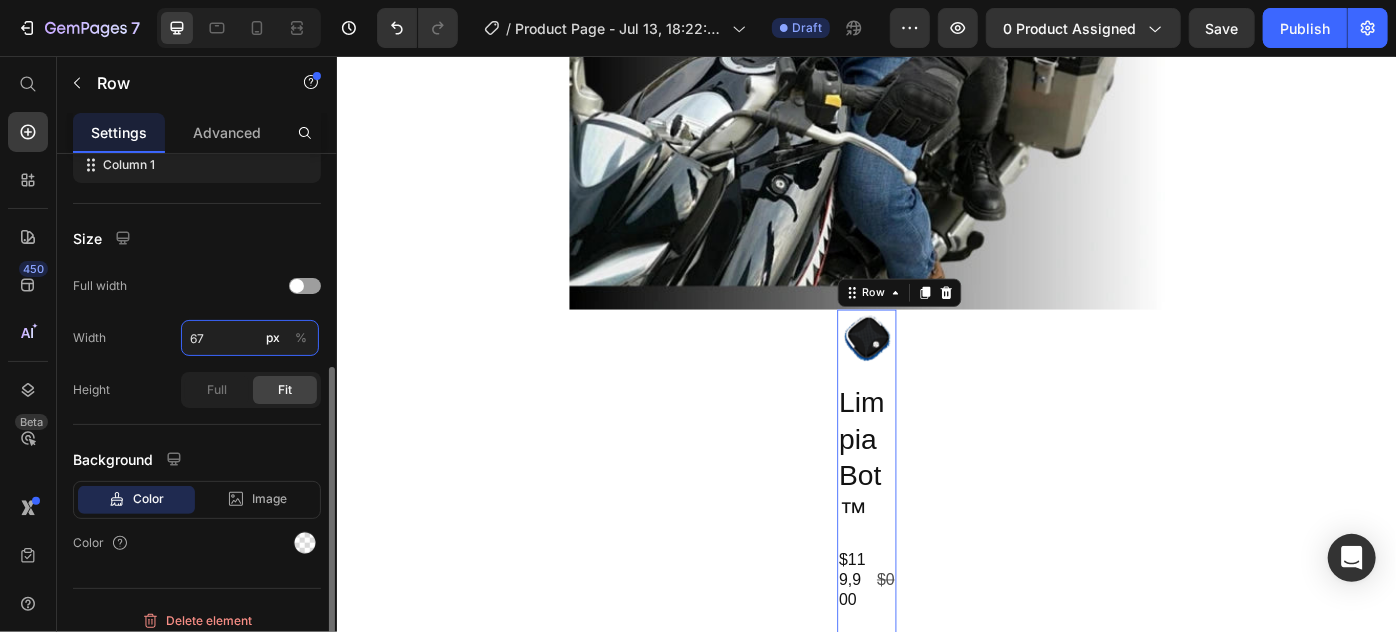 type on "675" 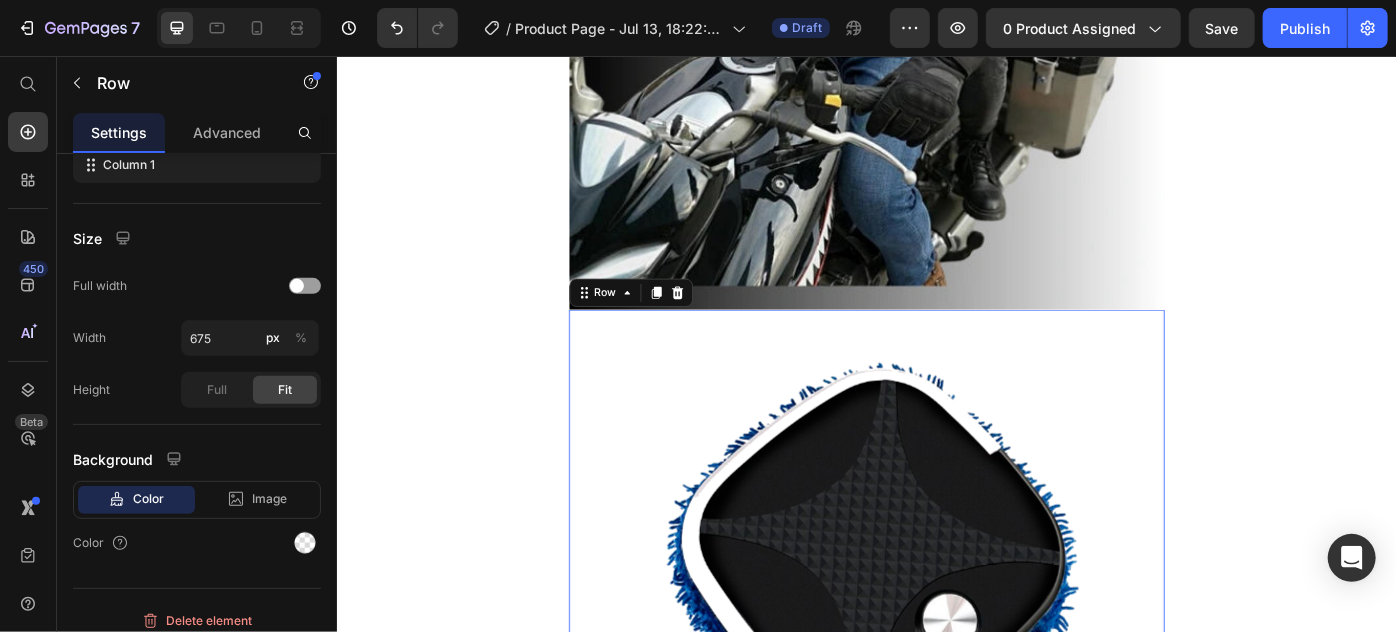 click on "Image Product Images LimpiaBot™ Product Title $119,900 Product Price $0 Product Price Row LimpiaBot™
Robot Aspirador inteligente para el hogar, máquina de limpieza automática, fregona, barrido, arrastre/barrido
Modo de funcionamiento: mecánico
Modo de alimentación: USB
Función de sincronización: menos de 2 horas
Tipo de interruptor: táctil
Ruta de limpieza: aleatoria
Función de la barredora: fregado
Estilo barredora: robot inteligente
Instrucciones de uso
3. Las azules son toallitas húmedas. Después de eso, retire y limpie las toallitas húmedas, que deben exprimirse tanto como sea posible, y luego póngalas en la máquina para su uso. Se utilizan principalmente para fregar suelos. ¡Limpie las toallitas húmedas antes de continuar usándolas! Show more Product Description This product has only default variant Product Variants & Swatches Quantity Text Block 1 Product Quantity
Out of stock Add to Cart Buy it now Dynamic Checkout Product Row   0 Image" at bounding box center [936, 3246] 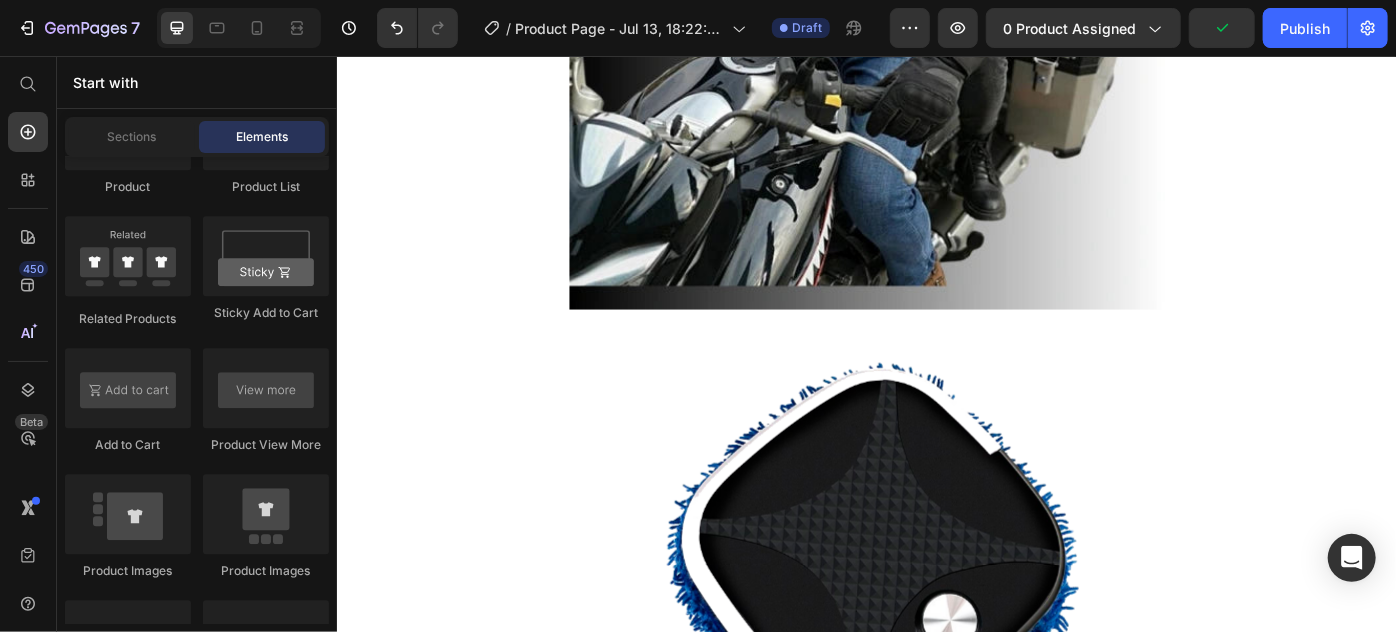click on "Image Product Images LimpiaBot™ Product Title $119,900 Product Price $0 Product Price Row LimpiaBot™
Robot Aspirador inteligente para el hogar, máquina de limpieza automática, fregona, barrido, arrastre/barrido
Modo de funcionamiento: mecánico
Modo de alimentación: USB
Función de sincronización: menos de 2 horas
Tipo de interruptor: táctil
Ruta de limpieza: aleatoria
Función de la barredora: fregado
Estilo barredora: robot inteligente
Instrucciones de uso
3. Las azules son toallitas húmedas. Después de eso, retire y limpie las toallitas húmedas, que deben exprimirse tanto como sea posible, y luego póngalas en la máquina para su uso. Se utilizan principalmente para fregar suelos. ¡Limpie las toallitas húmedas antes de continuar usándolas! Show more Product Description This product has only default variant Product Variants & Swatches Quantity Text Block 1 Product Quantity
Out of stock Add to Cart Buy it now Dynamic Checkout Product Row Image Image" at bounding box center (936, 3246) 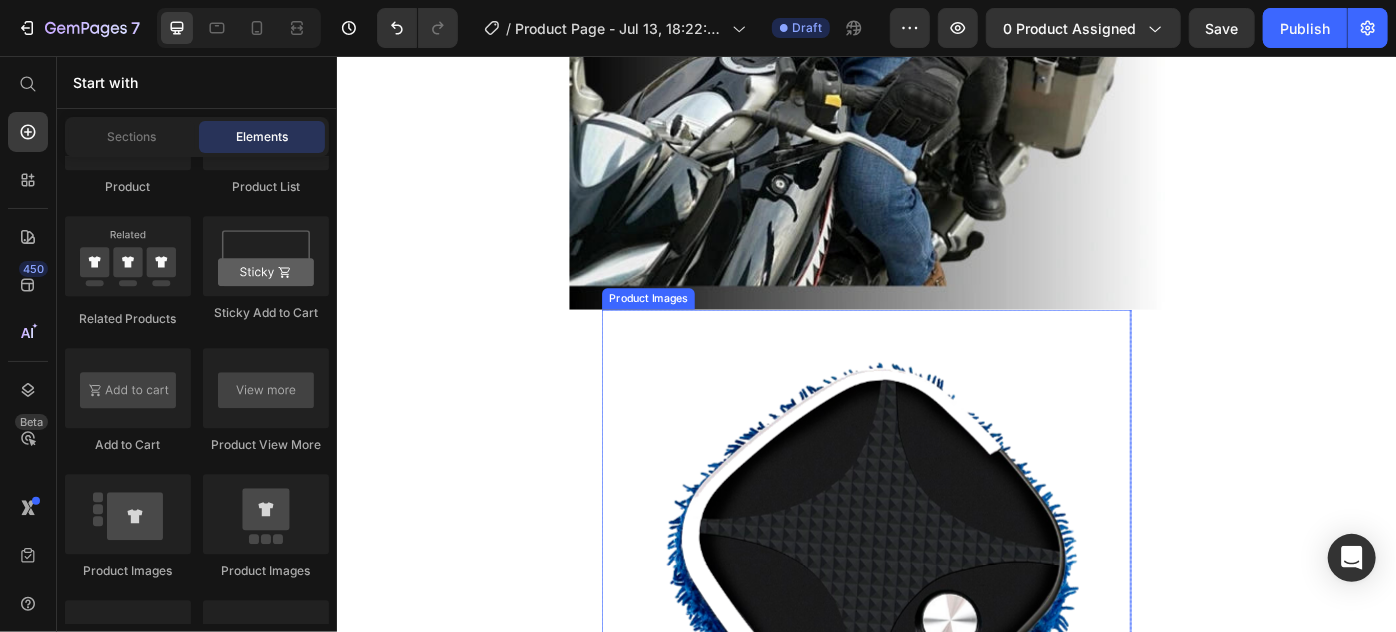 click at bounding box center (936, 642) 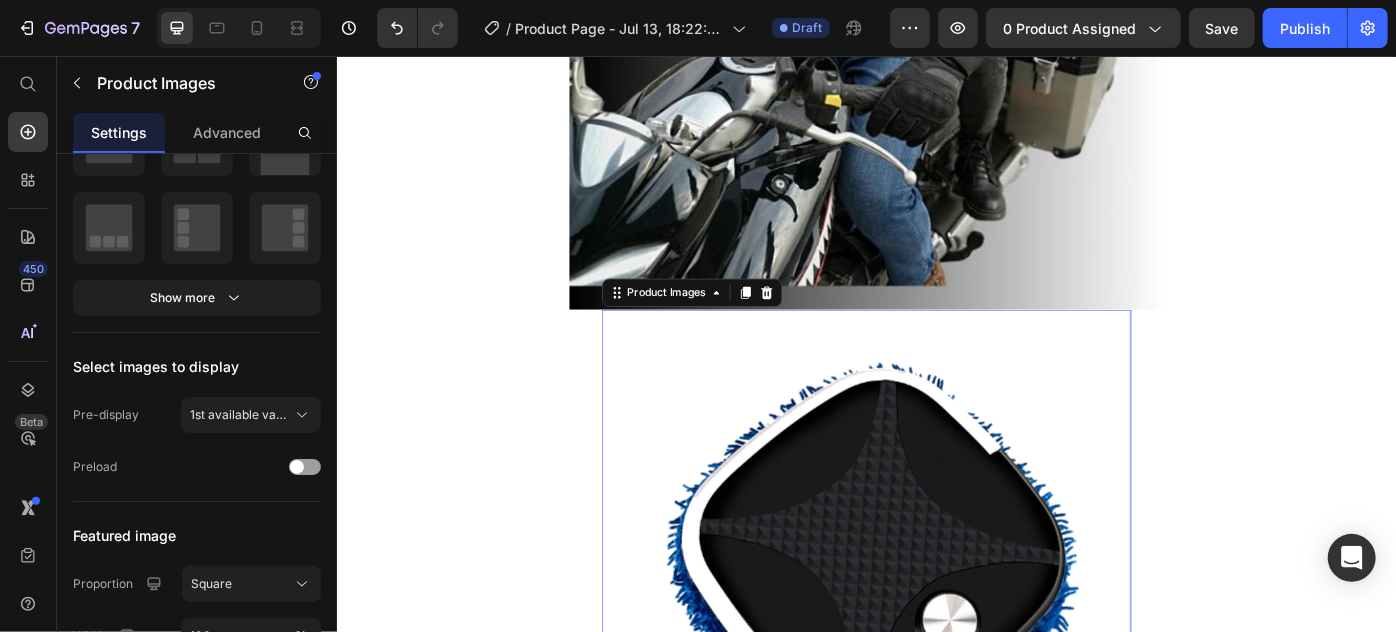 scroll, scrollTop: 0, scrollLeft: 0, axis: both 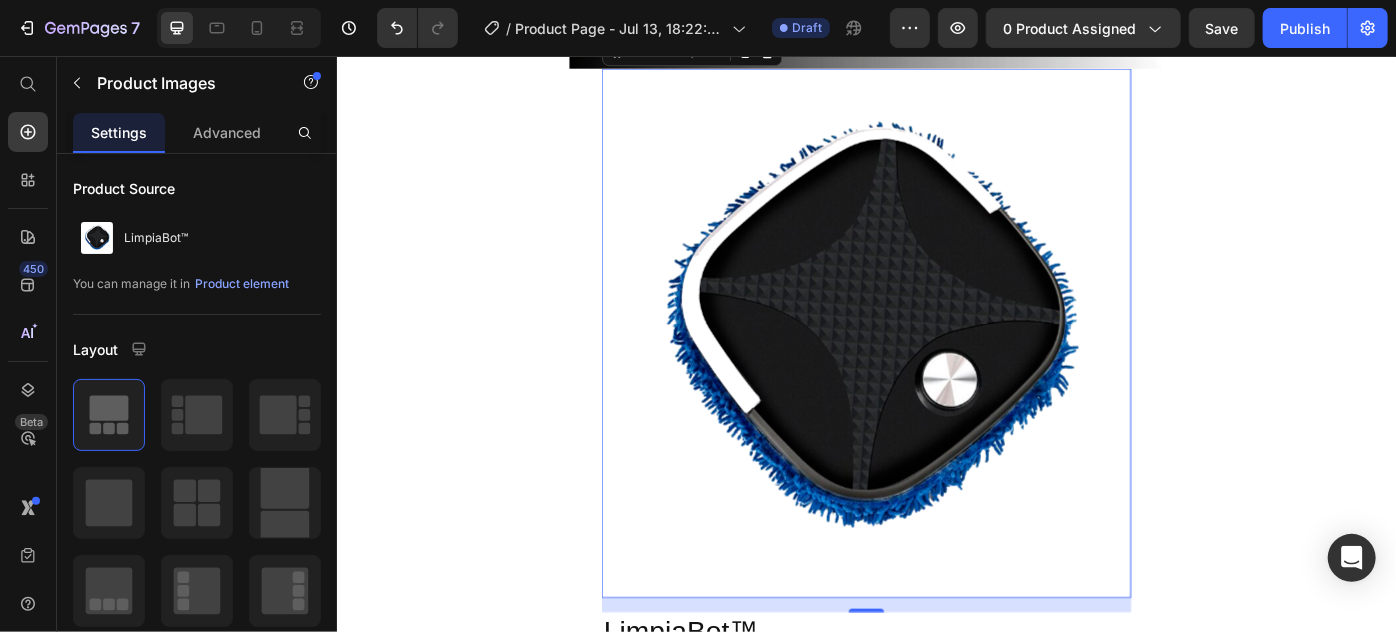 click at bounding box center (936, 369) 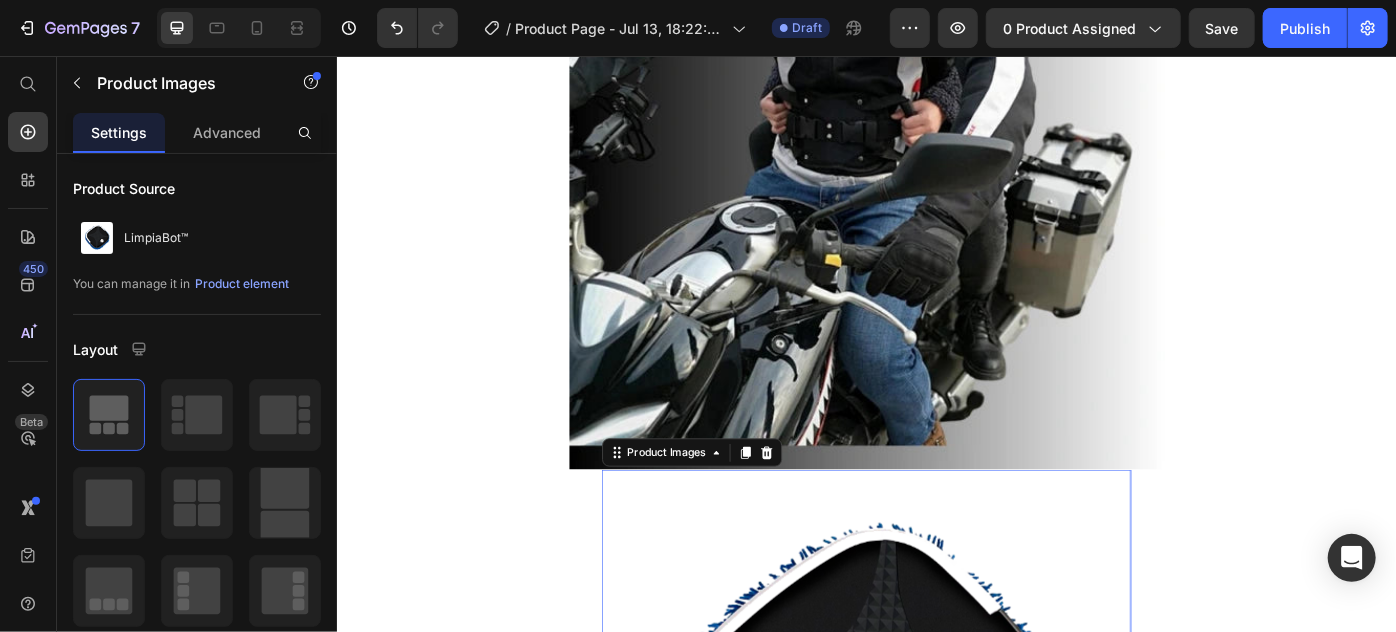 scroll, scrollTop: 545, scrollLeft: 0, axis: vertical 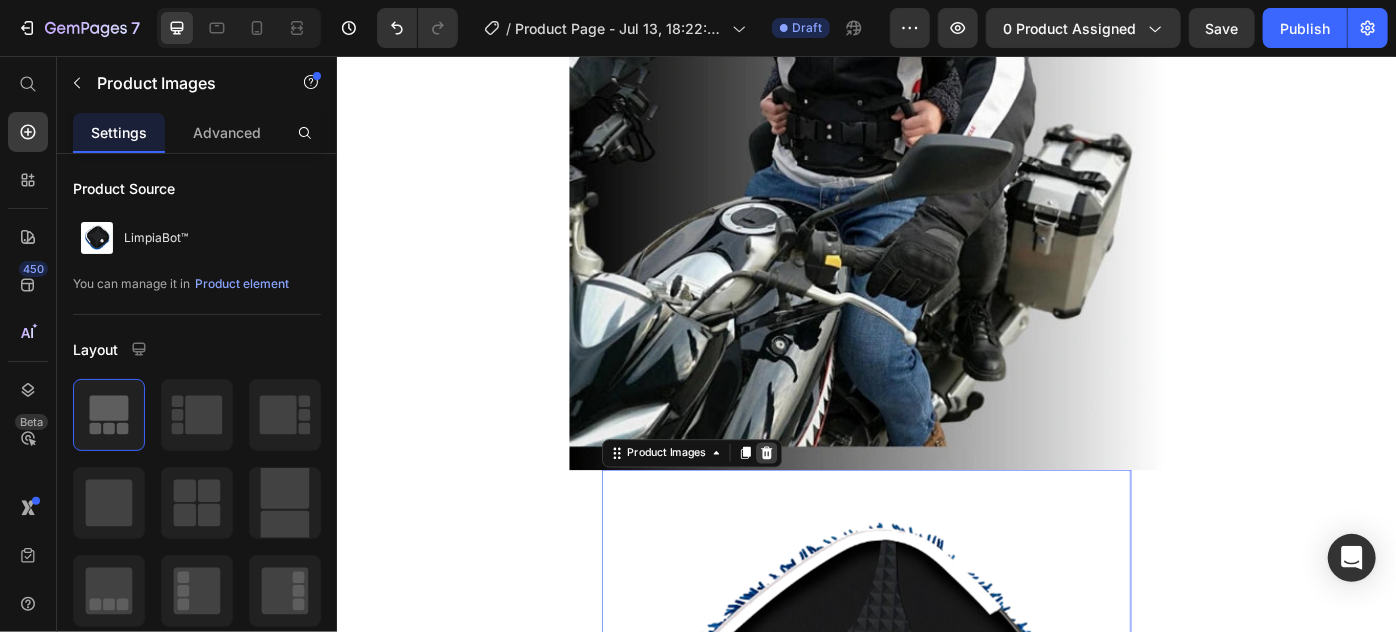 click 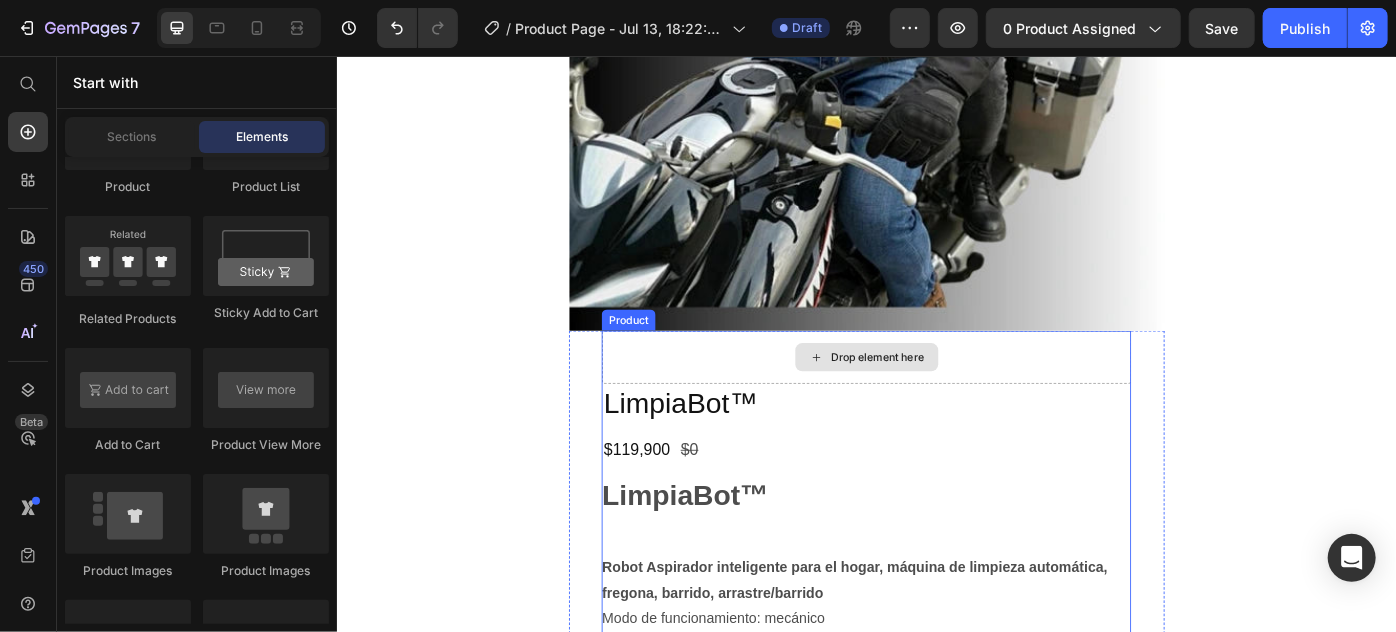 scroll, scrollTop: 727, scrollLeft: 0, axis: vertical 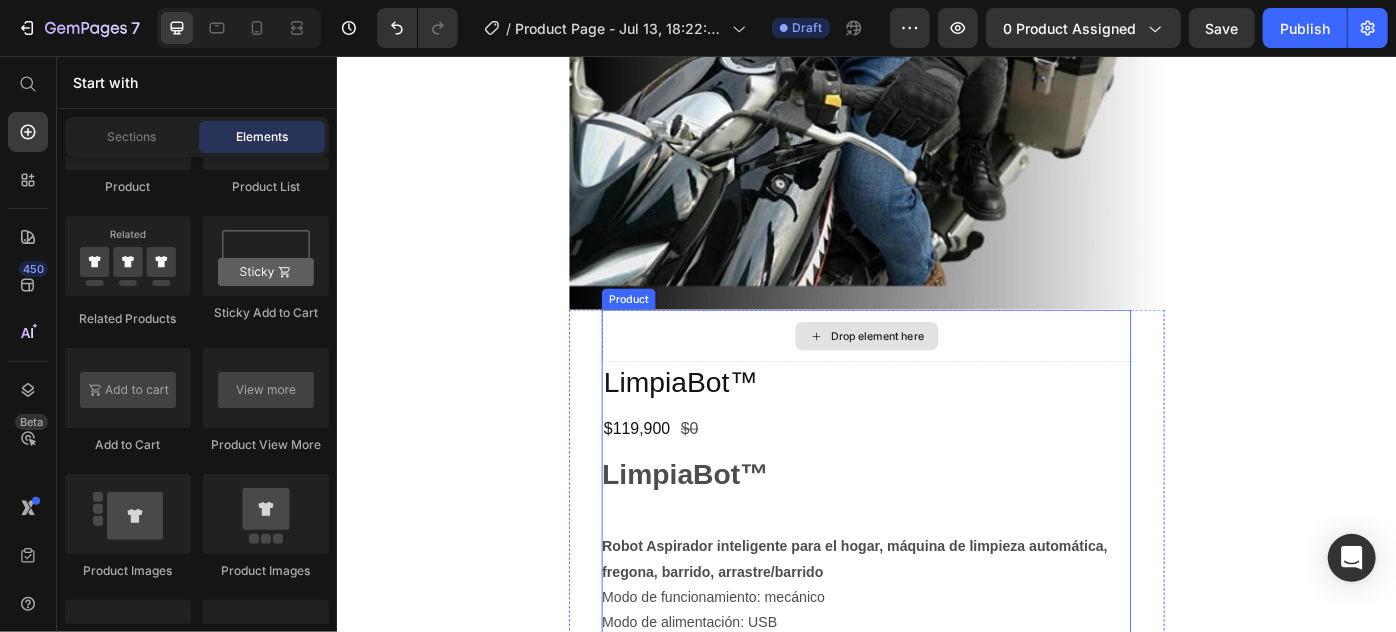 click on "Drop element here" at bounding box center (936, 372) 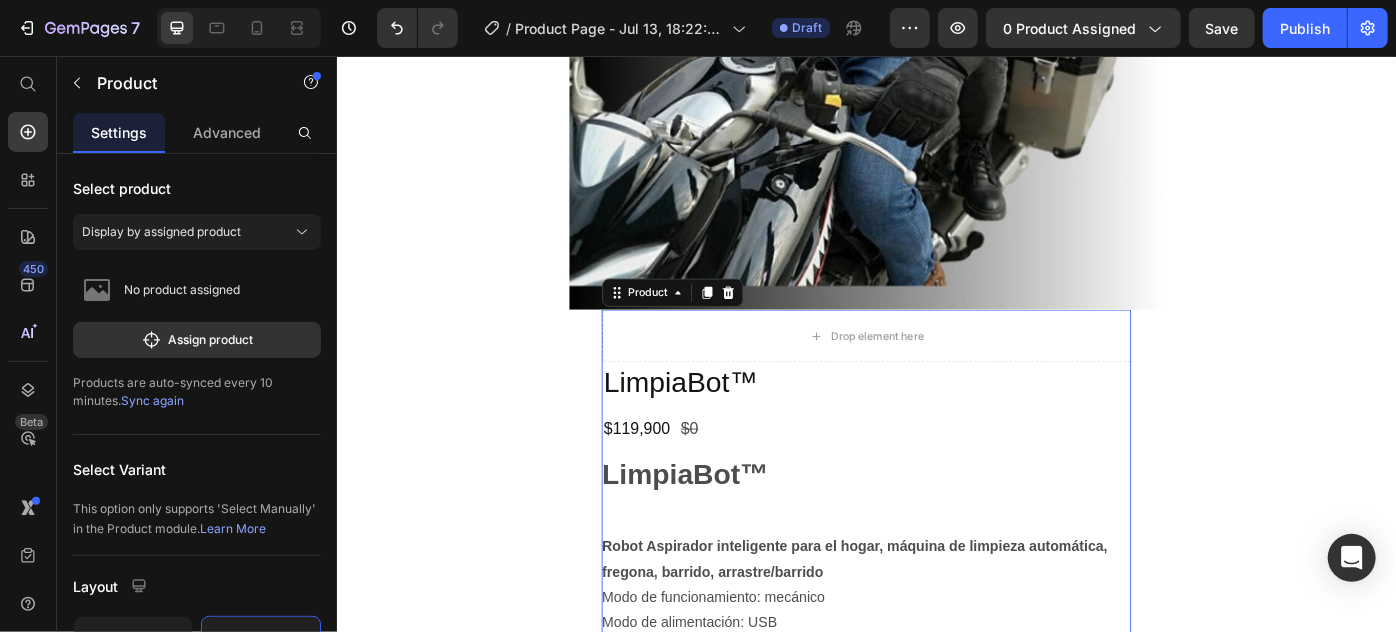 click on "LimpiaBot™ Product Title $119,900 Product Price $0 Product Price Row LimpiaBot™
Robot Aspirador inteligente para el hogar, máquina de limpieza automática, fregona, barrido, arrastre/barrido
Modo de funcionamiento: mecánico
Modo de alimentación: USB
Función de sincronización: menos de 2 horas
Tipo de interruptor: táctil
Ruta de limpieza: aleatoria
Función de la barredora: fregado
Estilo barredora: robot inteligente
Instrucciones de uso
2. Cada vez que se enciende la máquina trapeadora inteligente, puede funcionar continuamente durante 30 minutos sin ser monitoreada. Después de 30 minutos, el limpiador de pisos inteligente se apagará automáticamente y dejará de funcionar. Si necesita continuar limpiando el piso, puede presionar el interruptor de inicio nuevamente y trabajar nuevamente durante 30 minutos. ¡Puede funcionar de forma continua! más de 2 horas por carga completa. (Nota: se recomienda las toallitas o reemplazar las toallitas cada 30 minutos)
Show more 1" at bounding box center (936, 794) 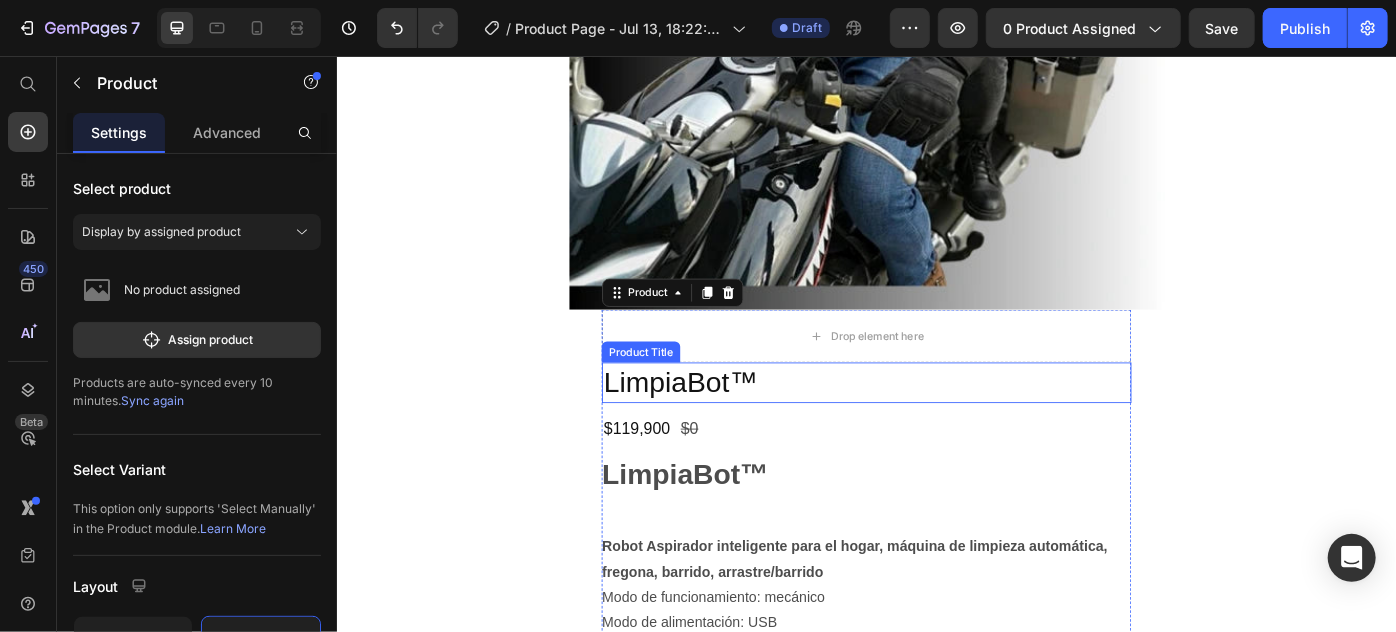 click on "LimpiaBot™" at bounding box center (936, 425) 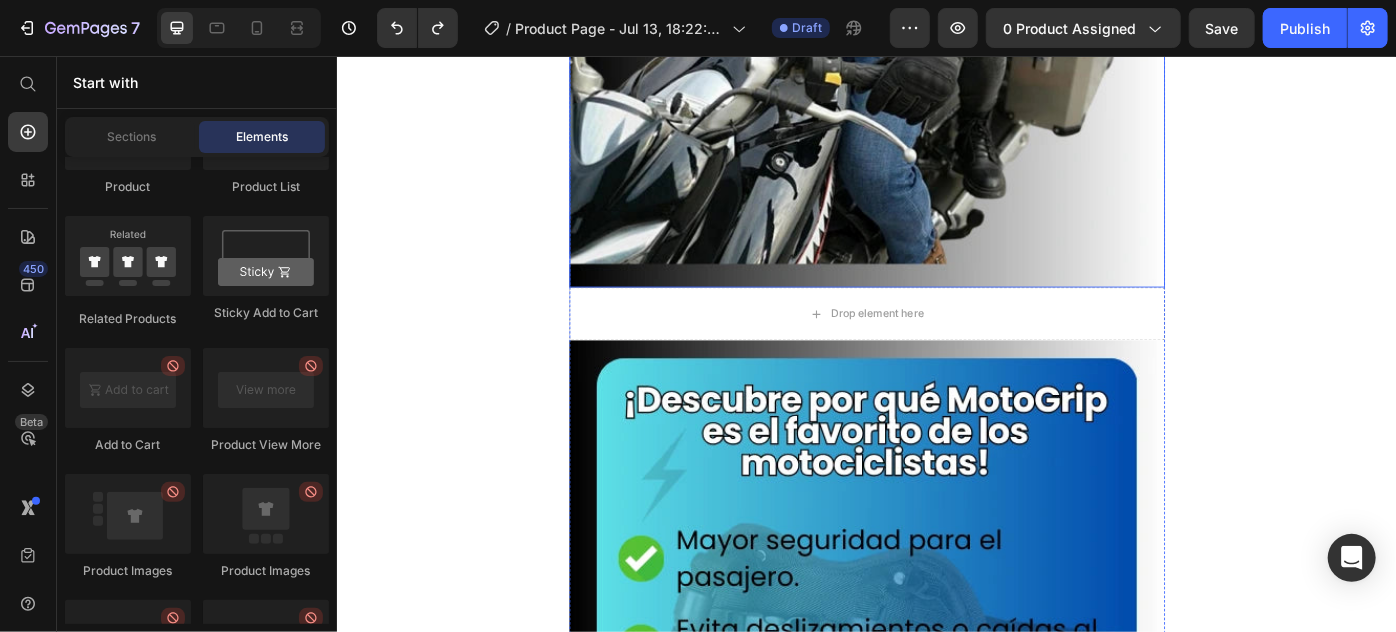 scroll, scrollTop: 727, scrollLeft: 0, axis: vertical 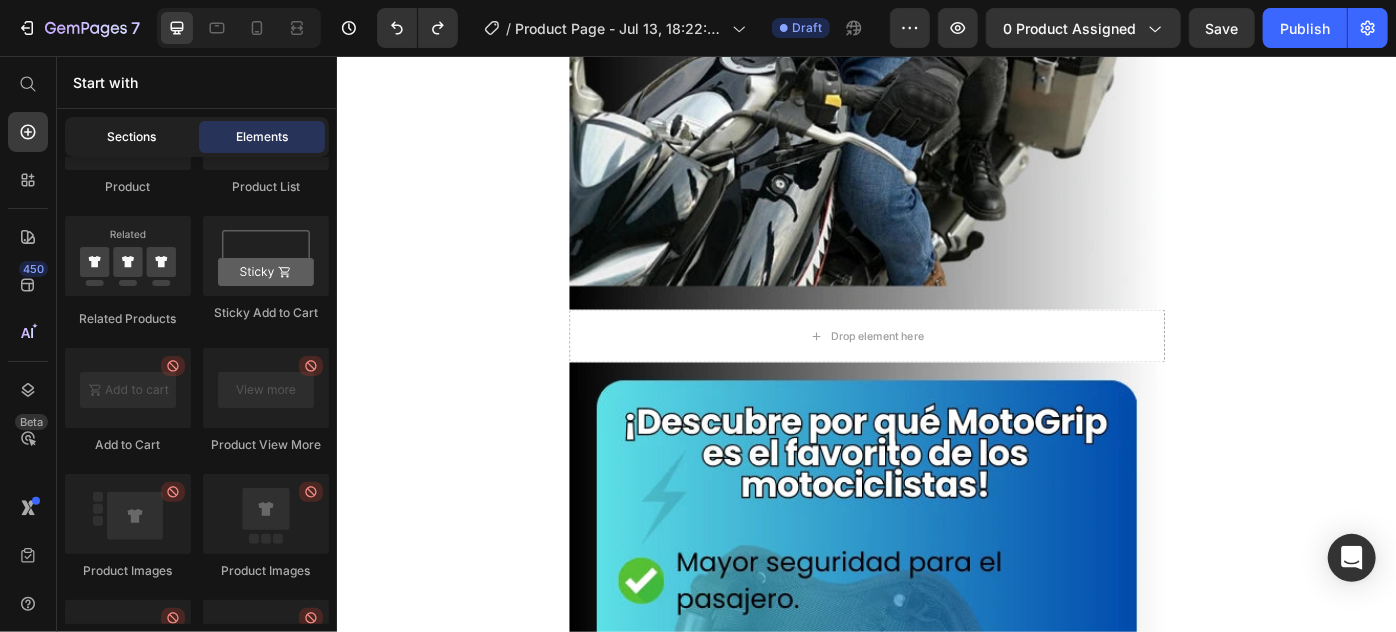 click on "Sections" 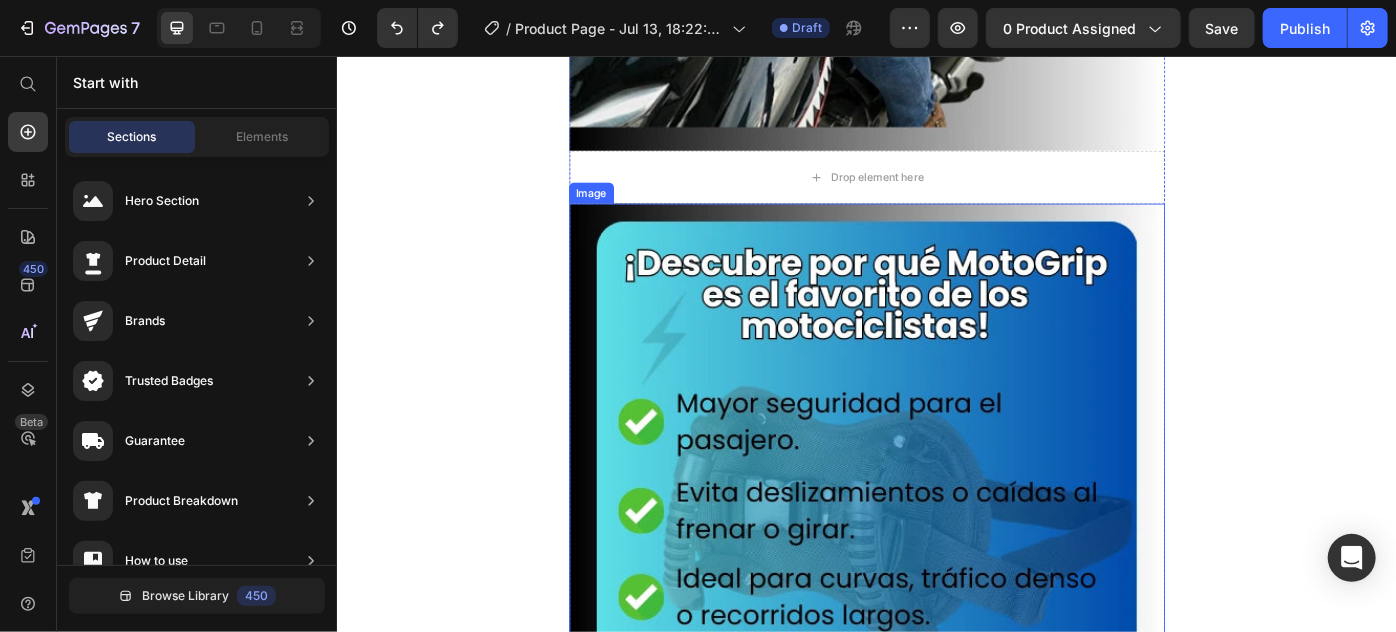 scroll, scrollTop: 909, scrollLeft: 0, axis: vertical 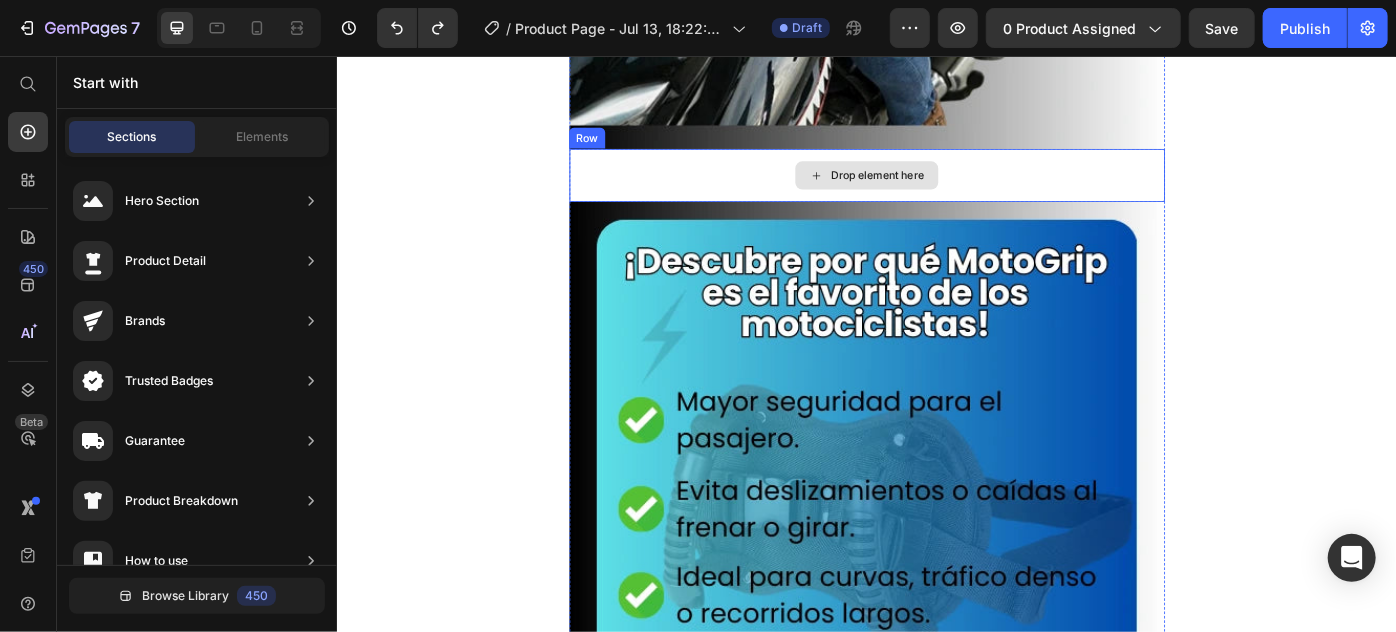 click on "Drop element here" at bounding box center [936, 190] 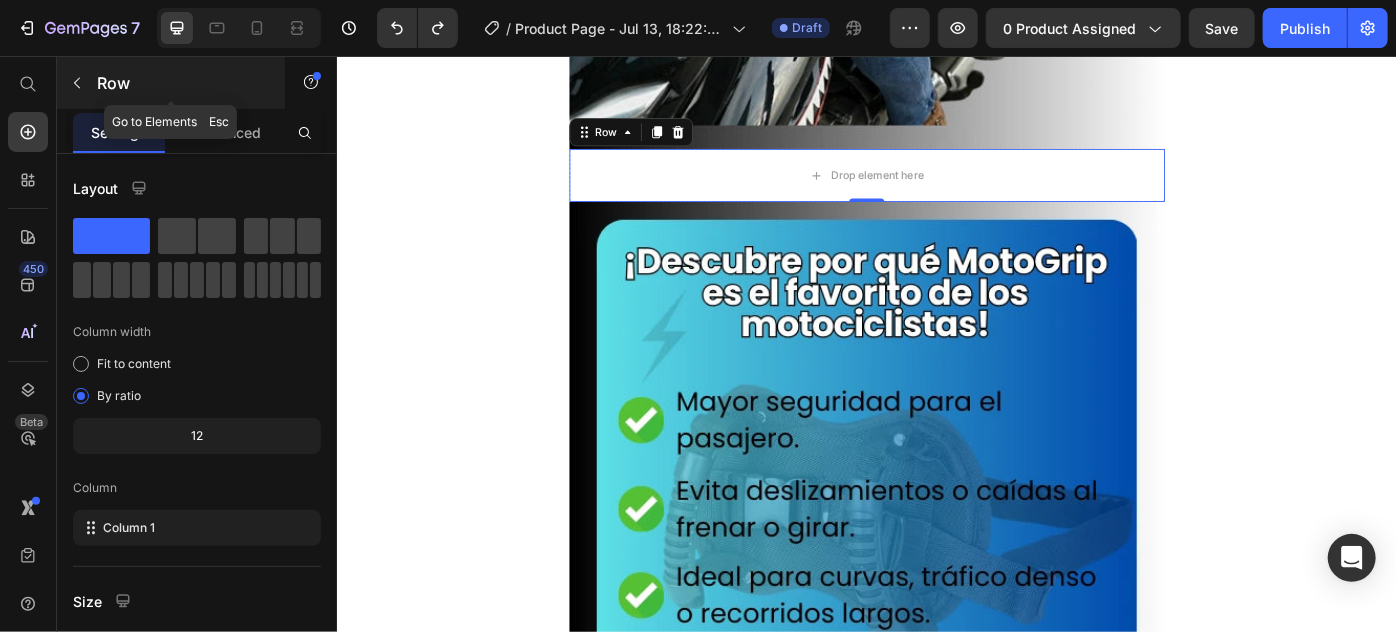 click 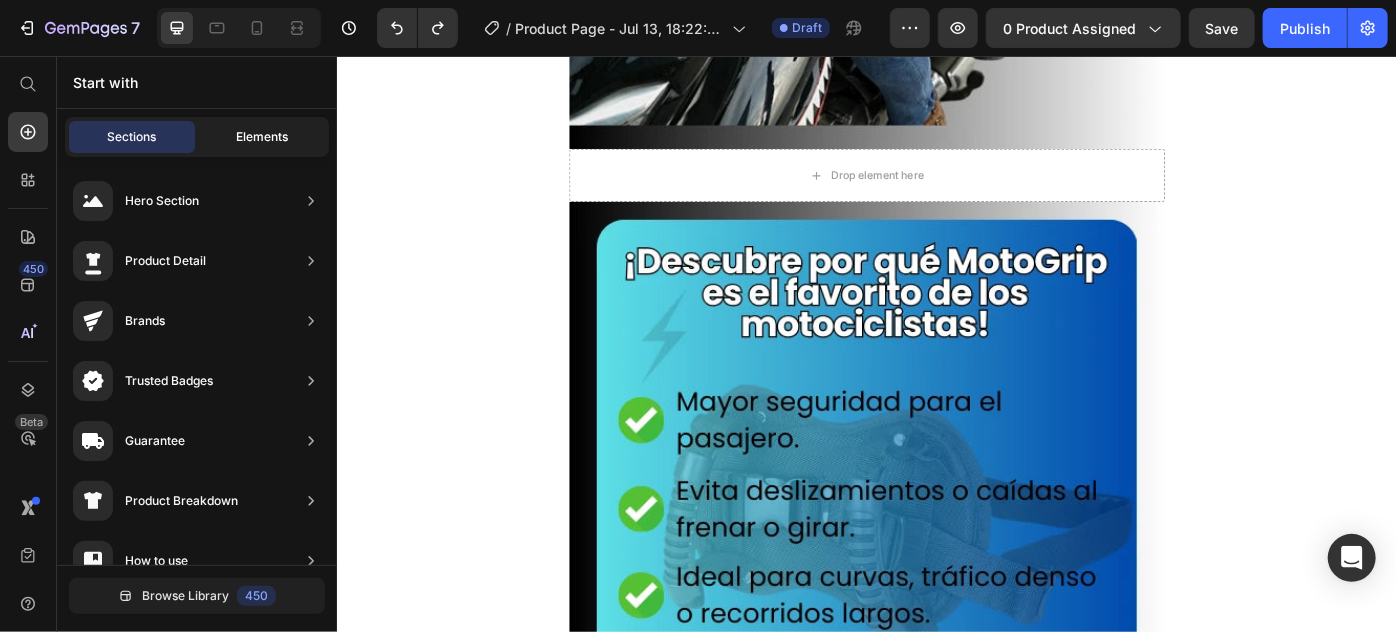click on "Elements" 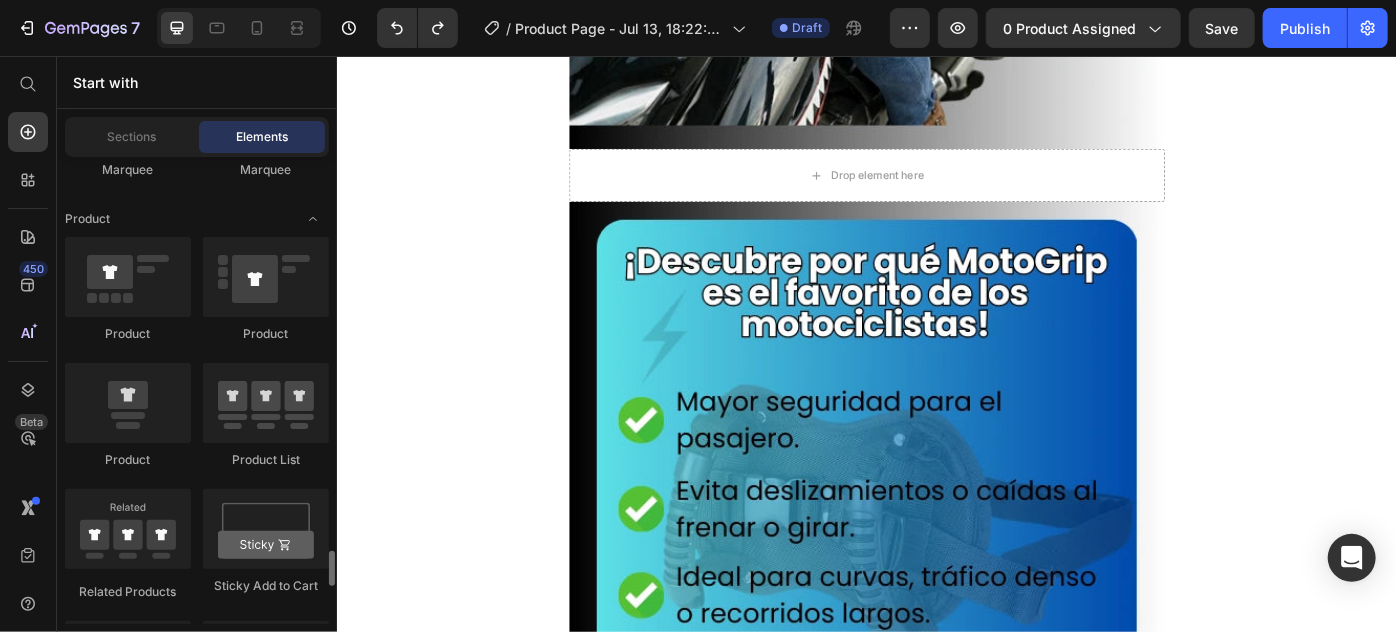 scroll, scrollTop: 2545, scrollLeft: 0, axis: vertical 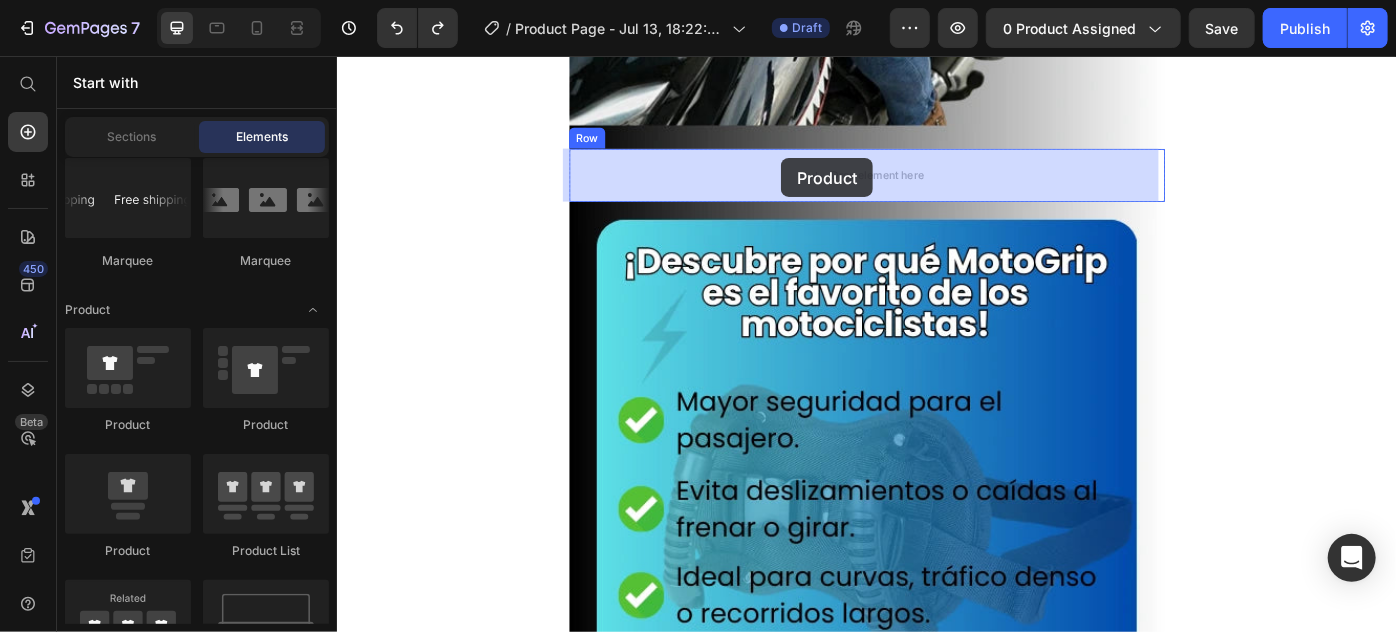 drag, startPoint x: 470, startPoint y: 420, endPoint x: 839, endPoint y: 171, distance: 445.1539 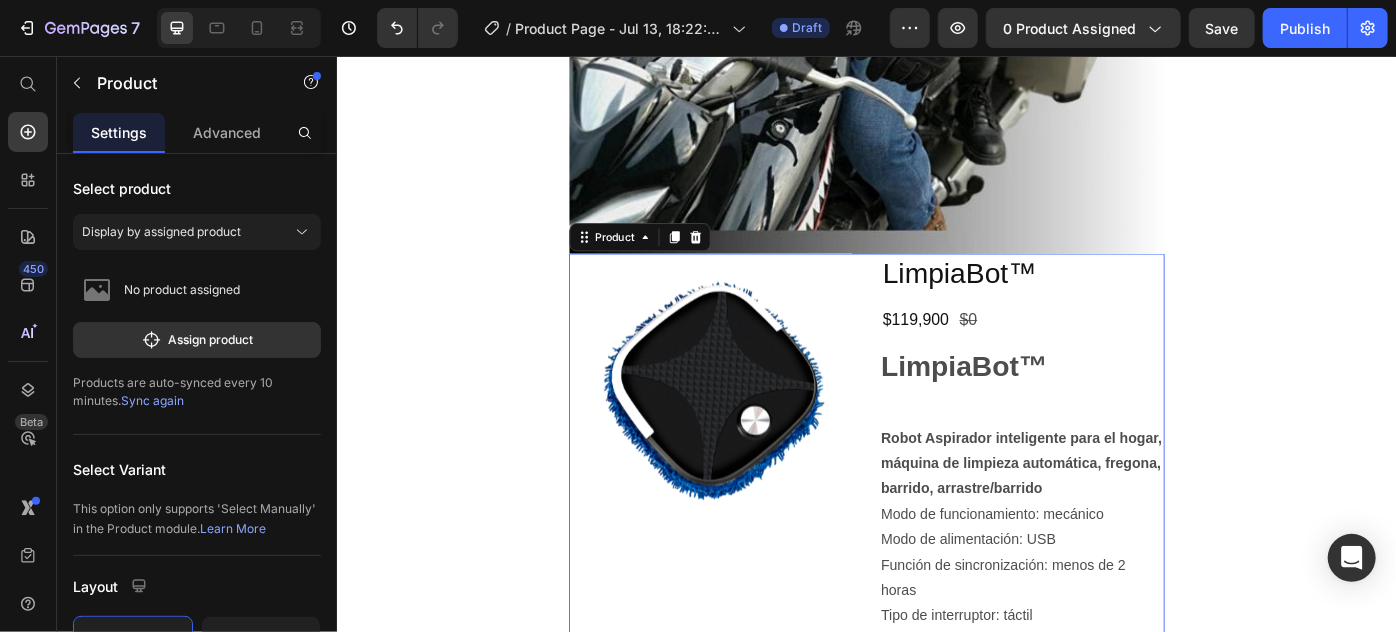 scroll, scrollTop: 727, scrollLeft: 0, axis: vertical 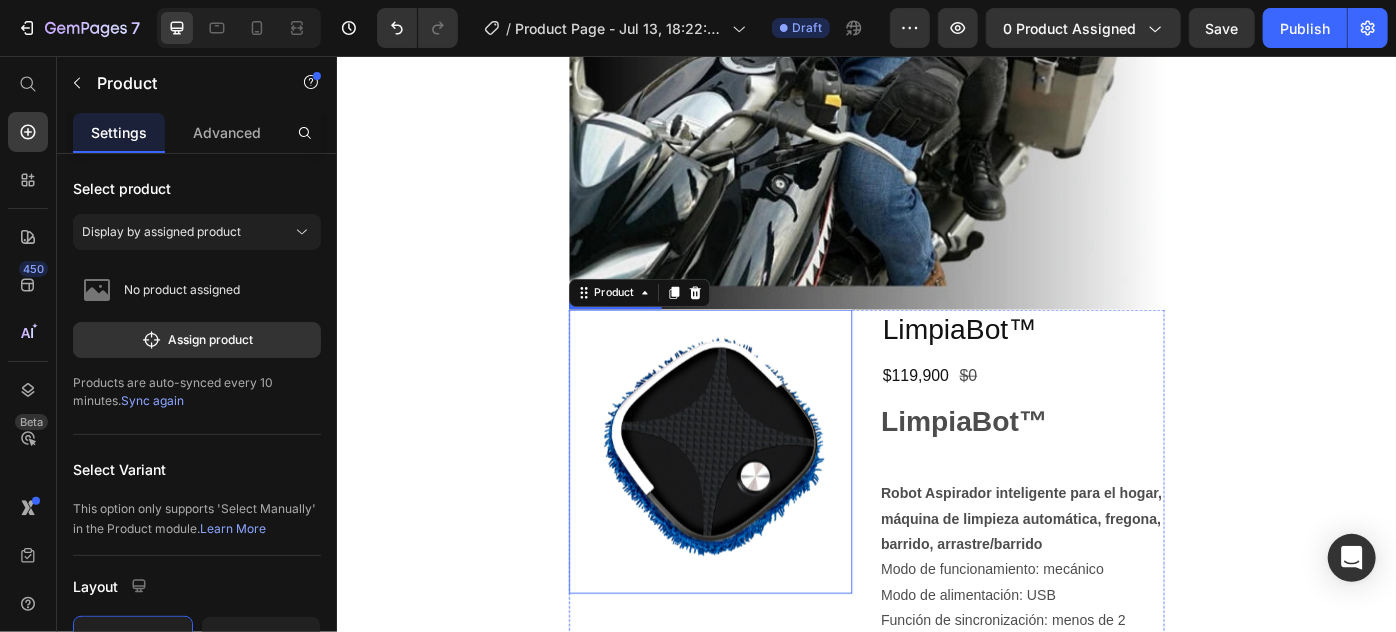 click at bounding box center [760, 503] 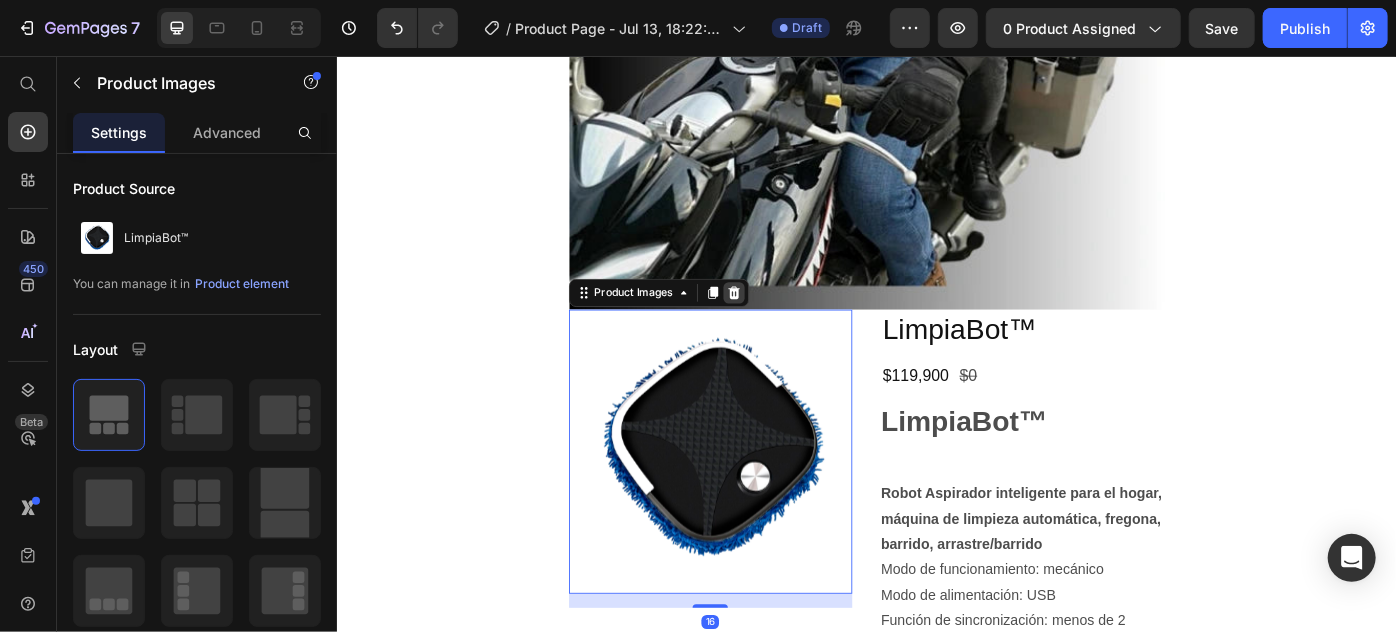 click 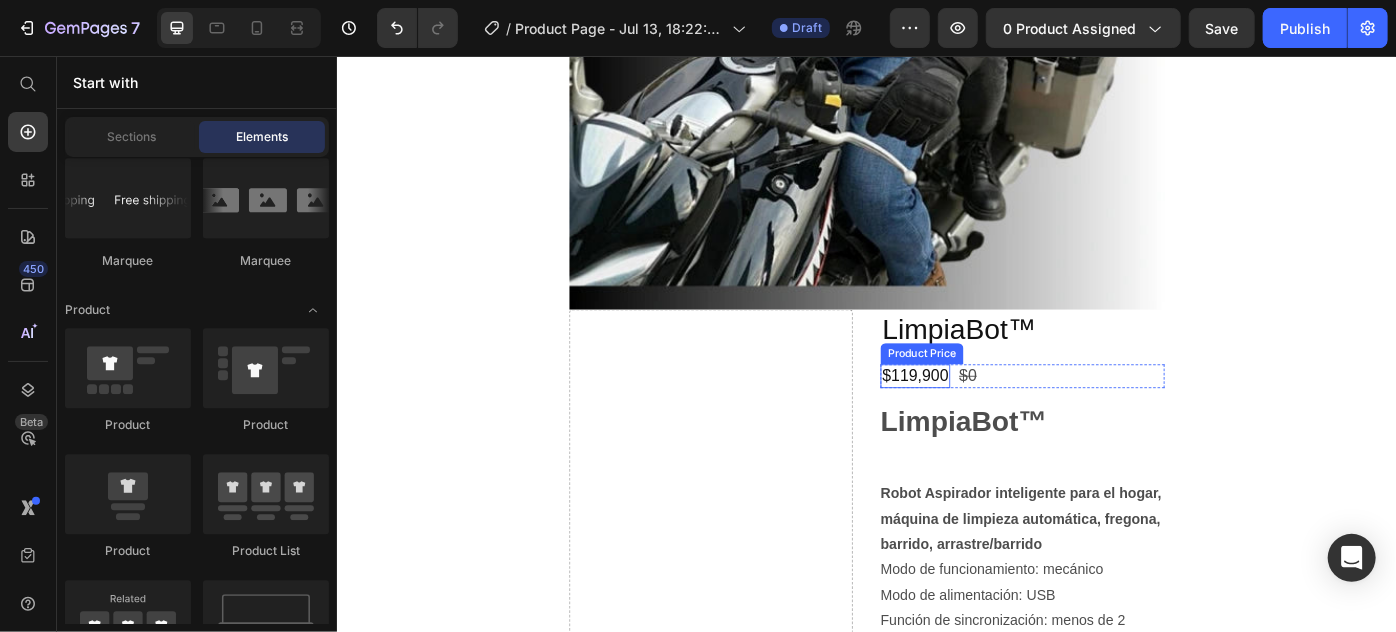 click on "LimpiaBot™ Product Title $119,900 Product Price $0 Product Price Row LimpiaBot™
Robot Aspirador inteligente para el hogar, máquina de limpieza automática, fregona, barrido, arrastre/barrido
Modo de funcionamiento: mecánico
Modo de alimentación: USB
Función de sincronización: menos de 2 horas
Tipo de interruptor: táctil
Ruta de limpieza: aleatoria
Función de la barredora: fregado
Estilo barredora: robot inteligente
Instrucciones de uso
2. Cada vez que se enciende la máquina trapeadora inteligente, puede funcionar continuamente durante 30 minutos sin ser monitoreada. Después de 30 minutos, el limpiador de pisos inteligente se apagará automáticamente y dejará de funcionar. Si necesita continuar limpiando el piso, puede presionar el interruptor de inicio nuevamente y trabajar nuevamente durante 30 minutos. ¡Puede funcionar de forma continua! más de 2 horas por carga completa. (Nota: se recomienda las toallitas o reemplazar las toallitas cada 30 minutos)
Show more 1" at bounding box center [1113, 734] 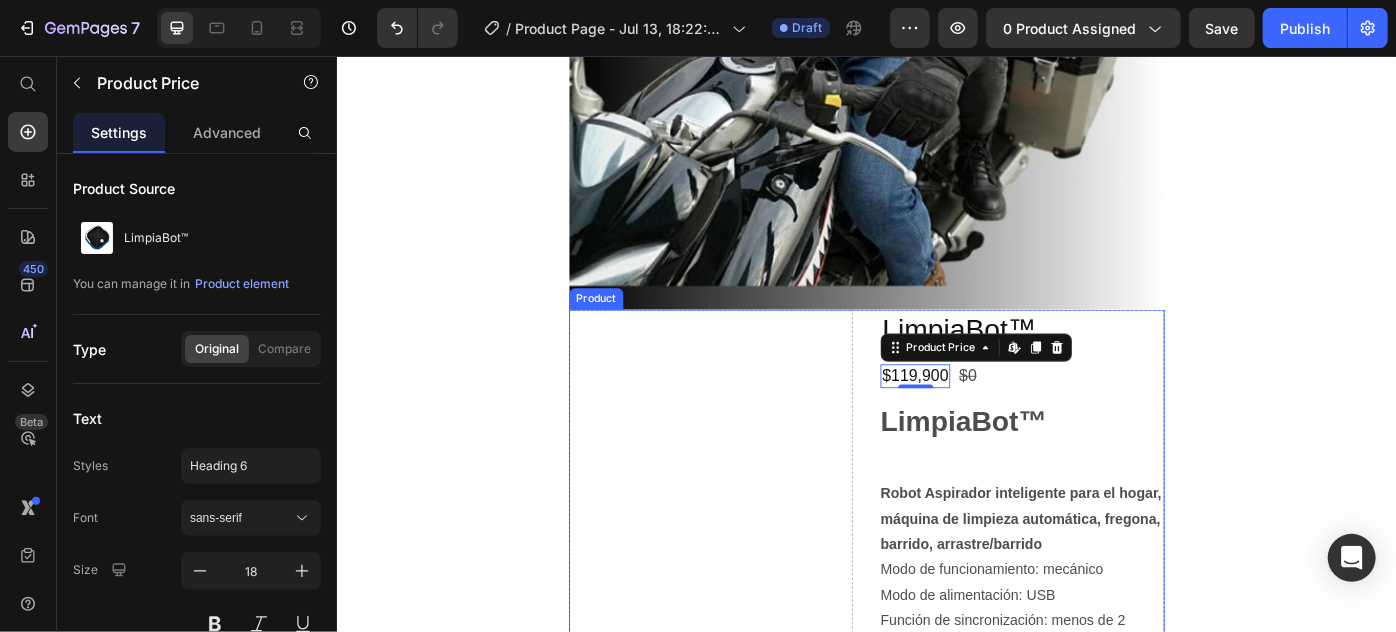 click on "LimpiaBot™
Robot Aspirador inteligente para el hogar, máquina de limpieza automática, fregona, barrido, arrastre/barrido
Modo de funcionamiento: mecánico
Modo de alimentación: USB
Función de sincronización: menos de 2 horas
Tipo de interruptor: táctil
Ruta de limpieza: aleatoria
Función de la barredora: fregado
Estilo barredora: robot inteligente
Instrucciones de uso
1. Cuando utilice el robot de piso inteligente por primera vez, cárguelo durante más de 6 horas (utilice el cable de carga original de fábrica cuando cargue y el transformador no debe exceder los 6 V). Una vez completada la carga, encienda el interruptor principal en el chasis y luego coloque la toallita en el chasis de la máquina limpiadora de pisos, alinee el borde del orificio redondo en el medio de la toallita con el marco de la rueda motriz, y luego colóquelo en el suelo, presione el interruptor de inicio, el robot de limpieza inteligente puede comenzar el trabajo de limpieza y eliminación de polvo." at bounding box center (1113, 615) 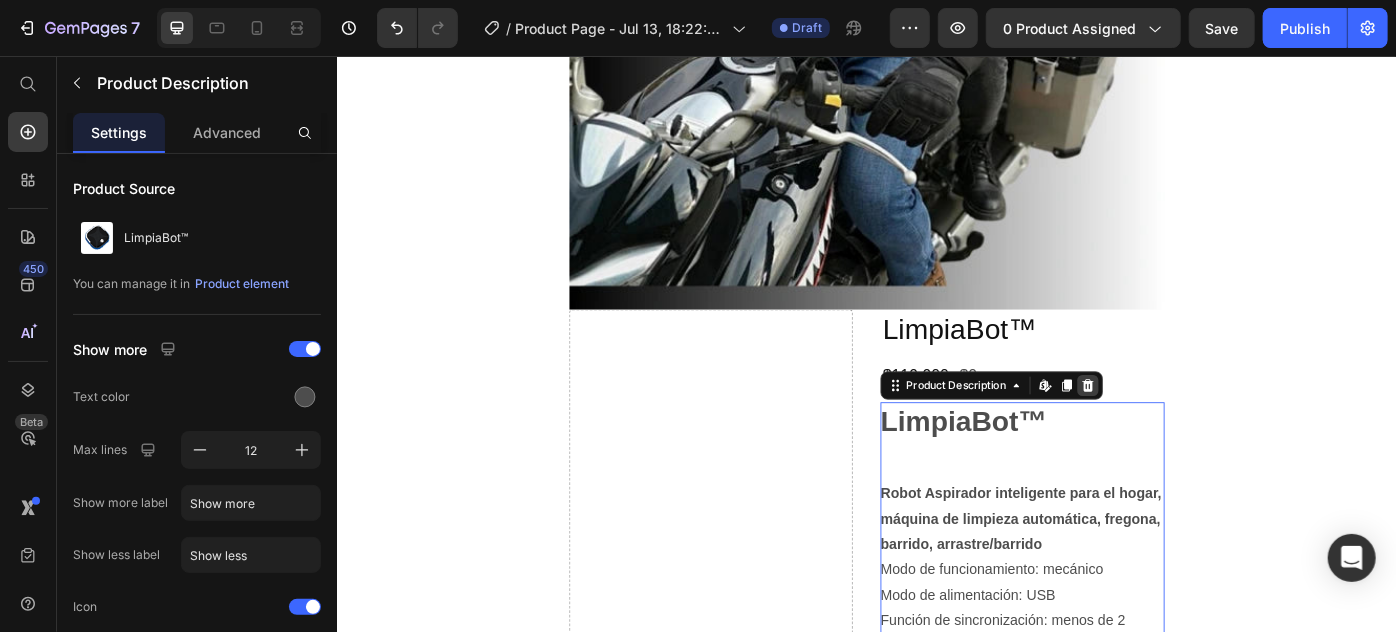 click 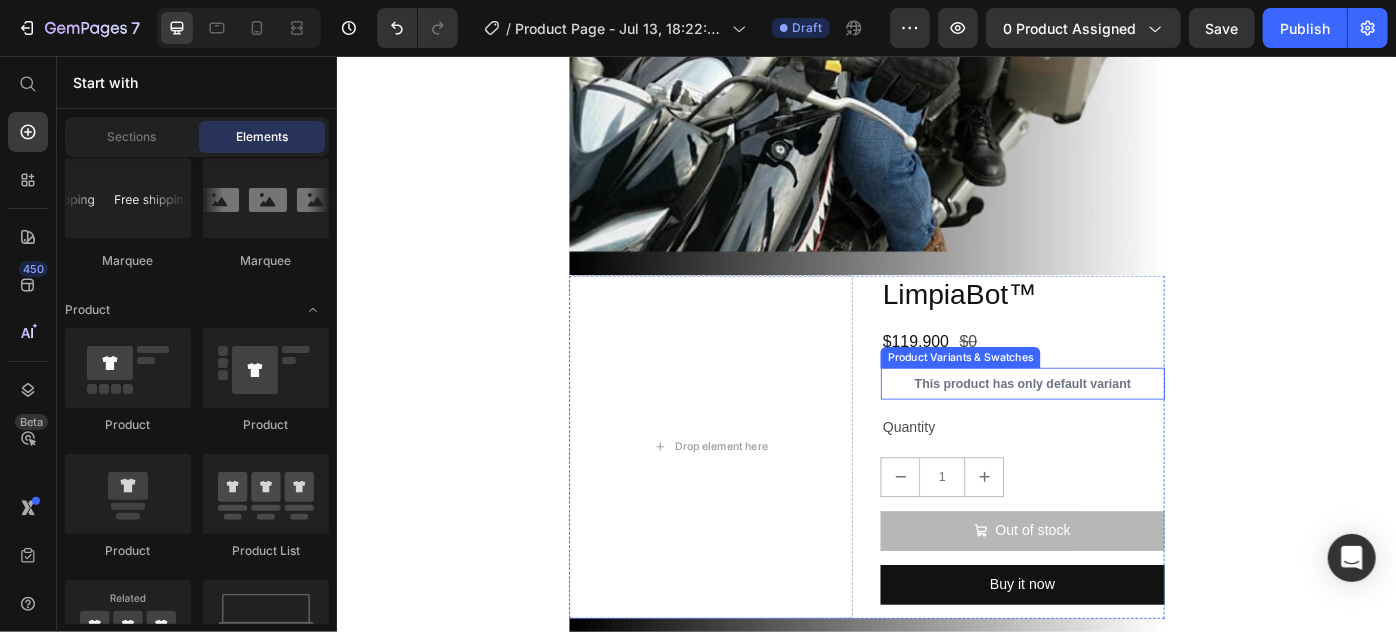 scroll, scrollTop: 818, scrollLeft: 0, axis: vertical 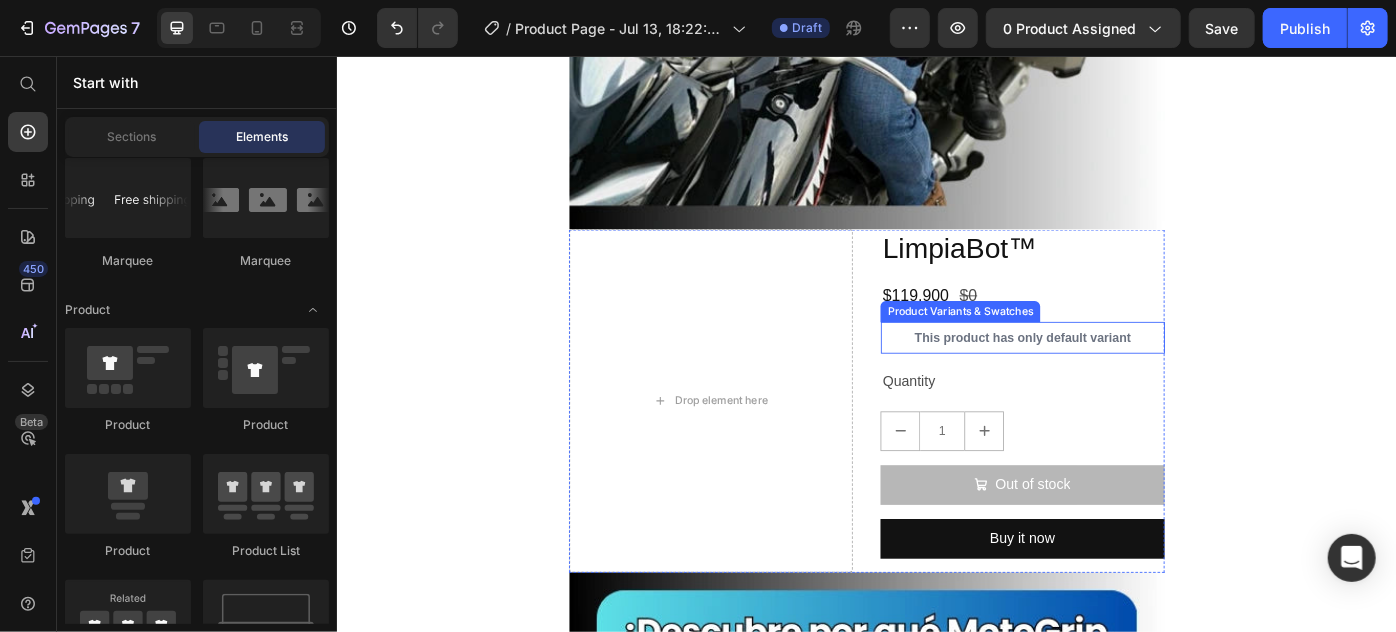 click on "This product has only default variant" at bounding box center (1113, 374) 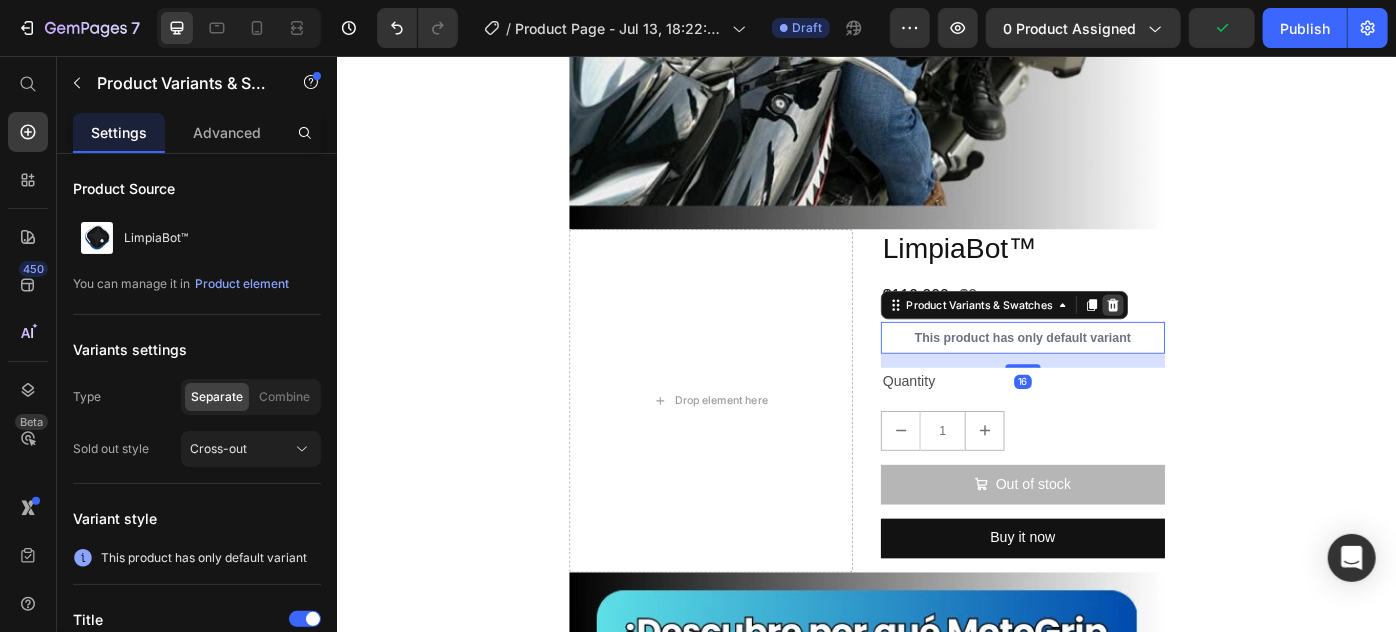 click at bounding box center (1215, 337) 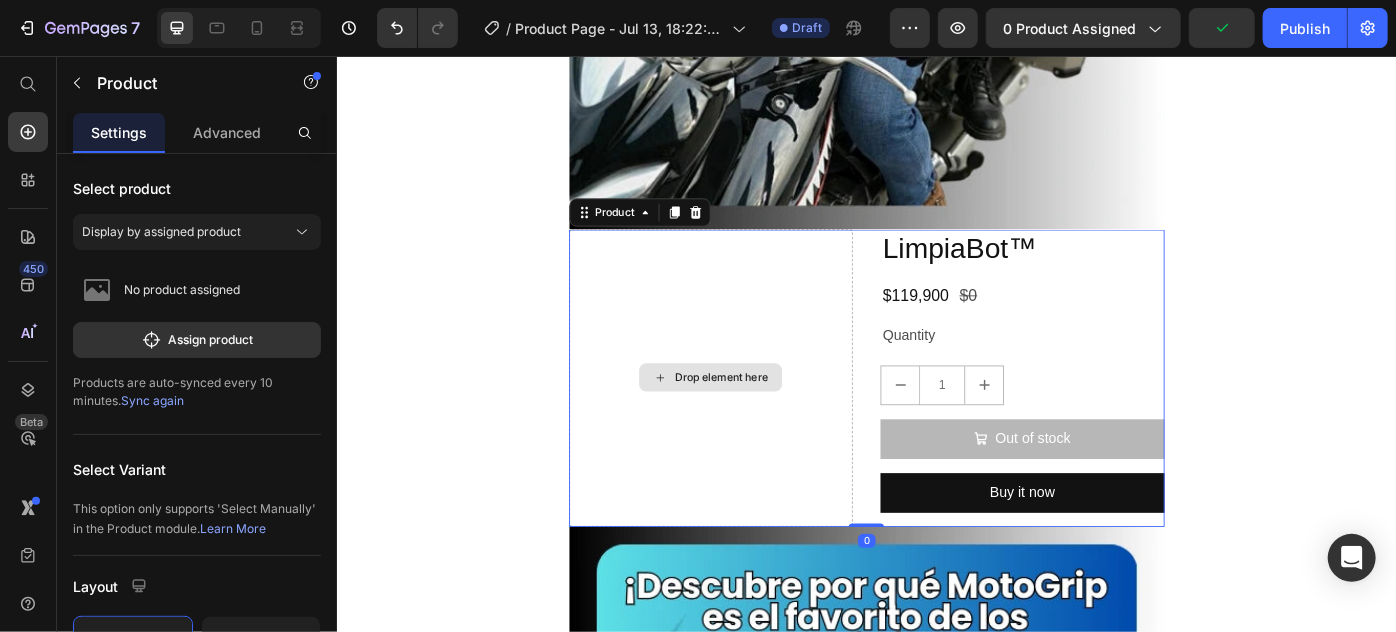 click on "Drop element here" at bounding box center [760, 419] 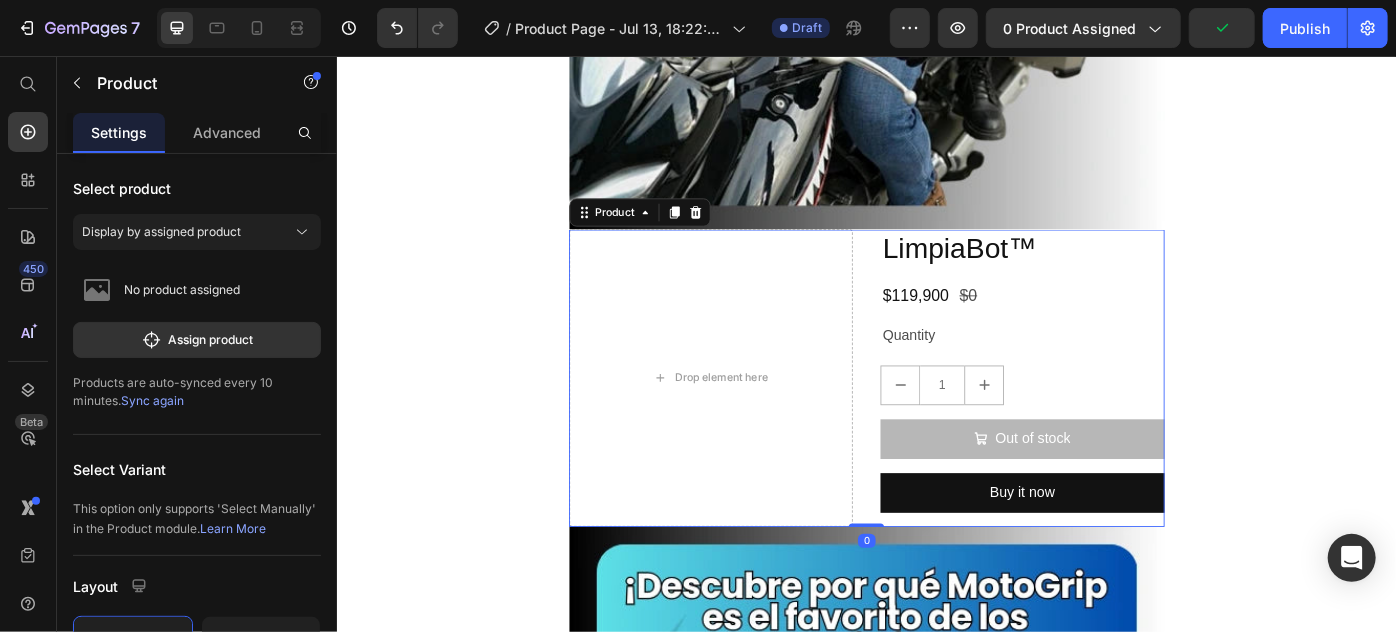 click on "LimpiaBot™ Product Title $119,900 Product Price $0 Product Price Row Quantity Text Block 1 Product Quantity
Out of stock Add to Cart Buy it now Dynamic Checkout" at bounding box center [1113, 419] 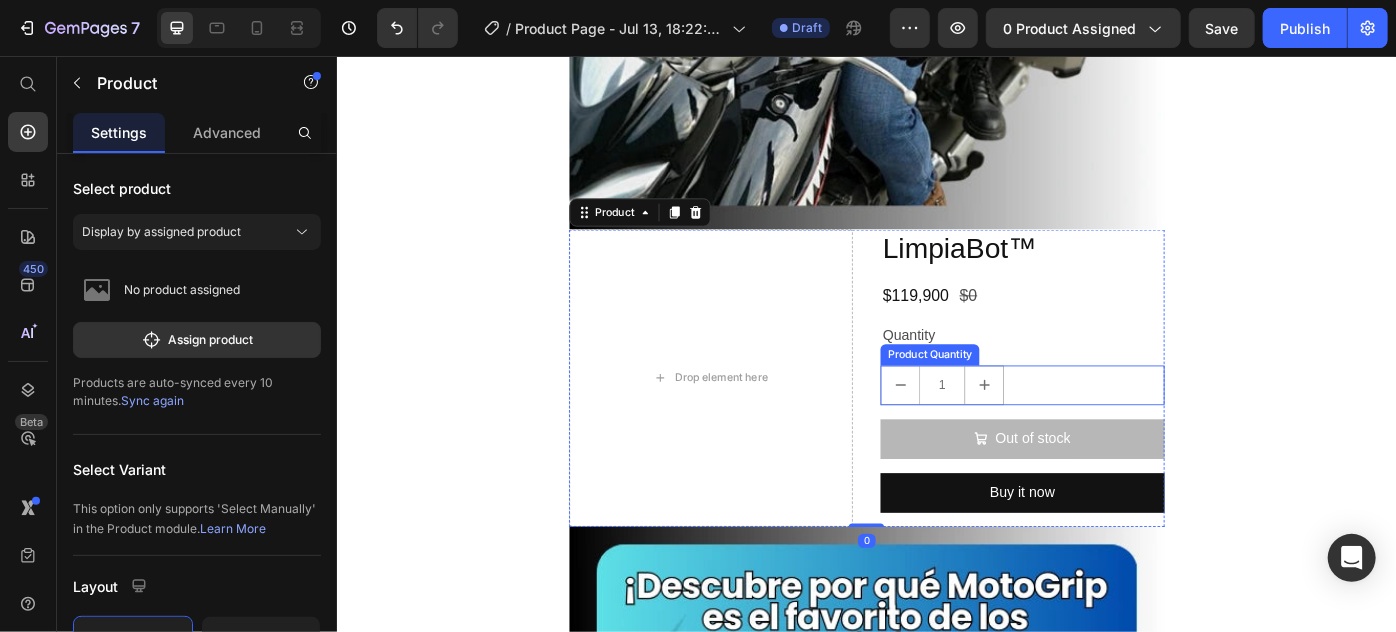 click on "1" at bounding box center [1113, 427] 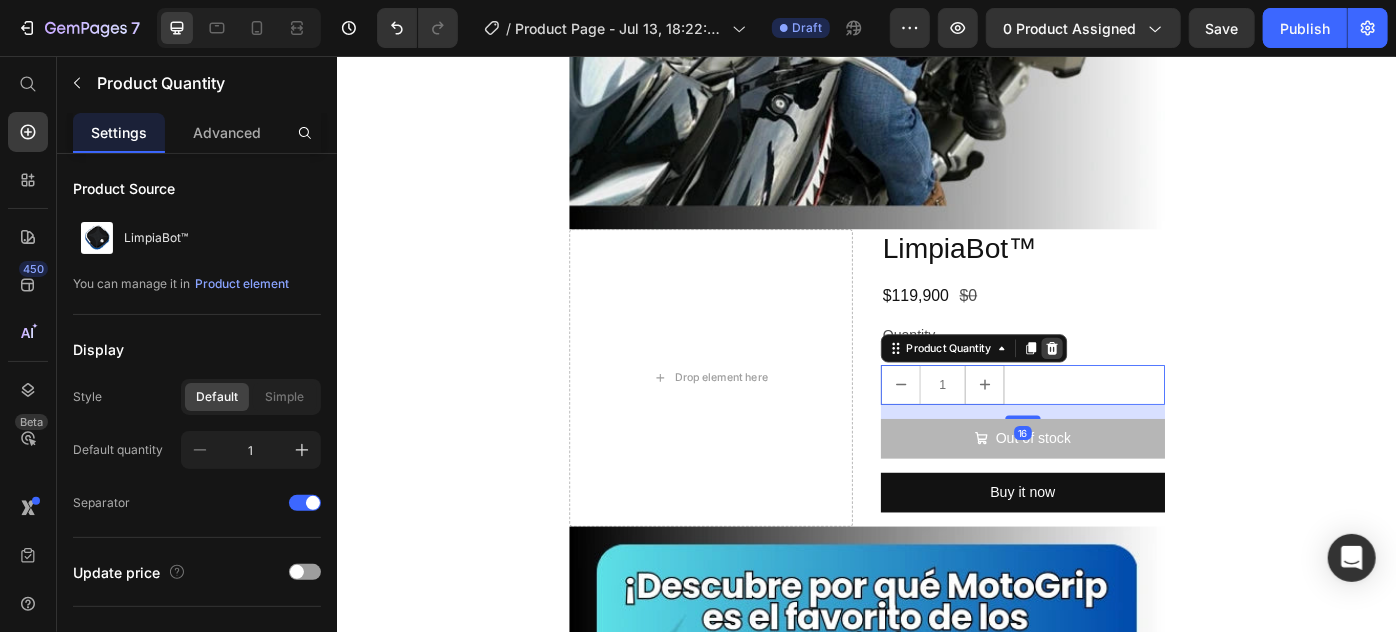 click 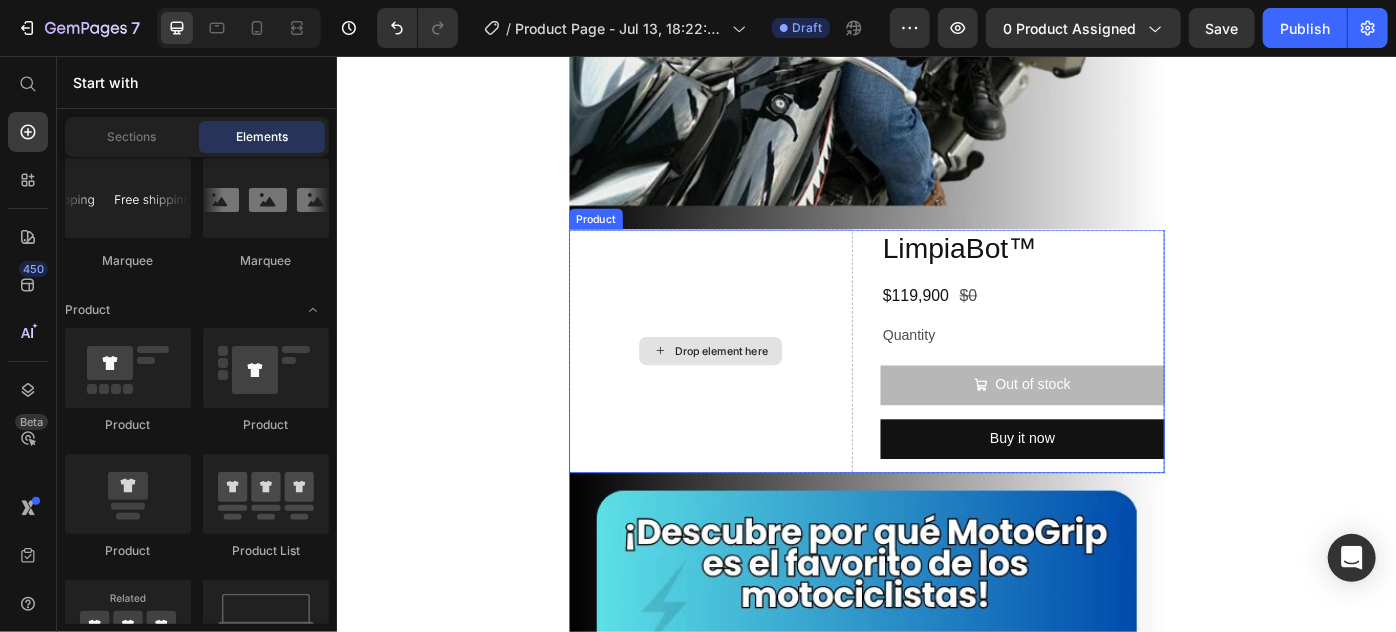 click on "Drop element here" at bounding box center (760, 388) 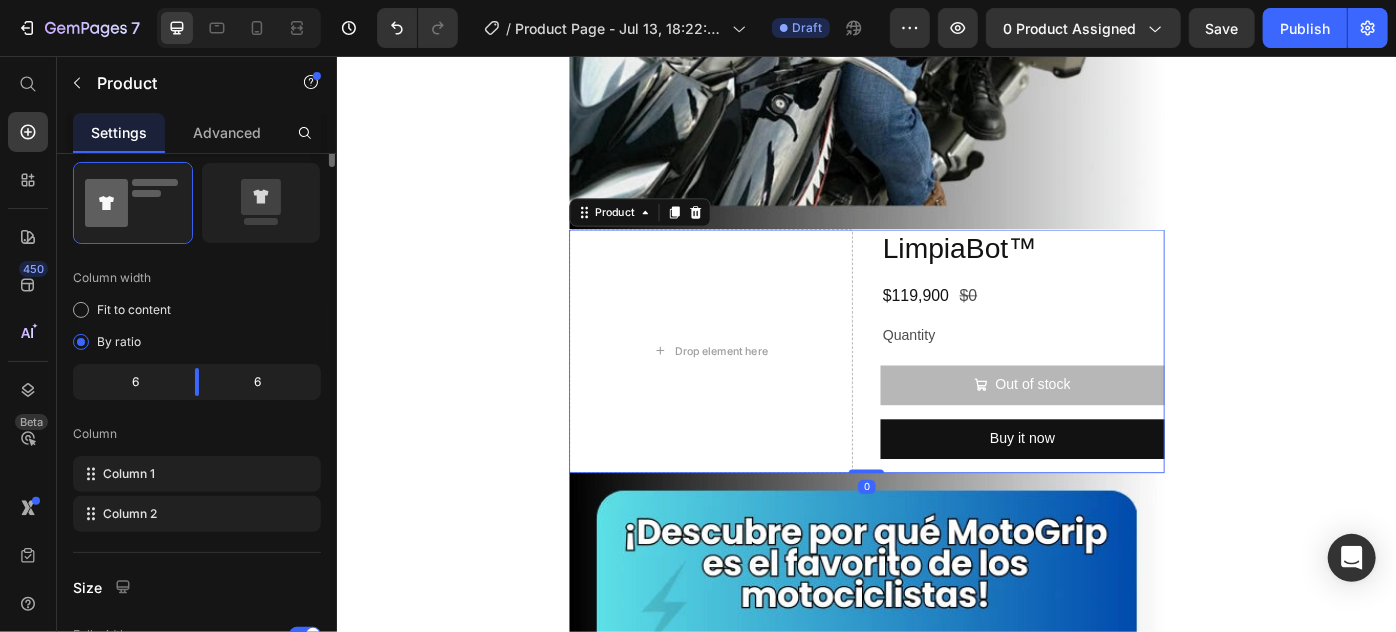 scroll, scrollTop: 90, scrollLeft: 0, axis: vertical 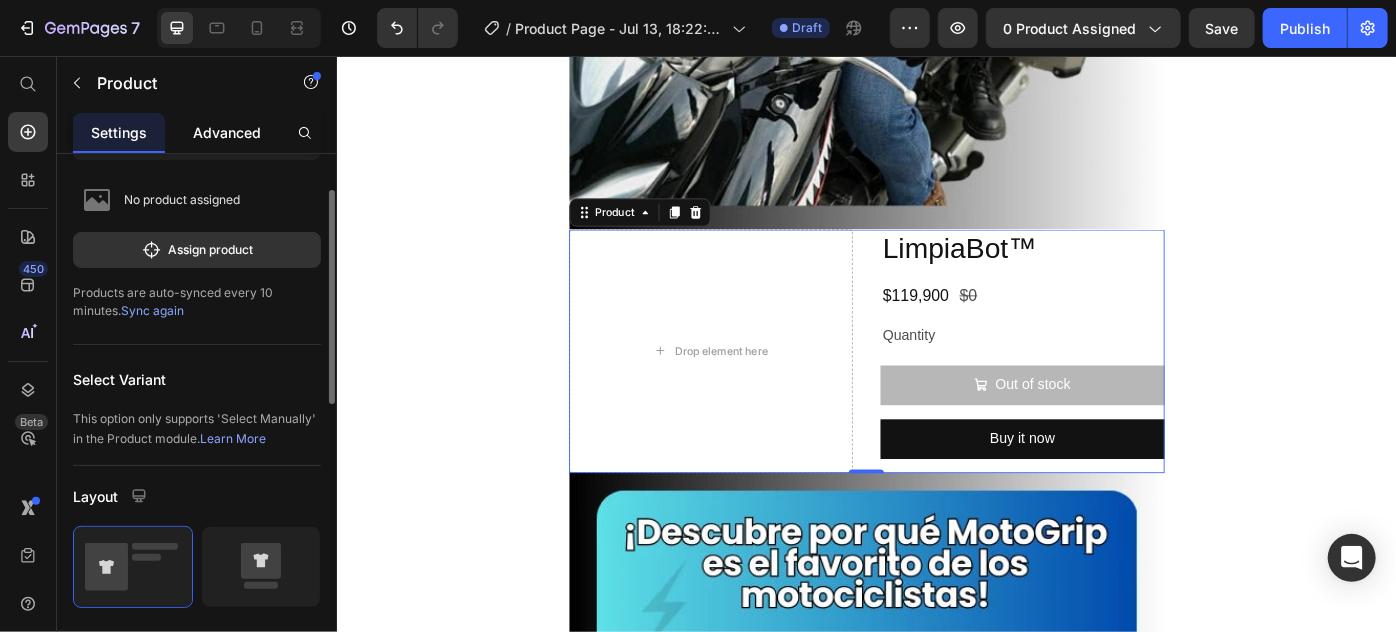 click on "Advanced" at bounding box center [227, 132] 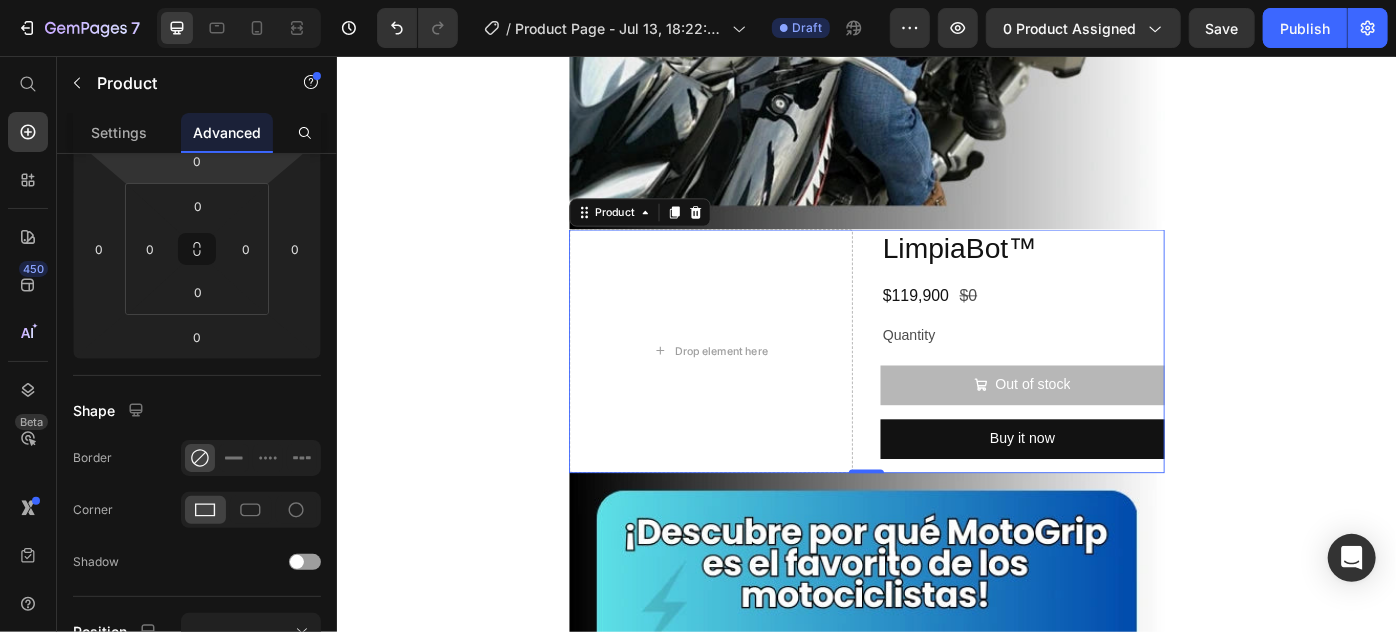 scroll, scrollTop: 0, scrollLeft: 0, axis: both 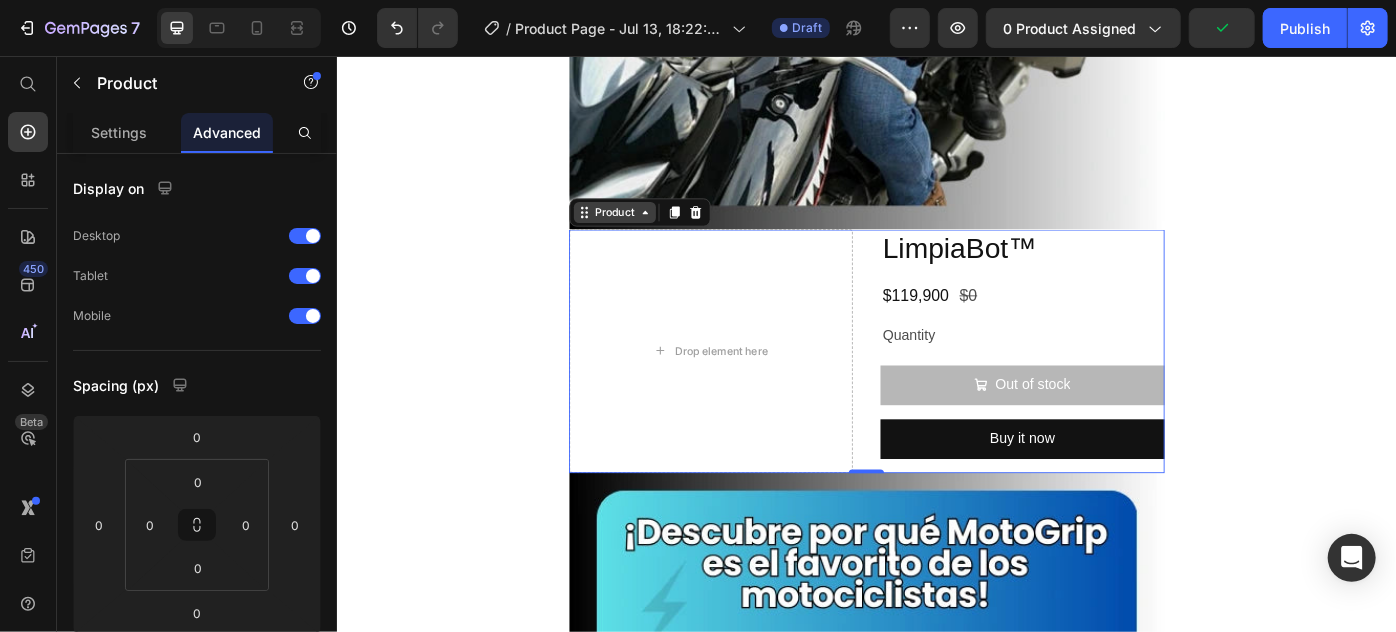 click 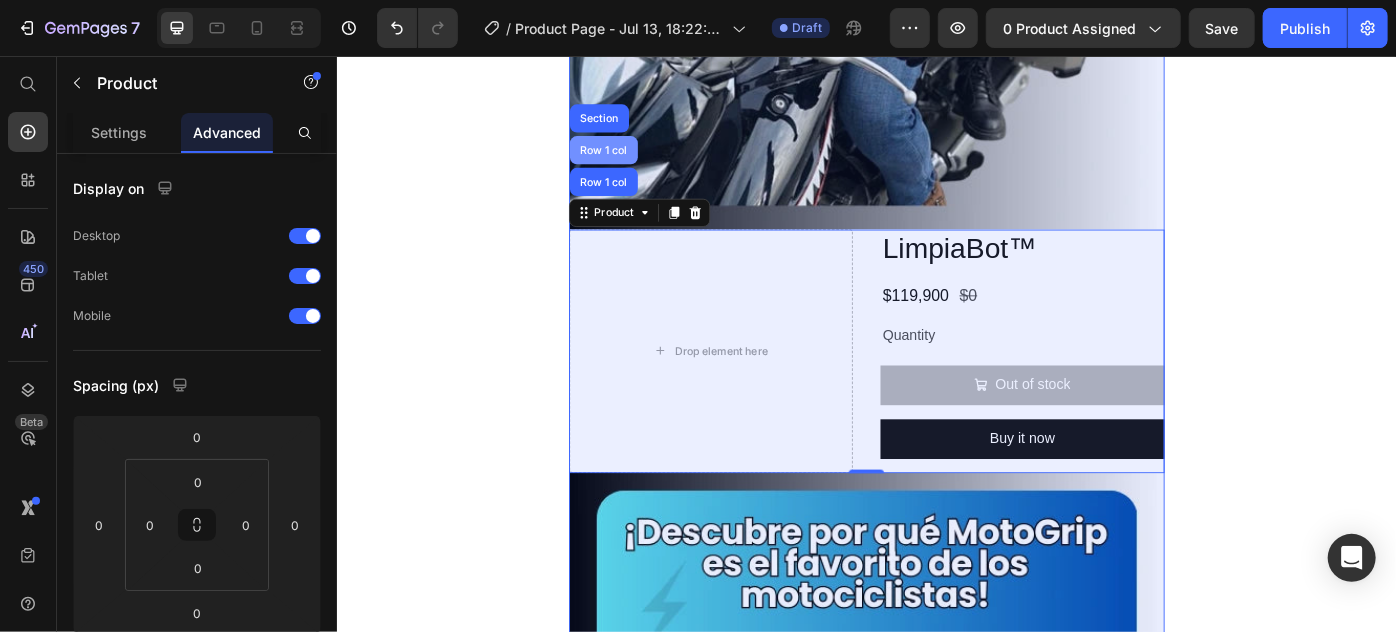 click on "Row 1 col" at bounding box center (638, 161) 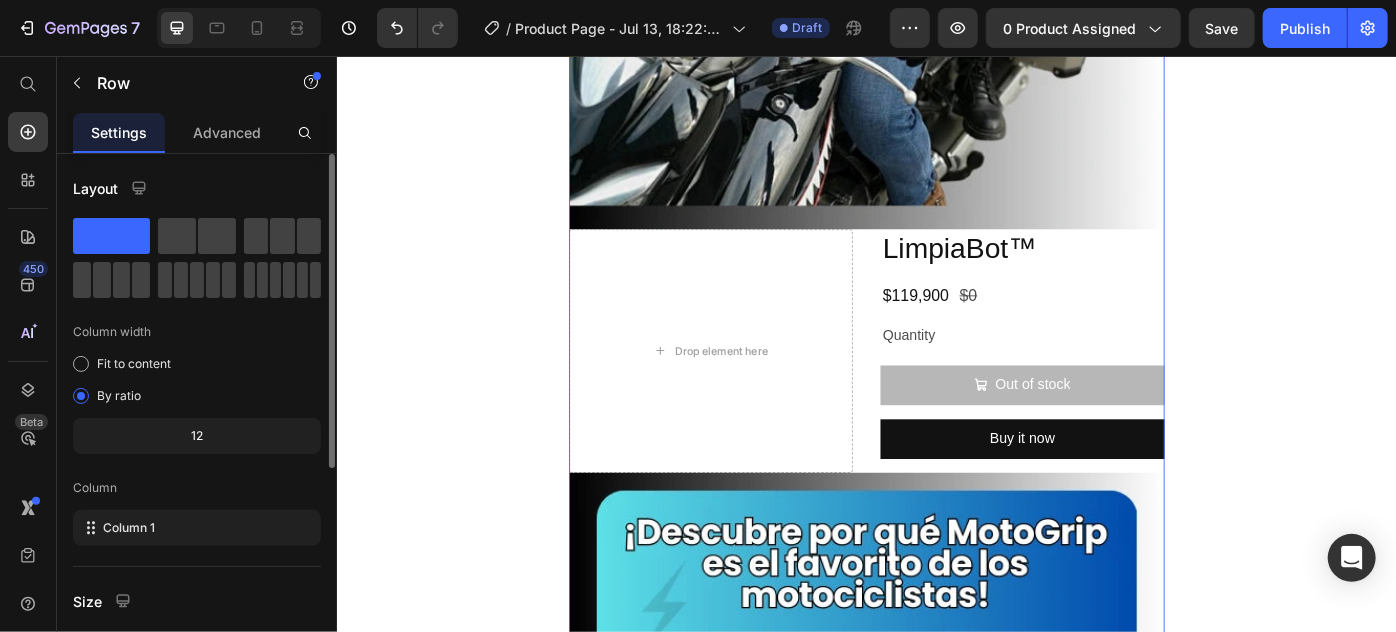 scroll, scrollTop: 90, scrollLeft: 0, axis: vertical 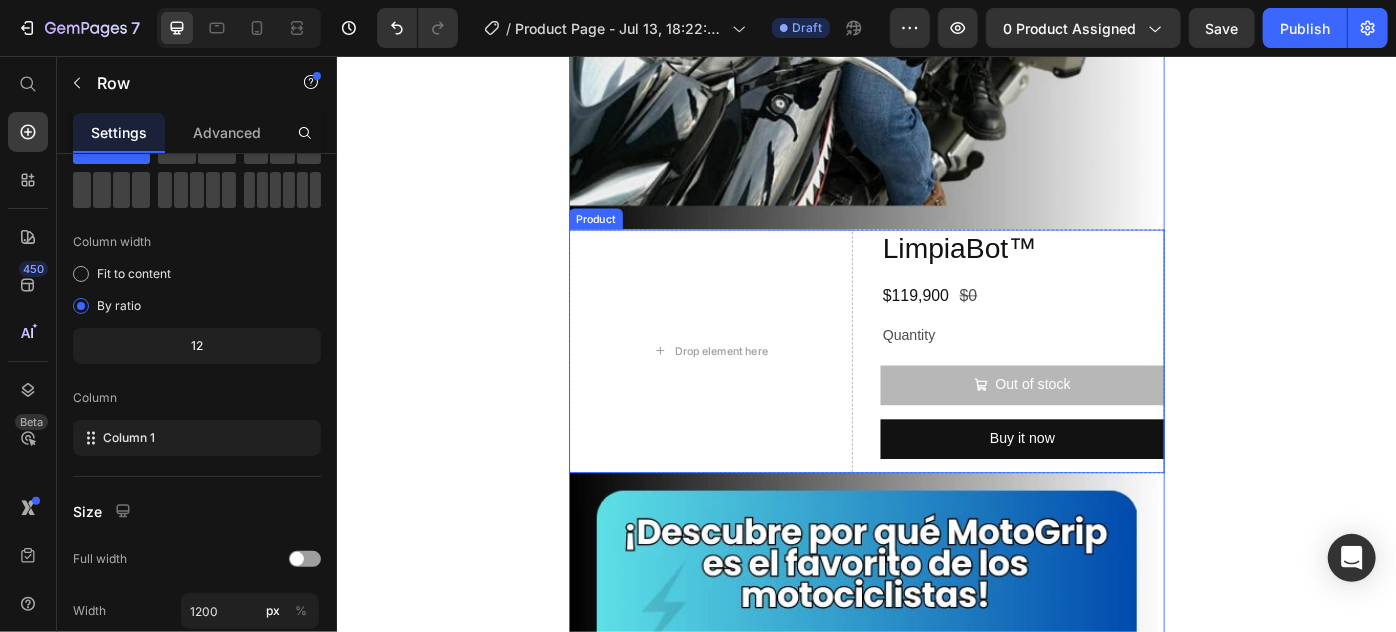 click on "Drop element here LimpiaBot™ Product Title $119,900 Product Price $0 Product Price Row Quantity Text Block
Out of stock Add to Cart Buy it now Dynamic Checkout Product" at bounding box center [936, 388] 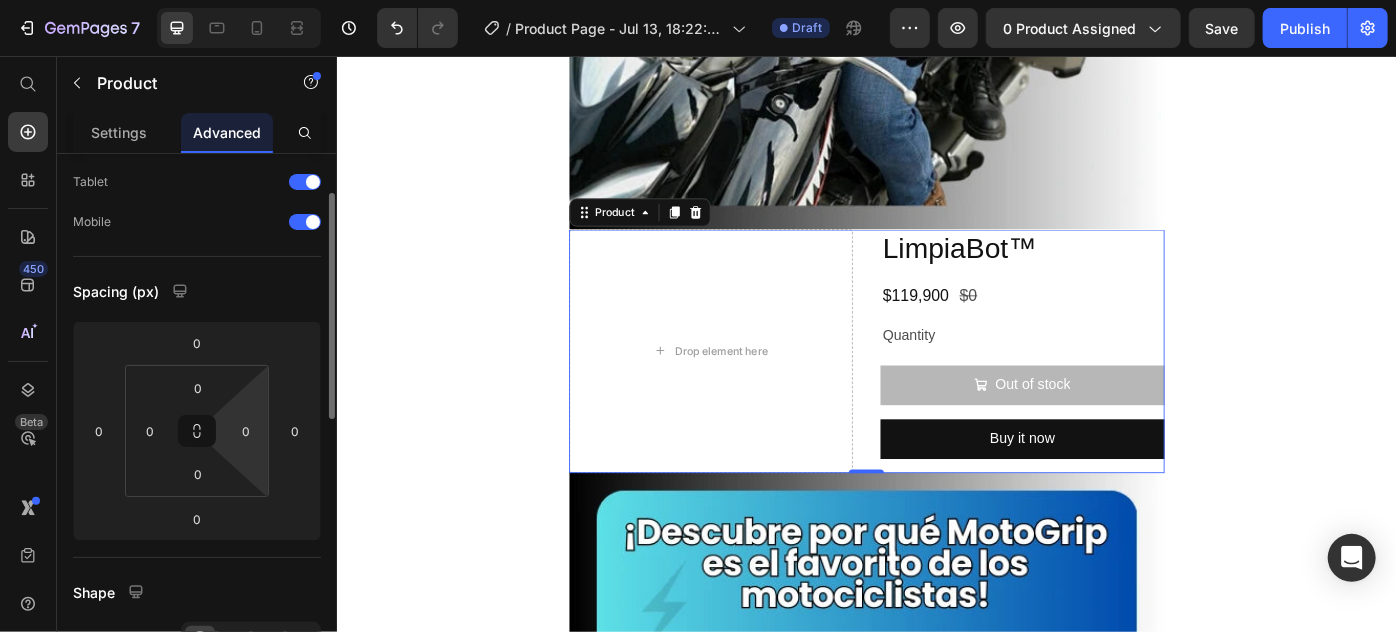 scroll, scrollTop: 0, scrollLeft: 0, axis: both 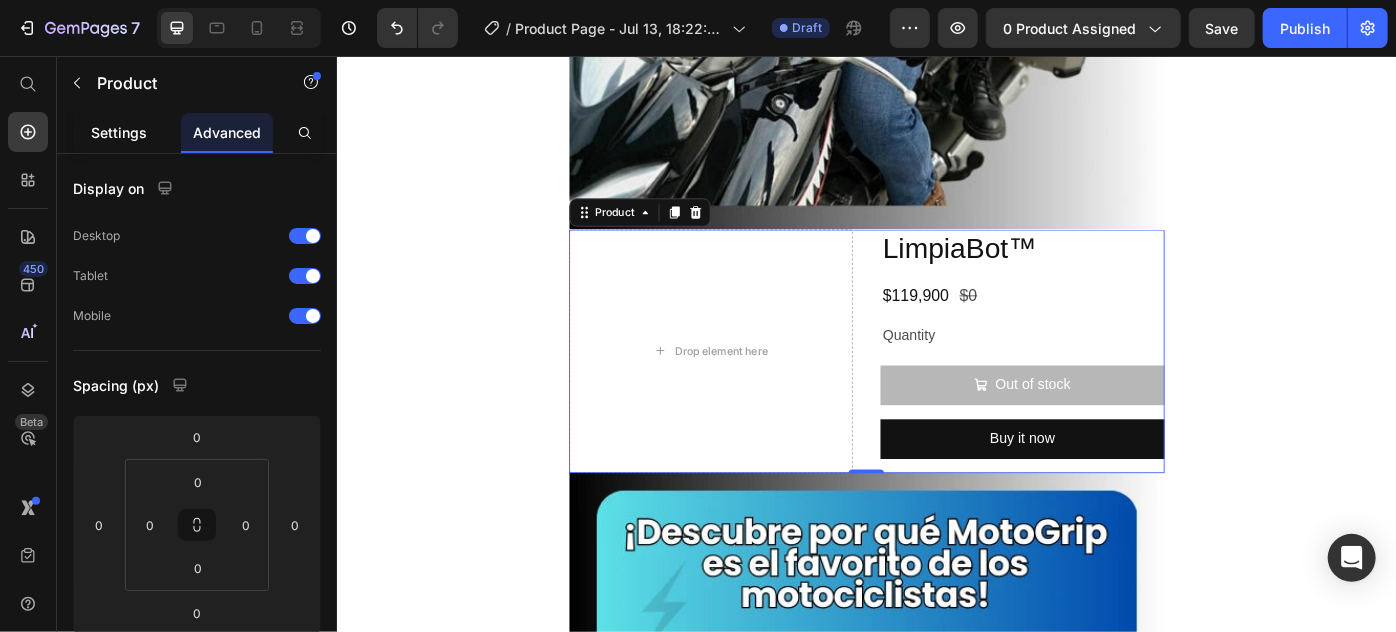 click on "Settings" at bounding box center [119, 132] 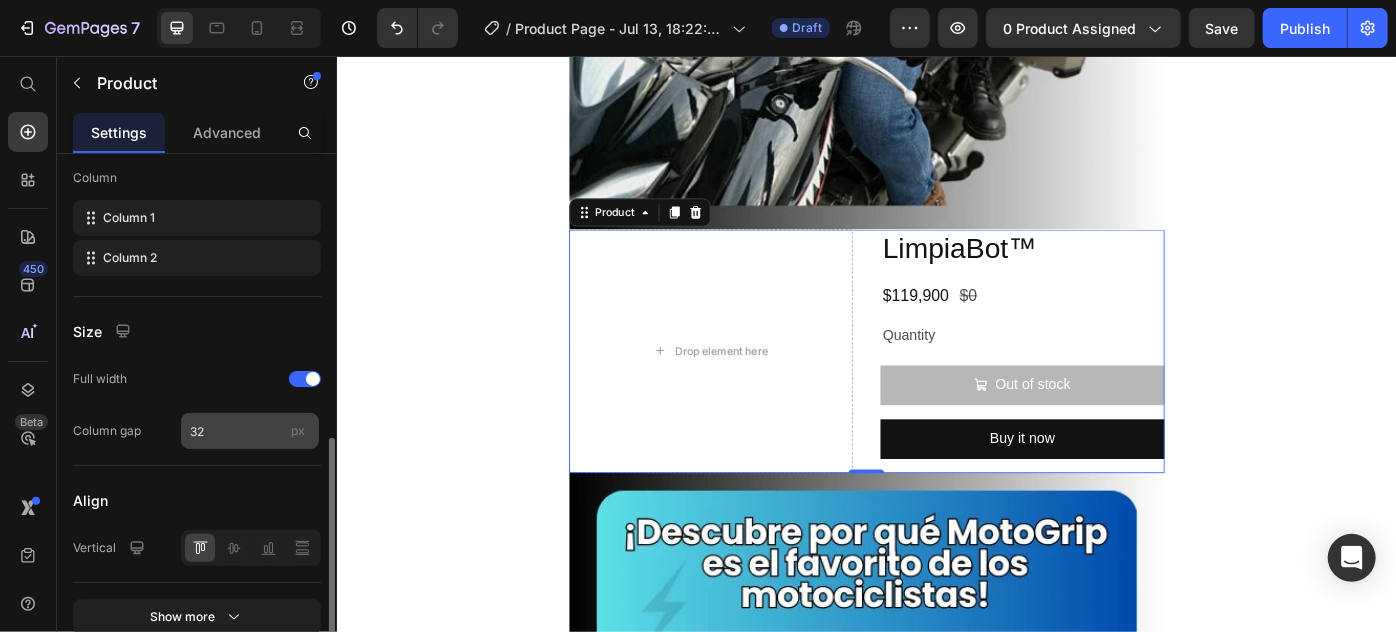 scroll, scrollTop: 619, scrollLeft: 0, axis: vertical 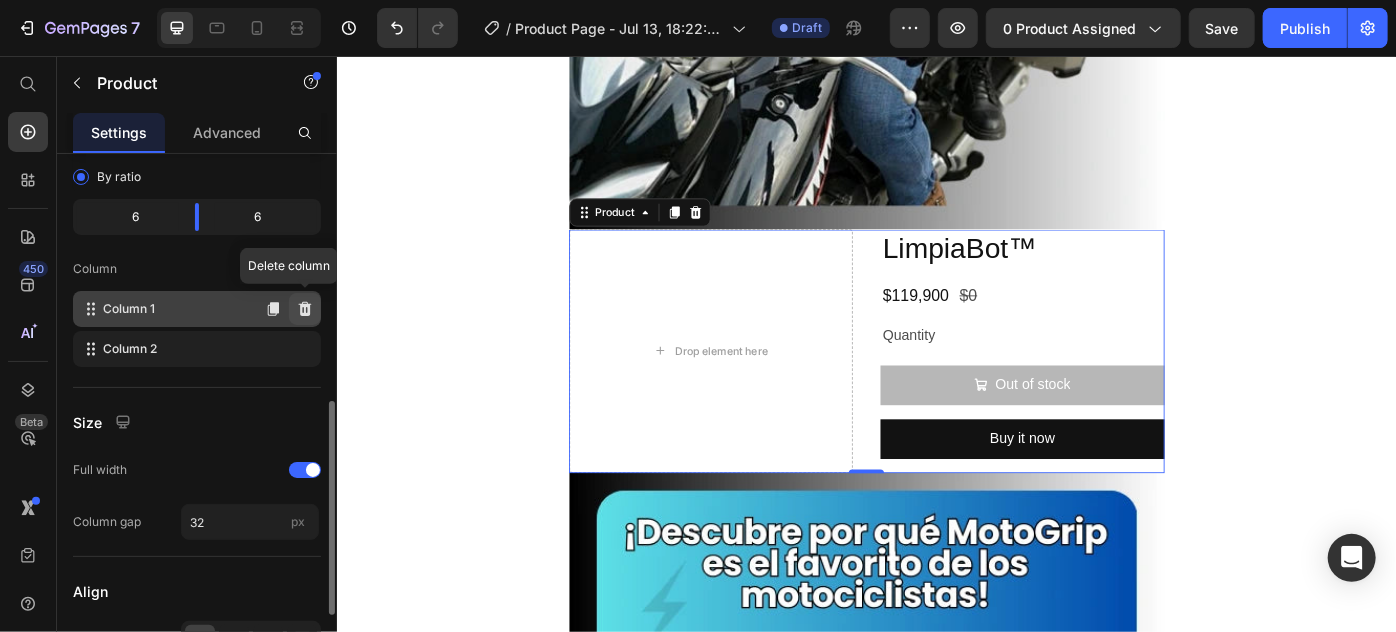 click 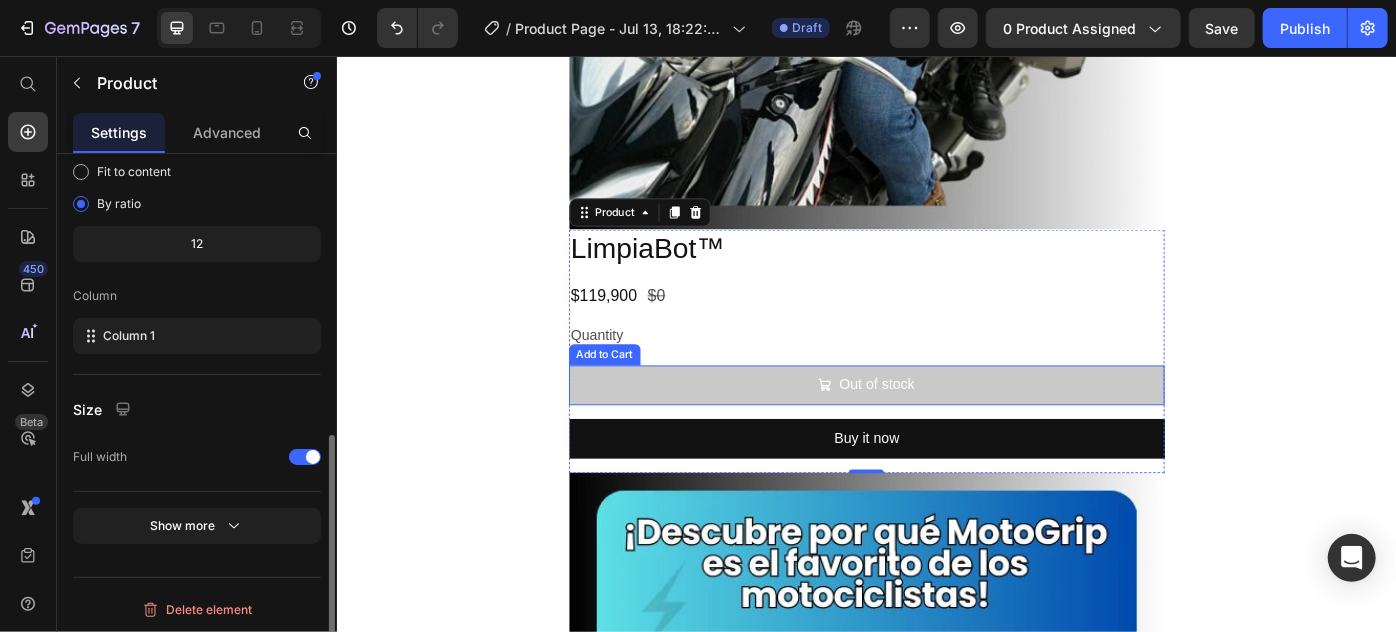 click on "Out of stock" at bounding box center [936, 427] 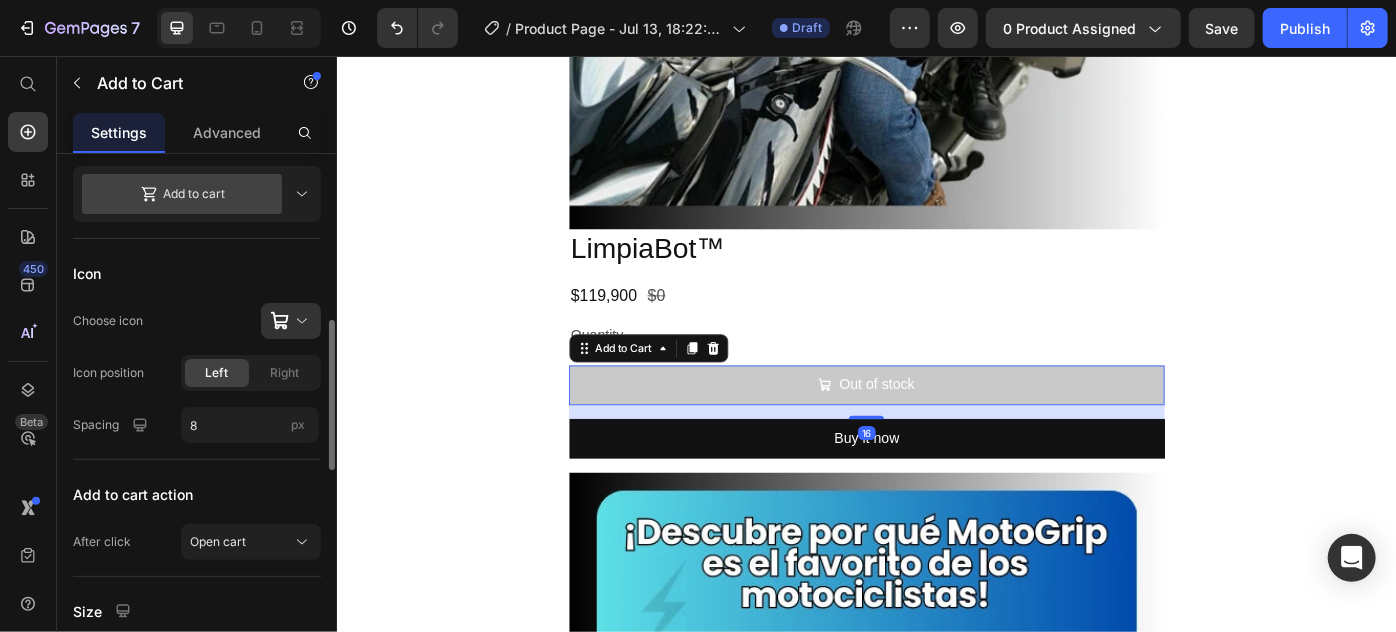 scroll, scrollTop: 0, scrollLeft: 0, axis: both 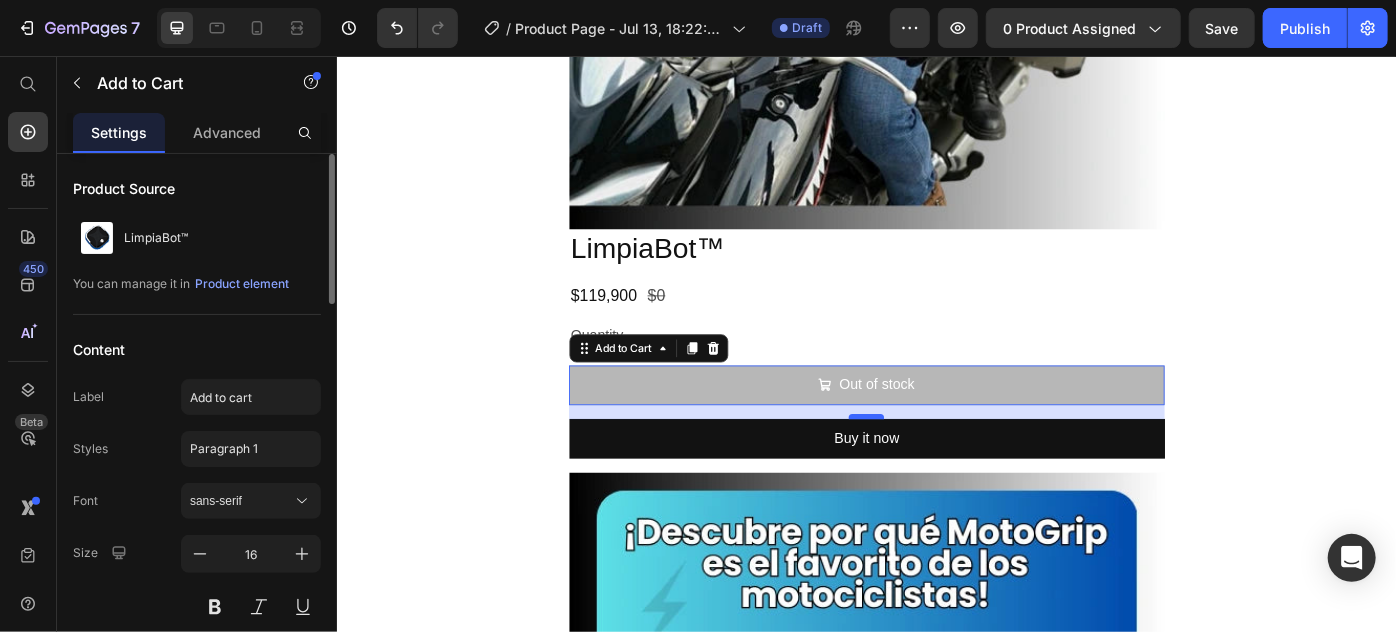 click at bounding box center (936, 463) 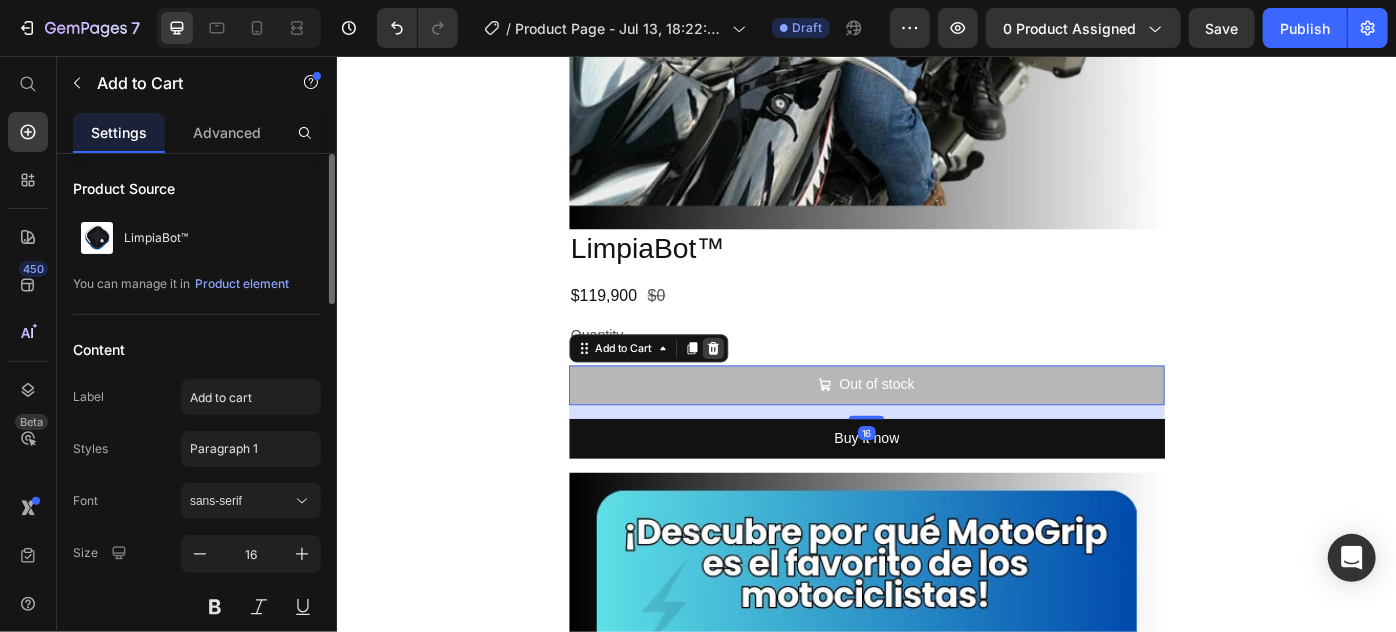 click 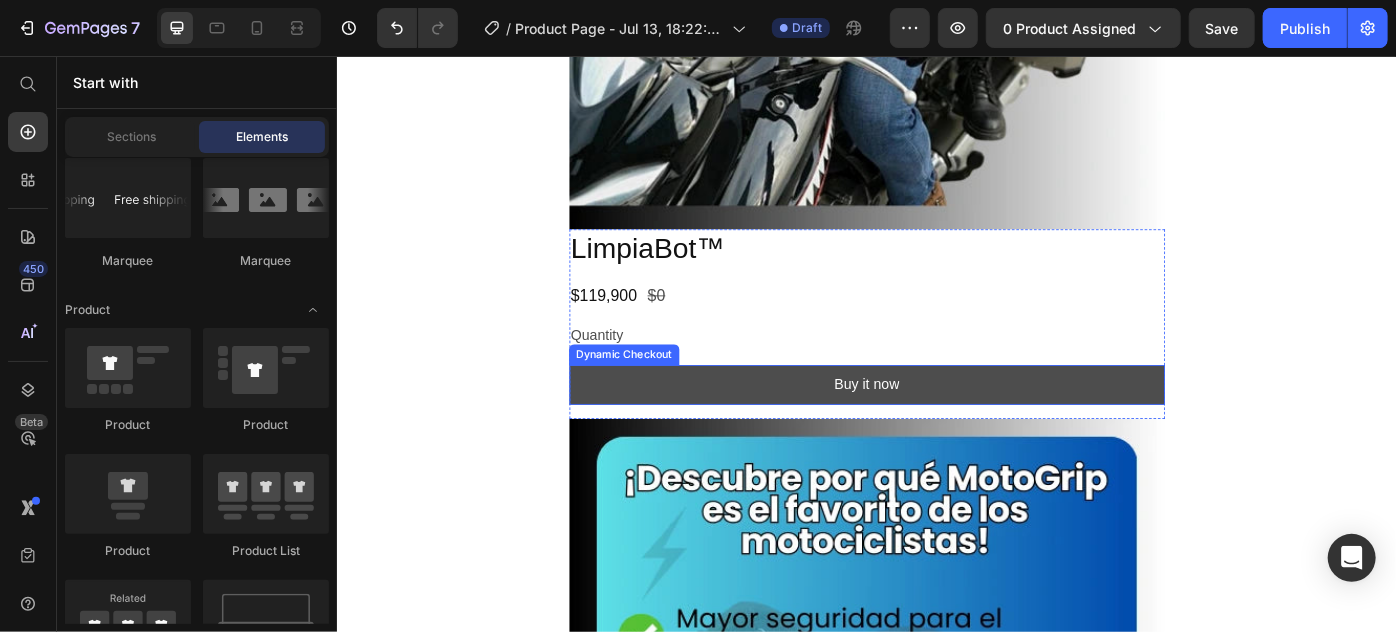 click on "Buy it now" at bounding box center (936, 427) 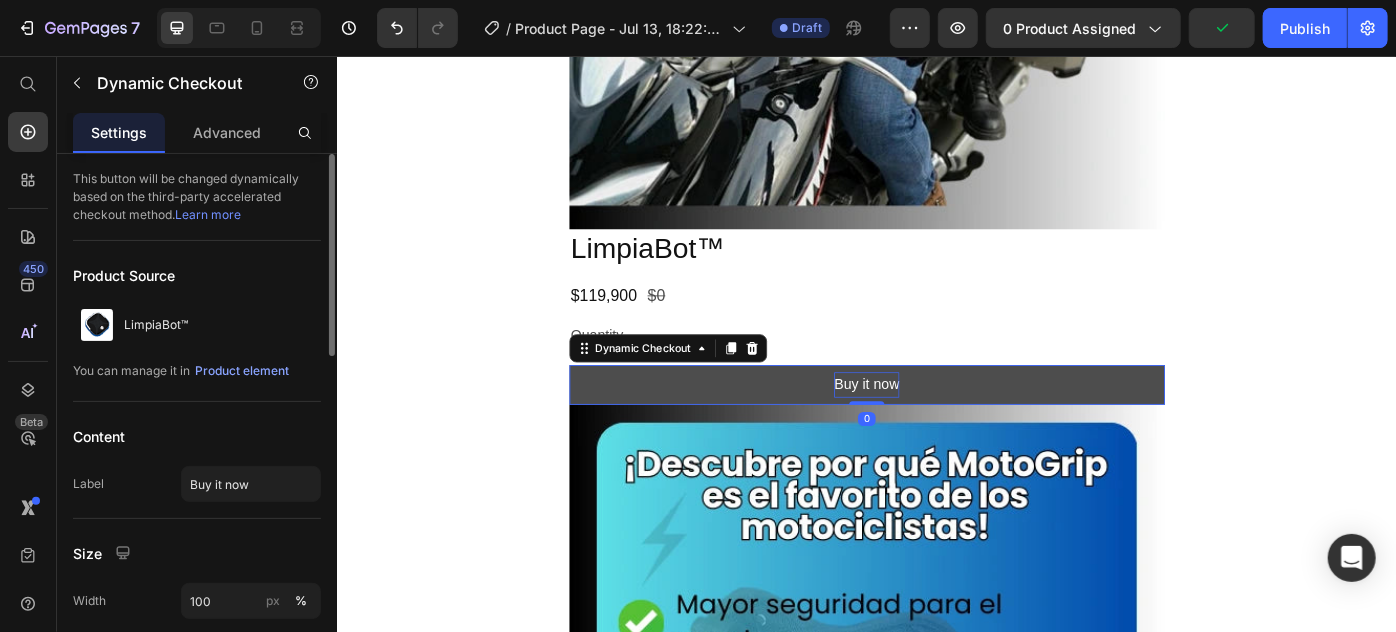 drag, startPoint x: 929, startPoint y: 461, endPoint x: 931, endPoint y: 429, distance: 32.06244 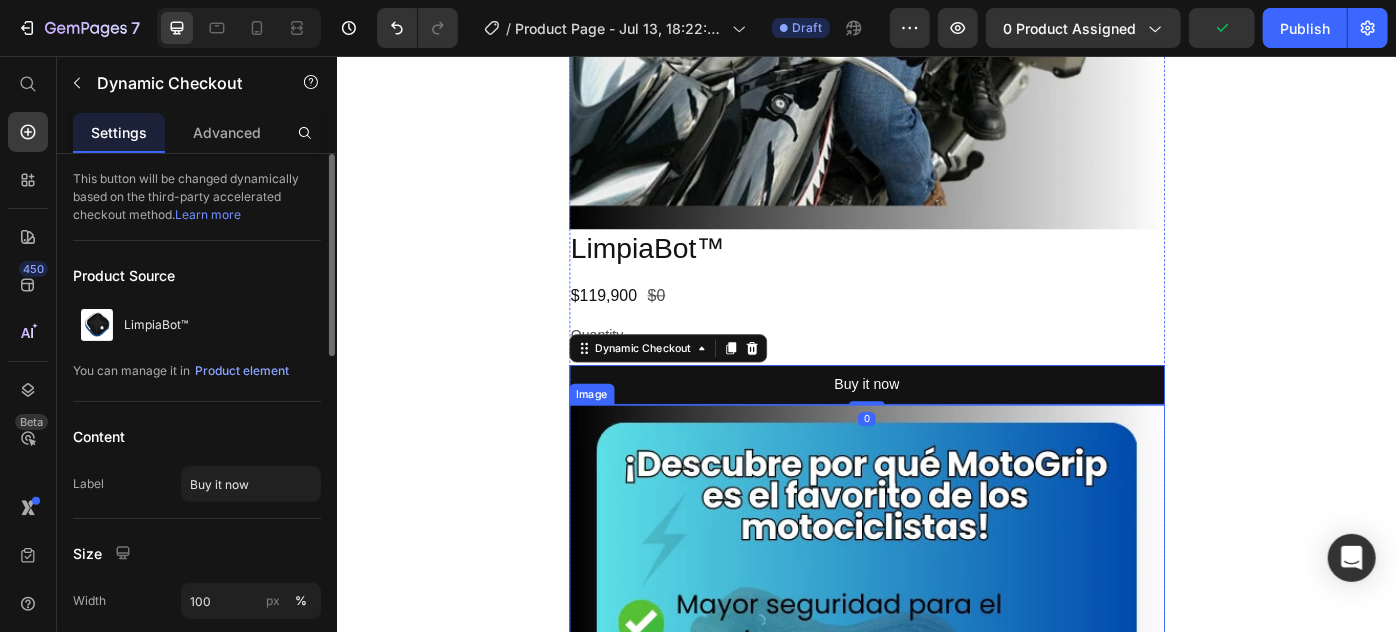 click at bounding box center [936, 985] 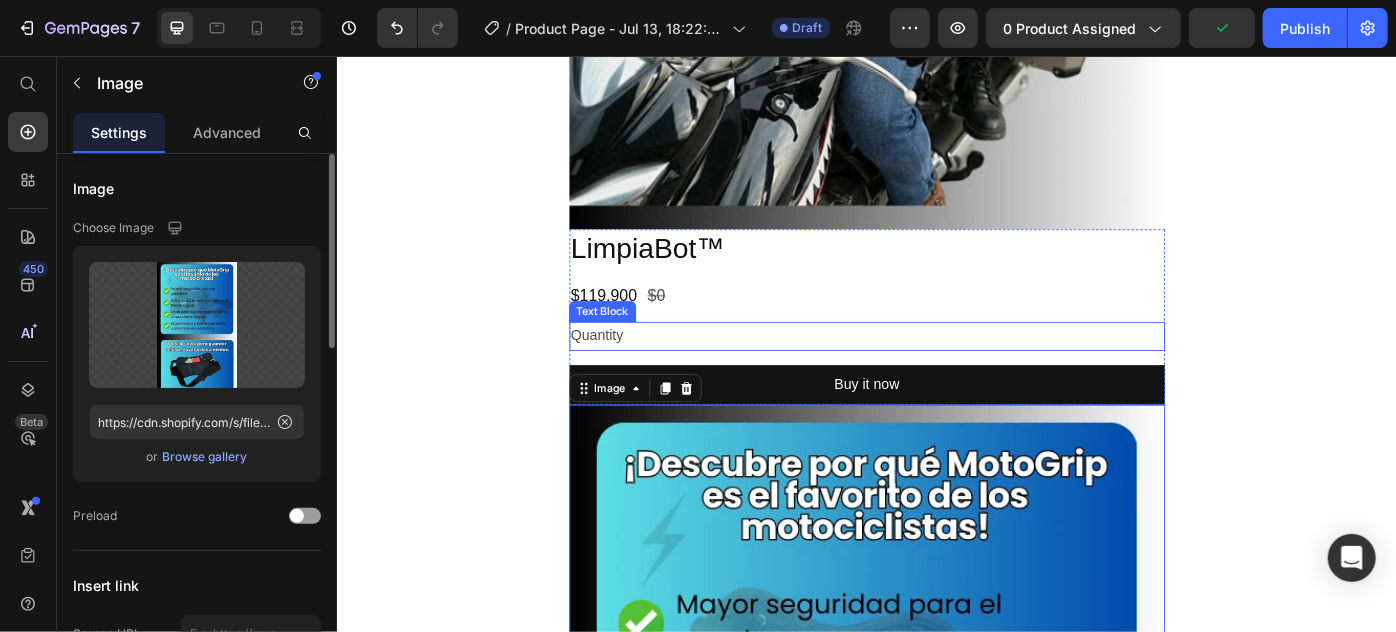 click on "Quantity" at bounding box center (936, 372) 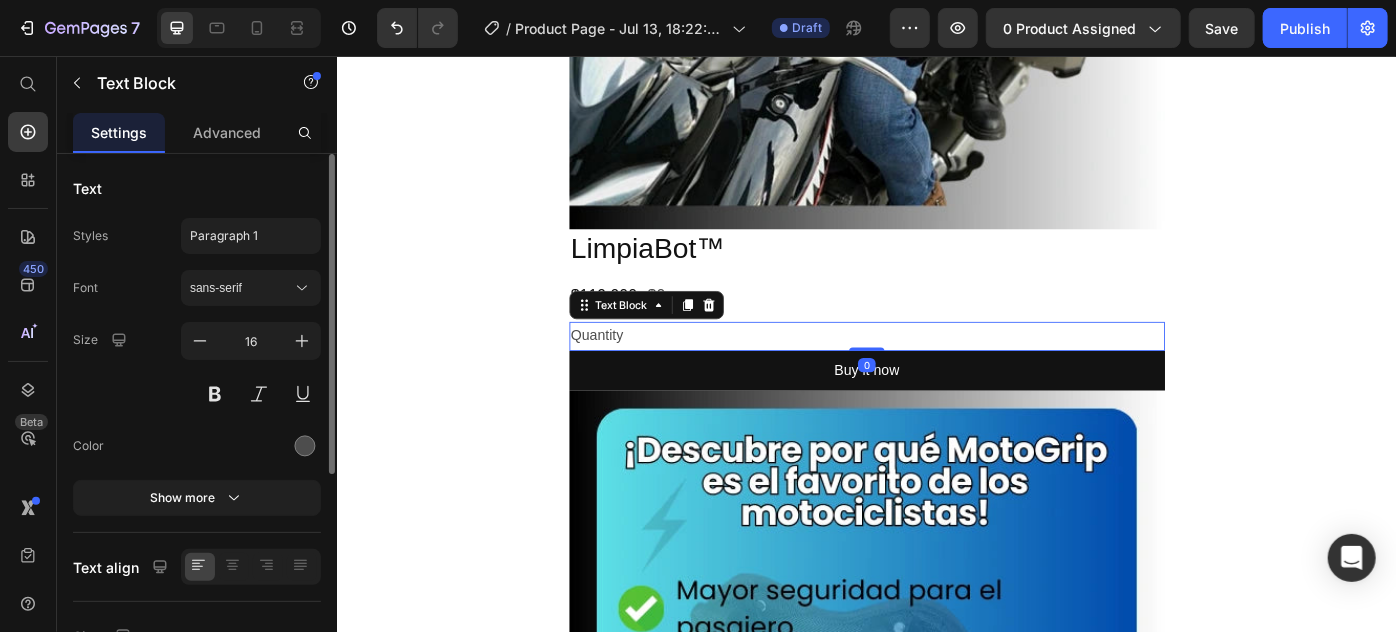 drag, startPoint x: 927, startPoint y: 403, endPoint x: 930, endPoint y: 373, distance: 30.149628 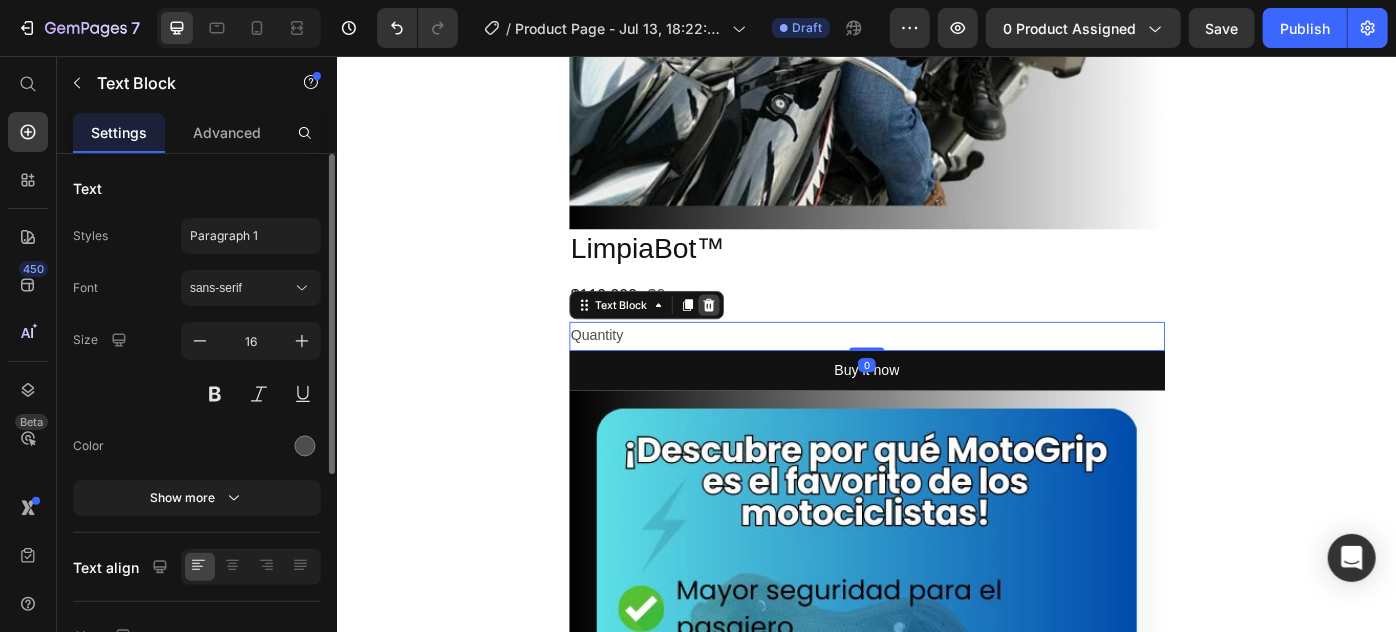 click 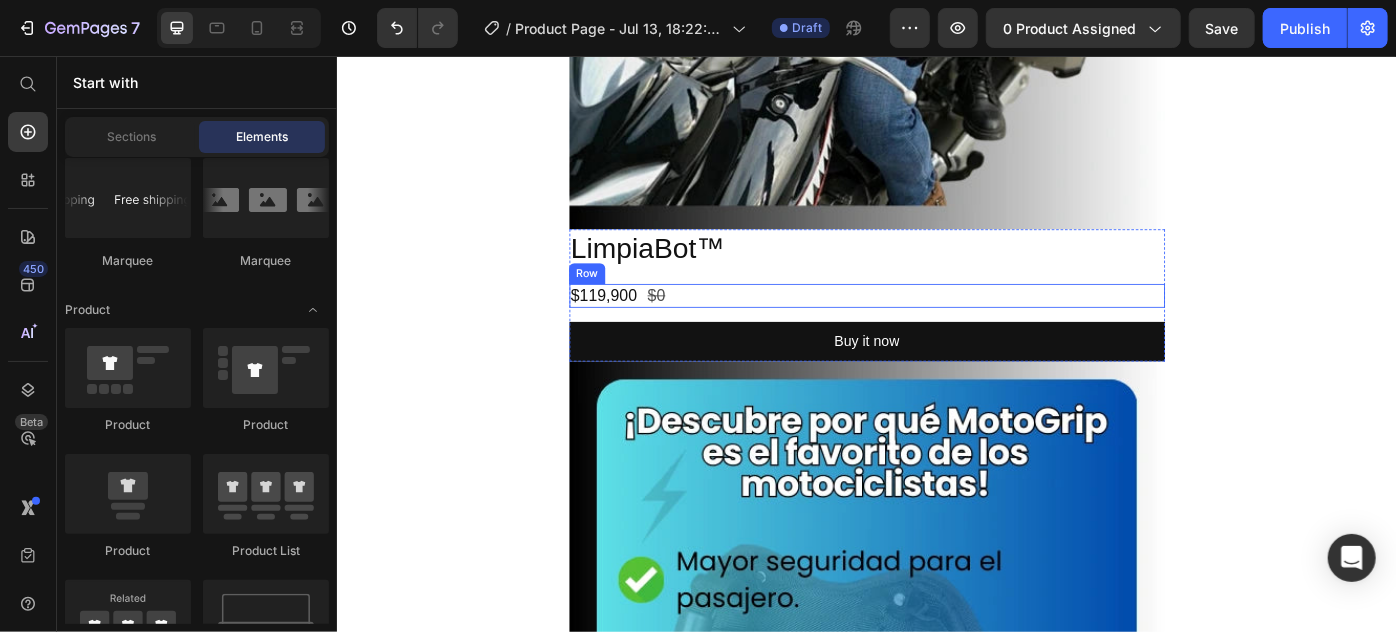 click on "$119,900 Product Price $0 Product Price Row" at bounding box center [936, 326] 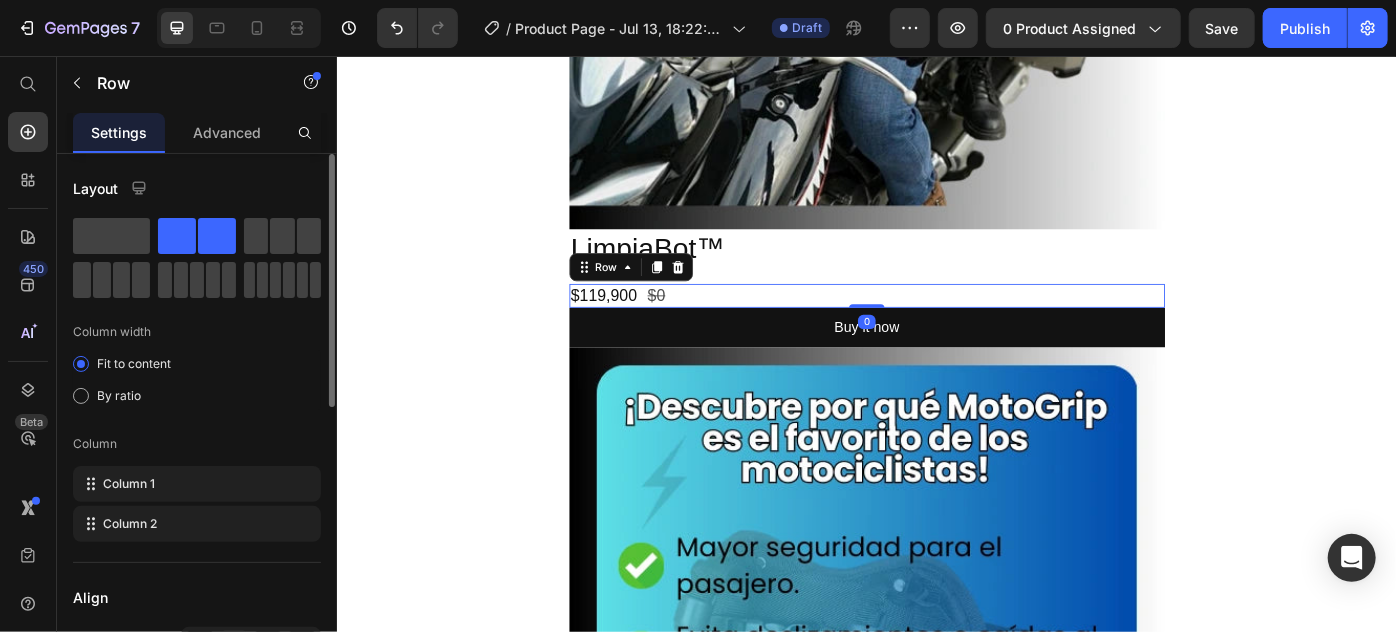 drag, startPoint x: 937, startPoint y: 351, endPoint x: 937, endPoint y: 320, distance: 31 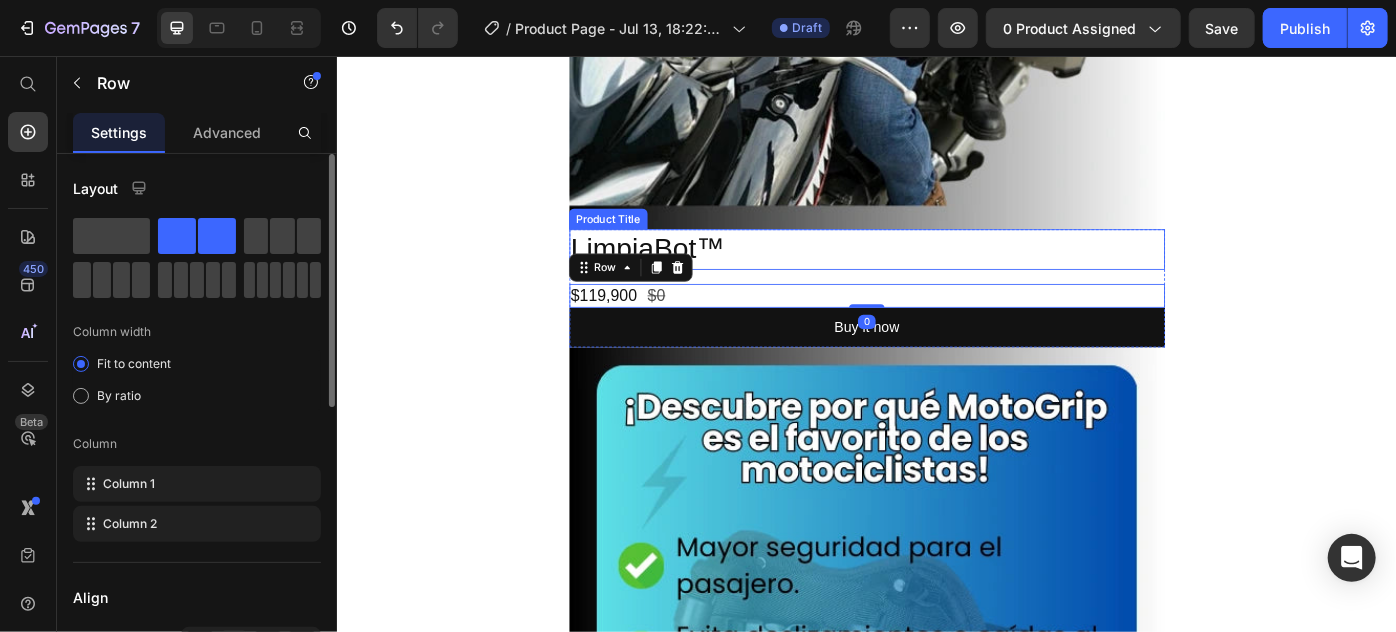click on "LimpiaBot™" at bounding box center [936, 274] 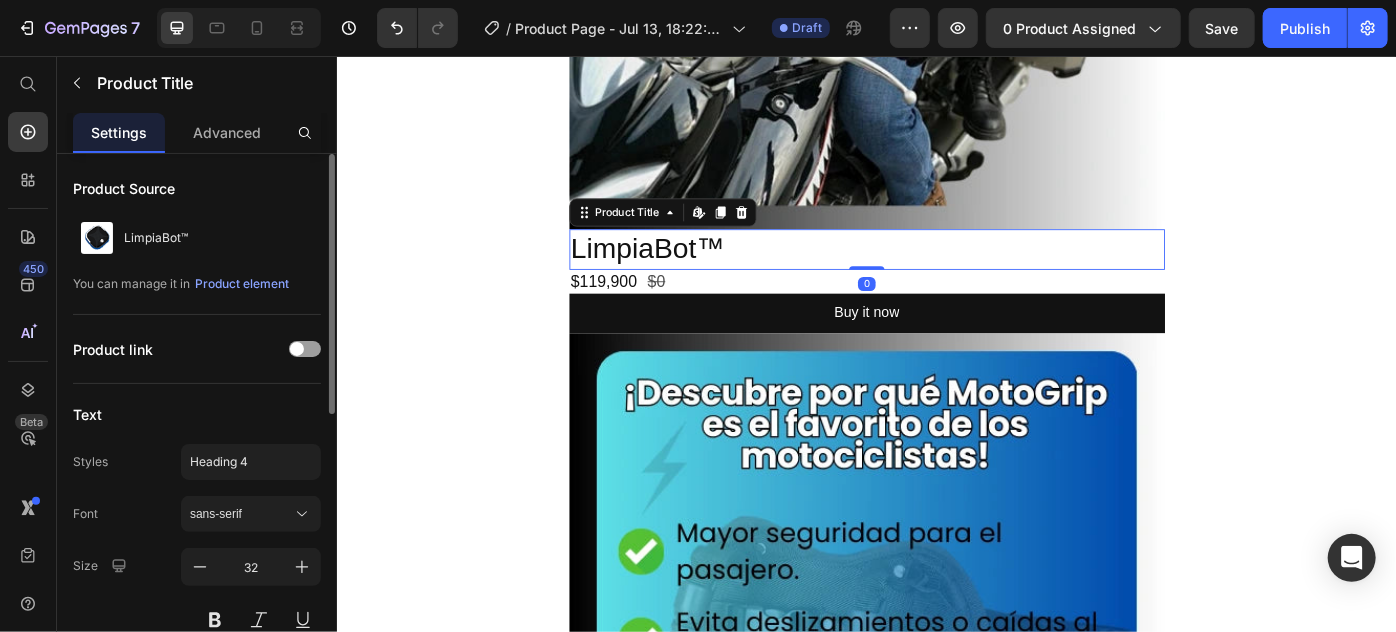 drag, startPoint x: 923, startPoint y: 308, endPoint x: 923, endPoint y: 267, distance: 41 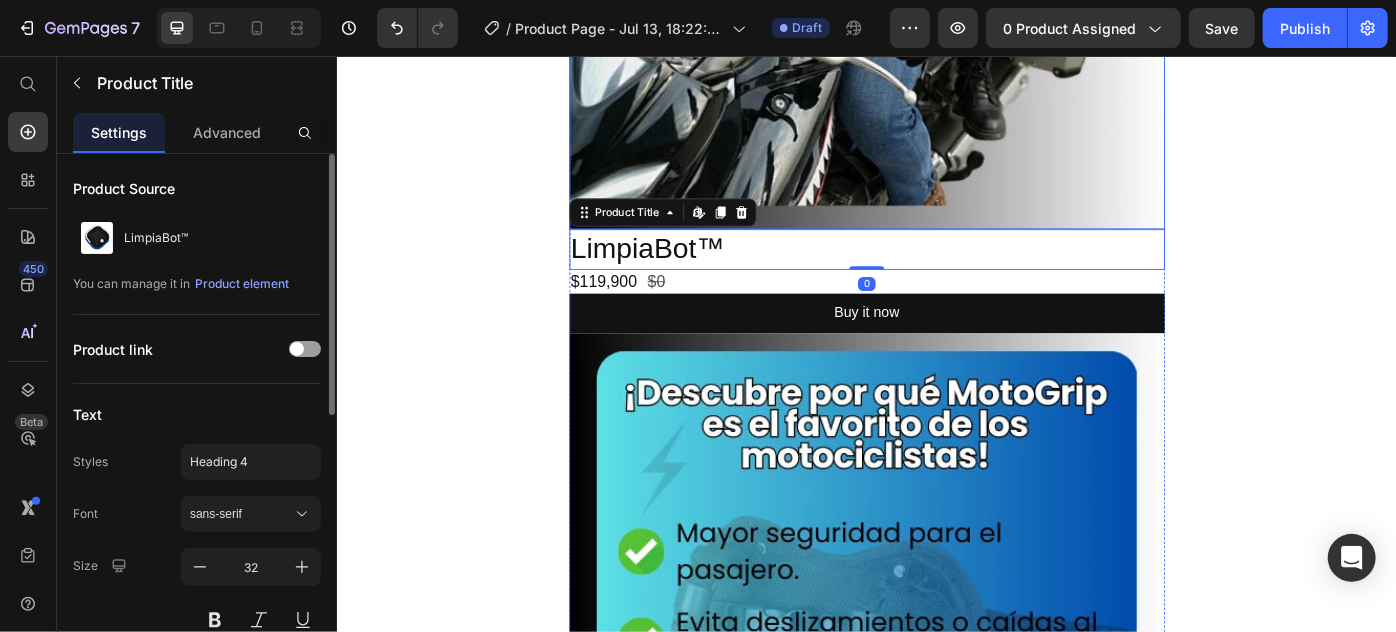 click at bounding box center [936, -220] 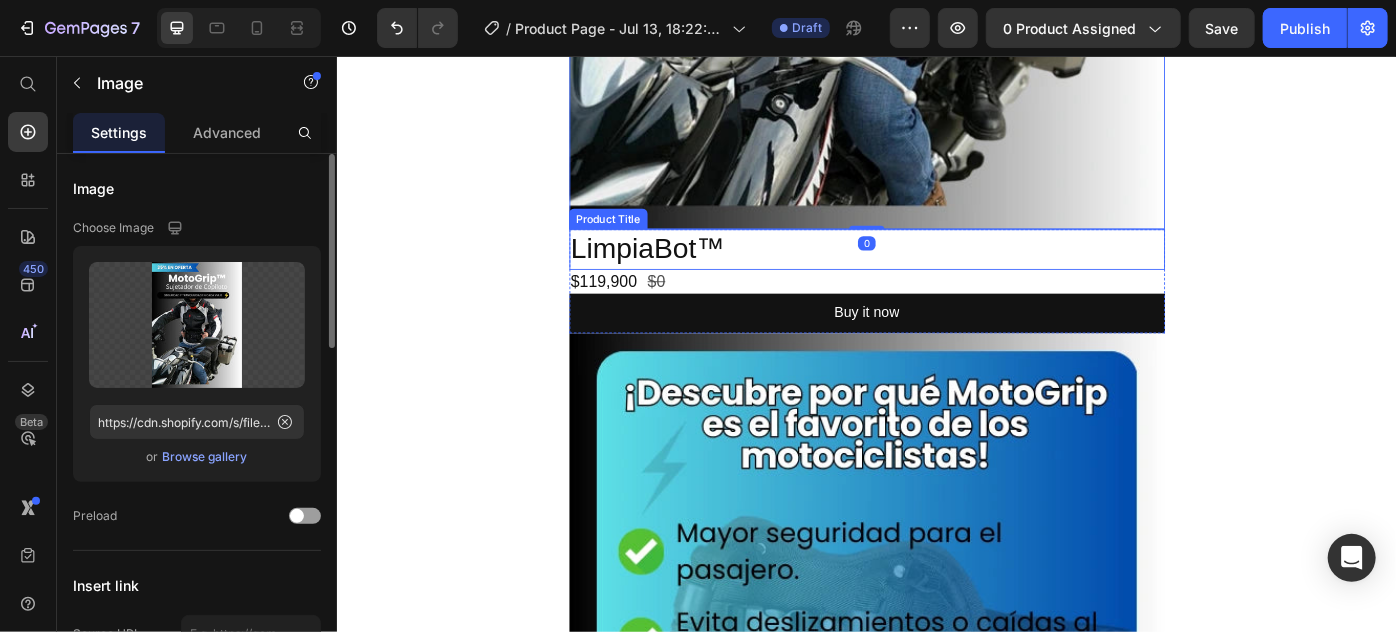 click on "LimpiaBot™" at bounding box center [936, 274] 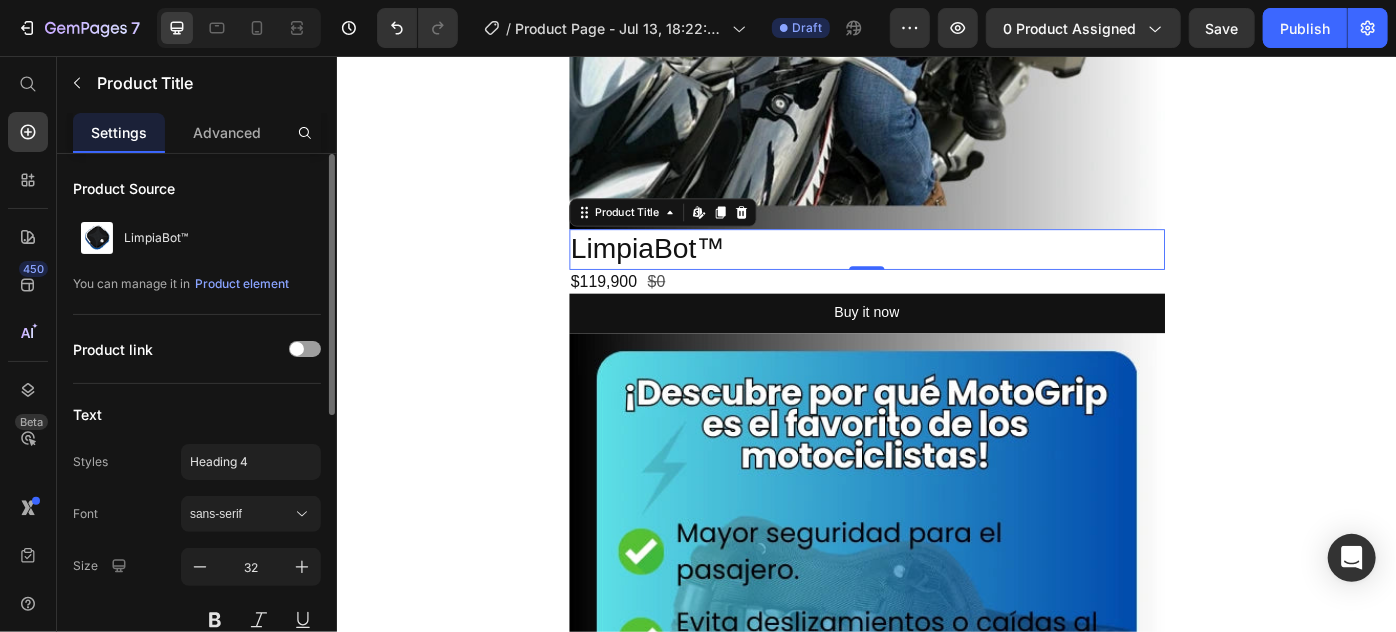 click on "LimpiaBot™" at bounding box center (936, 274) 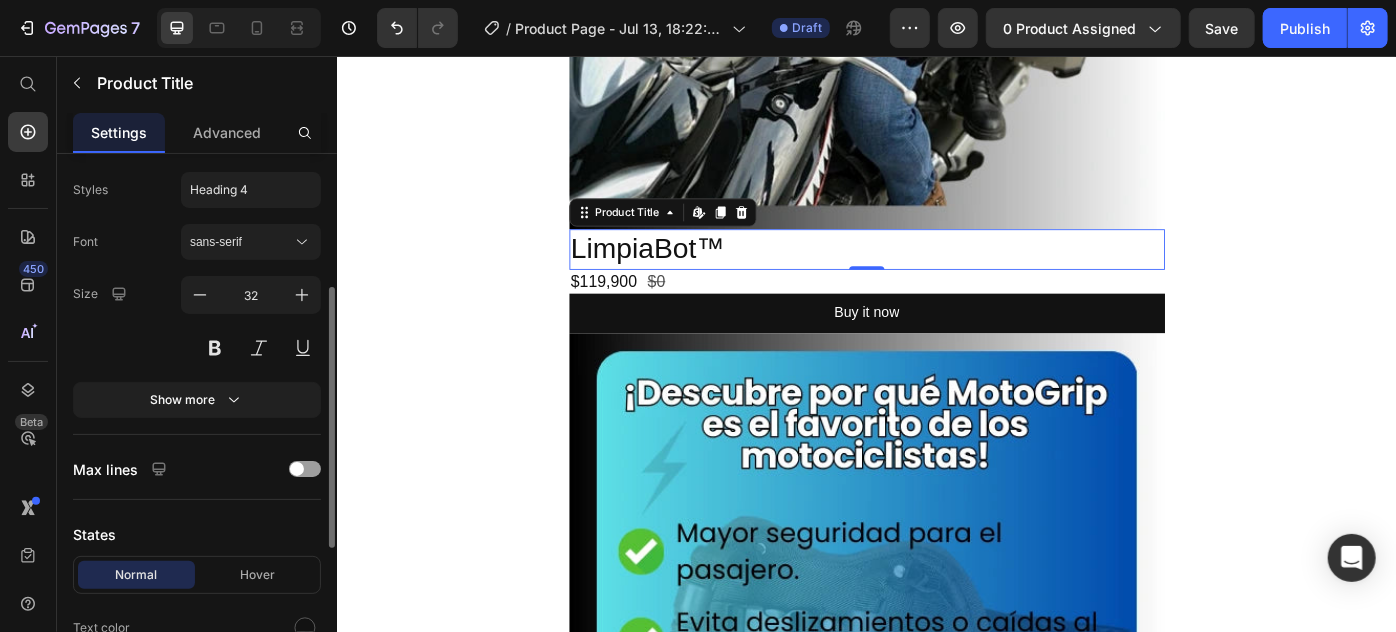 scroll, scrollTop: 545, scrollLeft: 0, axis: vertical 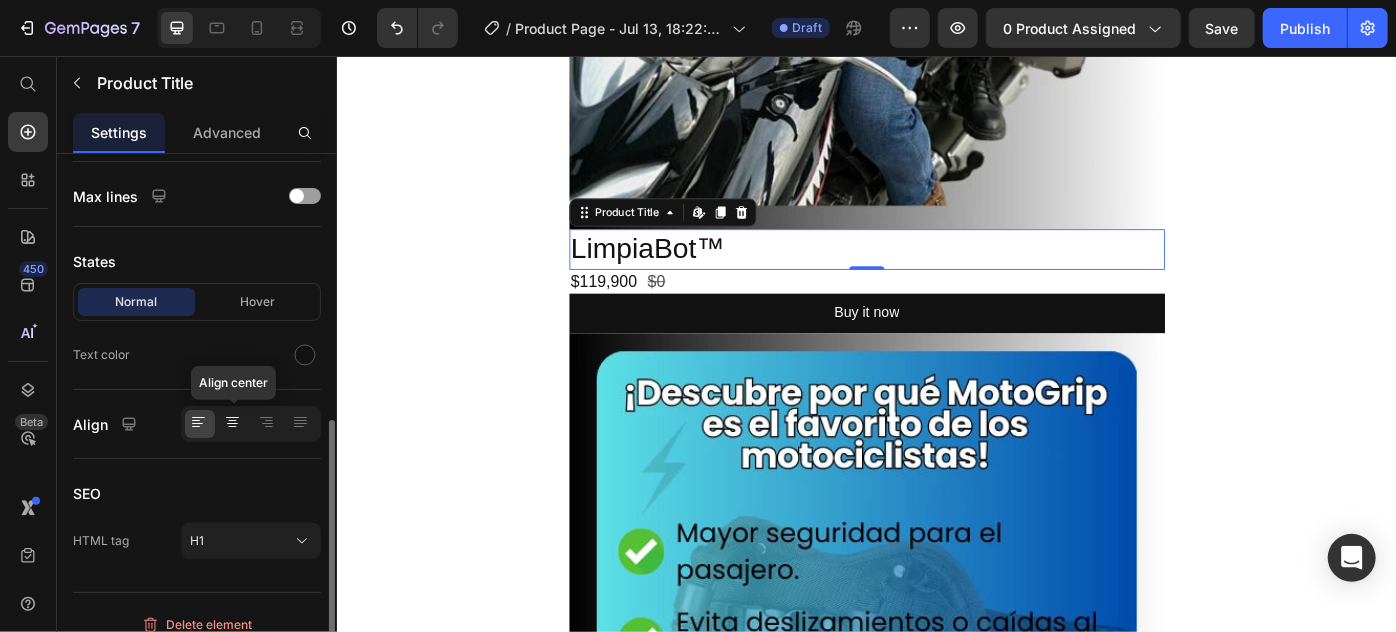 click 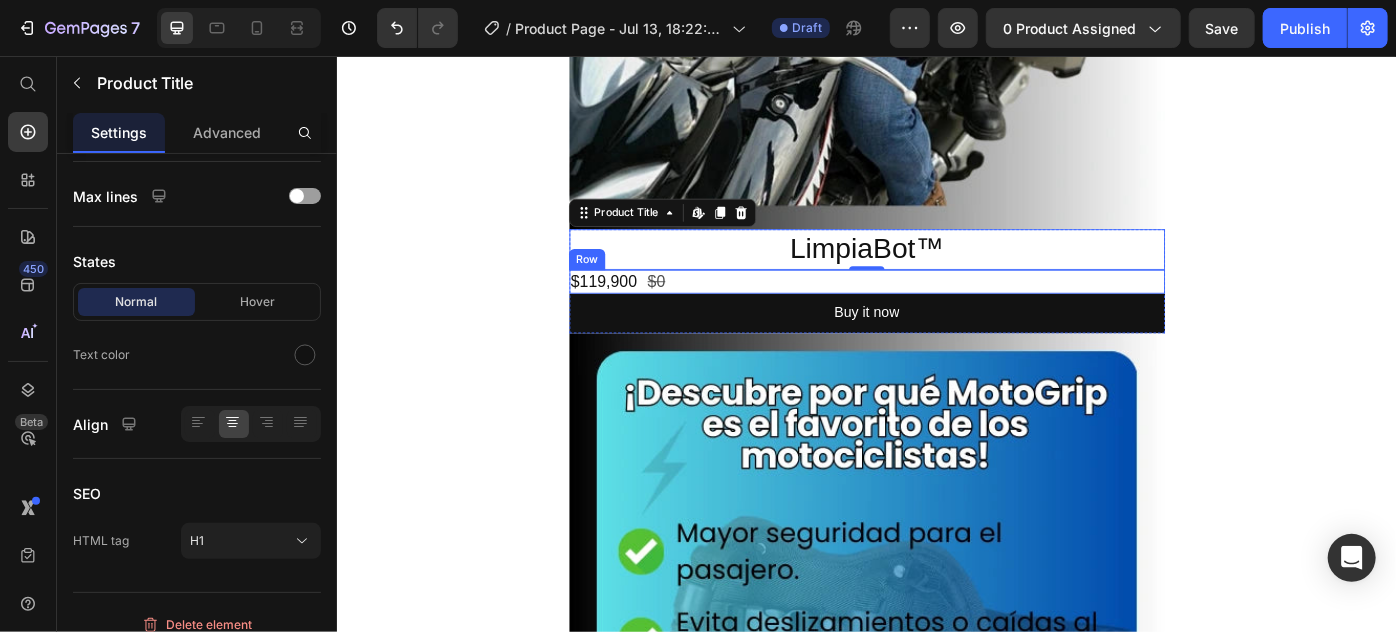 click on "$119,900 Product Price $0 Product Price Row" at bounding box center (936, 310) 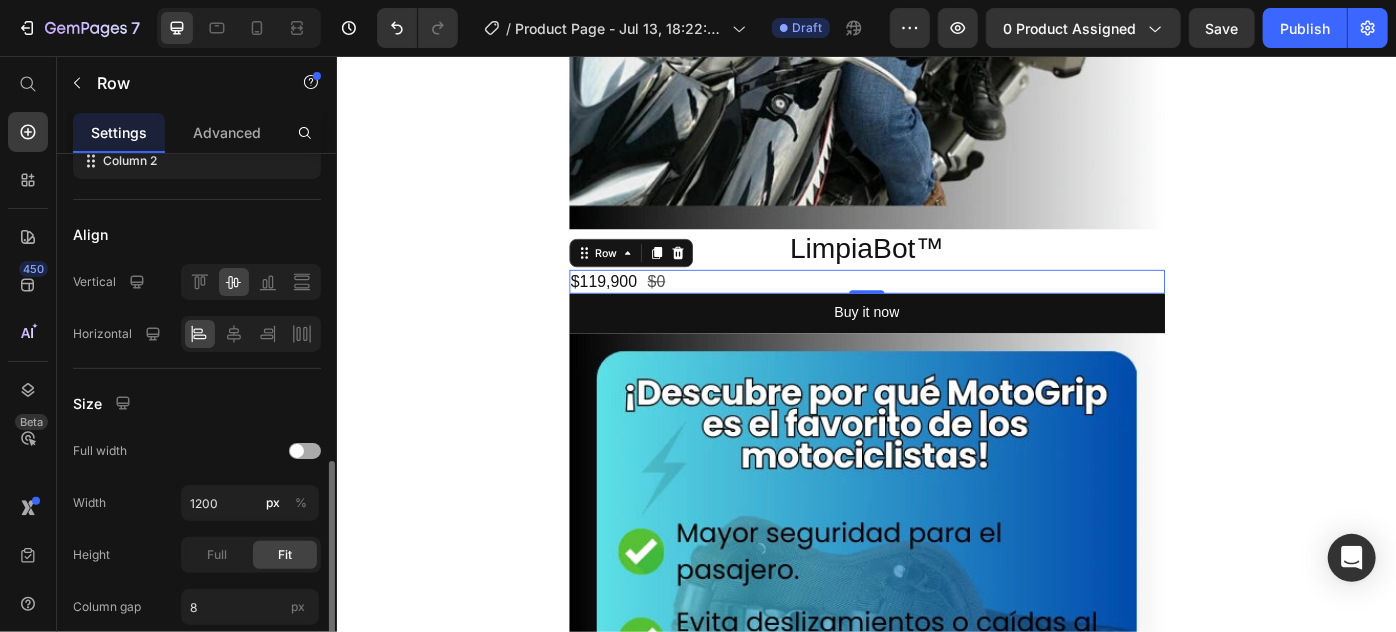 scroll, scrollTop: 454, scrollLeft: 0, axis: vertical 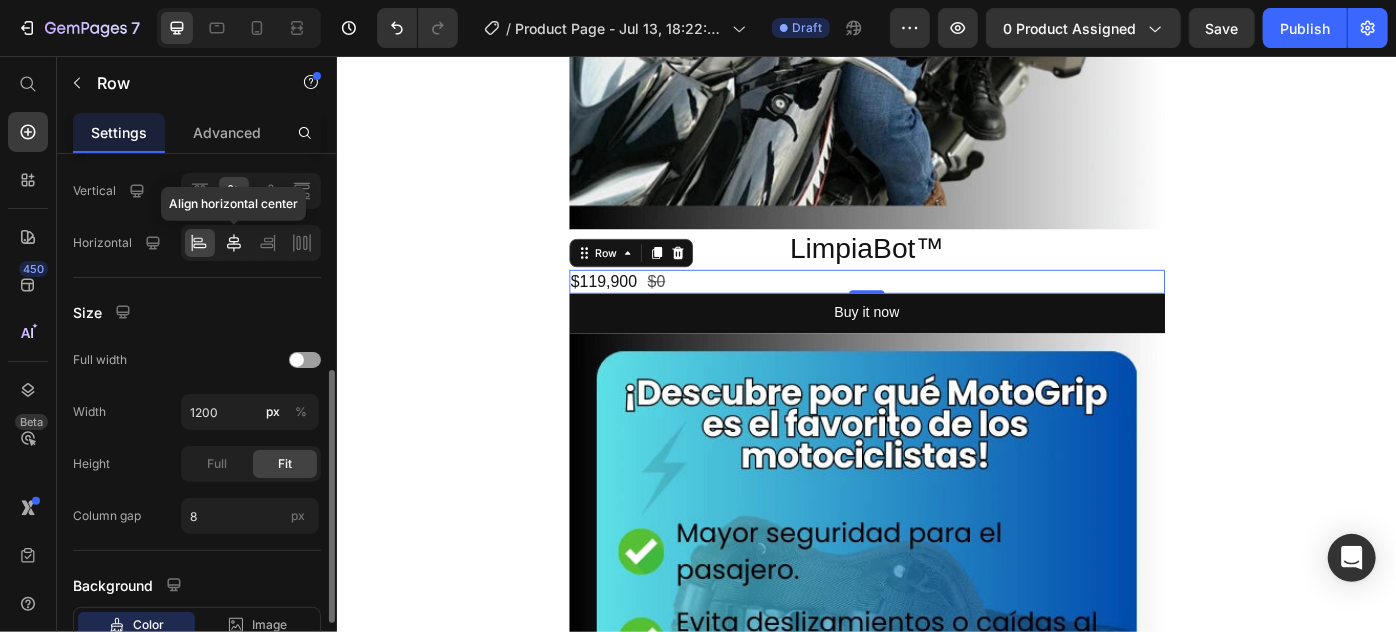 click 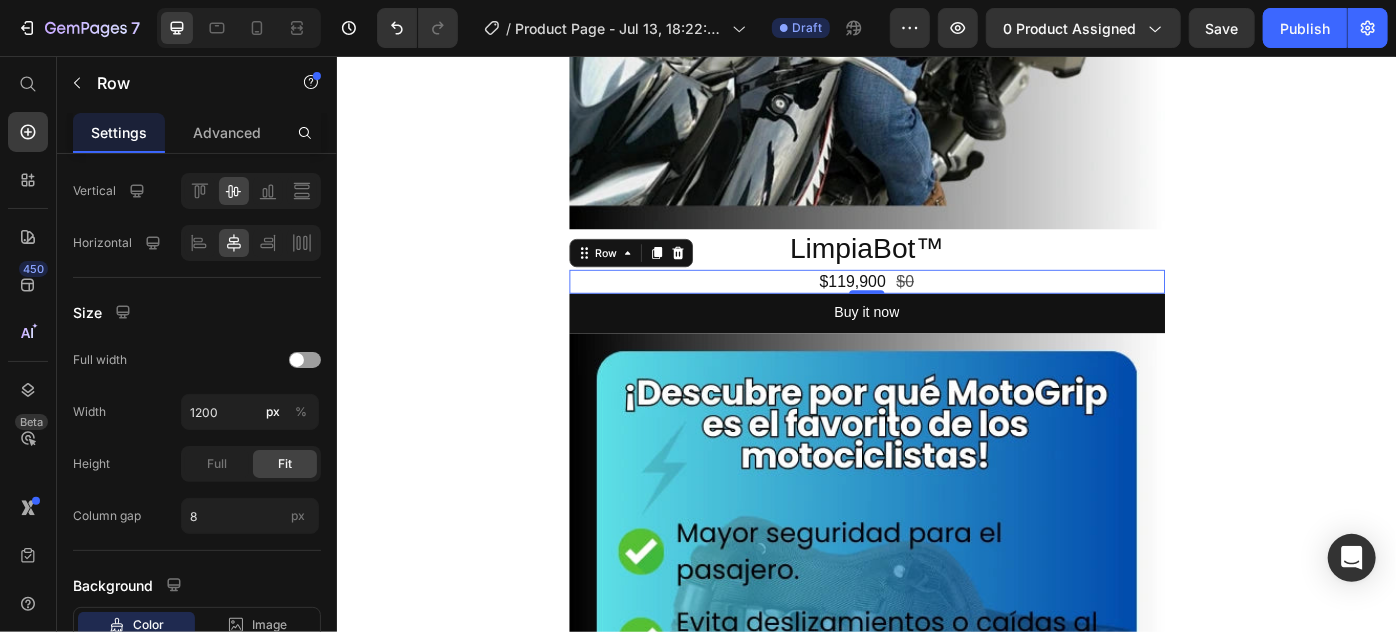 click on "Image LimpiaBot™ Product Title $119,900 Product Price $0 Product Price Row   0 Buy it now Dynamic Checkout Product Row Image Image Image Image Image Row Section 1 Root" at bounding box center (936, 2513) 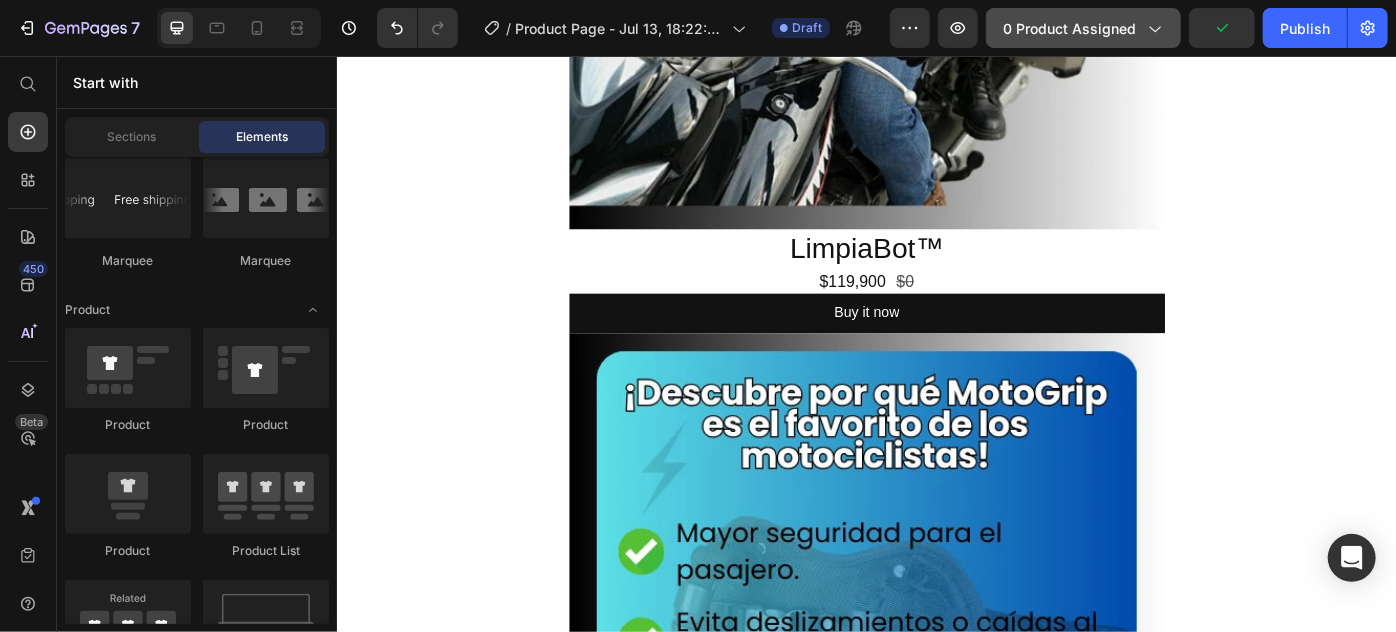 click 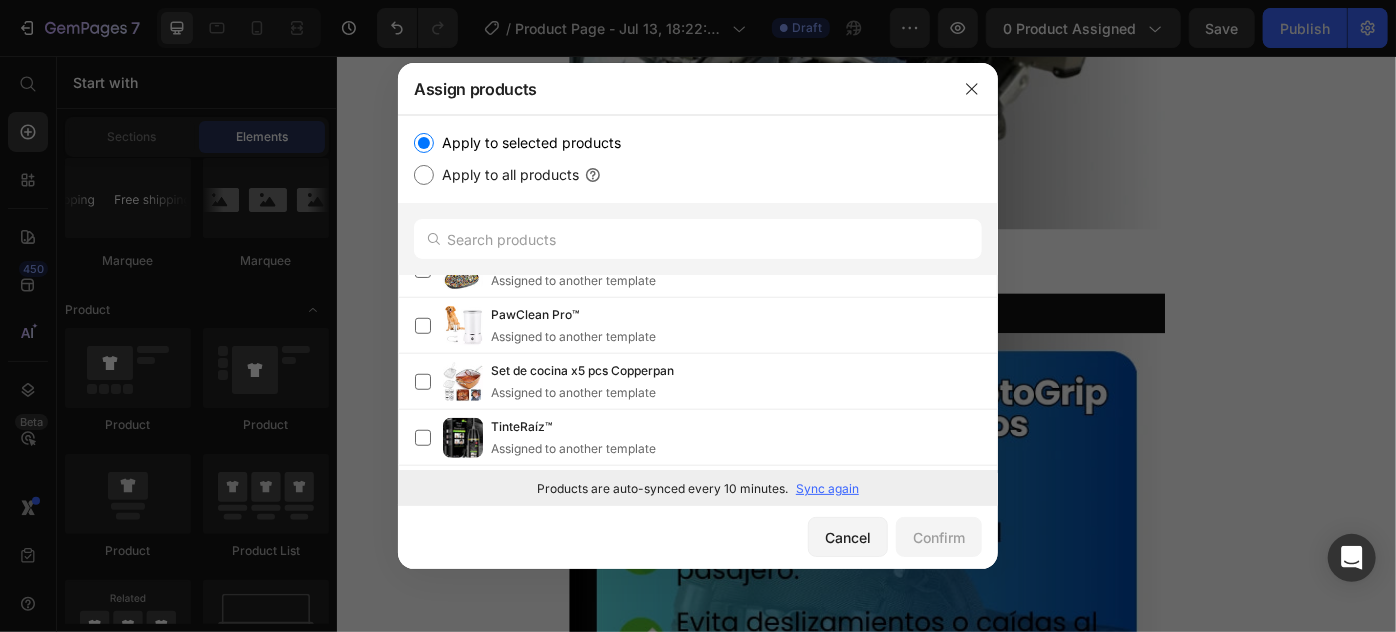 scroll, scrollTop: 869, scrollLeft: 0, axis: vertical 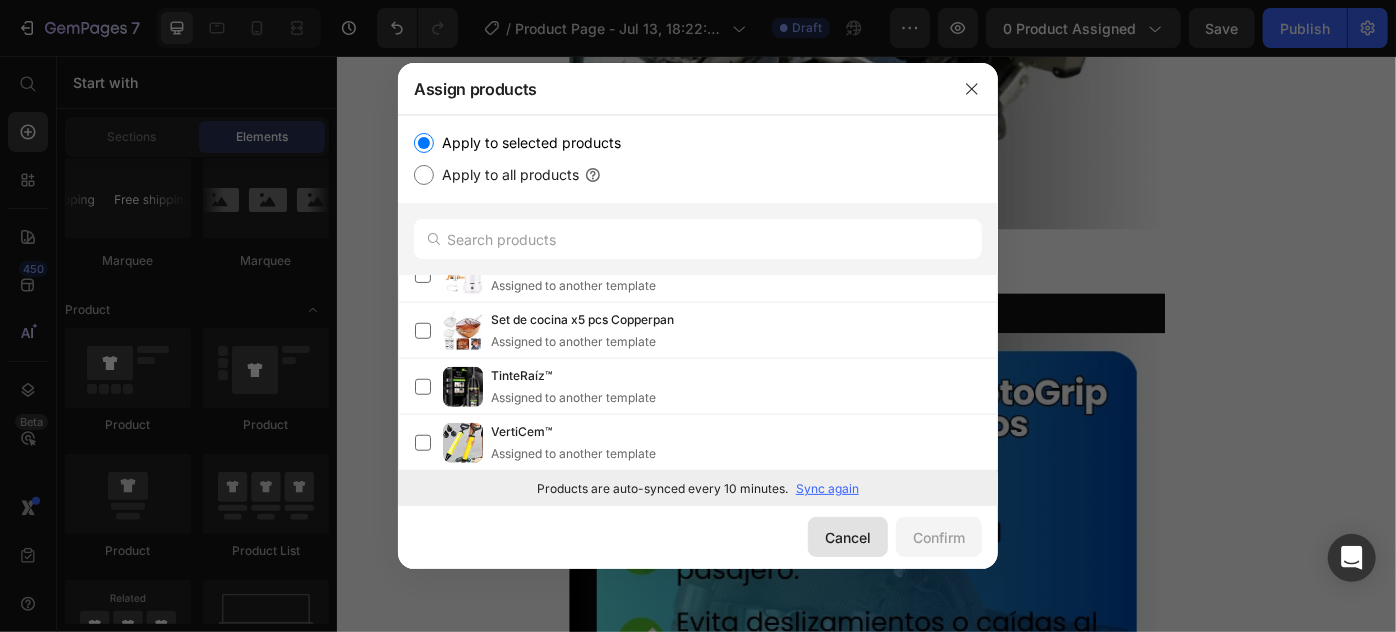 click on "Cancel" 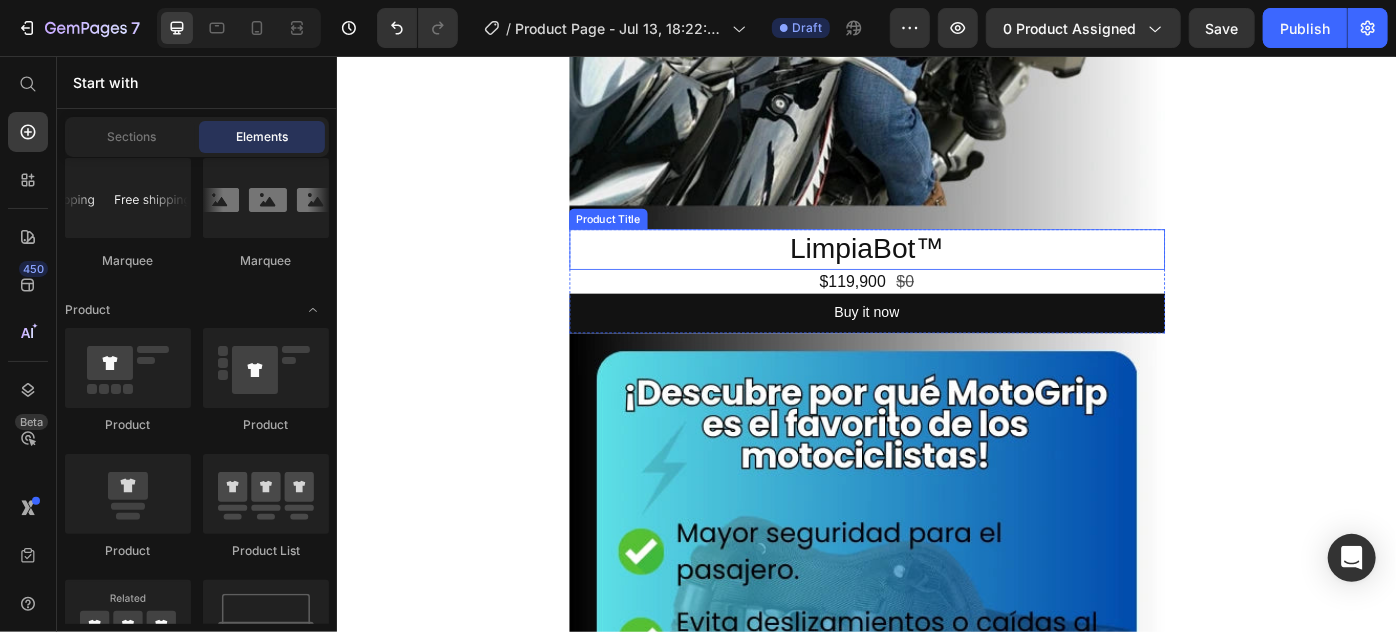 click on "LimpiaBot™" at bounding box center [936, 274] 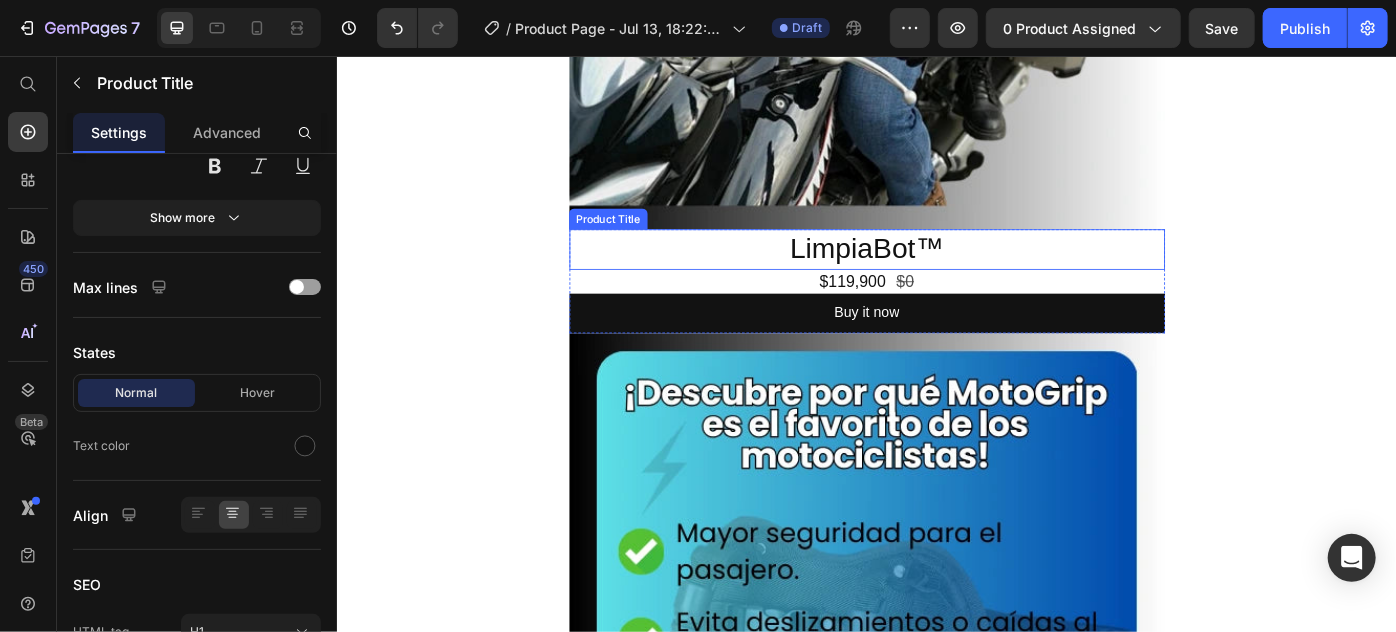 scroll, scrollTop: 0, scrollLeft: 0, axis: both 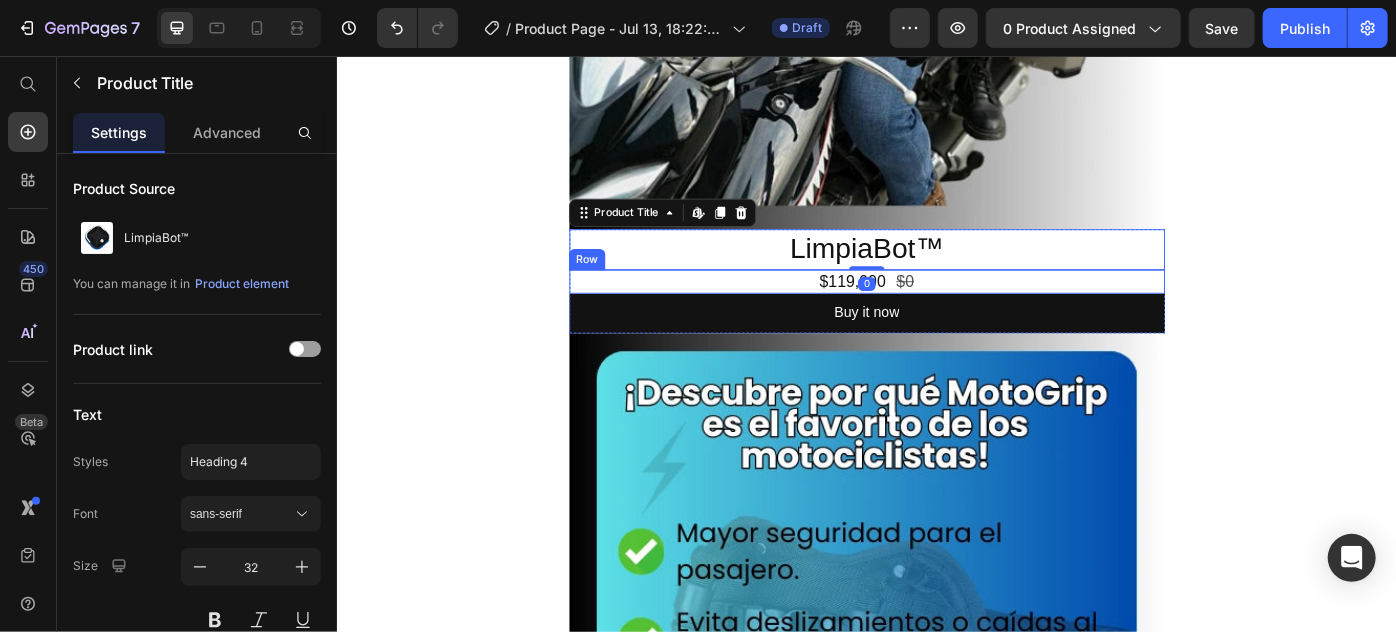 click on "$119,900 Product Price $0 Product Price Row" at bounding box center [936, 310] 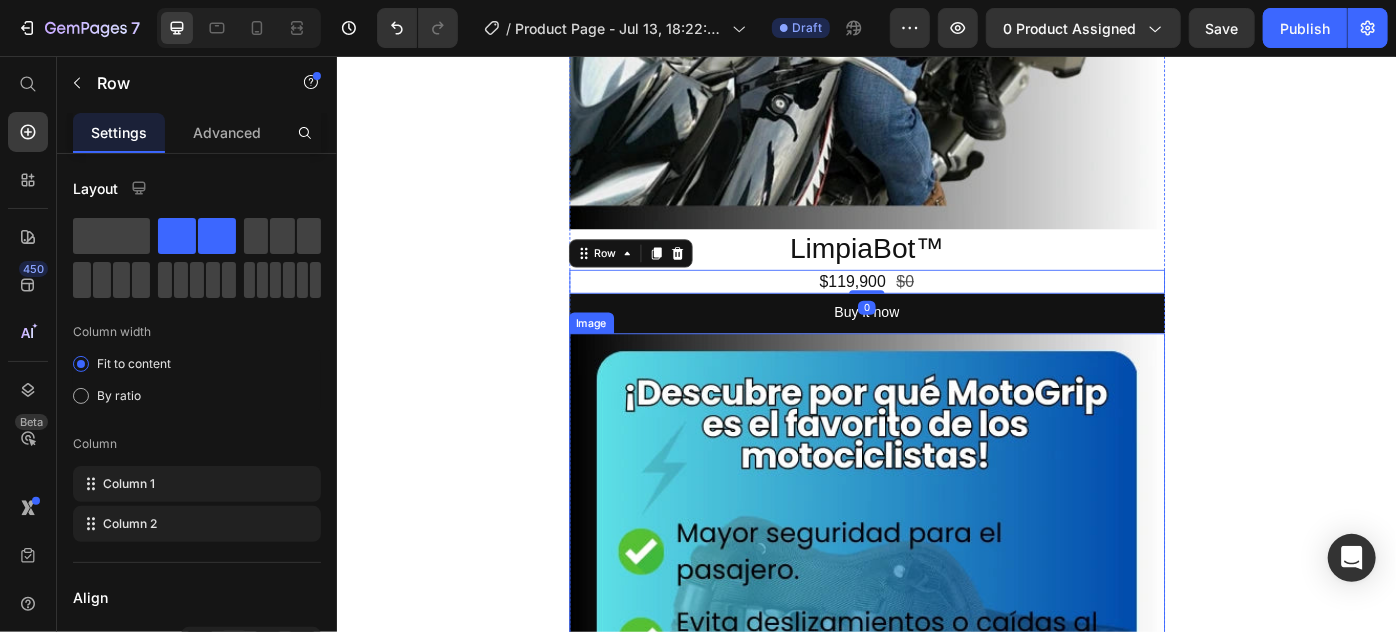 click at bounding box center [936, 904] 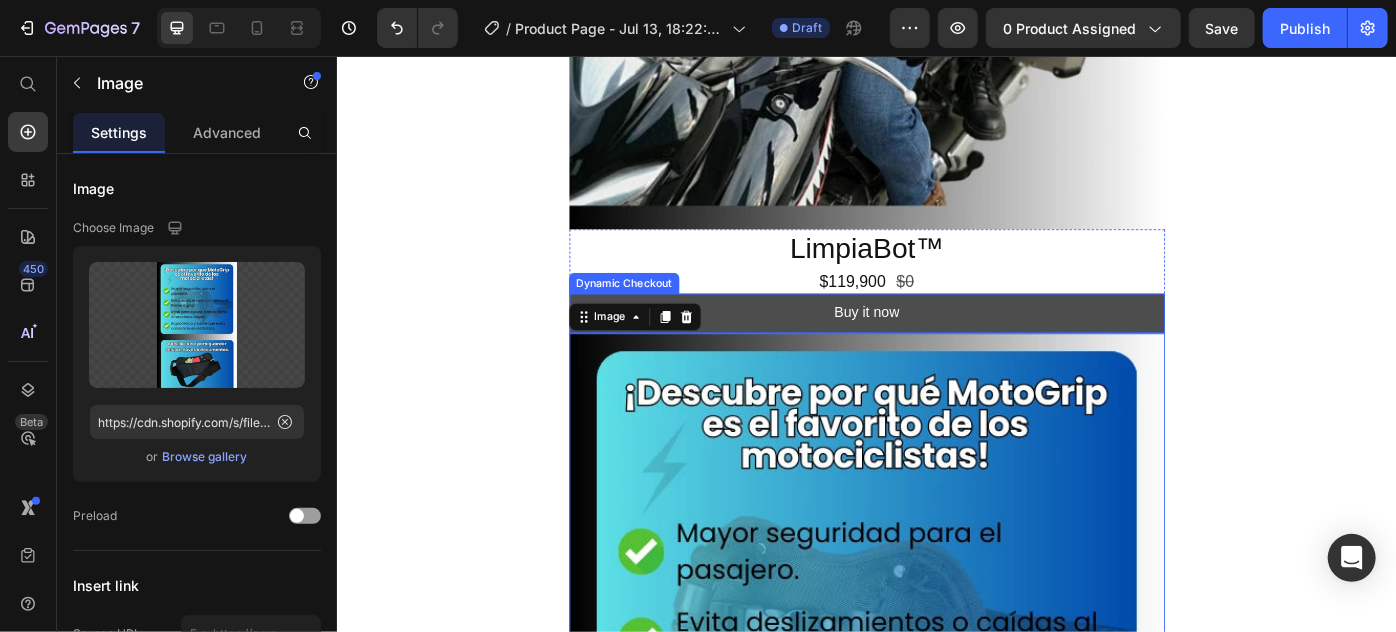 click on "Buy it now" at bounding box center (936, 346) 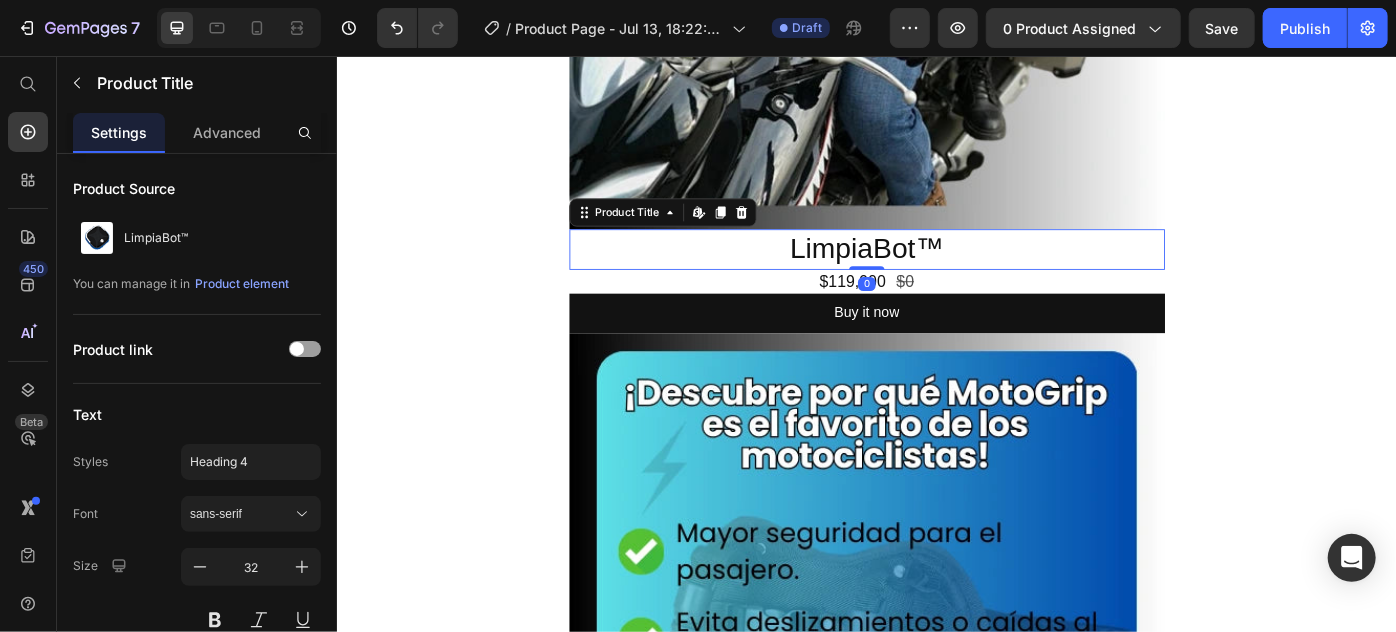 click on "LimpiaBot™" at bounding box center (936, 274) 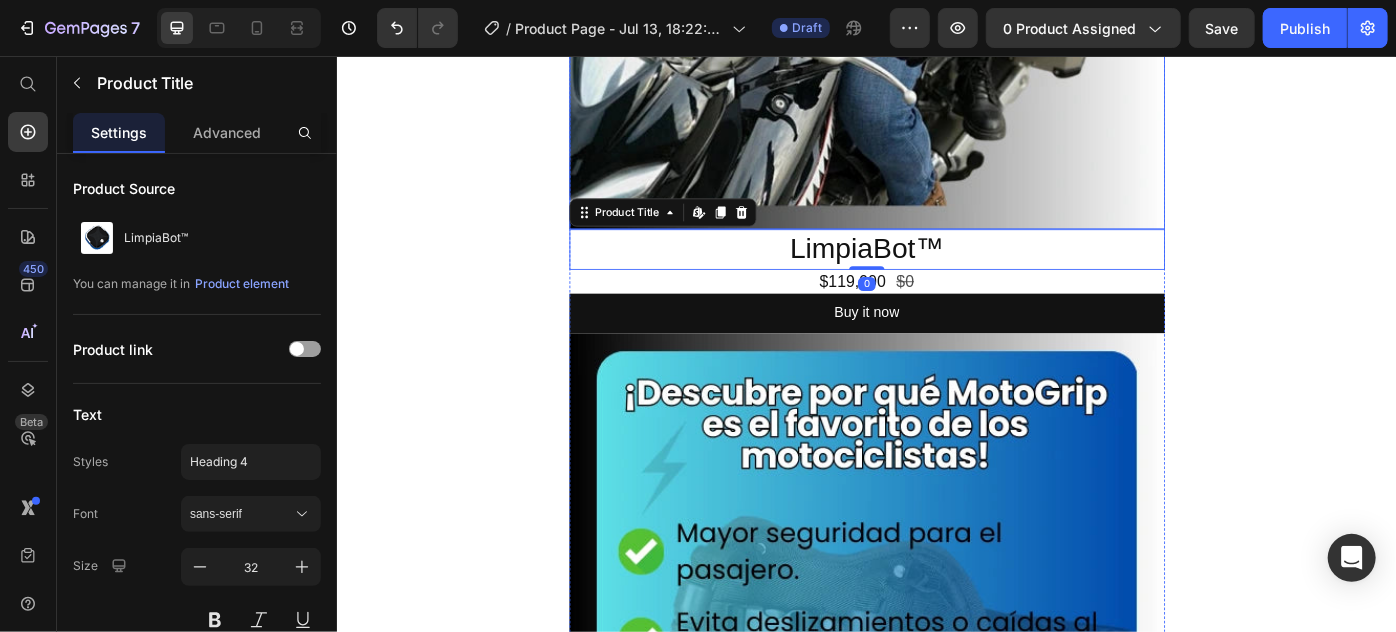 click at bounding box center (936, -220) 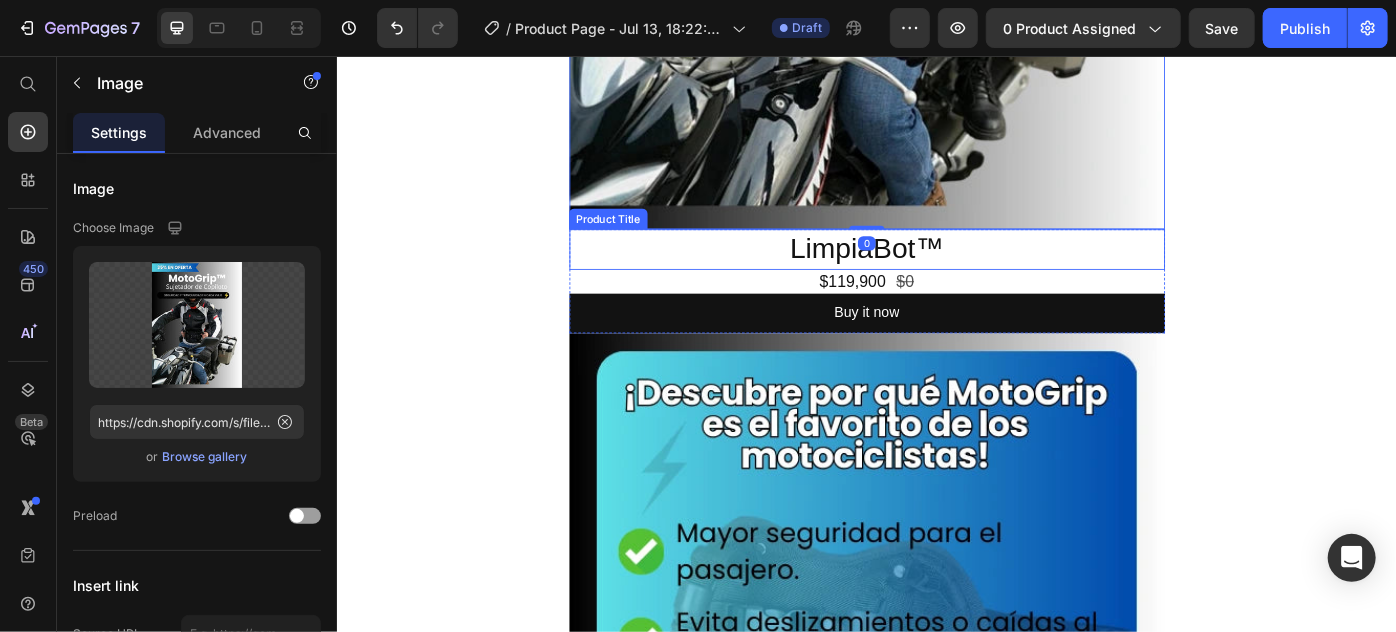 click on "LimpiaBot™" at bounding box center [936, 274] 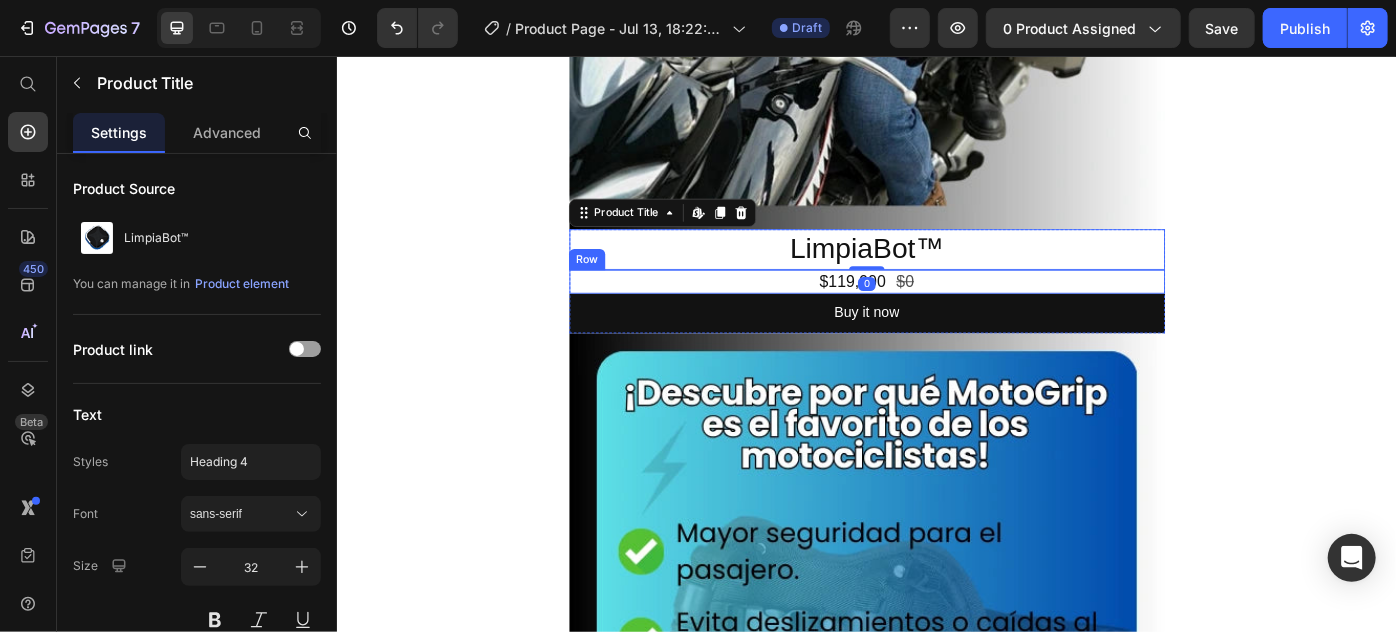 click on "$119,900 Product Price $0 Product Price Row" at bounding box center (936, 310) 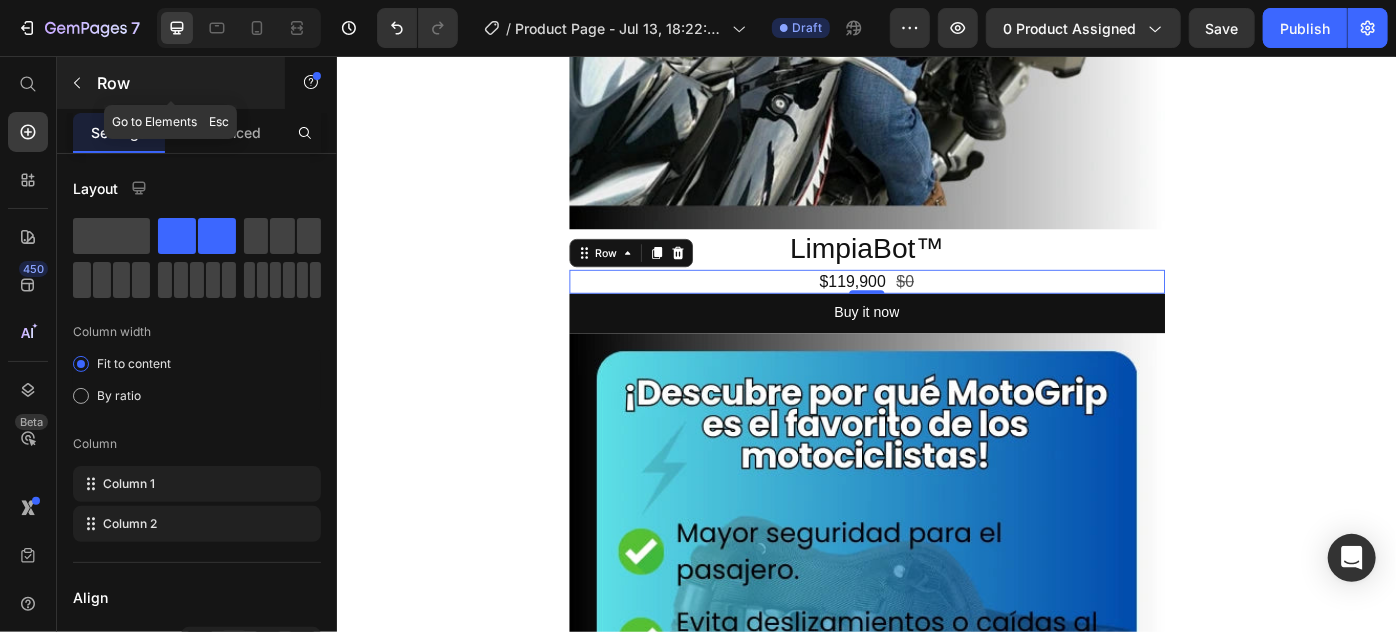 click 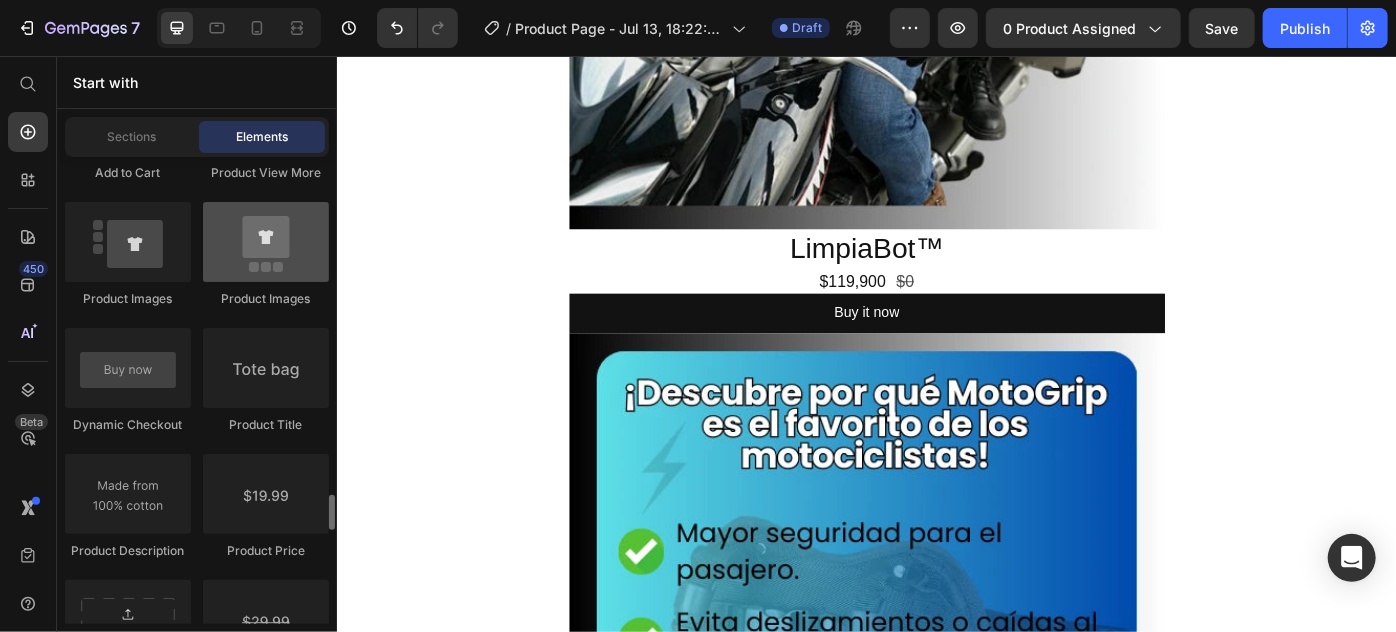 scroll, scrollTop: 3272, scrollLeft: 0, axis: vertical 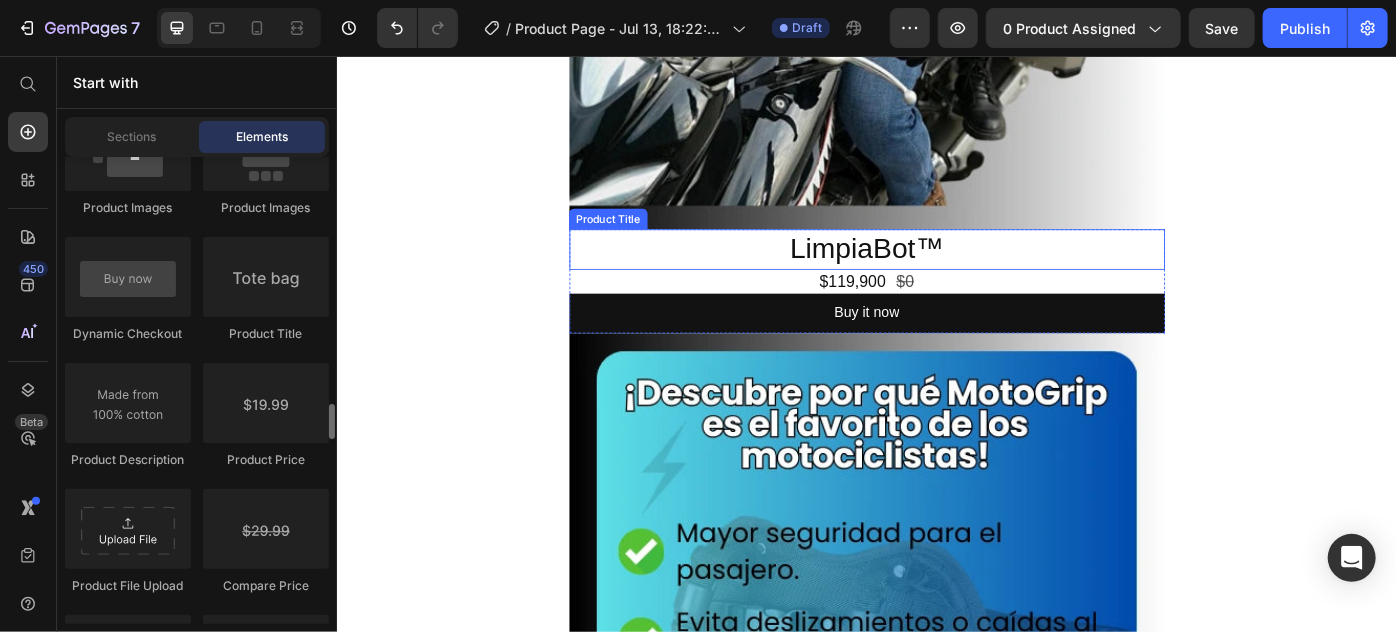 click on "LimpiaBot™" at bounding box center (936, 274) 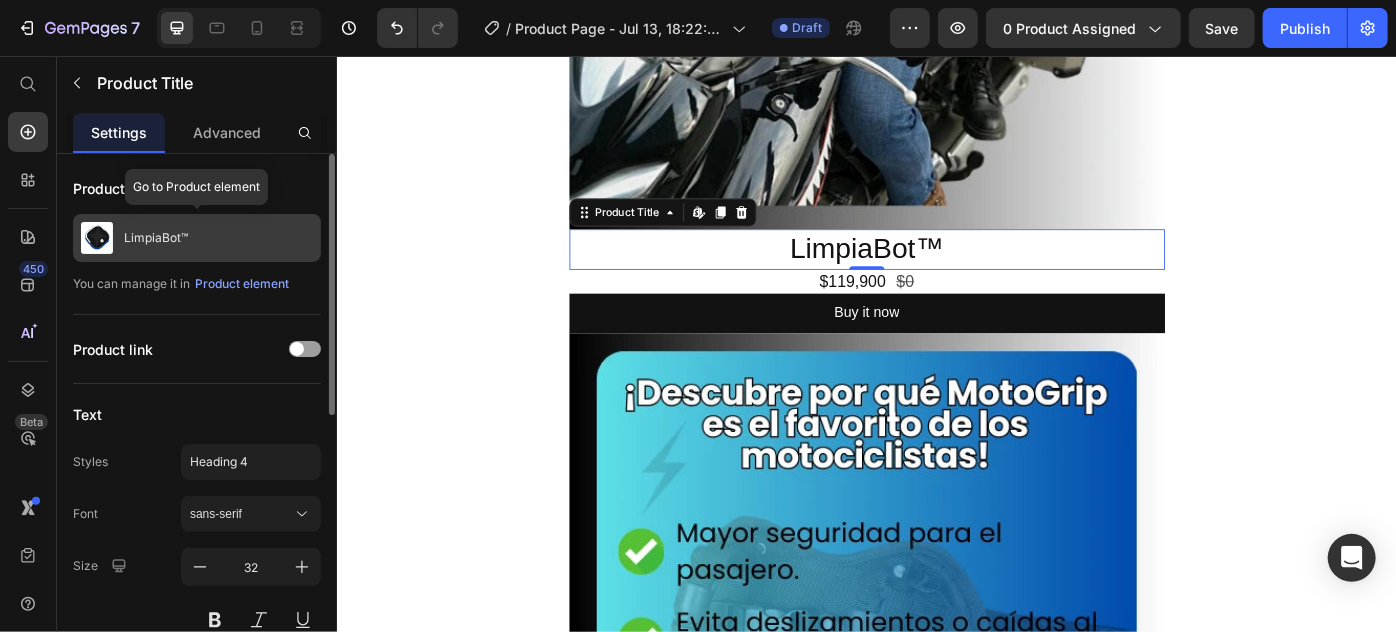click on "LimpiaBot™" at bounding box center [197, 238] 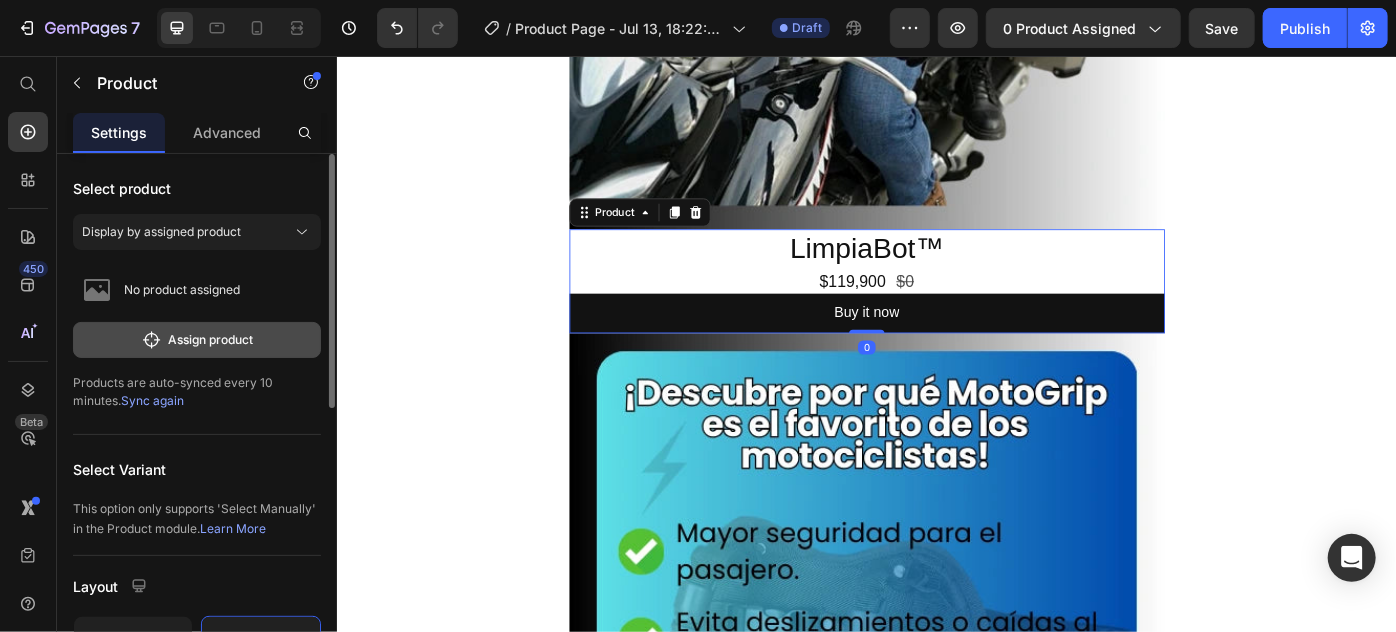 click on "Assign product" 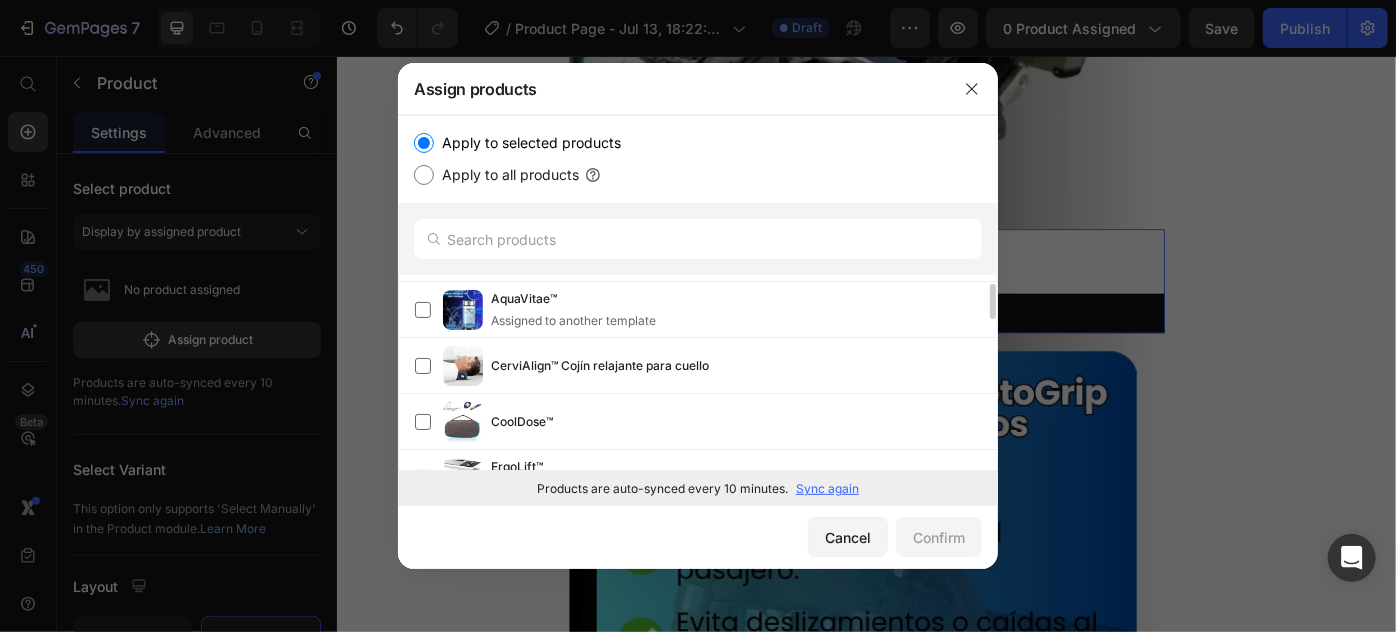 scroll, scrollTop: 0, scrollLeft: 0, axis: both 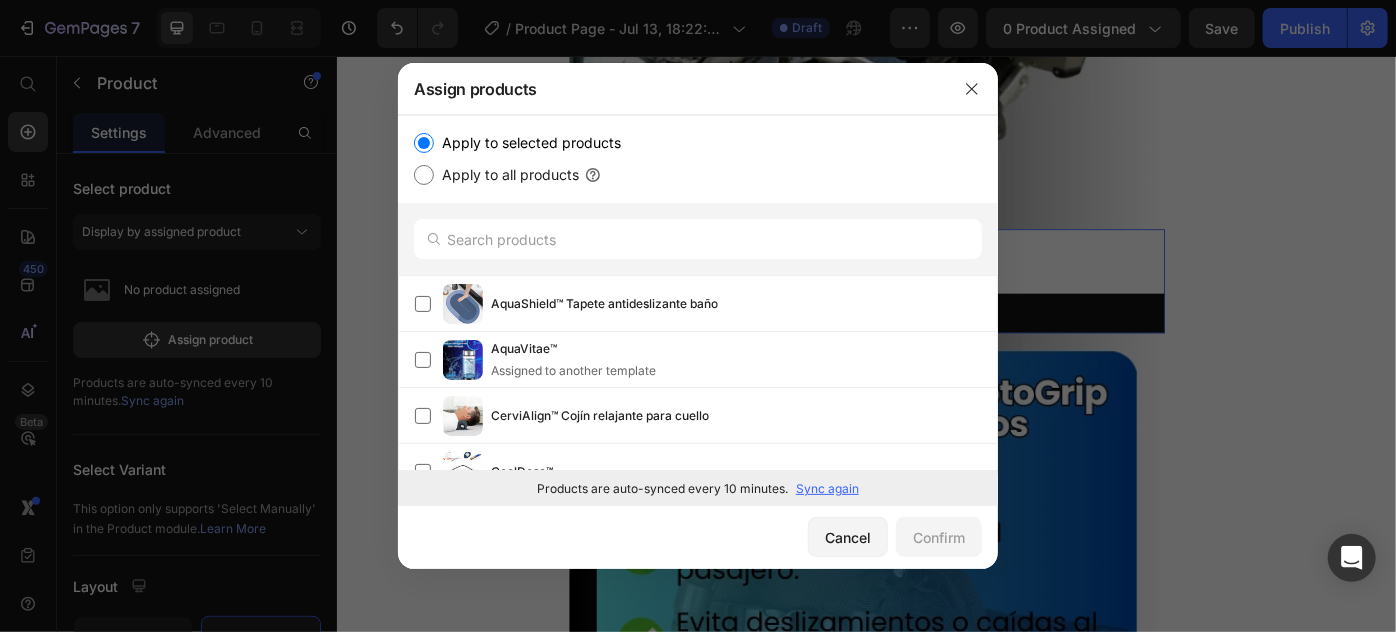 click on "Assign products" at bounding box center [672, 89] 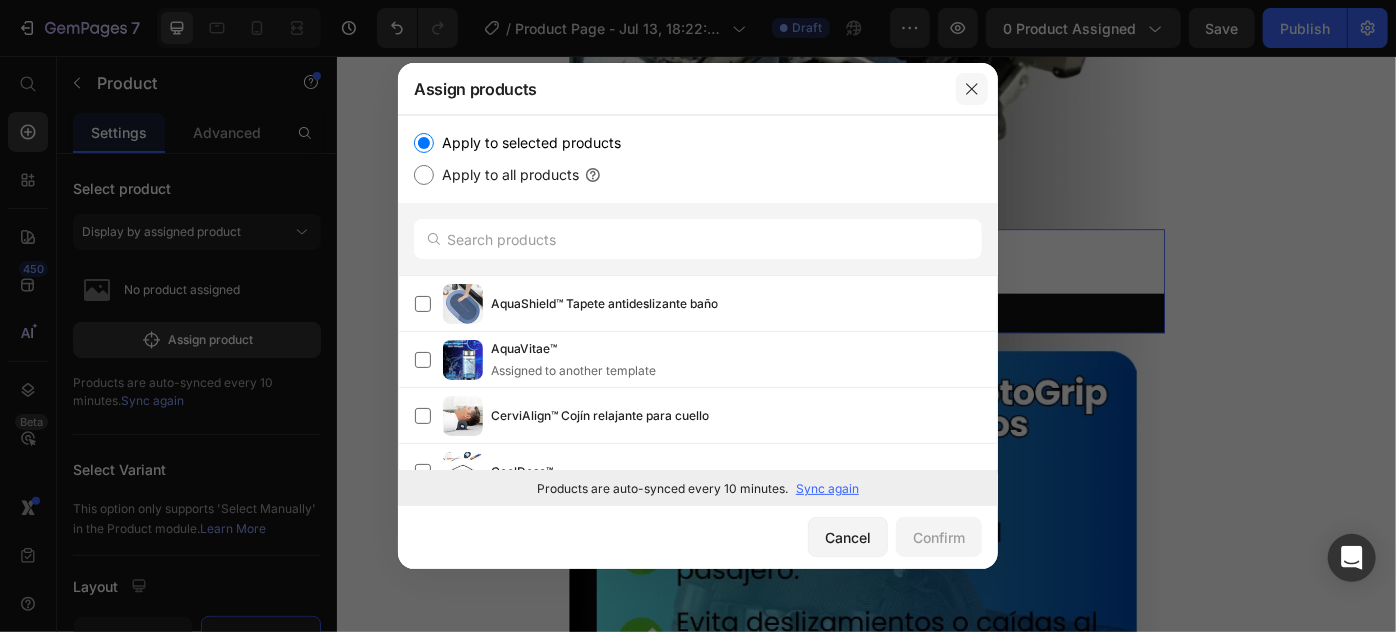 click 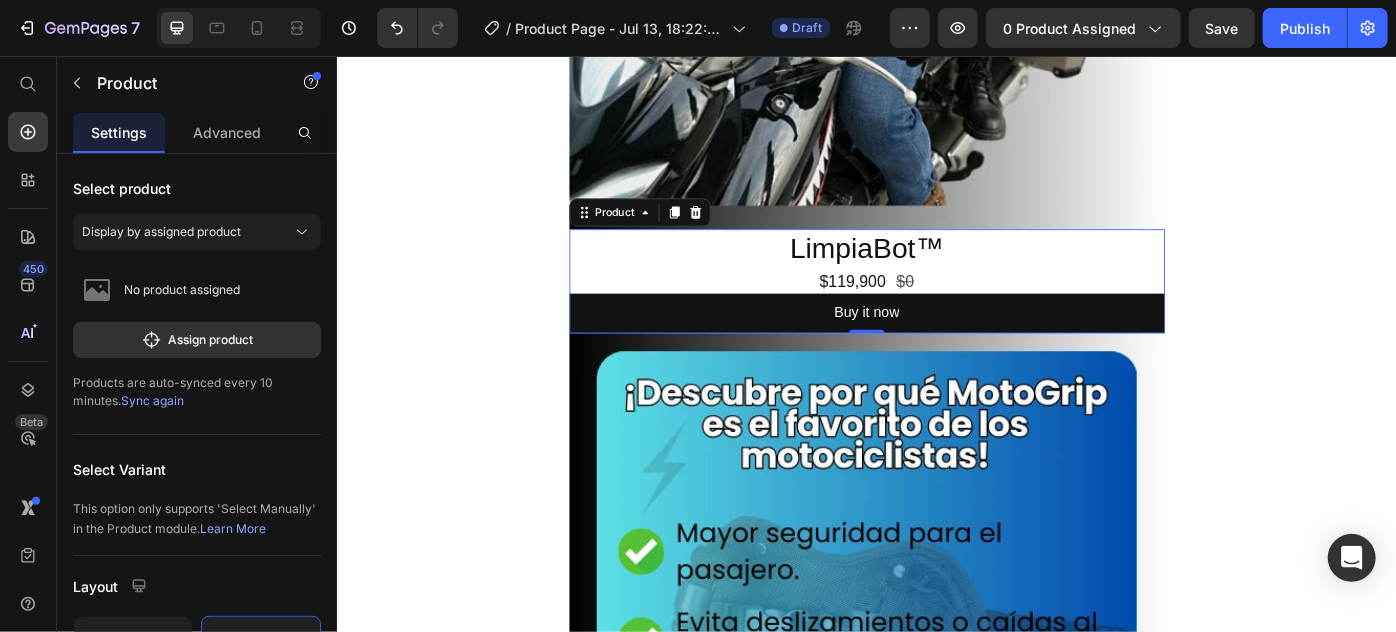 click on "Image LimpiaBot™ Product Title $119,900 Product Price $0 Product Price Row Buy it now Dynamic Checkout Product   0 Row Image Image Image Image Image Row Section 1 Root" at bounding box center [936, 2513] 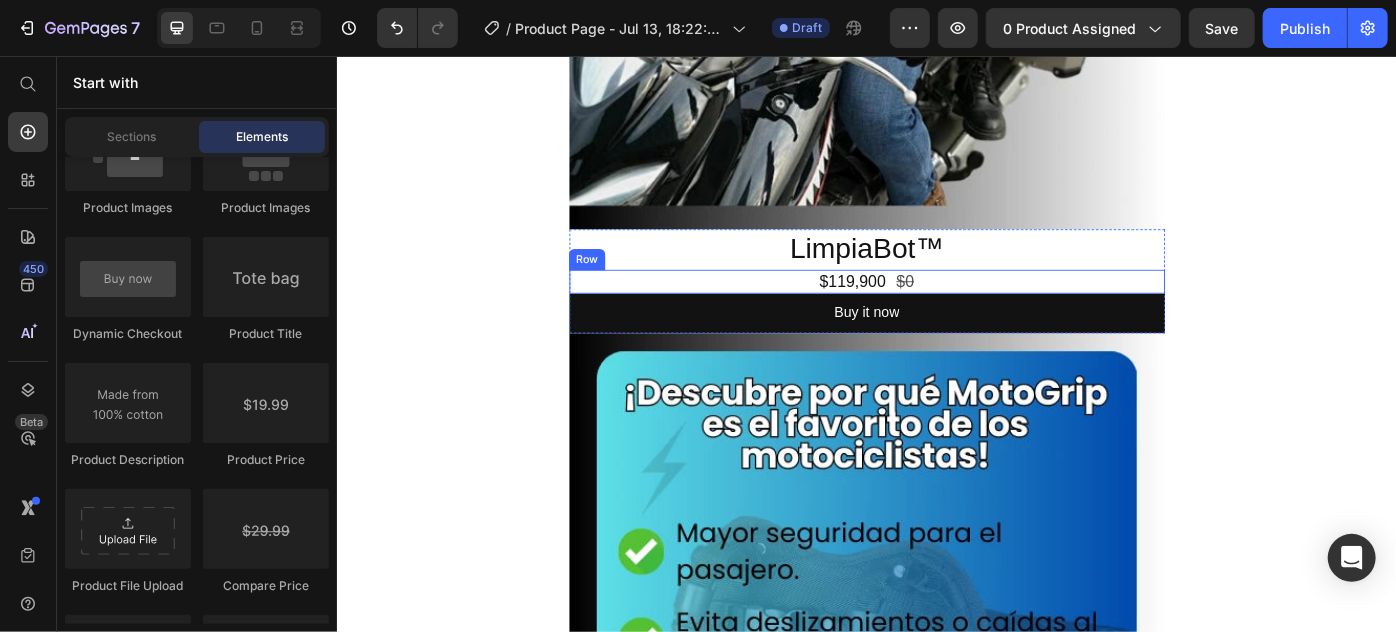 click on "$119,900 Product Price $0 Product Price Row" at bounding box center (936, 310) 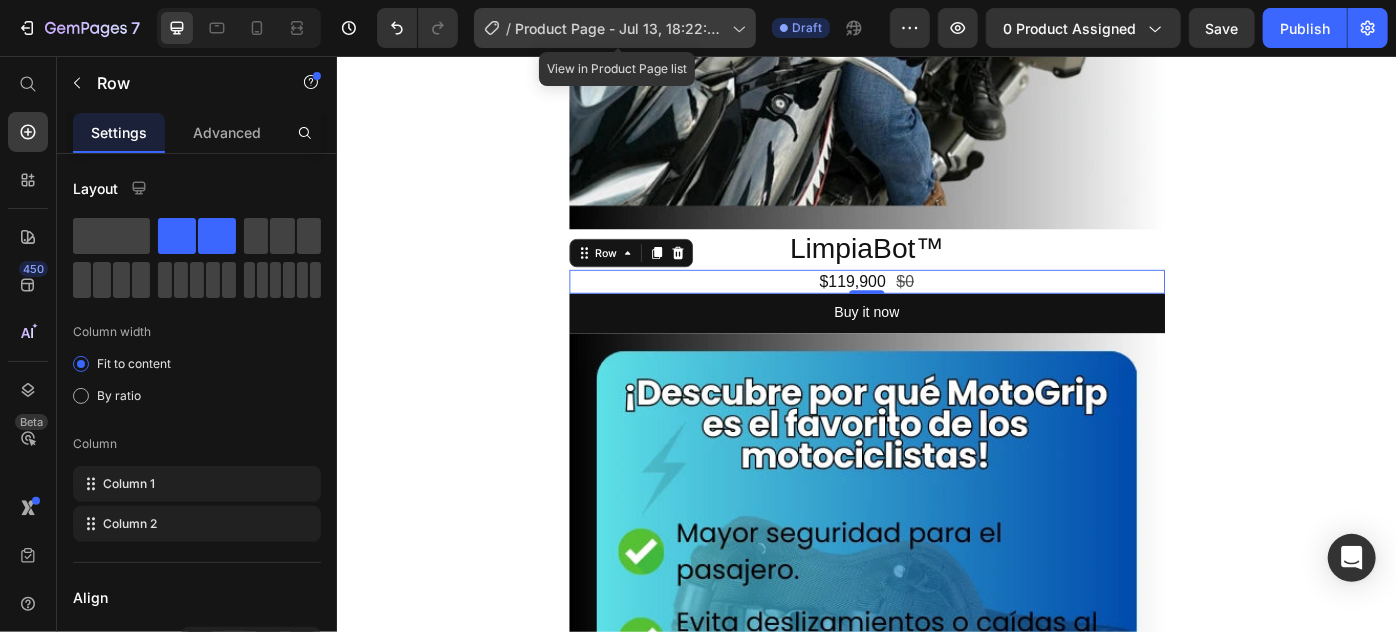 click on "Product Page - Jul 13, 18:22:06" at bounding box center (619, 28) 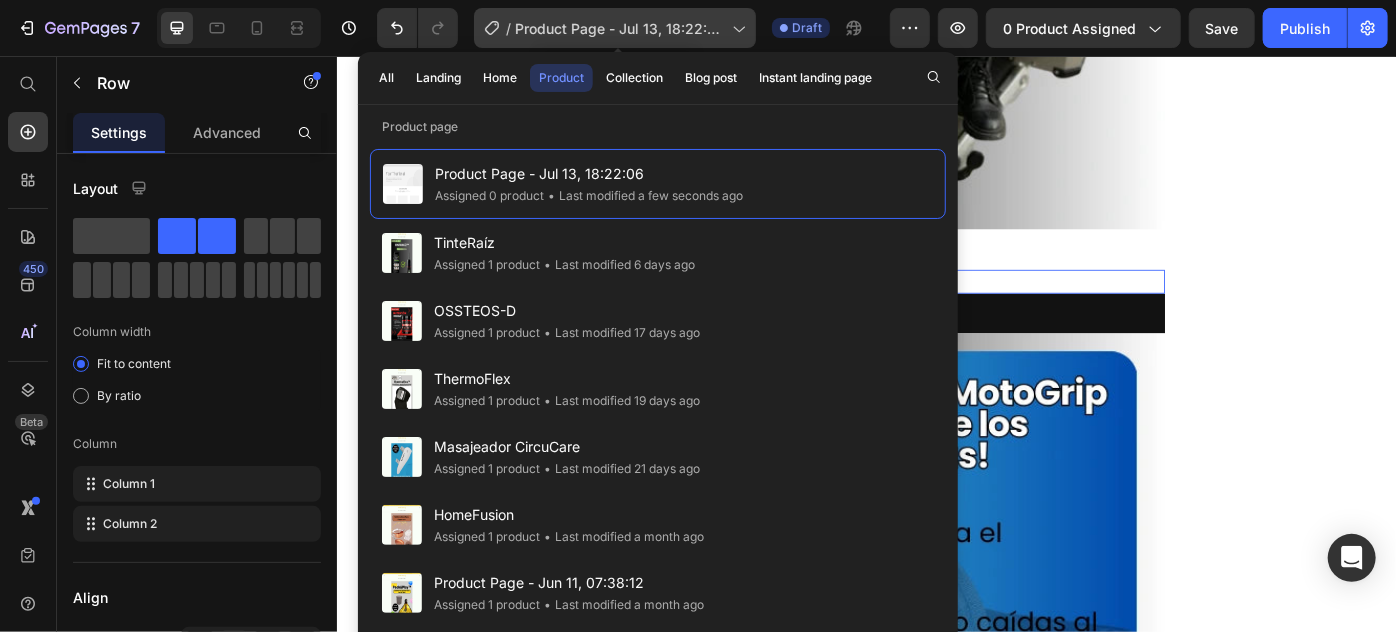 click 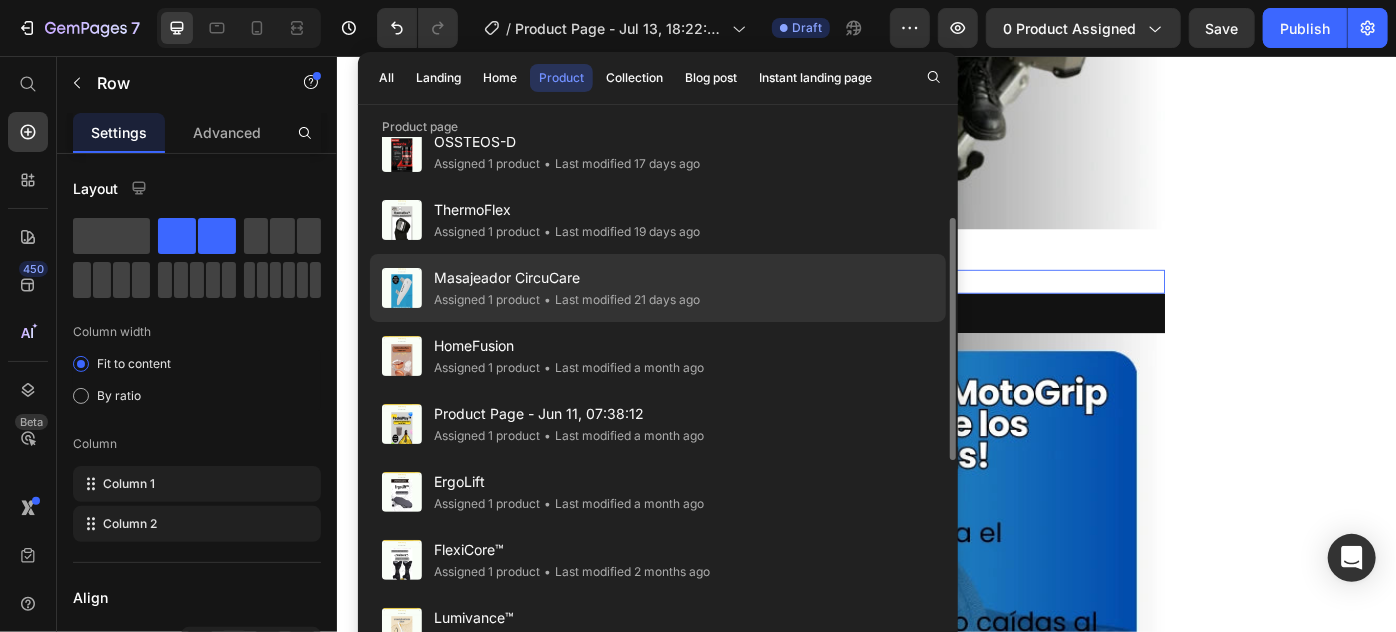 scroll, scrollTop: 0, scrollLeft: 0, axis: both 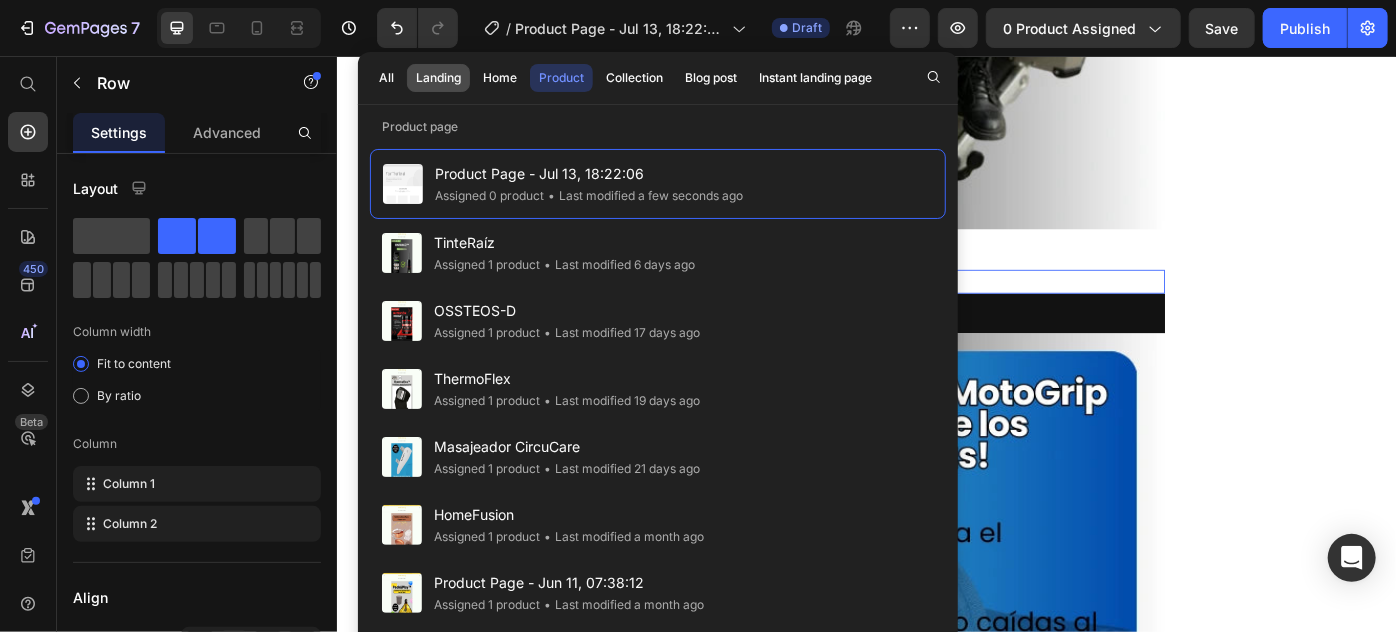 click on "Landing" at bounding box center (438, 78) 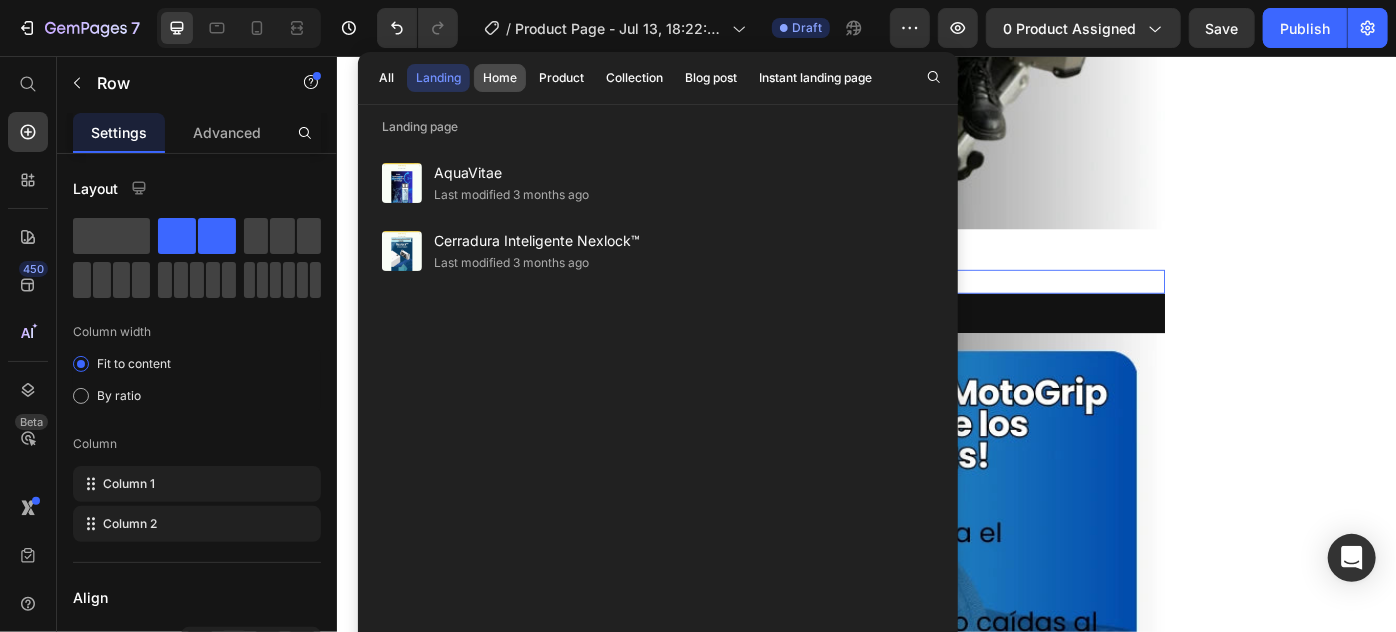 click on "Home" 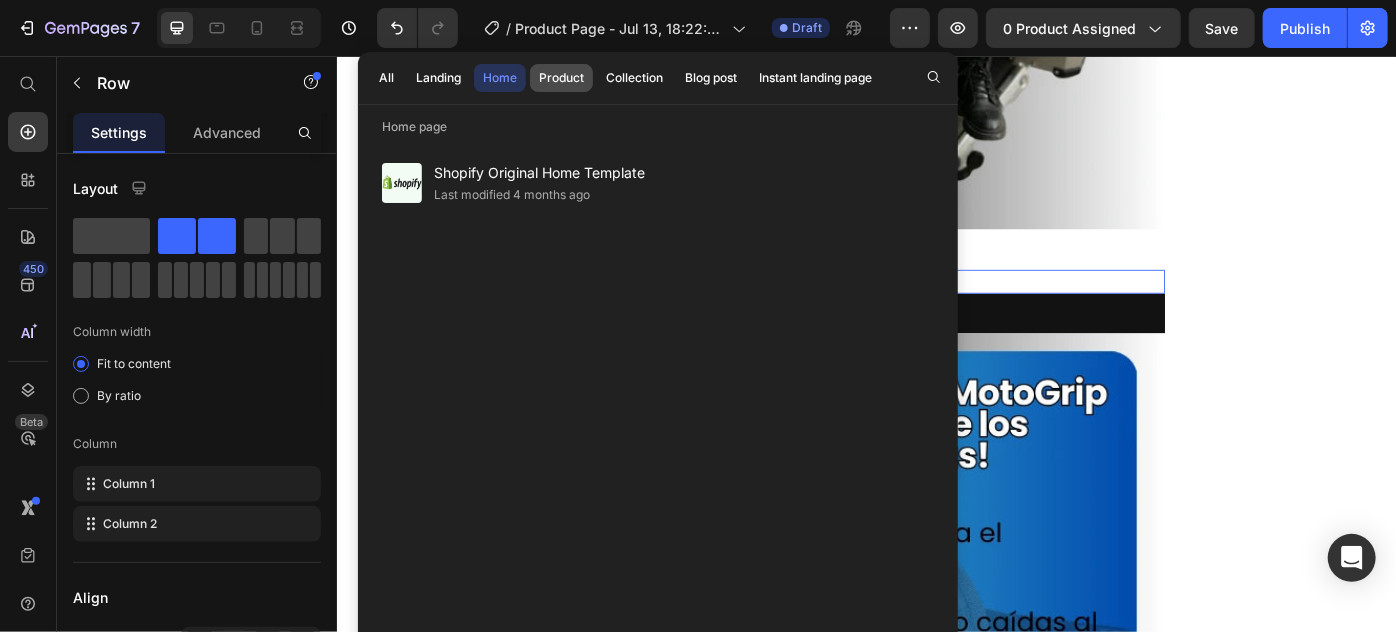 click on "Product" at bounding box center [561, 78] 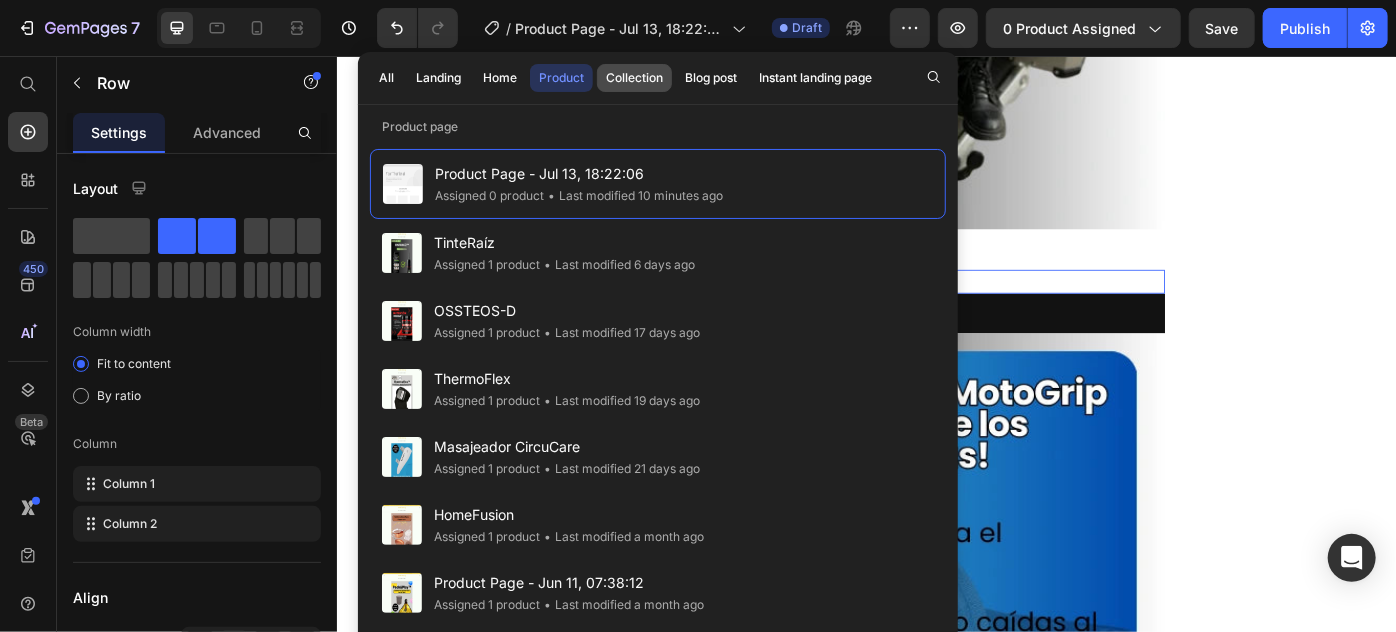 click on "Collection" 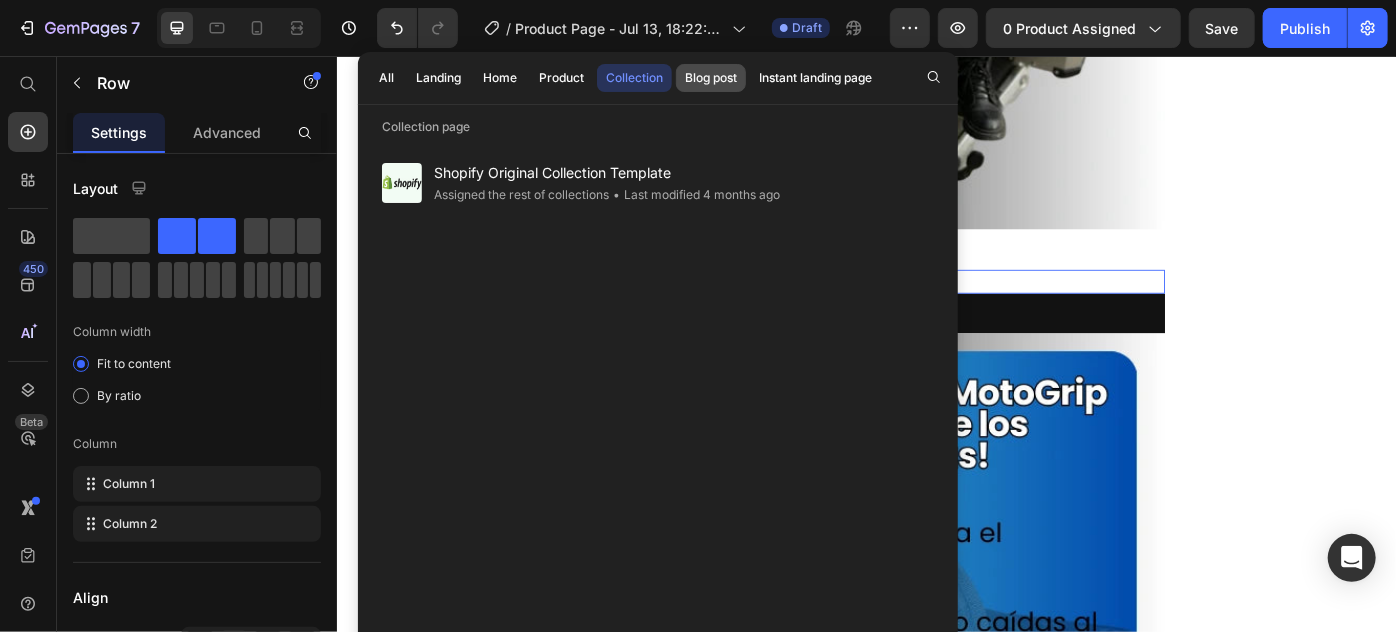 click on "Blog post" at bounding box center [711, 78] 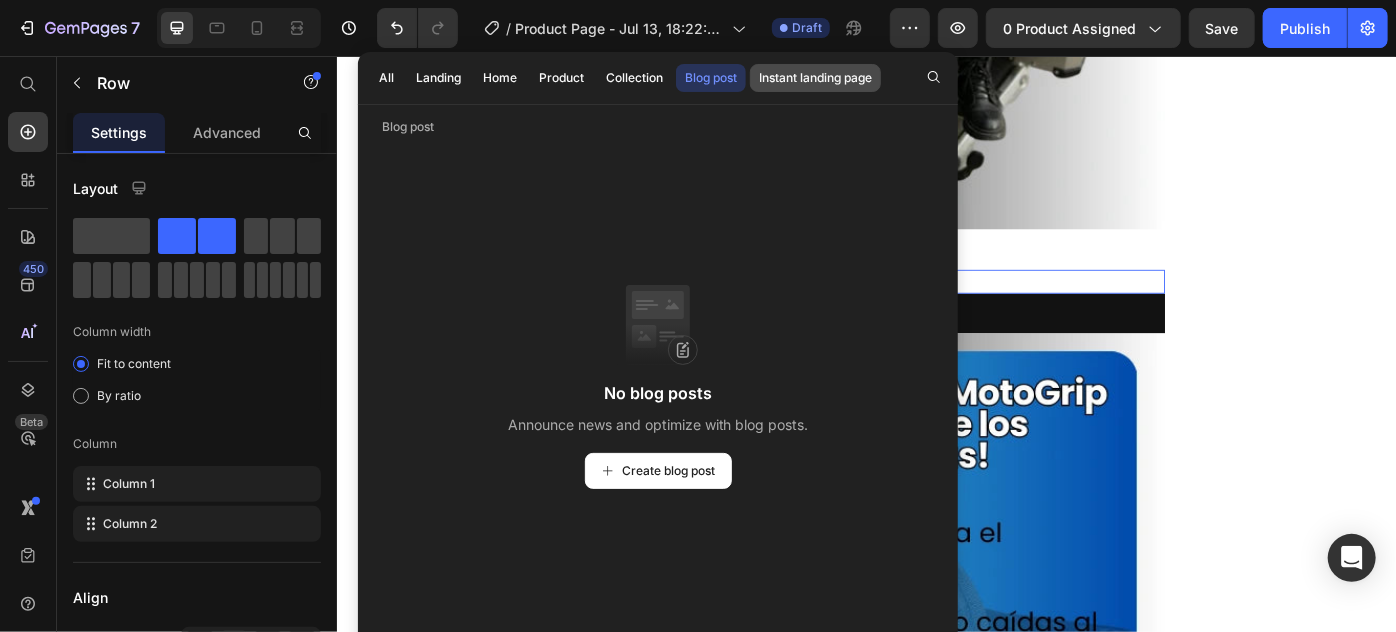 click on "Instant landing page" at bounding box center [815, 78] 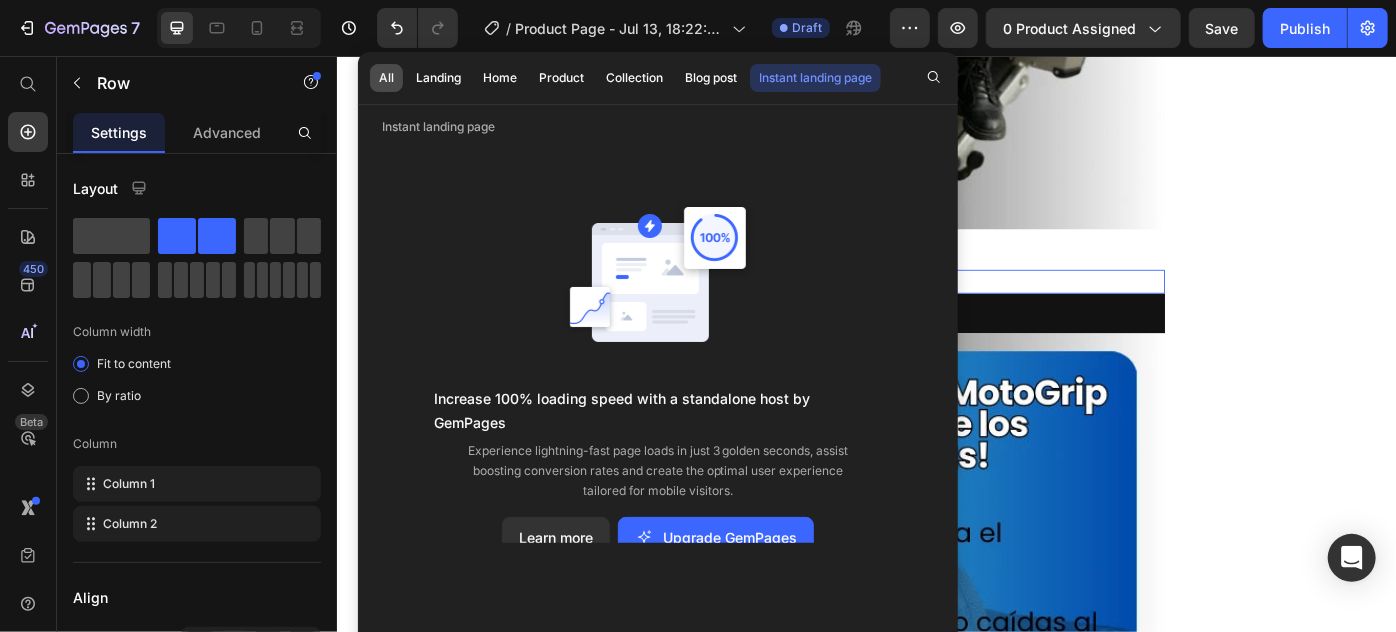 click on "All" at bounding box center [386, 78] 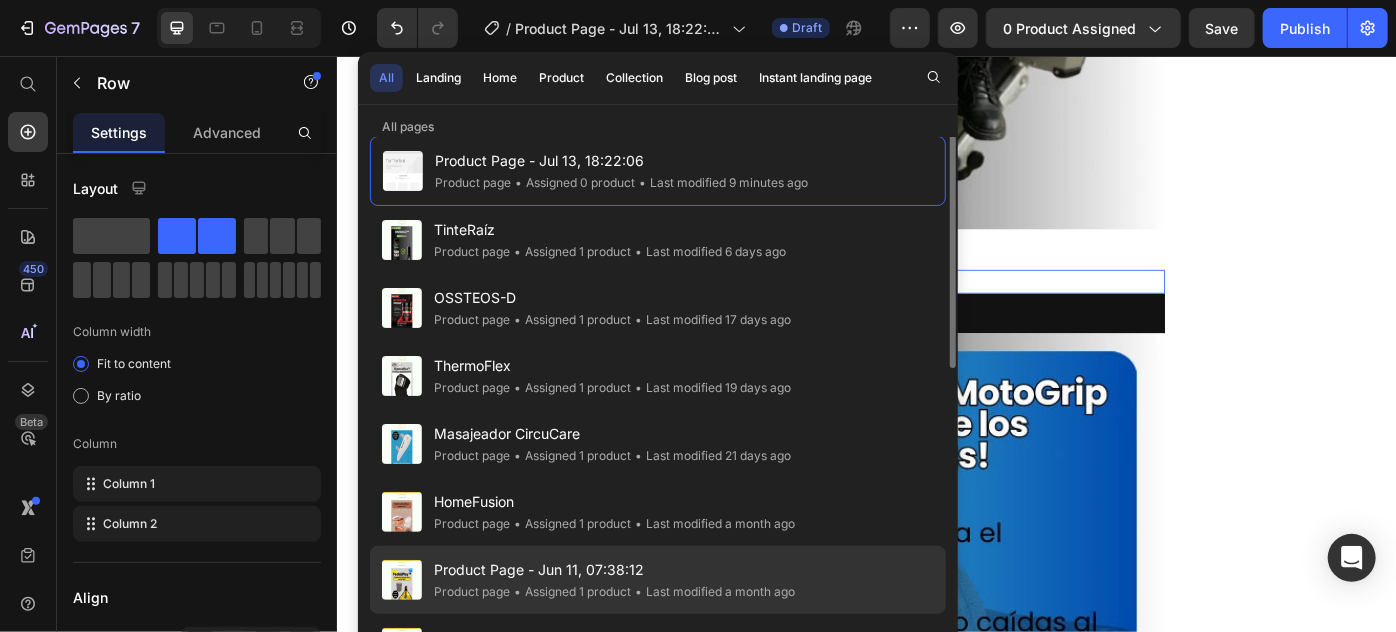 scroll, scrollTop: 0, scrollLeft: 0, axis: both 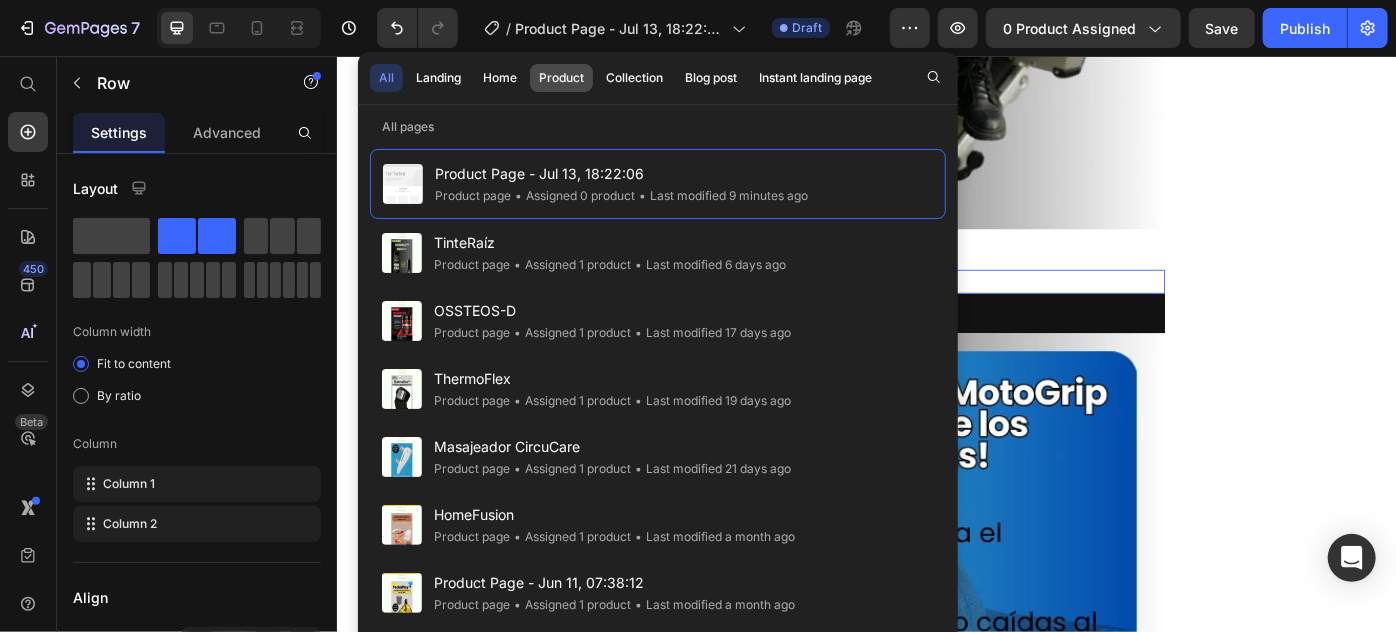 click on "Product" at bounding box center (561, 78) 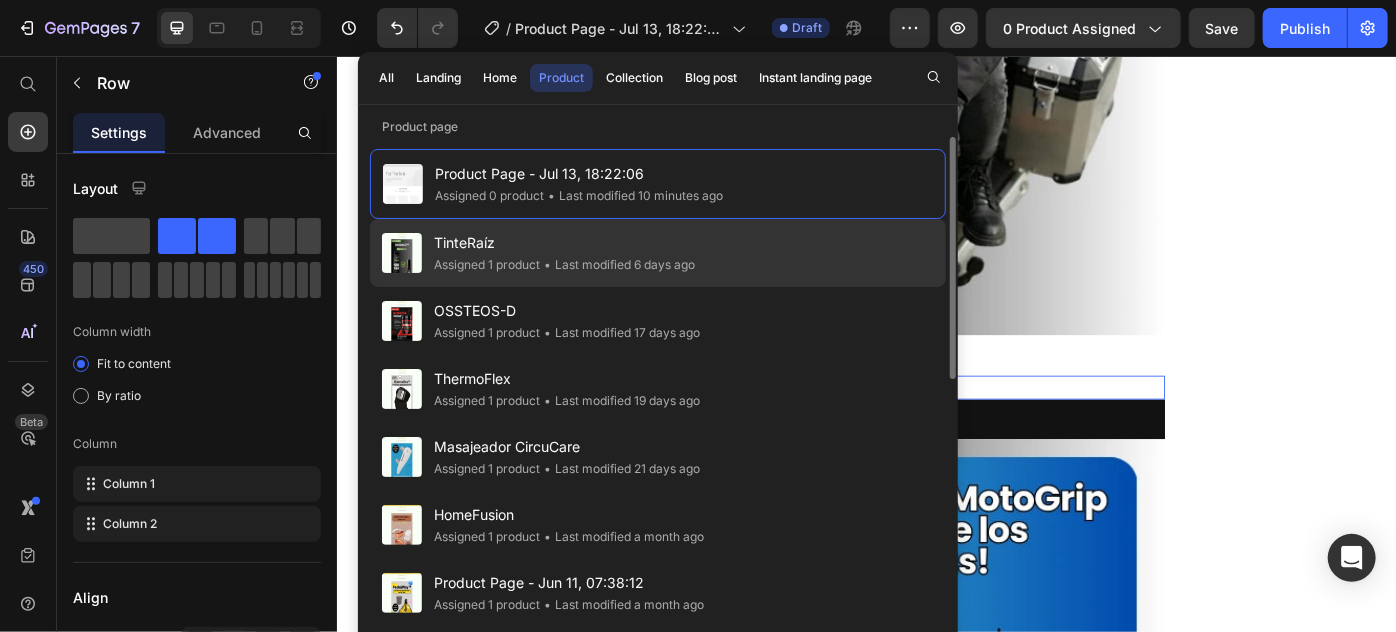 scroll, scrollTop: 636, scrollLeft: 0, axis: vertical 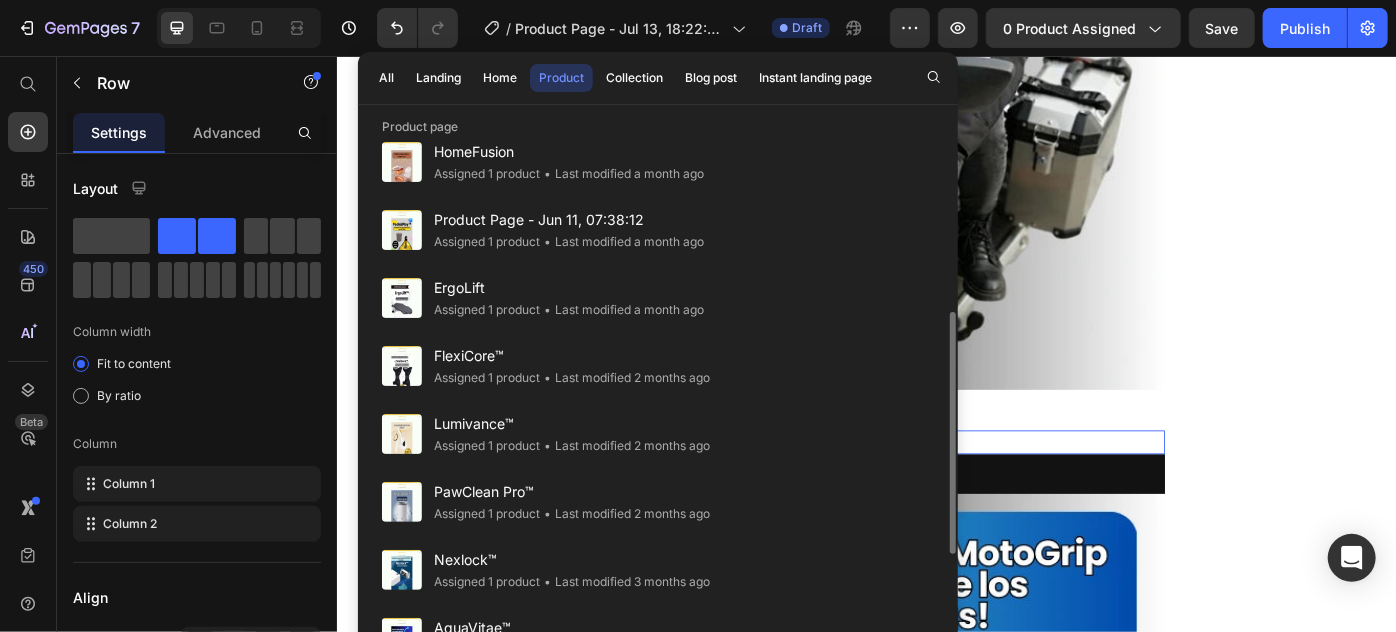click on "Image LimpiaBot™ Product Title $119,900 Product Price $0 Product Price Row   0 Buy it now Dynamic Checkout Product Row Image Image Image Image Image Row Section 1 Root" at bounding box center (936, 2695) 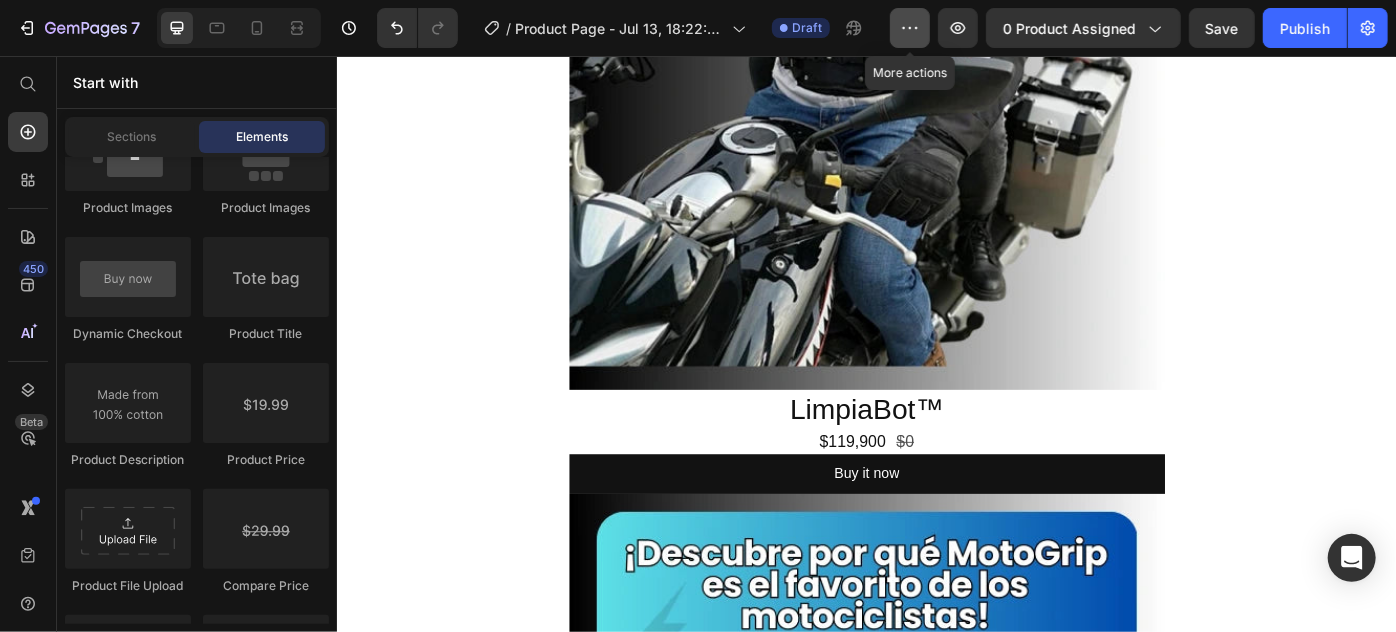 click 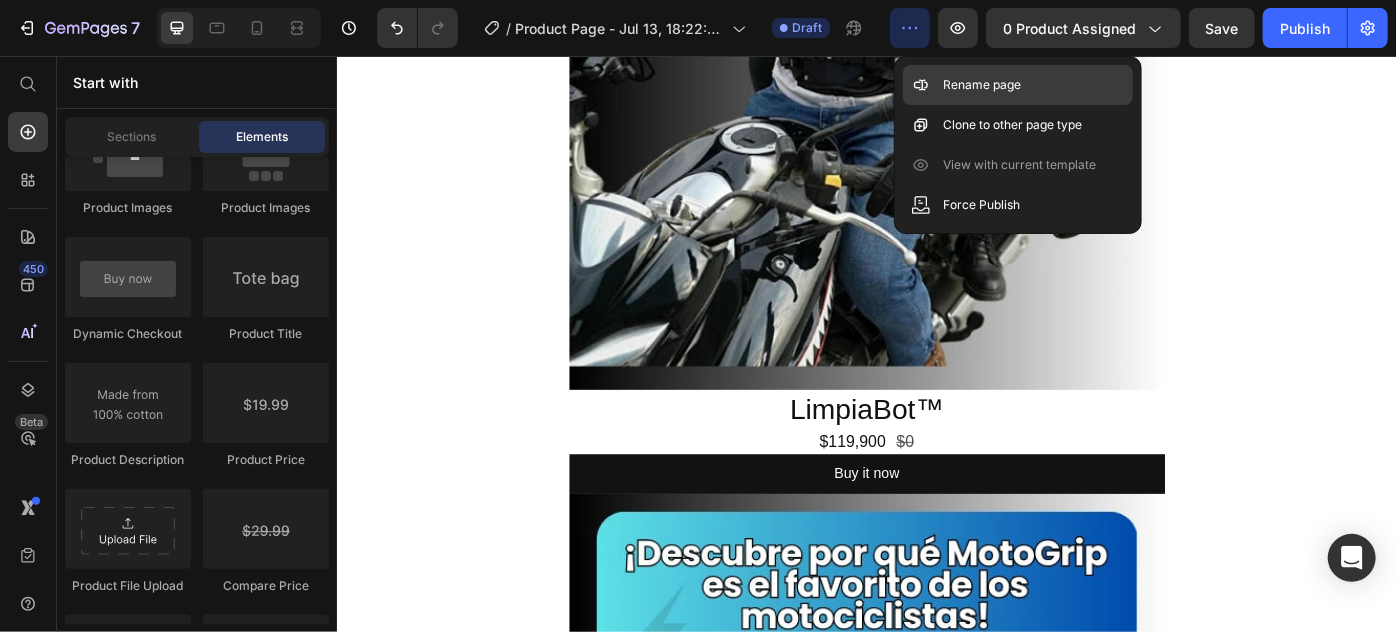 click on "Rename page" 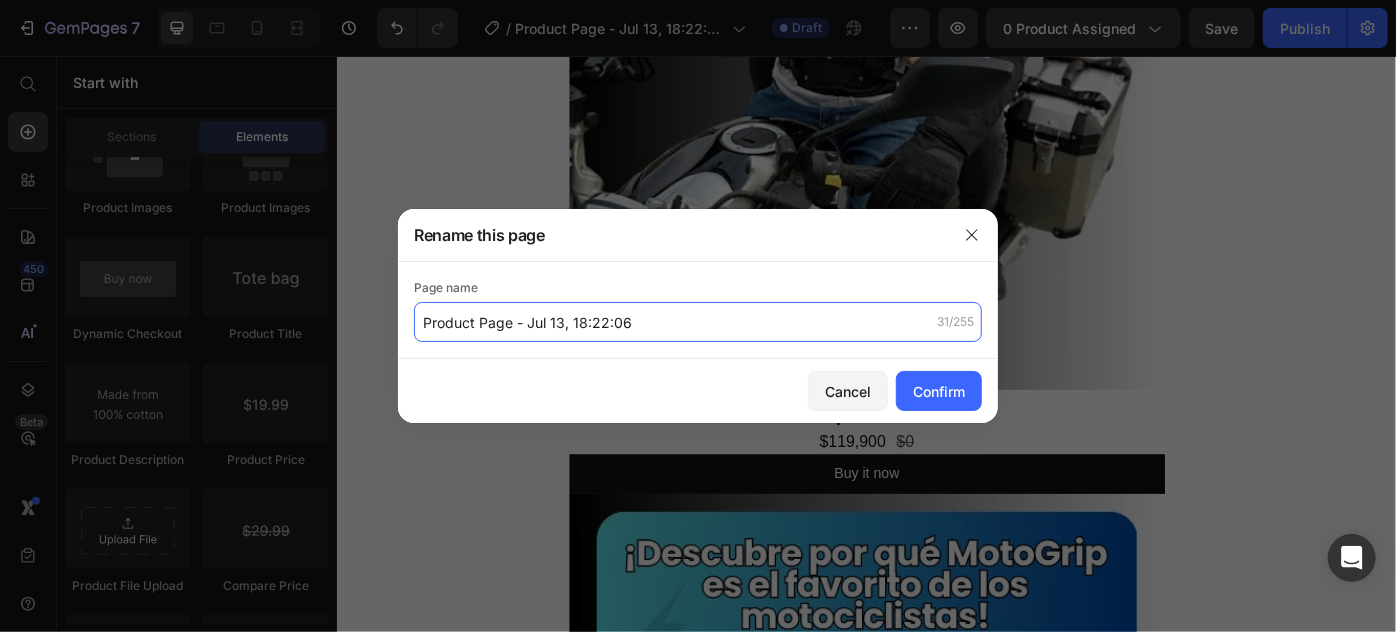 paste on "MotoGrip" 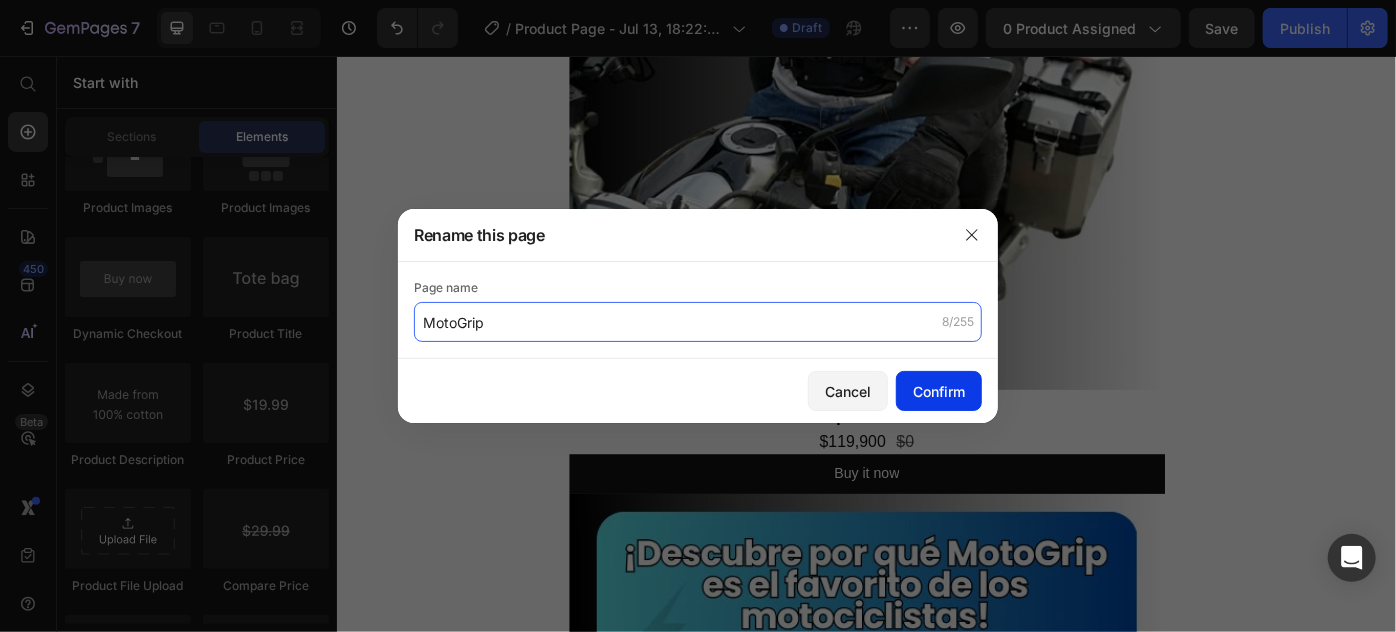 type on "MotoGrip" 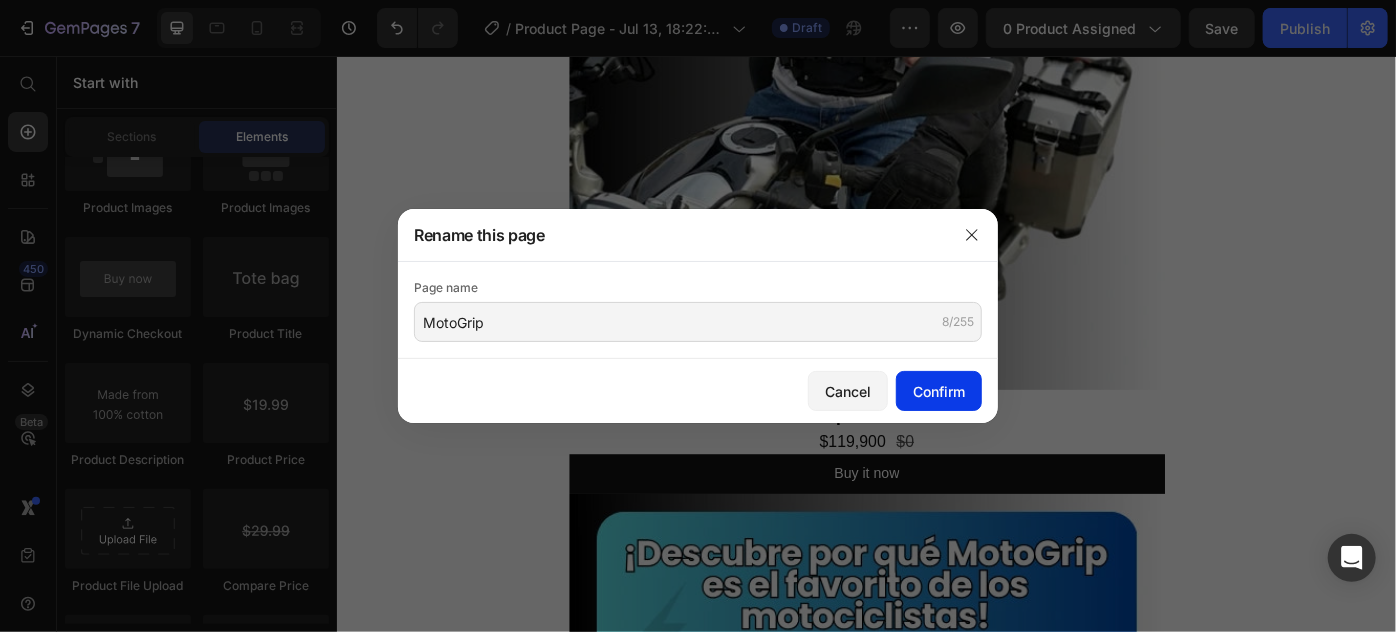 click on "Confirm" at bounding box center [939, 391] 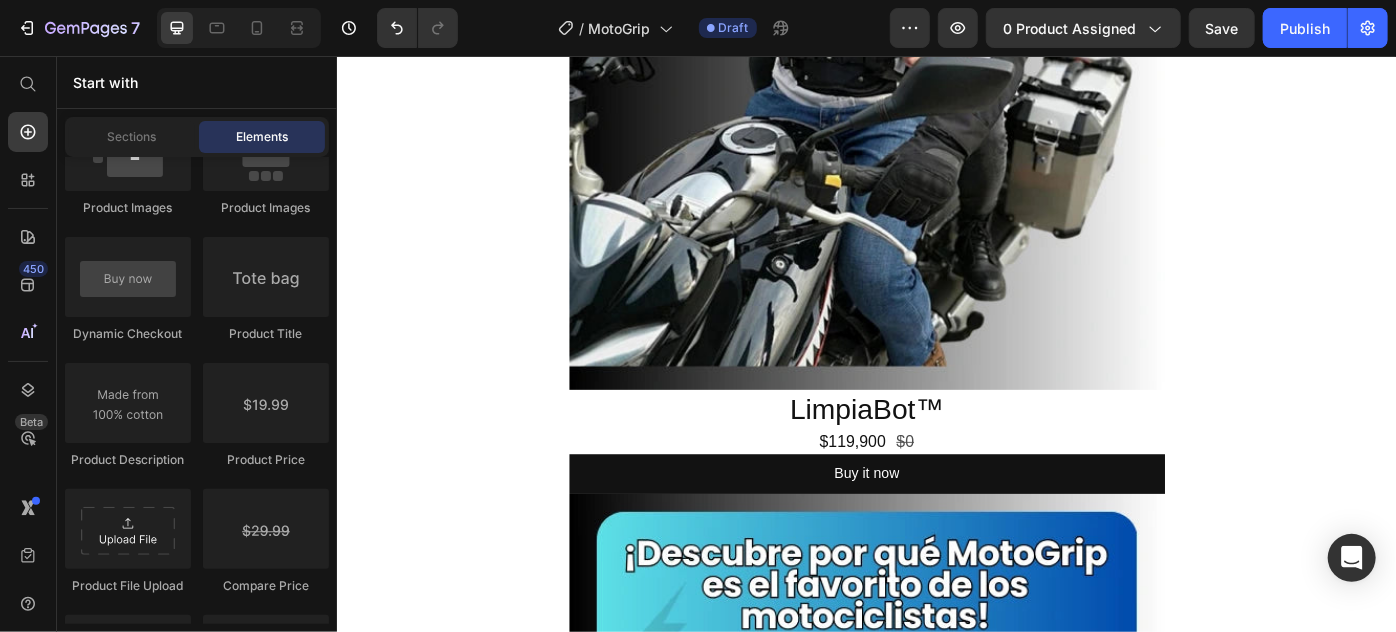 click on "Image LimpiaBot™ Product Title $119,900 Product Price $0 Product Price Row Buy it now Dynamic Checkout Product Row Image Image Image Image Image Row Section 1 Root" at bounding box center (936, 2695) 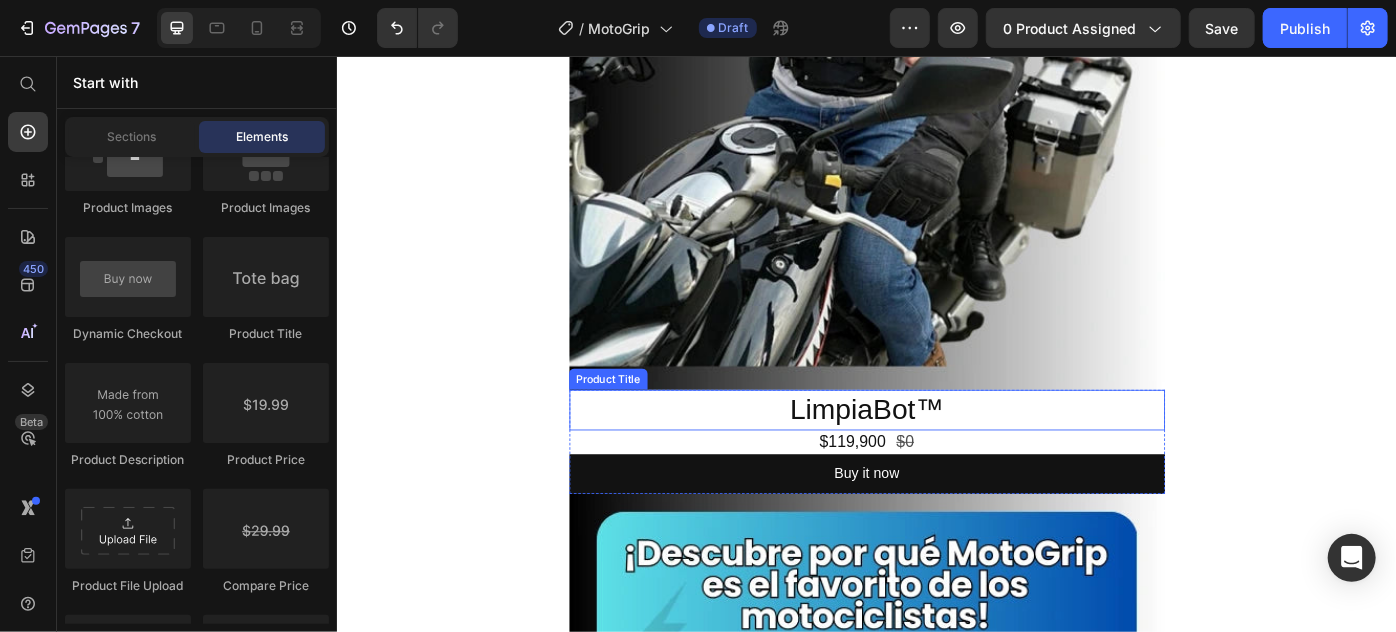 click on "LimpiaBot™" at bounding box center (936, 456) 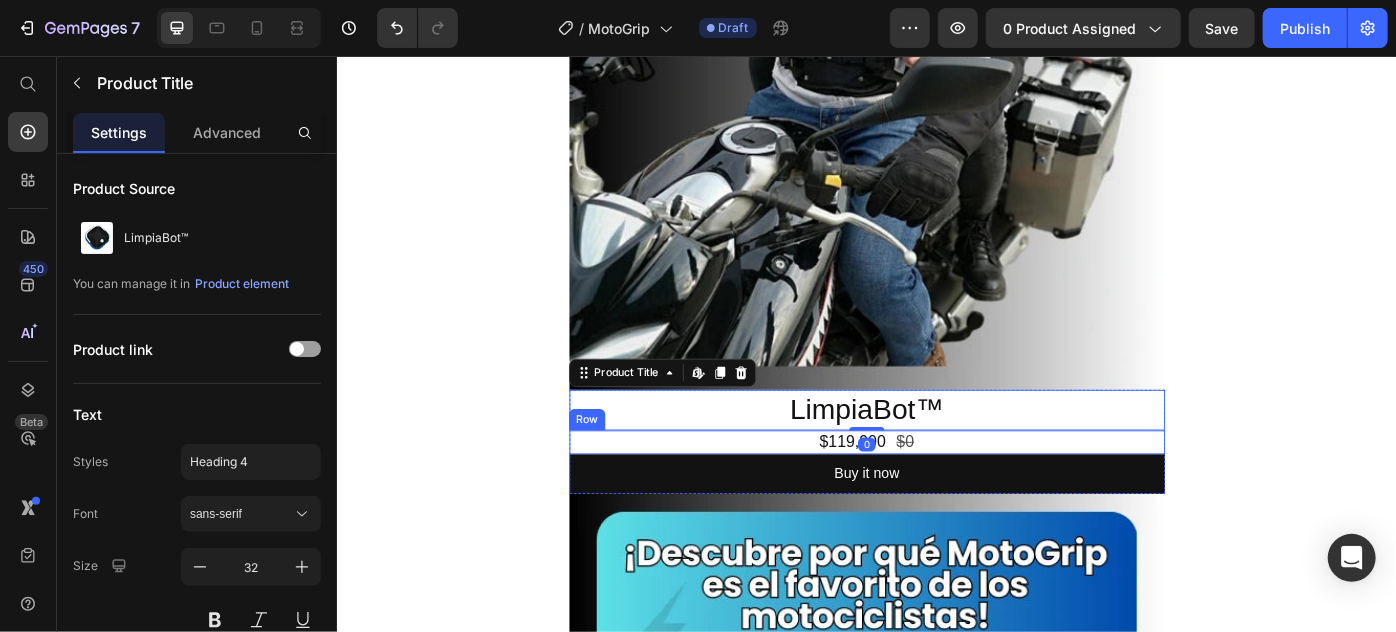 click on "$119,900 Product Price $0 Product Price Row" at bounding box center (936, 492) 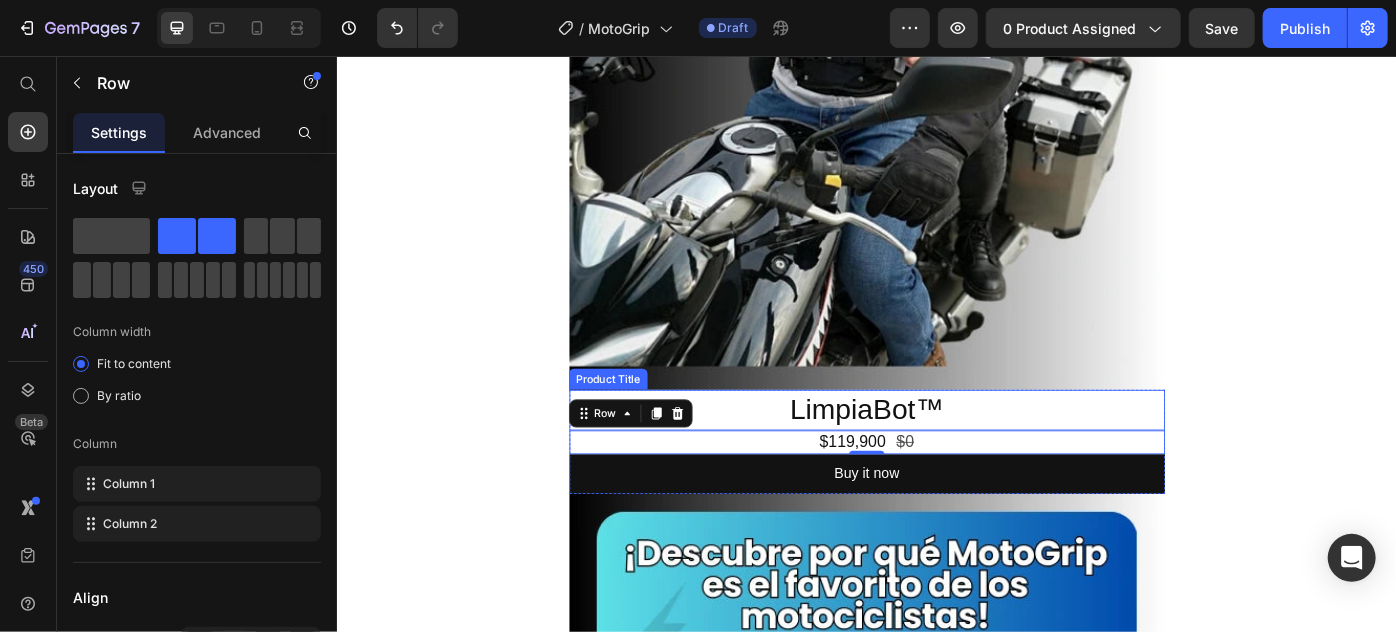 click on "LimpiaBot™" at bounding box center [936, 456] 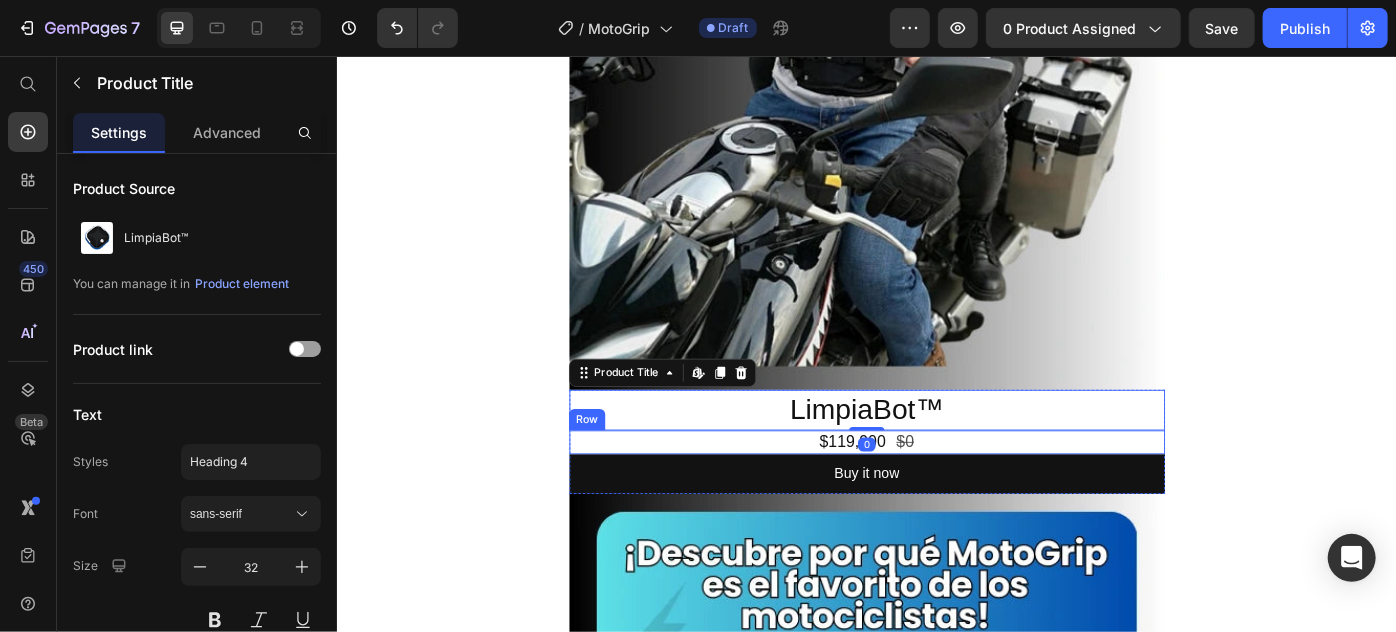 click on "$119,900 Product Price $0 Product Price Row" at bounding box center [936, 492] 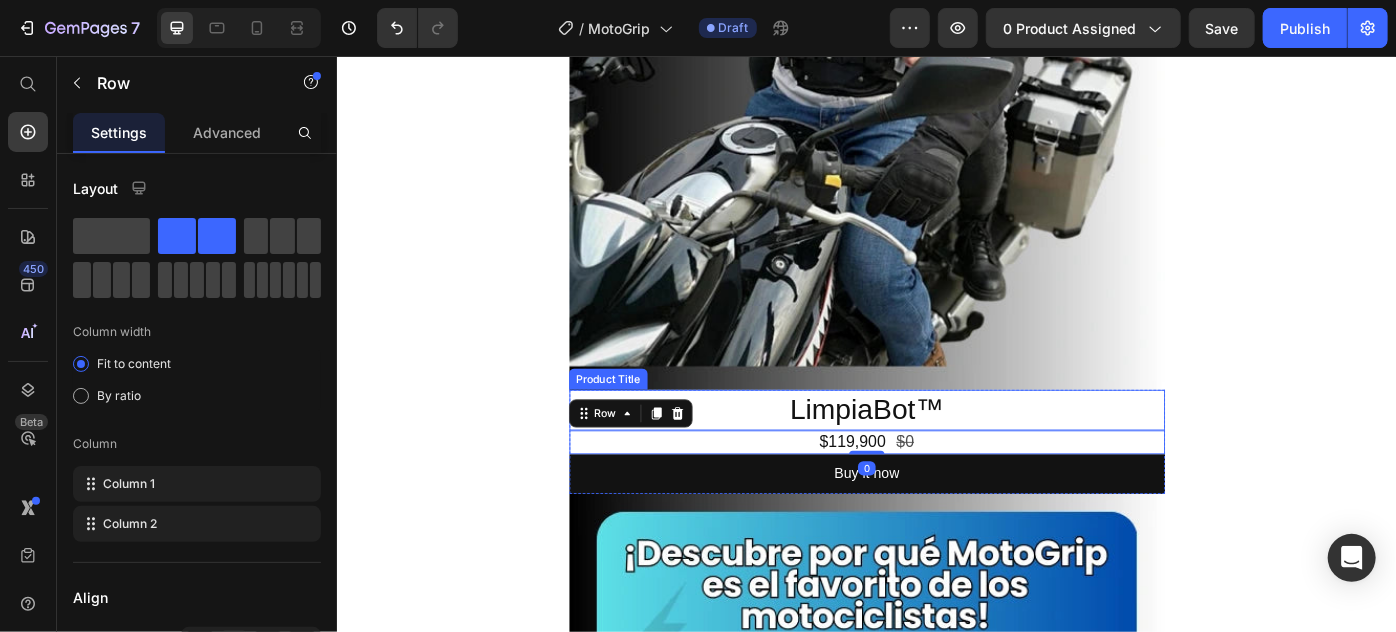 click on "LimpiaBot™" at bounding box center [936, 456] 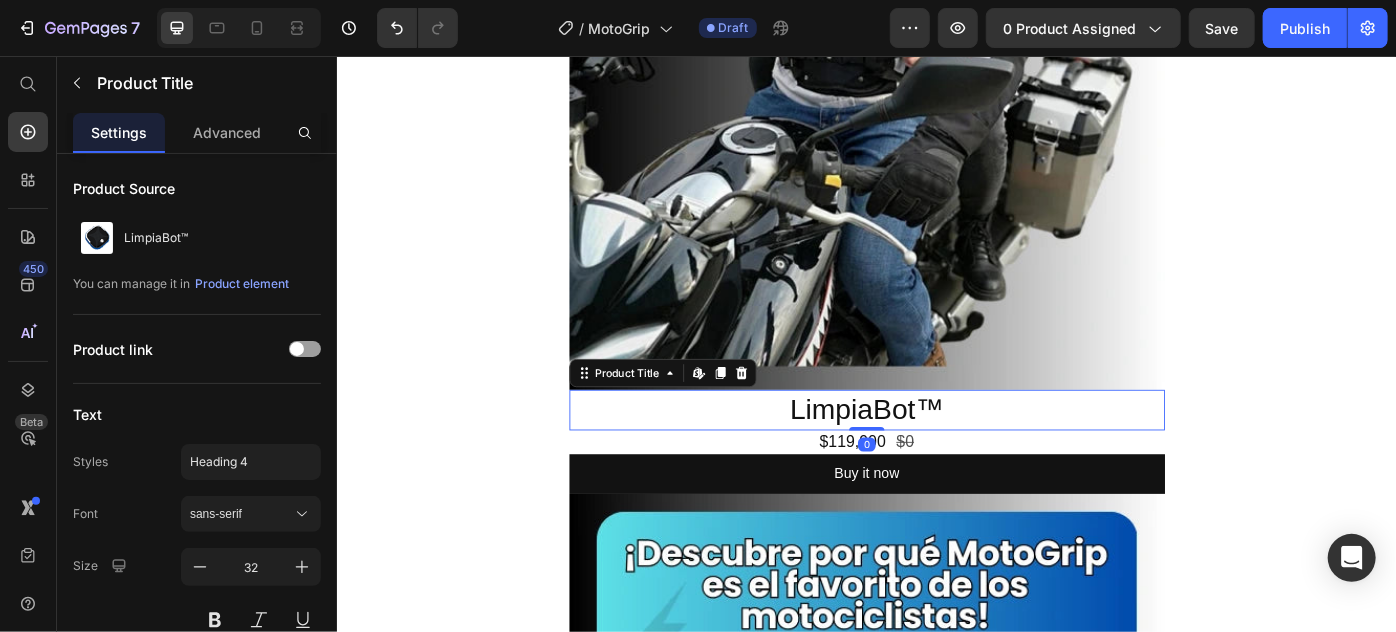 click on "$119,900 Product Price $0 Product Price Row" at bounding box center (936, 492) 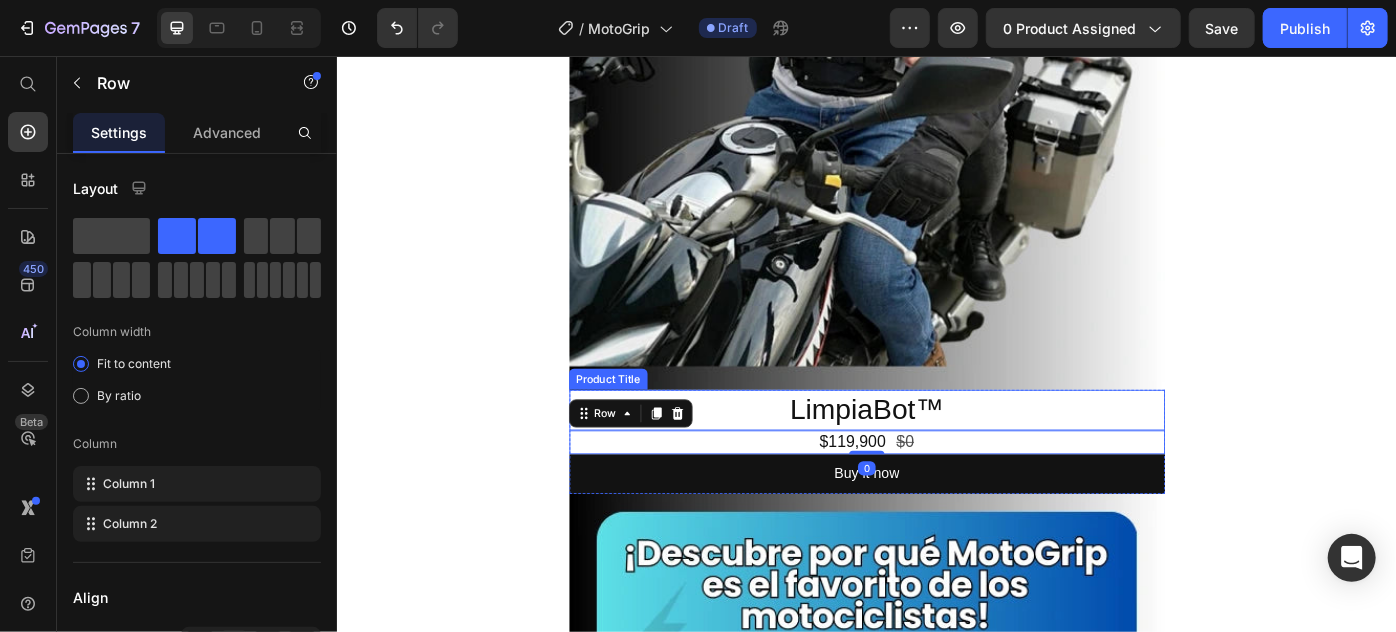 click on "LimpiaBot™" at bounding box center (936, 456) 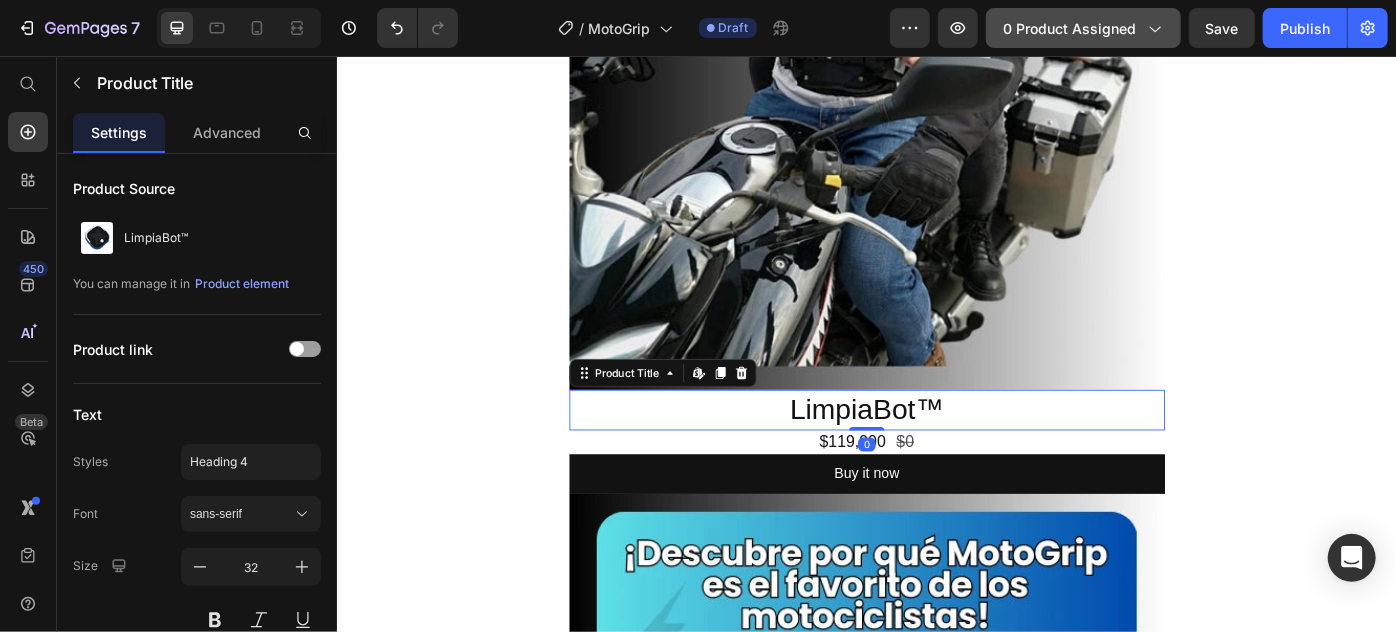 click 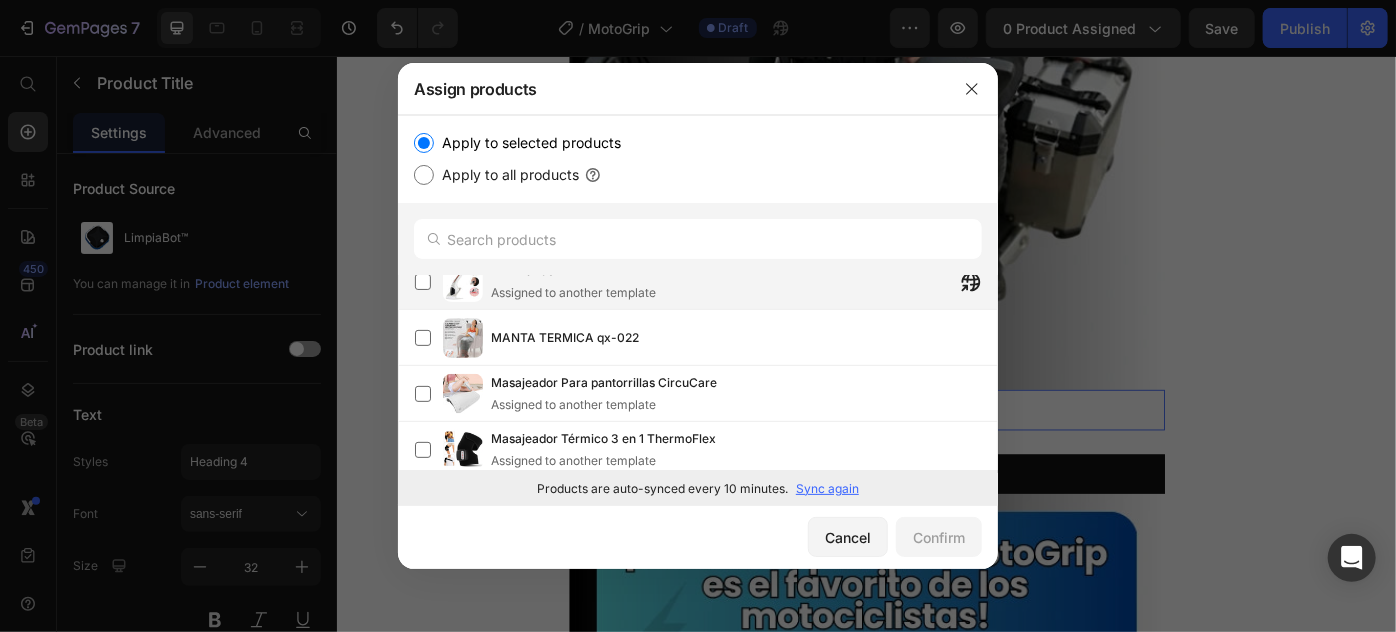scroll, scrollTop: 0, scrollLeft: 0, axis: both 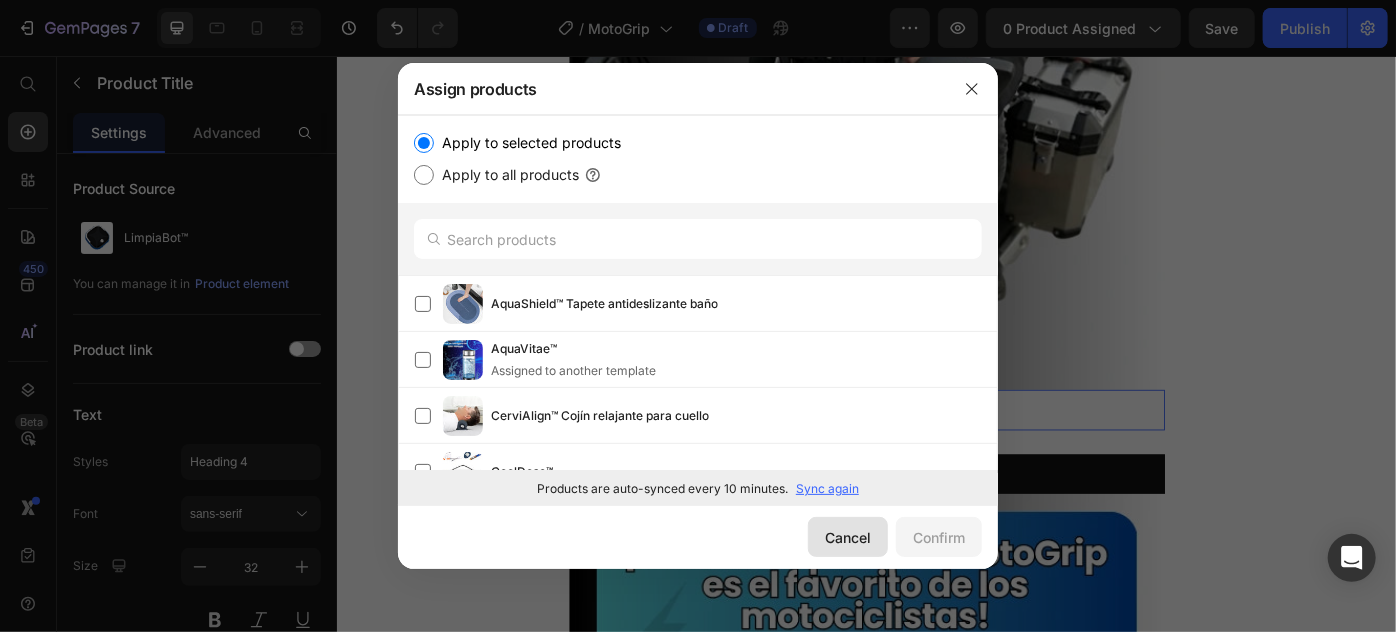 click on "Cancel" at bounding box center [848, 537] 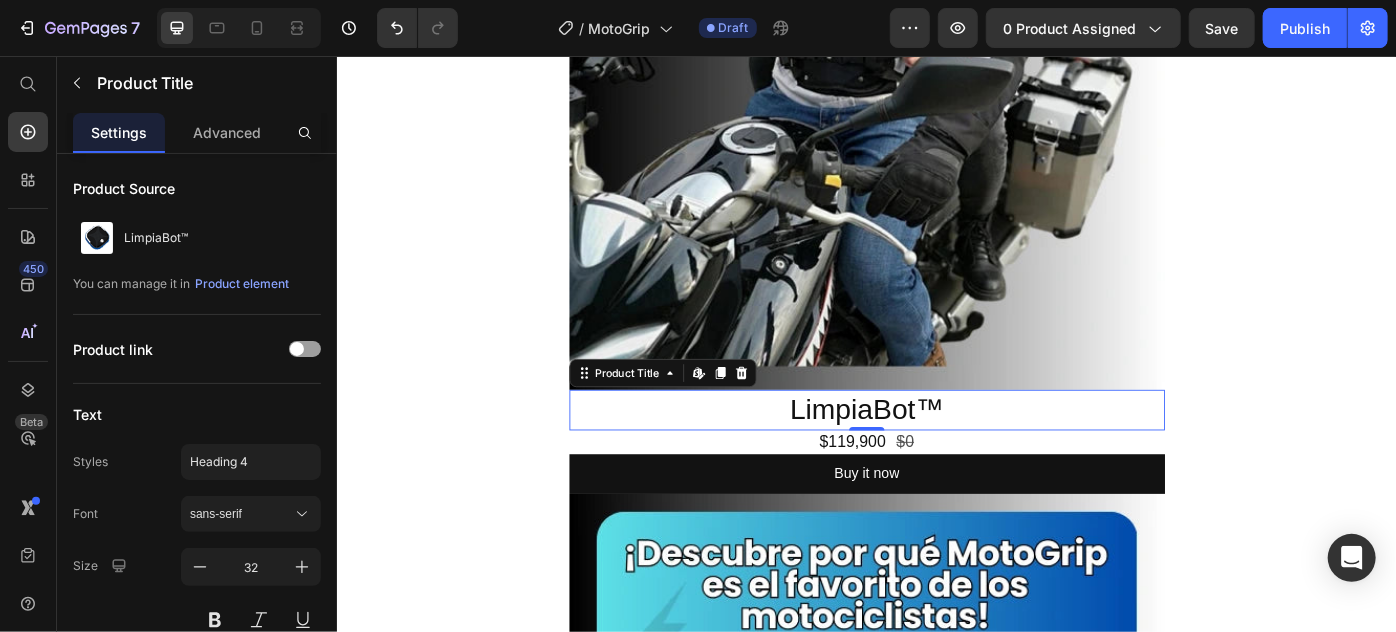 click on "Image LimpiaBot™ Product Title   Edit content in Shopify 0 $119,900 Product Price $0 Product Price Row Buy it now Dynamic Checkout Product Row Image Image Image Image Image Row Section 1 Root" at bounding box center [936, 2695] 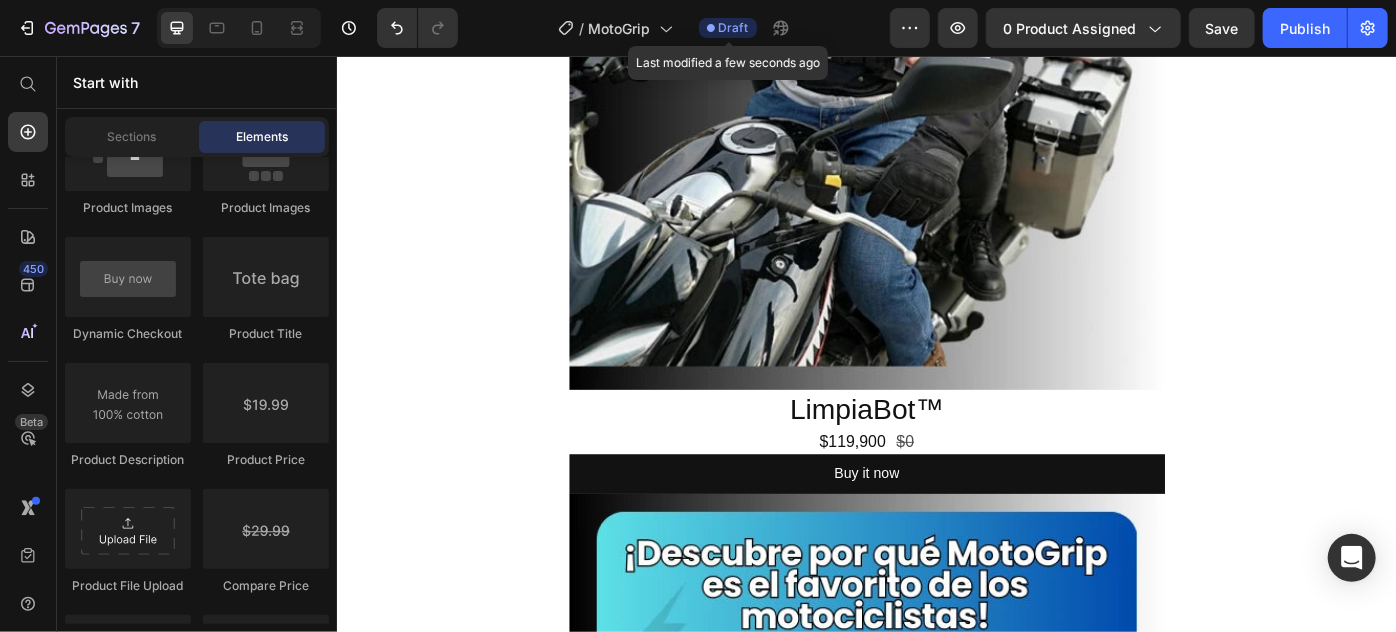 click on "Draft" at bounding box center [734, 28] 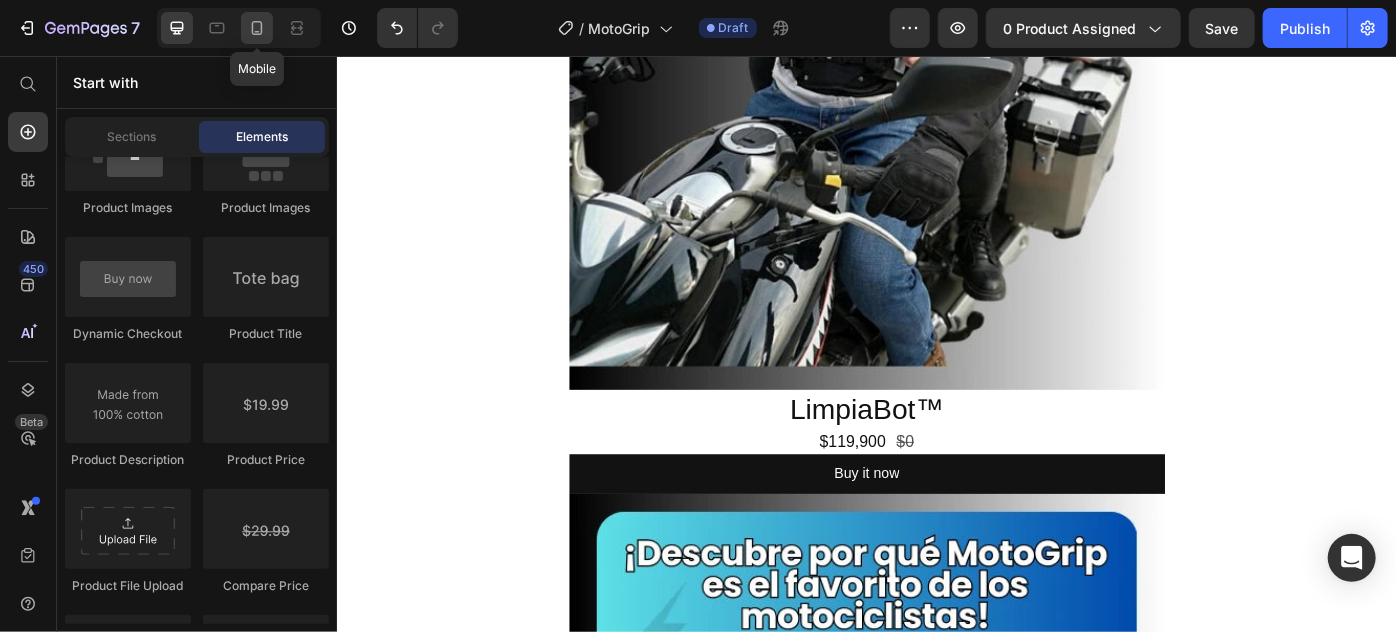click 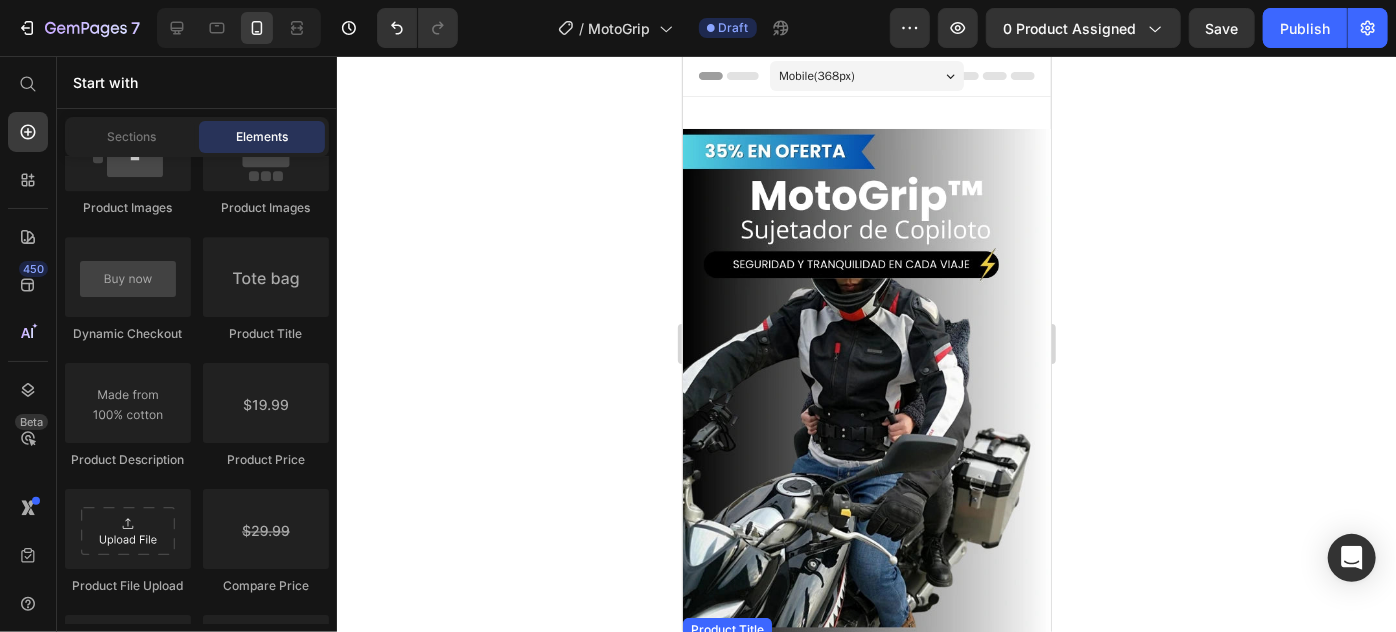 scroll, scrollTop: 0, scrollLeft: 0, axis: both 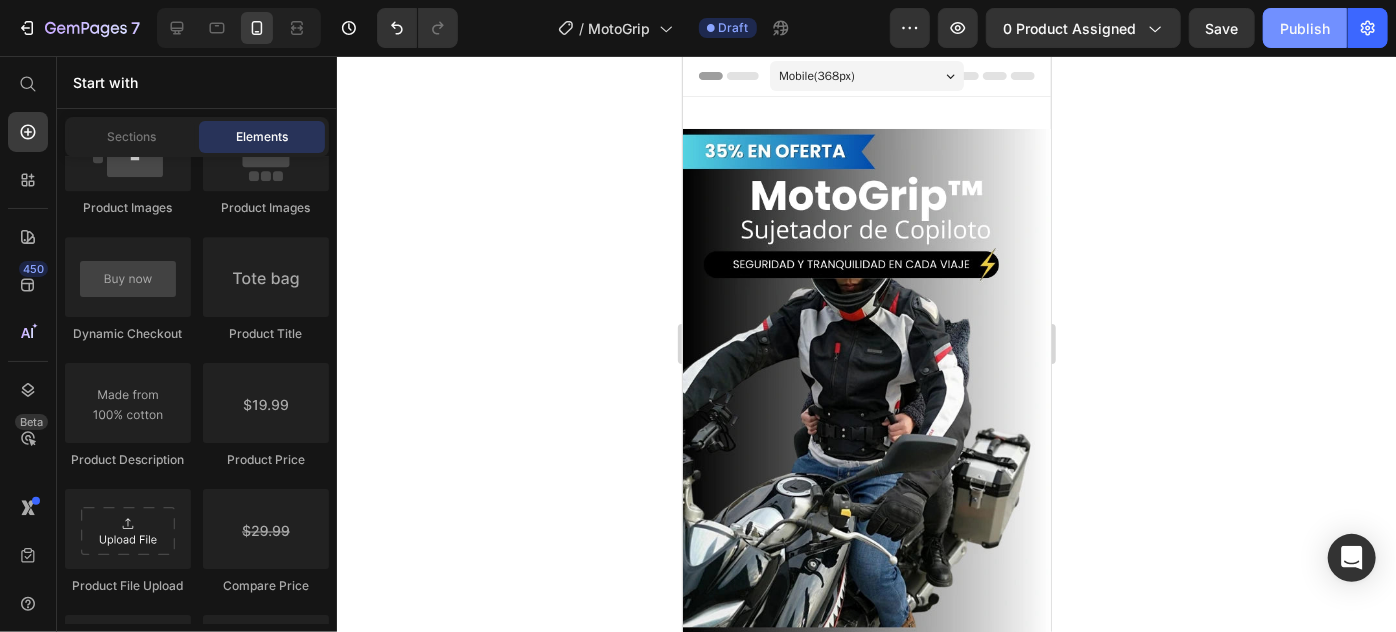 click on "Publish" at bounding box center [1305, 28] 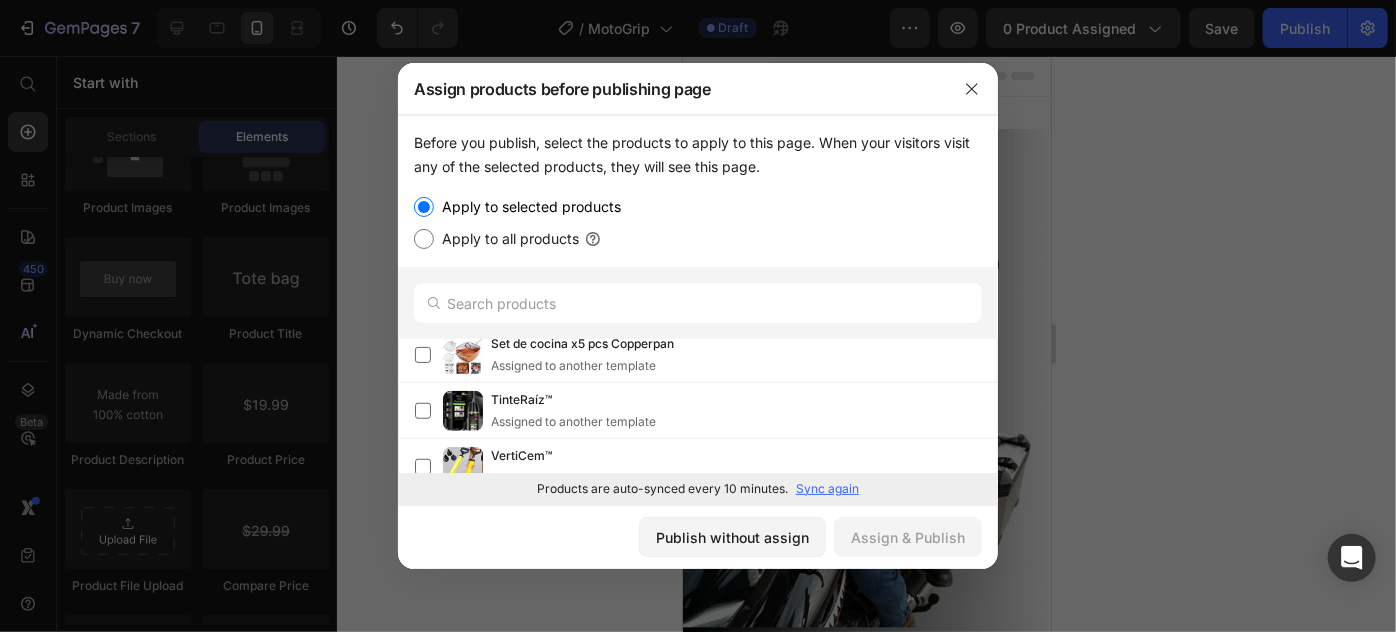 scroll, scrollTop: 929, scrollLeft: 0, axis: vertical 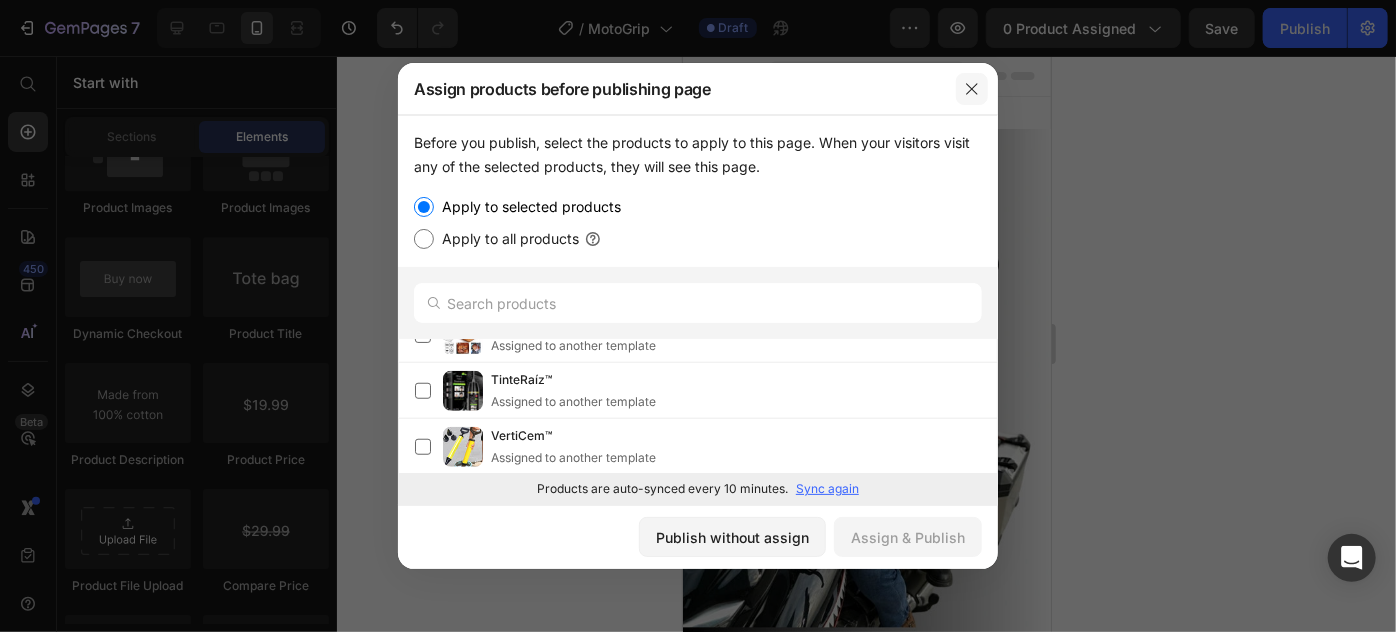click 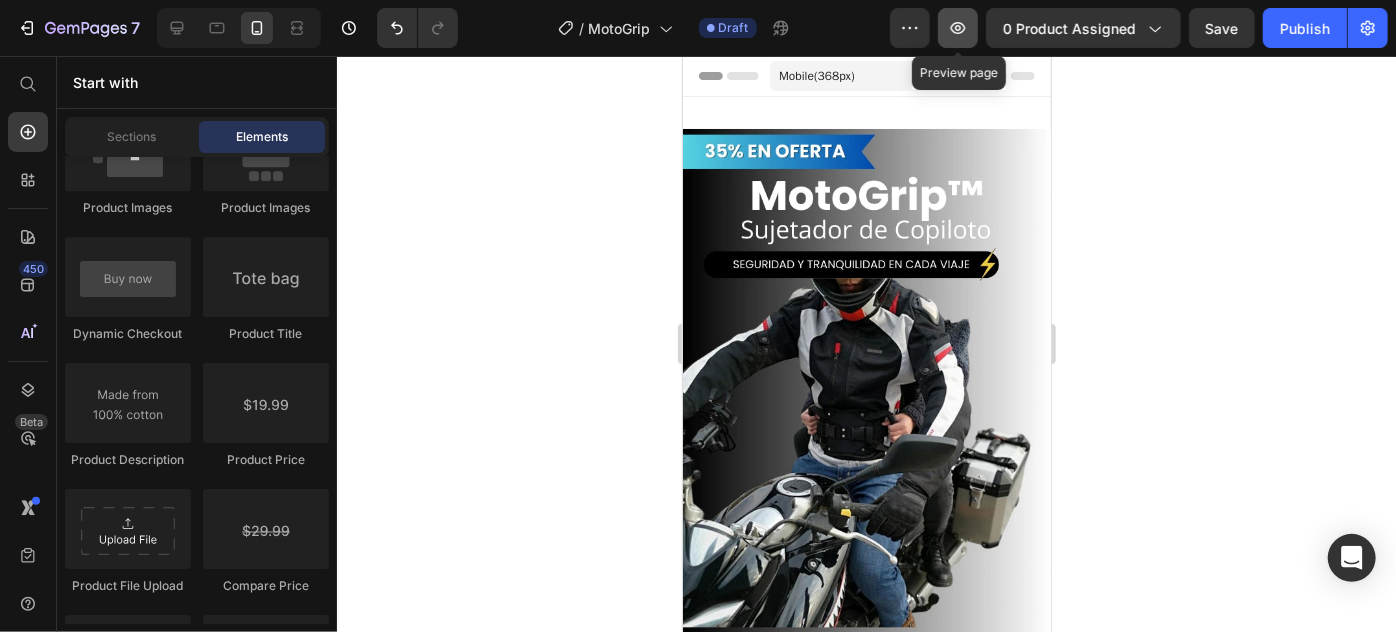 click 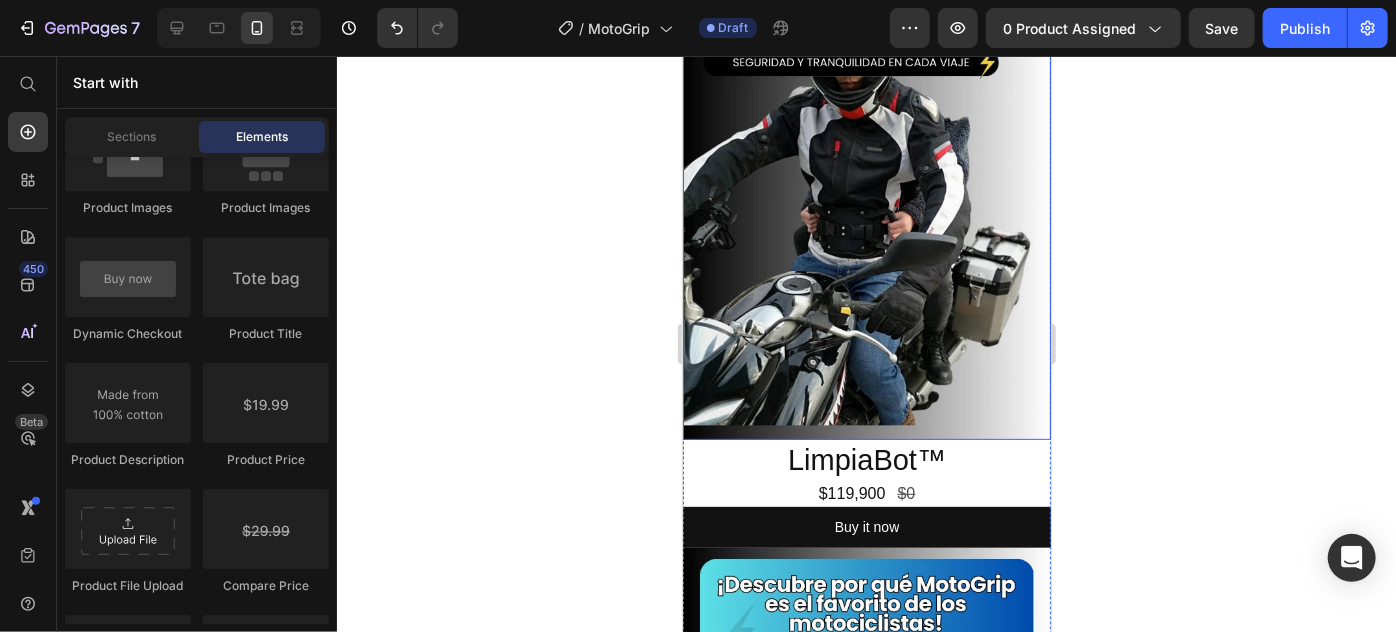scroll, scrollTop: 272, scrollLeft: 0, axis: vertical 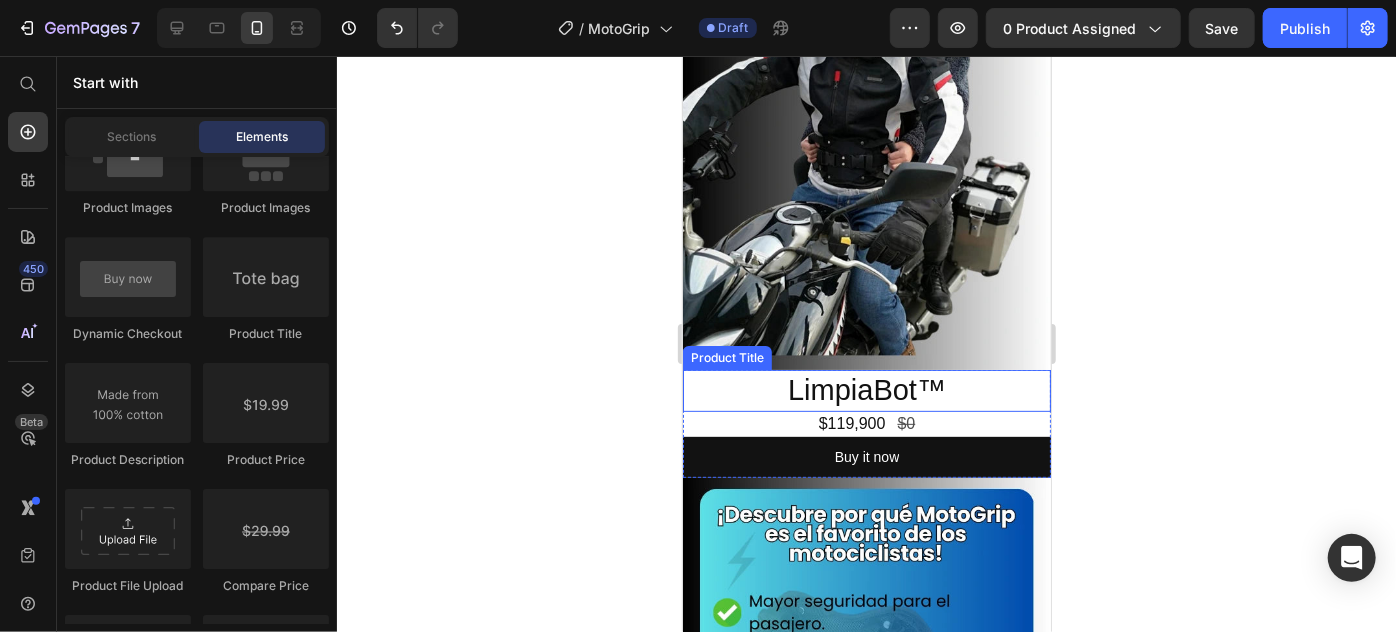 click on "LimpiaBot™" at bounding box center (866, 390) 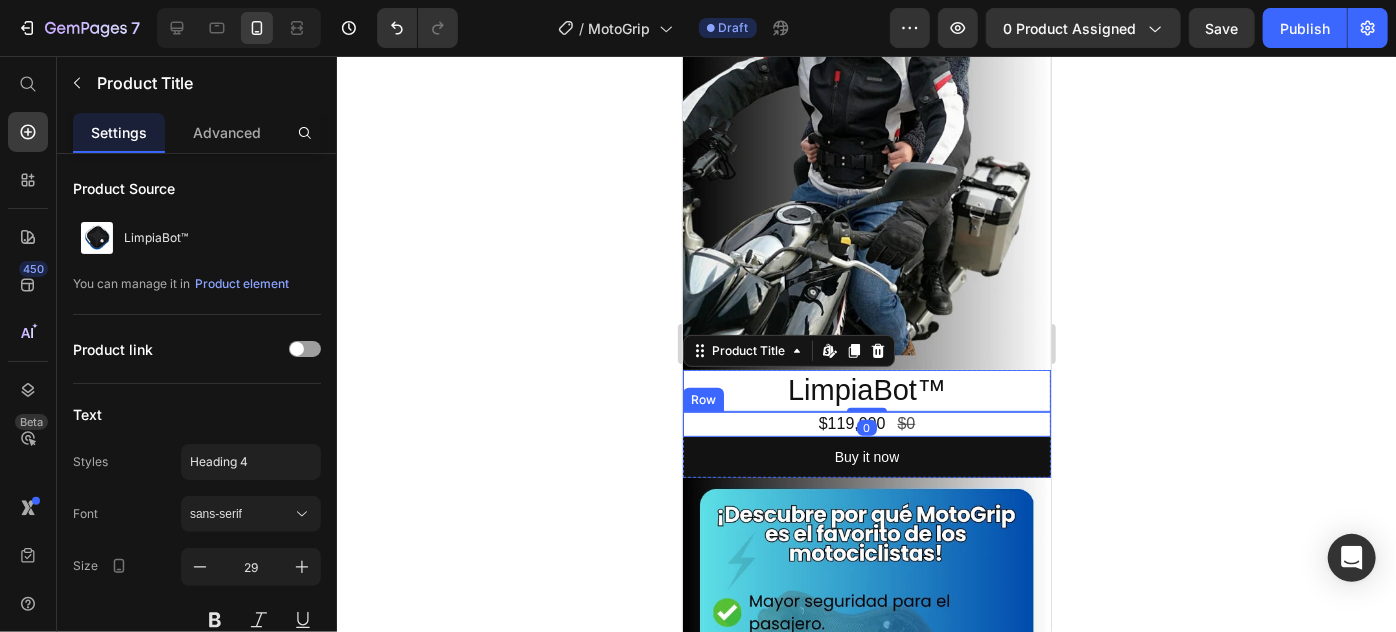 click on "$119,900 Product Price $0 Product Price Row" at bounding box center (866, 423) 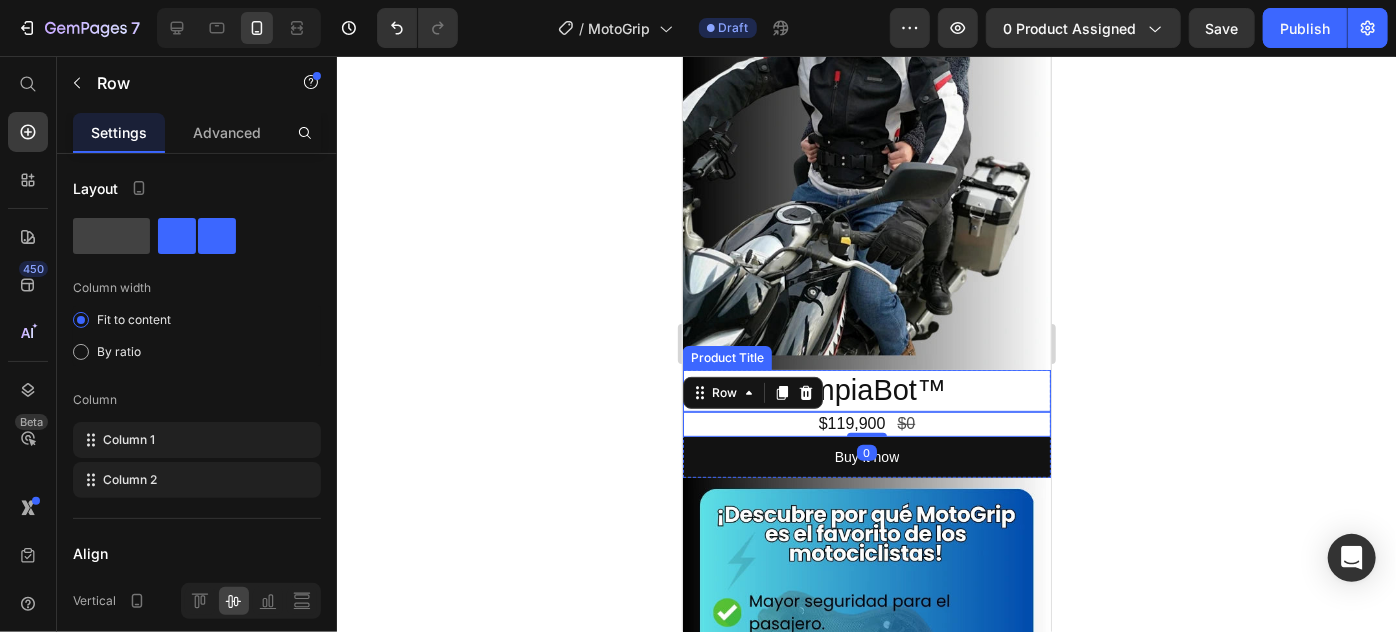 click on "LimpiaBot™" at bounding box center [866, 390] 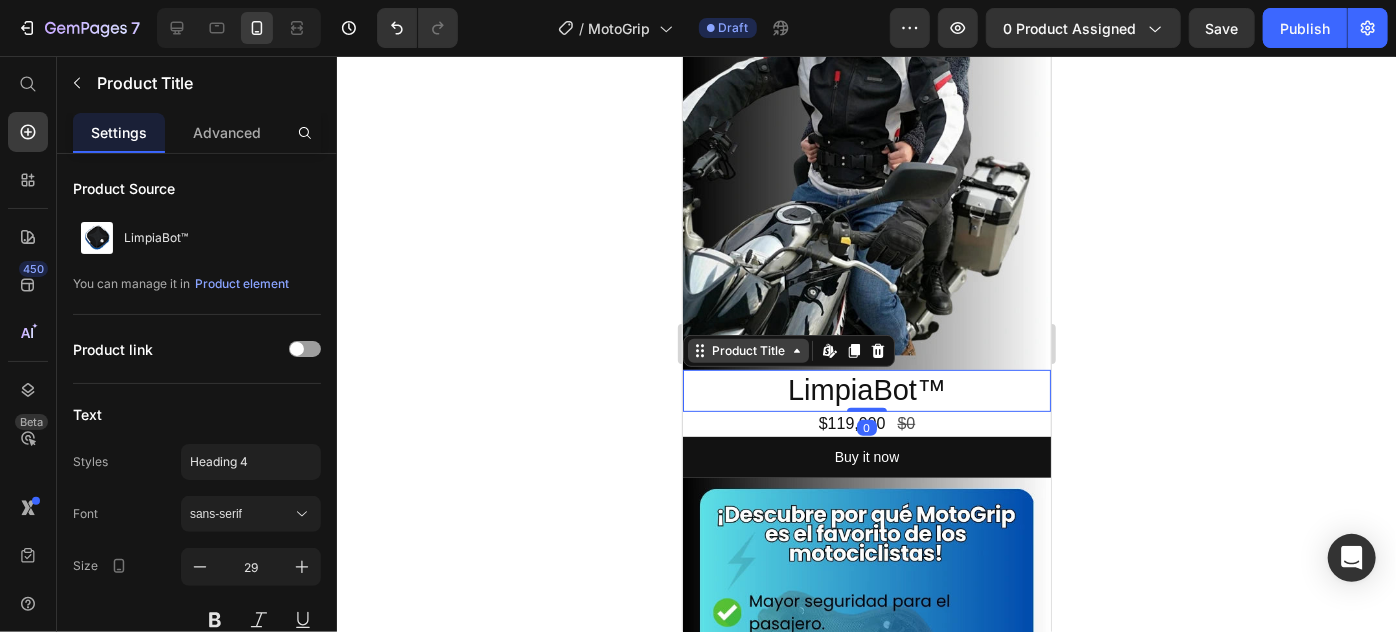 click 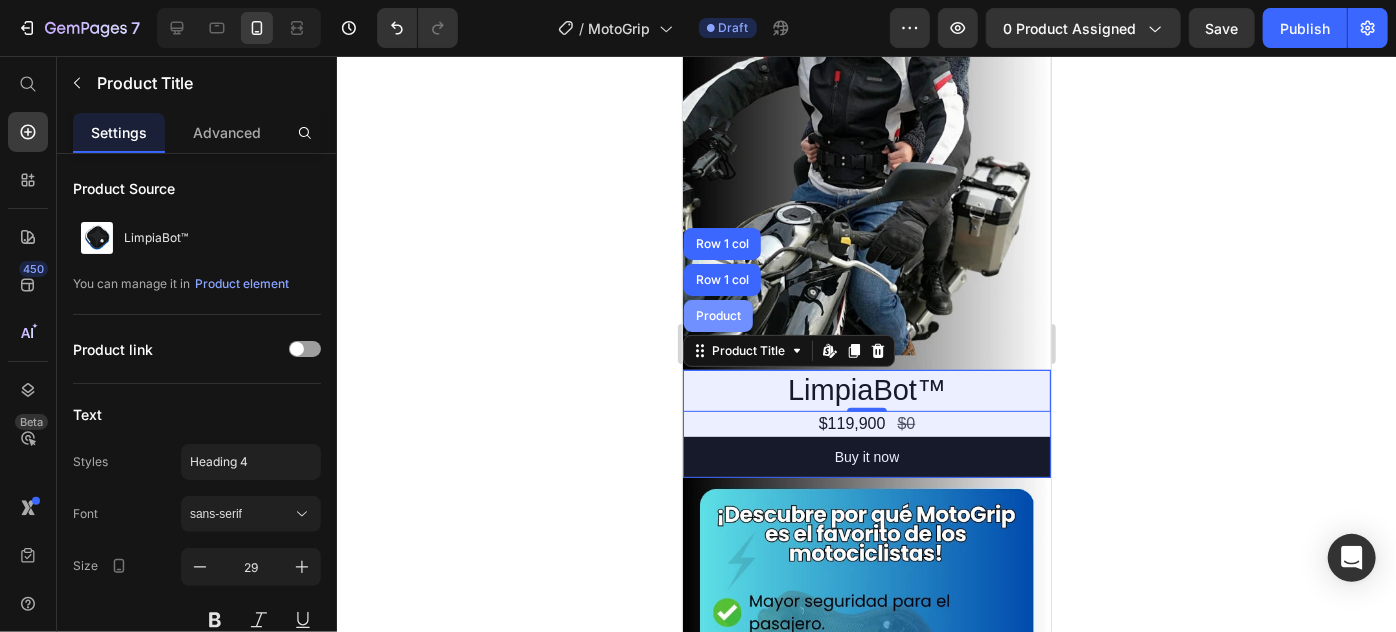 click on "Product" at bounding box center (717, 315) 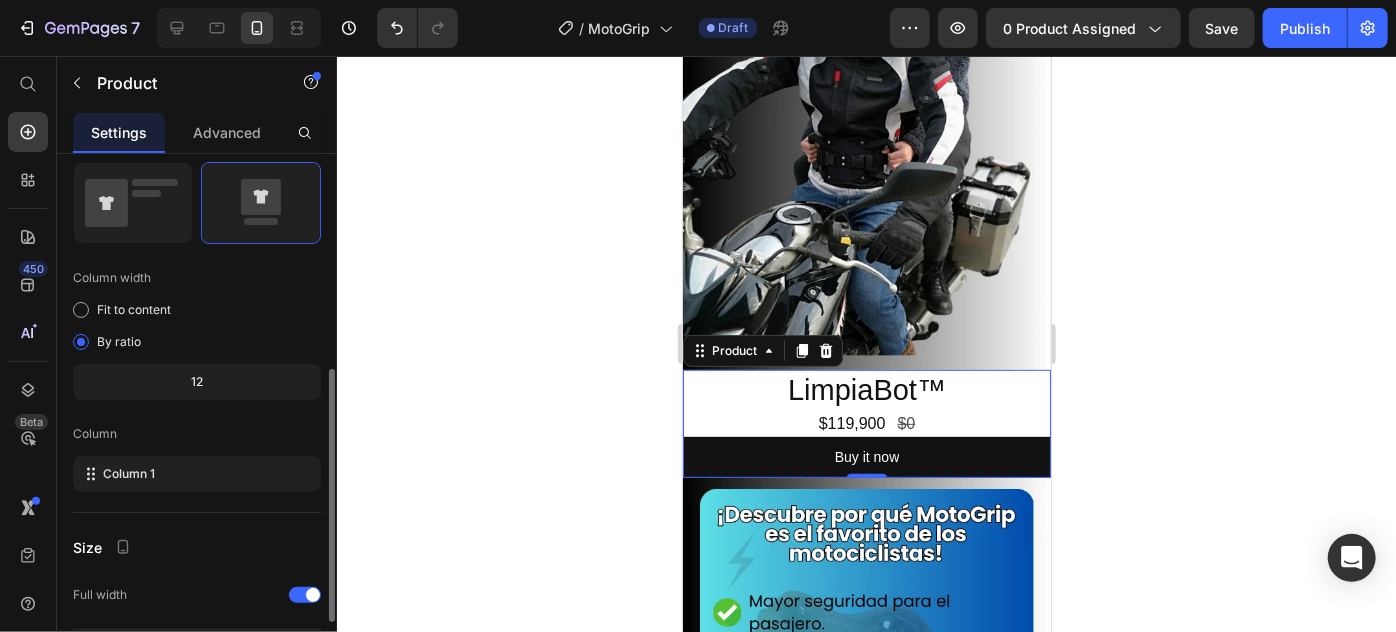 scroll, scrollTop: 0, scrollLeft: 0, axis: both 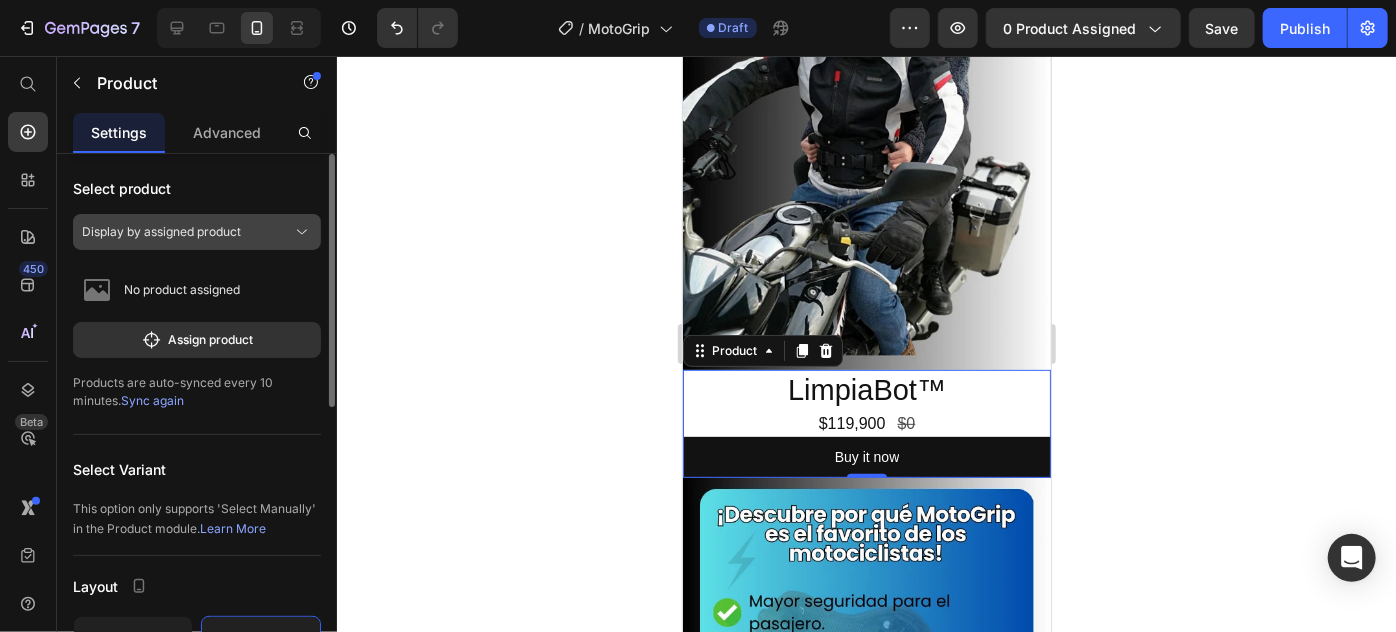click 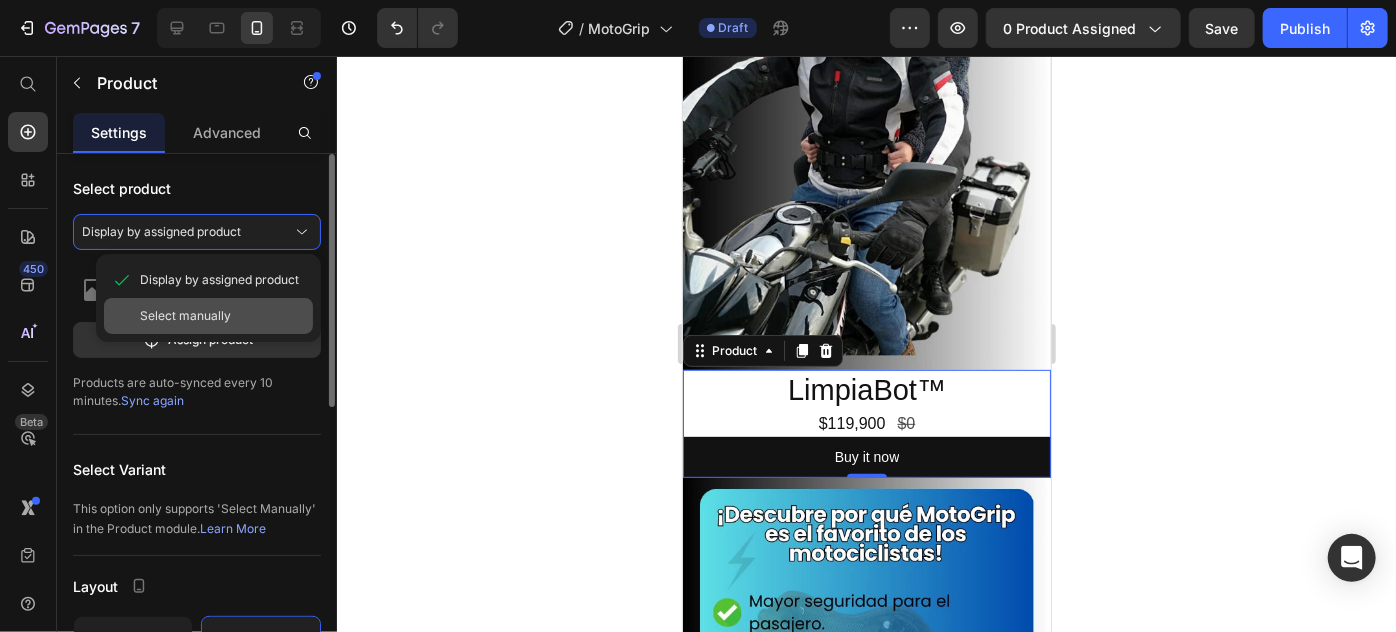 click on "Select manually" at bounding box center (222, 316) 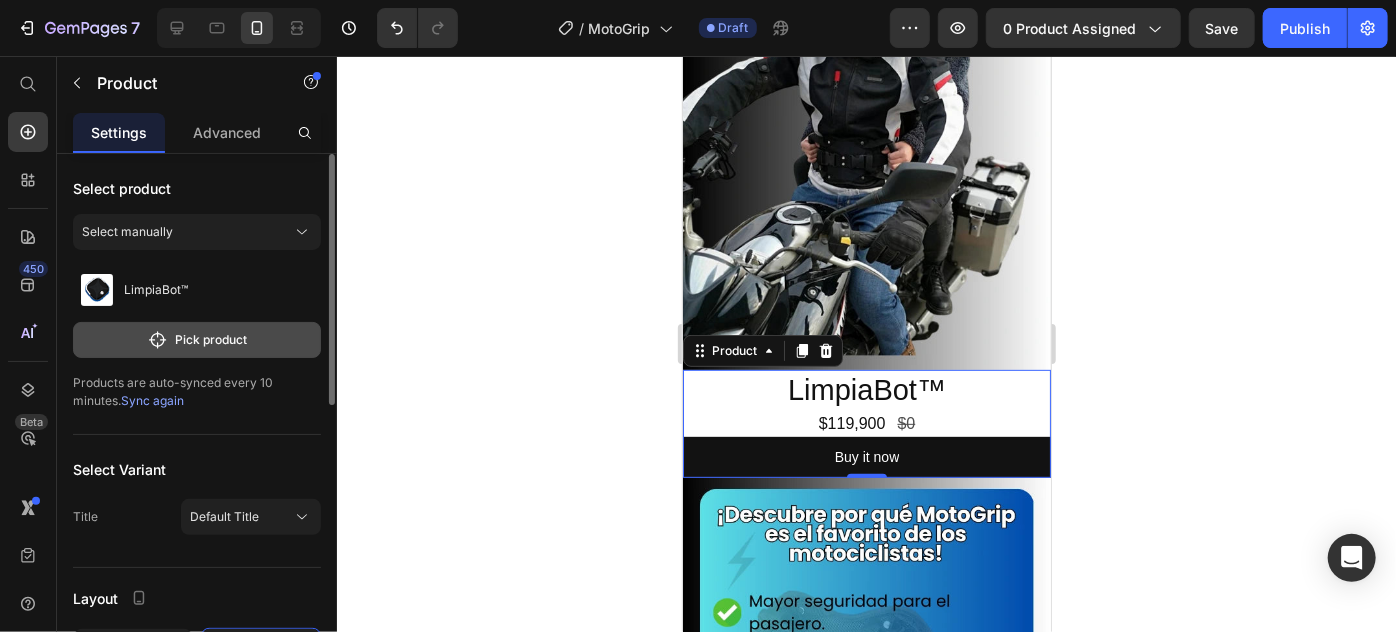 click on "Pick product" at bounding box center [197, 340] 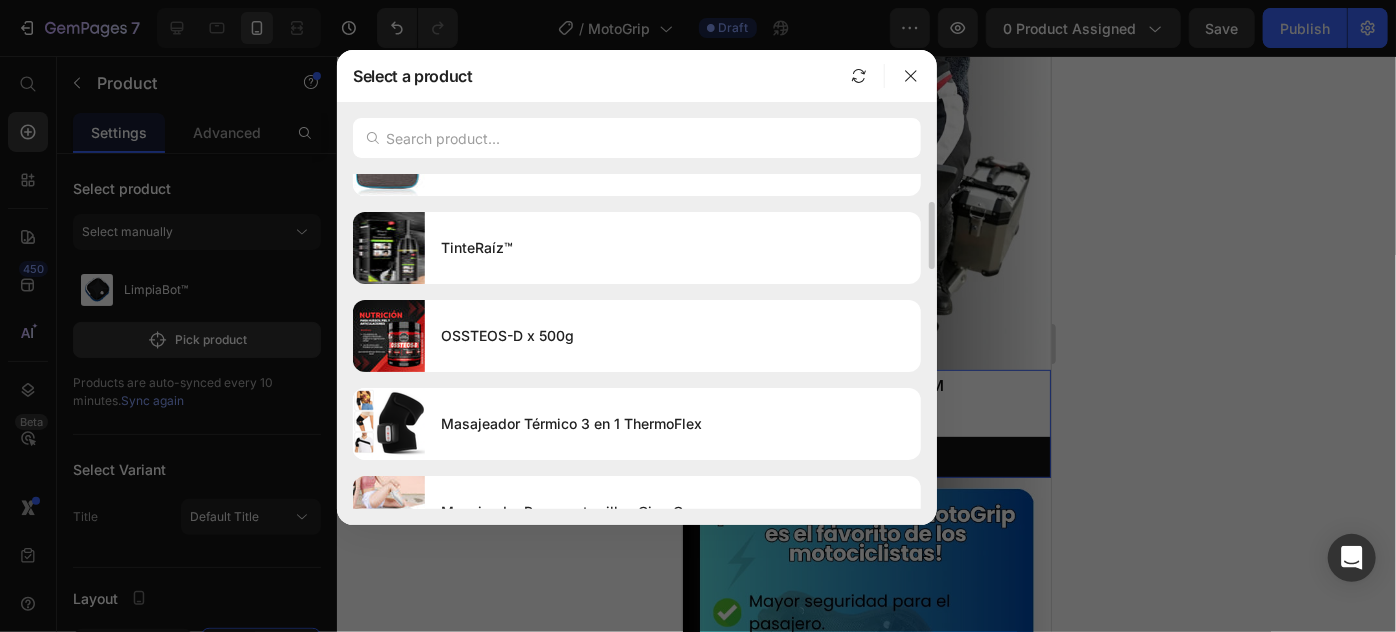 scroll, scrollTop: 0, scrollLeft: 0, axis: both 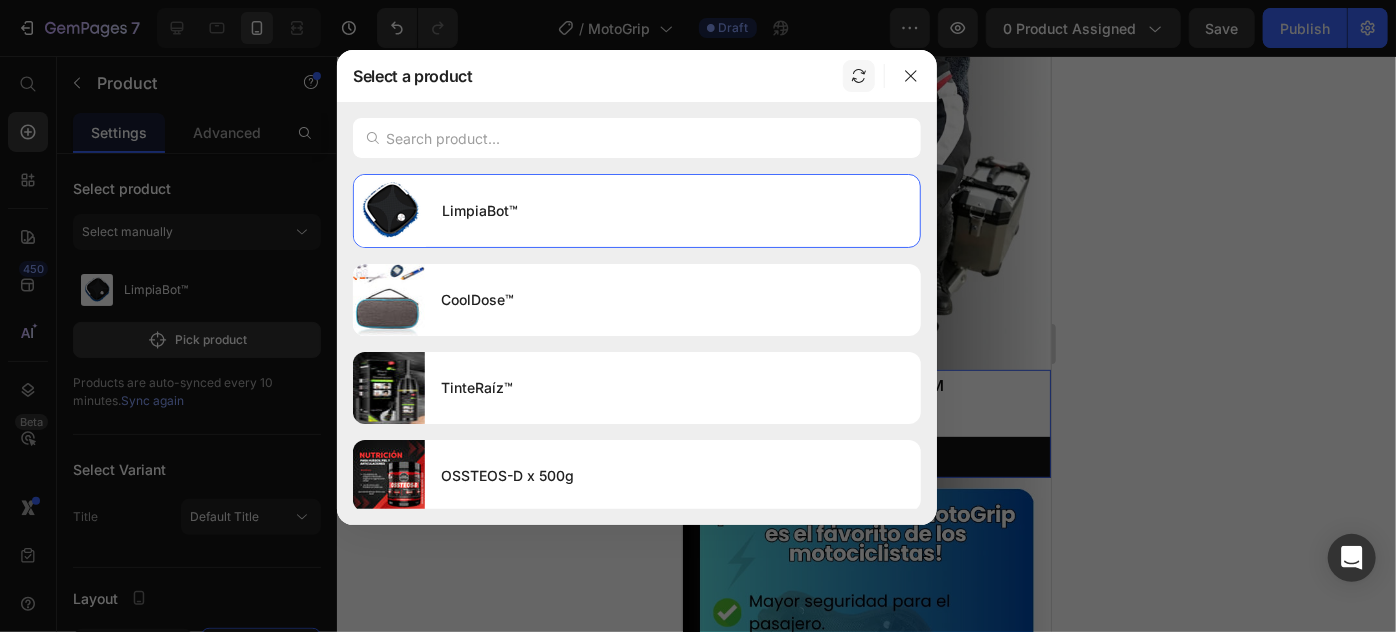 click 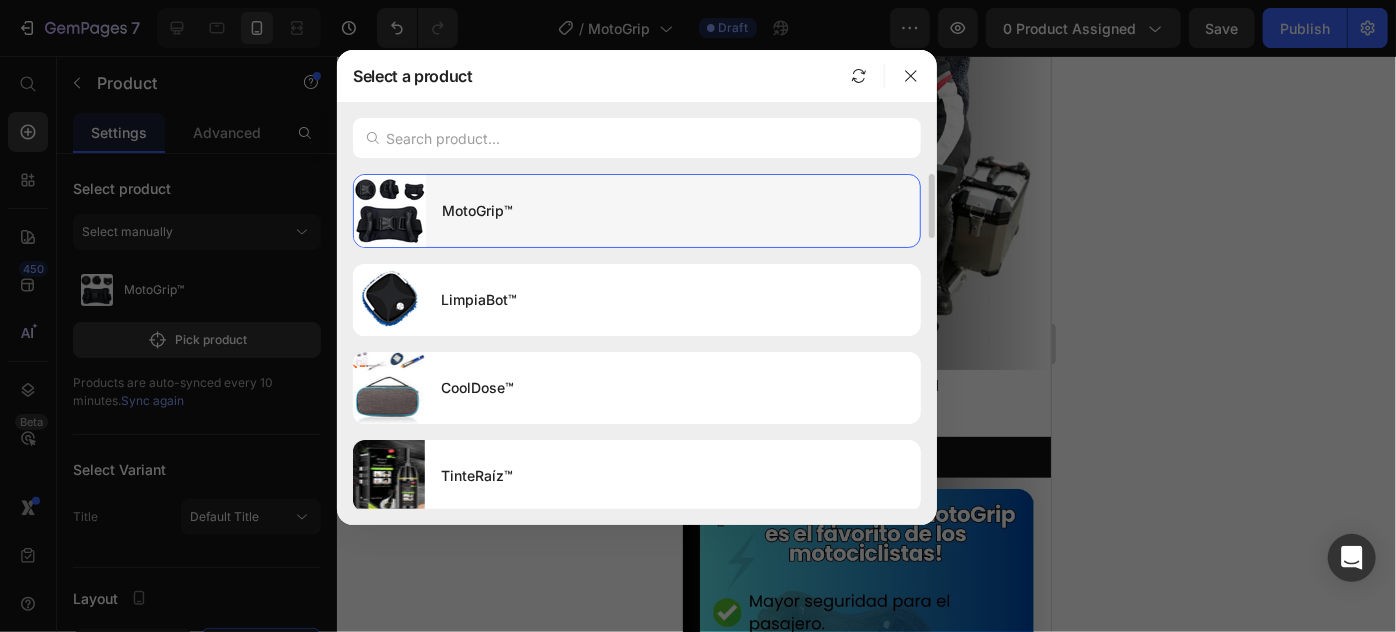 click on "MotoGrip™" at bounding box center [673, 211] 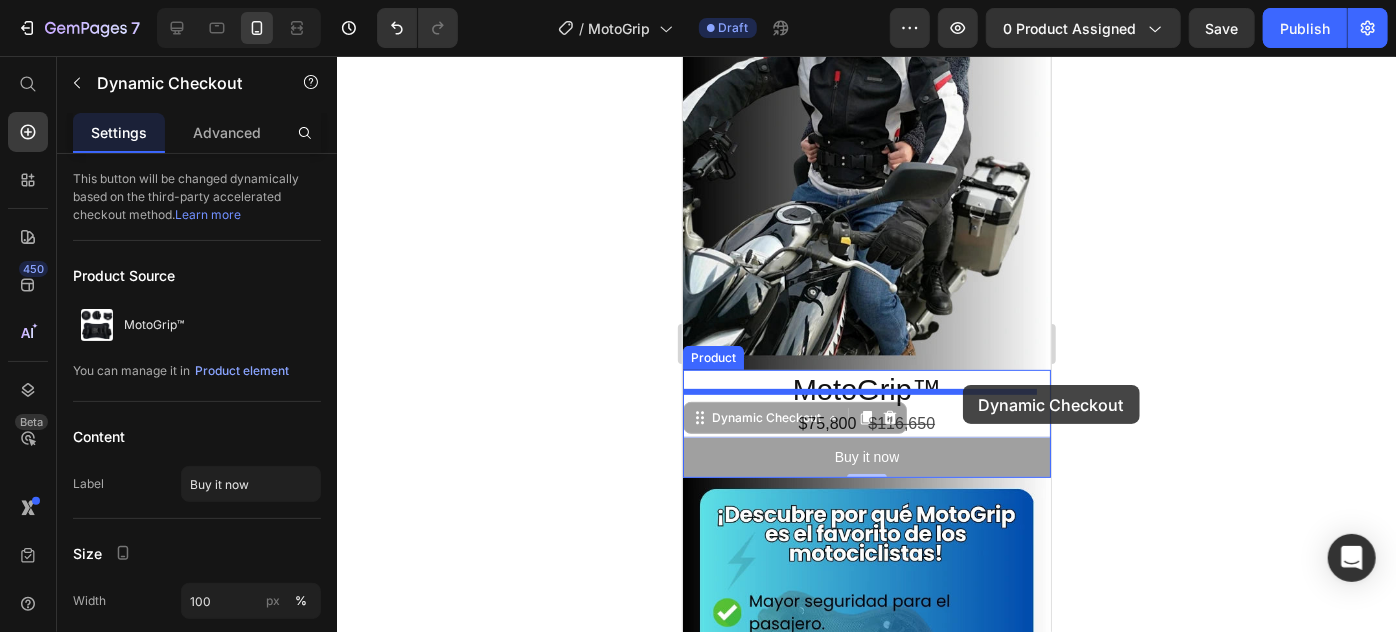 drag, startPoint x: 960, startPoint y: 432, endPoint x: 962, endPoint y: 384, distance: 48.04165 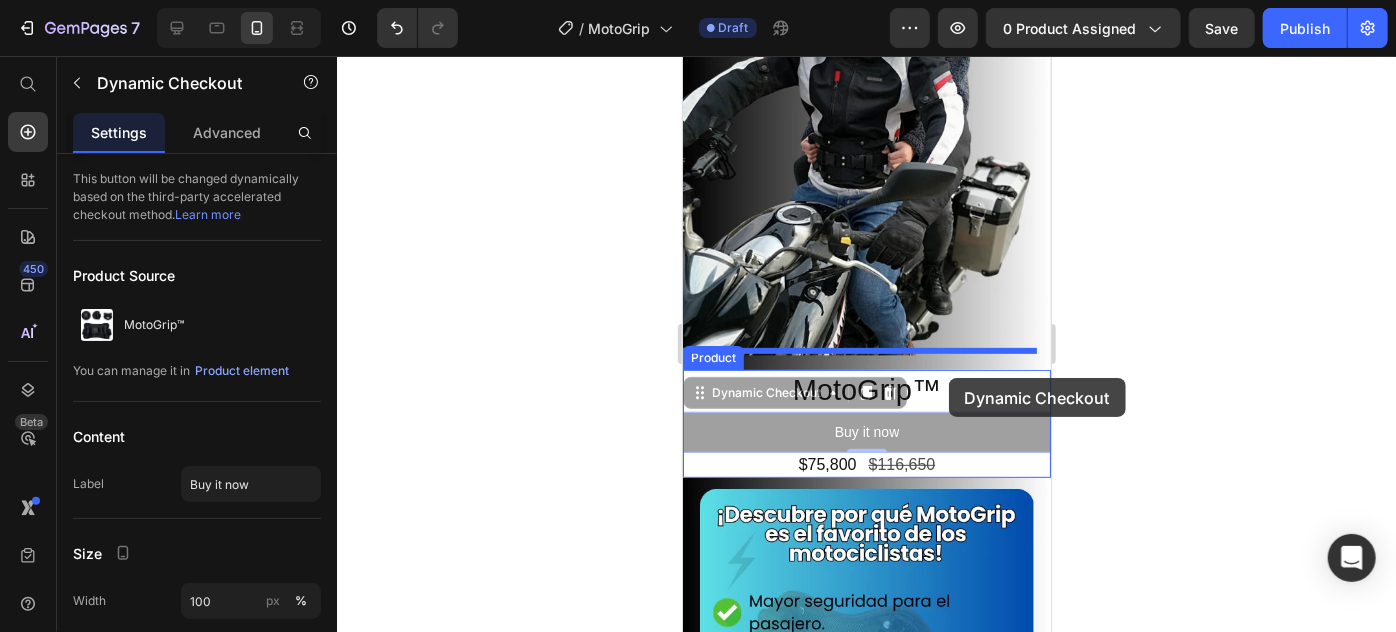 drag, startPoint x: 938, startPoint y: 406, endPoint x: 948, endPoint y: 377, distance: 30.675724 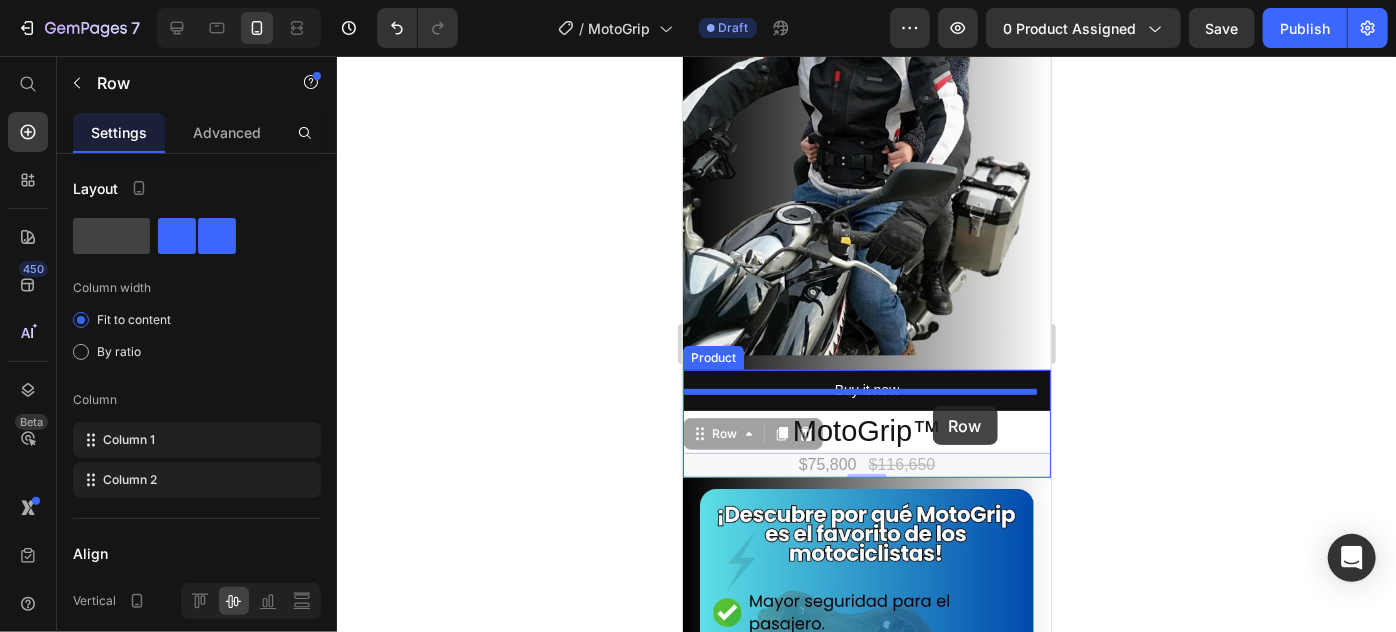 drag, startPoint x: 931, startPoint y: 444, endPoint x: 932, endPoint y: 405, distance: 39.012817 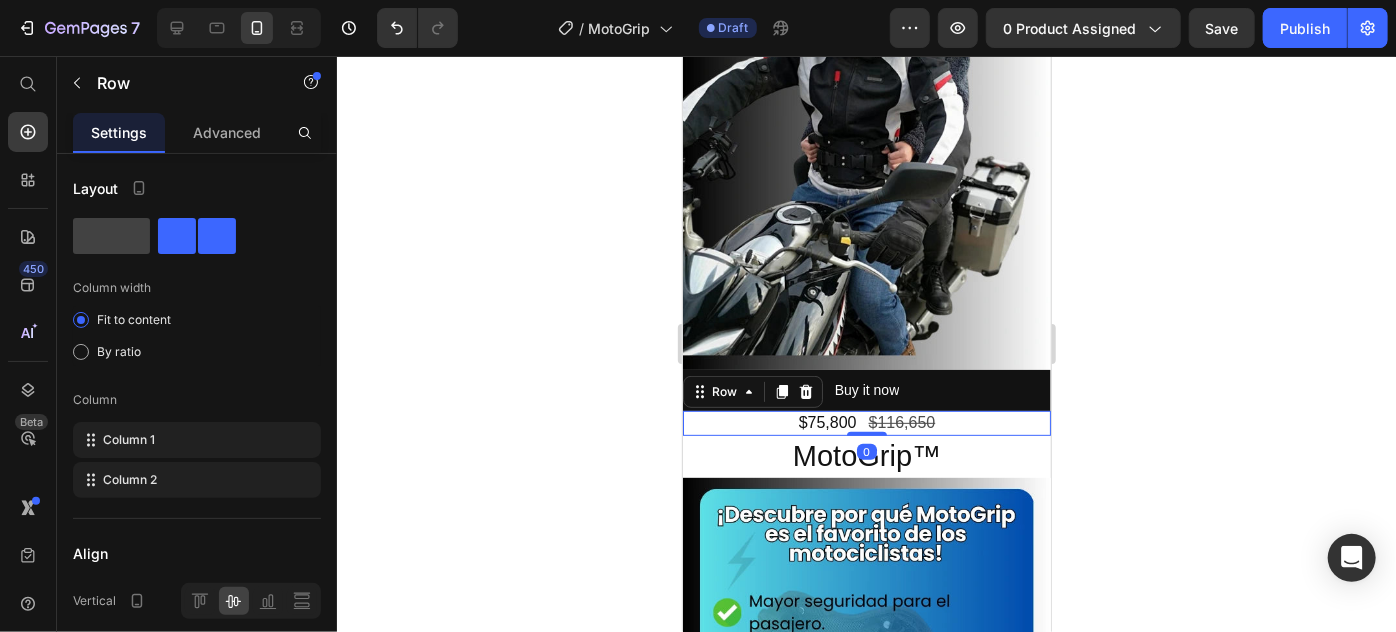 click 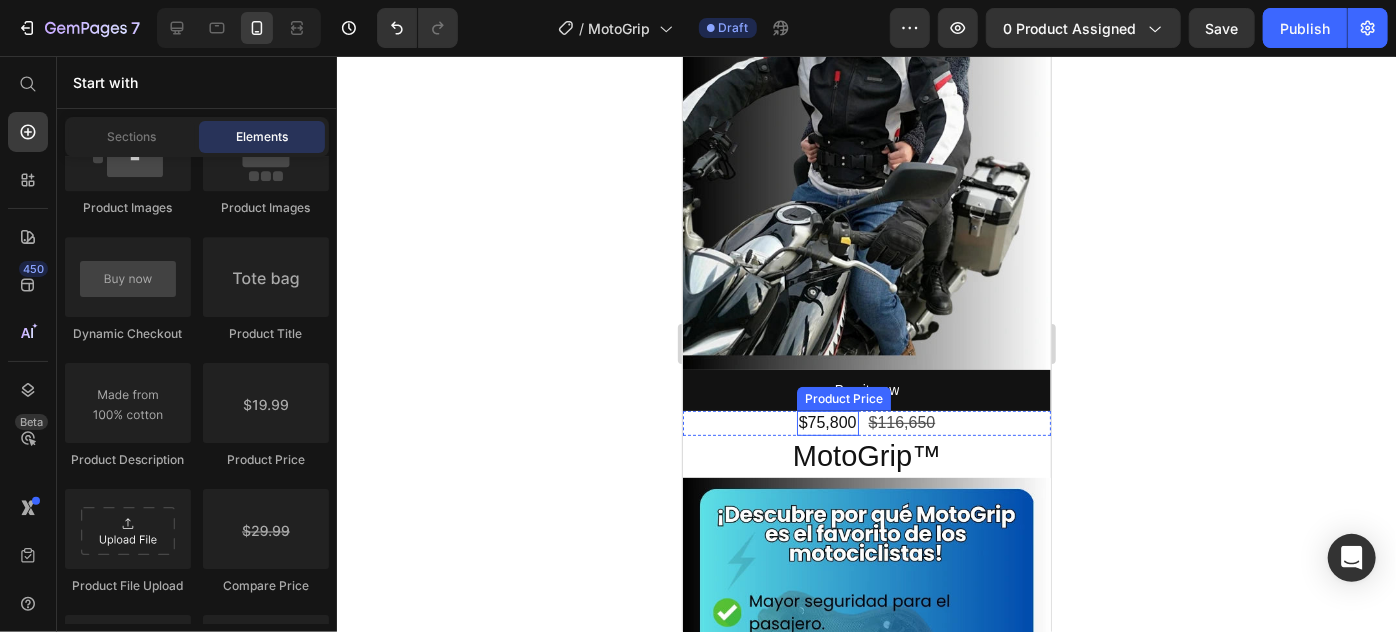 click on "$75,800" at bounding box center [827, 422] 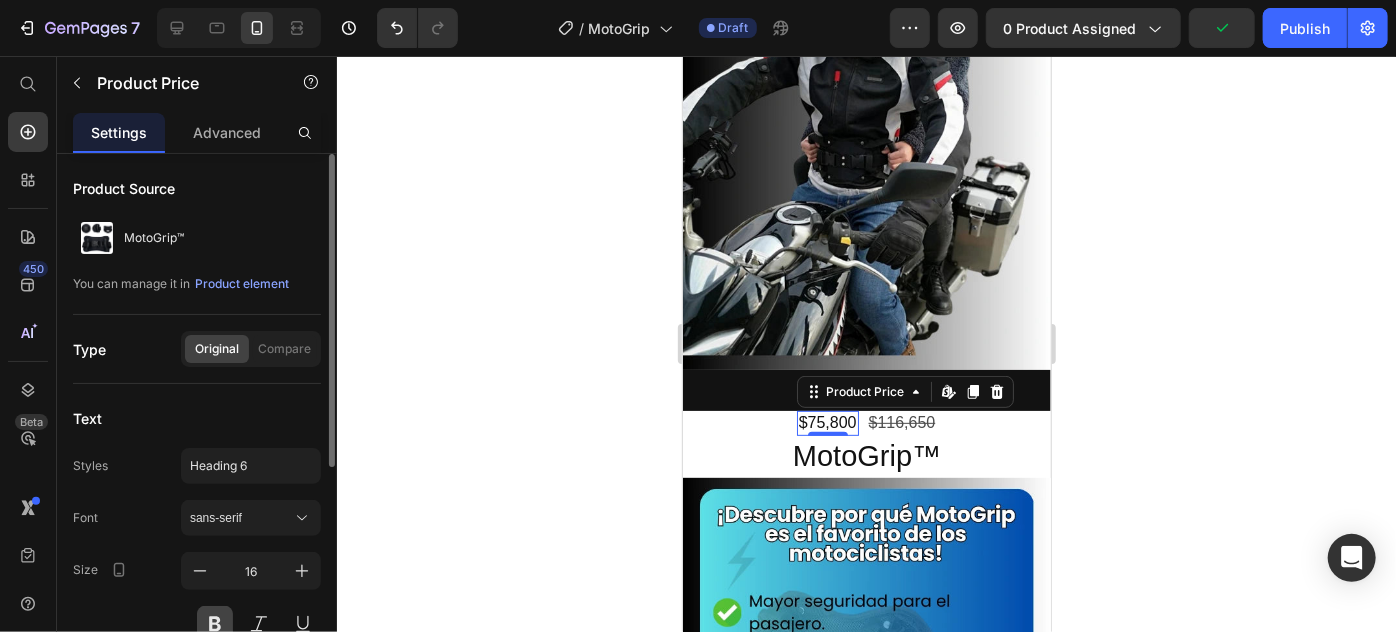 click at bounding box center [215, 624] 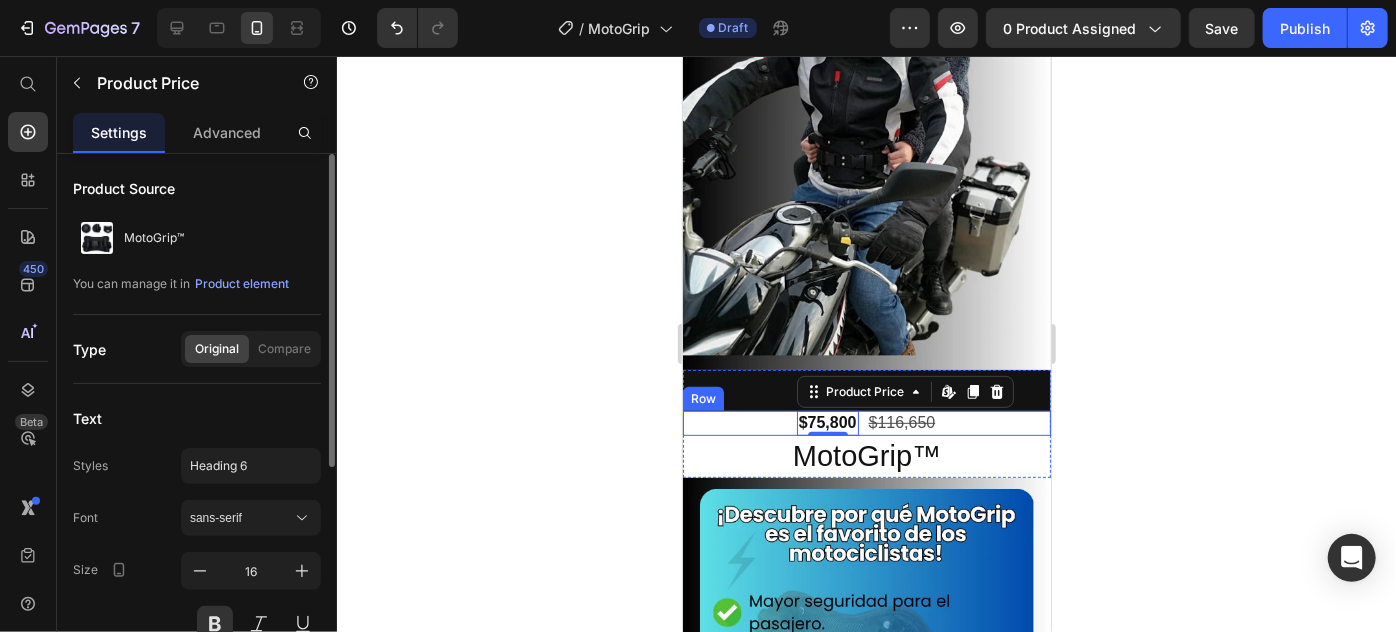 scroll, scrollTop: 90, scrollLeft: 0, axis: vertical 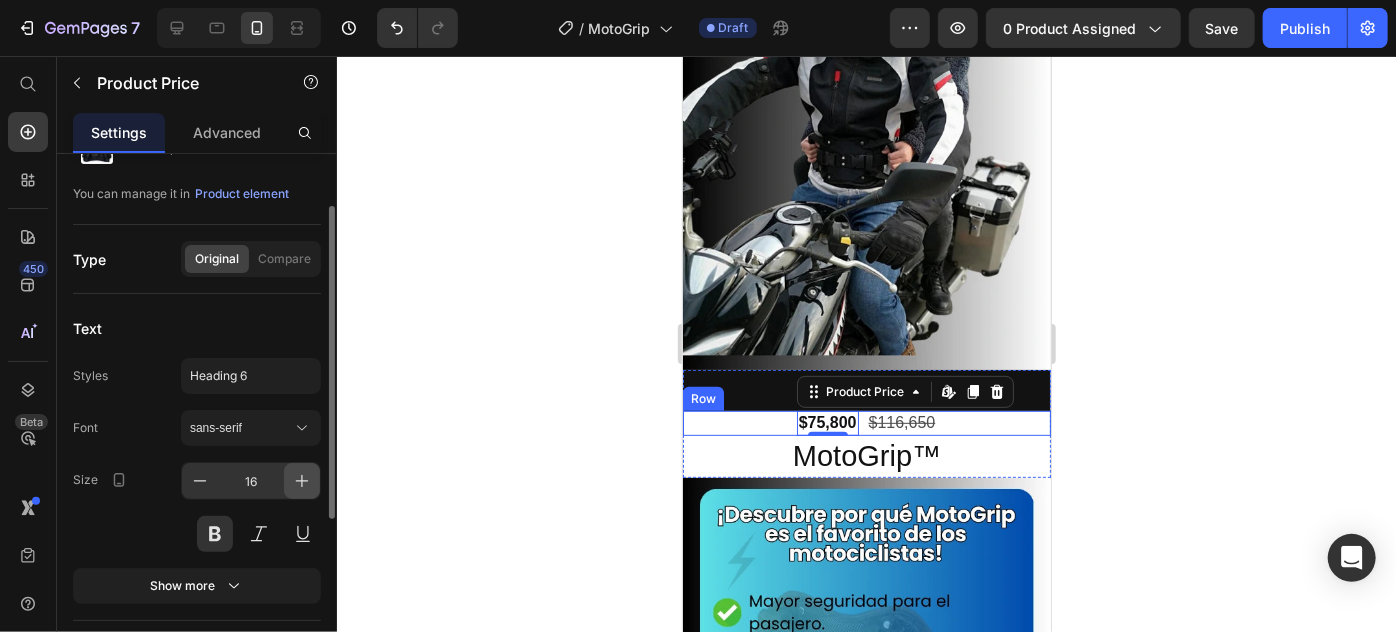 click 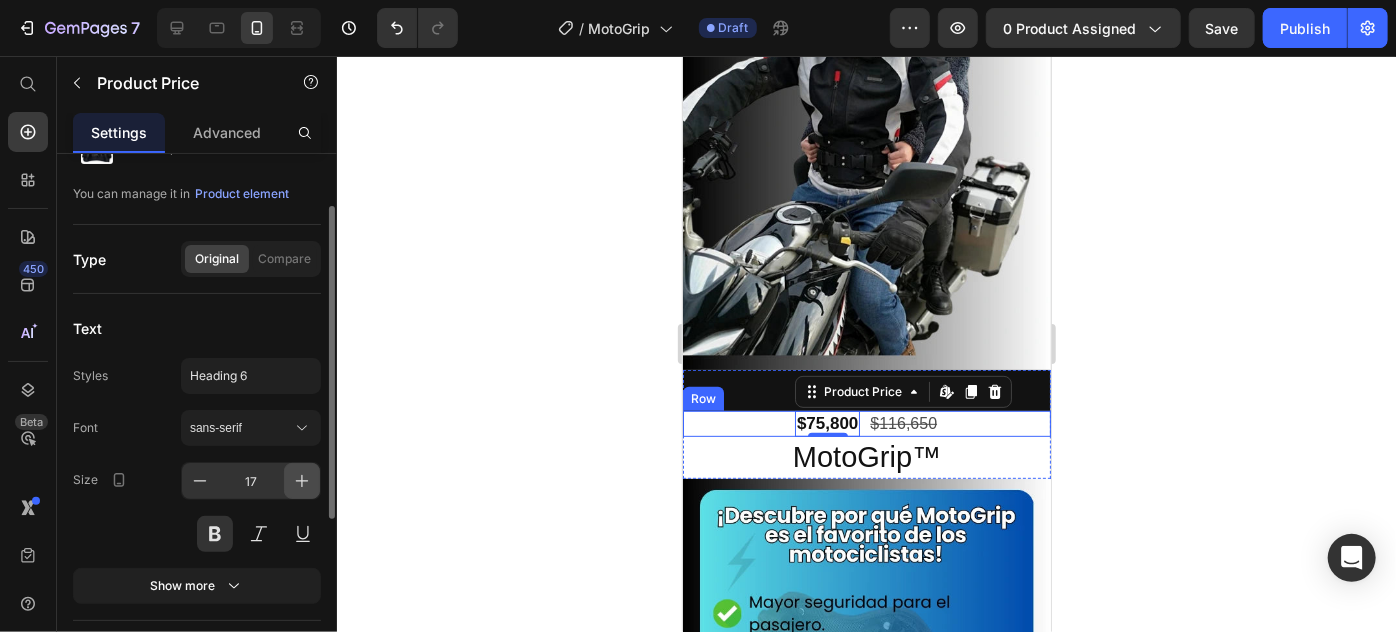click 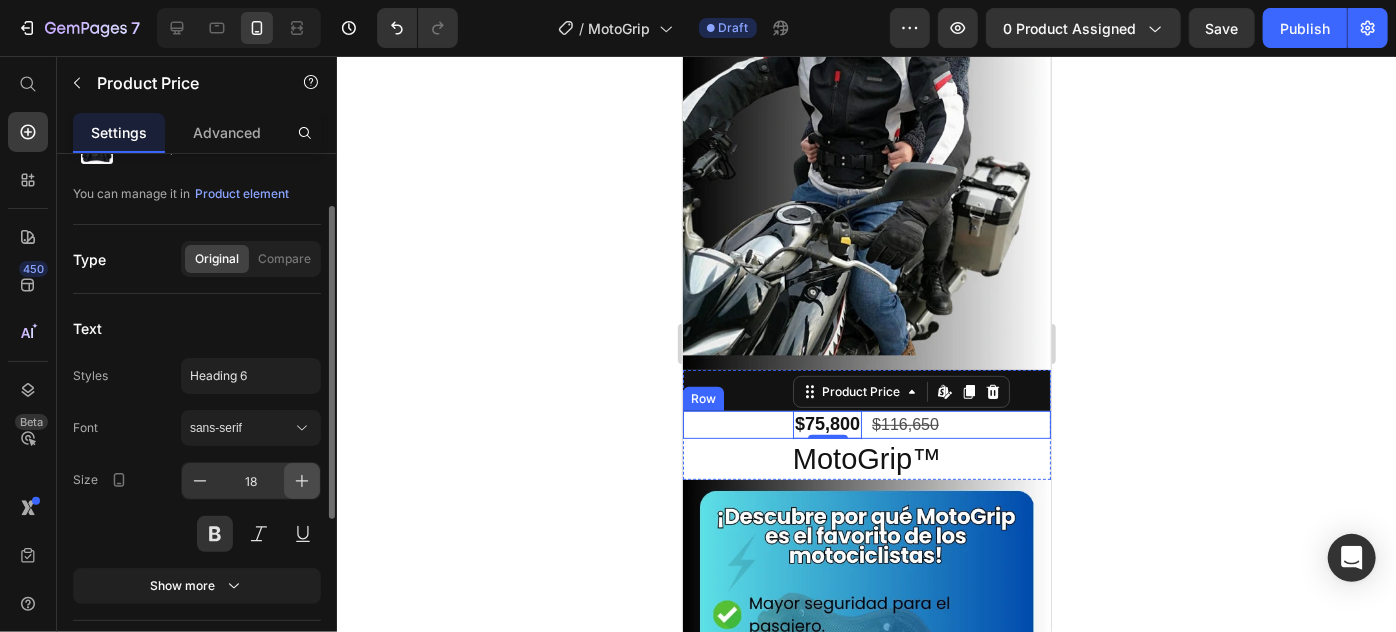 click 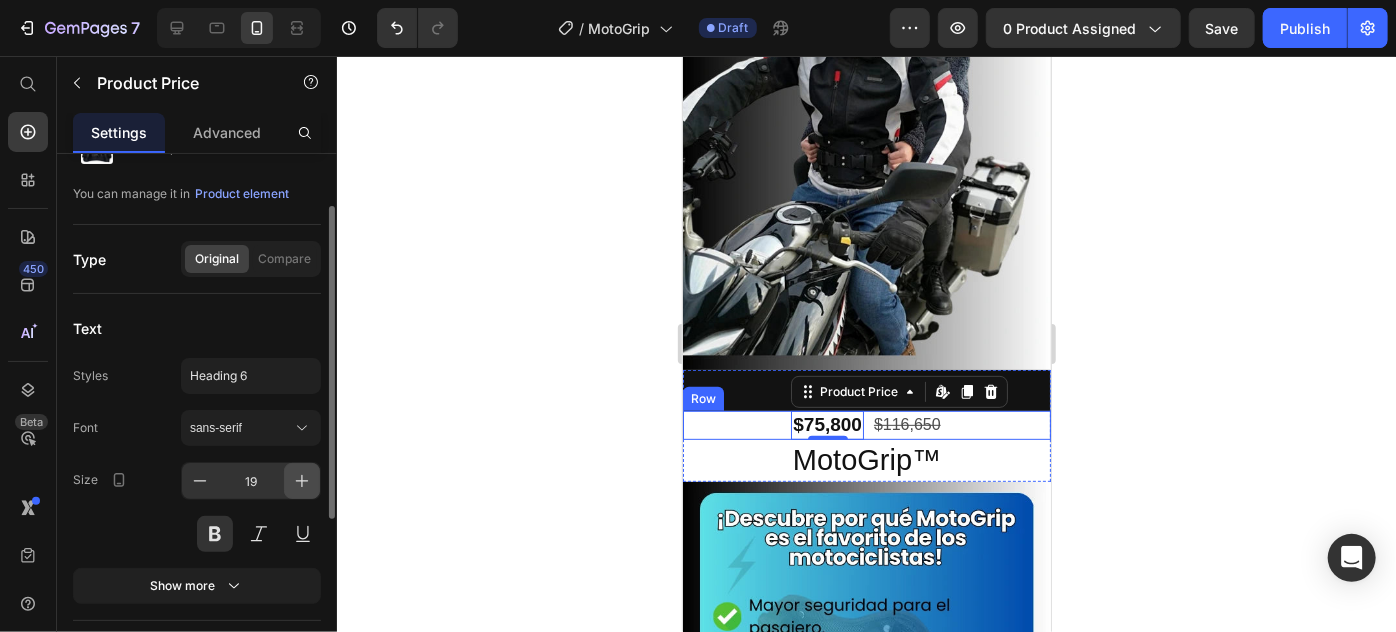click 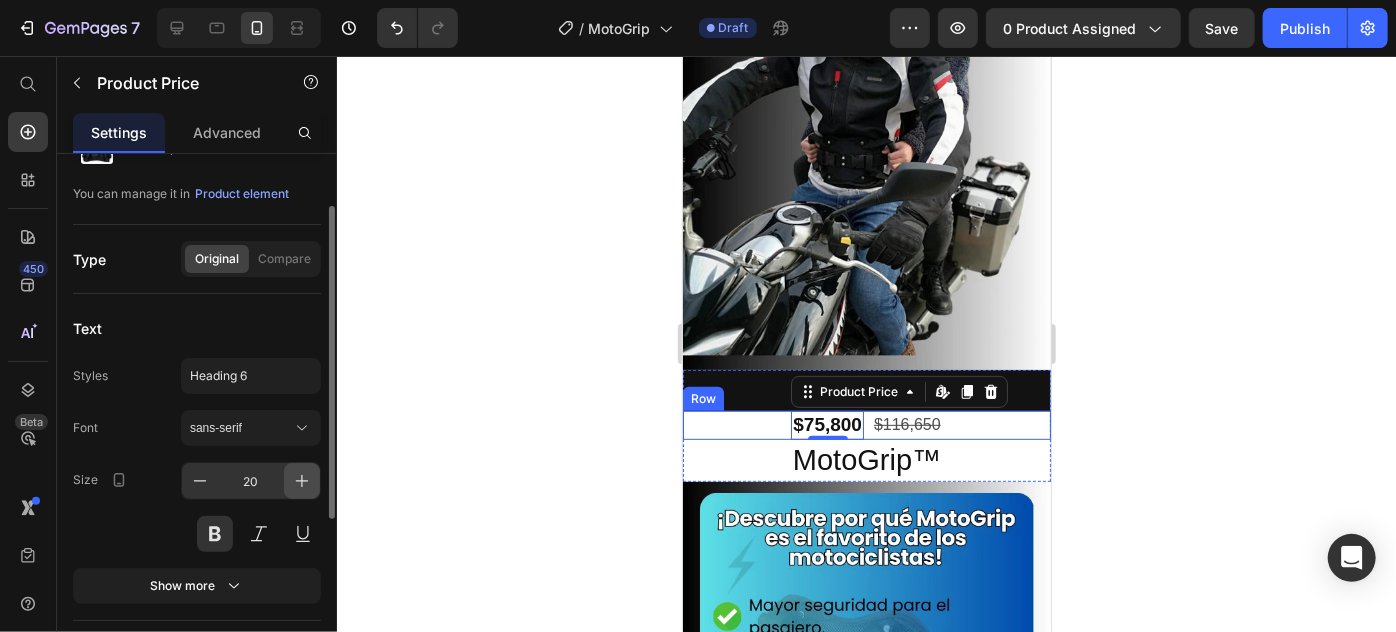 click 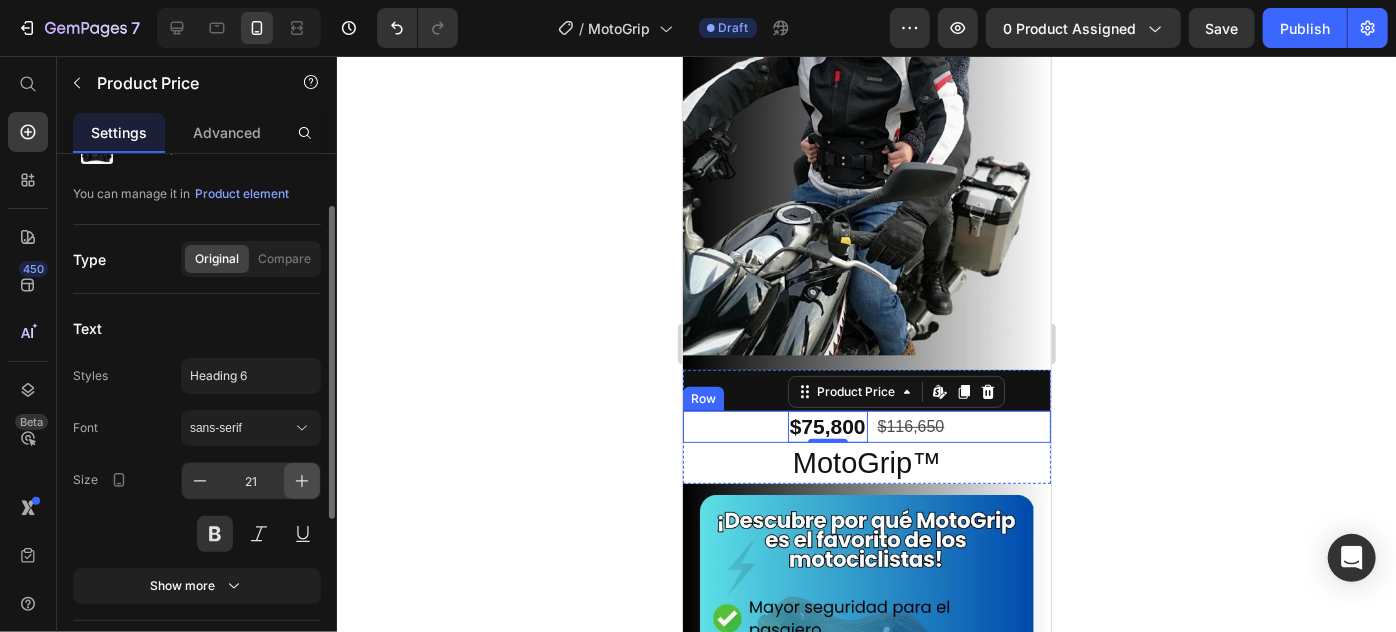 click 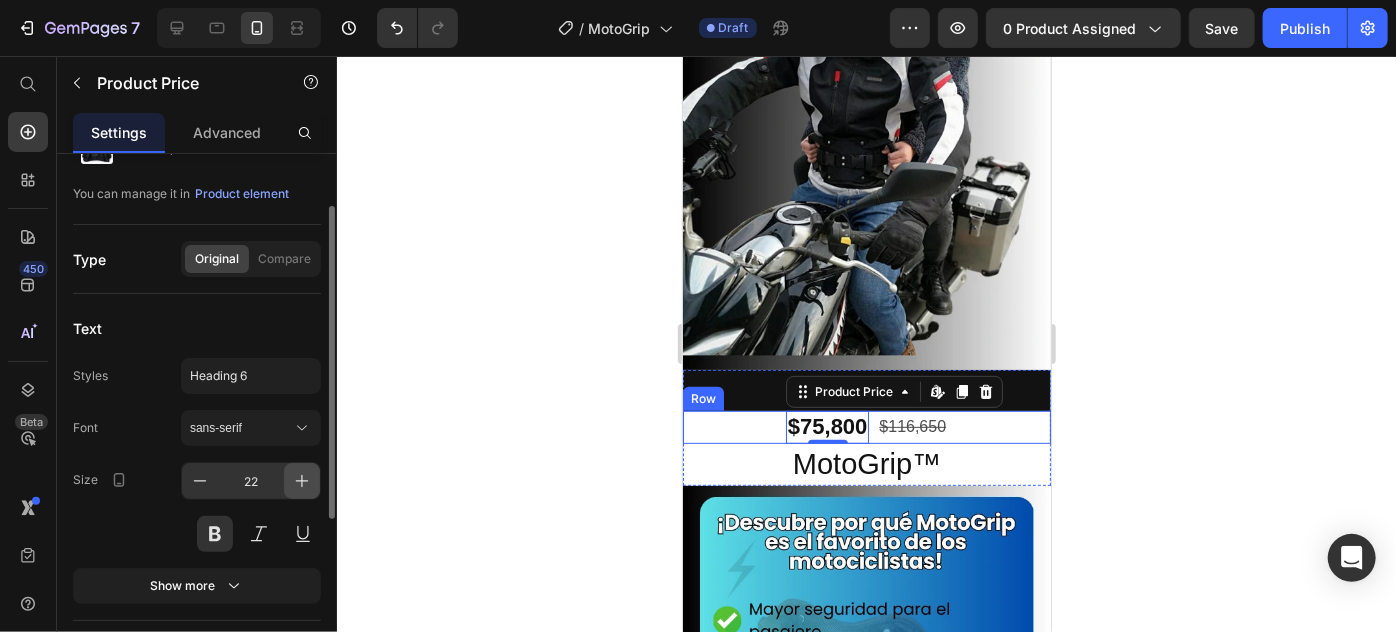 click 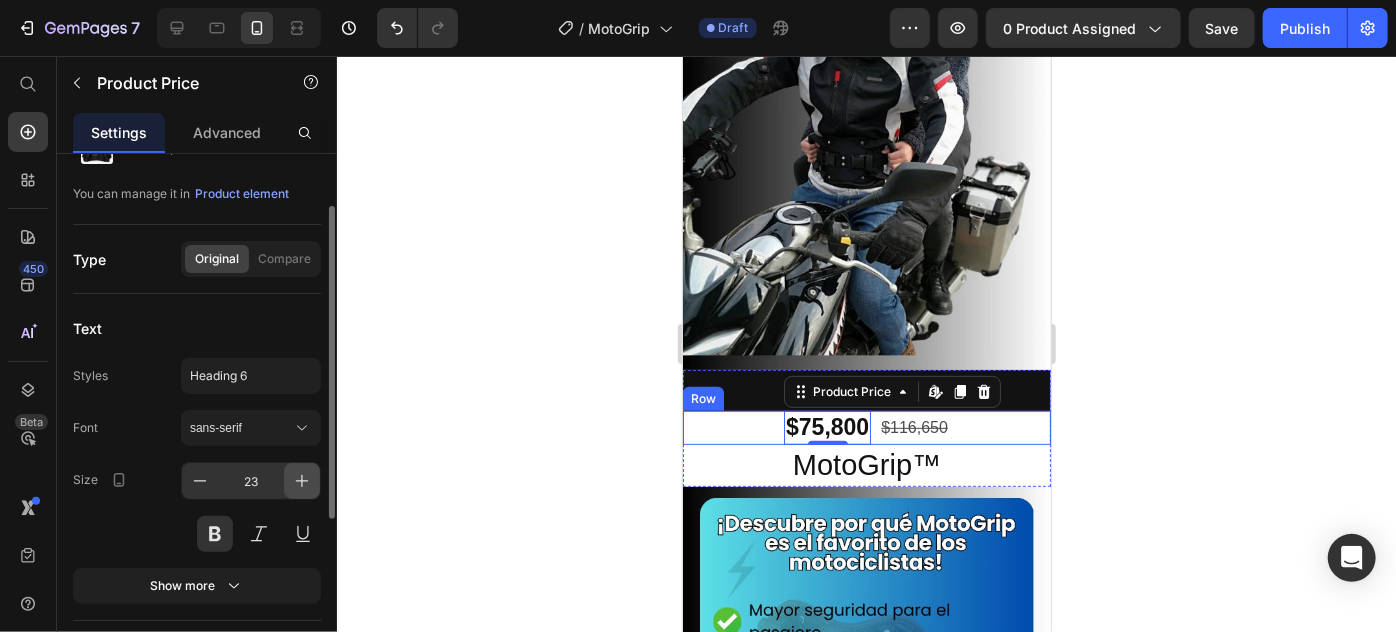 click 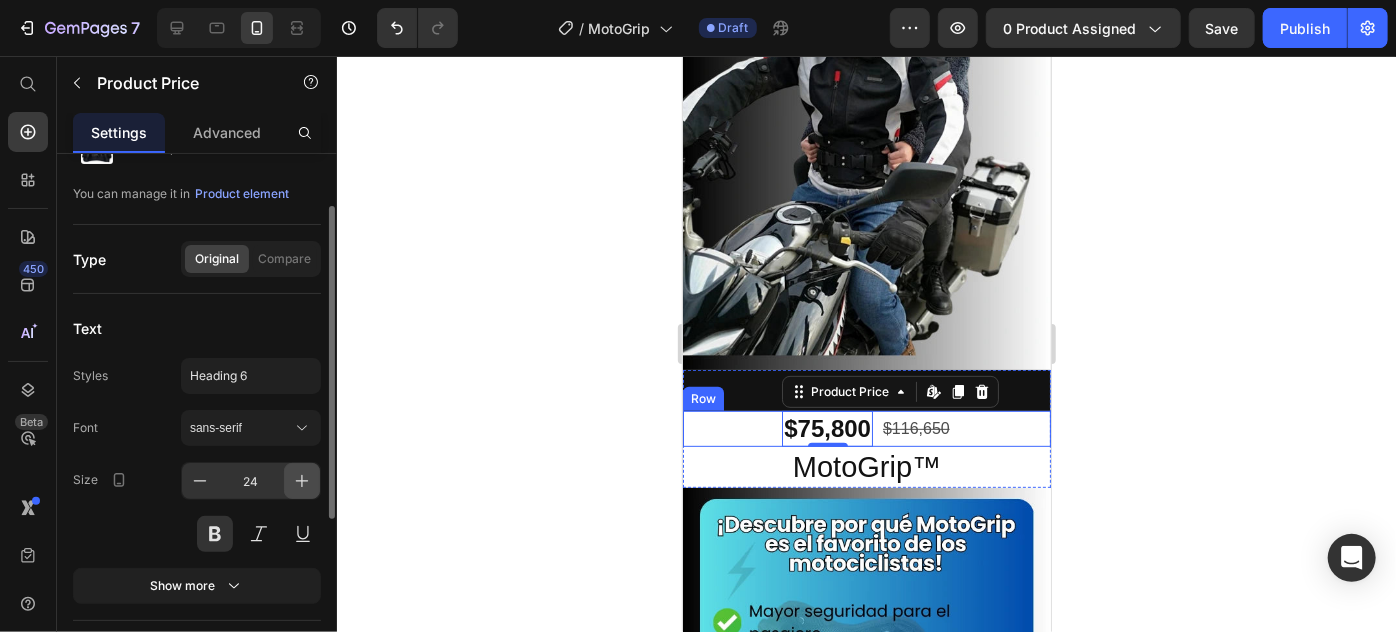 click 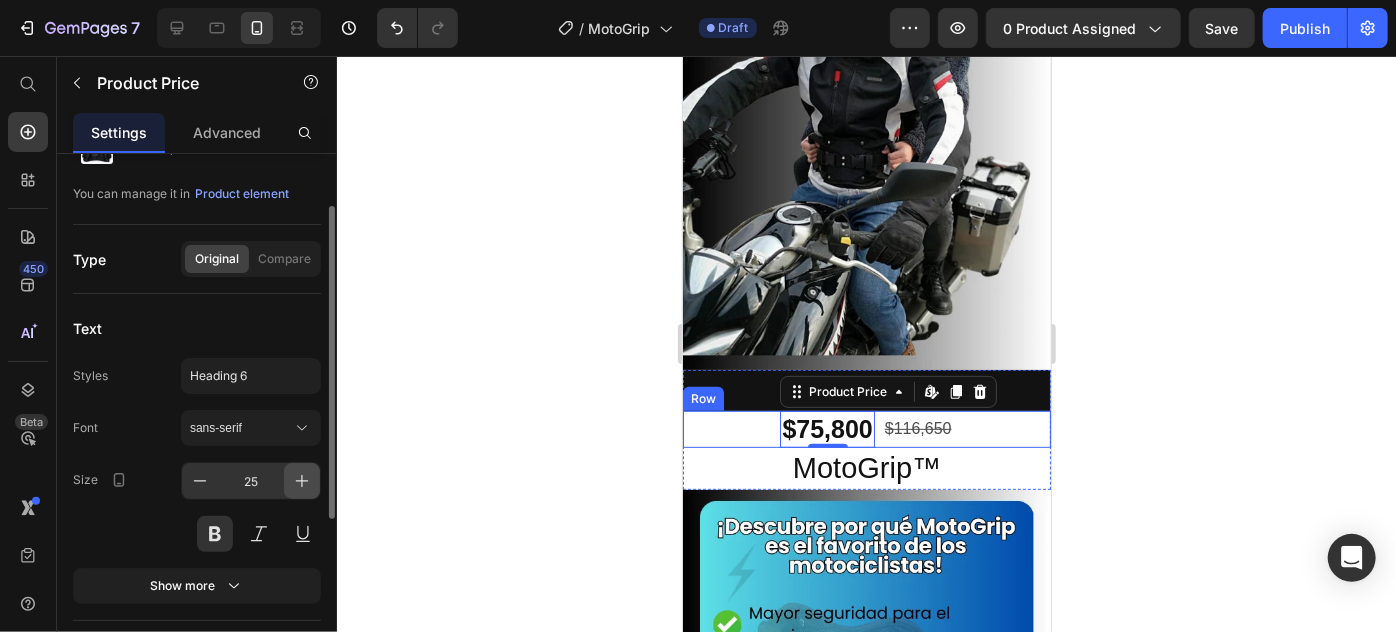 click 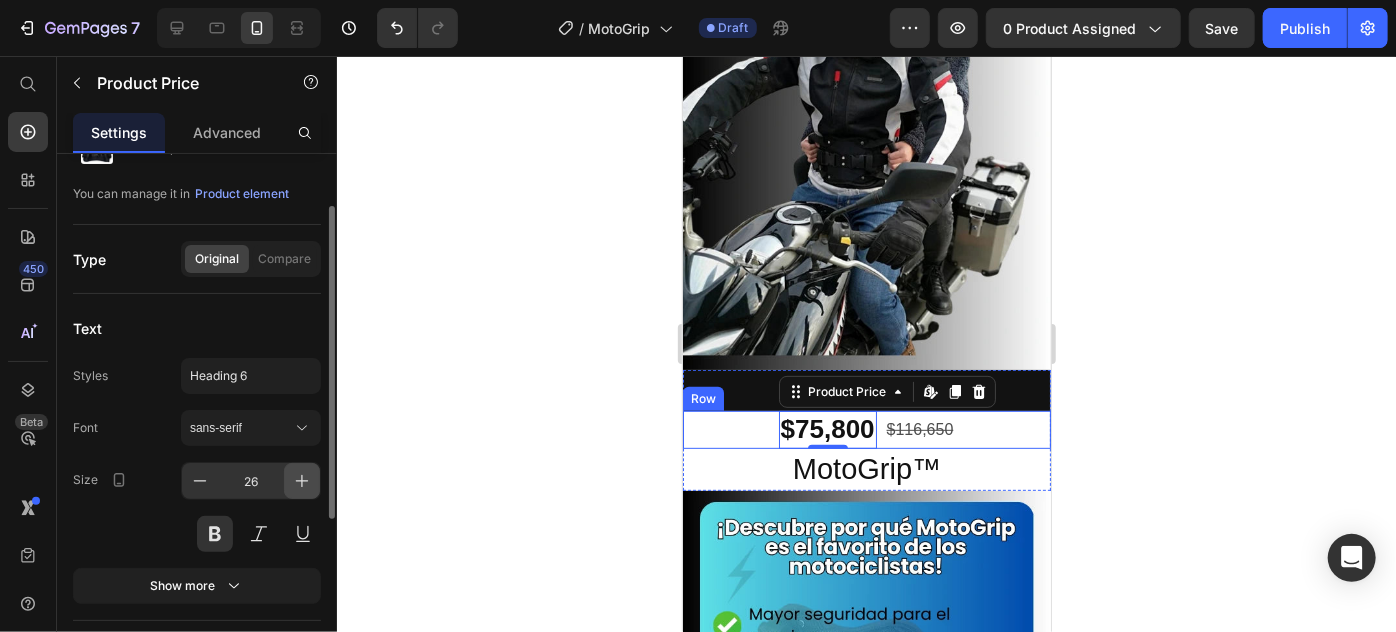 click 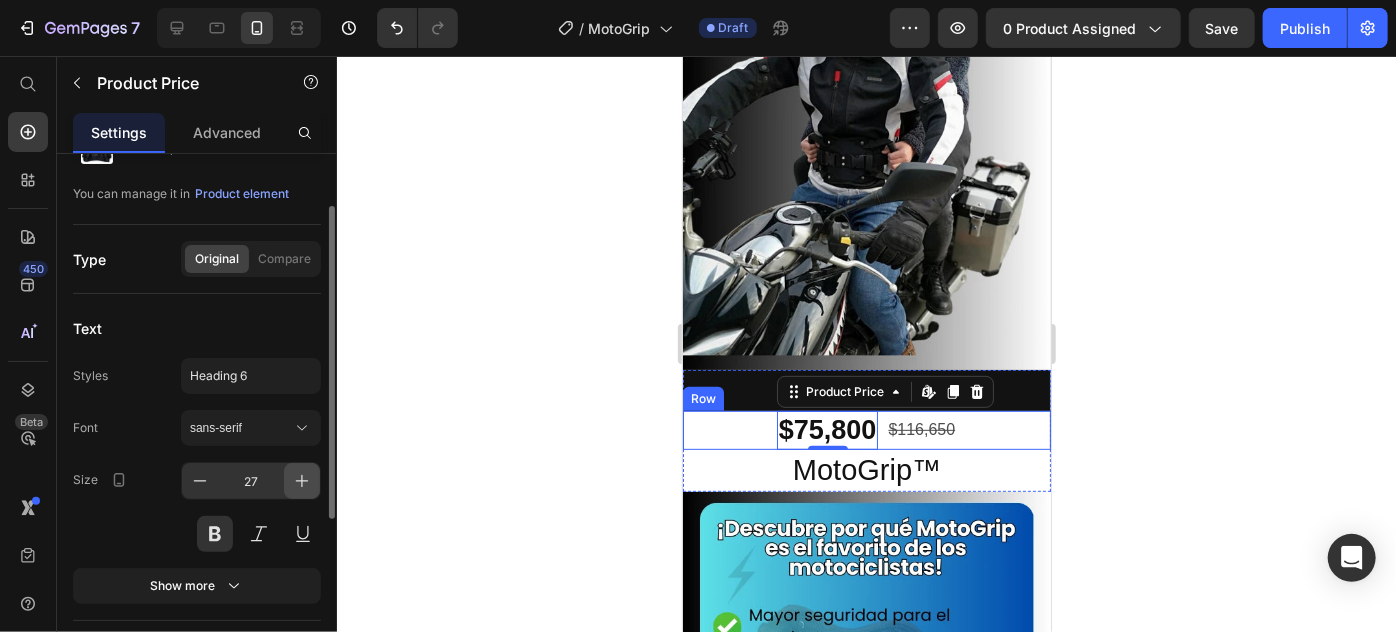 click 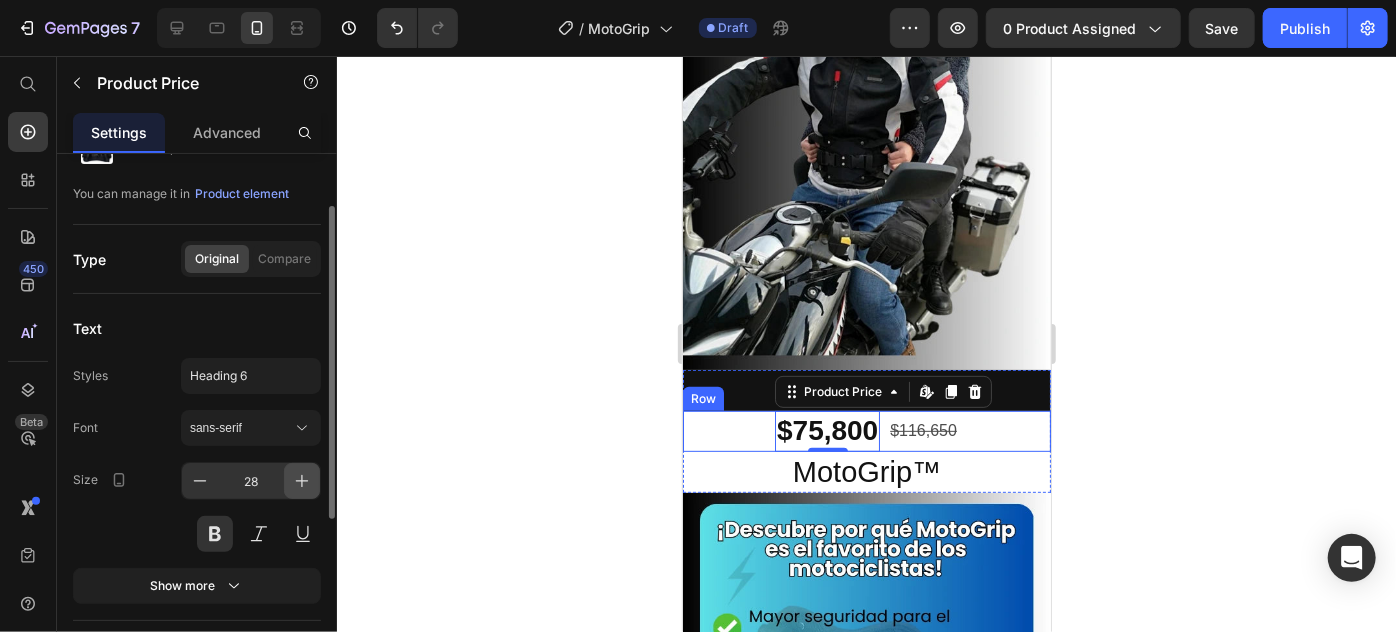 click 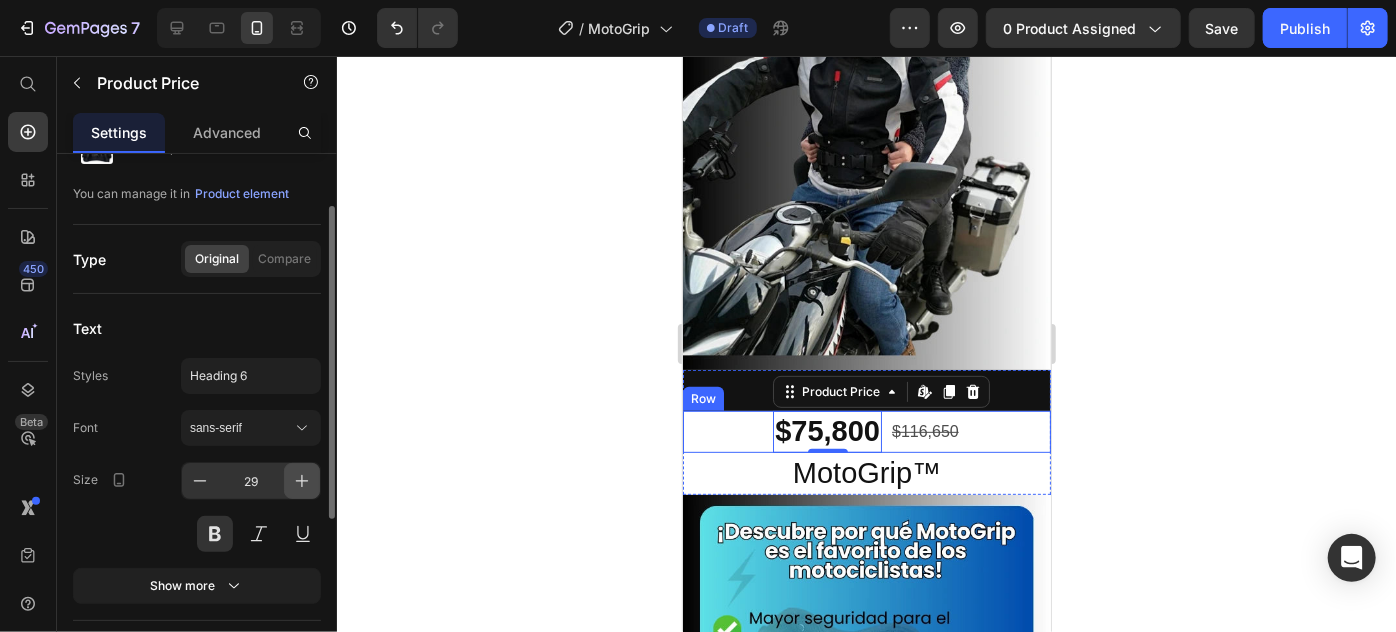 click 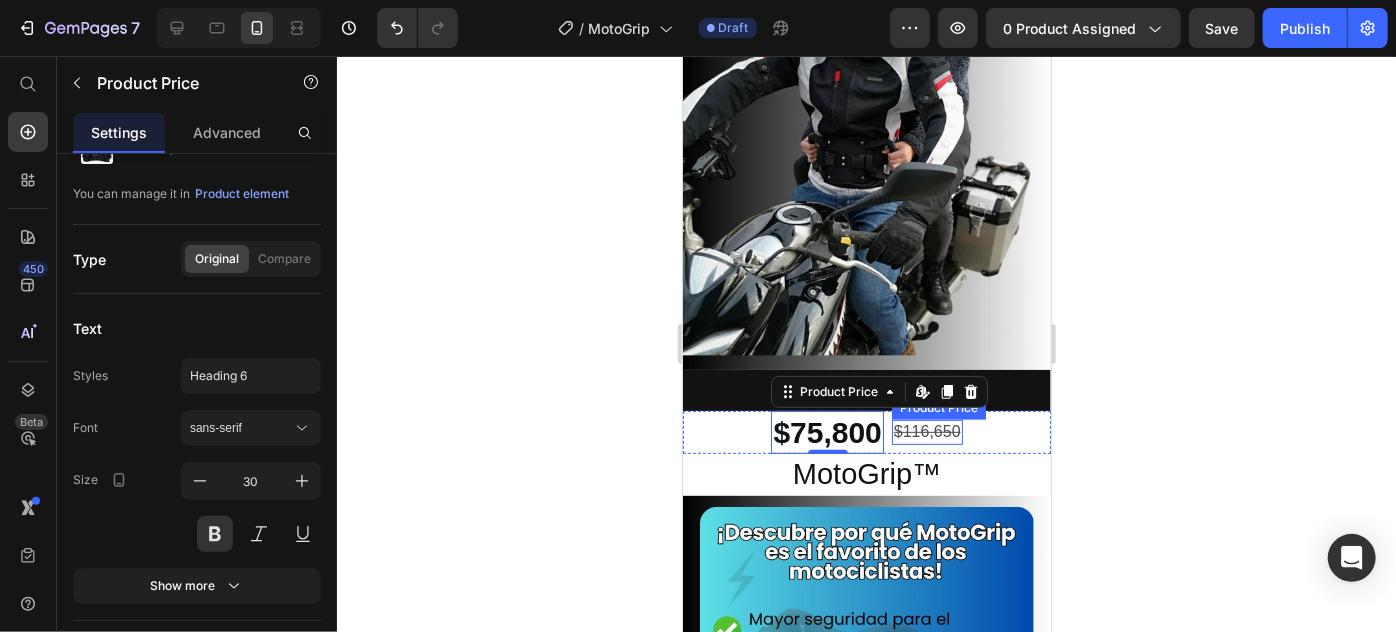 click on "$116,650" at bounding box center [926, 431] 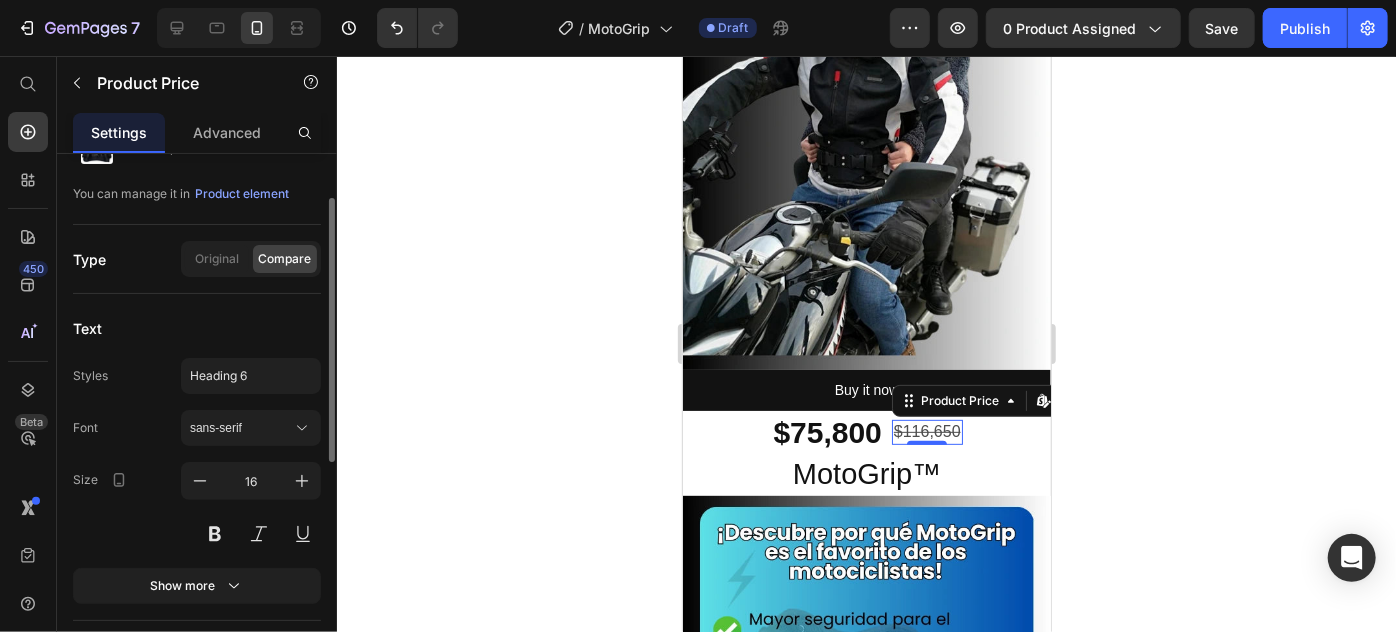 scroll, scrollTop: 90, scrollLeft: 0, axis: vertical 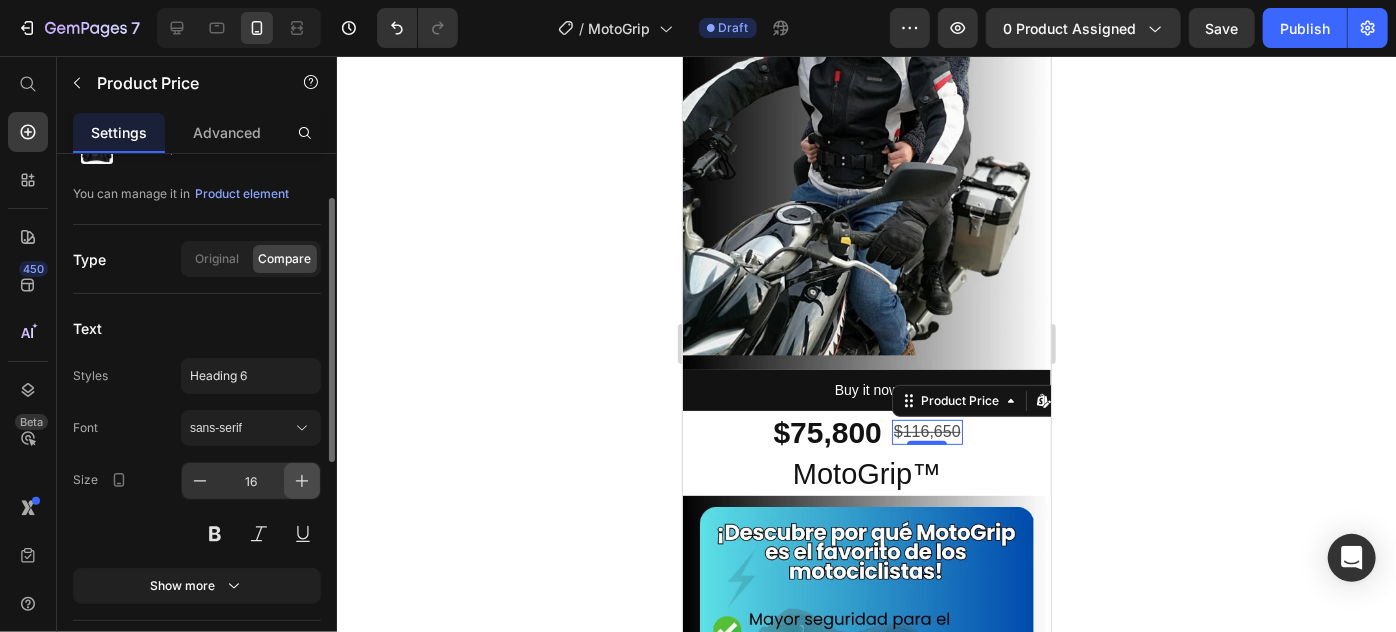 click 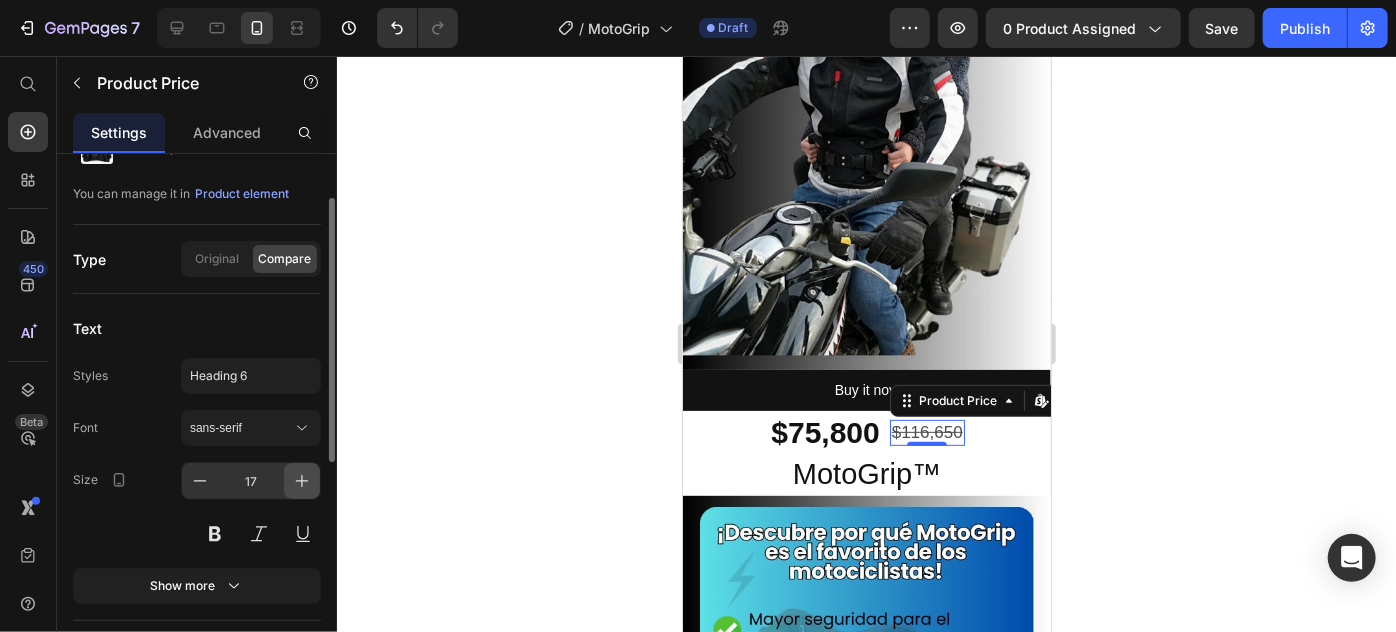 click 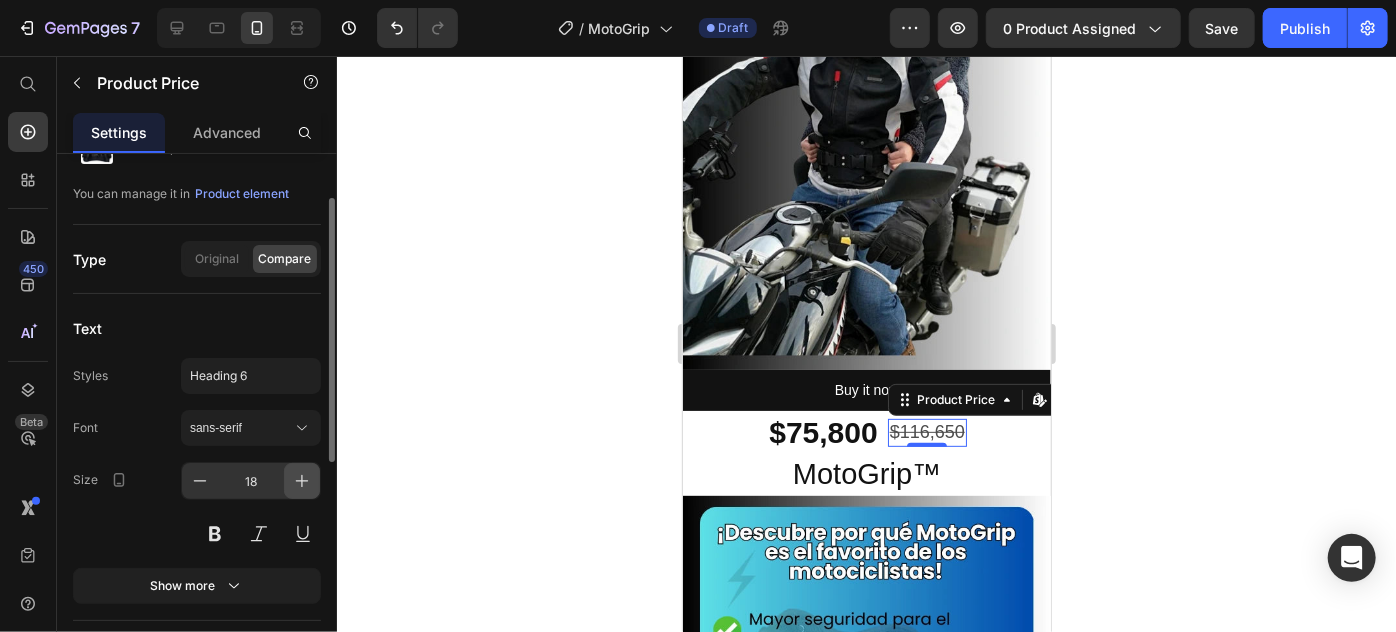 click 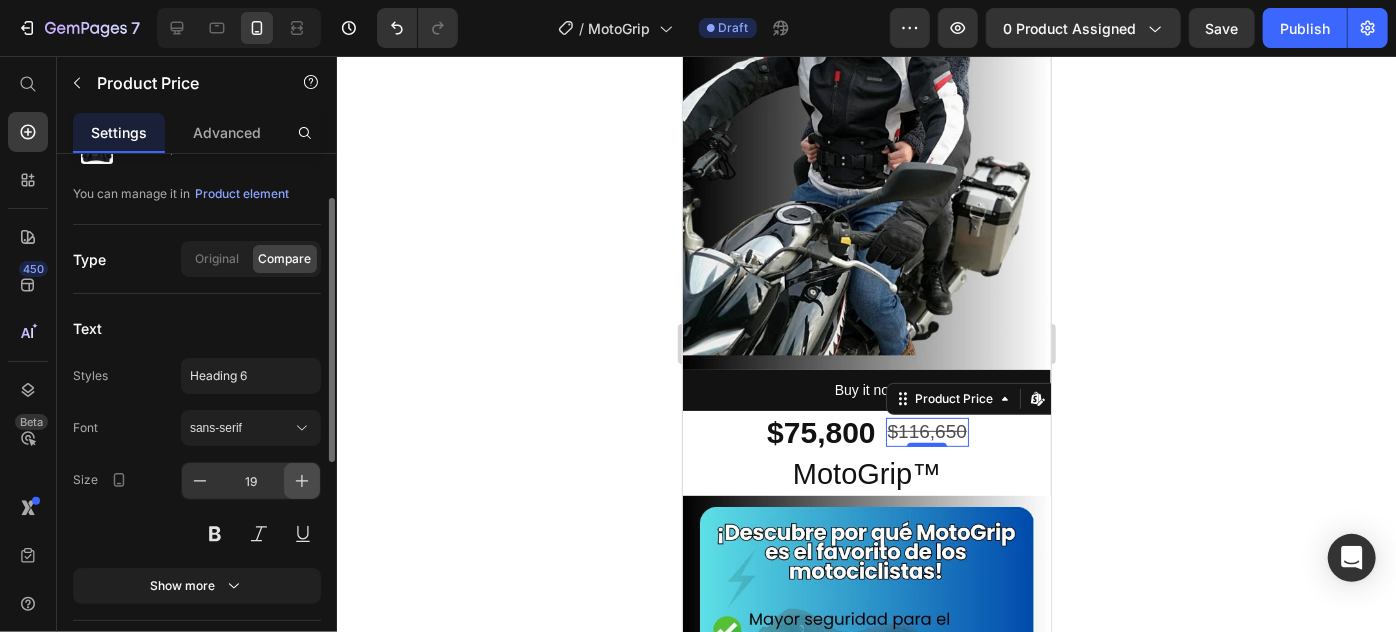 click 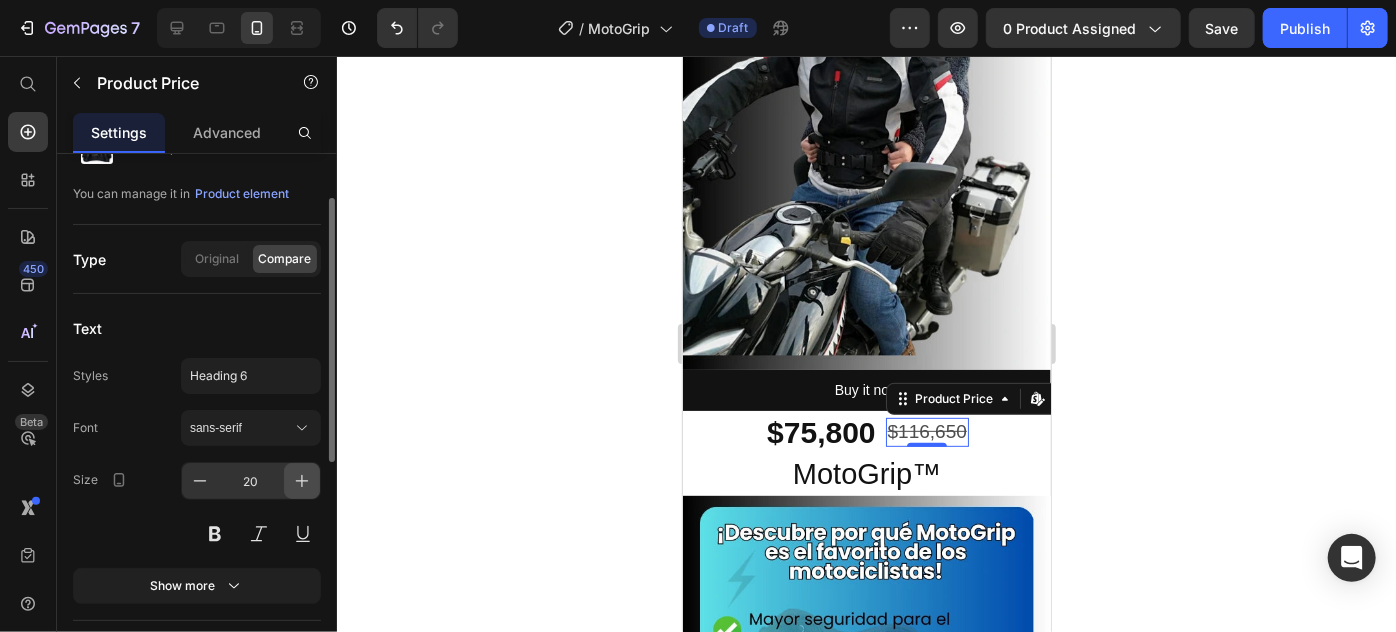 click 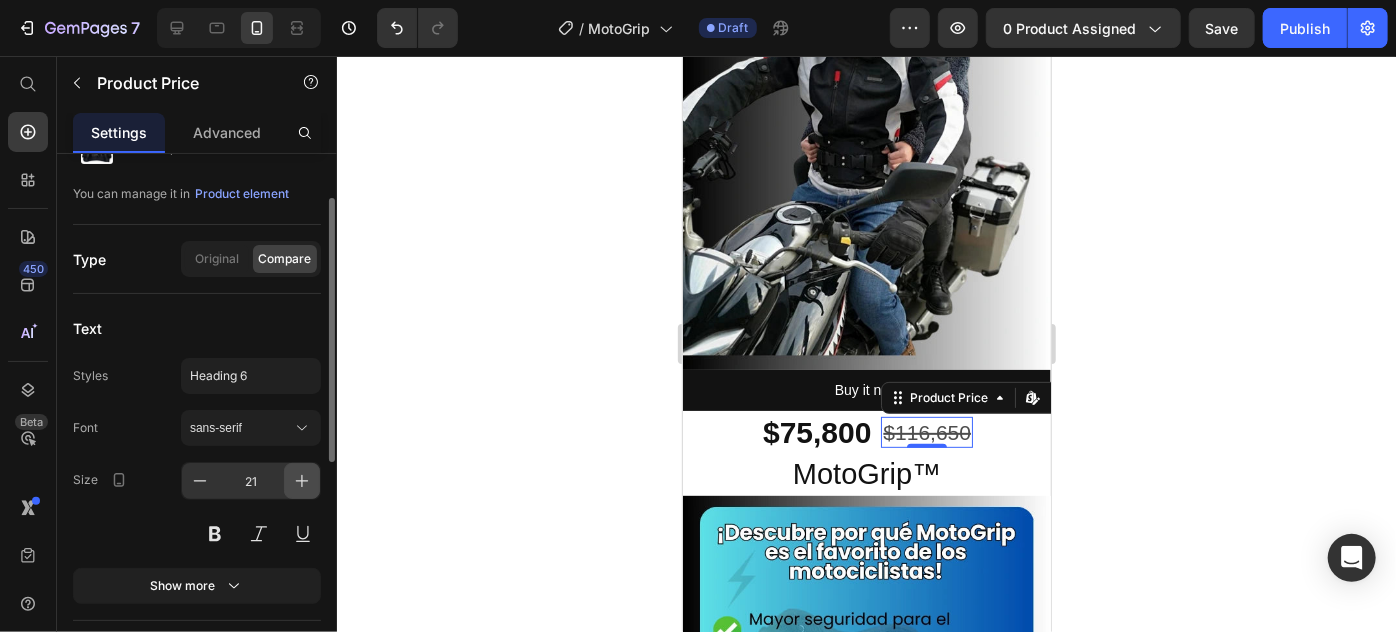 click 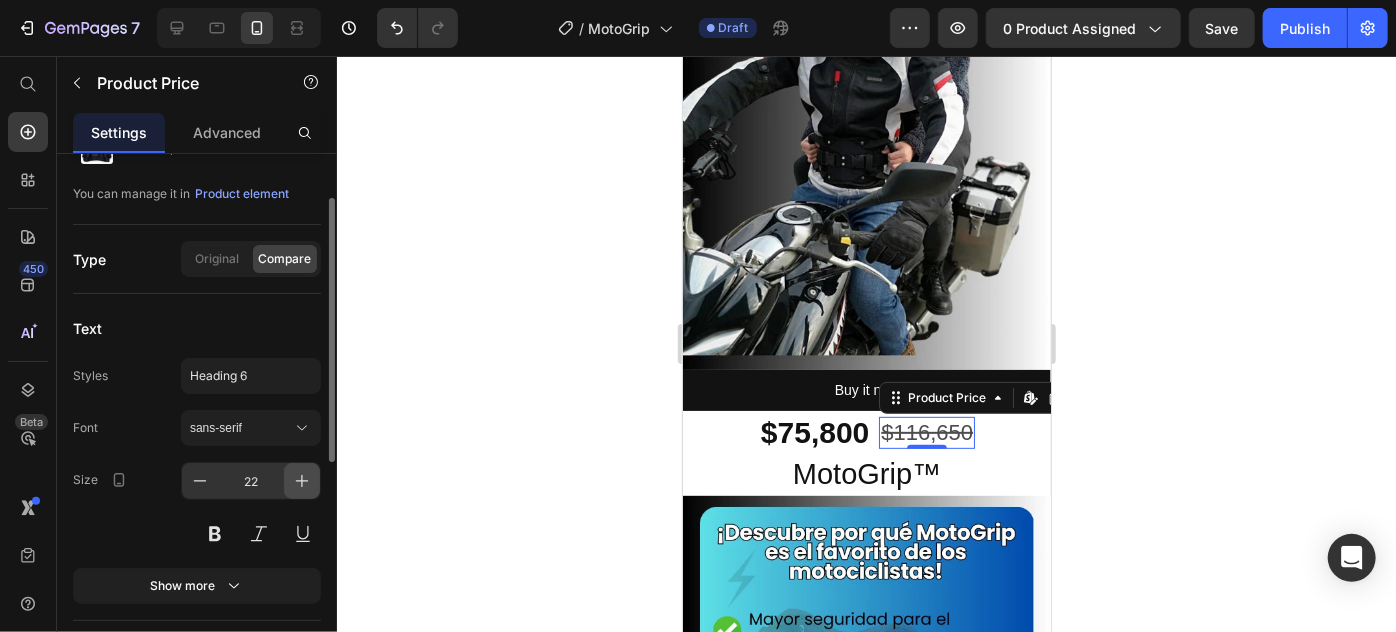 click 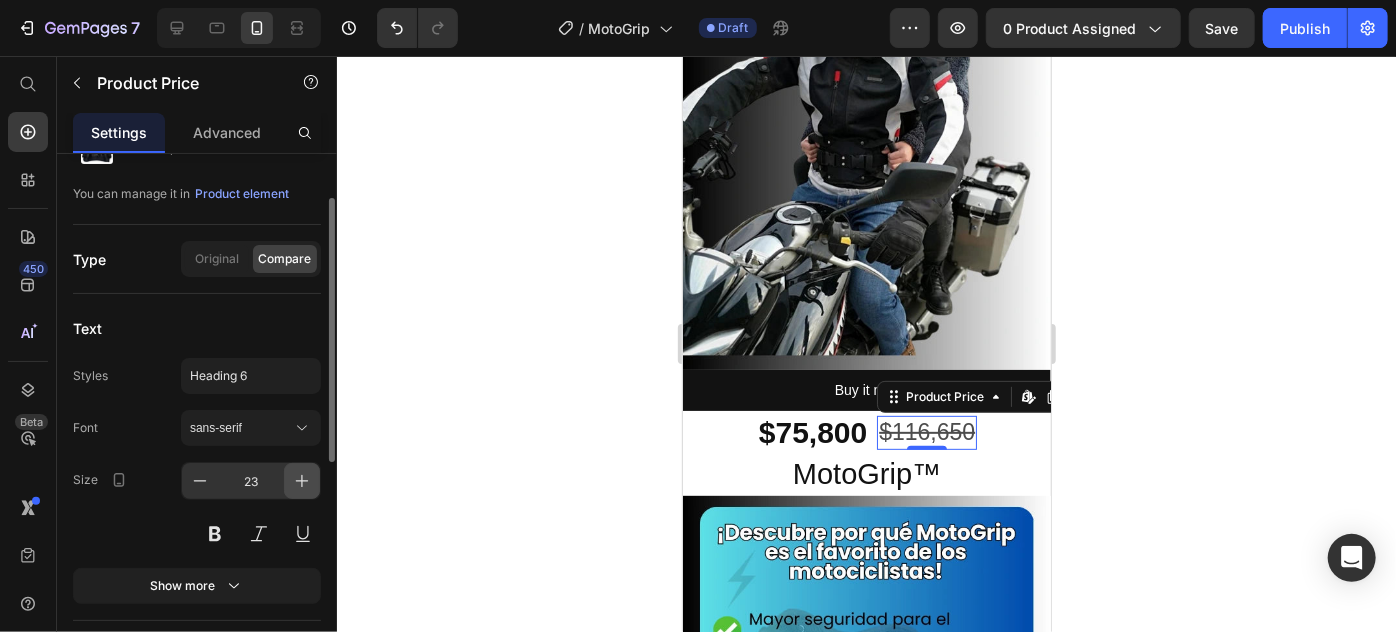 click 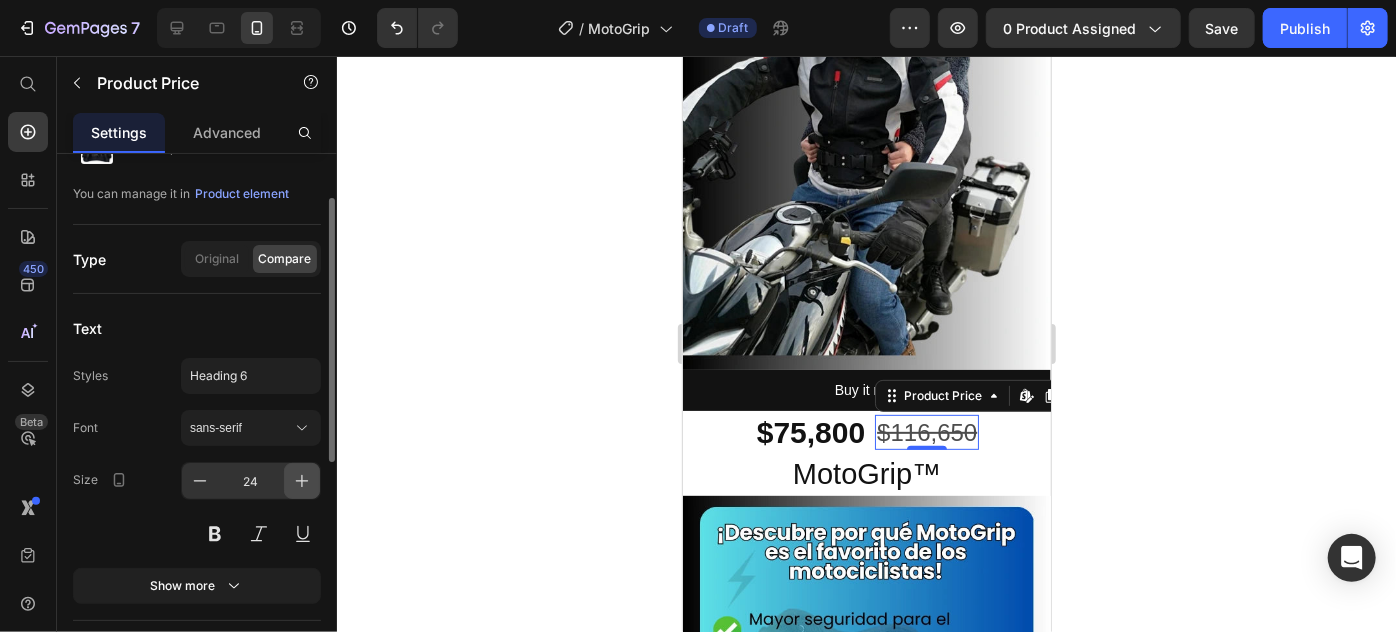 click 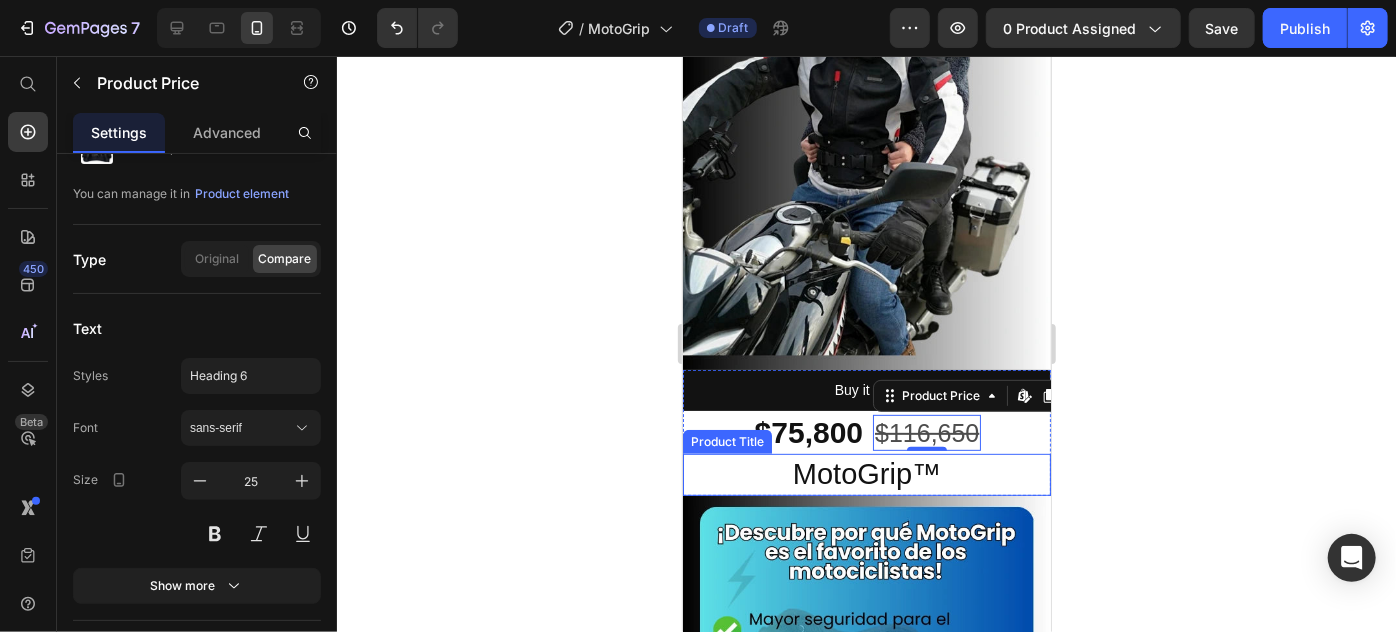 click 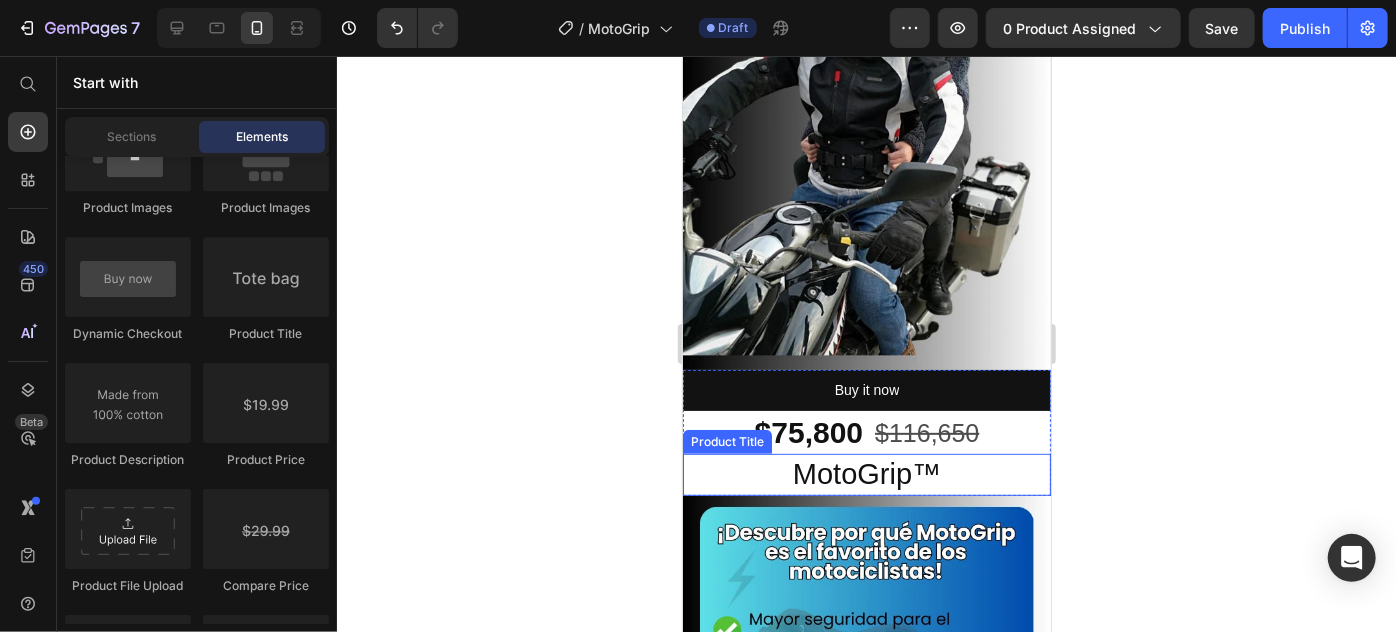 click on "MotoGrip™" at bounding box center (866, 474) 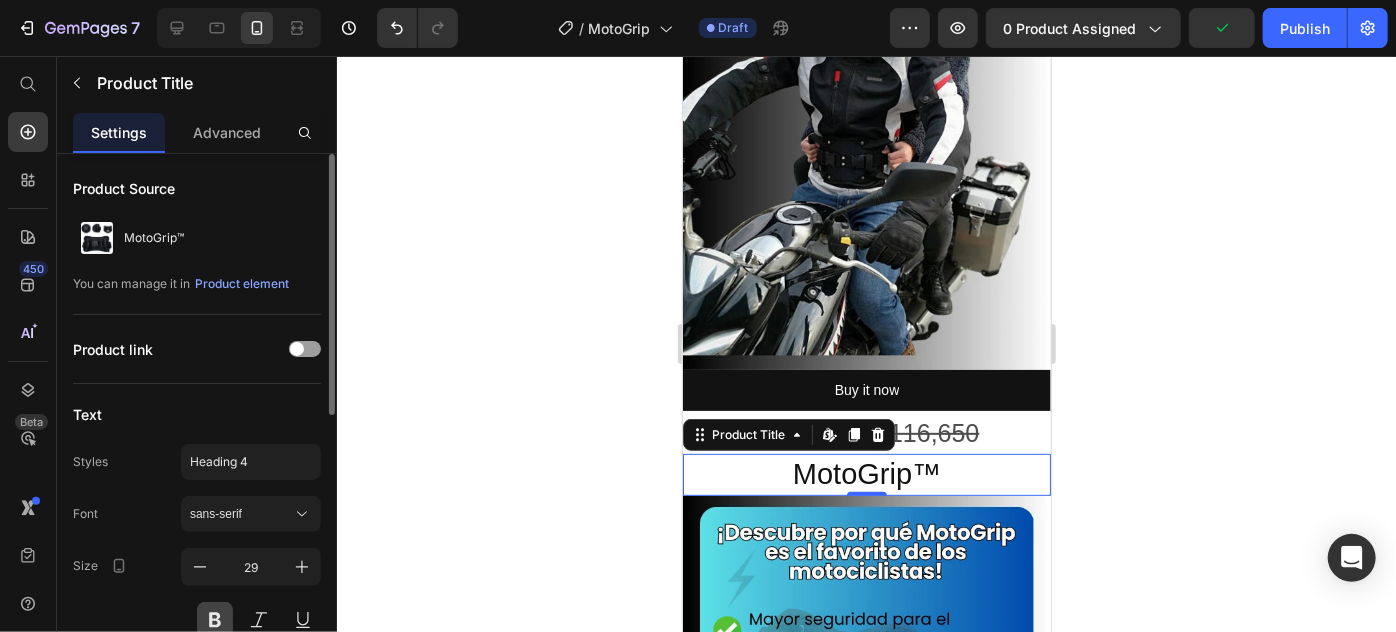 click at bounding box center (215, 620) 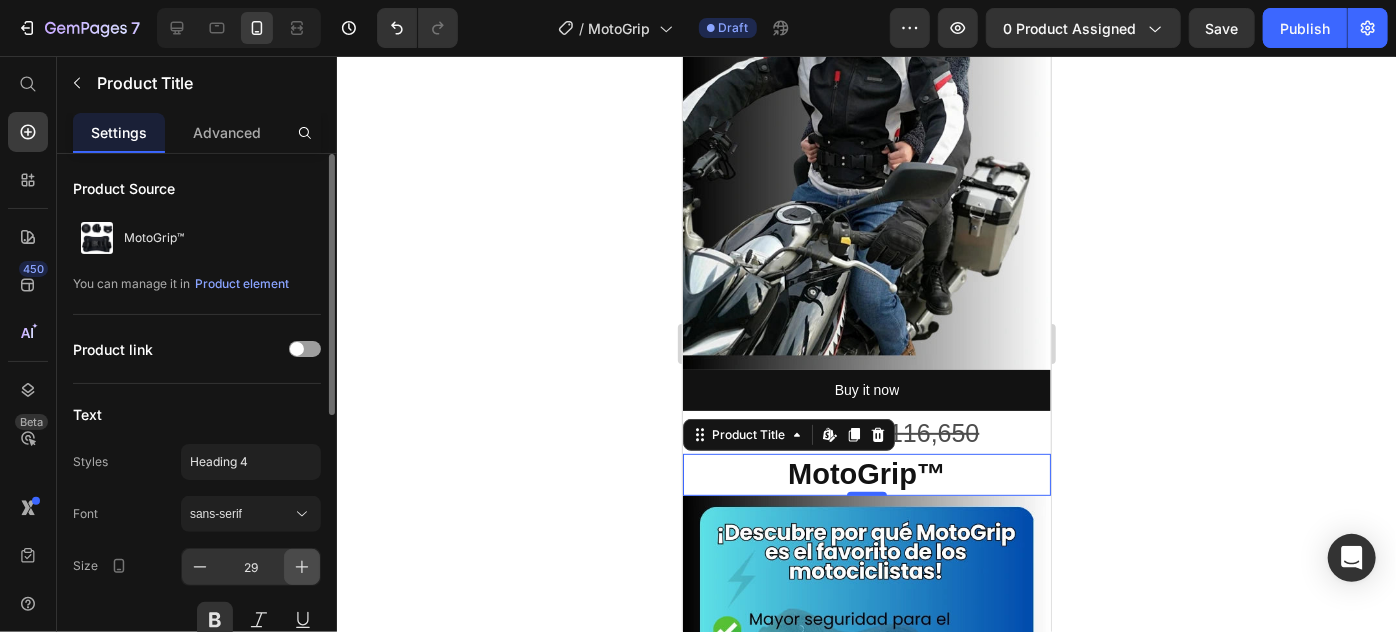click 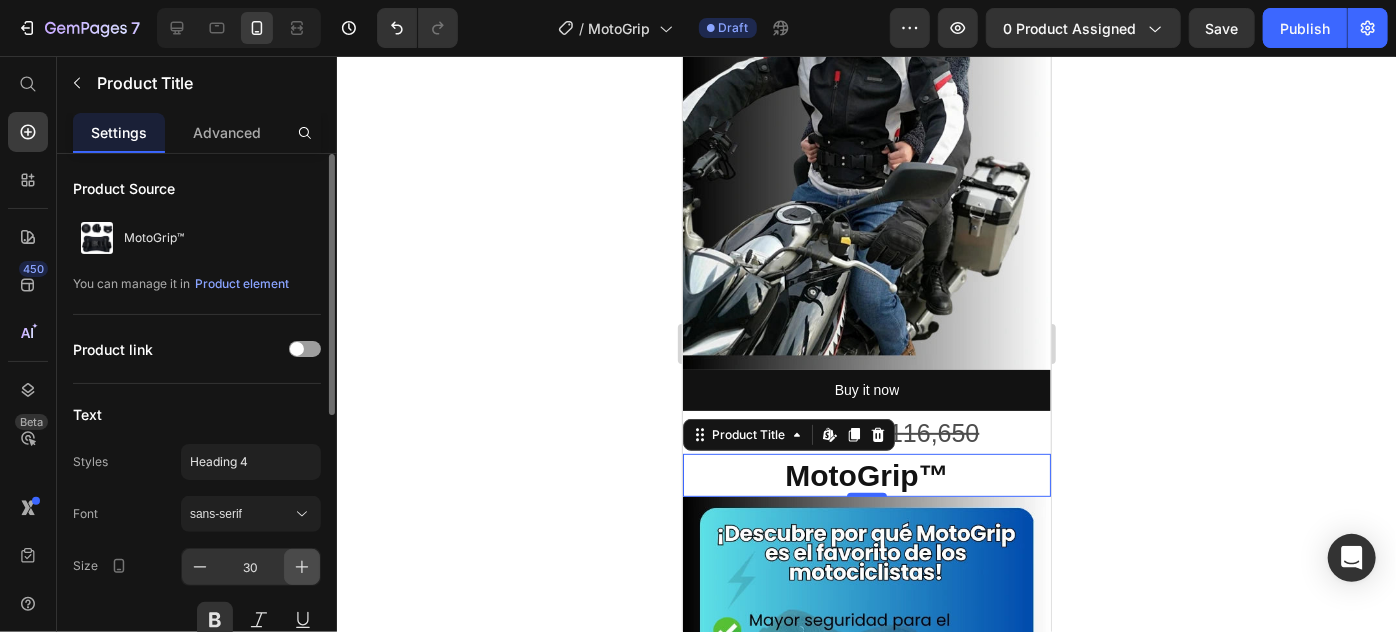 click 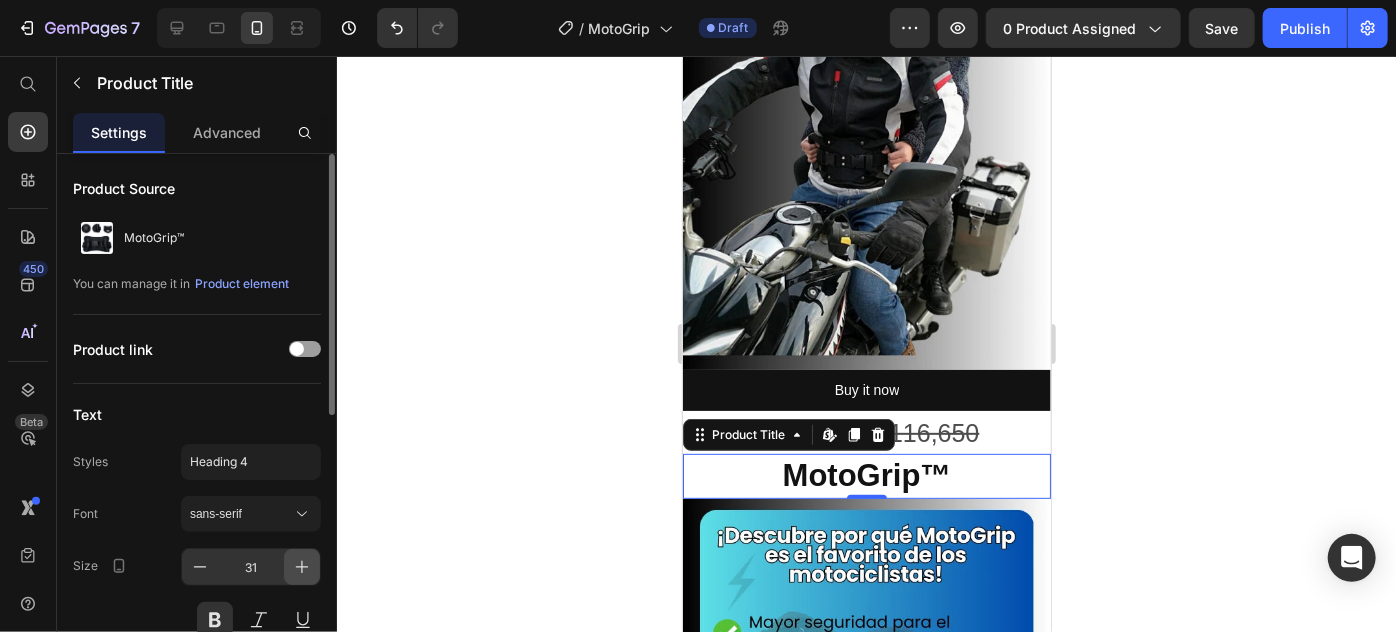 click 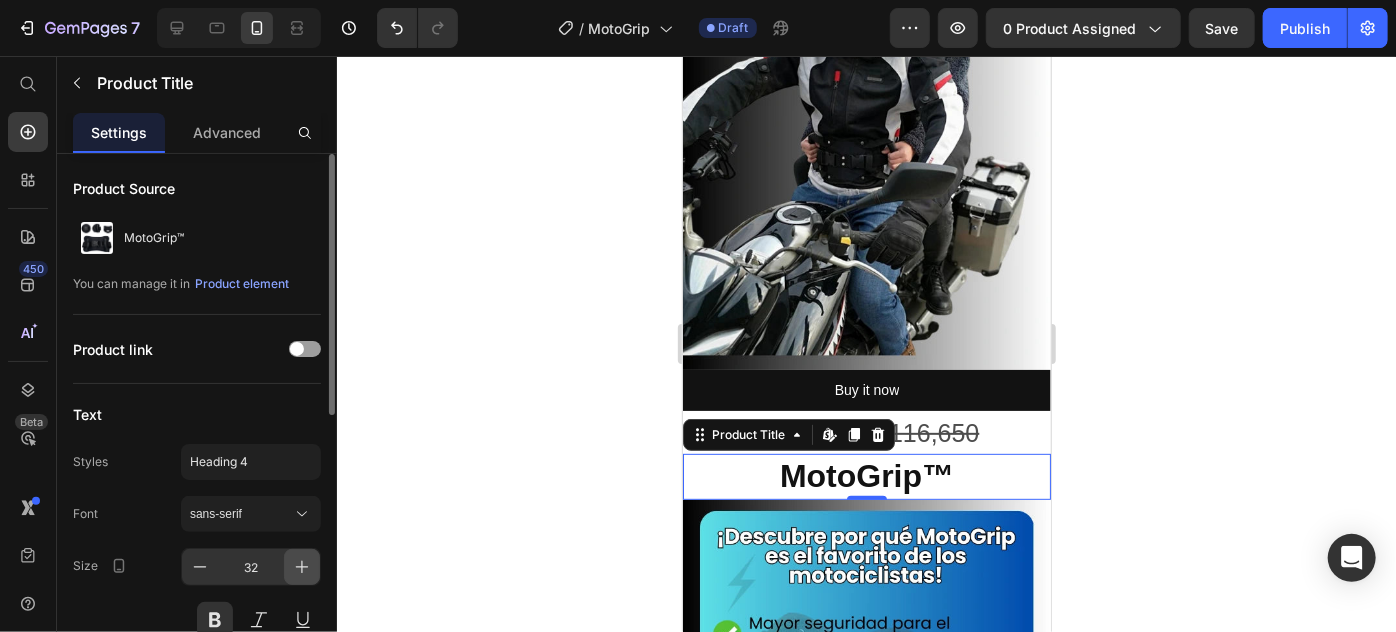 click 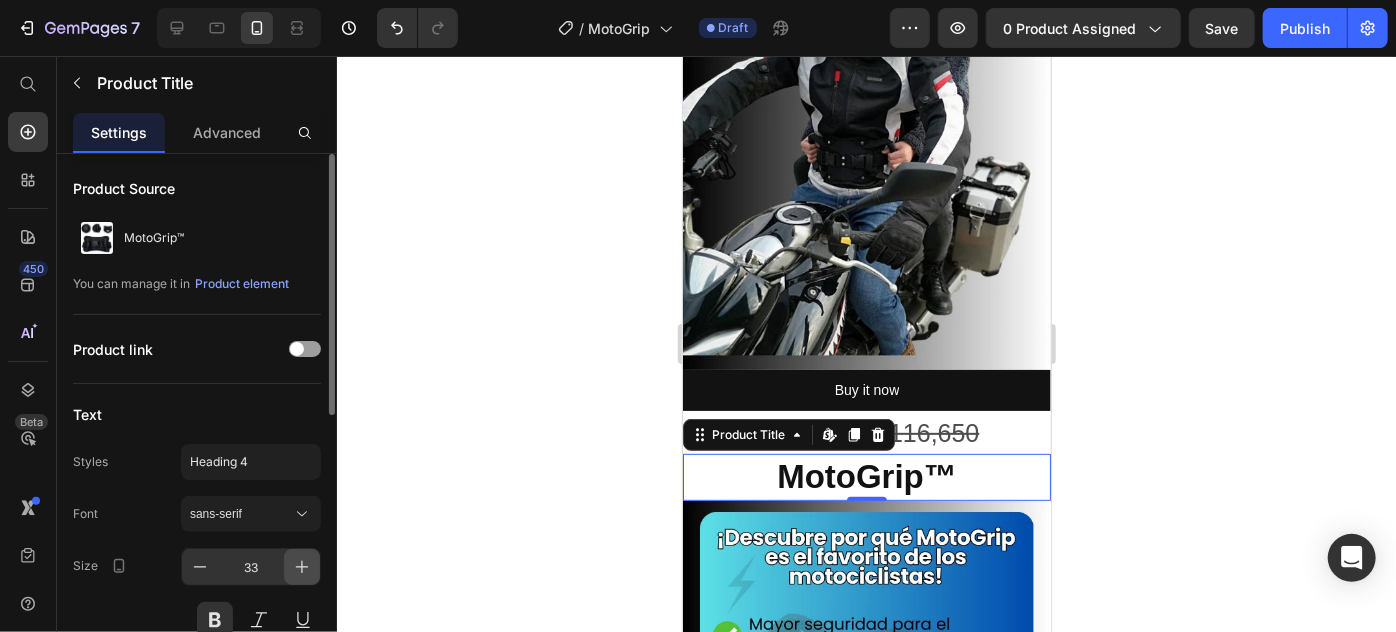 click 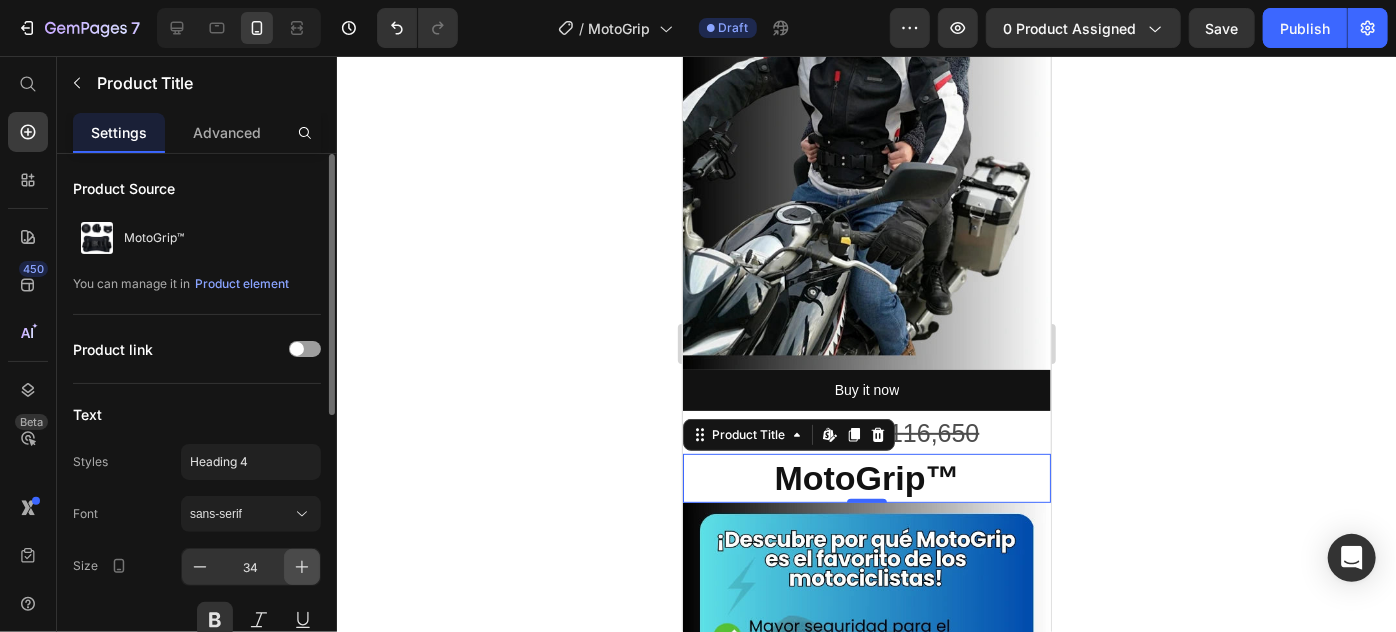 click 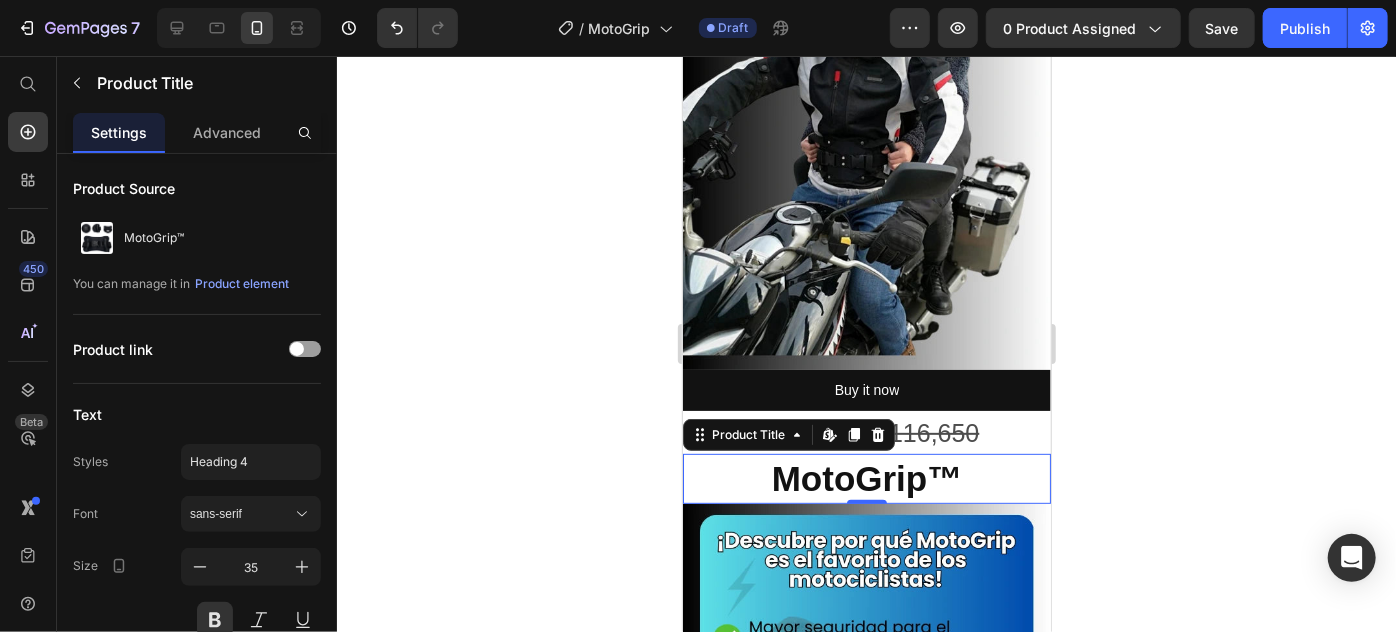 click 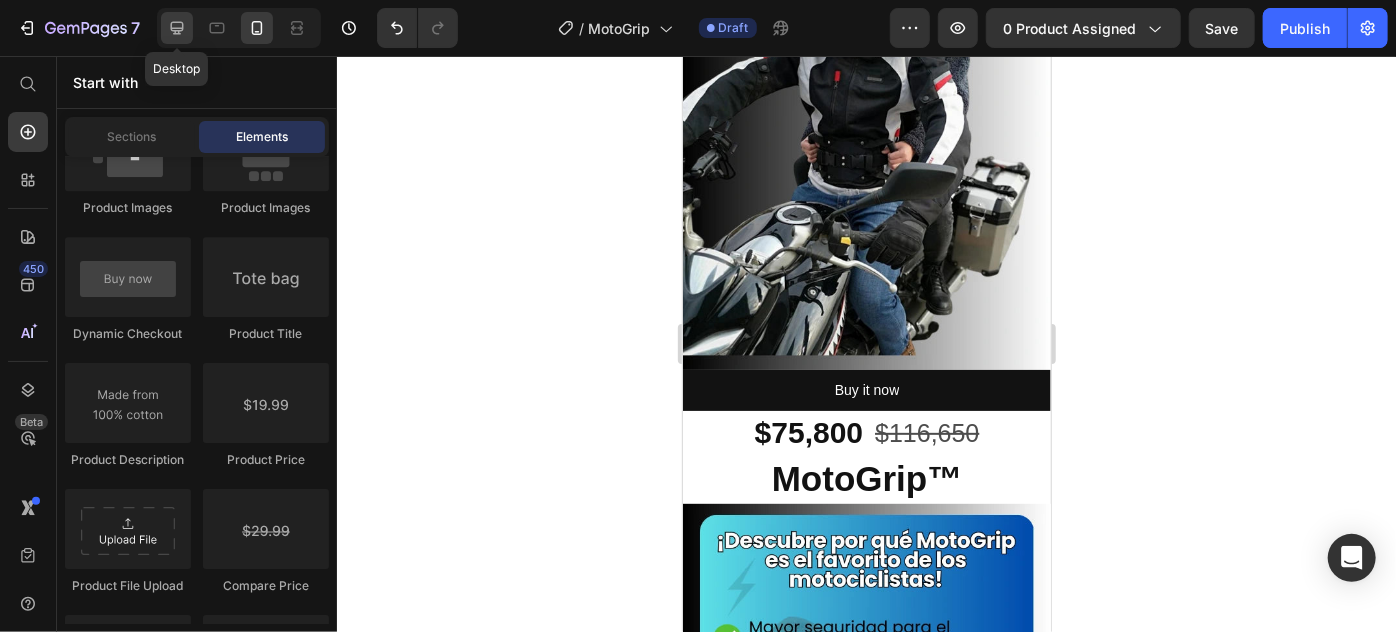 click 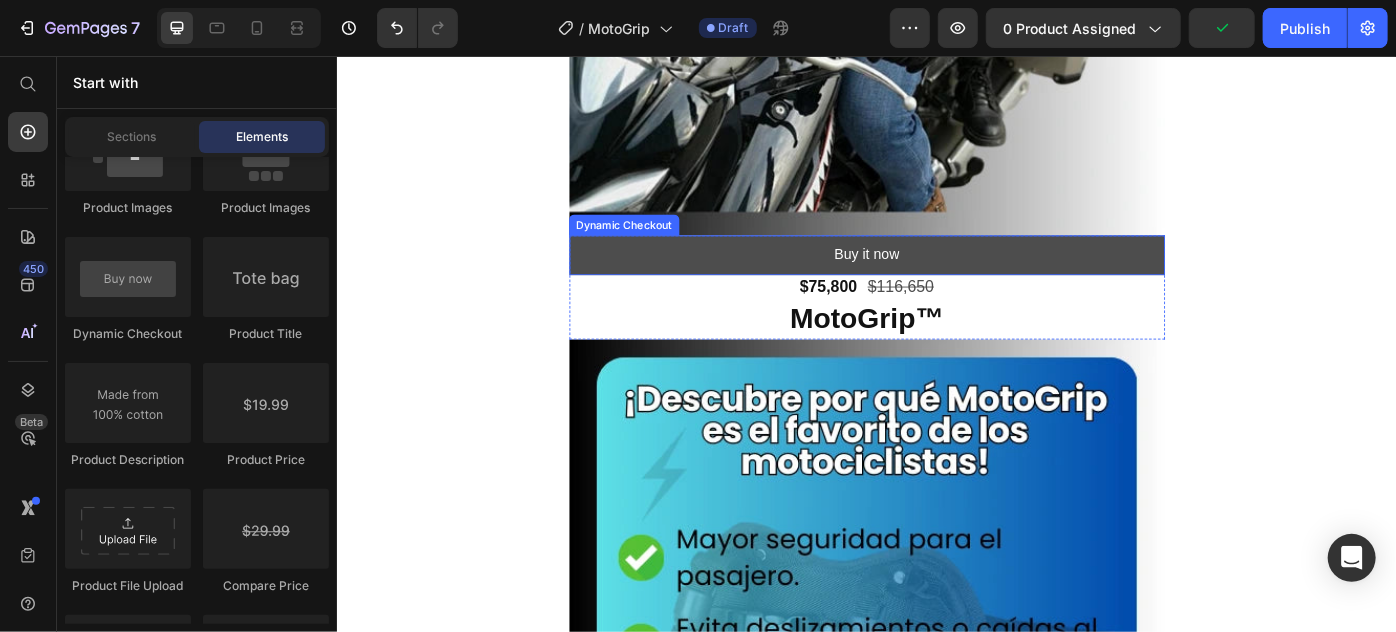 scroll, scrollTop: 818, scrollLeft: 0, axis: vertical 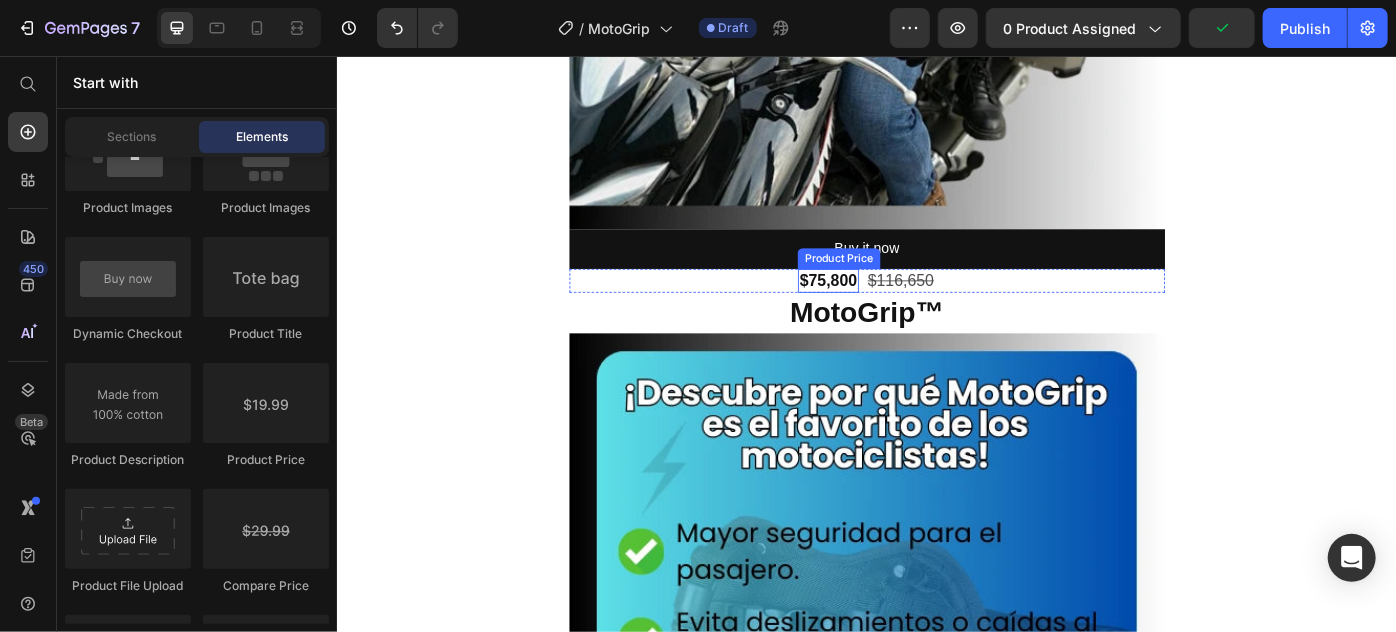 click on "$75,800" at bounding box center [892, 309] 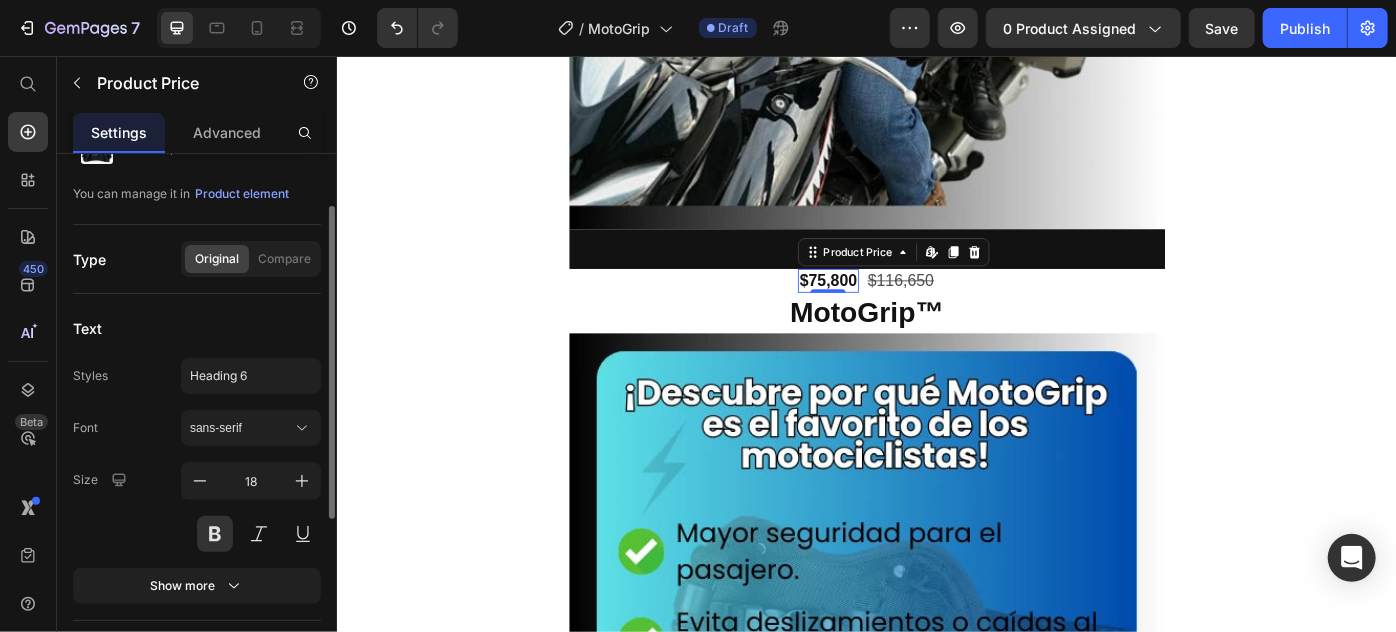 scroll, scrollTop: 181, scrollLeft: 0, axis: vertical 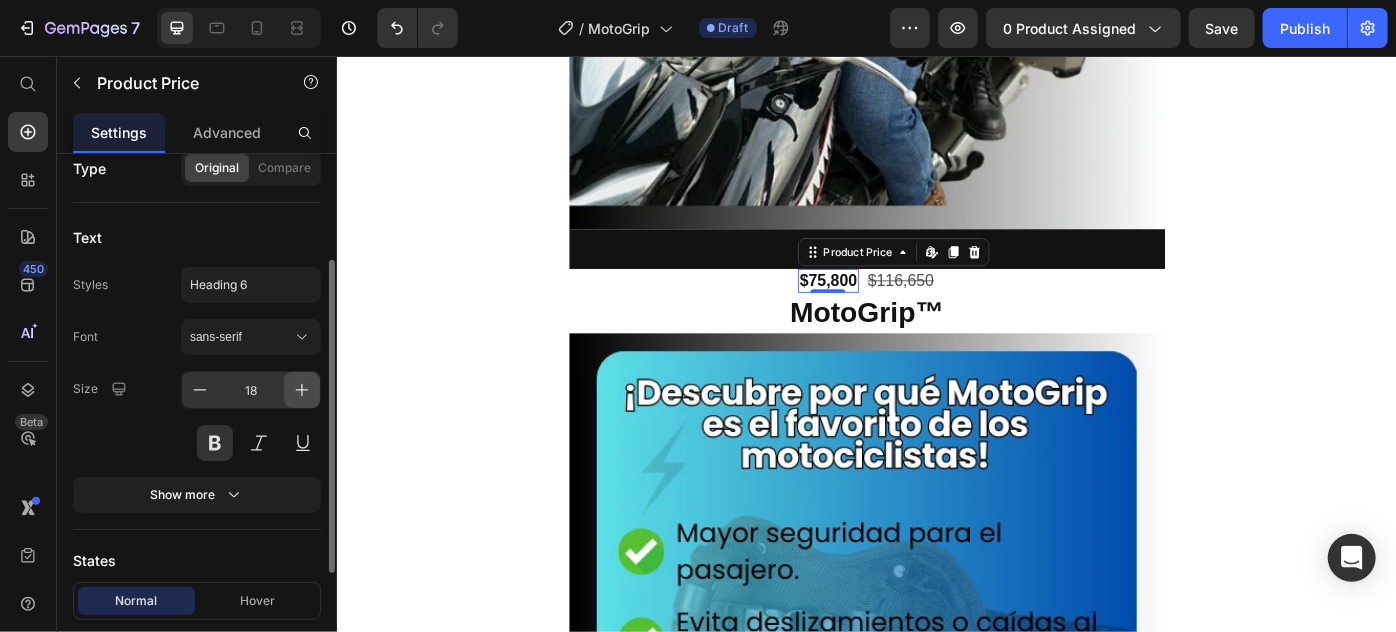 click 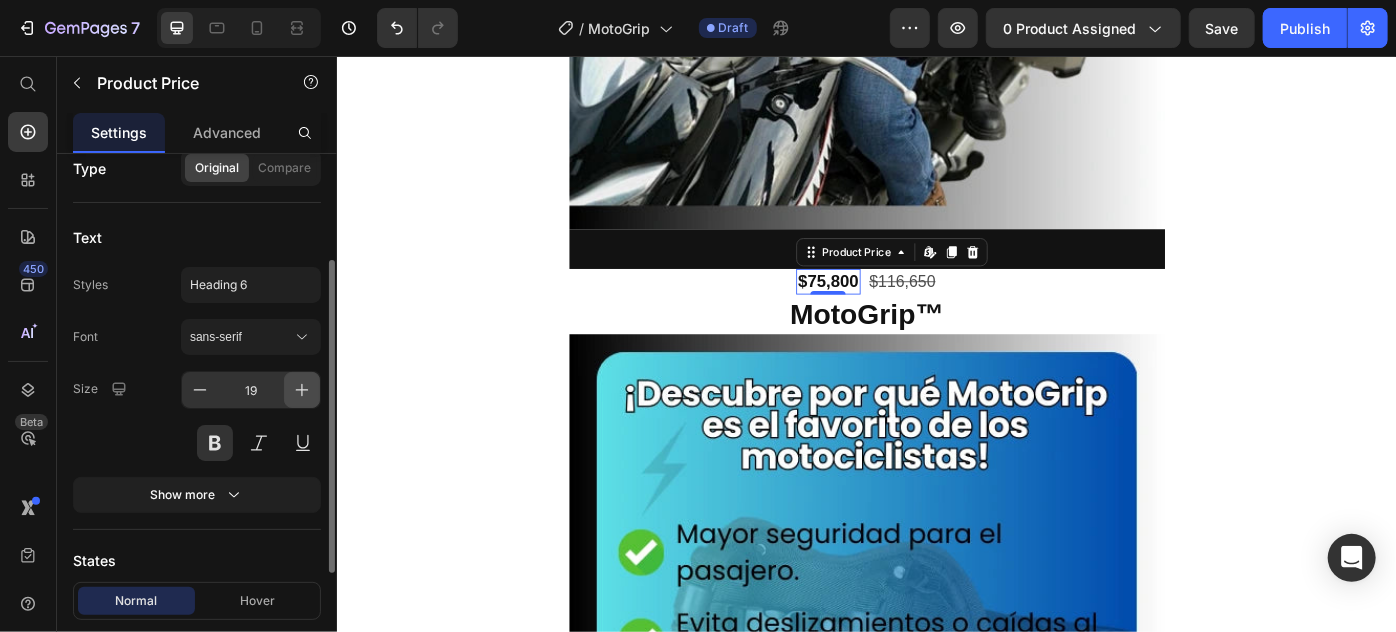 click 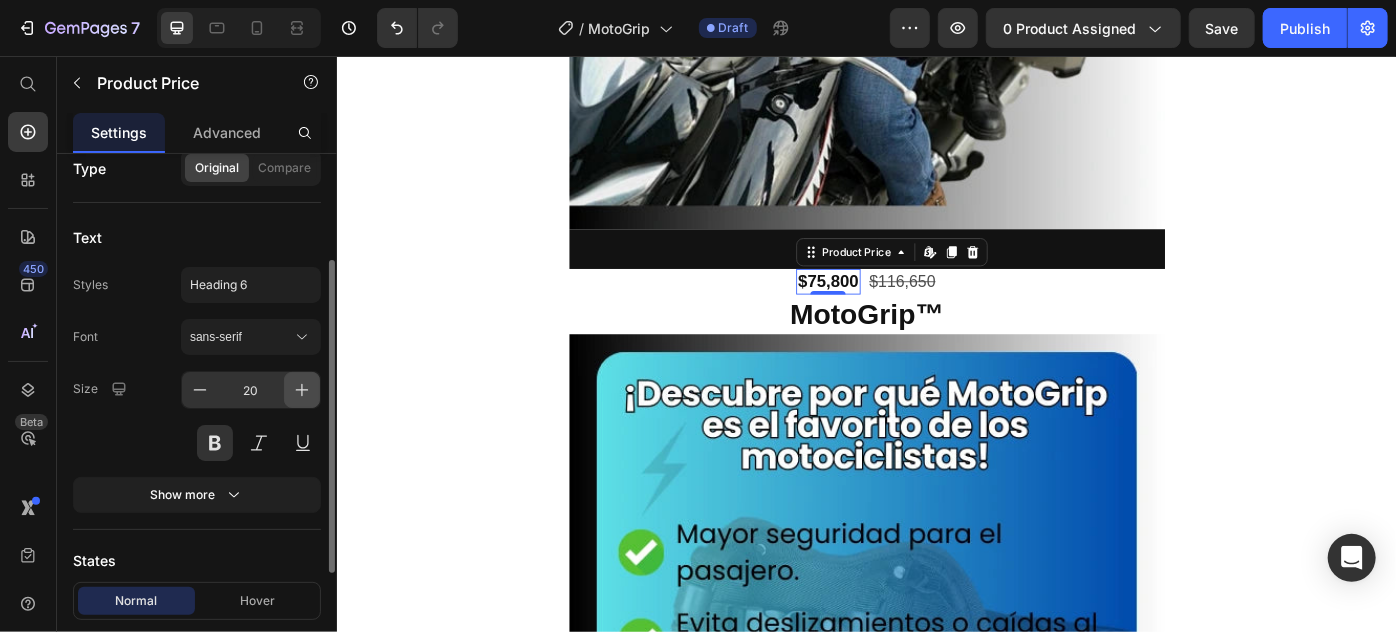 click 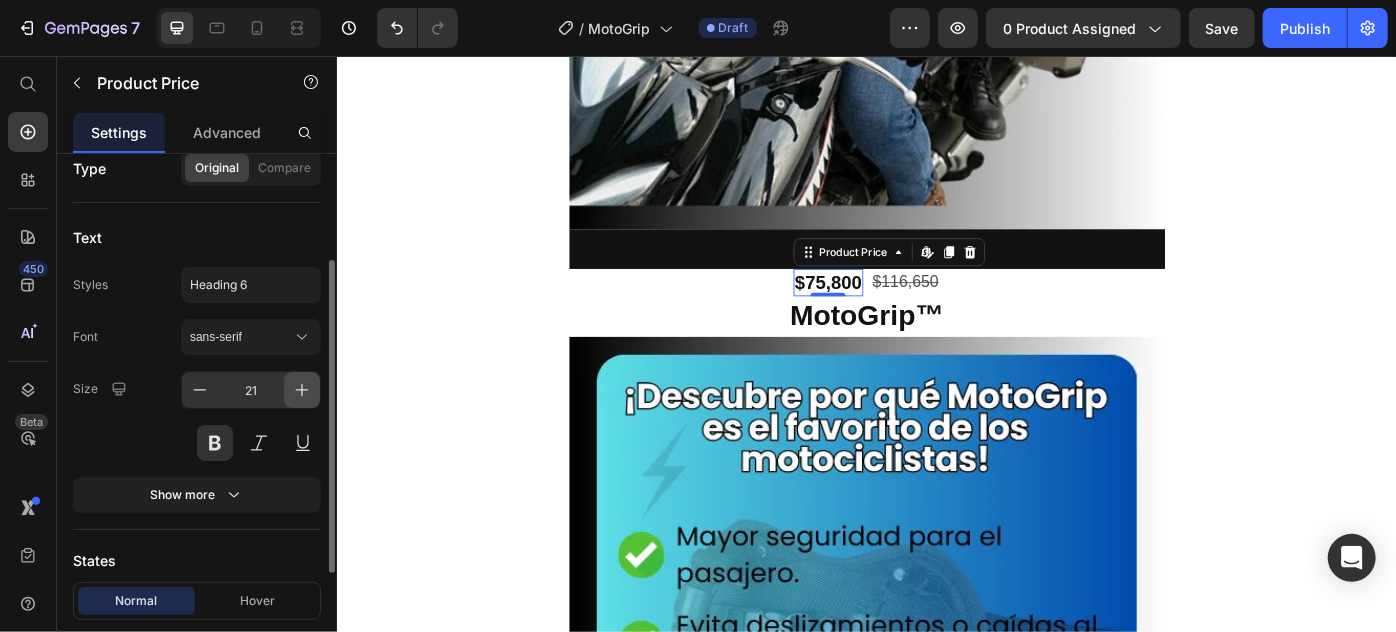 click 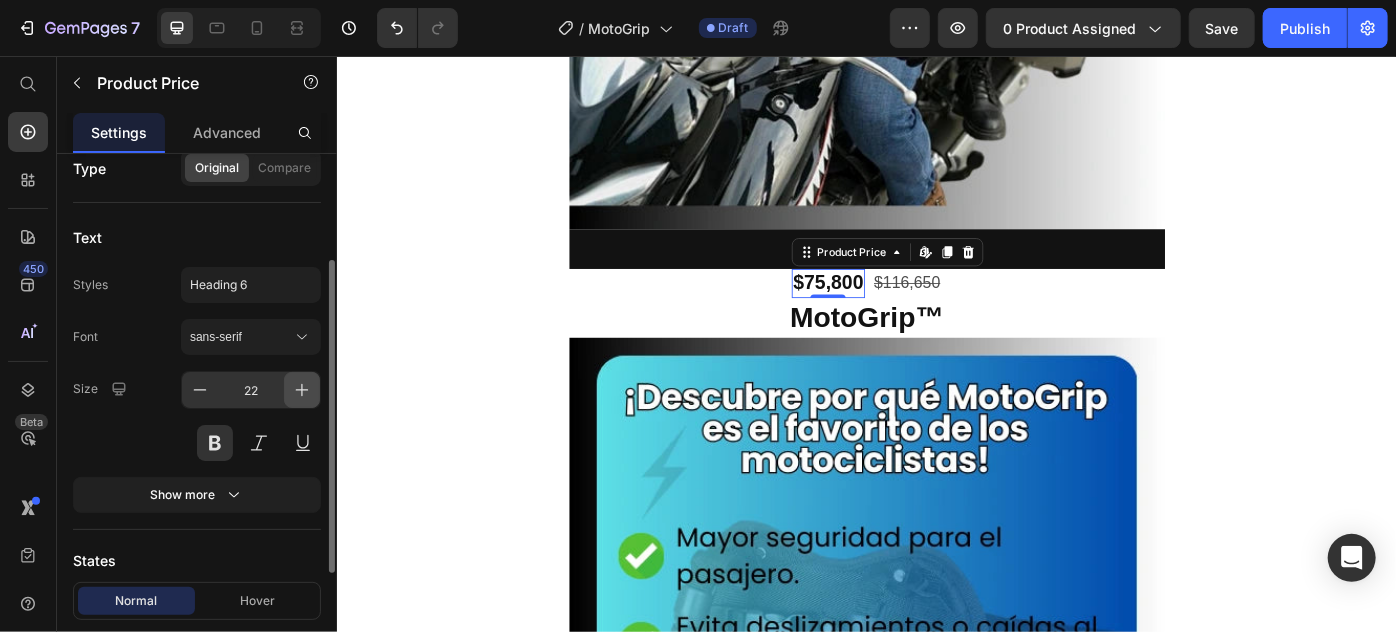 click 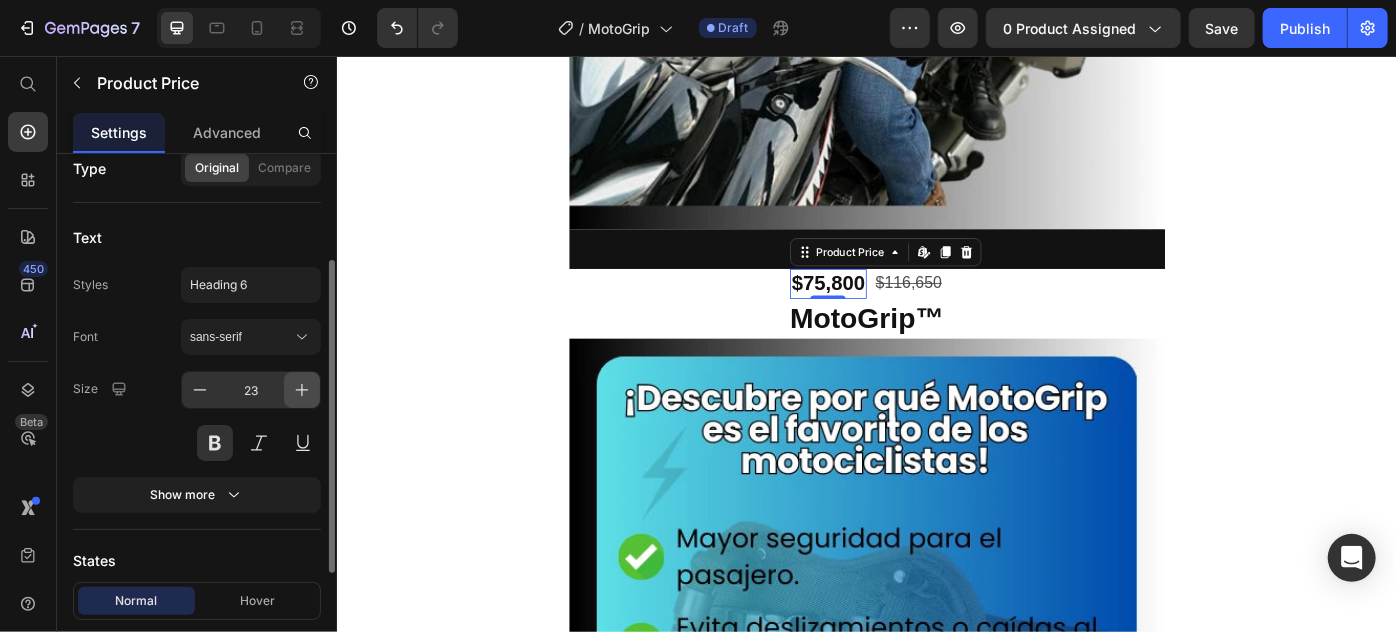 click 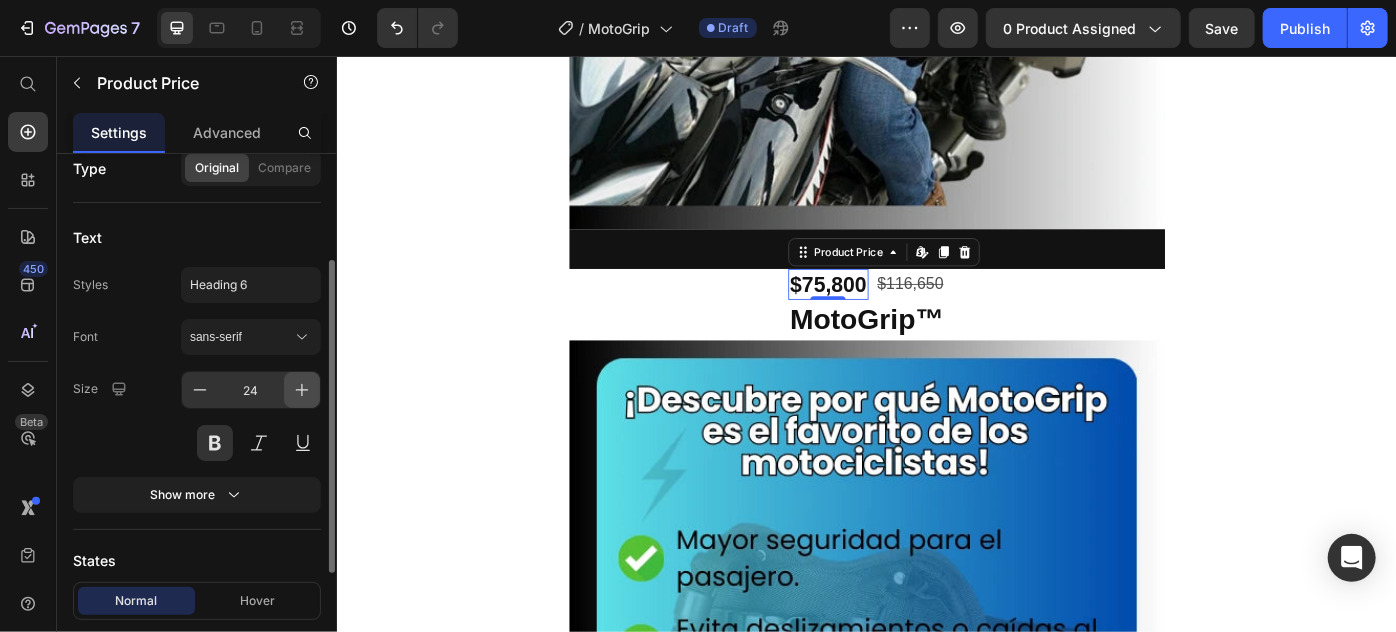click 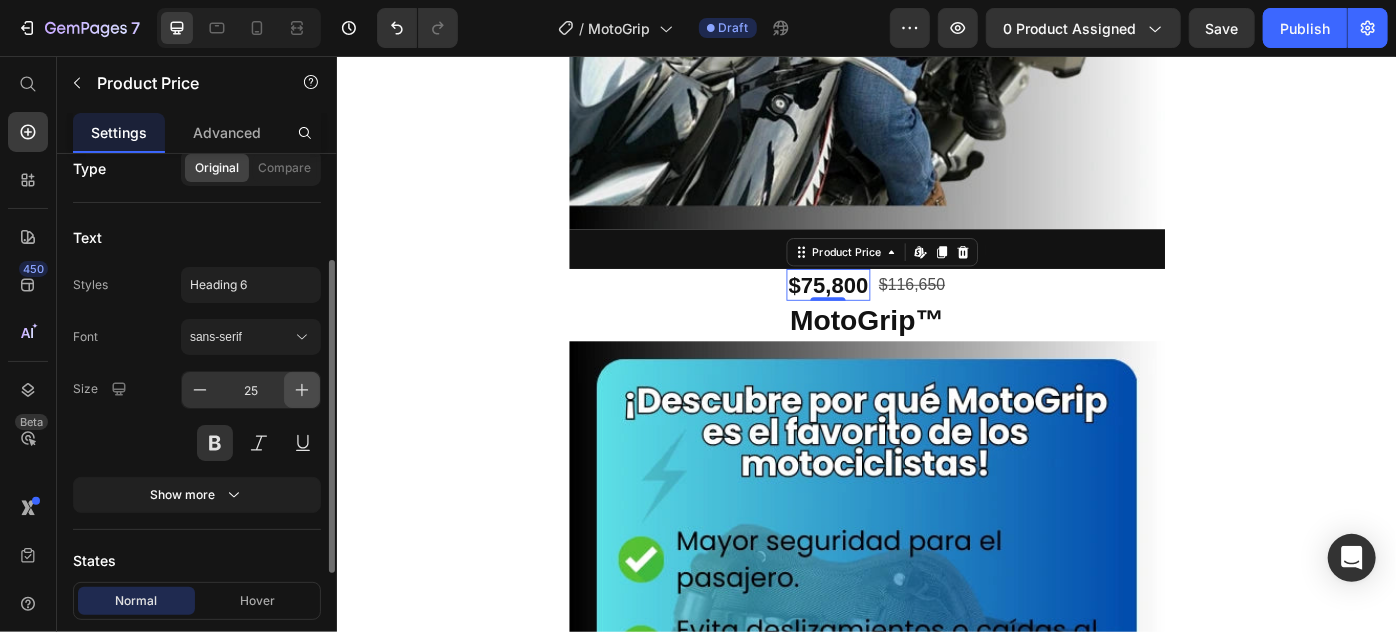 click 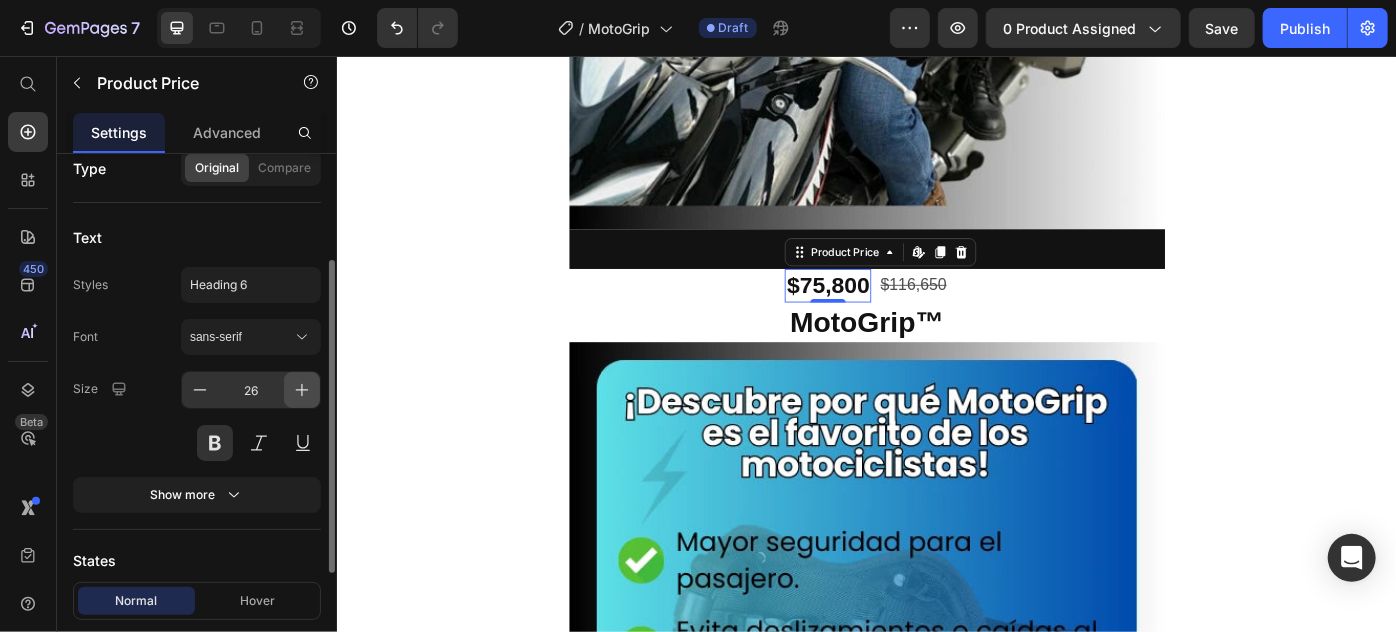 click 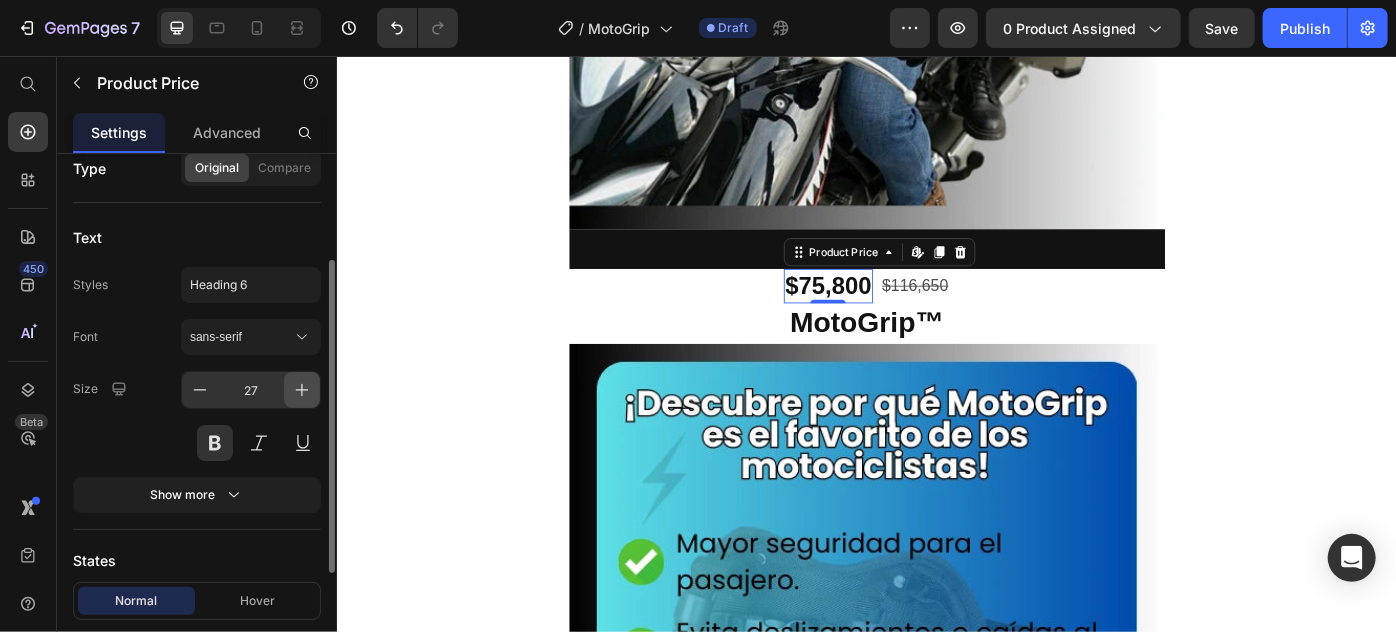 click 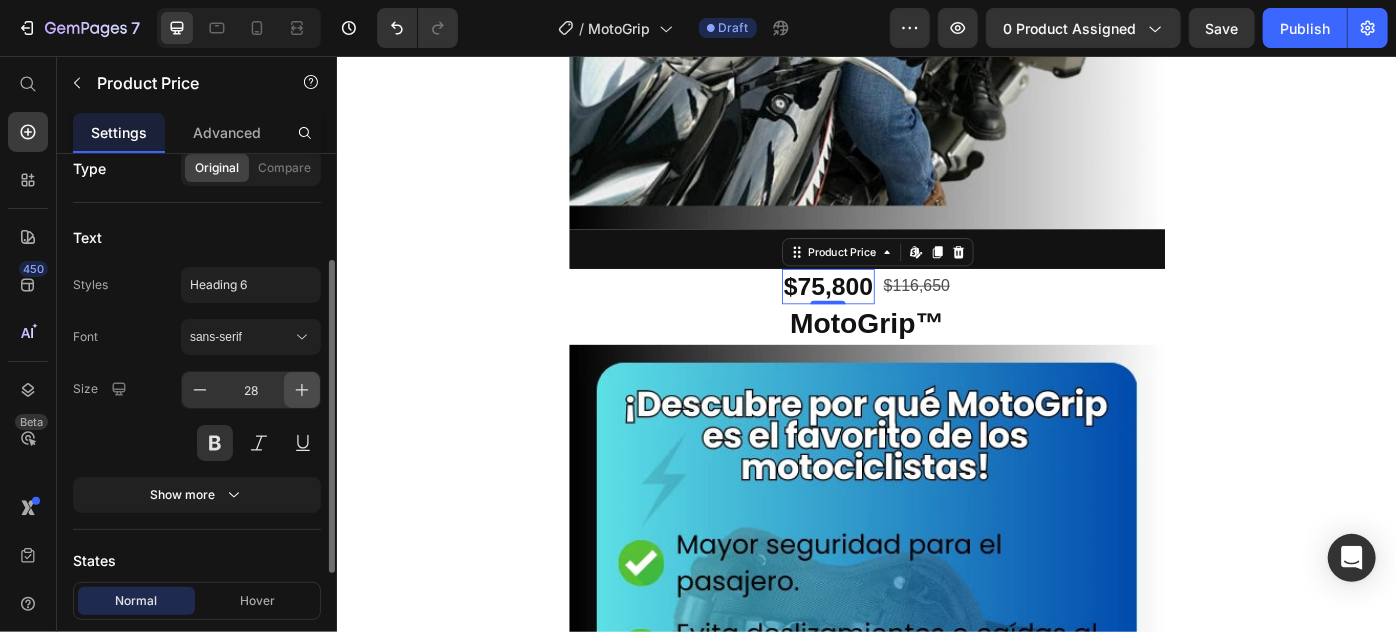 click 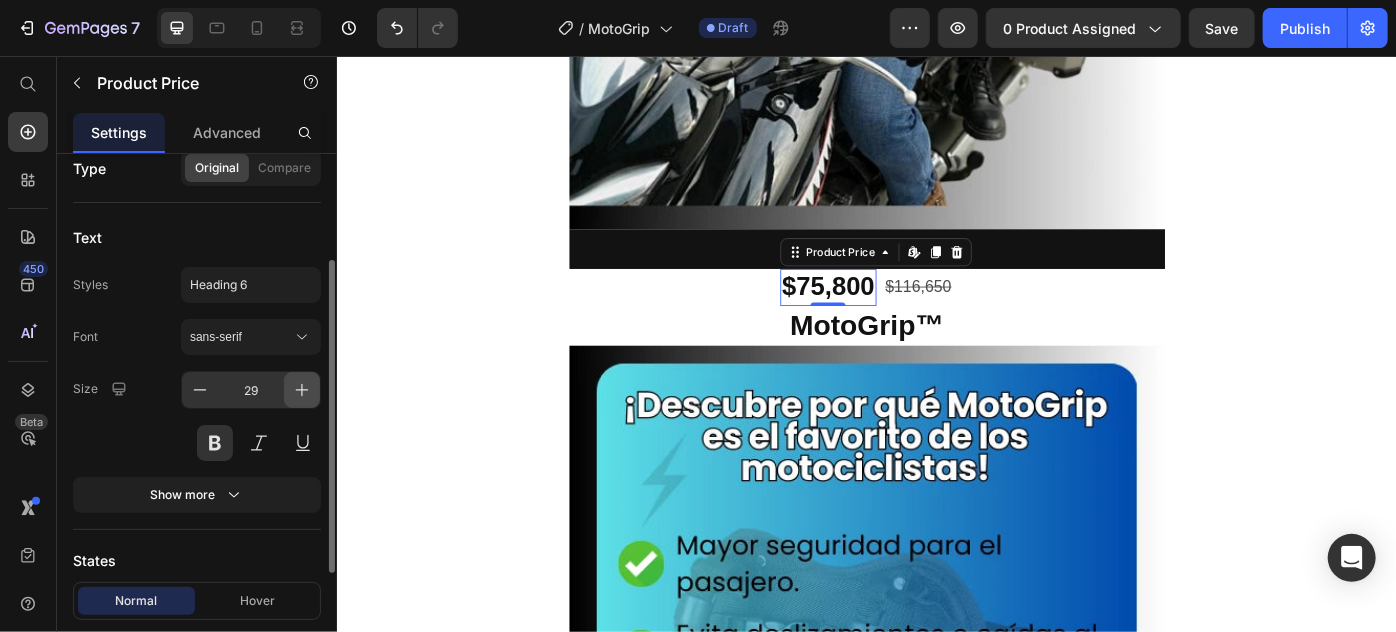 click 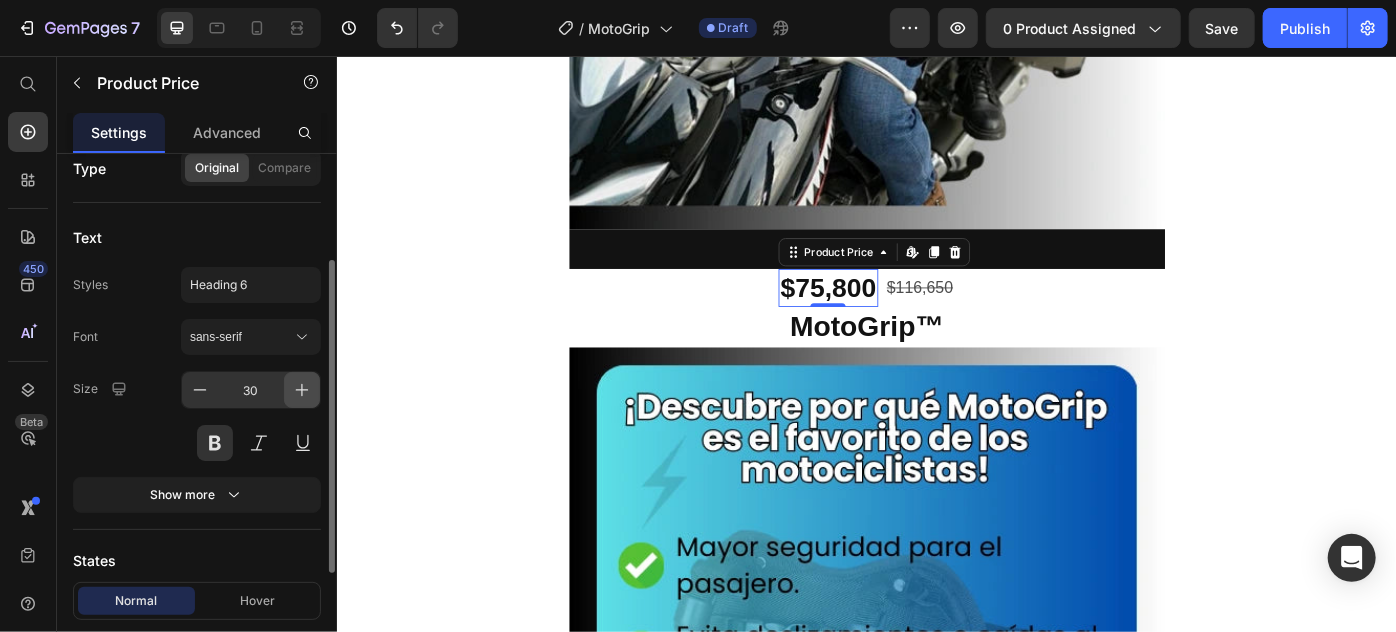 click 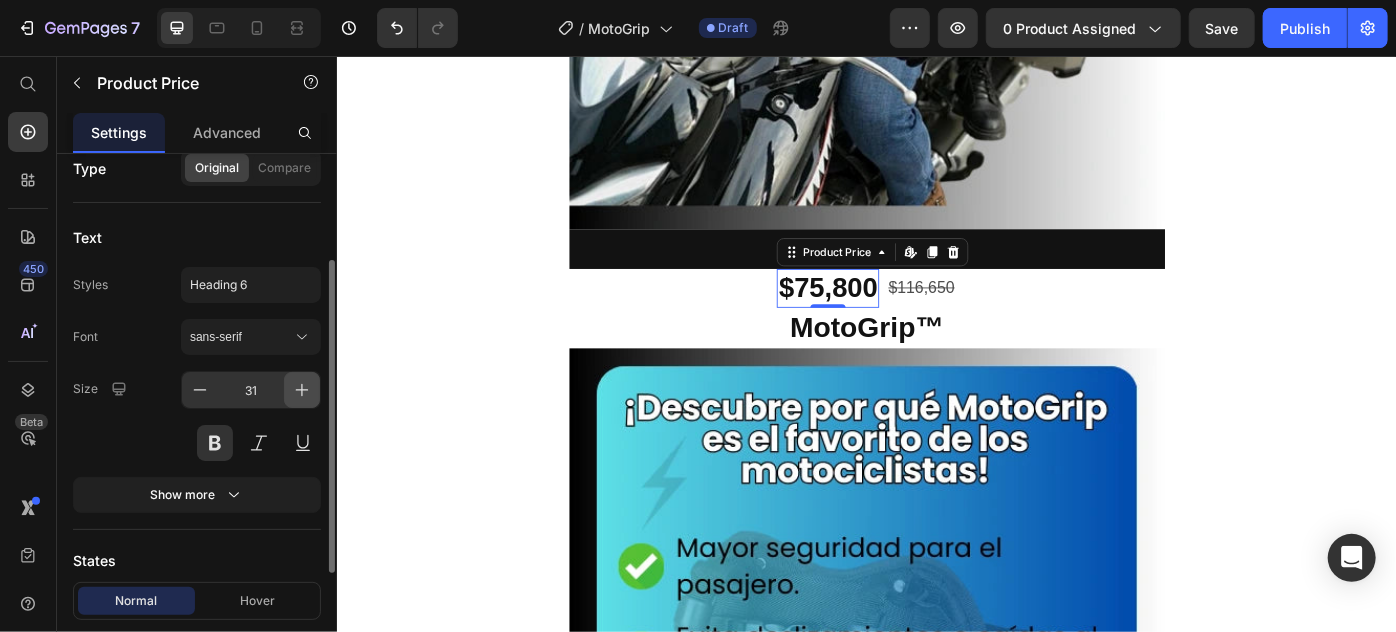 click 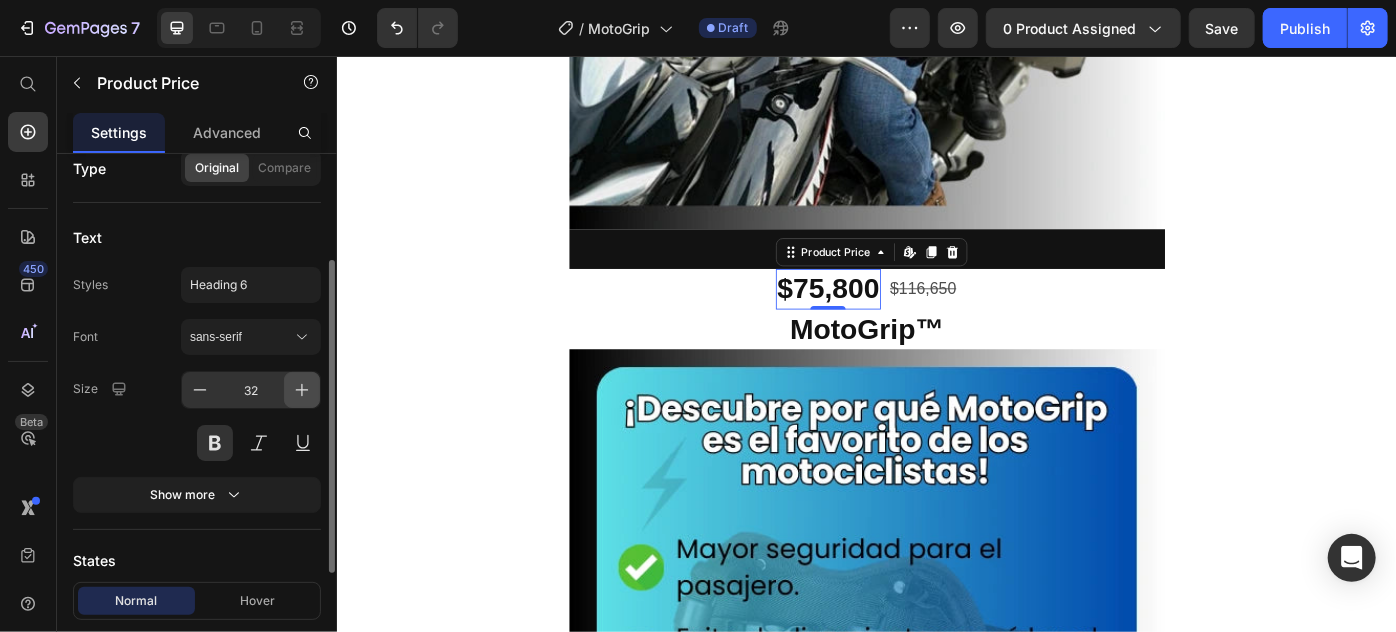 click 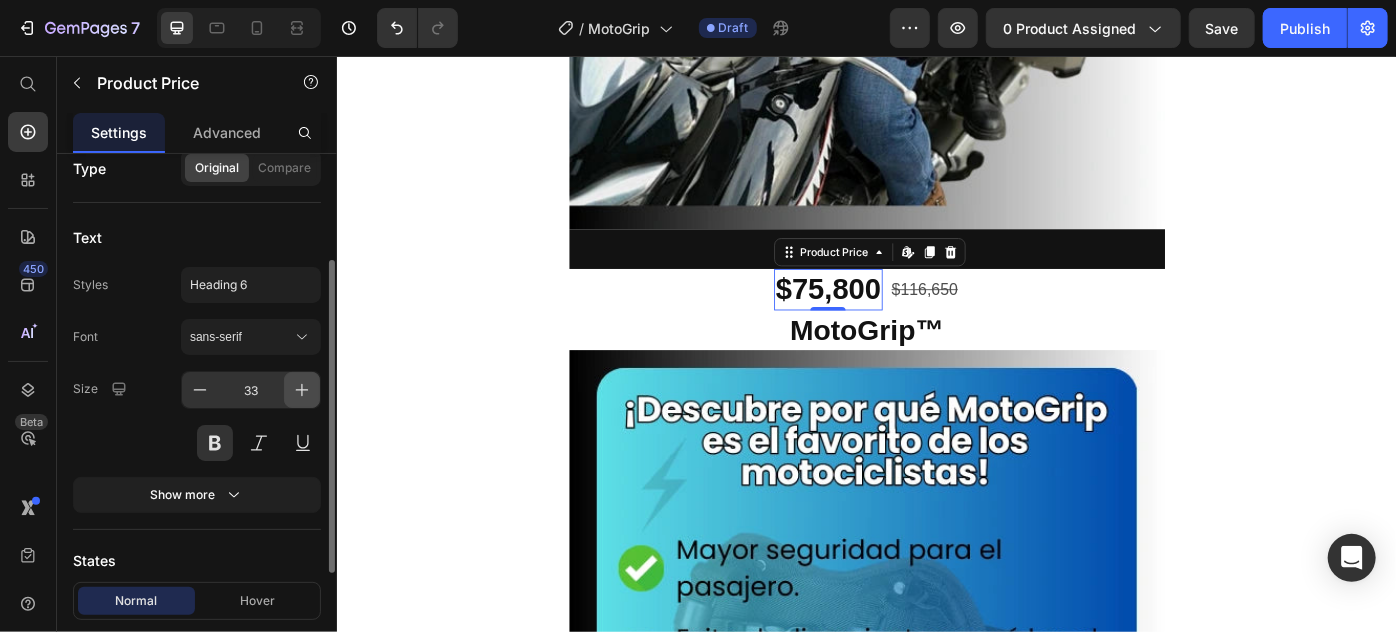 click 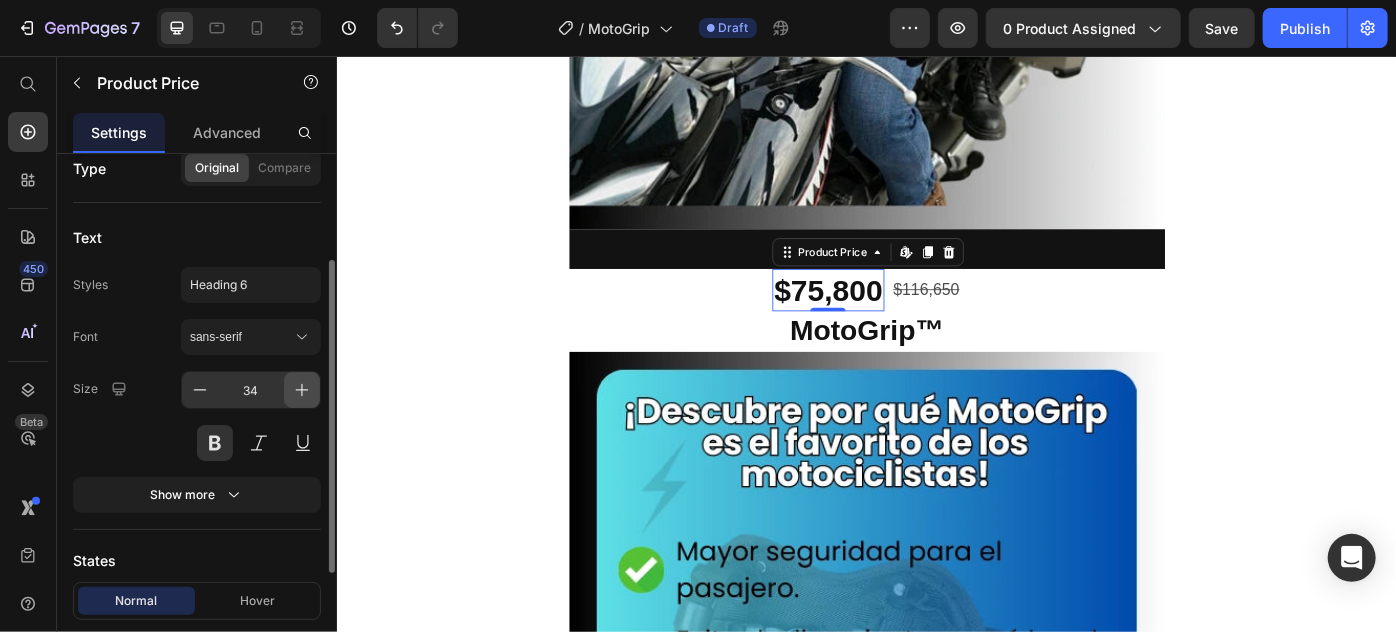 click 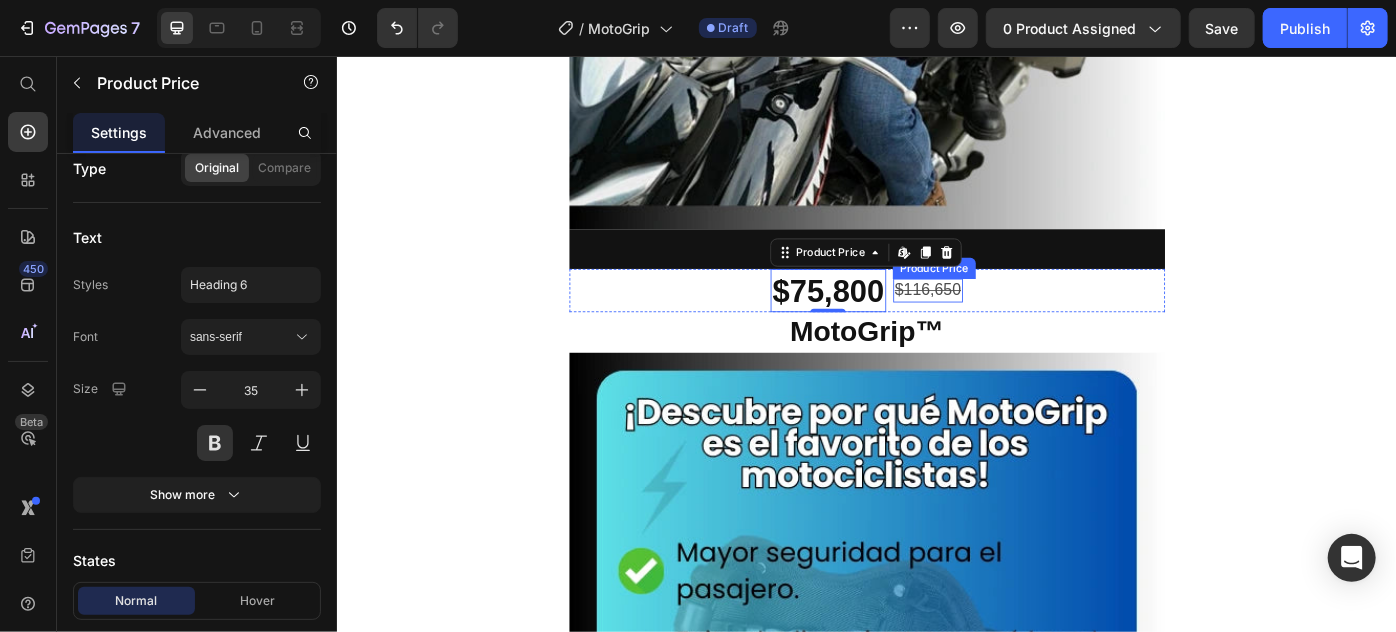 click on "$116,650" at bounding box center (1005, 320) 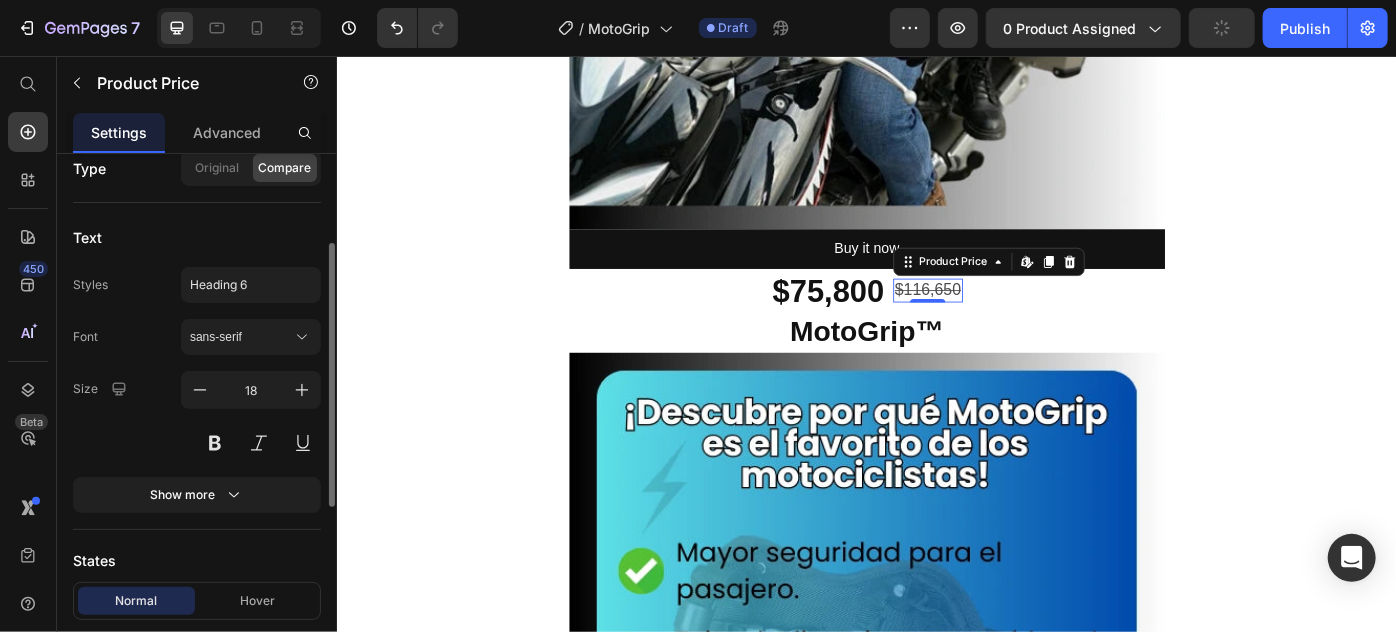 scroll, scrollTop: 181, scrollLeft: 0, axis: vertical 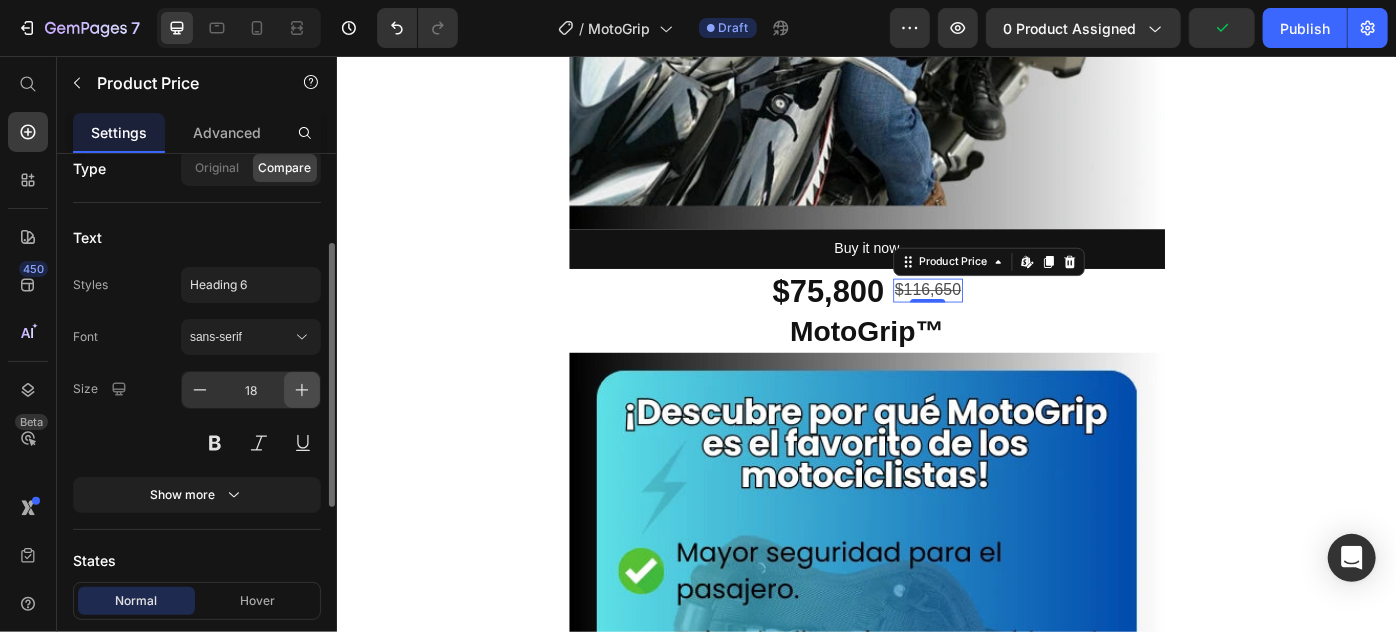click 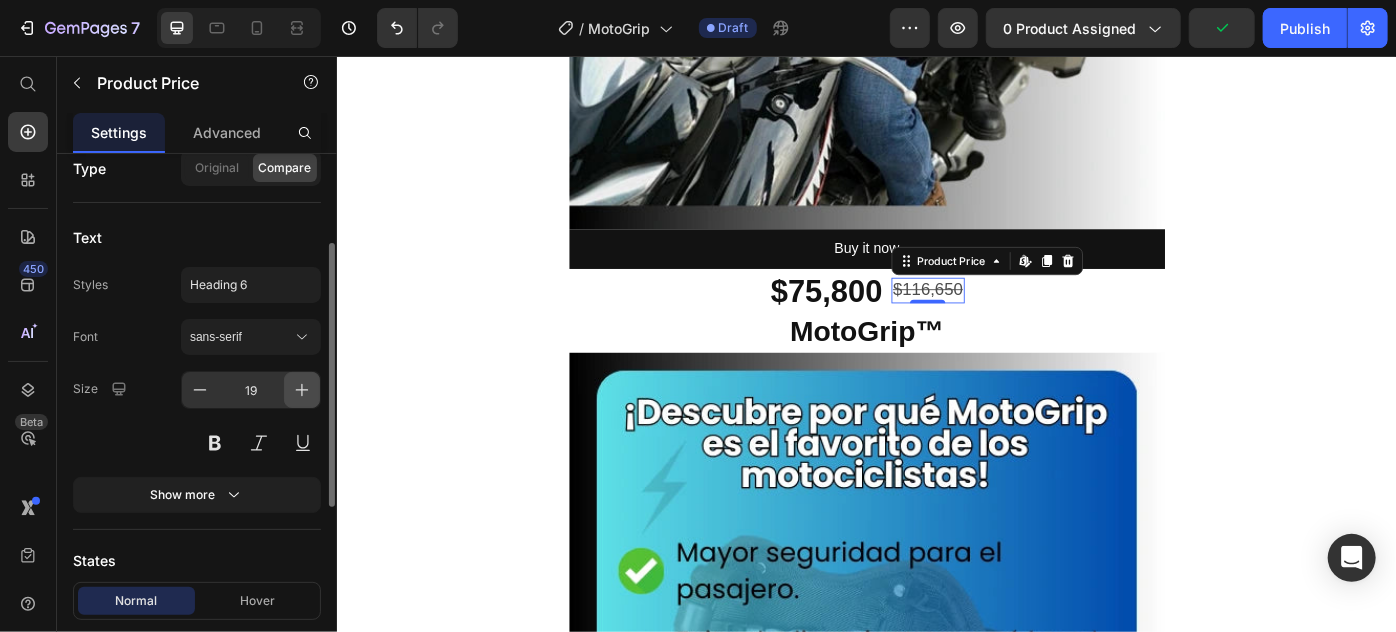 click 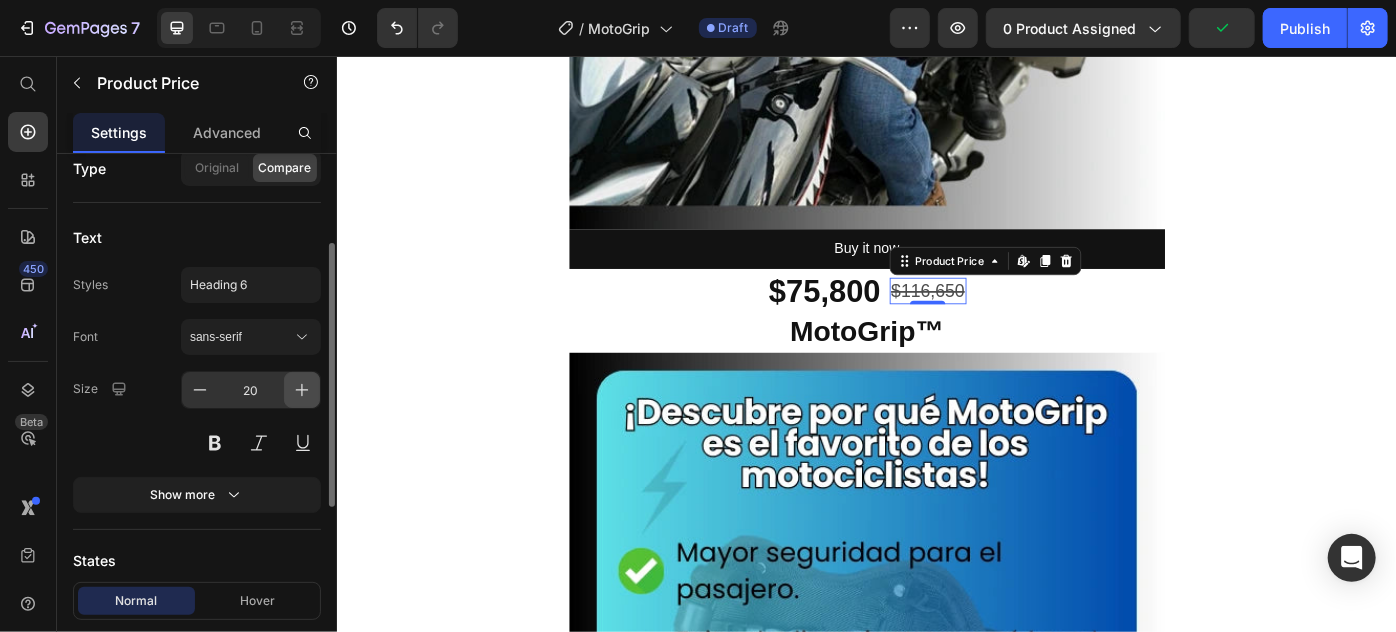 click 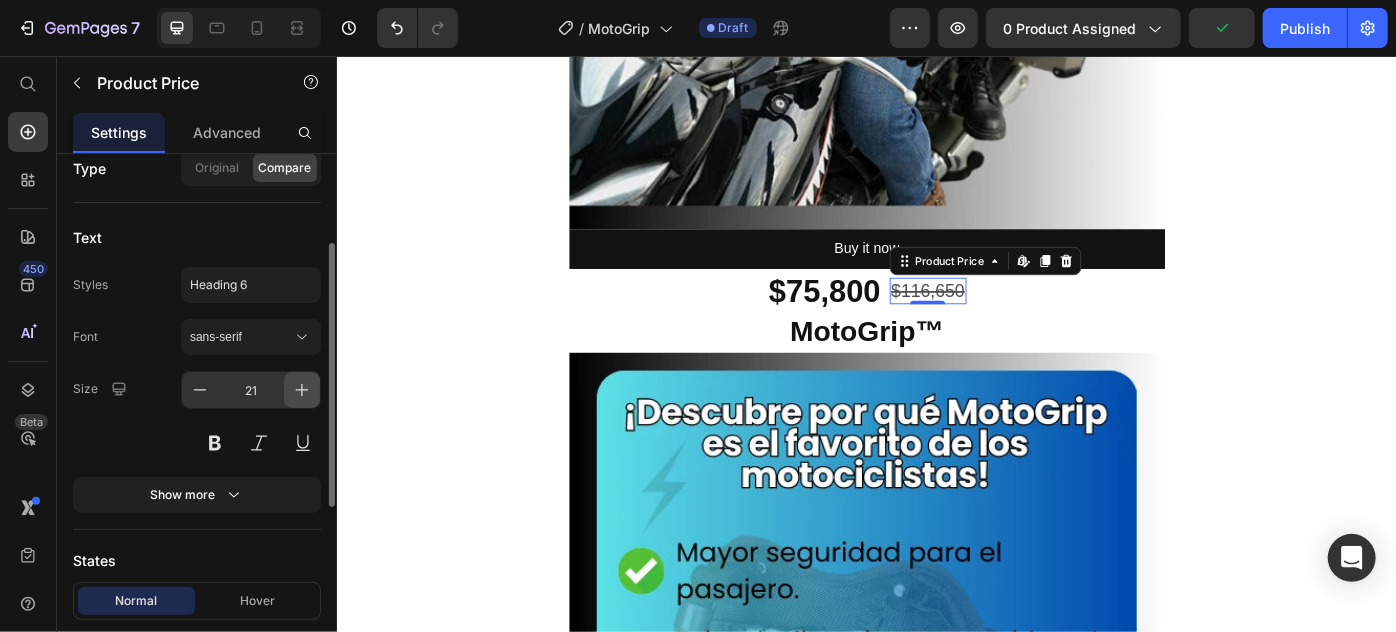 click 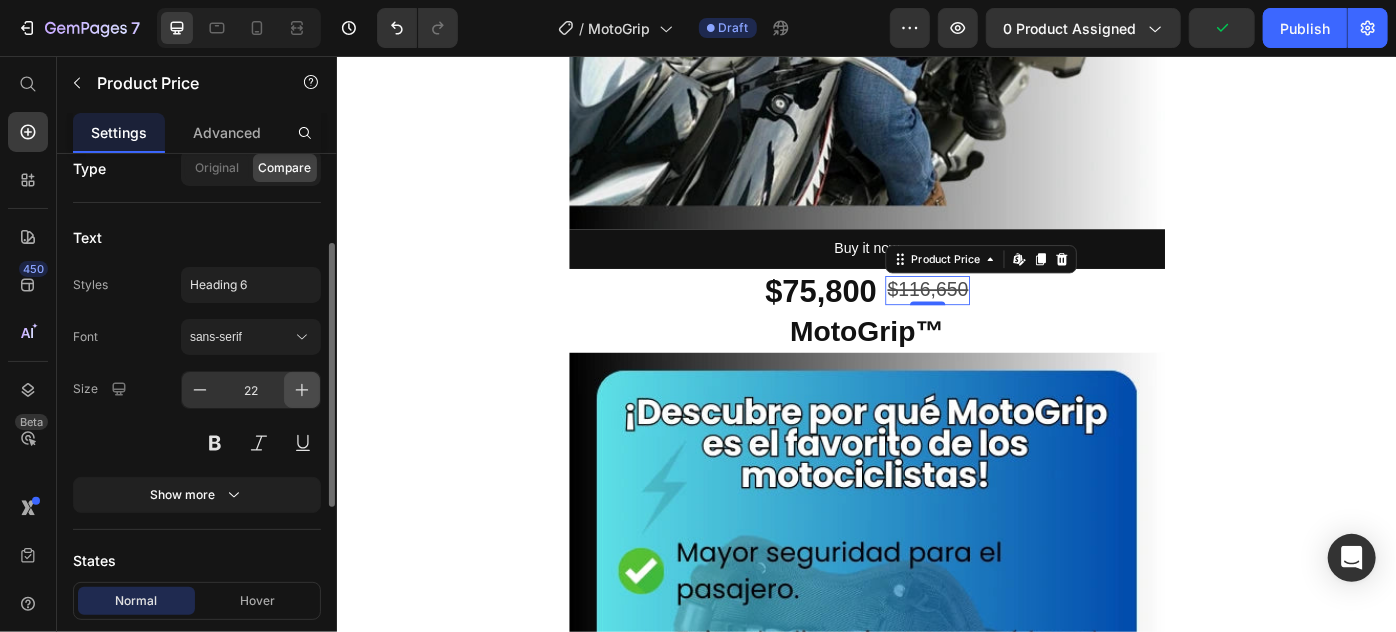 click 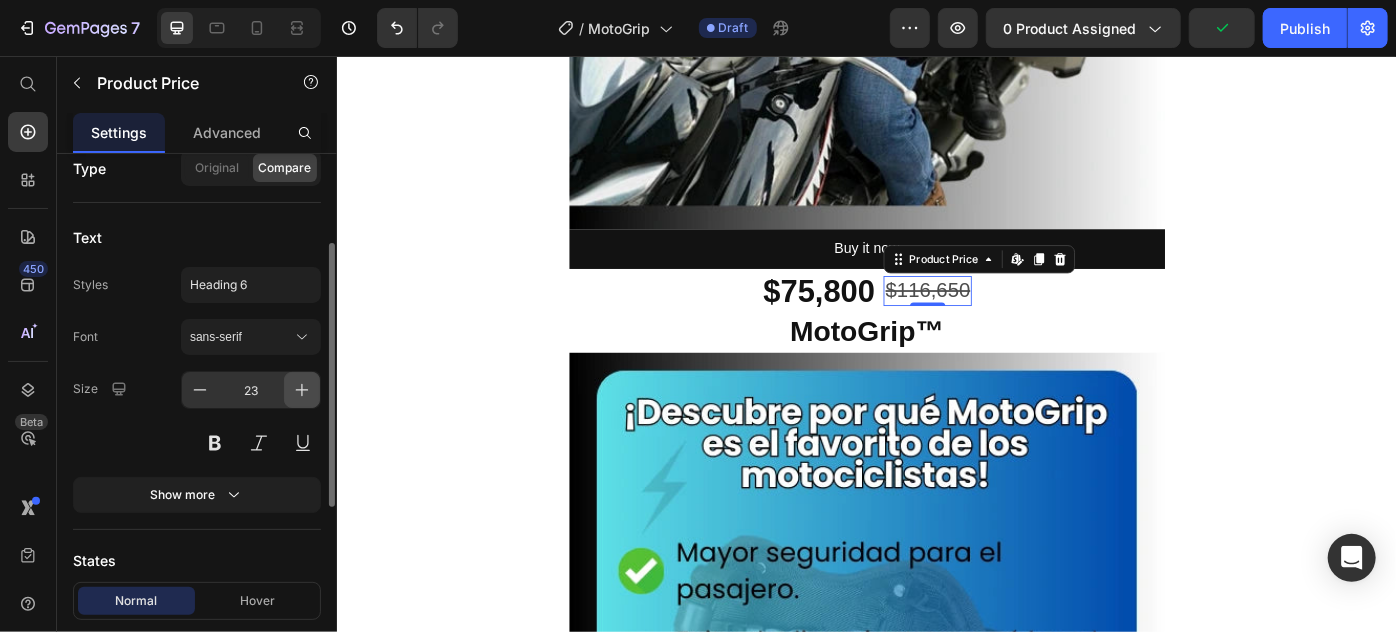 click 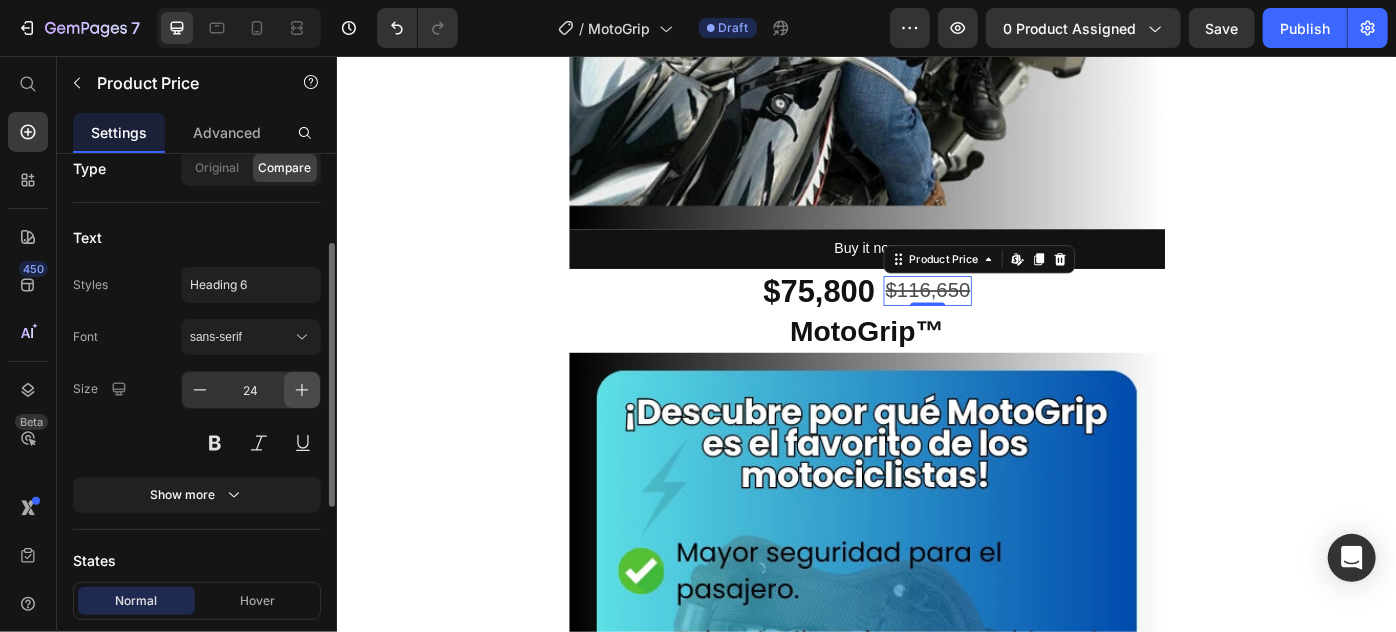 click 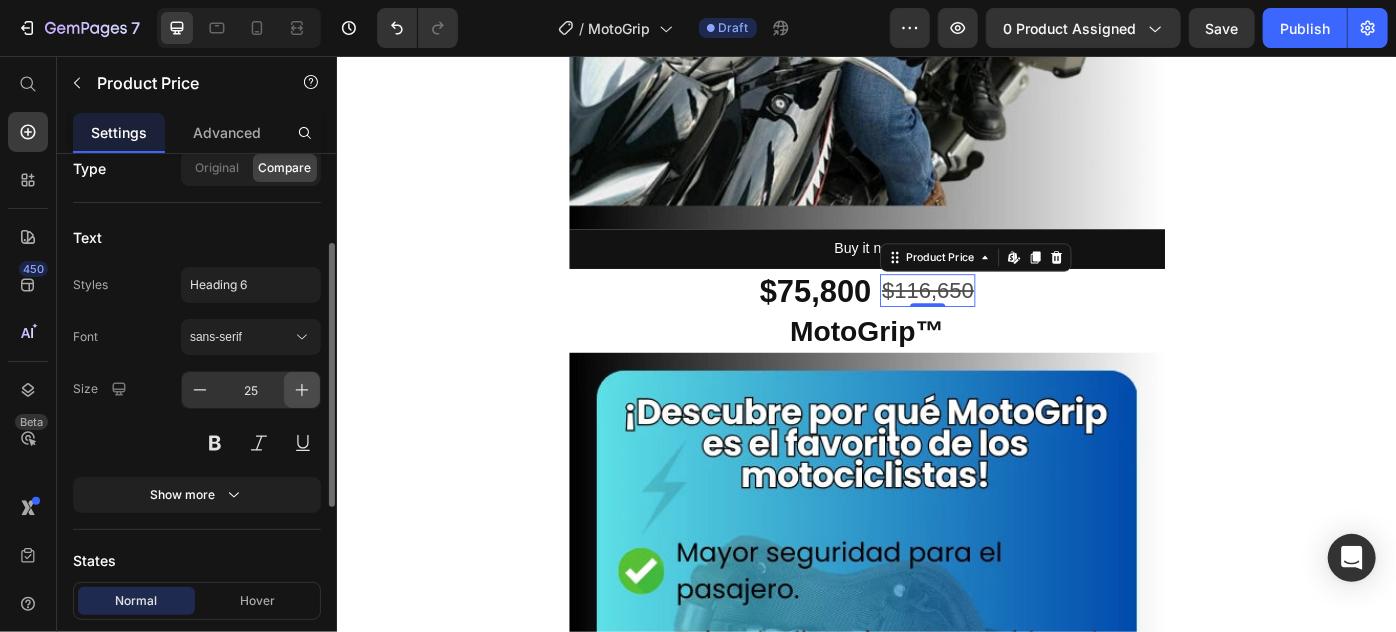 click 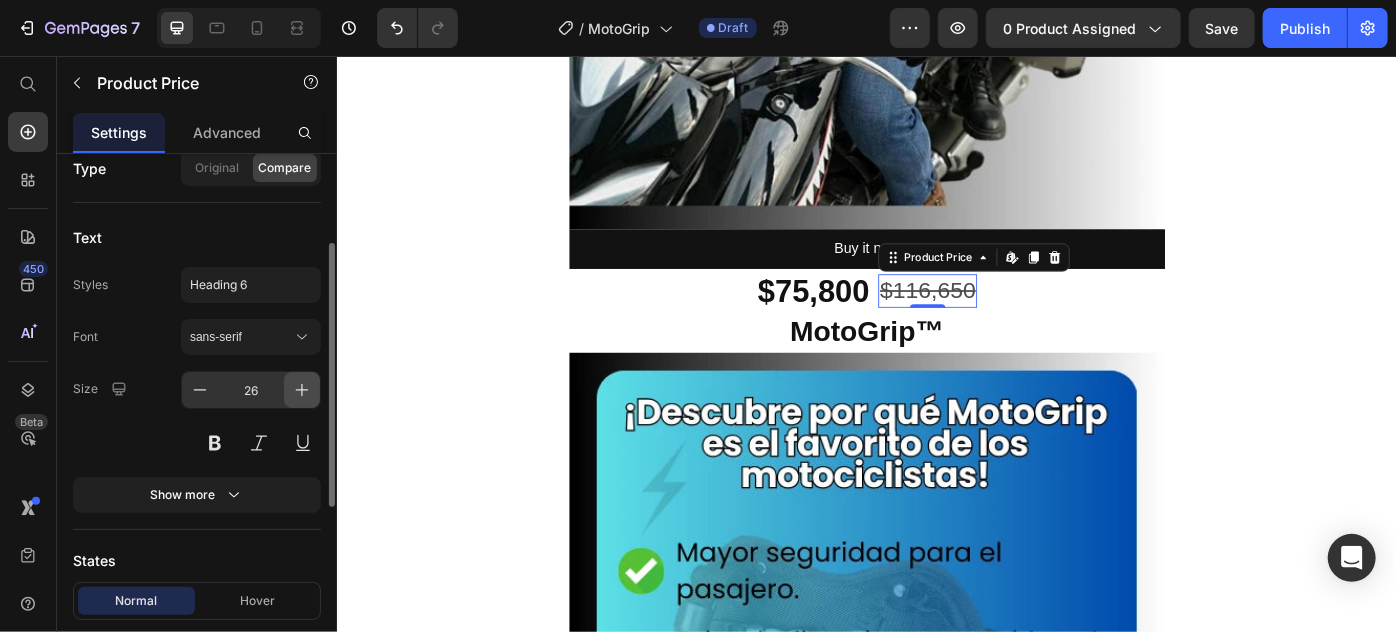 click 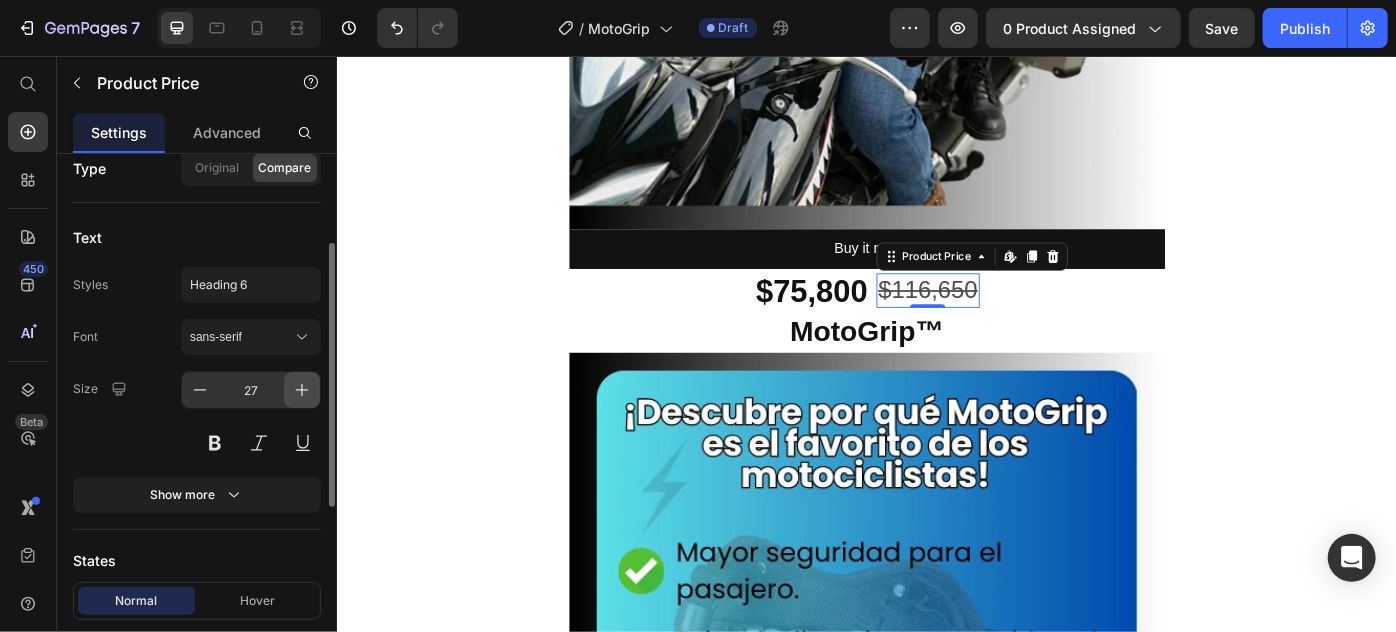 click 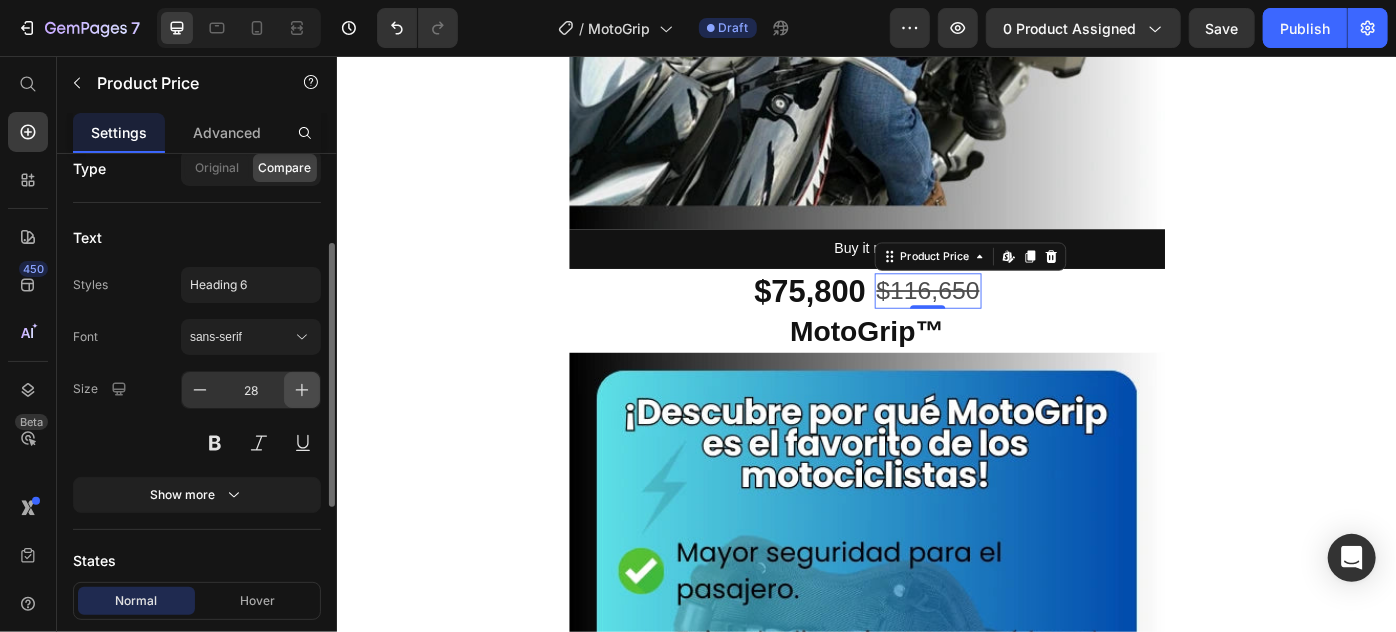 click 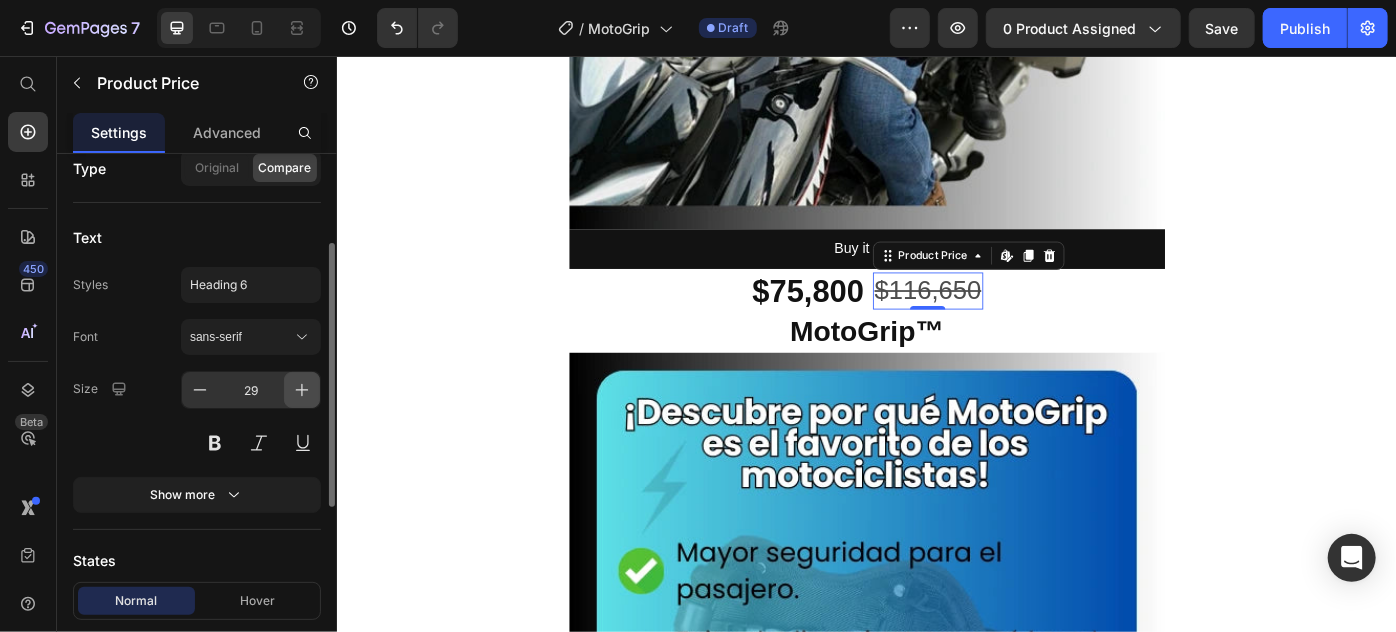click 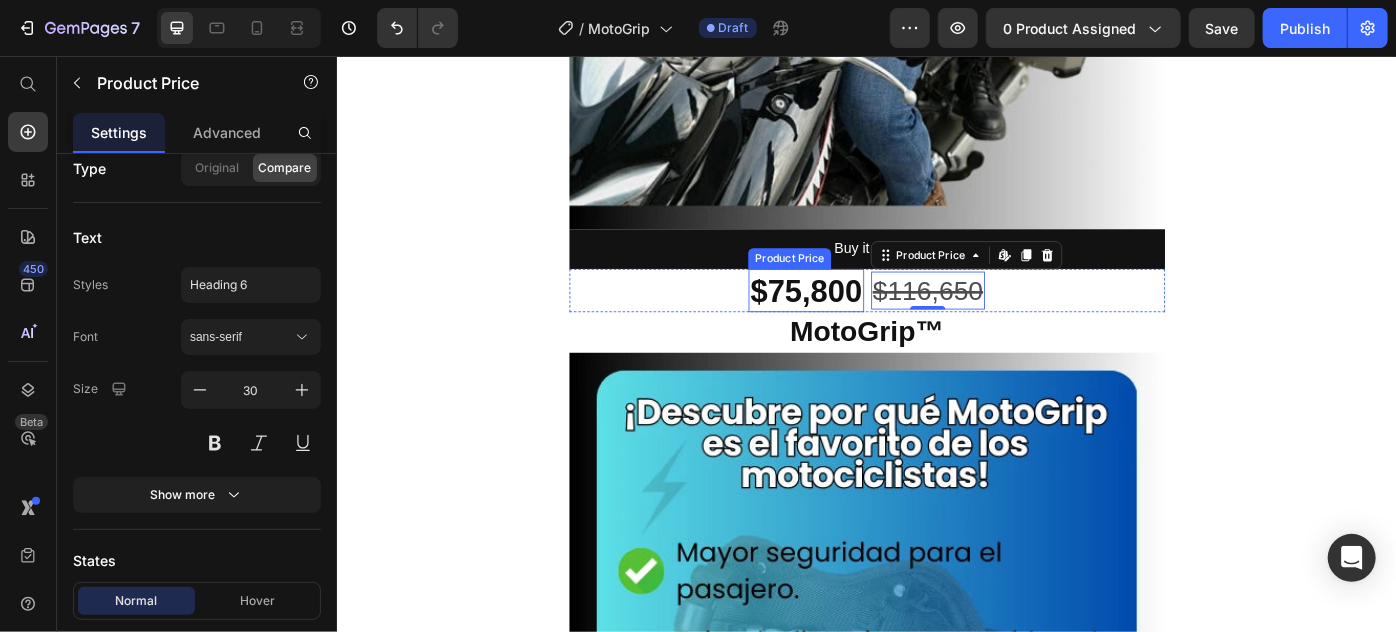 click on "$75,800" at bounding box center (867, 321) 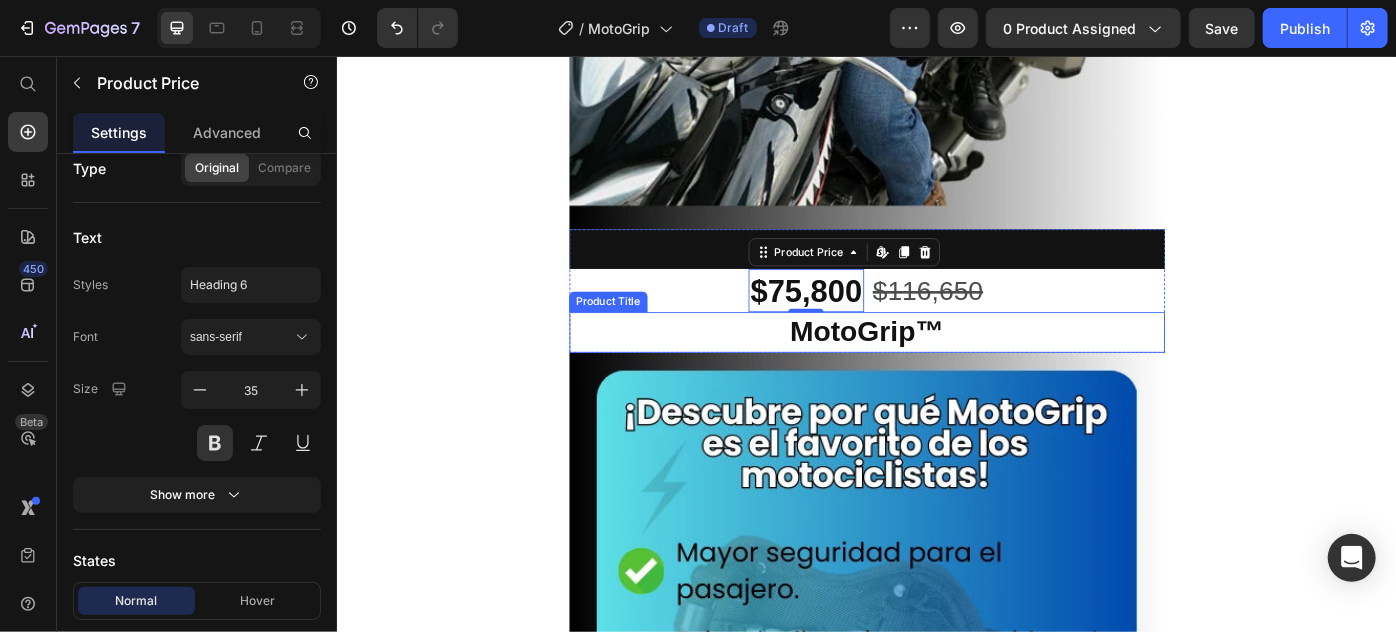 click on "MotoGrip™" at bounding box center [936, 368] 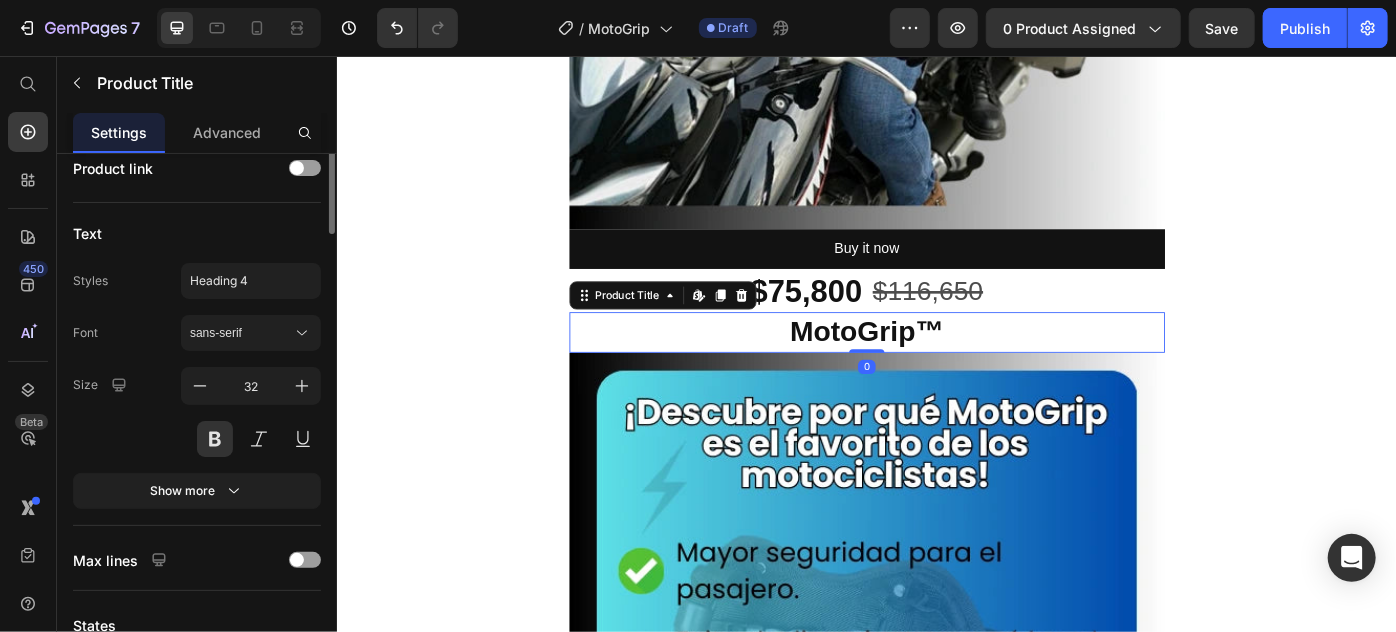 scroll, scrollTop: 0, scrollLeft: 0, axis: both 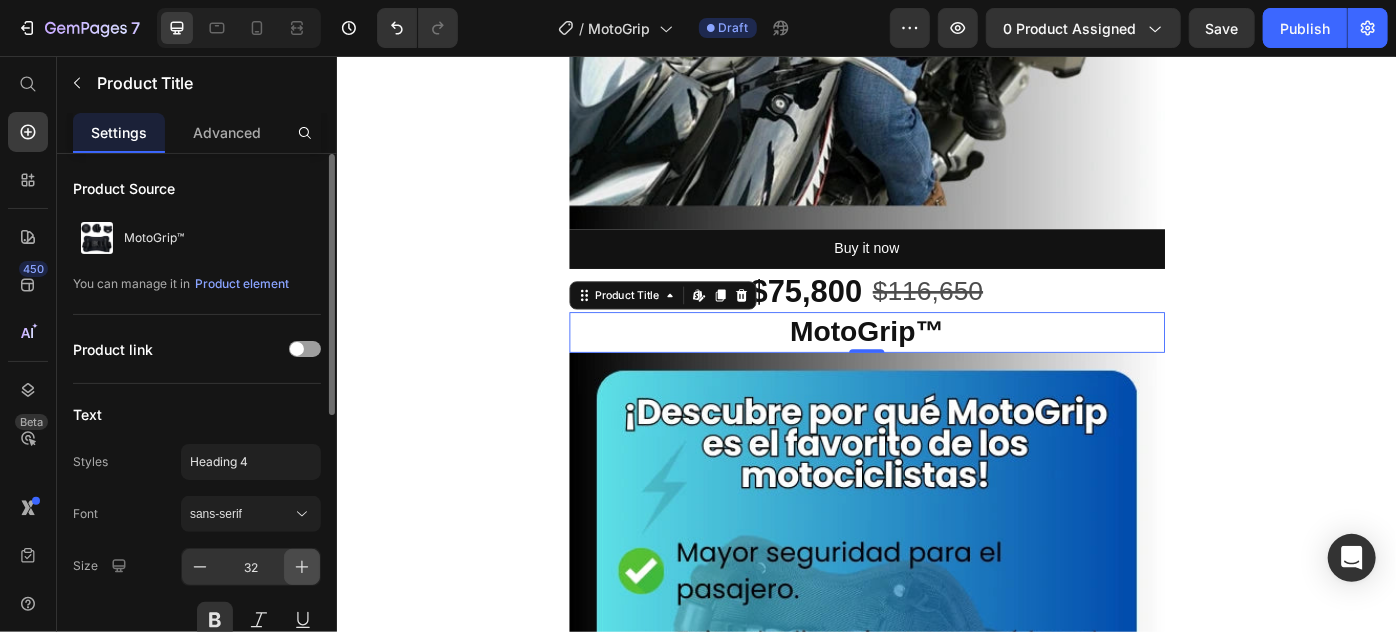 click 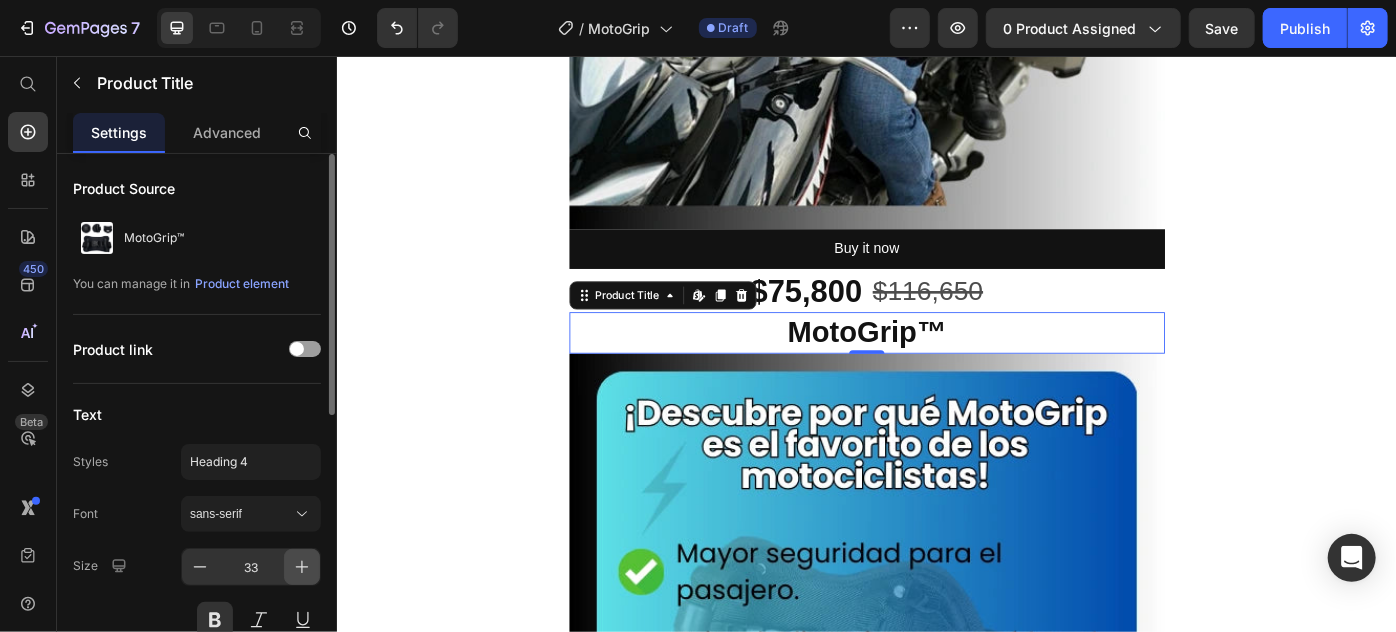 click 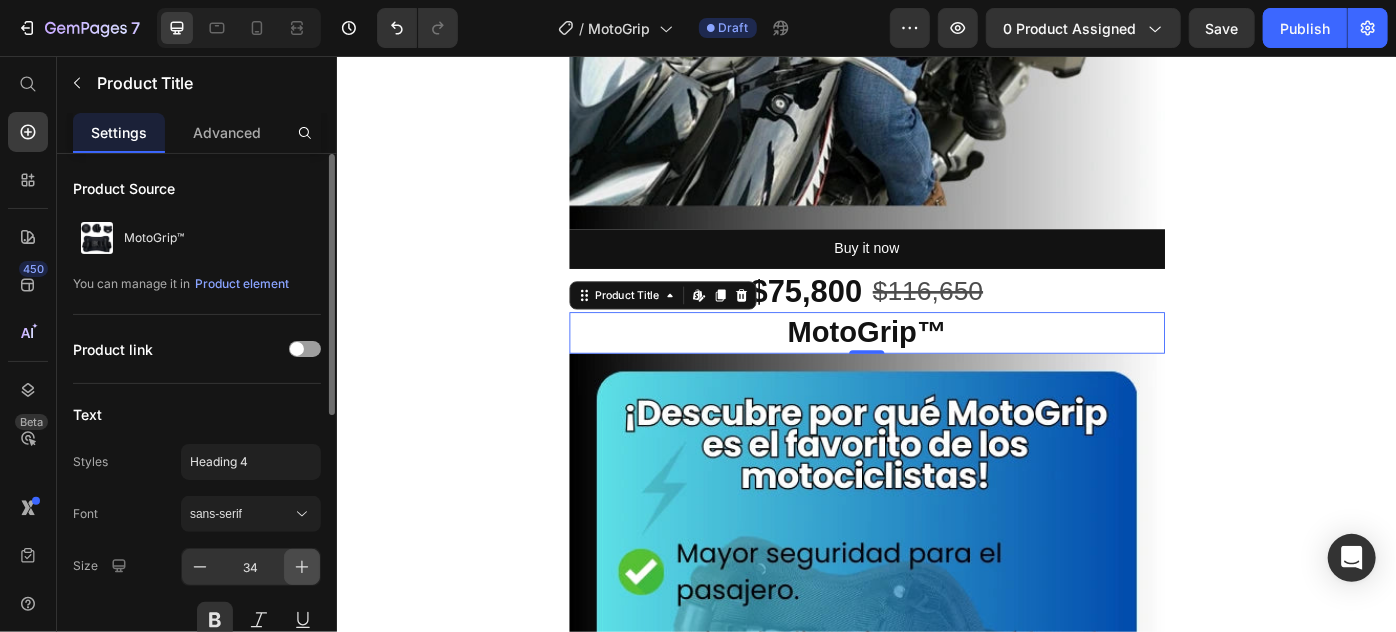 click 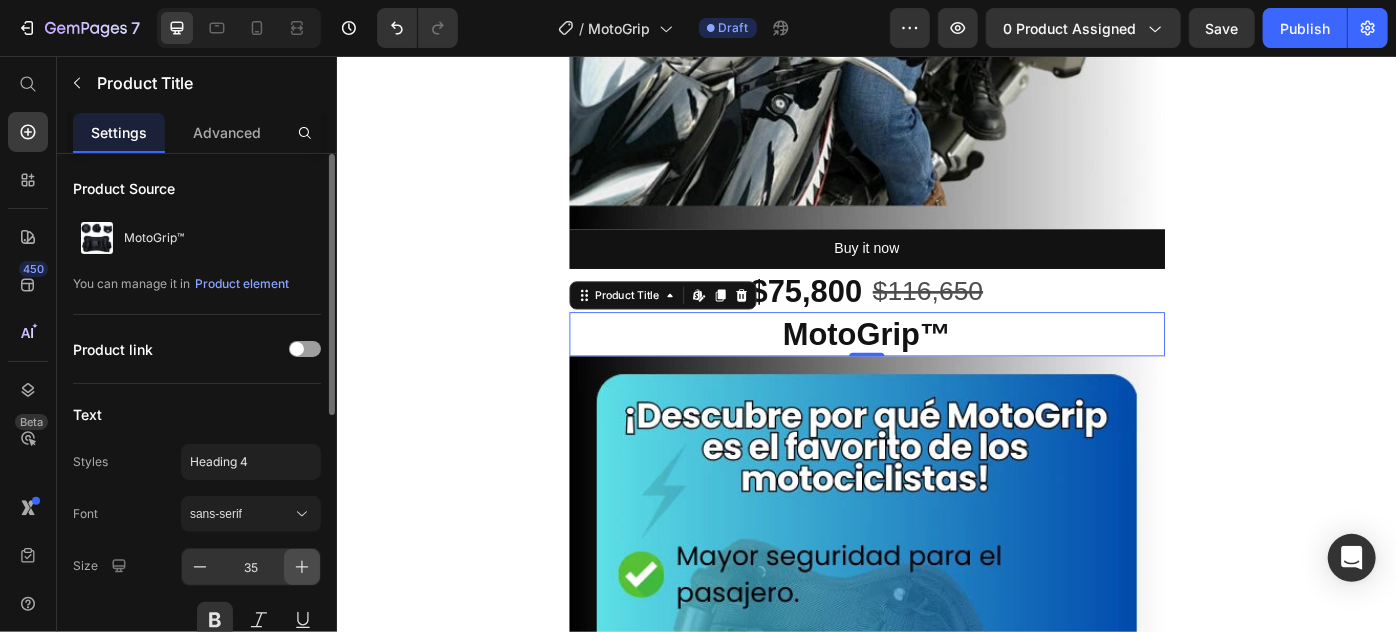click 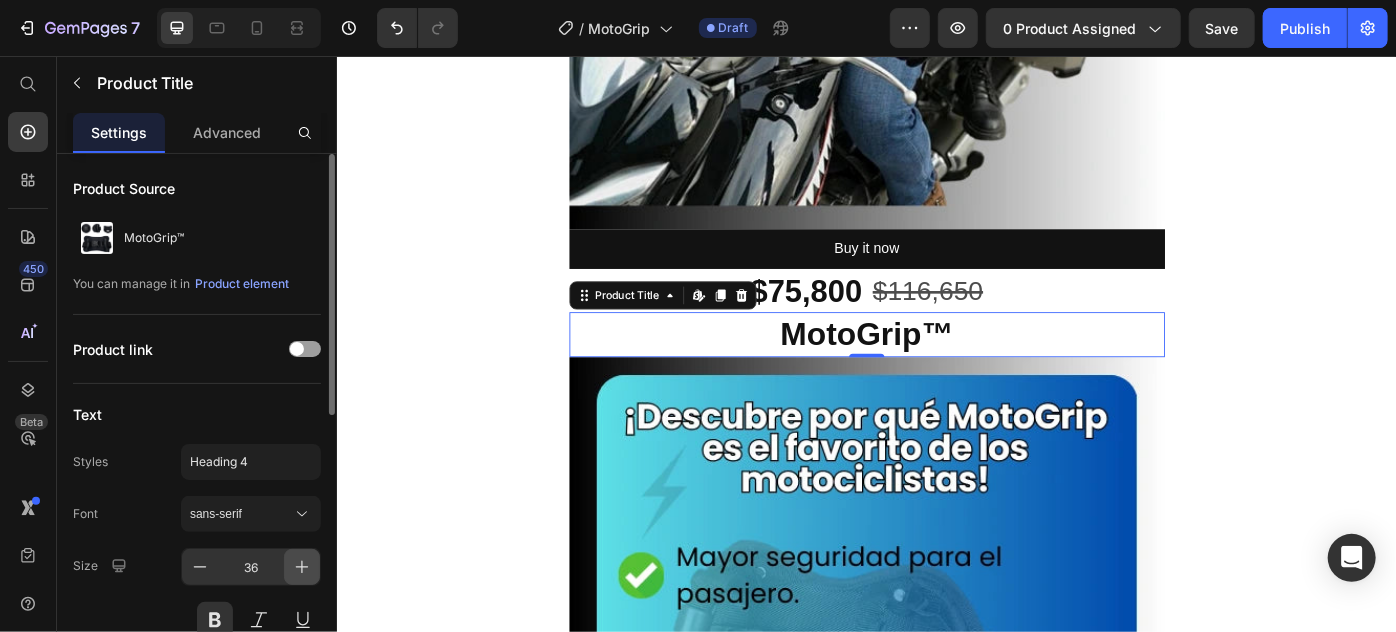 click 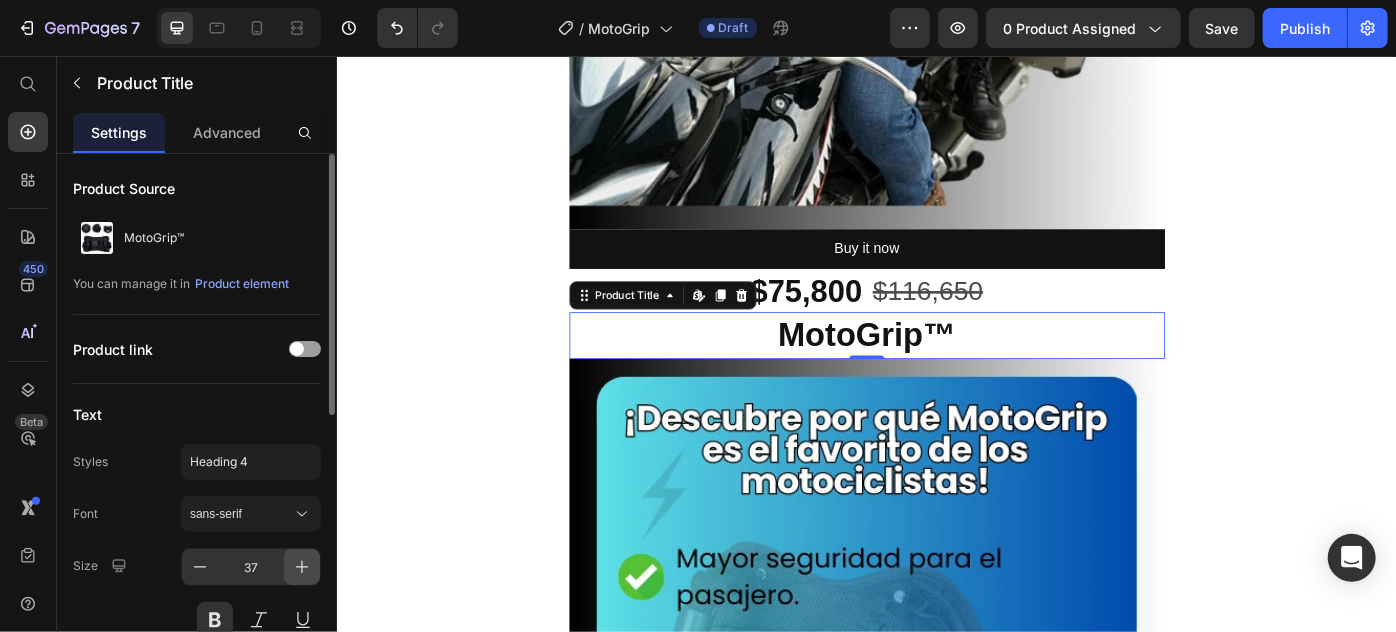 click 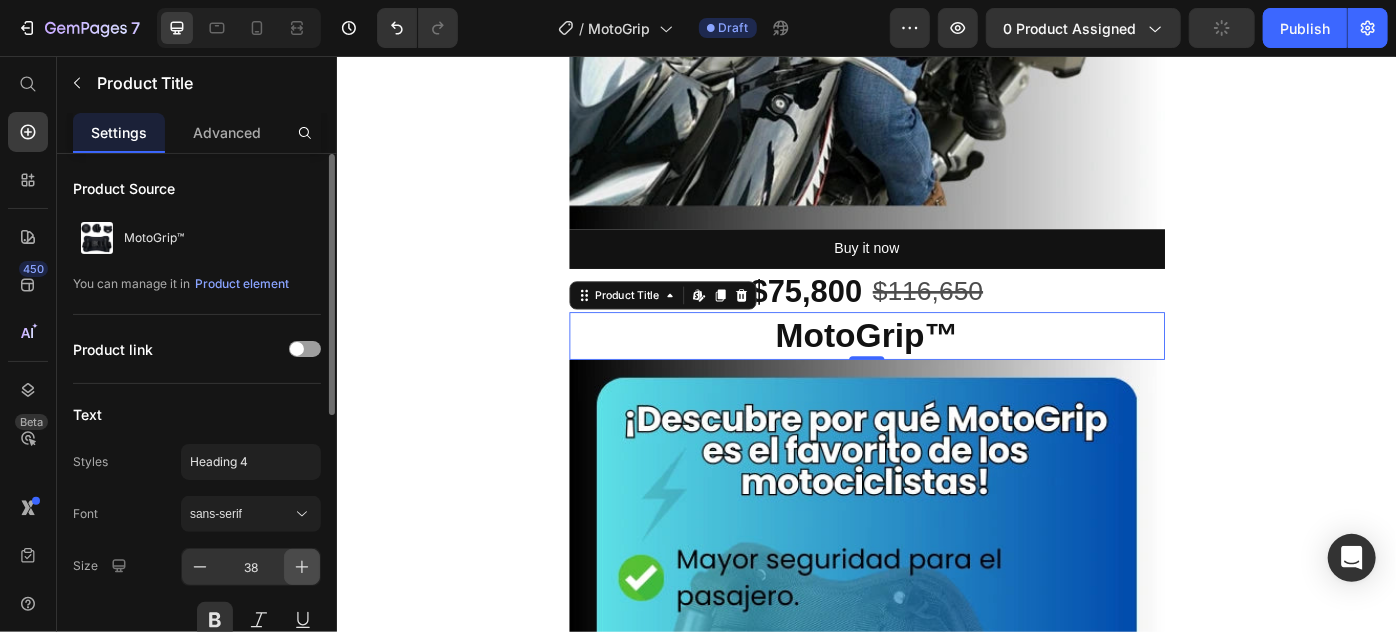 click 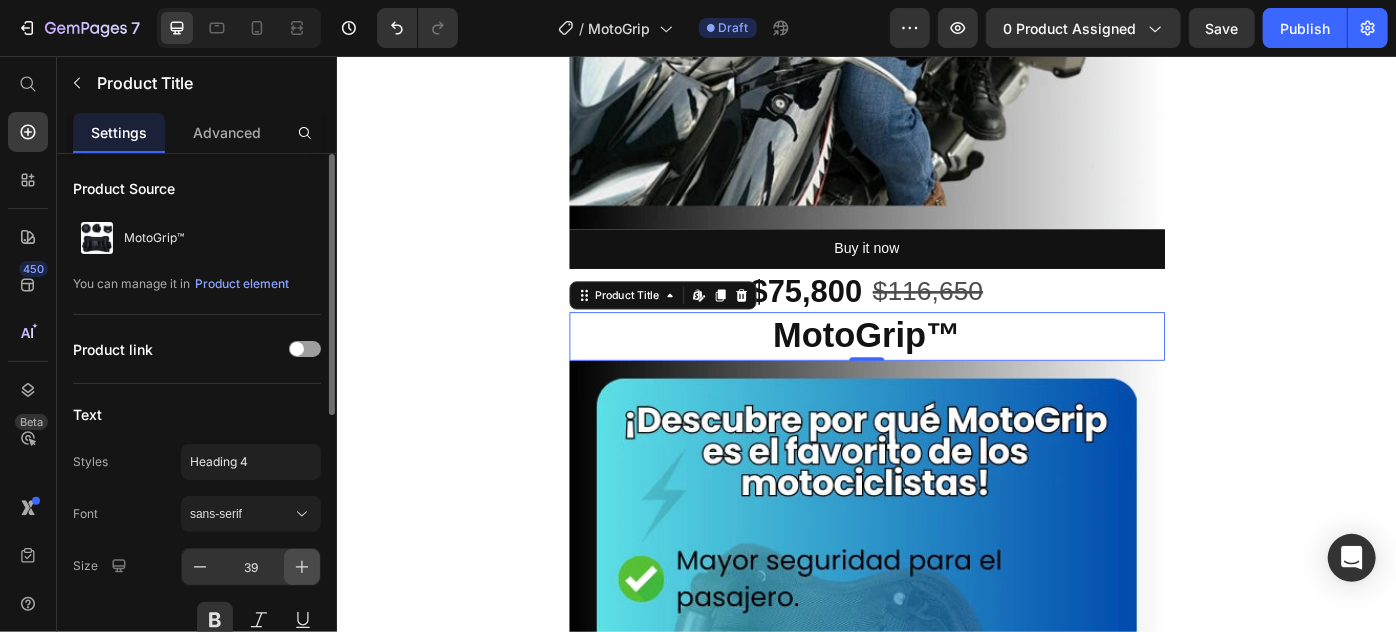 click 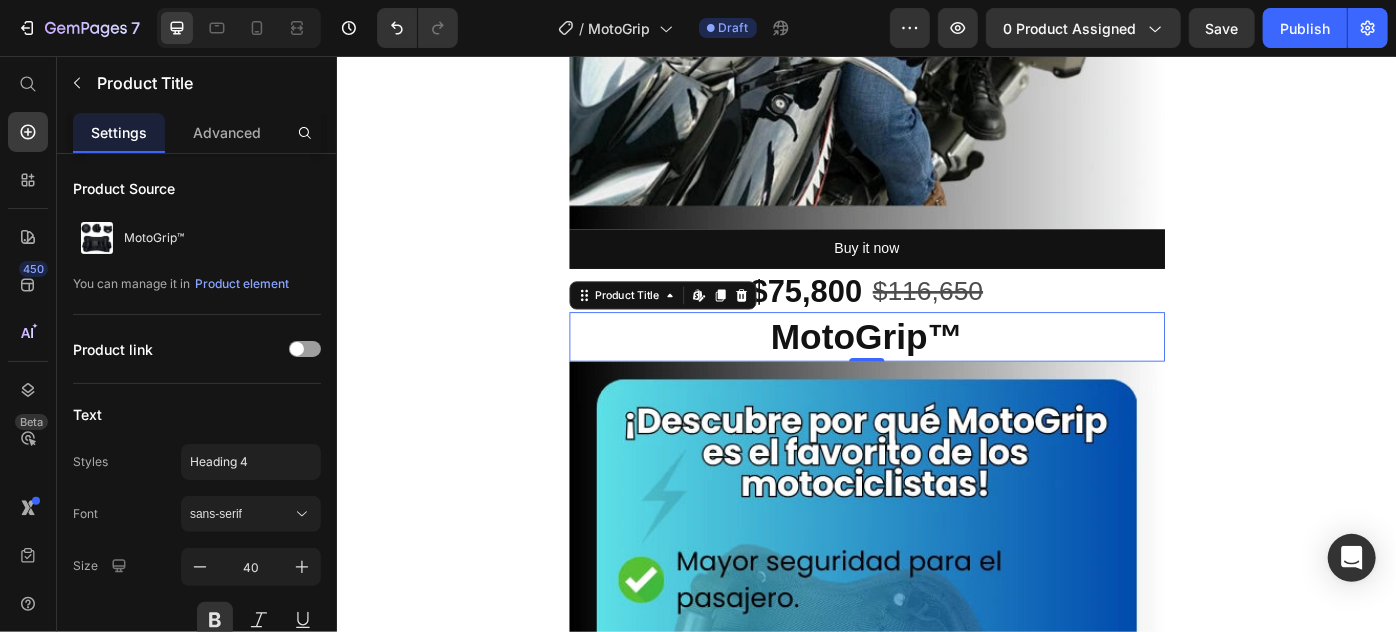 click on "Image Buy it now Dynamic Checkout $75,800 Product Price $116,650 Product Price Row MotoGrip™ Product Title   Edit content in Shopify 0 Product Row Image Image Image Image Image Row Section 1 Root" at bounding box center [936, 2529] 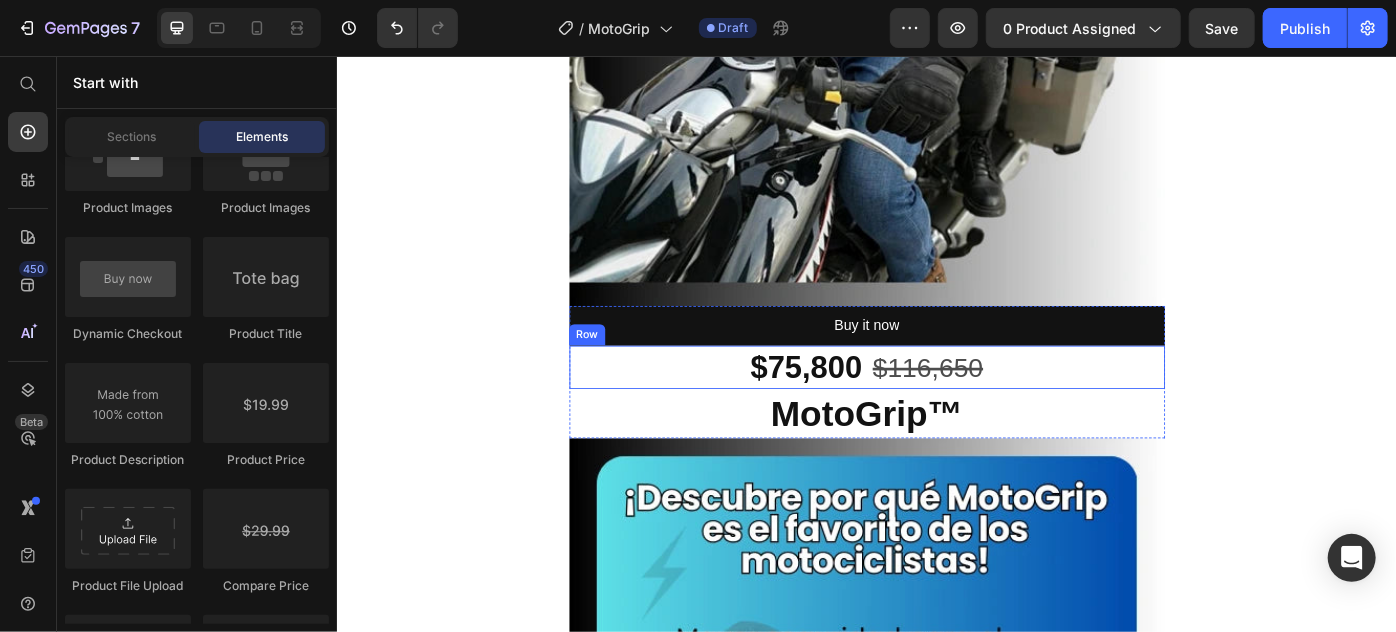 scroll, scrollTop: 727, scrollLeft: 0, axis: vertical 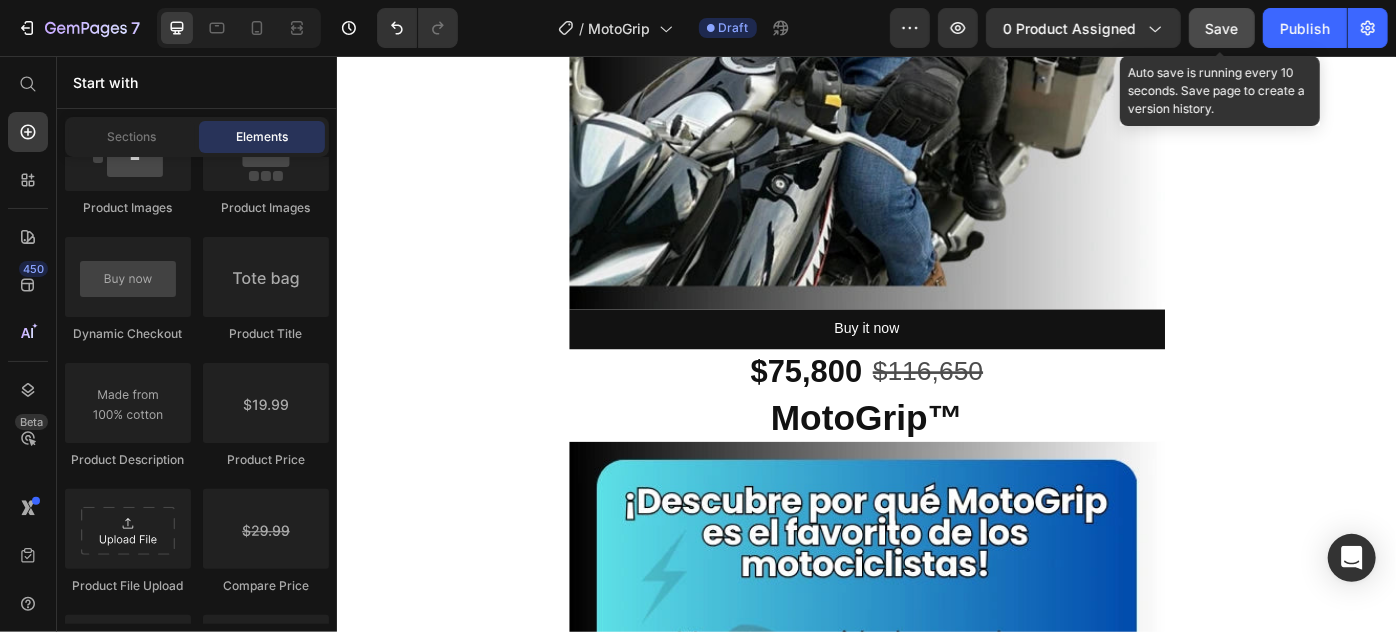 click on "Save" 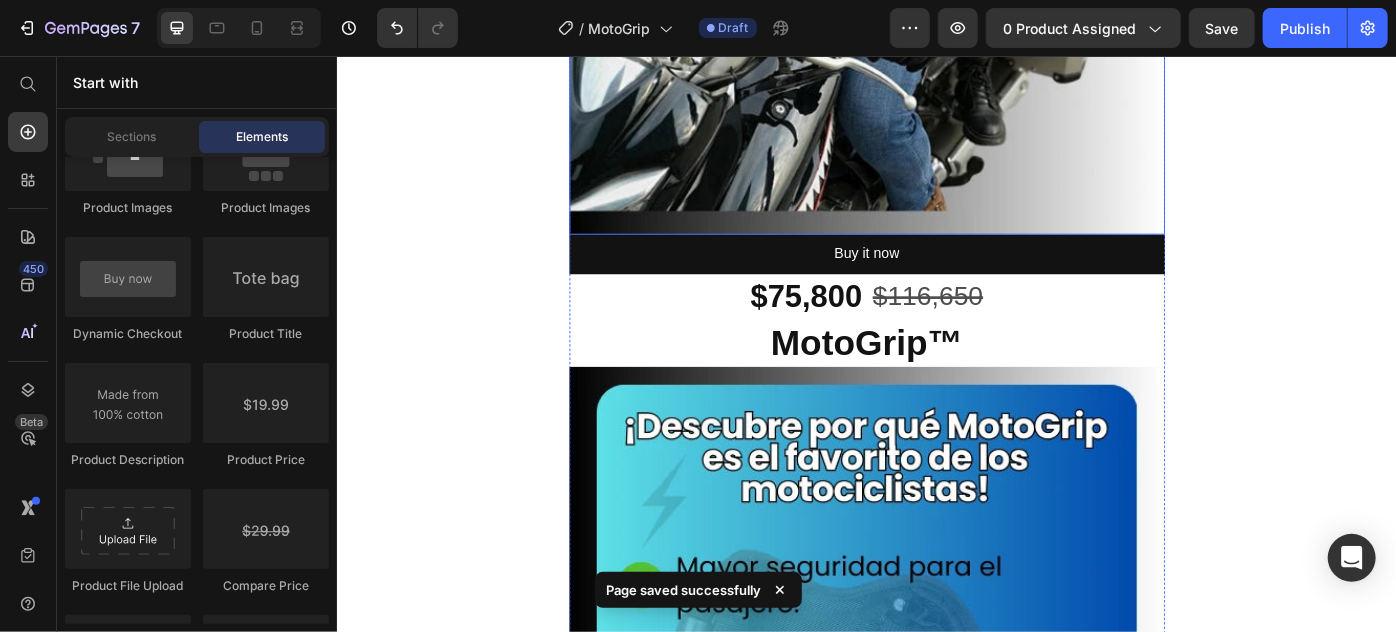 scroll, scrollTop: 818, scrollLeft: 0, axis: vertical 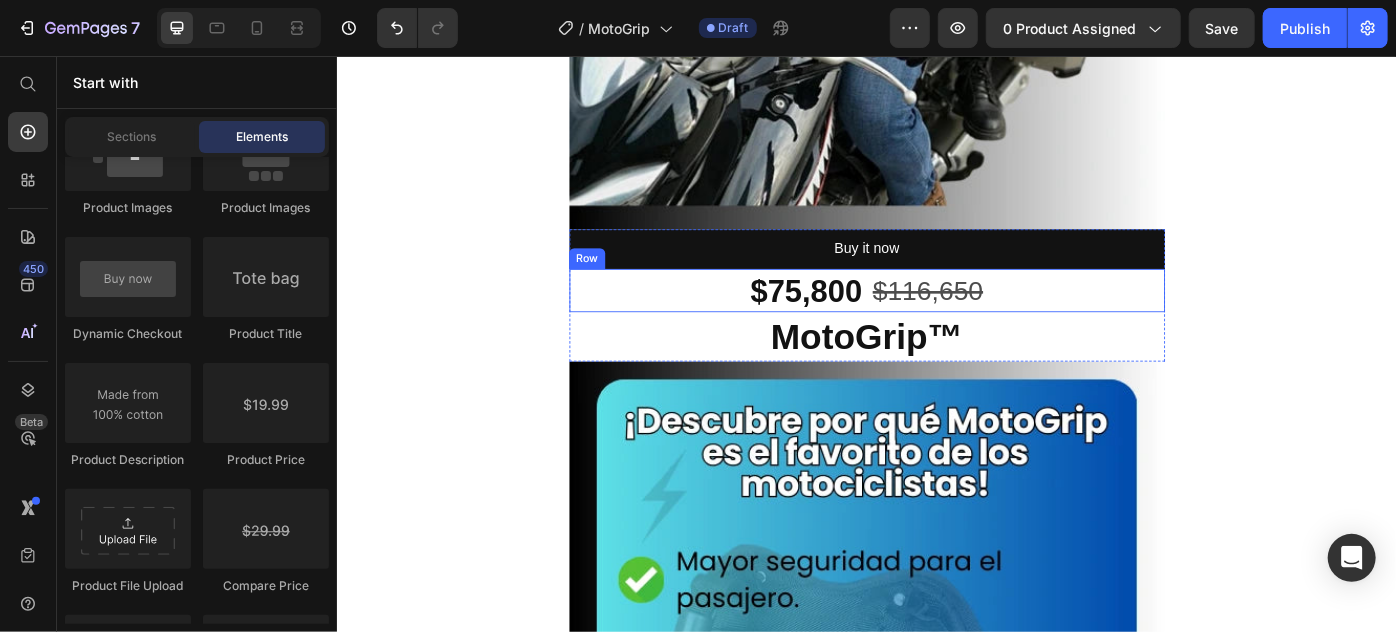 click on "Row" at bounding box center [619, 284] 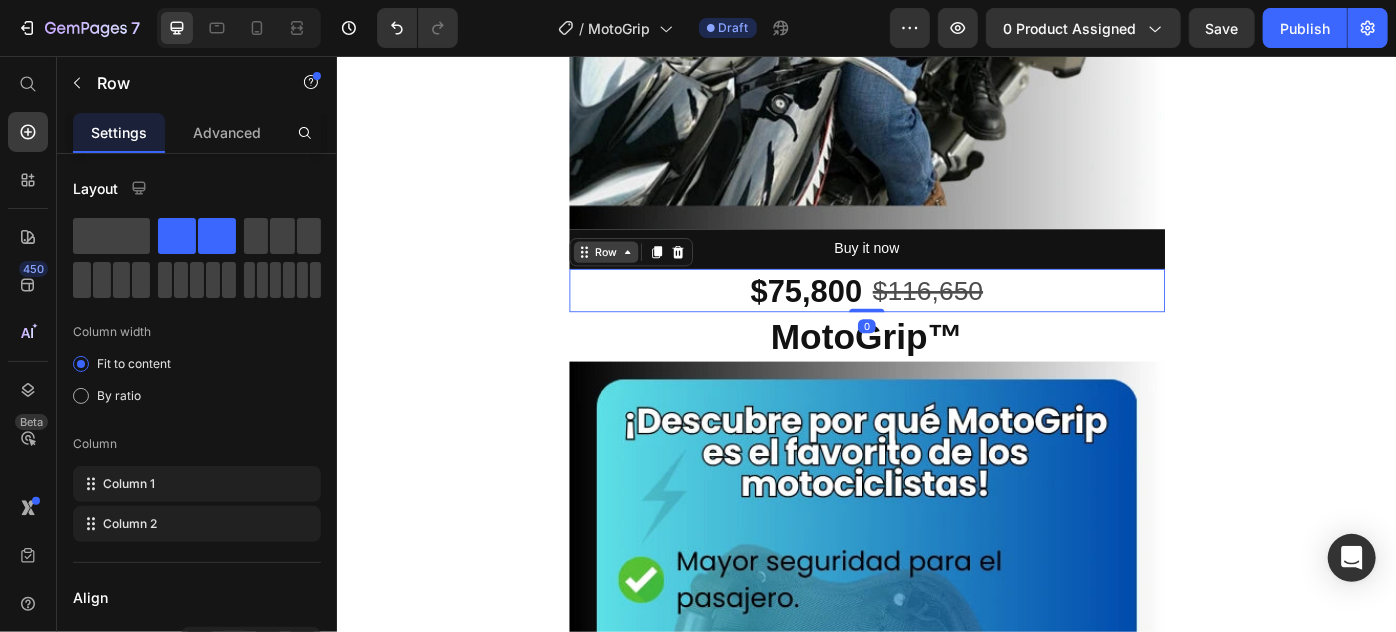 click 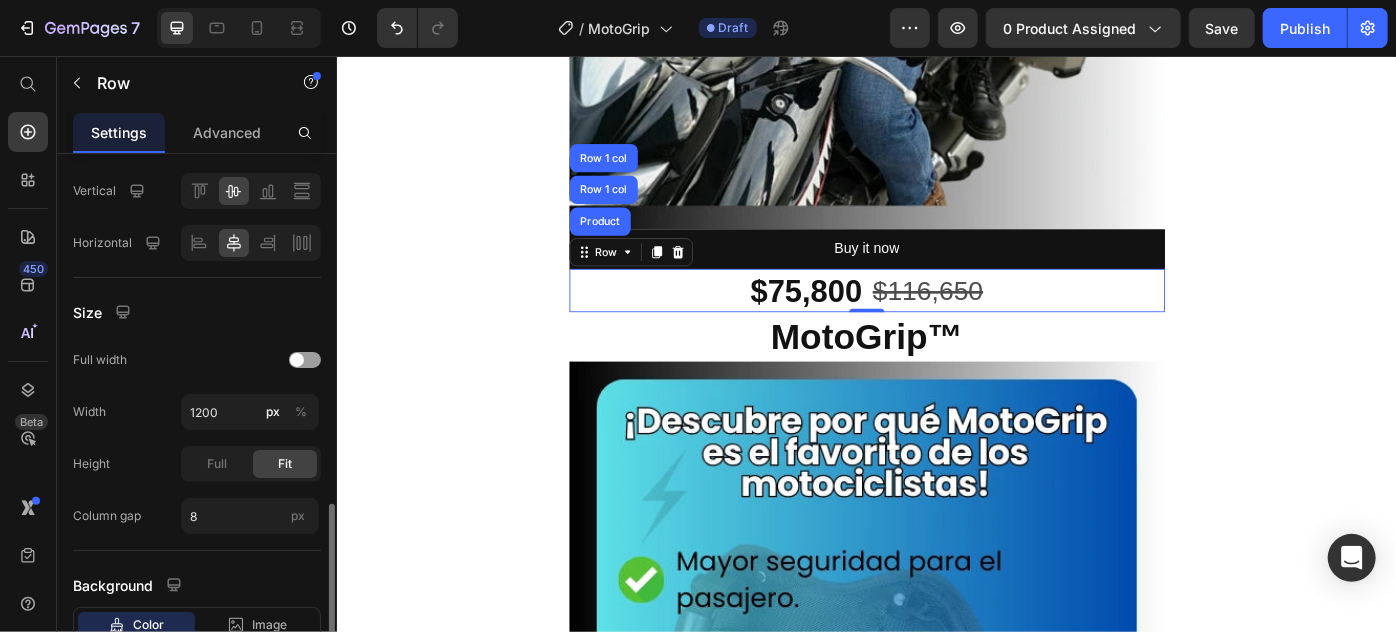 scroll, scrollTop: 591, scrollLeft: 0, axis: vertical 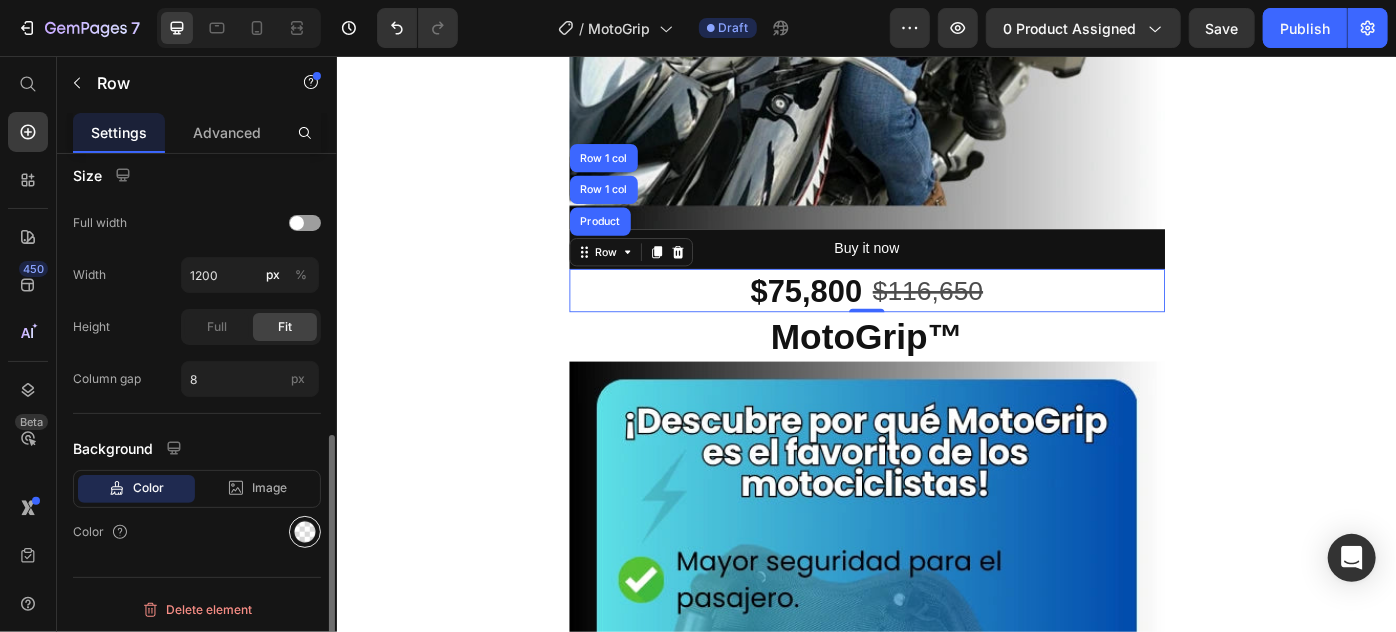 click at bounding box center (305, 532) 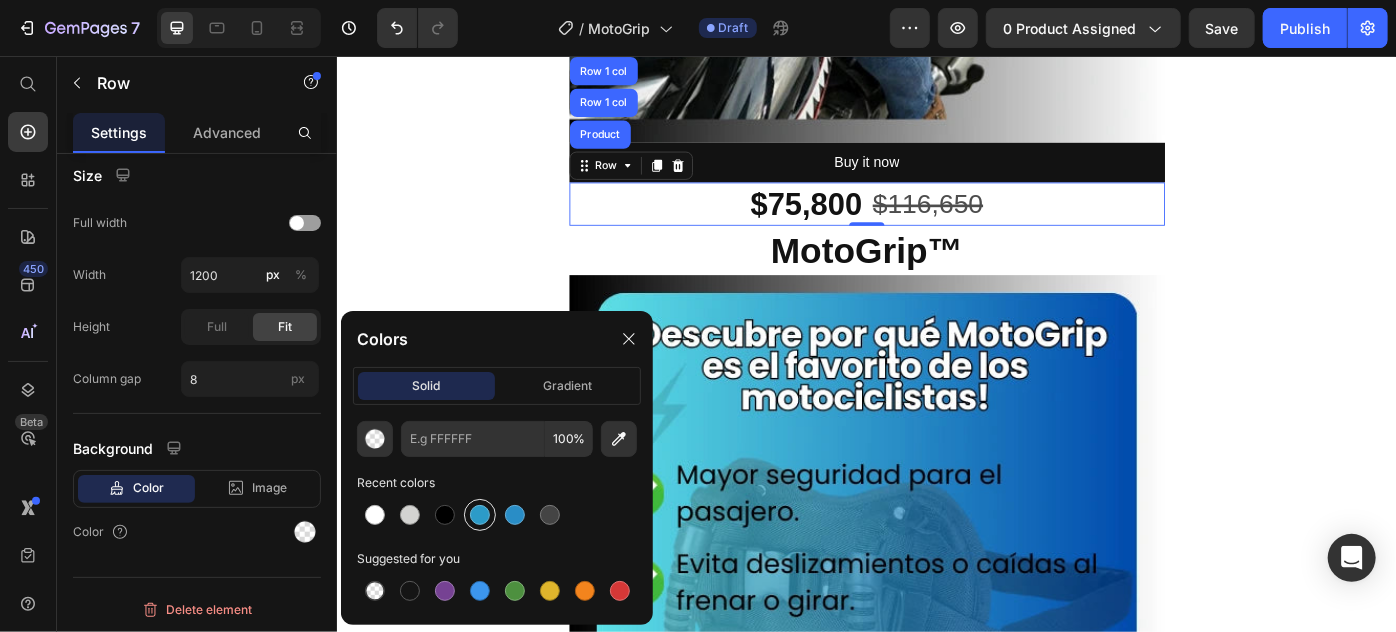 scroll, scrollTop: 909, scrollLeft: 0, axis: vertical 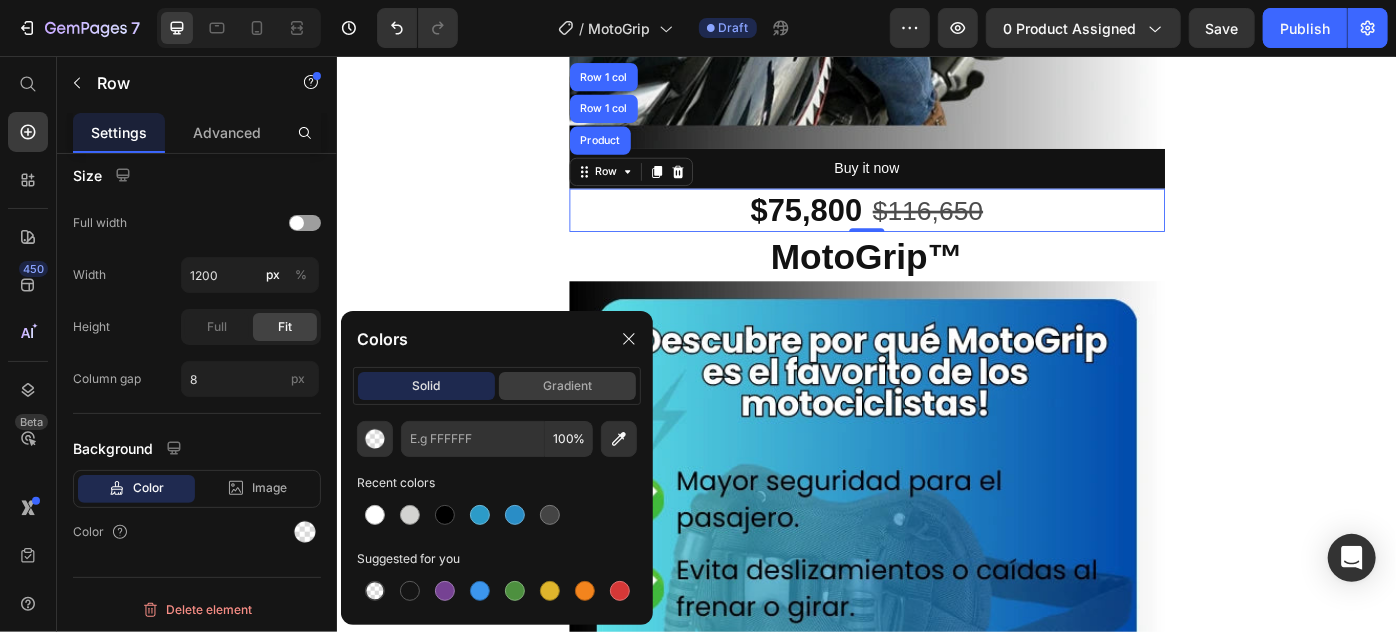 click on "gradient" 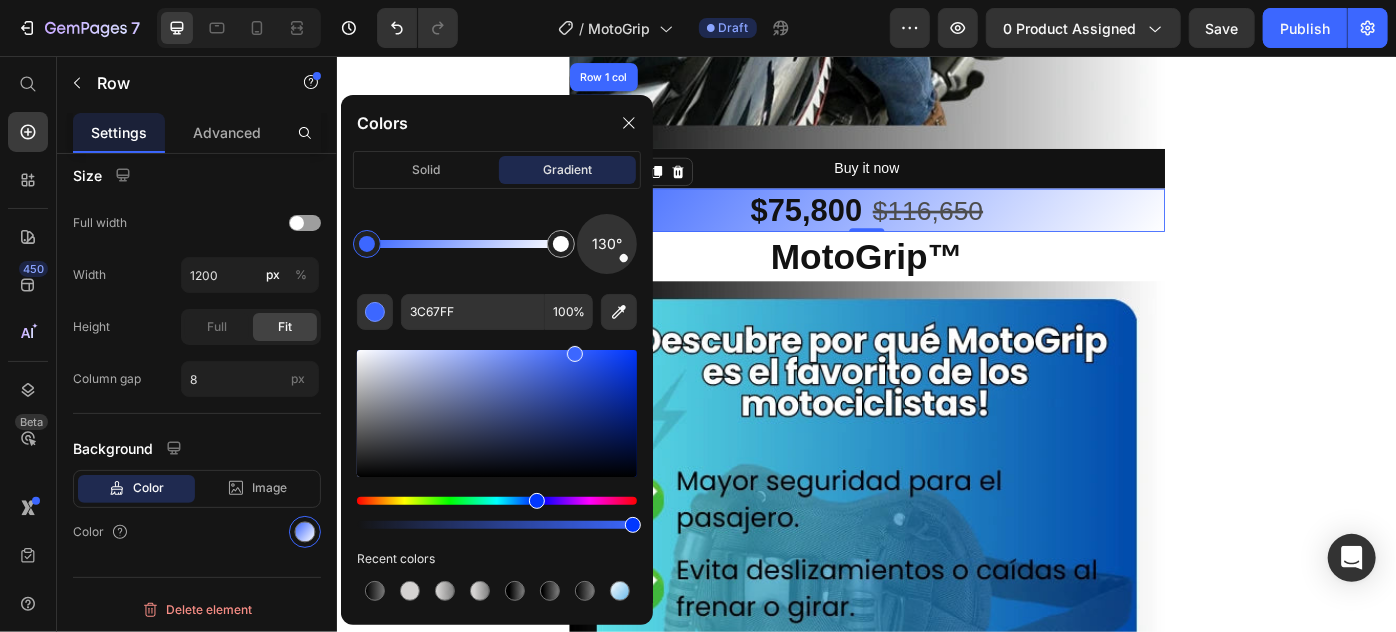 click on "Image Buy it now Dynamic Checkout $75,800 Product Price $116,650 Product Price Row Product Row 1 col Row 1 col   0 MotoGrip™ Product Title Product Row Image Image Image Image Image Row Section 1 Root" at bounding box center [936, 2438] 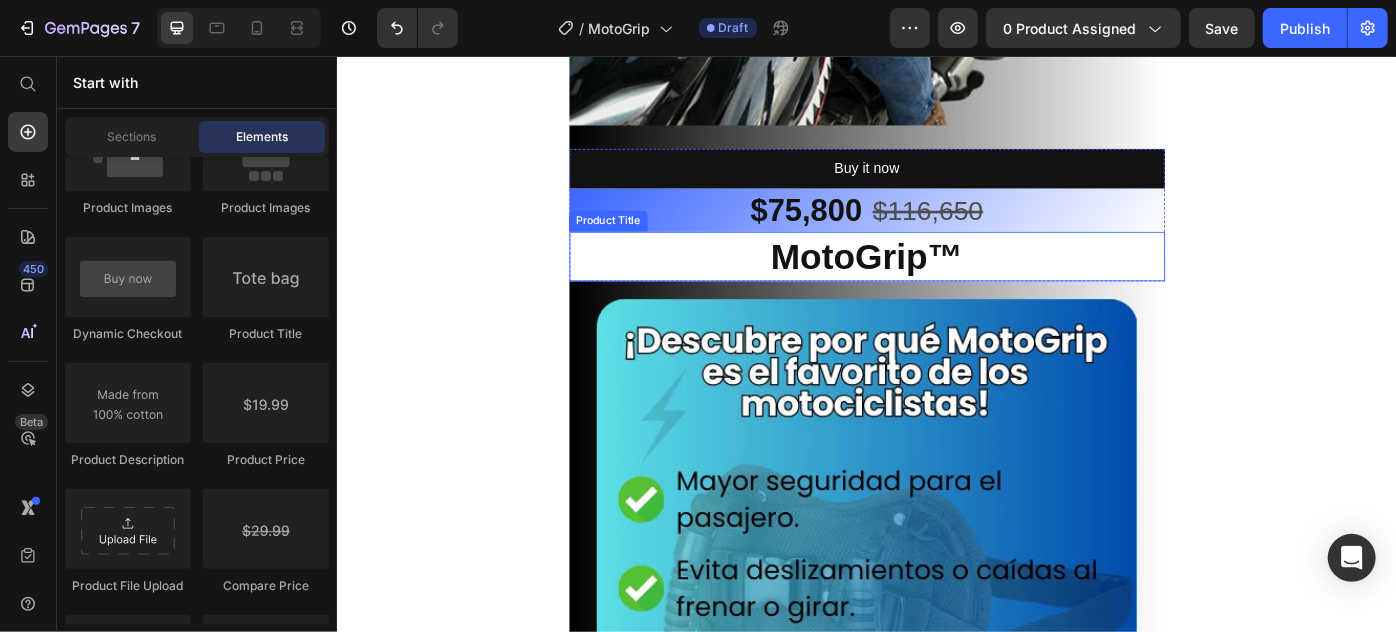 click on "MotoGrip™" at bounding box center [936, 282] 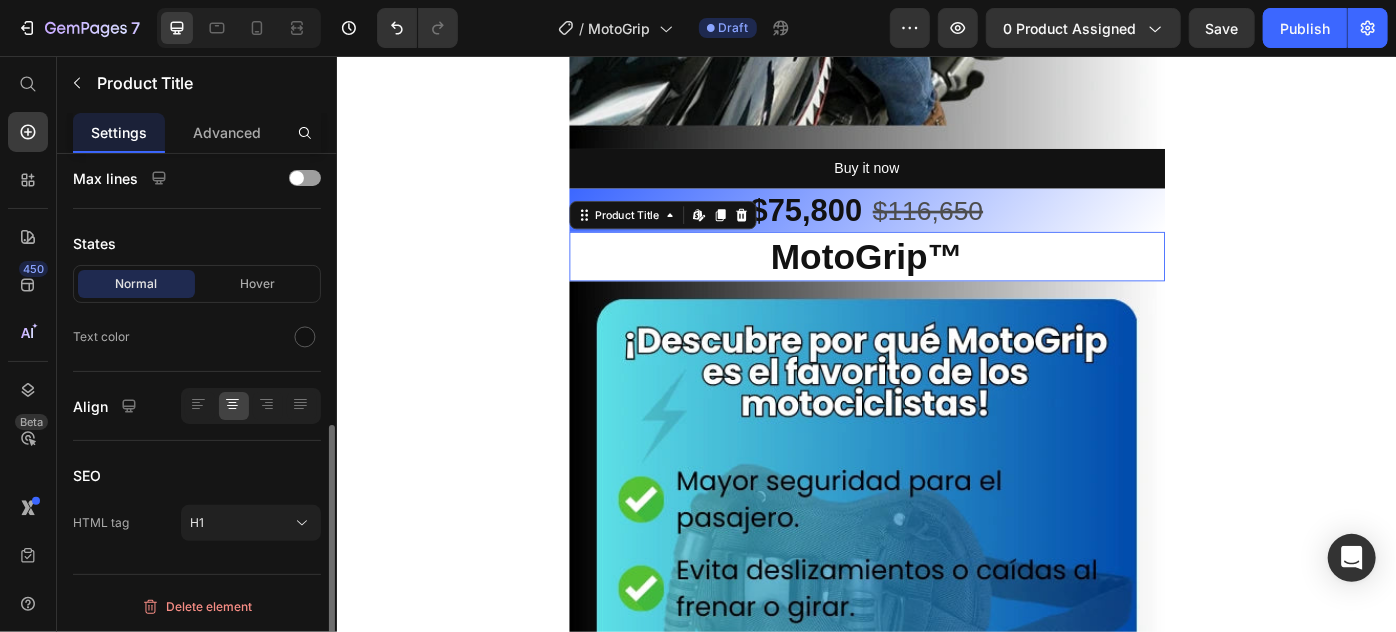 scroll, scrollTop: 0, scrollLeft: 0, axis: both 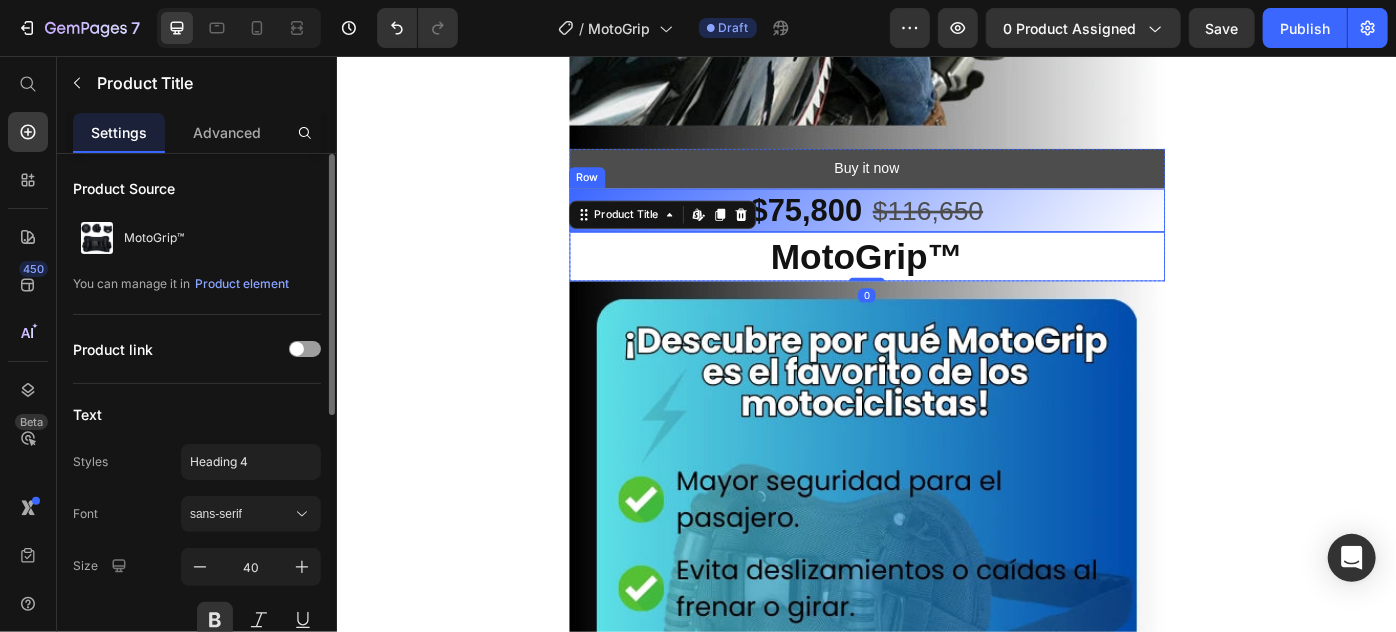 click on "Buy it now" at bounding box center (936, 182) 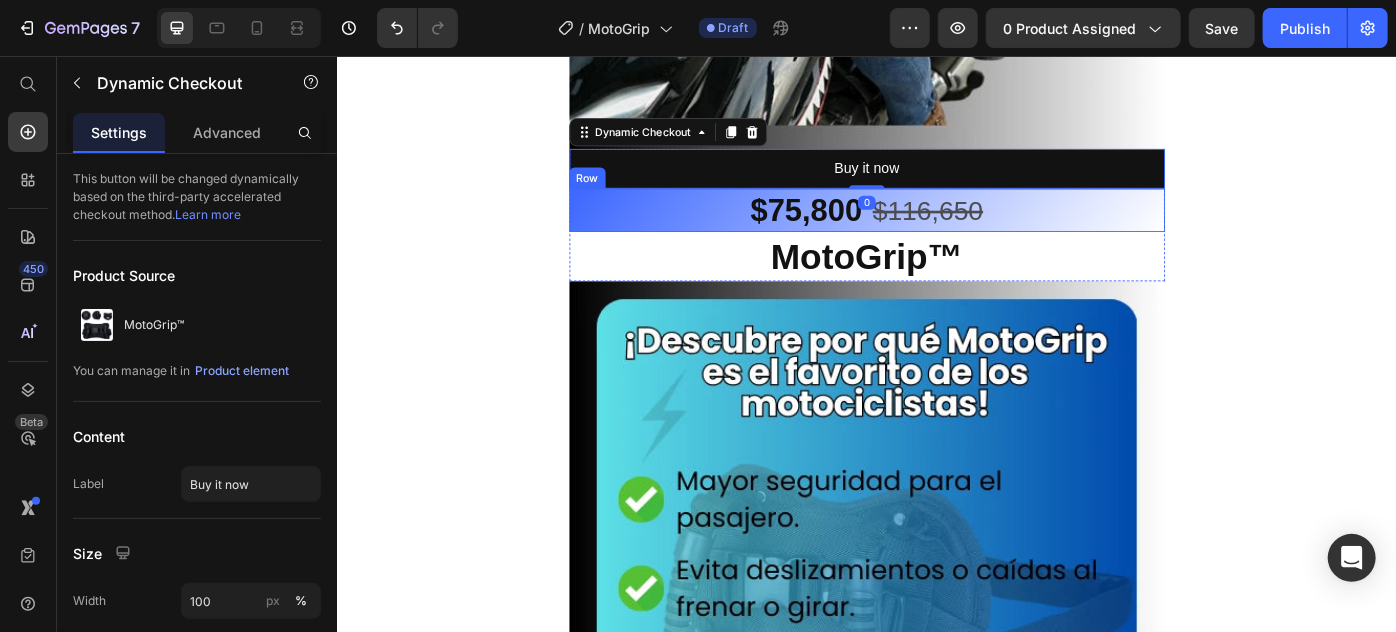 click on "$75,800 Product Price $116,650 Product Price Row" at bounding box center (936, 230) 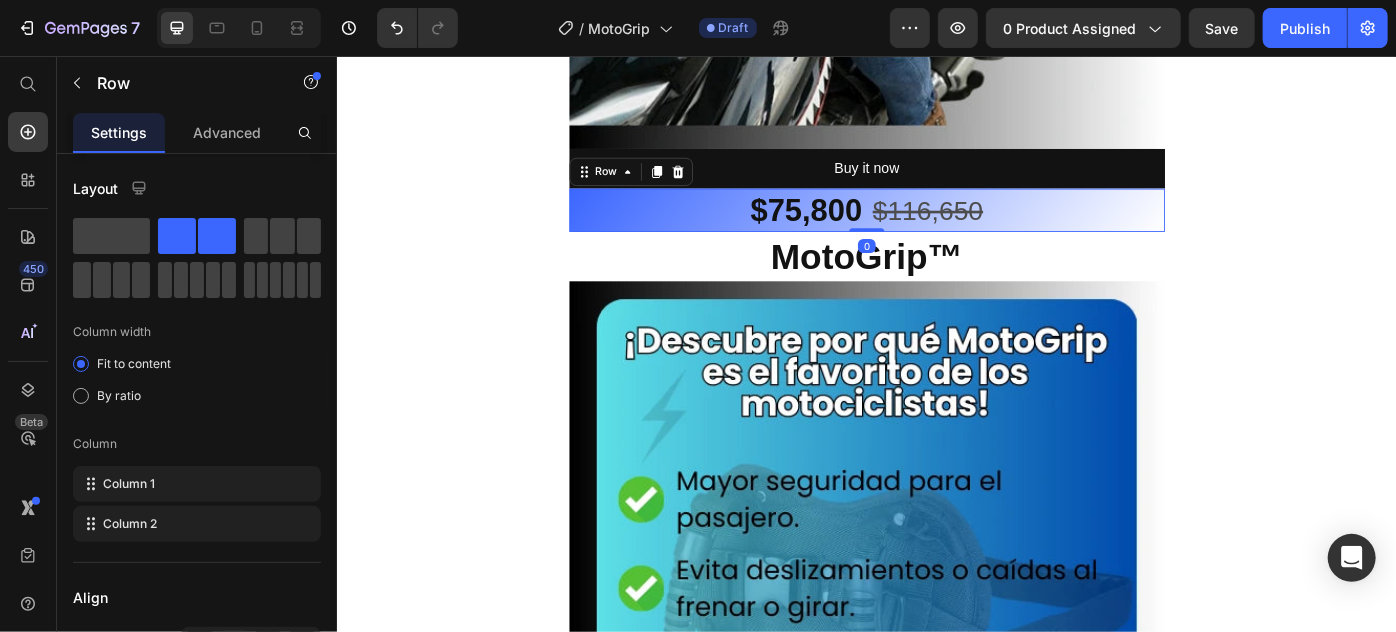 click on "MotoGrip™" at bounding box center [936, 282] 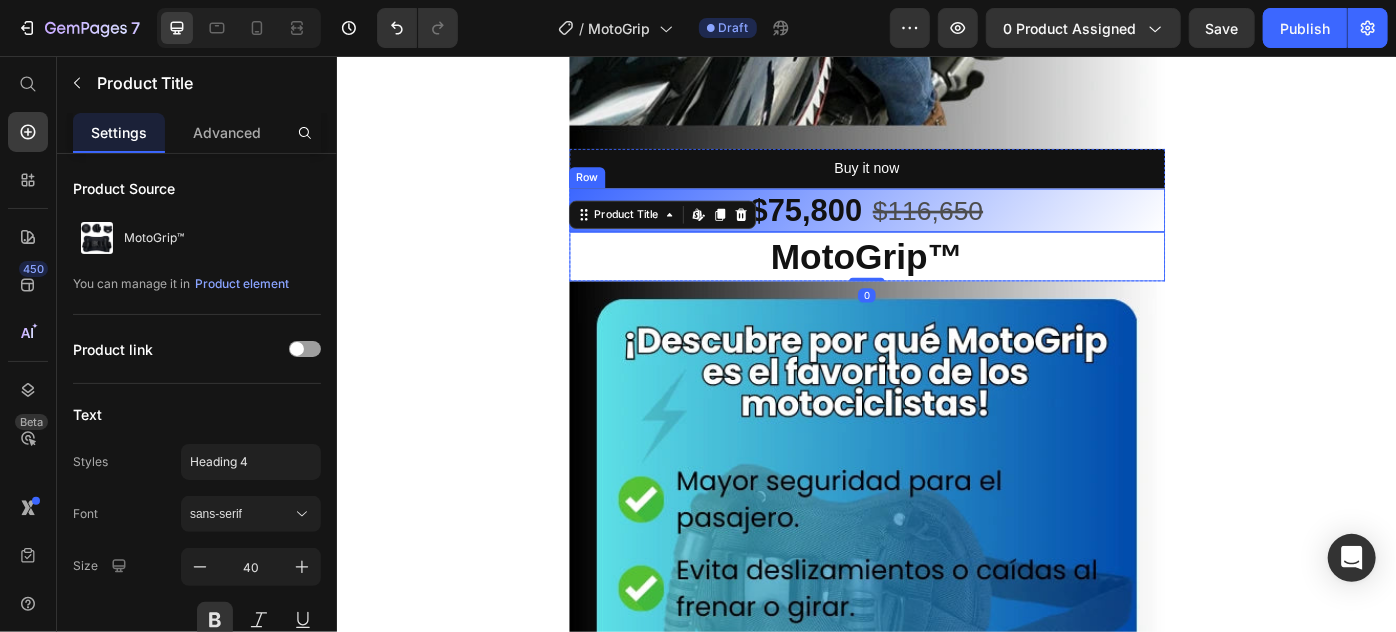 click on "$75,800 Product Price $116,650 Product Price Row" at bounding box center (936, 230) 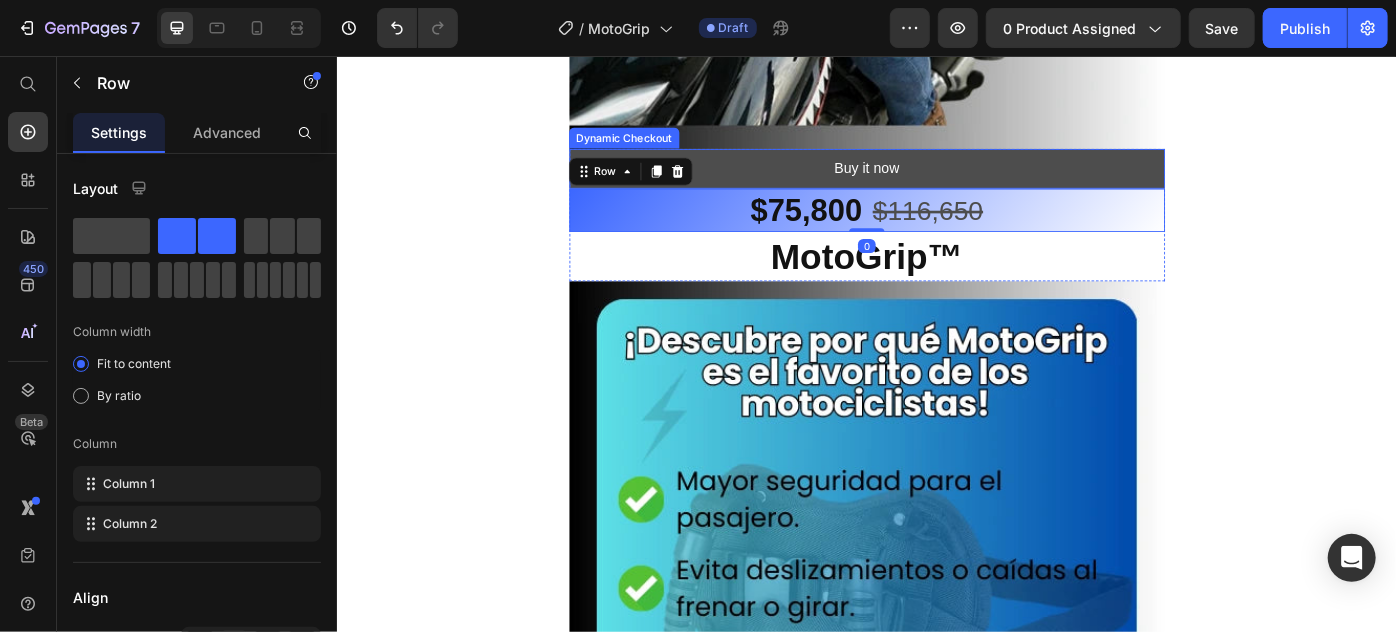click on "Buy it now" at bounding box center (936, 182) 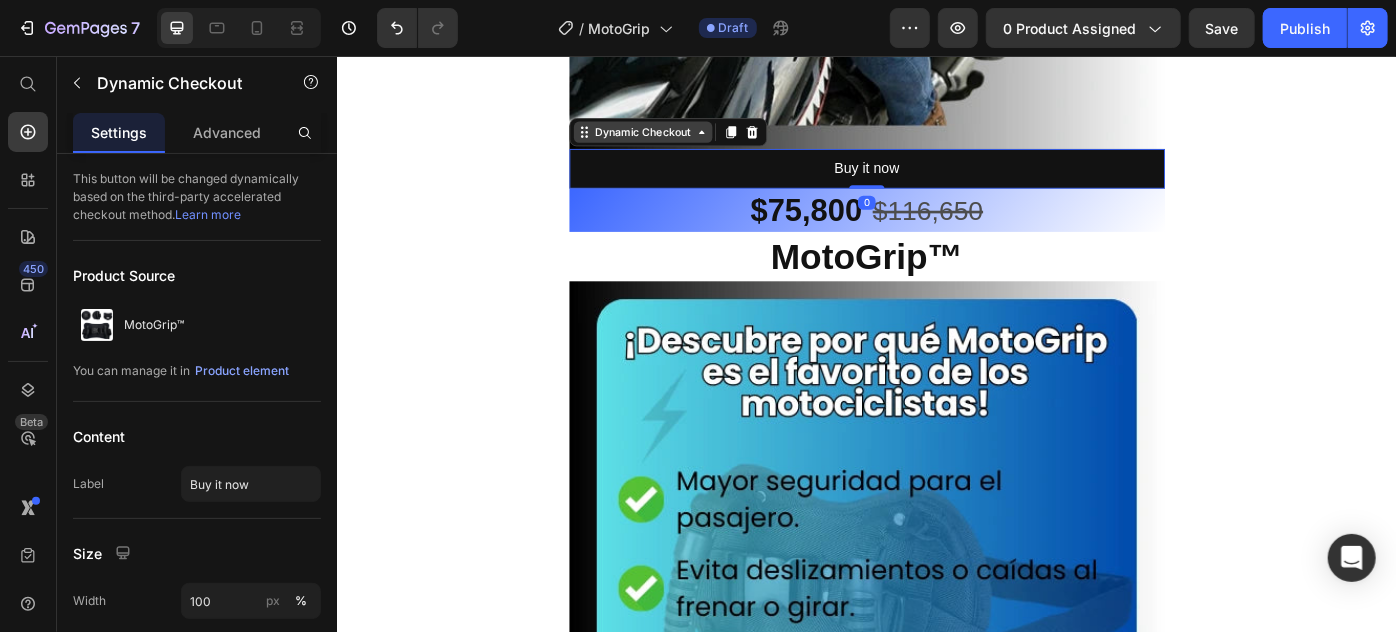 click 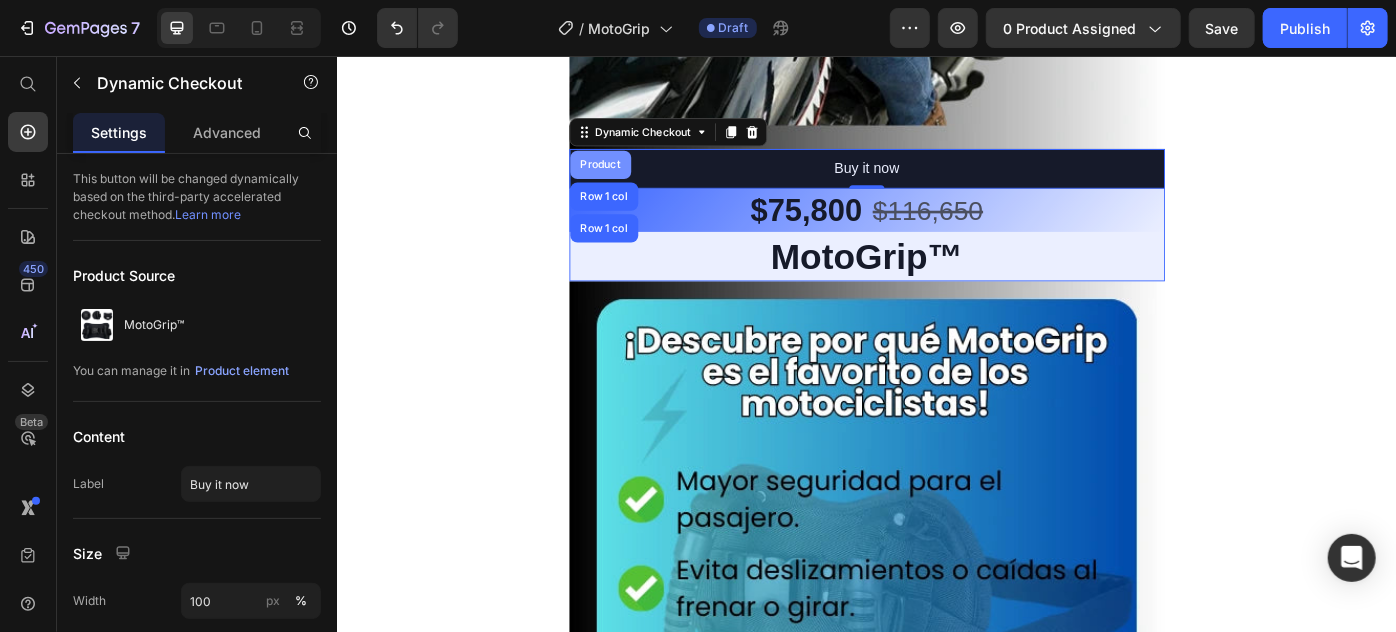click on "Product" at bounding box center (634, 178) 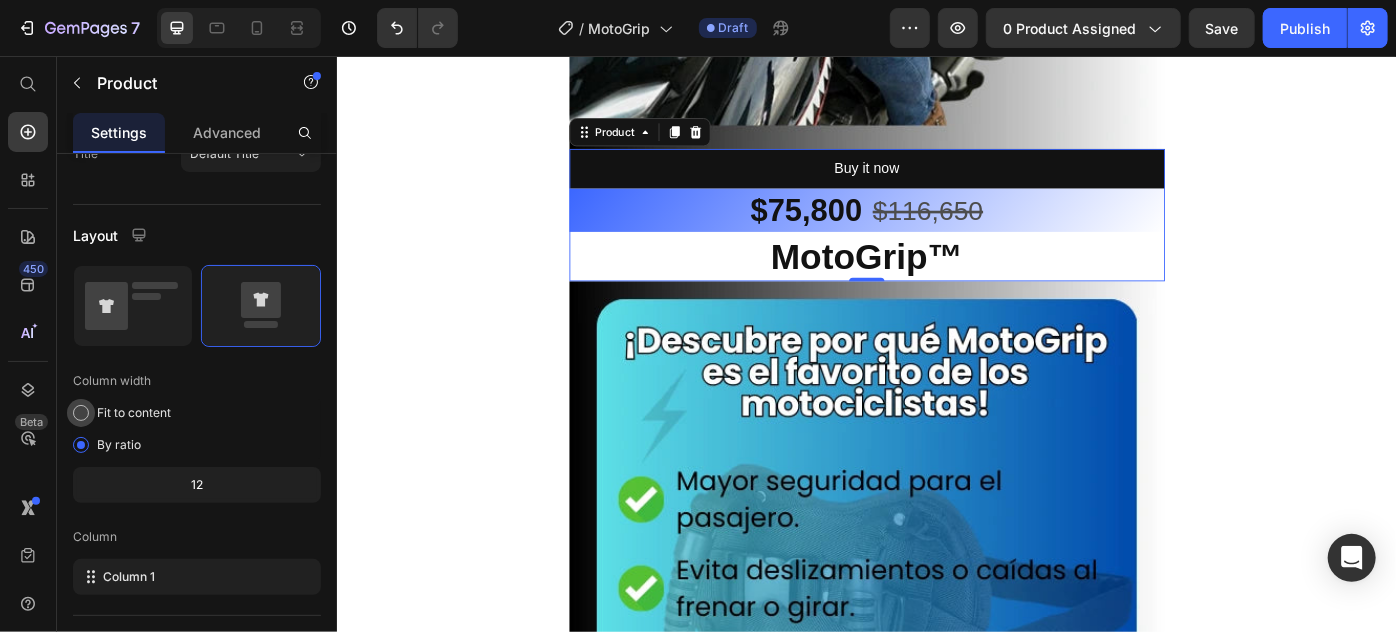 scroll, scrollTop: 605, scrollLeft: 0, axis: vertical 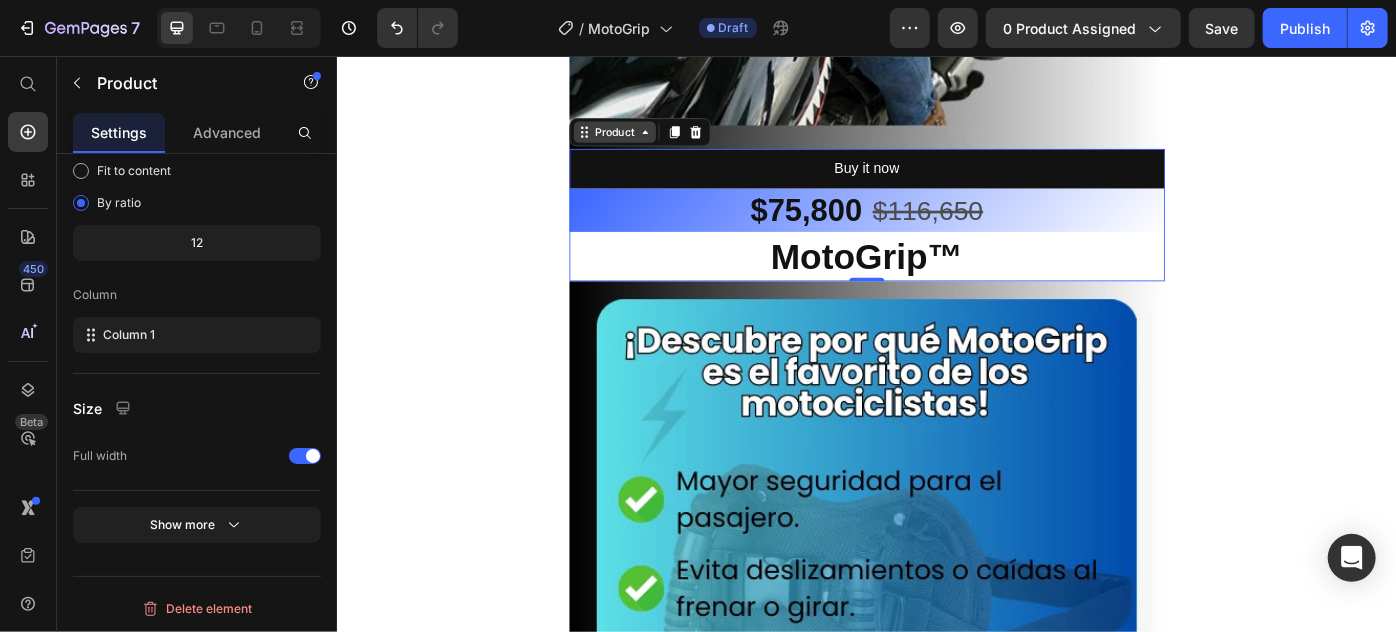 click 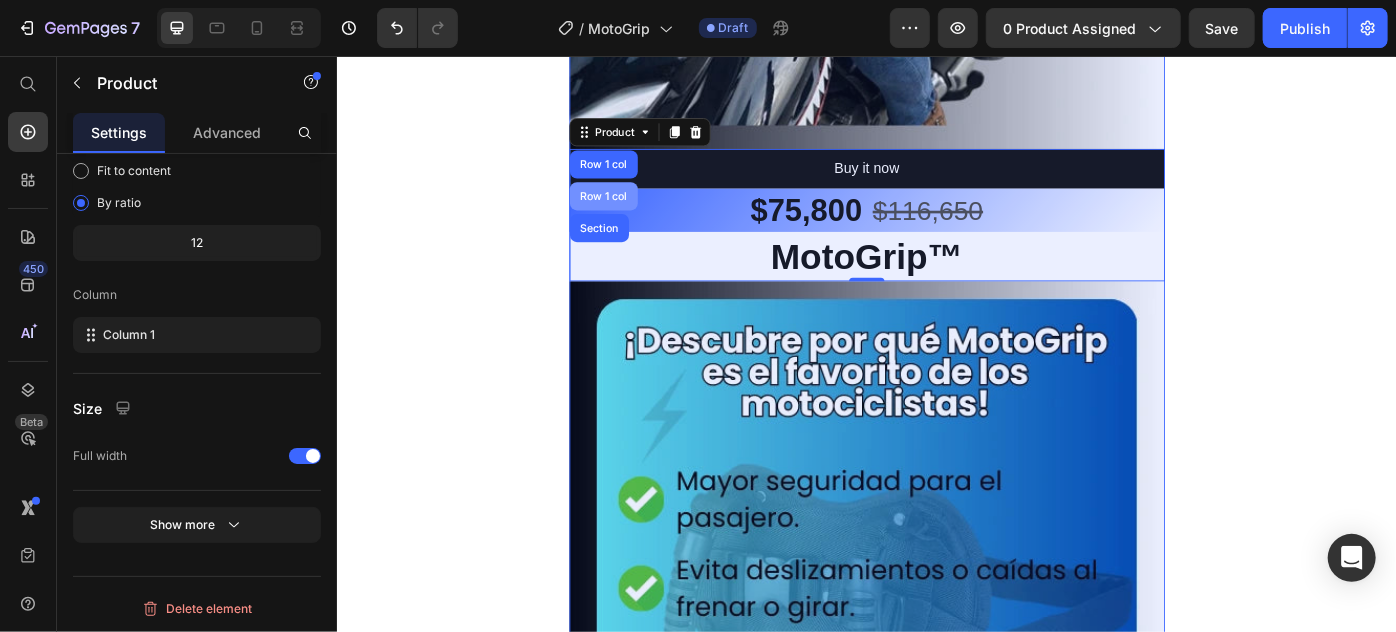 click on "Row 1 col" at bounding box center [638, 214] 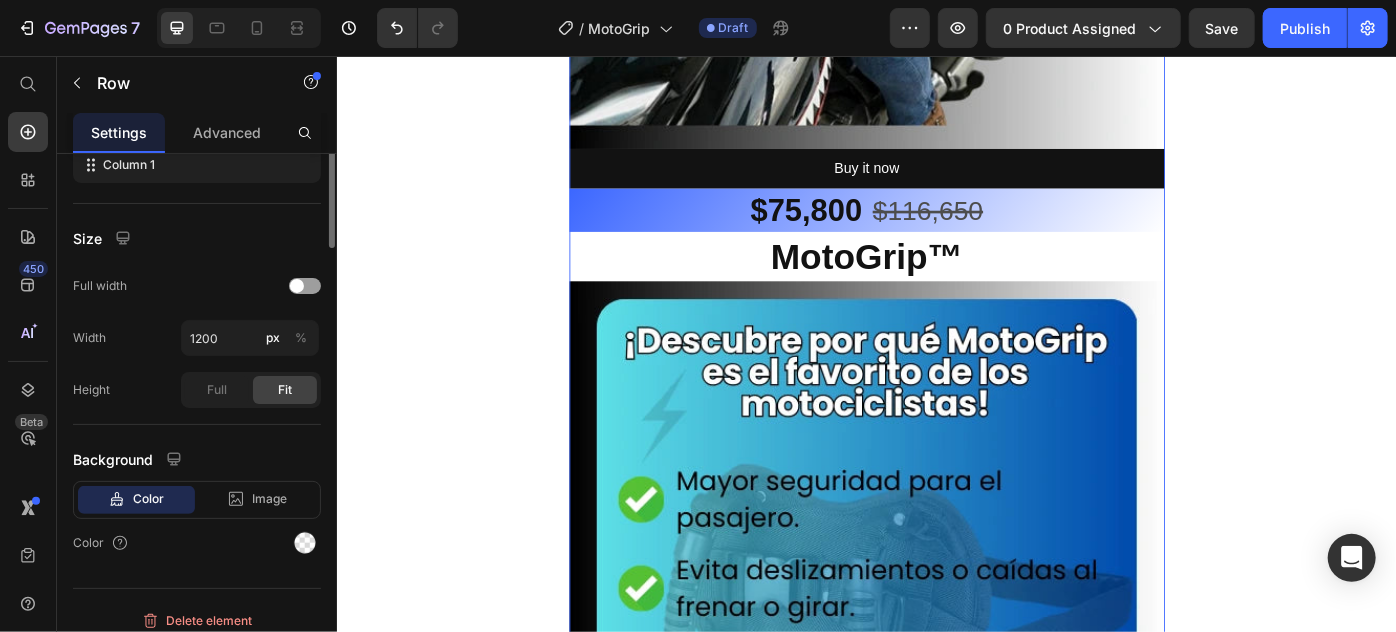 scroll, scrollTop: 374, scrollLeft: 0, axis: vertical 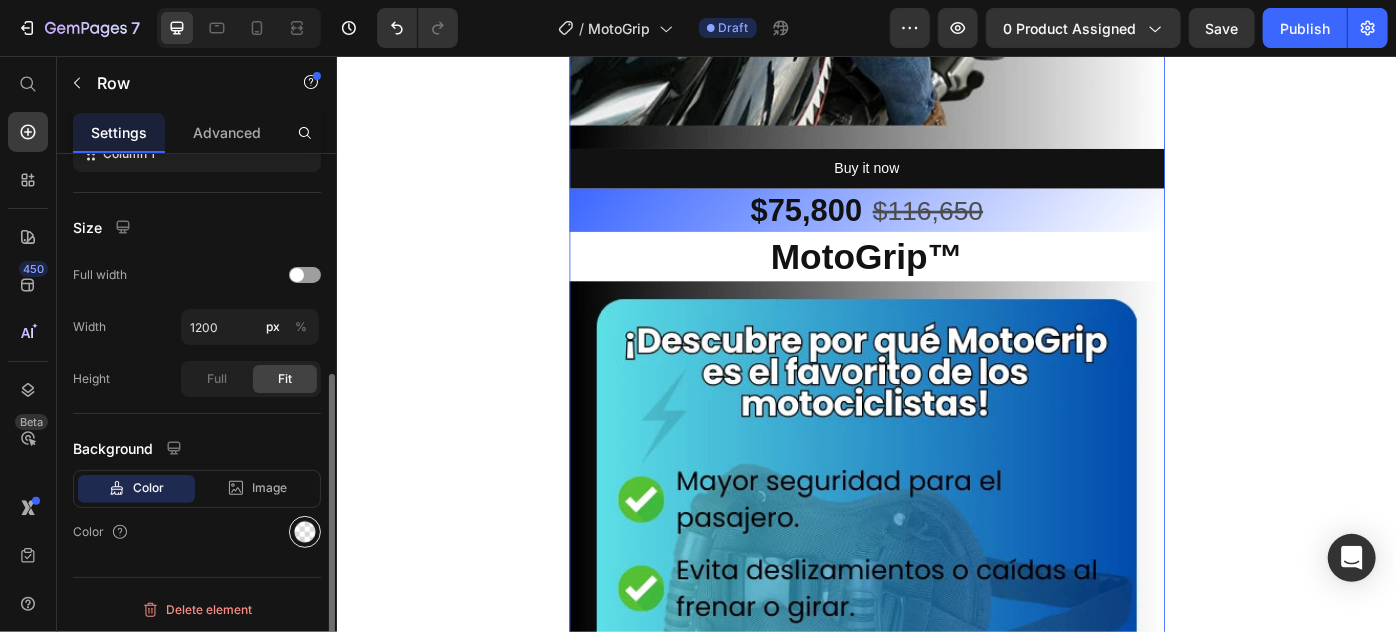 click at bounding box center (305, 532) 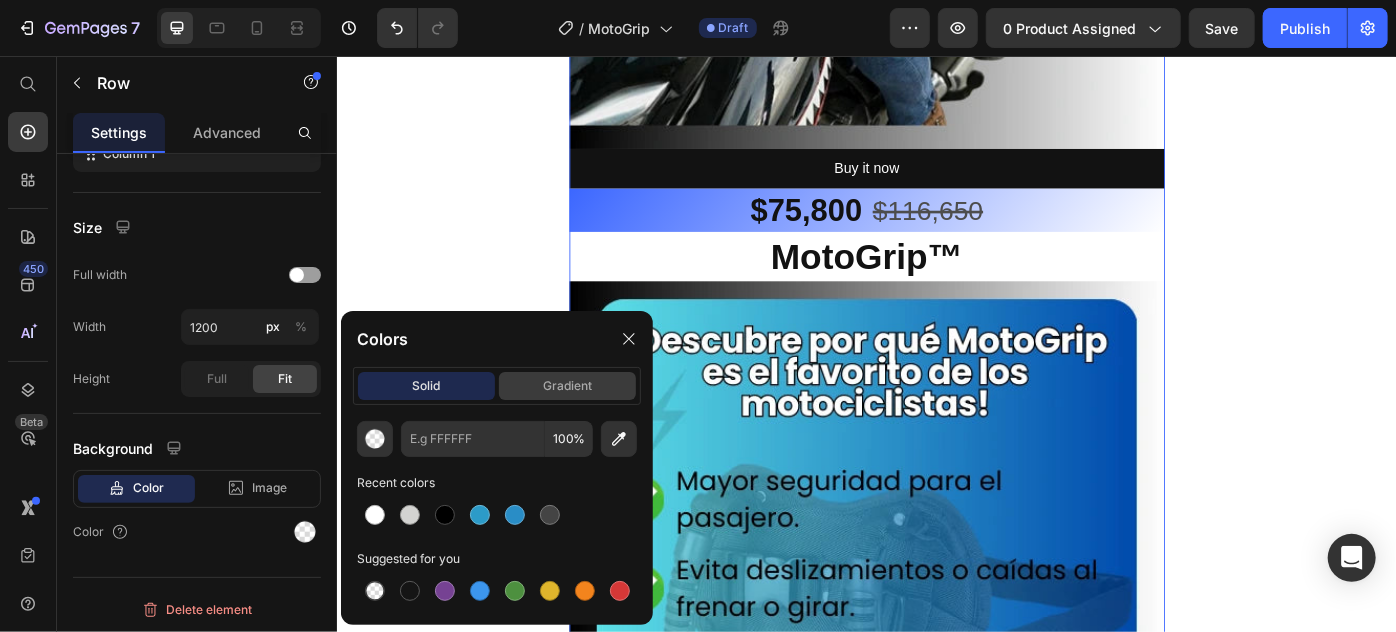 click on "gradient" 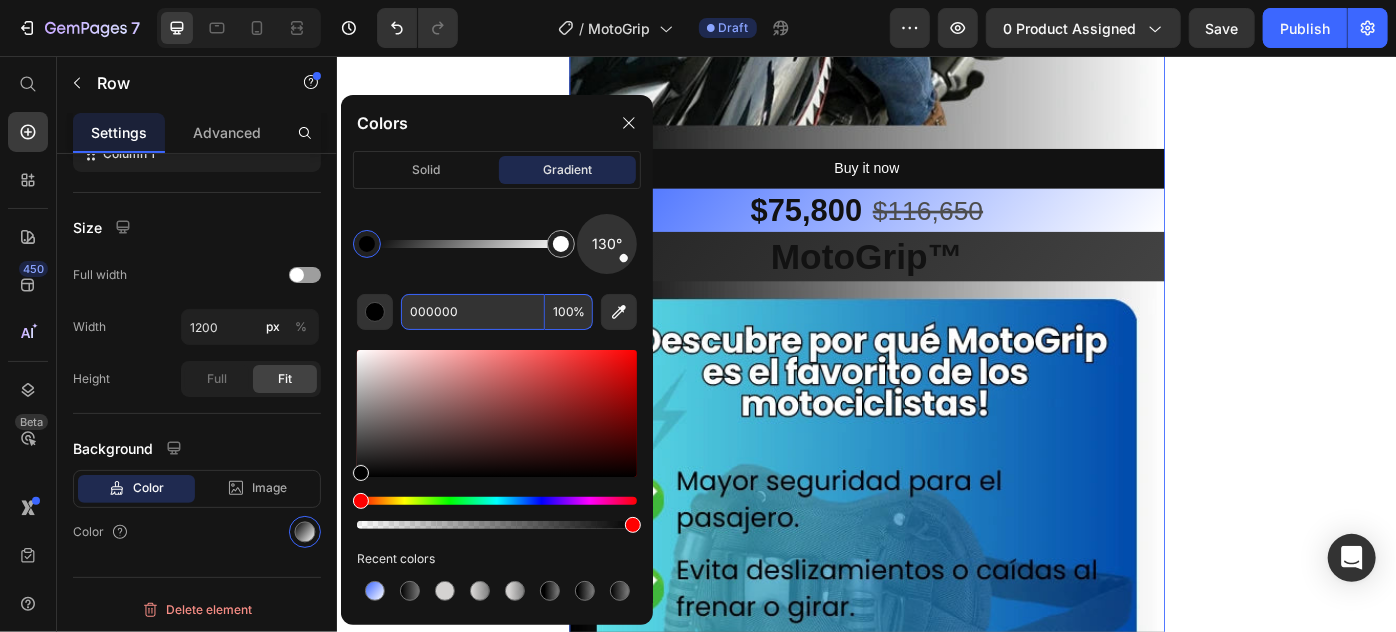 click on "%" at bounding box center [579, 312] 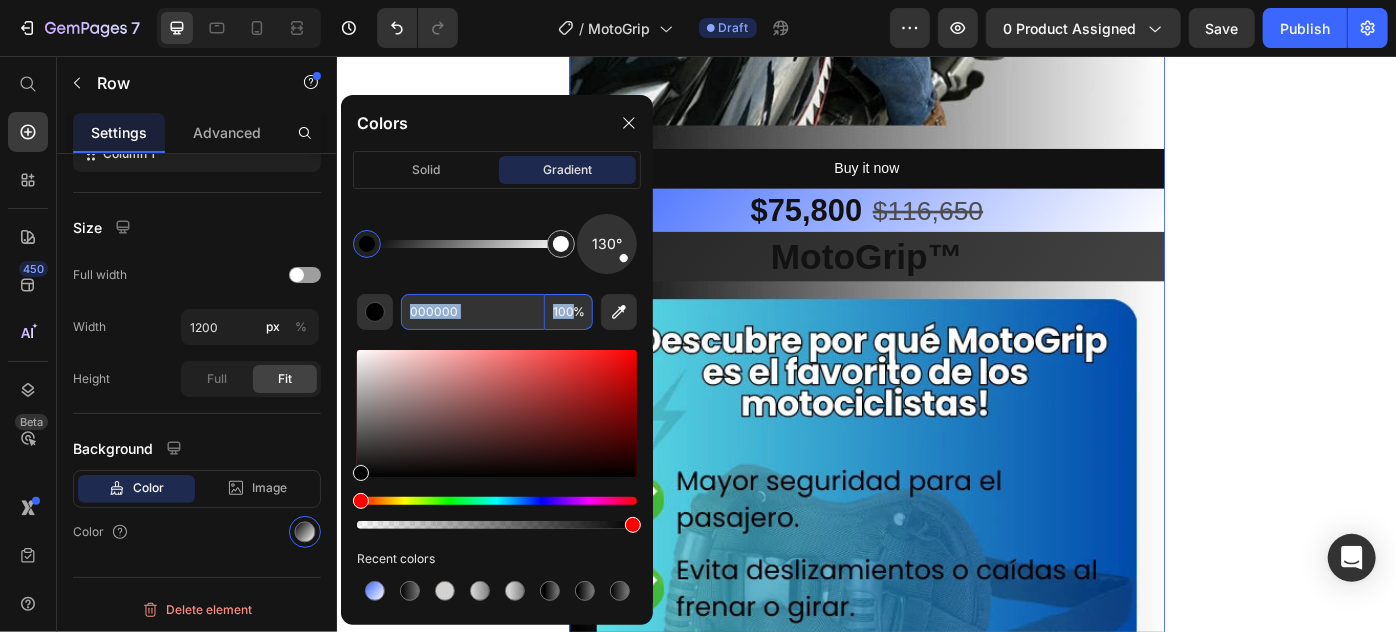 drag, startPoint x: 575, startPoint y: 308, endPoint x: 547, endPoint y: 307, distance: 28.01785 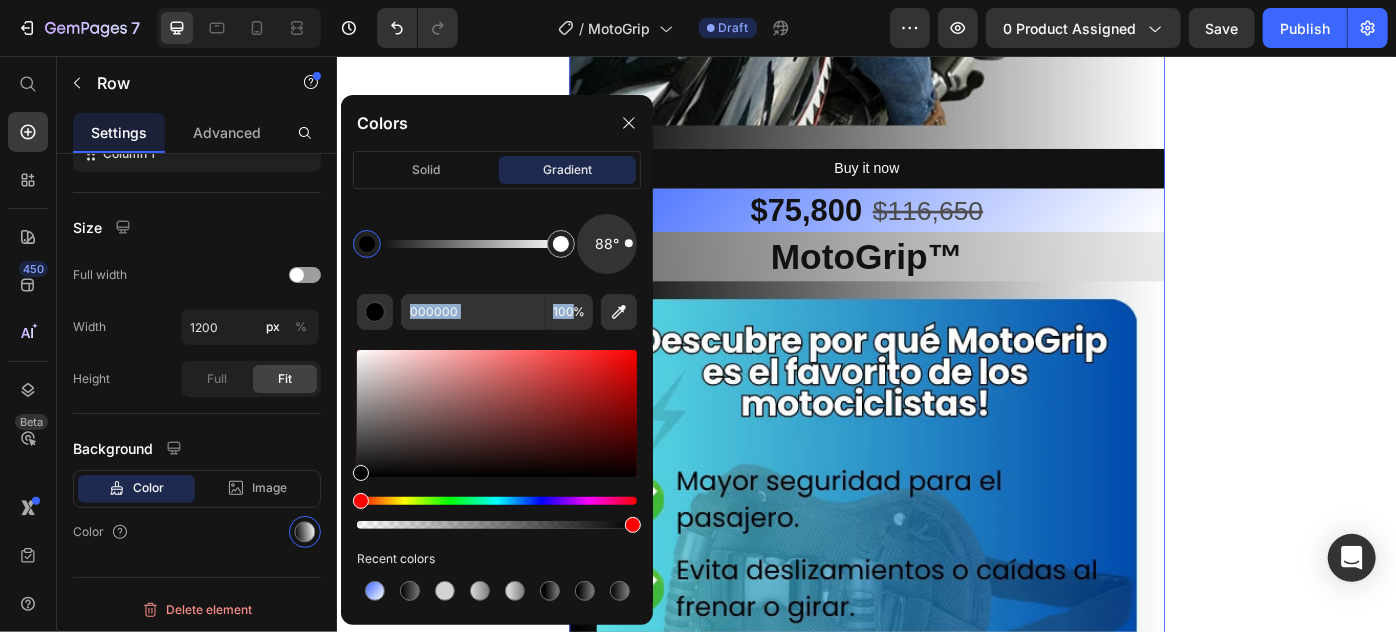 drag, startPoint x: 626, startPoint y: 258, endPoint x: 637, endPoint y: 242, distance: 19.416489 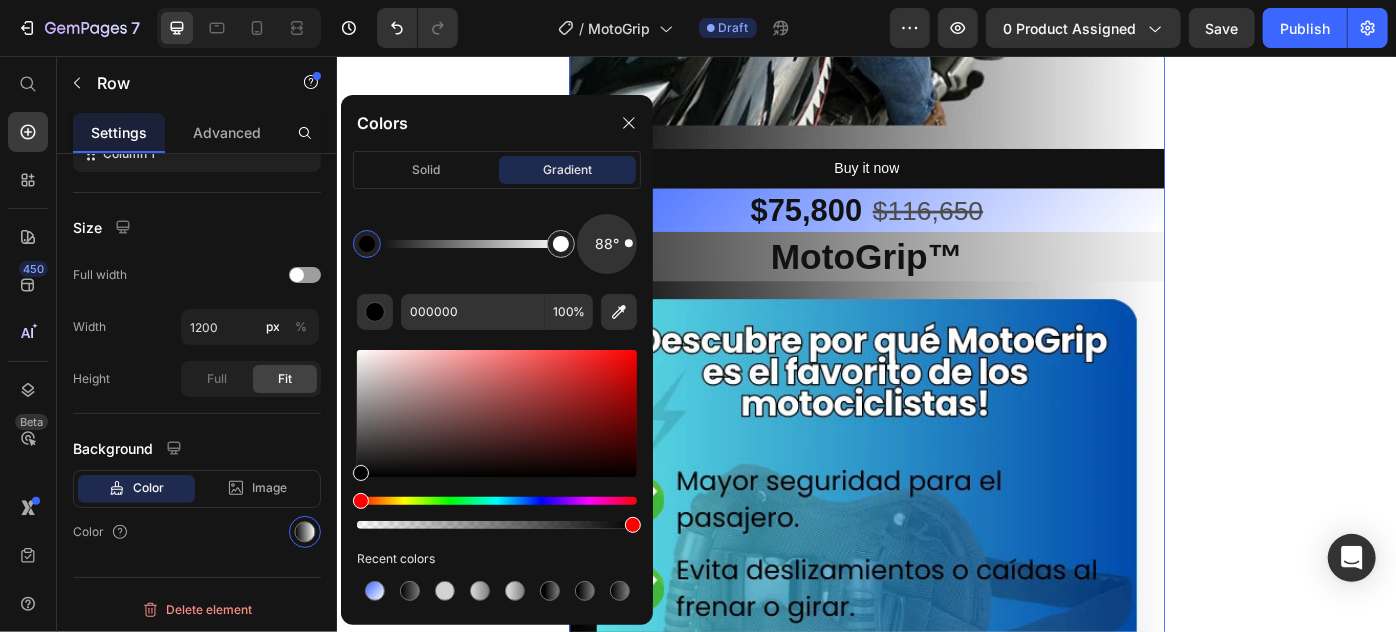 click on "88°" at bounding box center [607, 244] 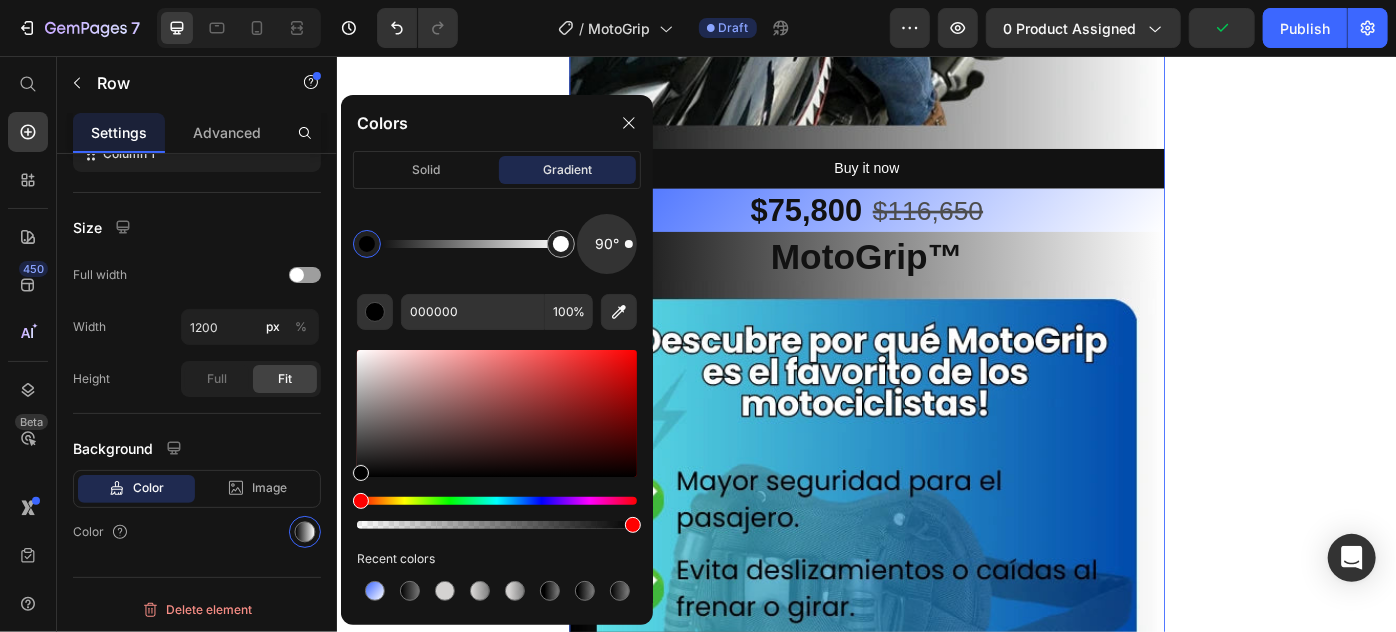 click at bounding box center [607, 244] 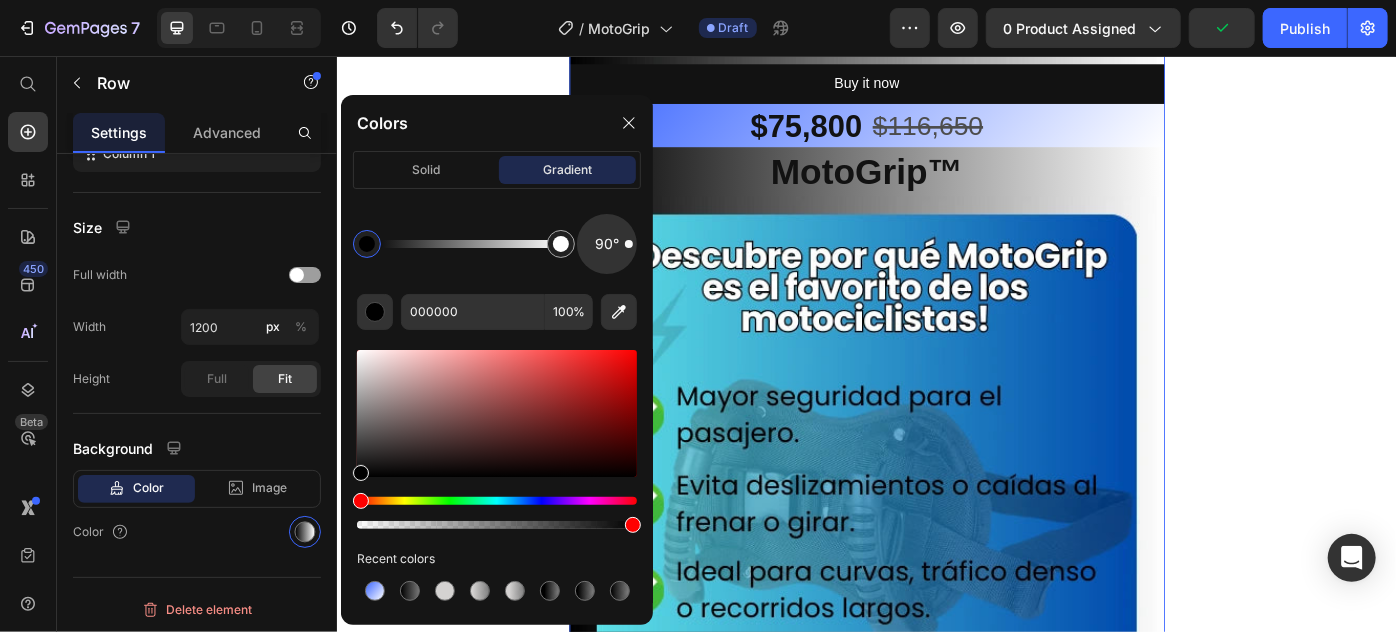 scroll, scrollTop: 1000, scrollLeft: 0, axis: vertical 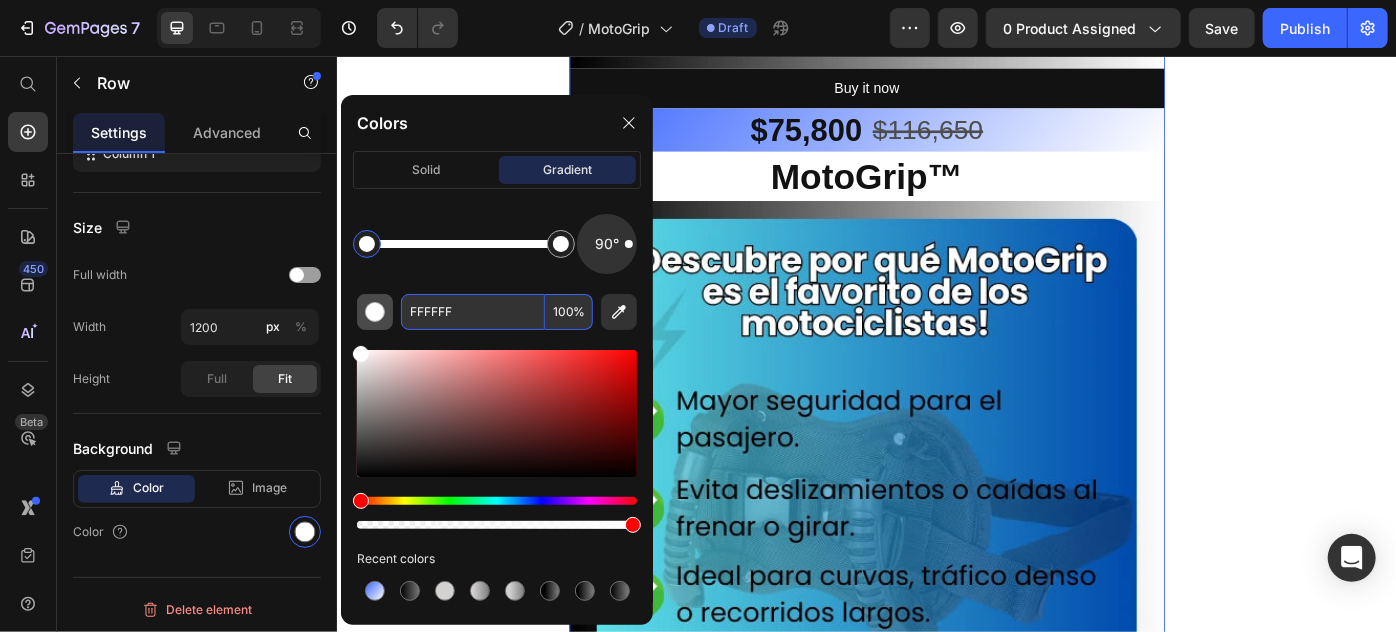 drag, startPoint x: 471, startPoint y: 312, endPoint x: 361, endPoint y: 309, distance: 110.0409 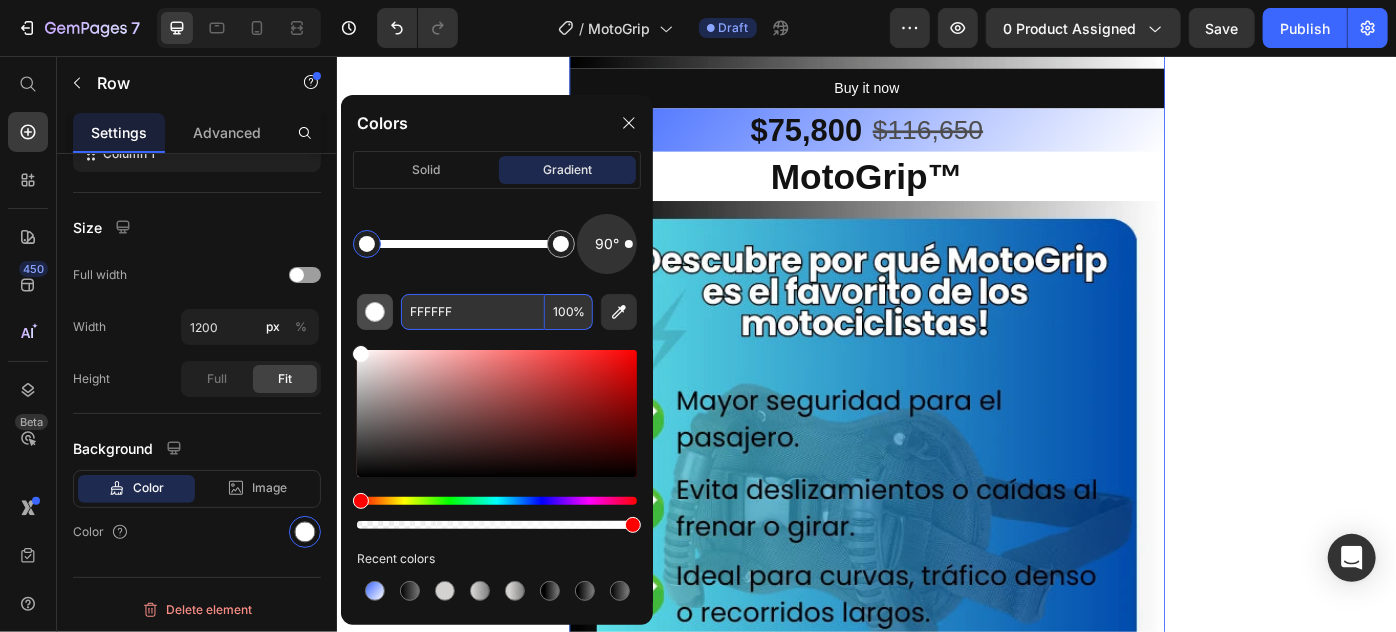 click on "FFFFFF 100 %" 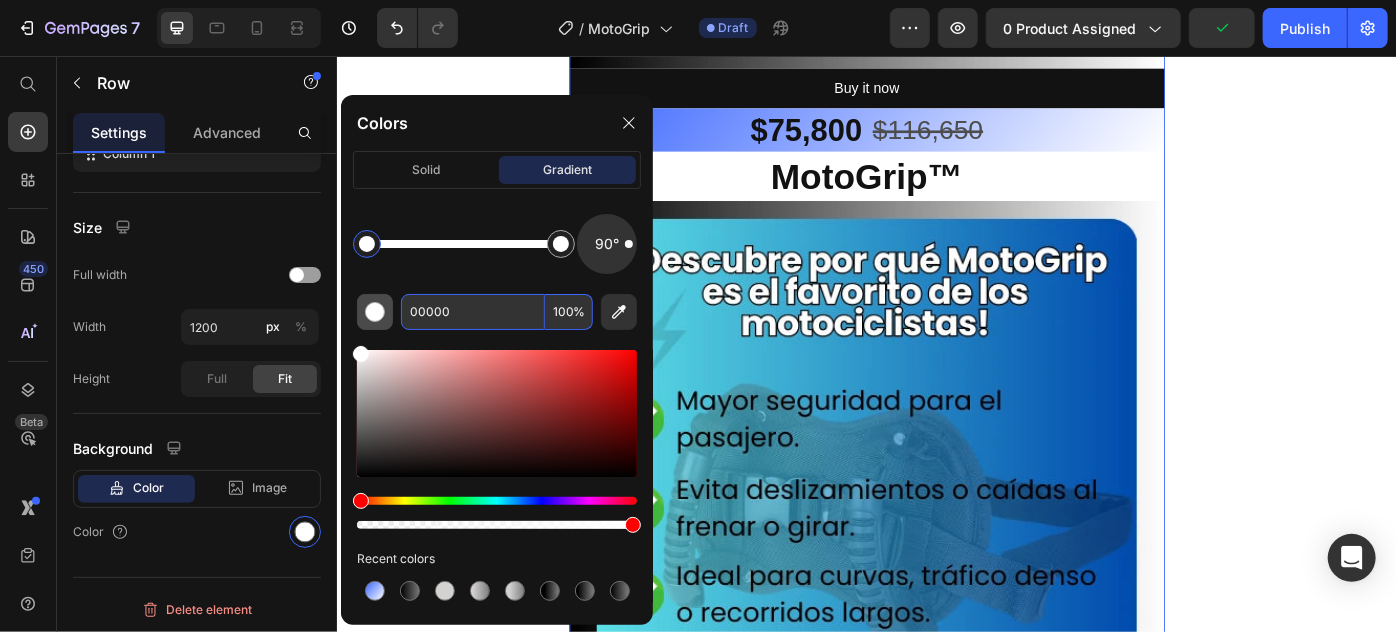 type on "000000" 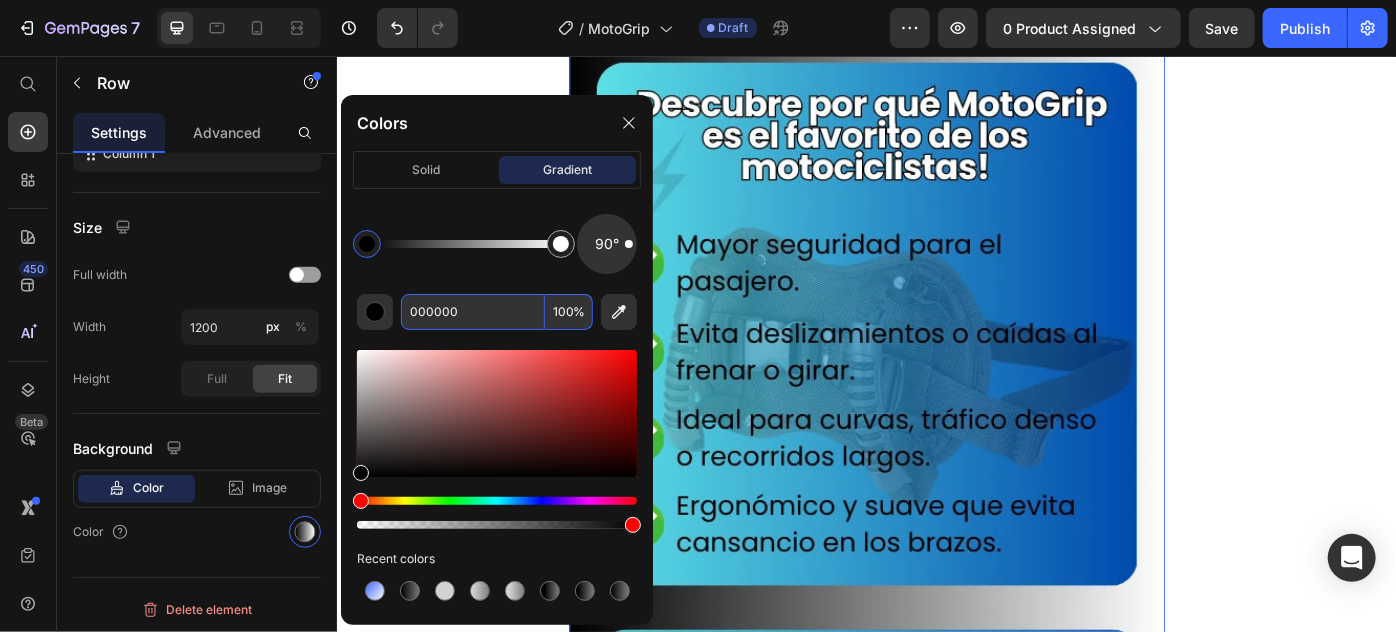 scroll, scrollTop: 1181, scrollLeft: 0, axis: vertical 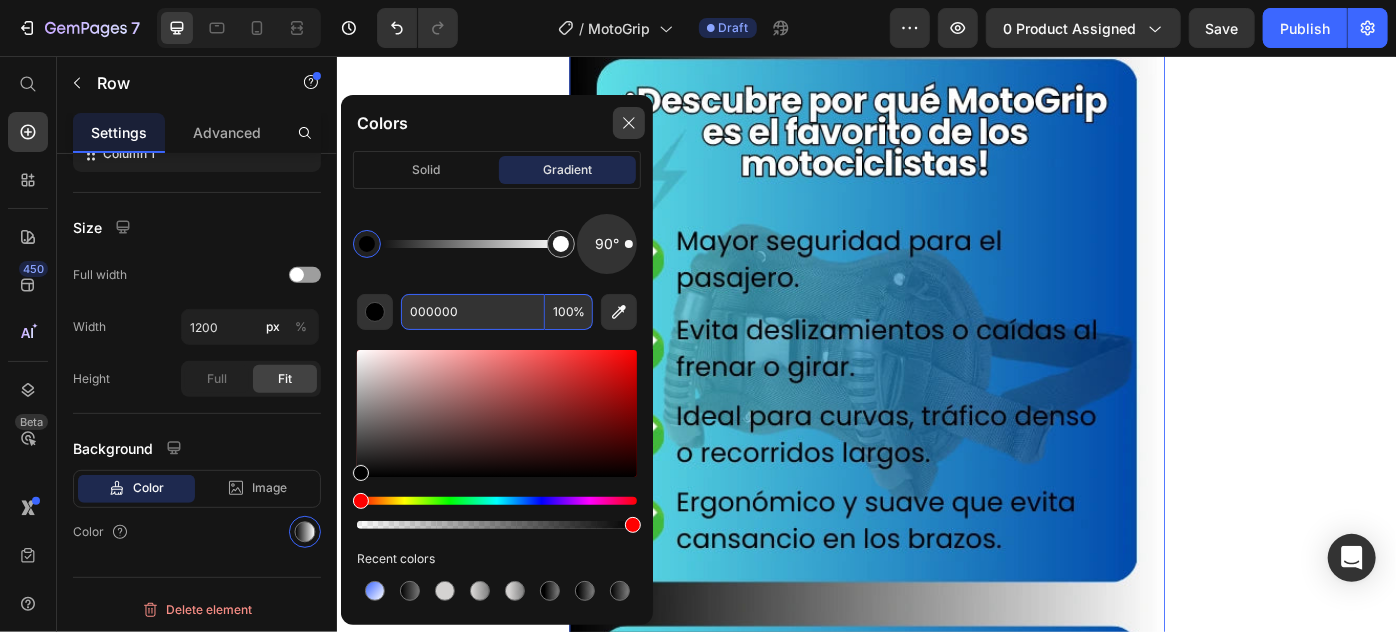 click at bounding box center (629, 123) 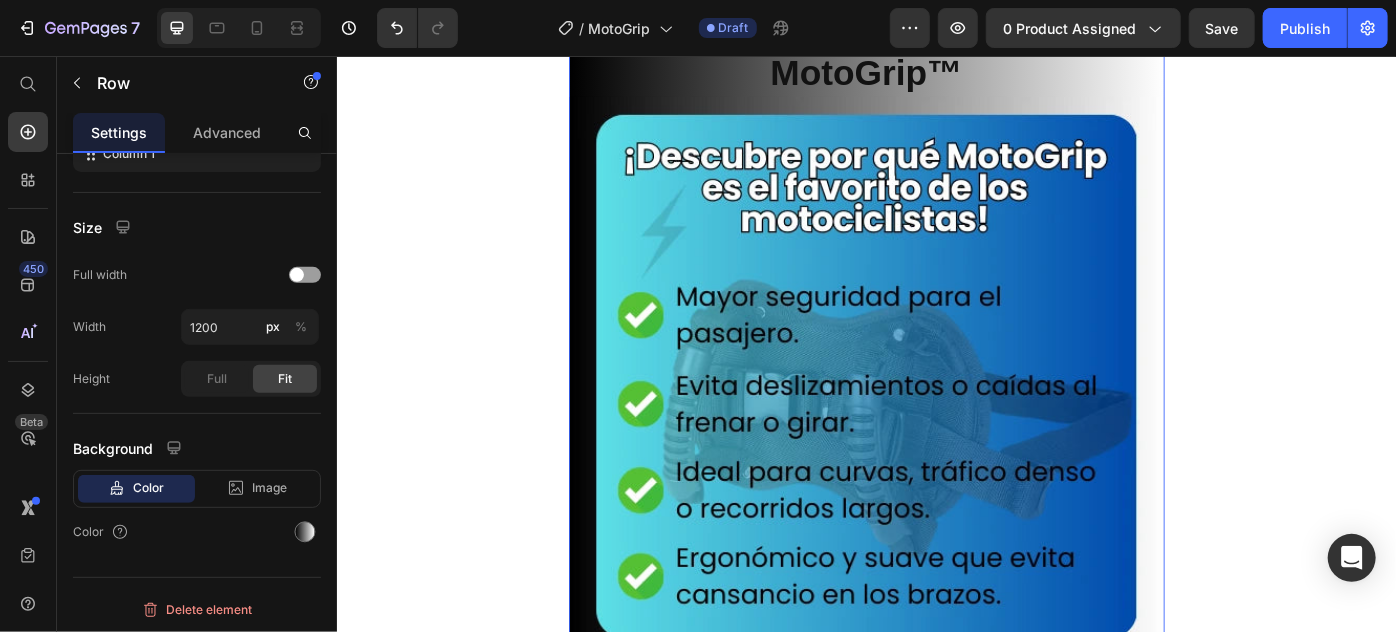 scroll, scrollTop: 818, scrollLeft: 0, axis: vertical 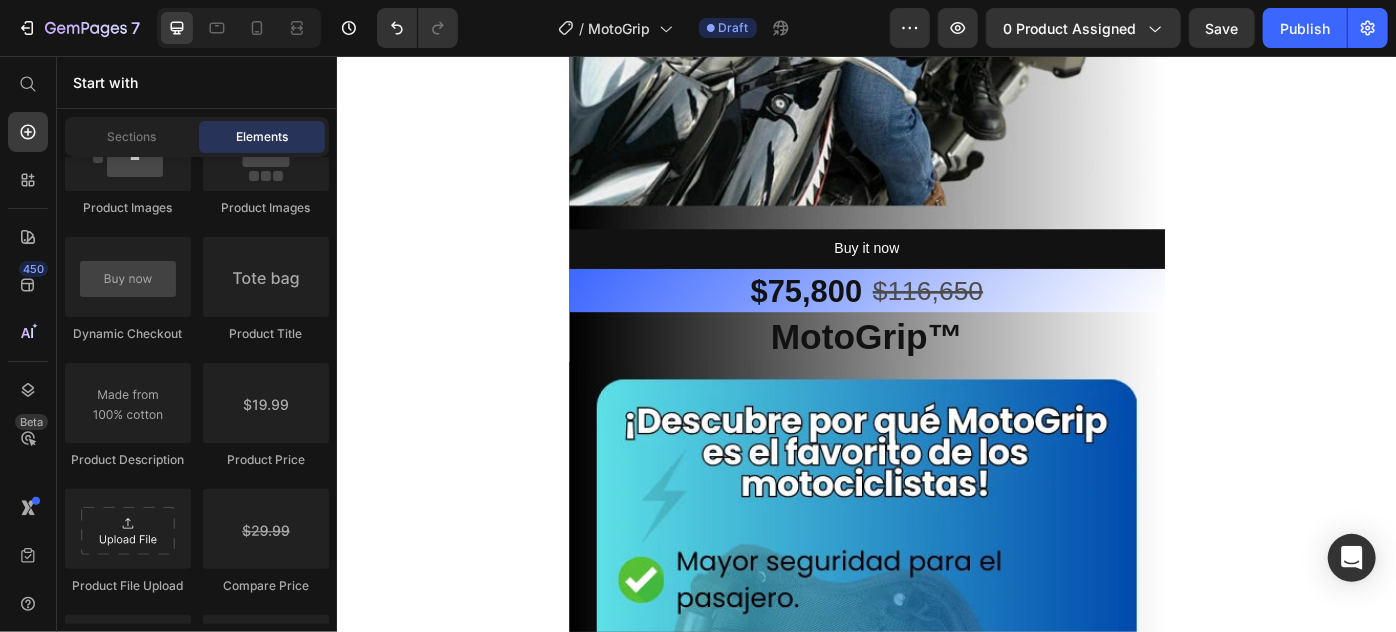 click on "Image Buy it now Dynamic Checkout $75,800 Product Price $116,650 Product Price Row MotoGrip™ Product Title Product Row Image Image Image Image Image Row Section 1 Root" at bounding box center [936, 2529] 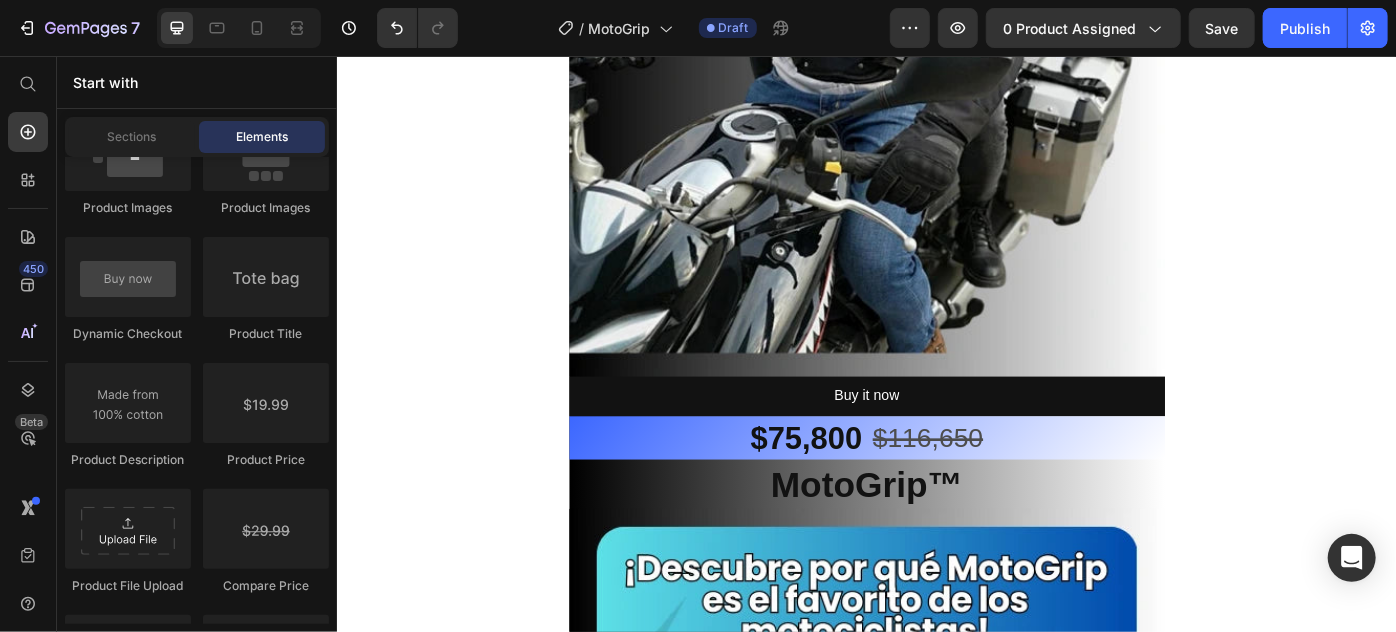 scroll, scrollTop: 636, scrollLeft: 0, axis: vertical 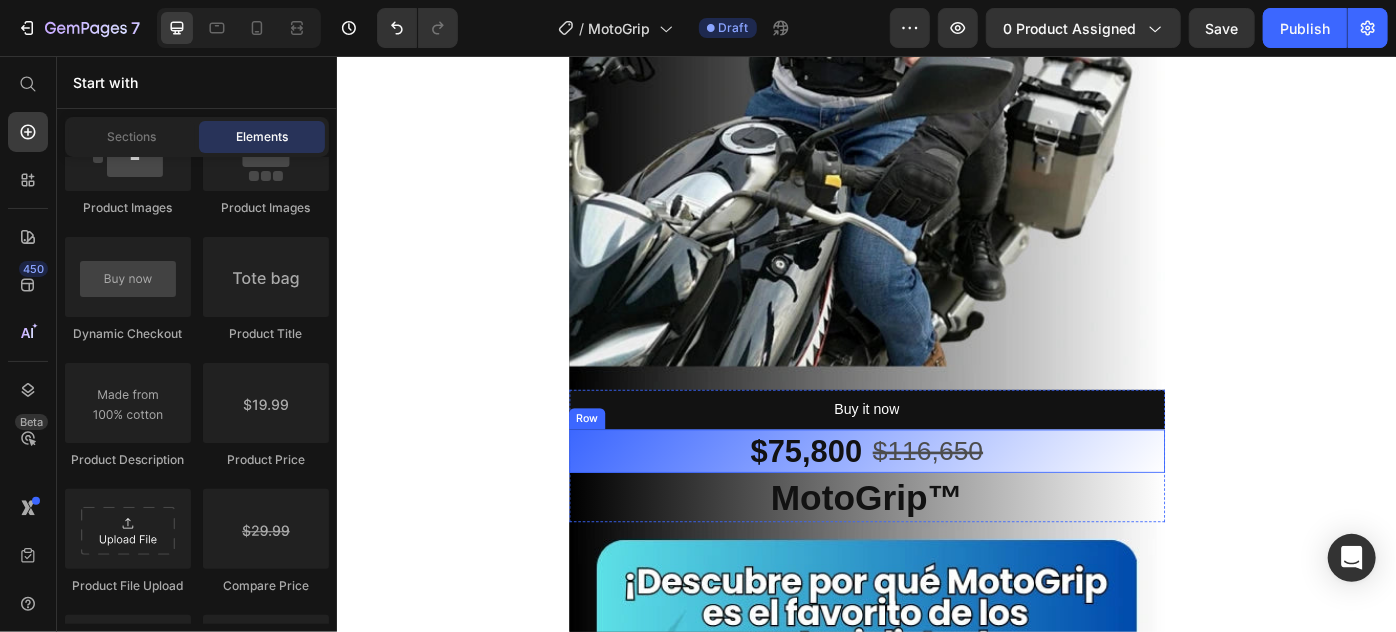 click on "$75,800 Product Price $116,650 Product Price Row" at bounding box center (936, 503) 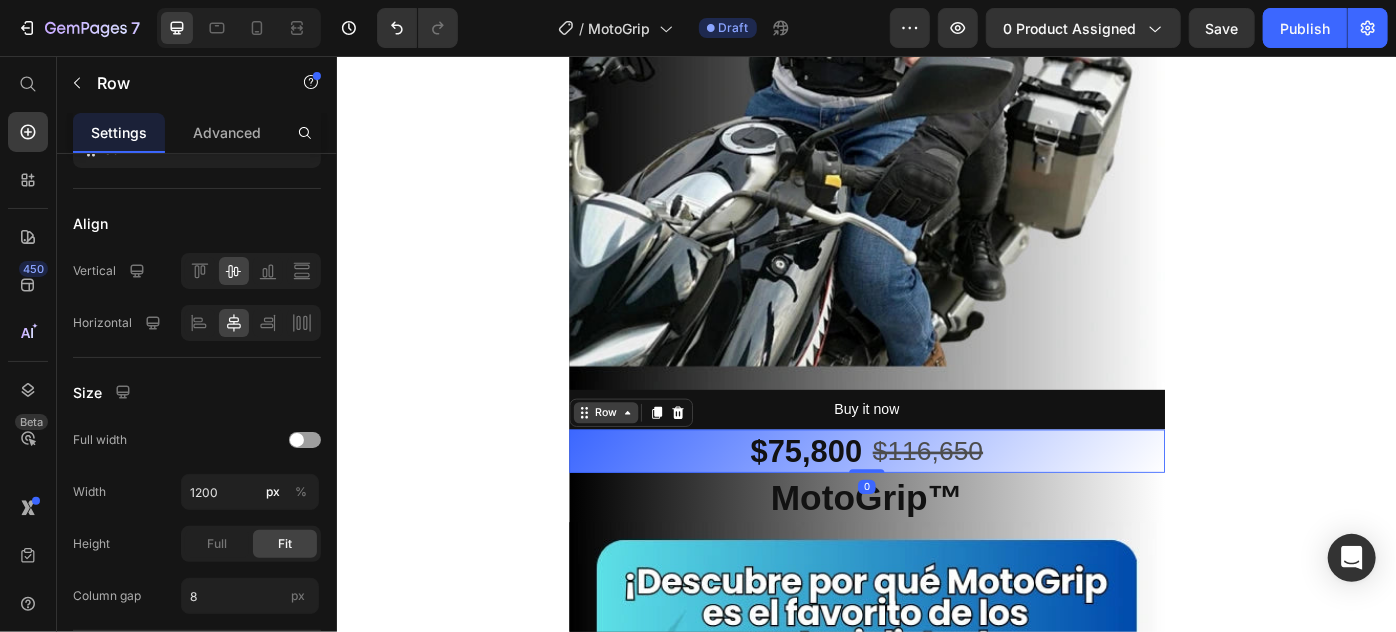 click on "Row" at bounding box center (640, 459) 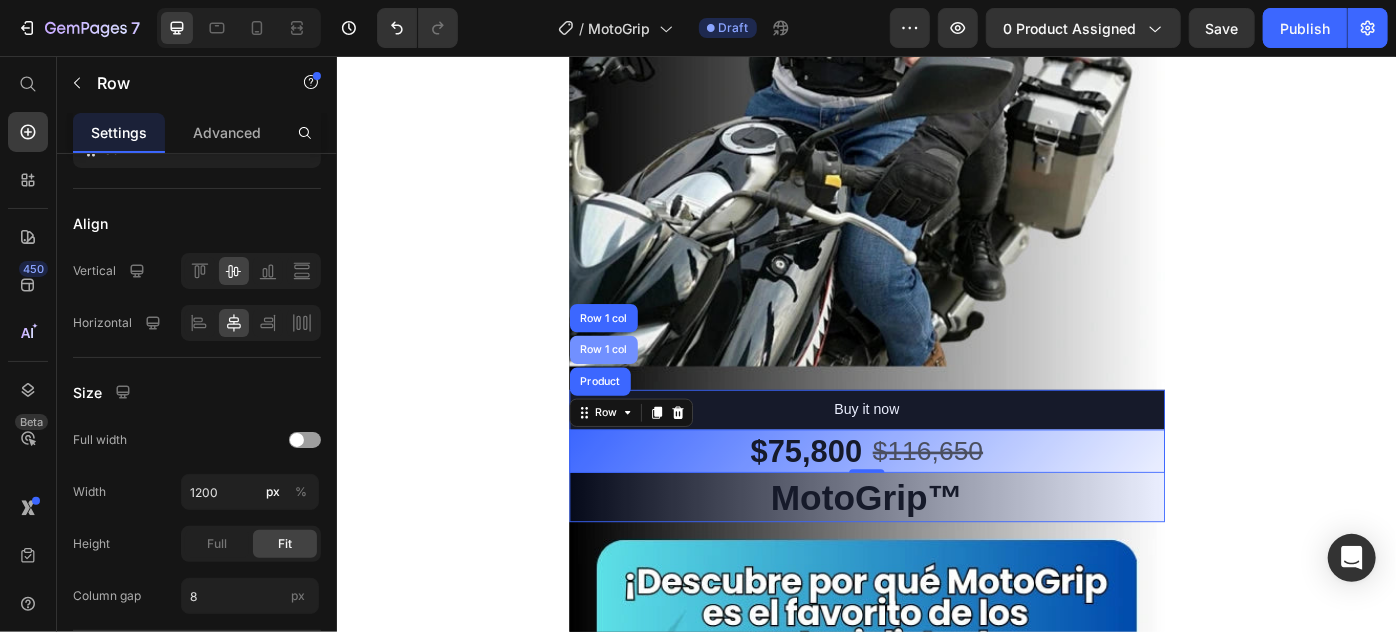 click on "Row 1 col" at bounding box center (638, 388) 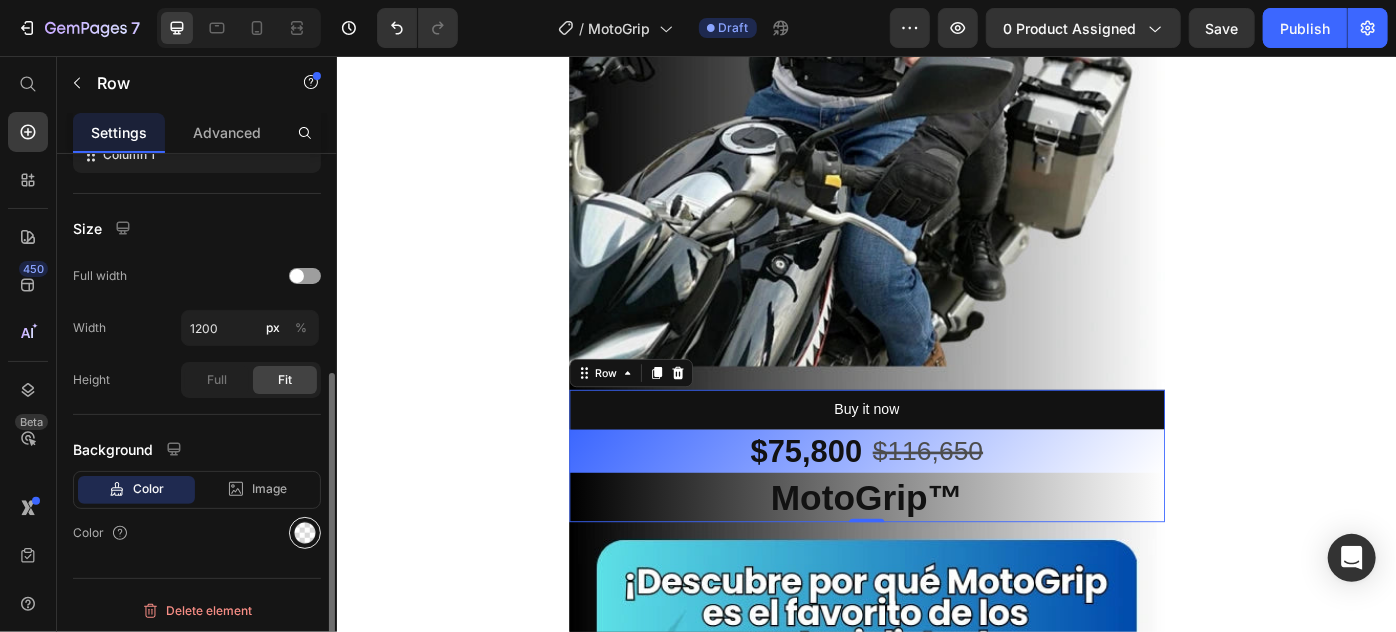 click at bounding box center (305, 533) 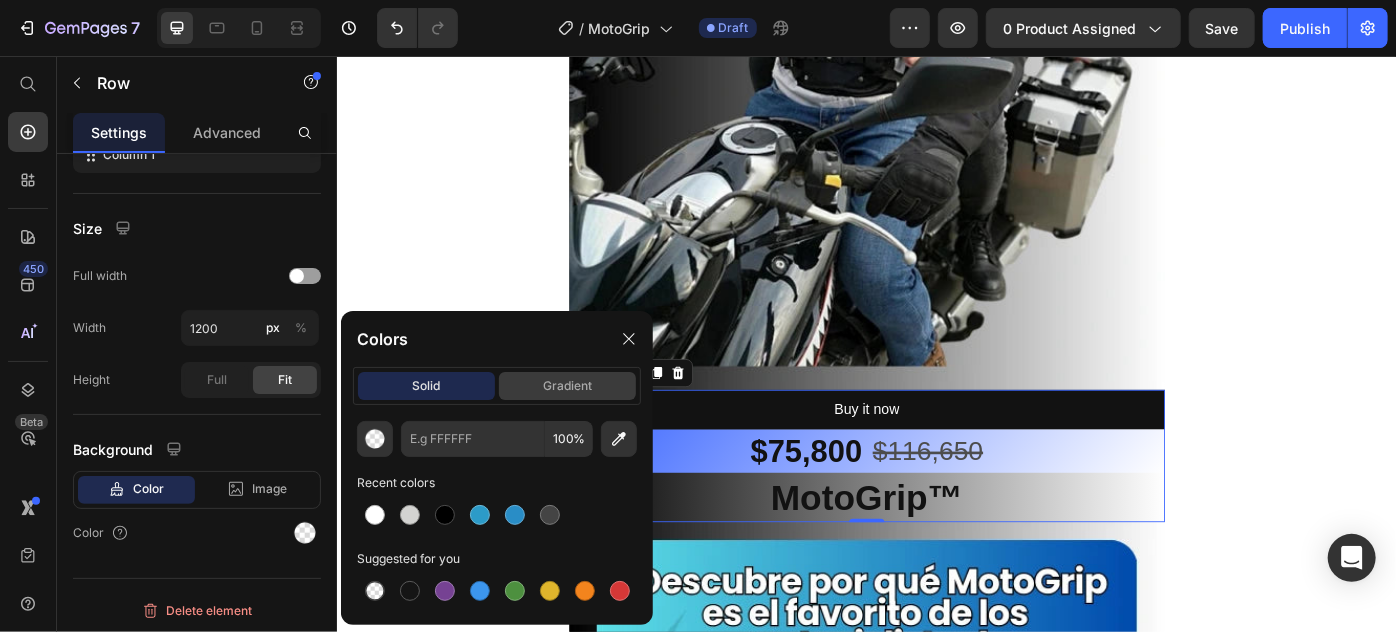 click on "gradient" 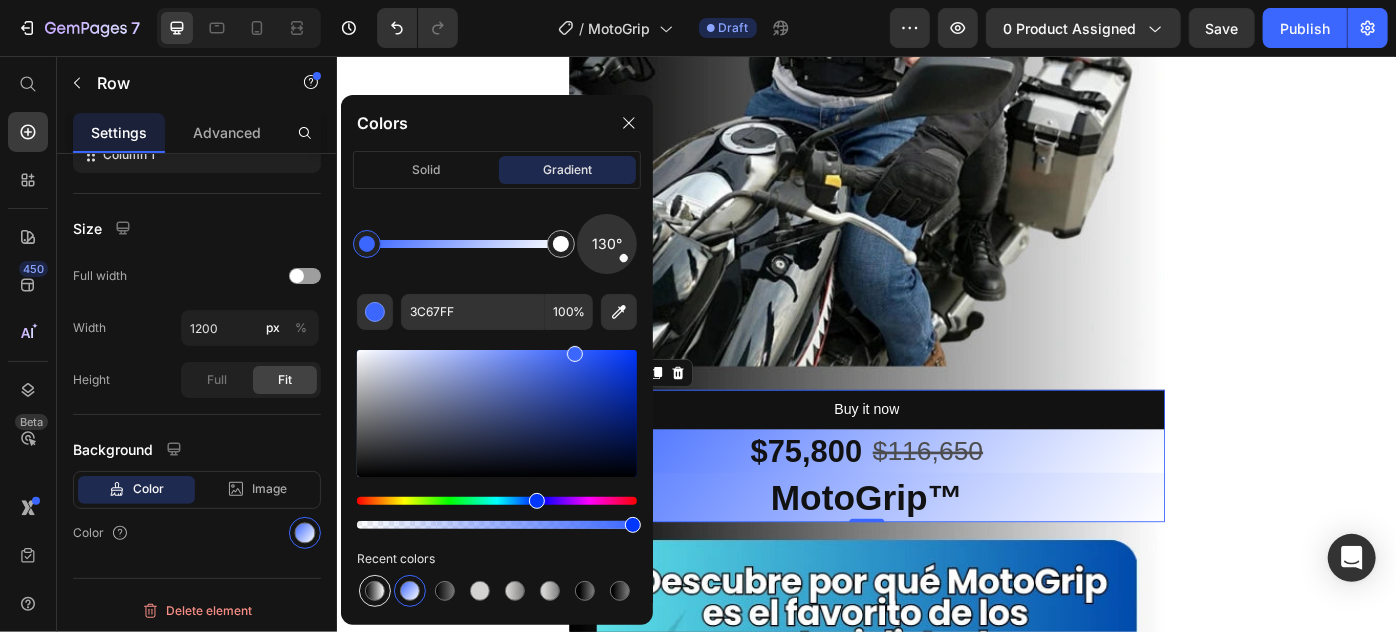click at bounding box center [375, 591] 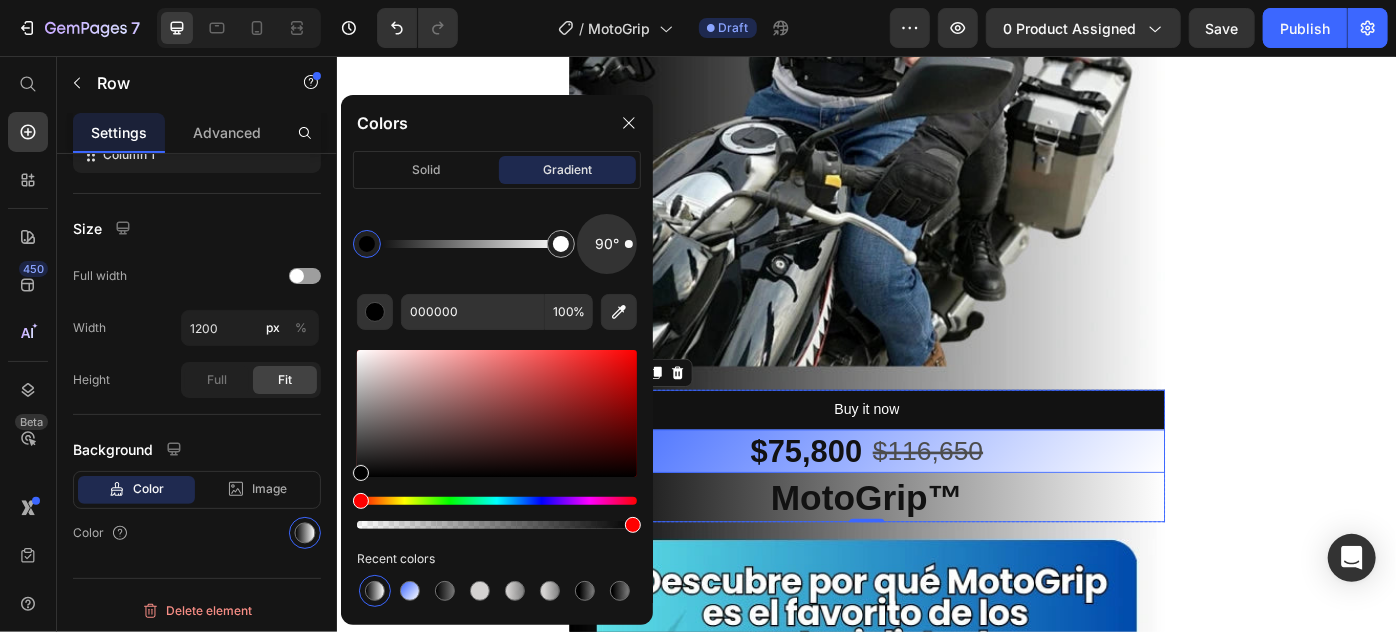 click on "$75,800 Product Price $116,650 Product Price Row" at bounding box center [936, 503] 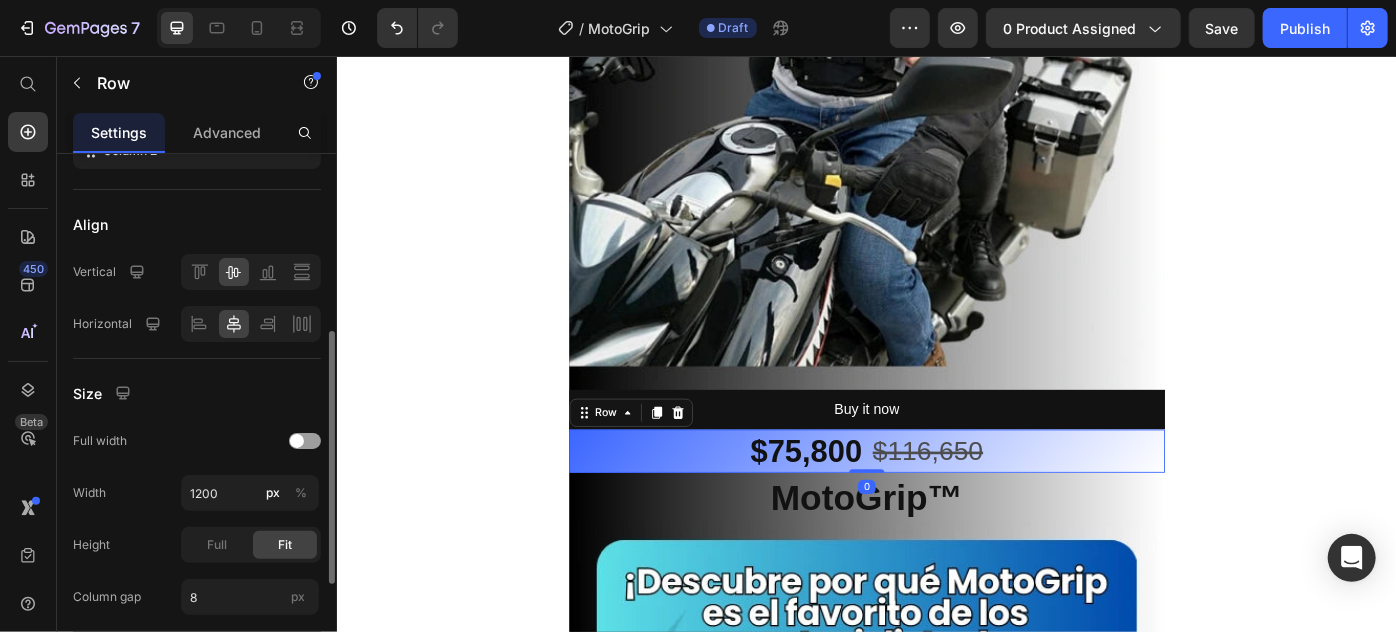 scroll, scrollTop: 373, scrollLeft: 0, axis: vertical 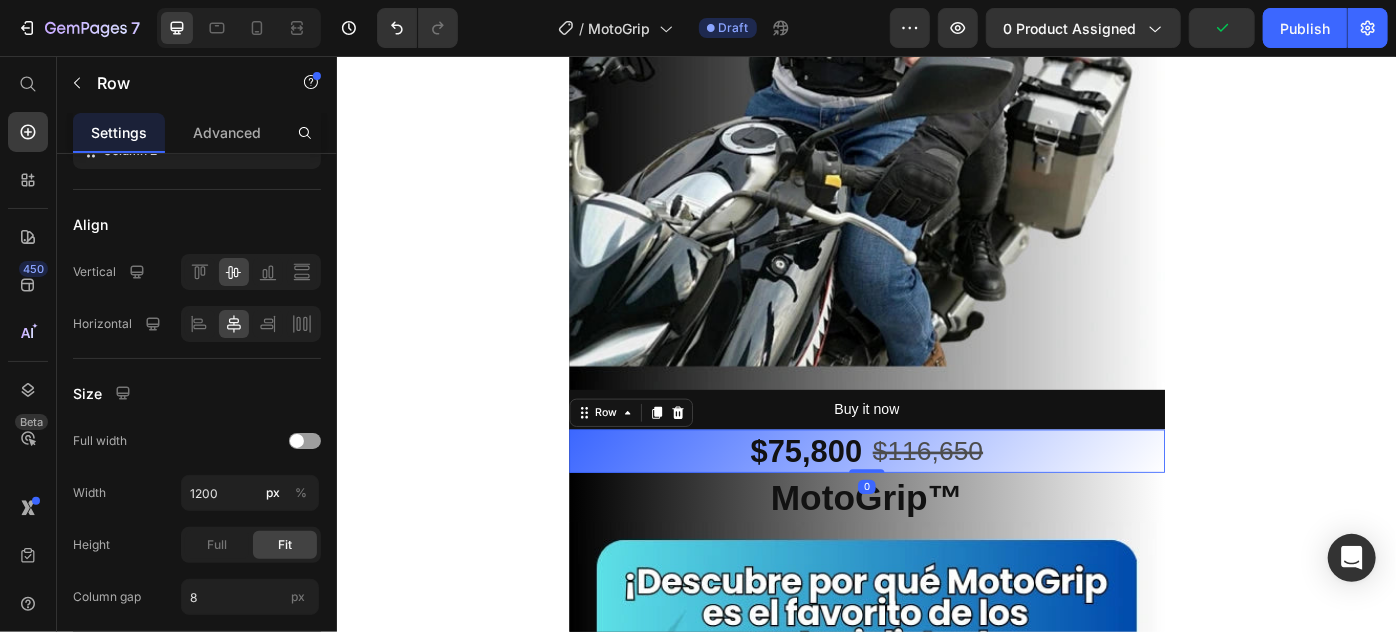 click on "$75,800 Product Price $116,650 Product Price Row   0" at bounding box center [936, 503] 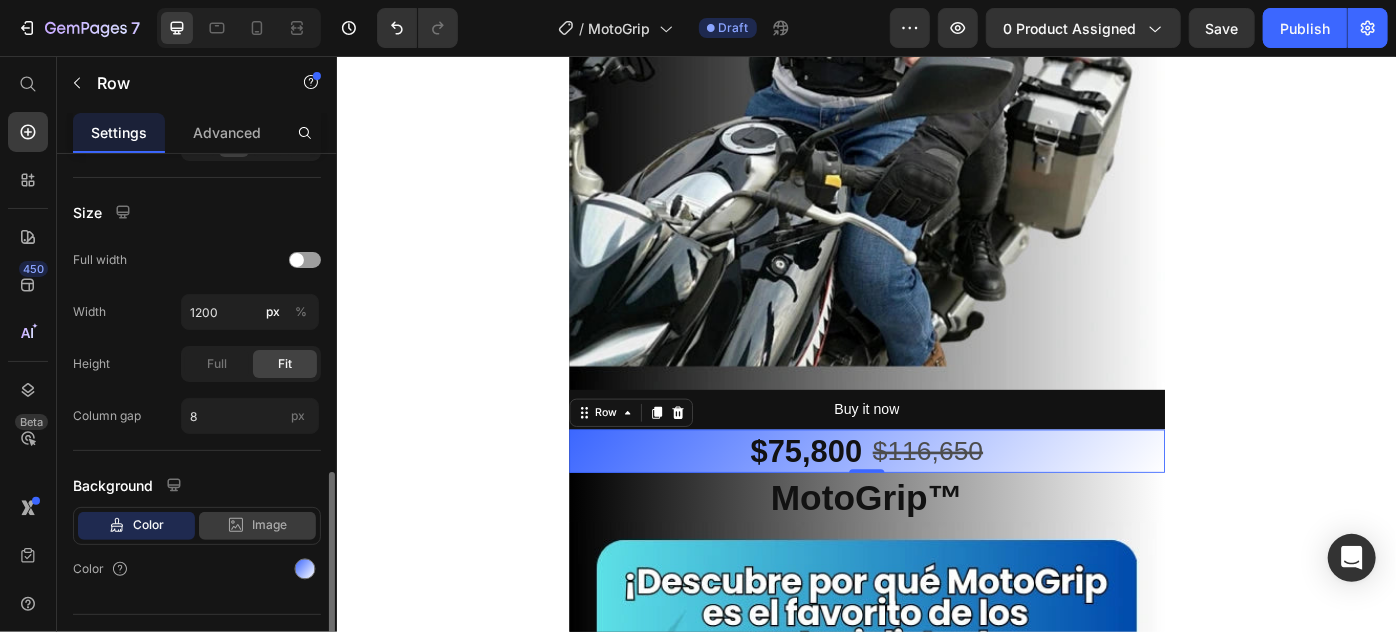 scroll, scrollTop: 591, scrollLeft: 0, axis: vertical 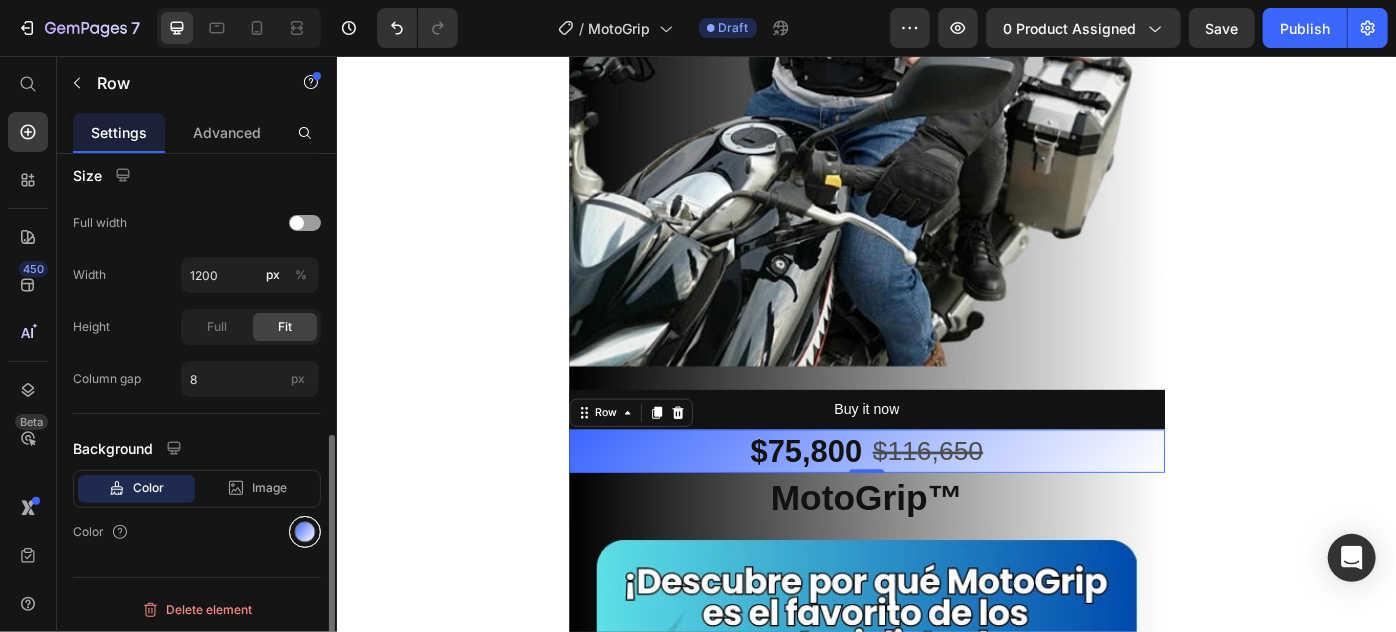 click at bounding box center [305, 532] 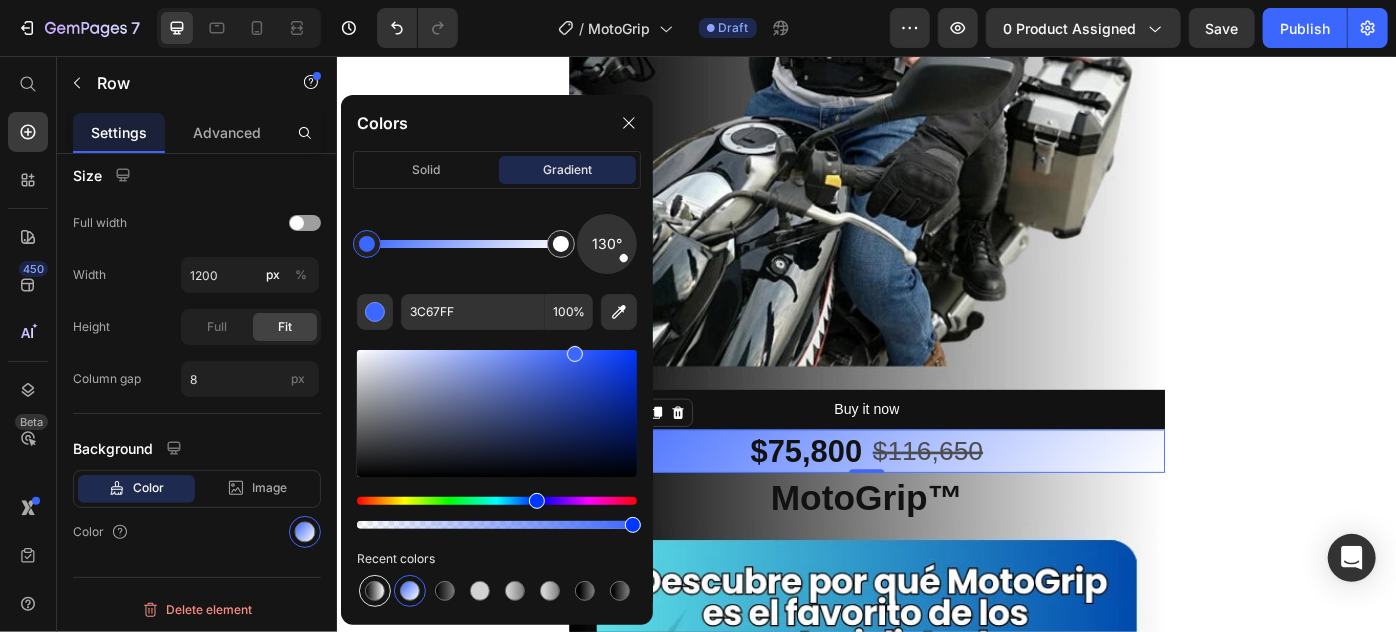 click at bounding box center (375, 591) 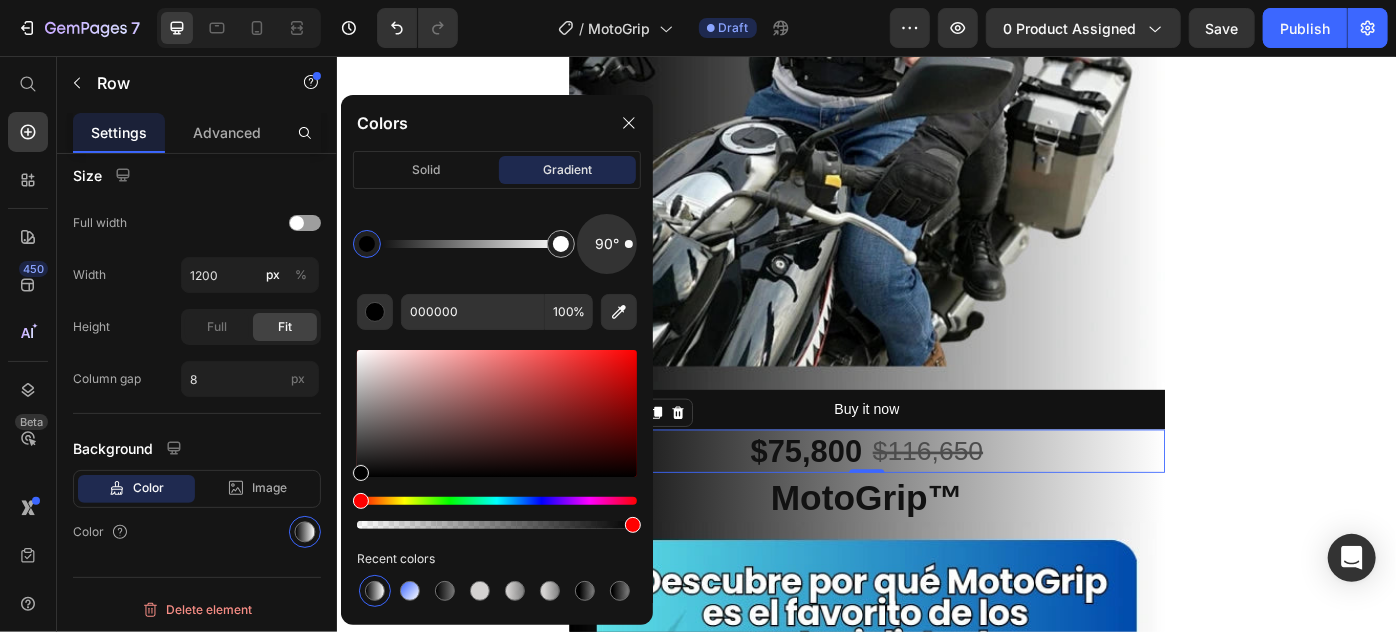 click on "Image Buy it now Dynamic Checkout $75,800 Product Price $116,650 Product Price Row   0 MotoGrip™ Product Title Product Row Image Image Image Image Image Row Section 1 Root" at bounding box center [936, 2711] 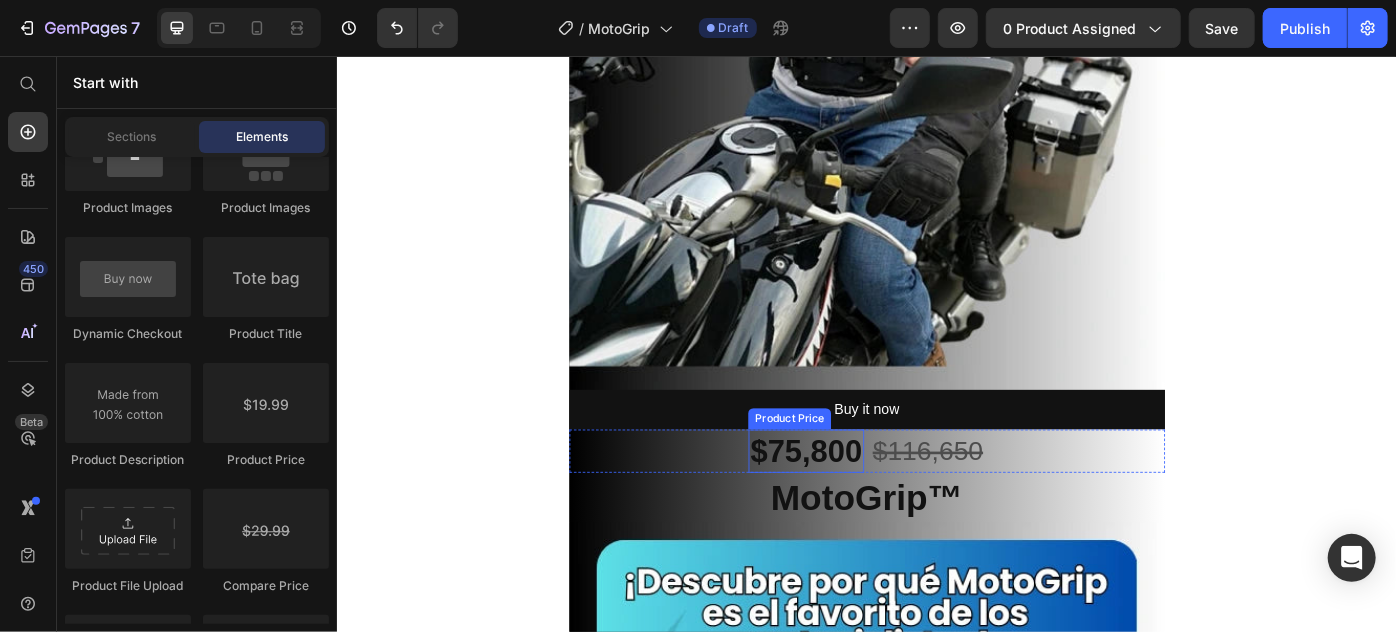click on "$75,800" at bounding box center (867, 503) 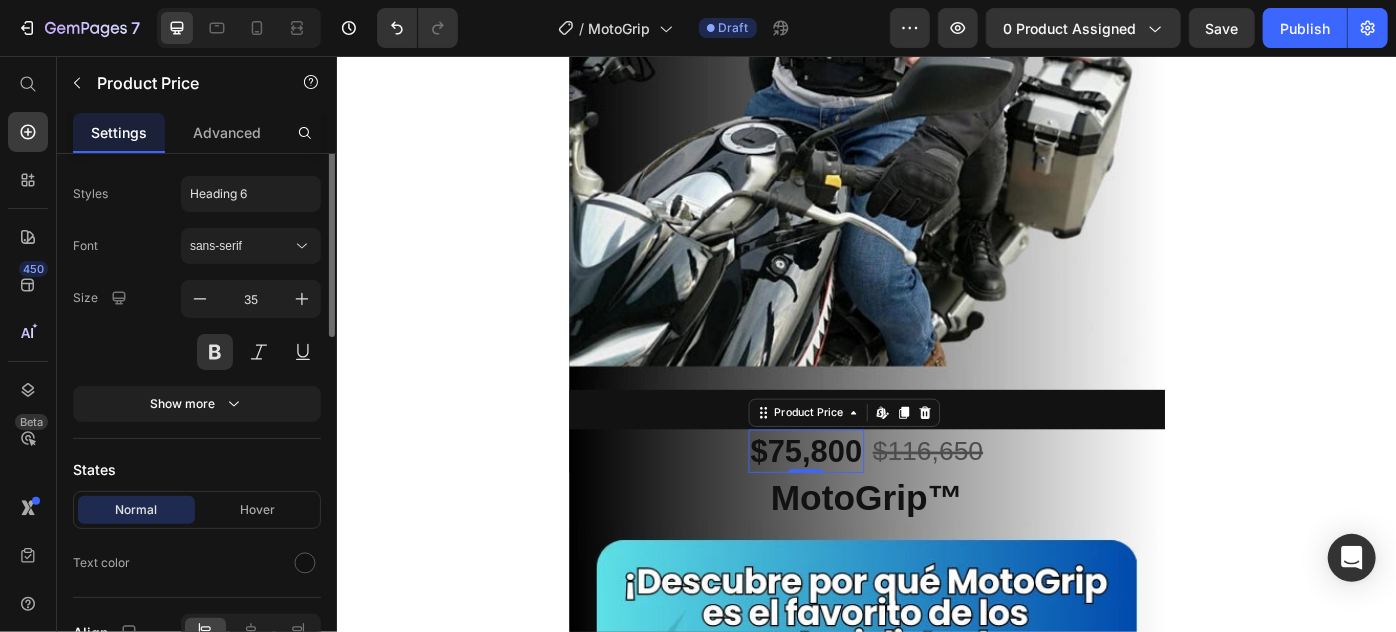 scroll, scrollTop: 363, scrollLeft: 0, axis: vertical 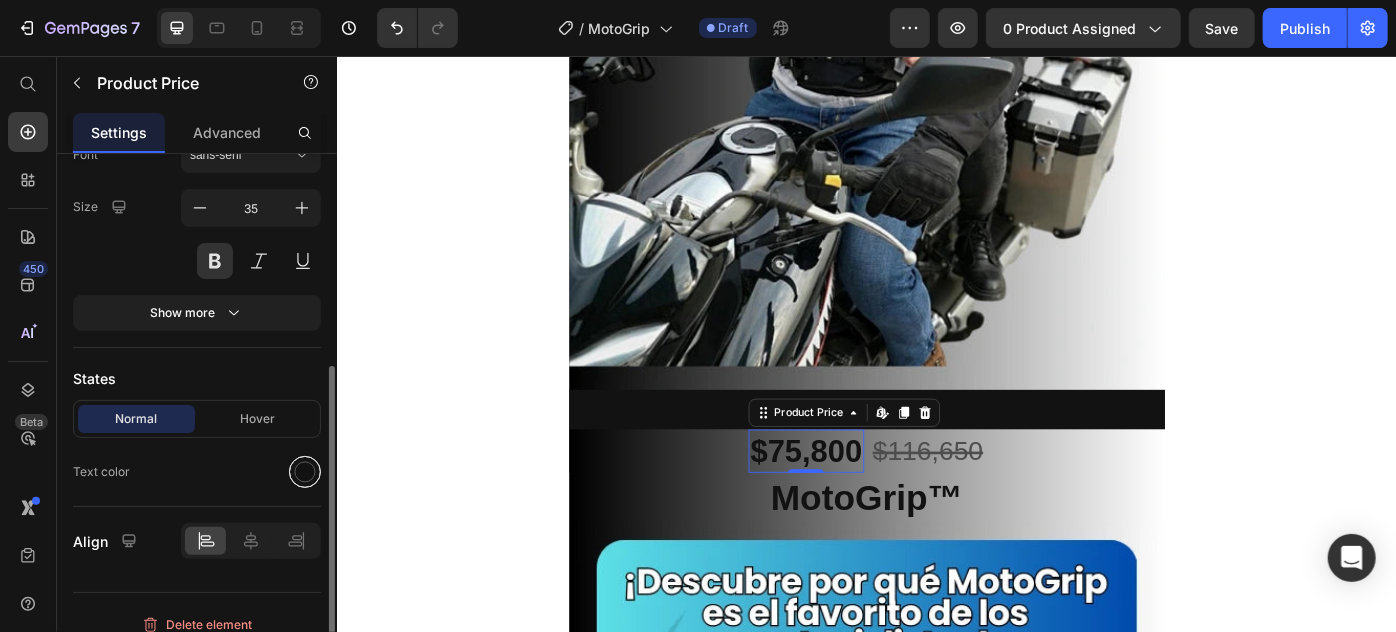 click at bounding box center [305, 472] 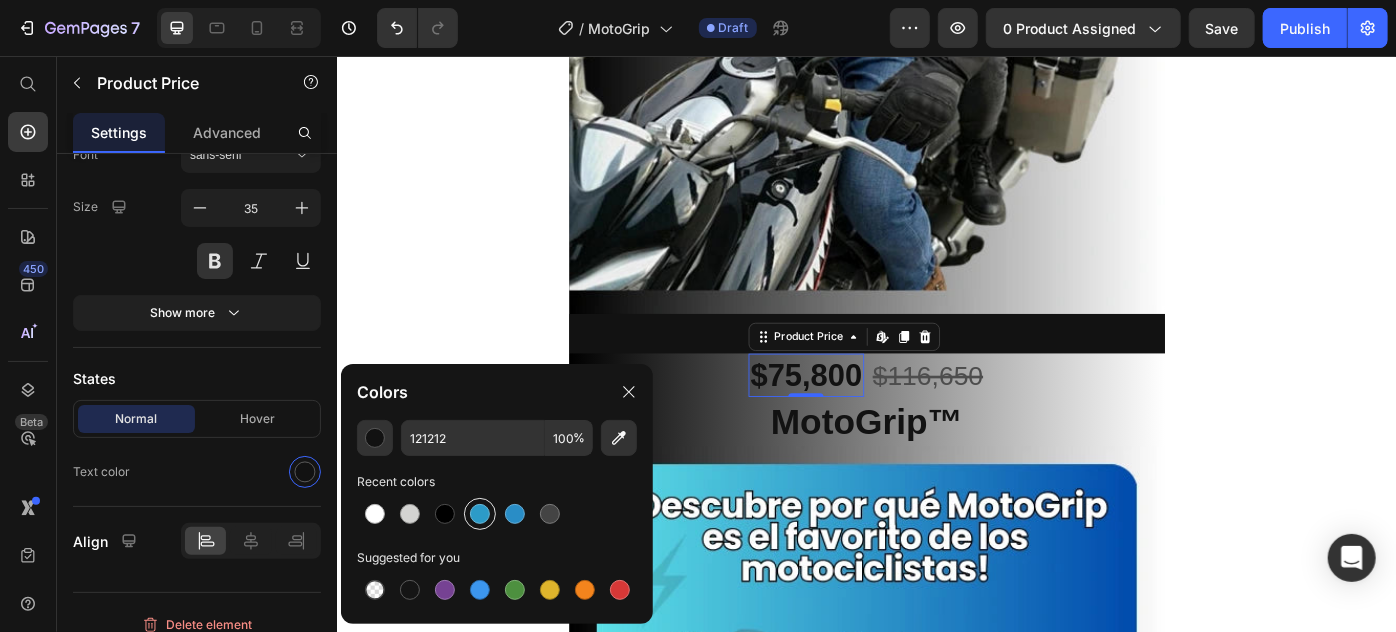 scroll, scrollTop: 727, scrollLeft: 0, axis: vertical 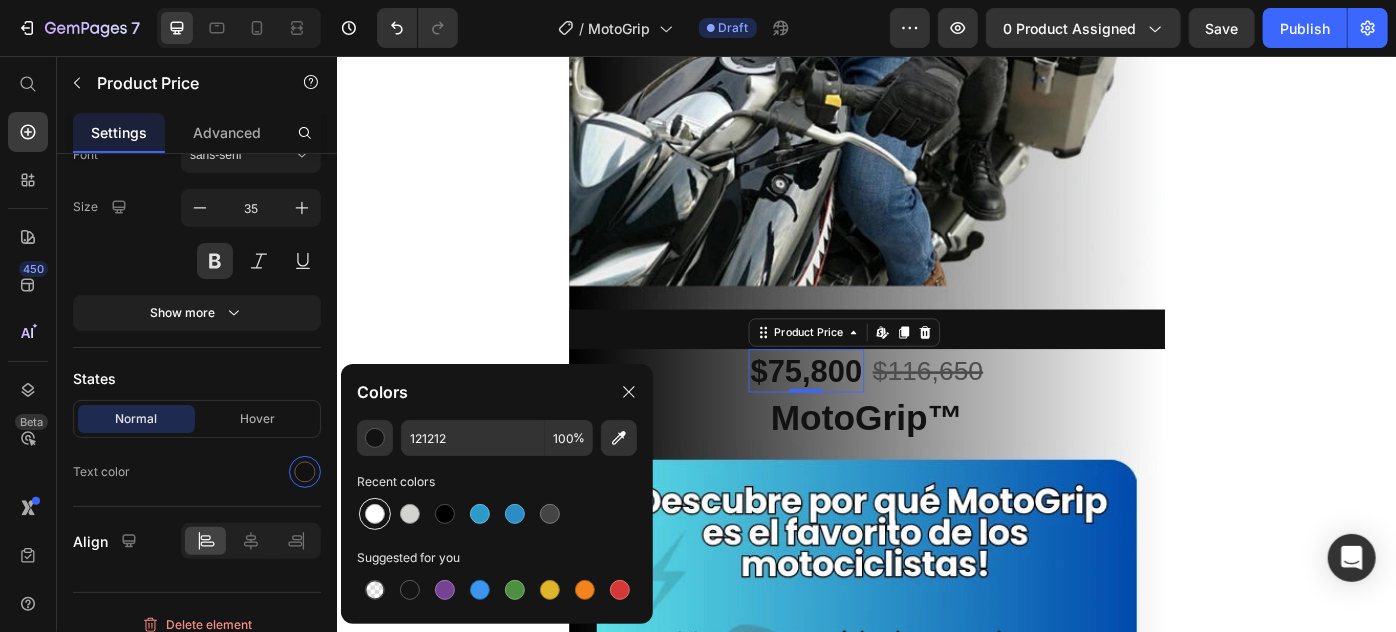 click at bounding box center (375, 514) 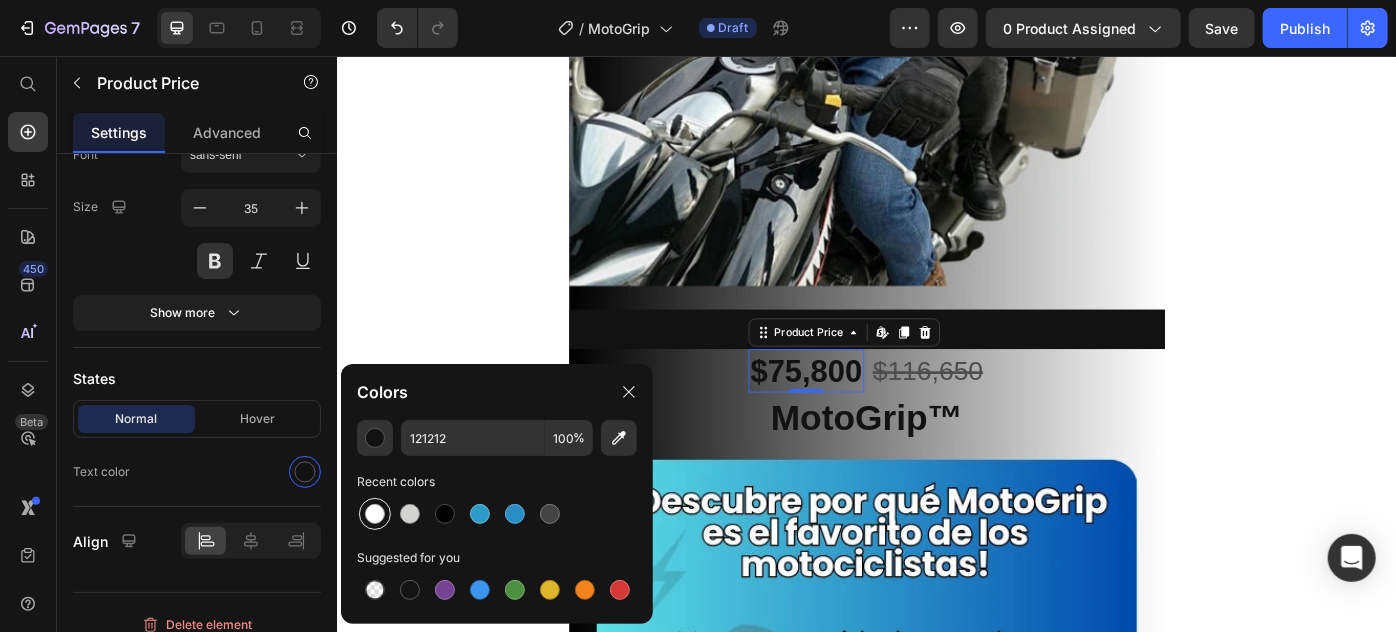 type on "FFFFFF" 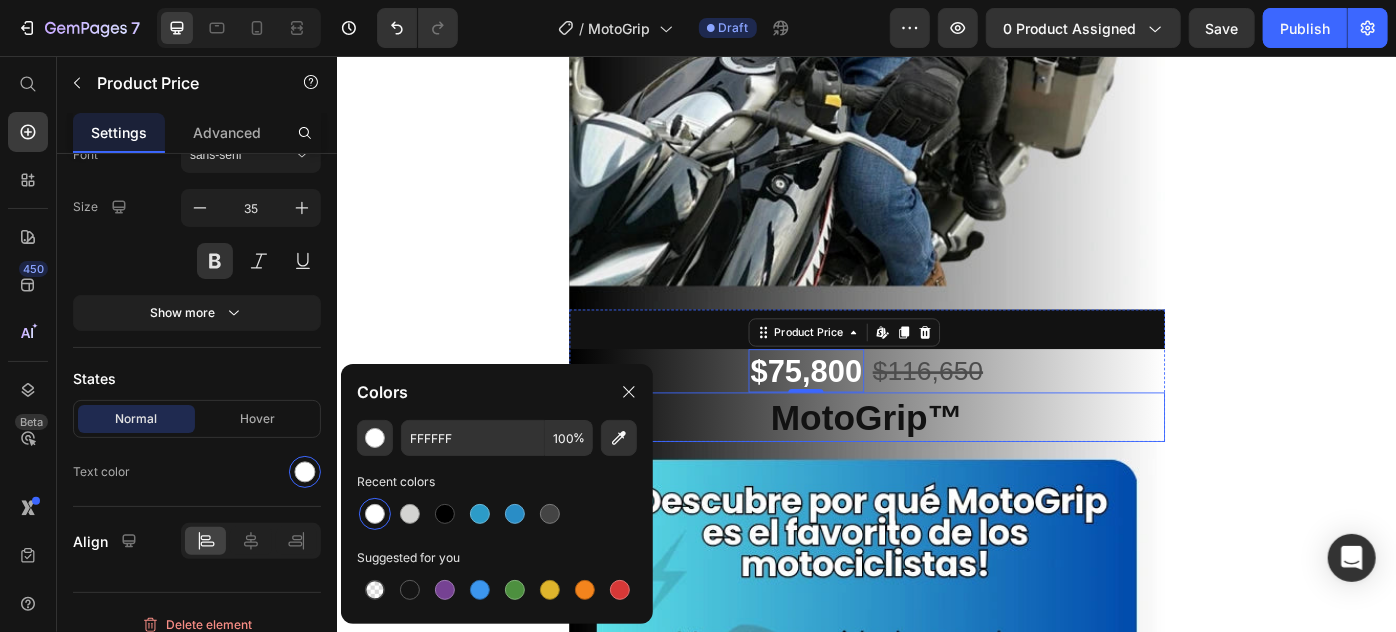 click on "$116,650" at bounding box center (1005, 411) 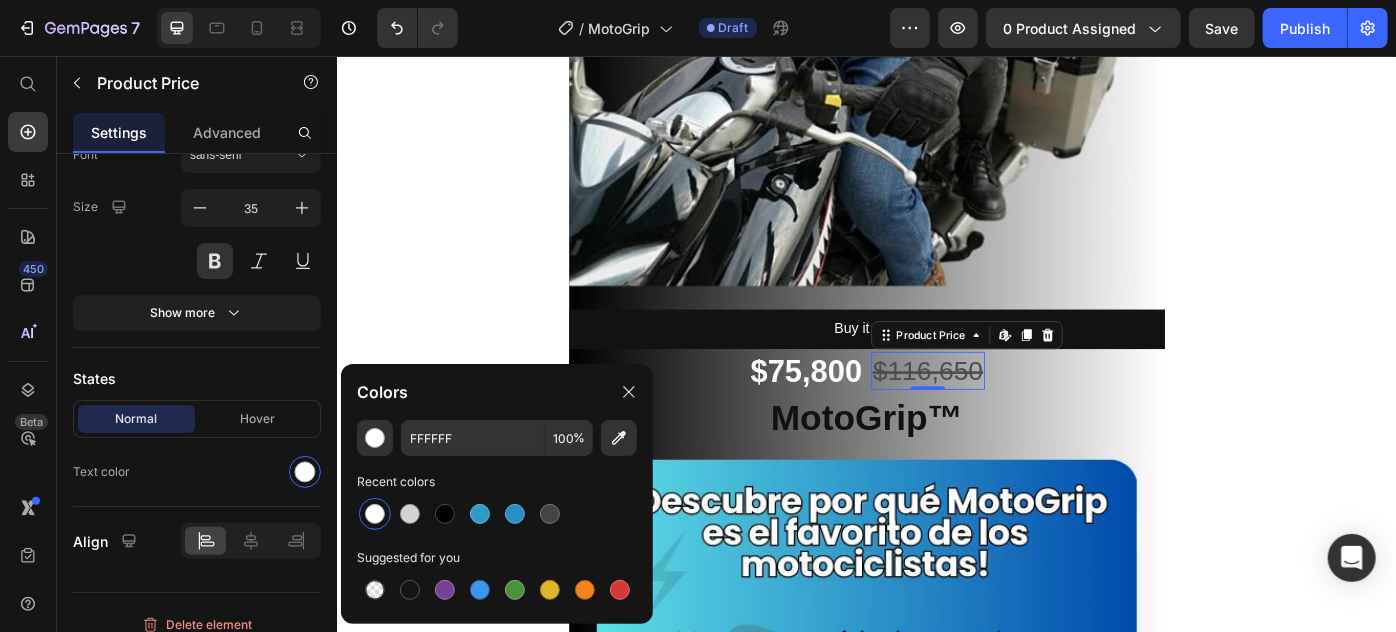 scroll, scrollTop: 362, scrollLeft: 0, axis: vertical 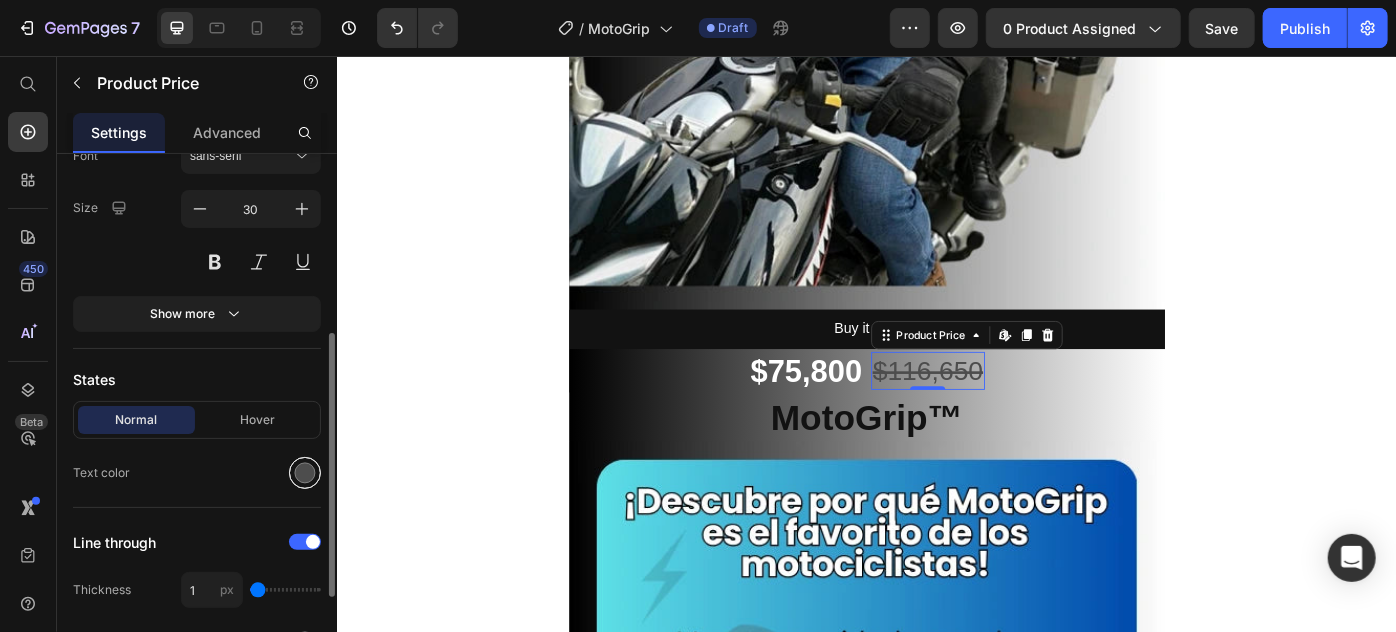 click at bounding box center [305, 473] 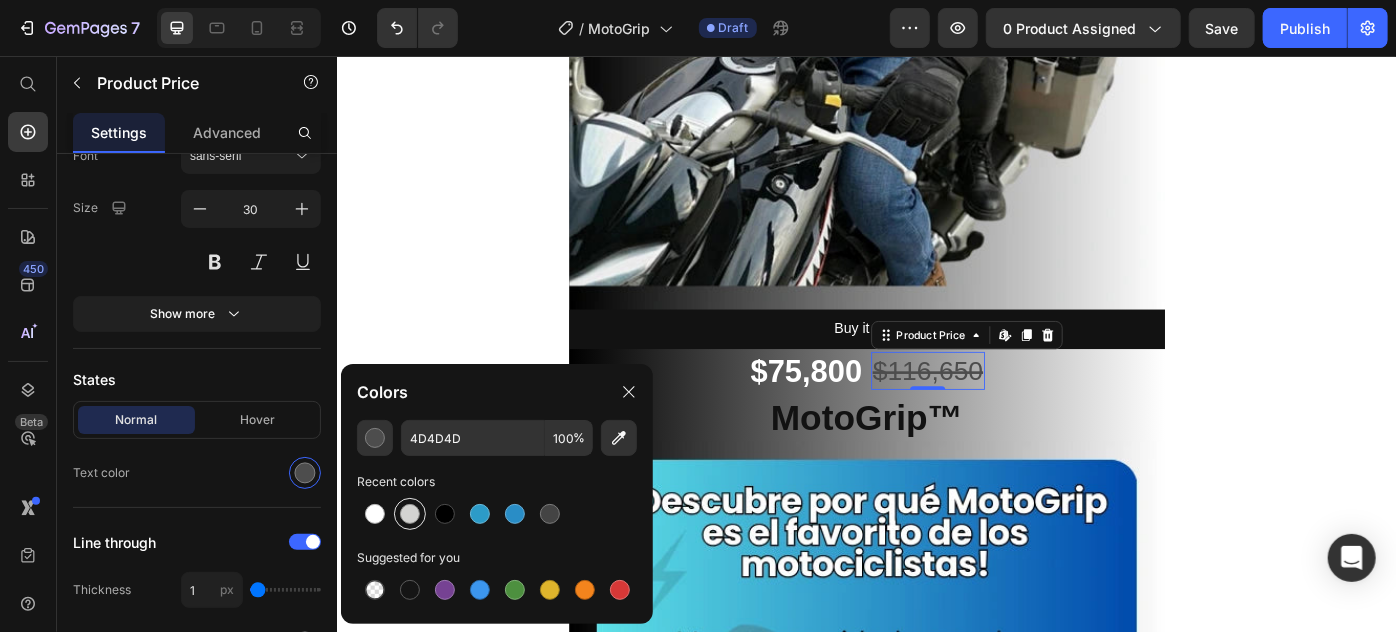 click at bounding box center (410, 514) 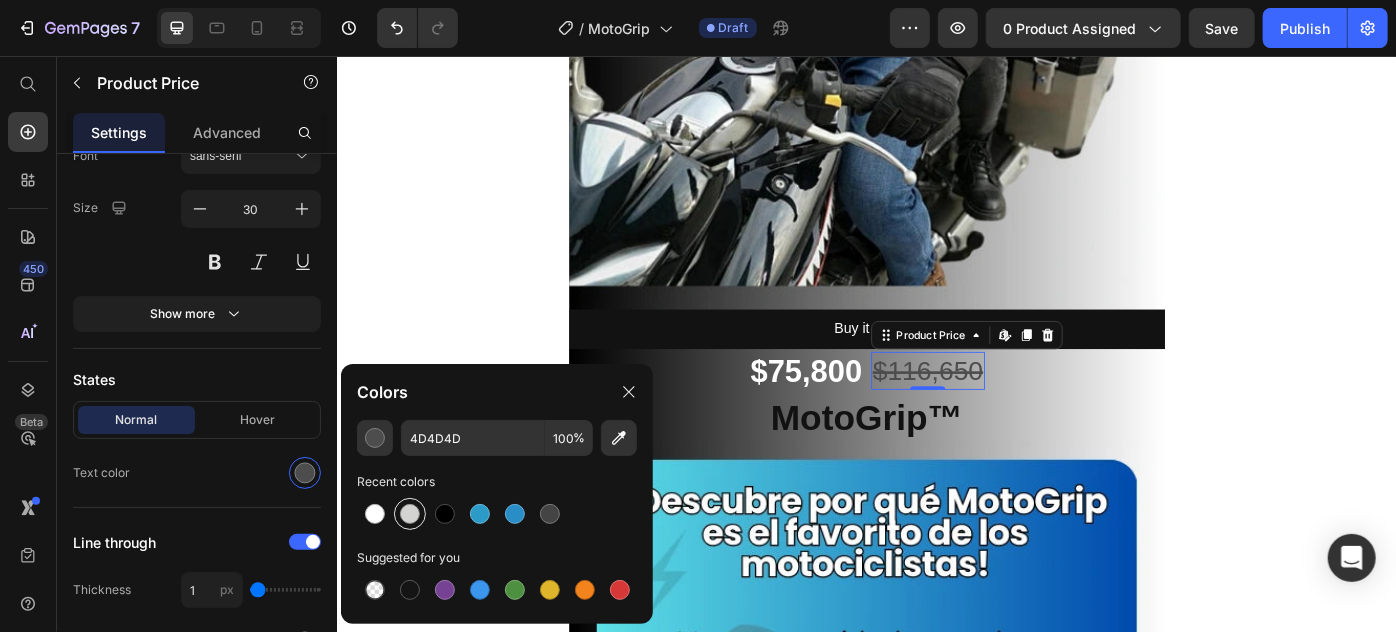 type on "D3D3D1" 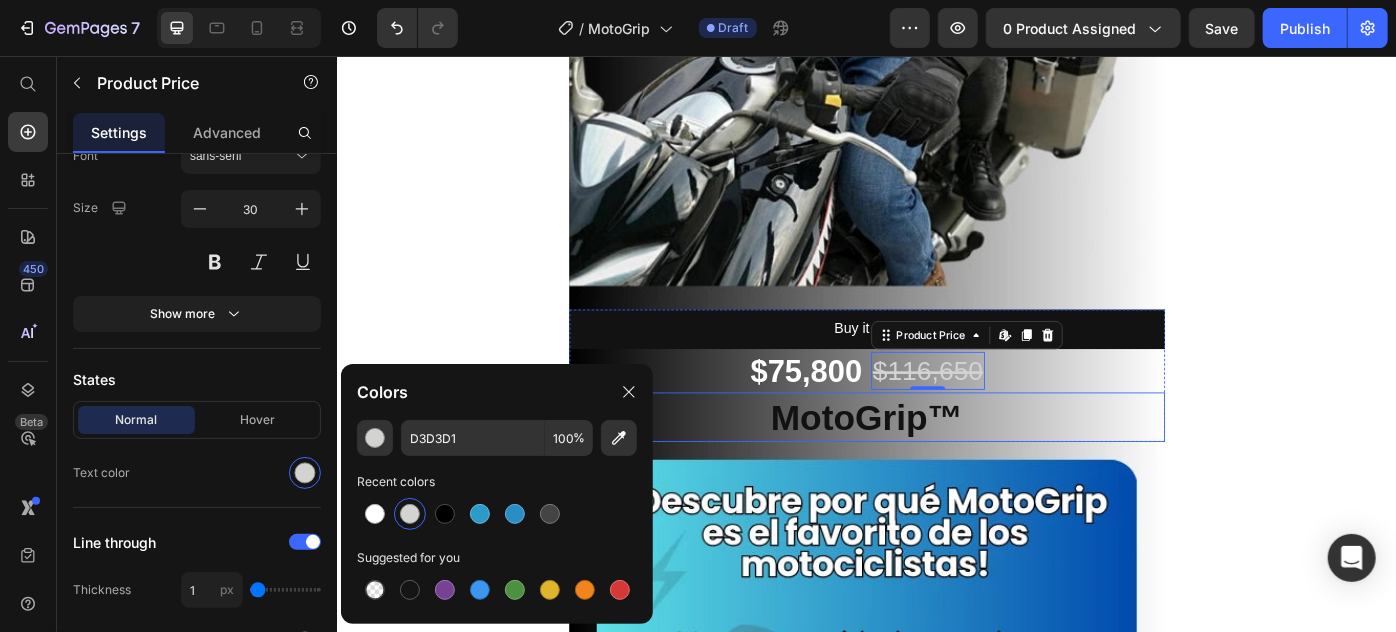 click on "MotoGrip™" at bounding box center (936, 464) 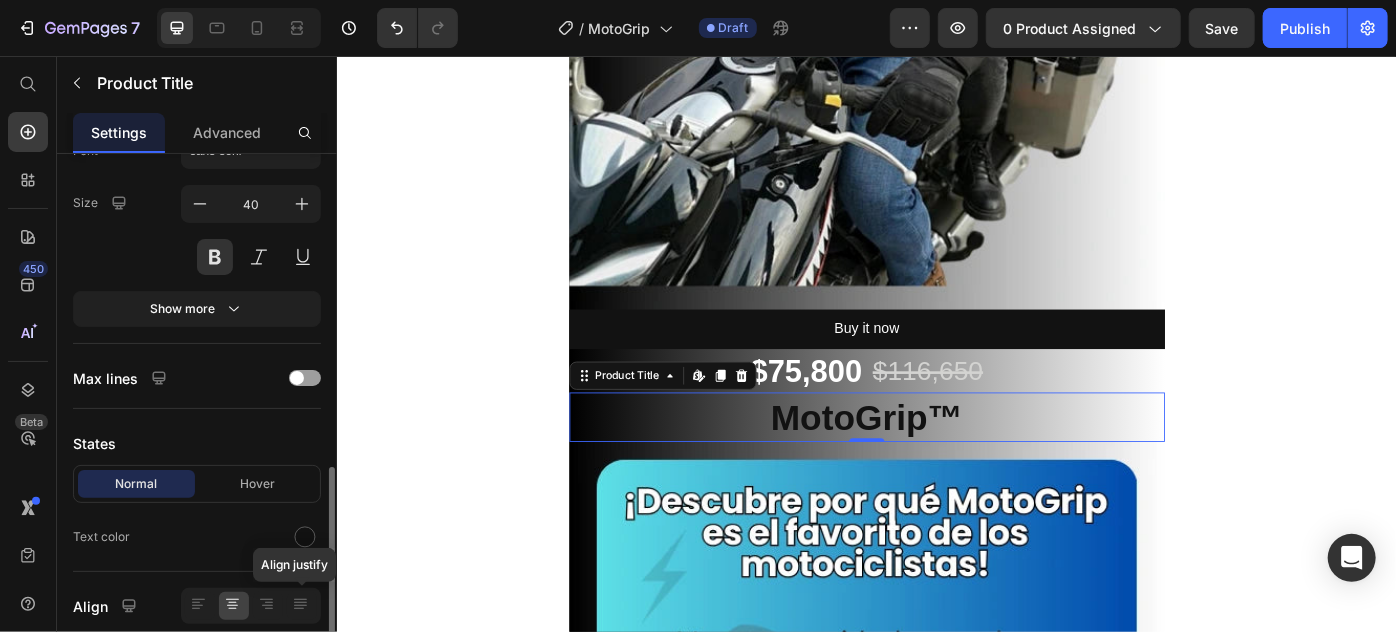 scroll, scrollTop: 545, scrollLeft: 0, axis: vertical 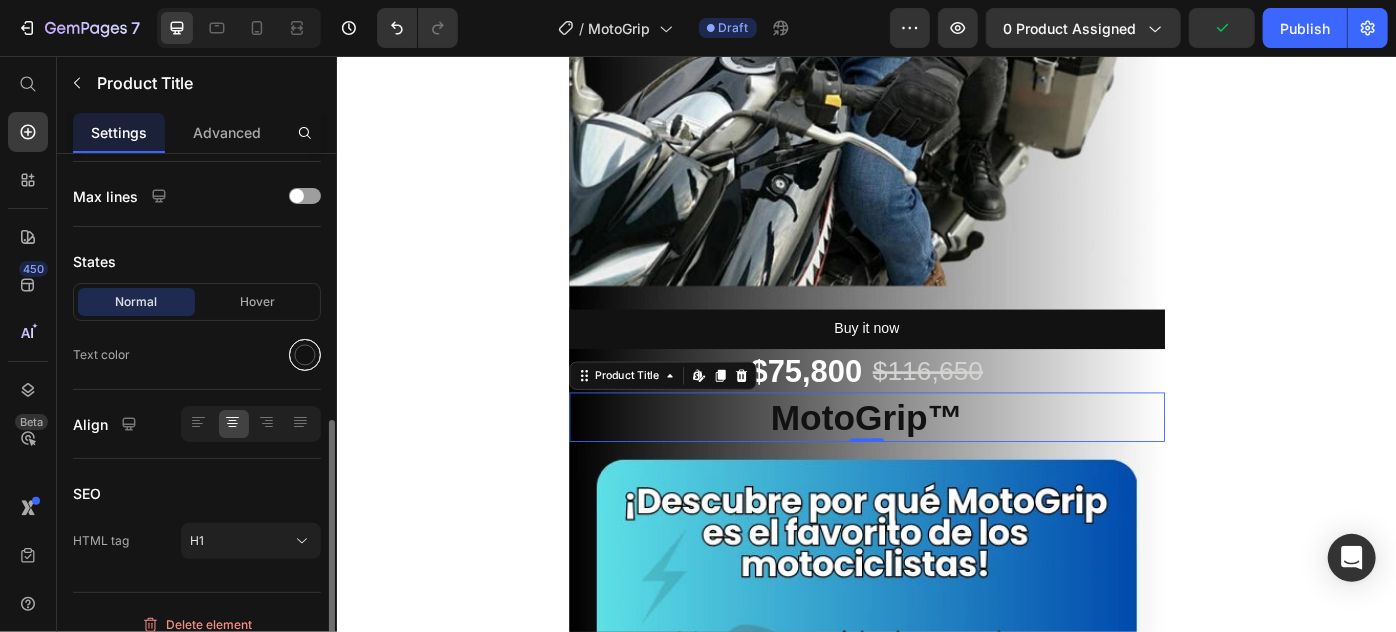 click at bounding box center [305, 355] 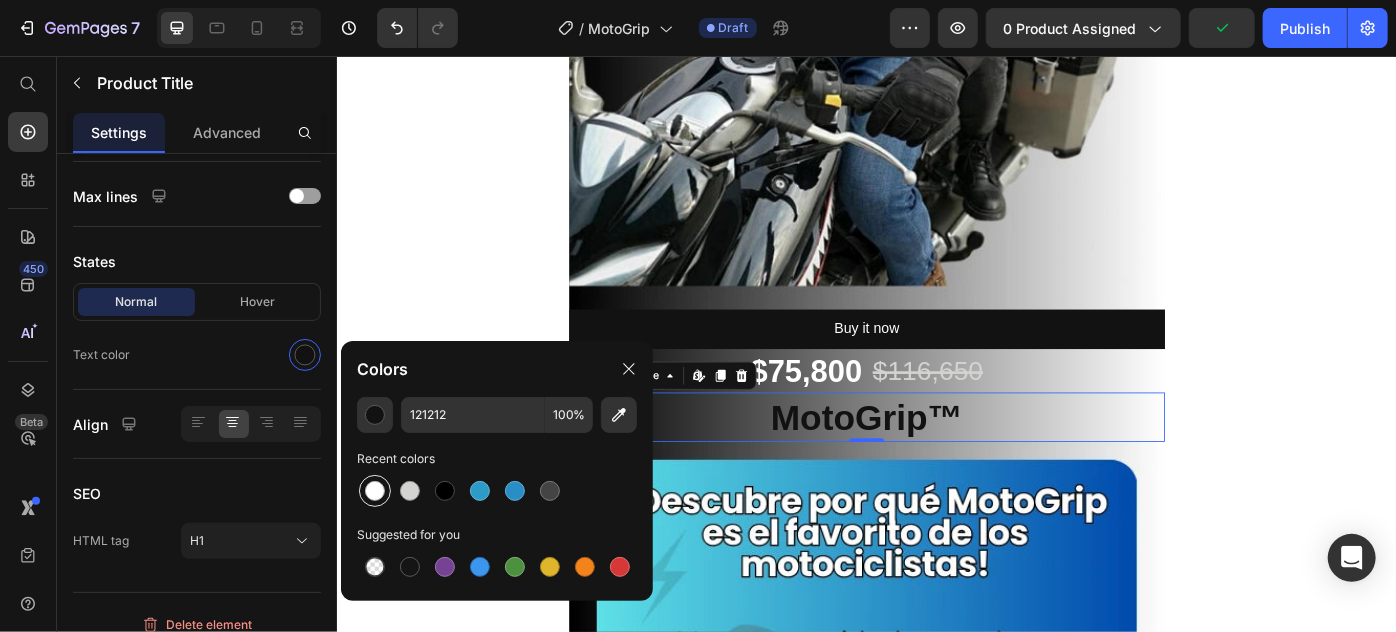 click at bounding box center [375, 491] 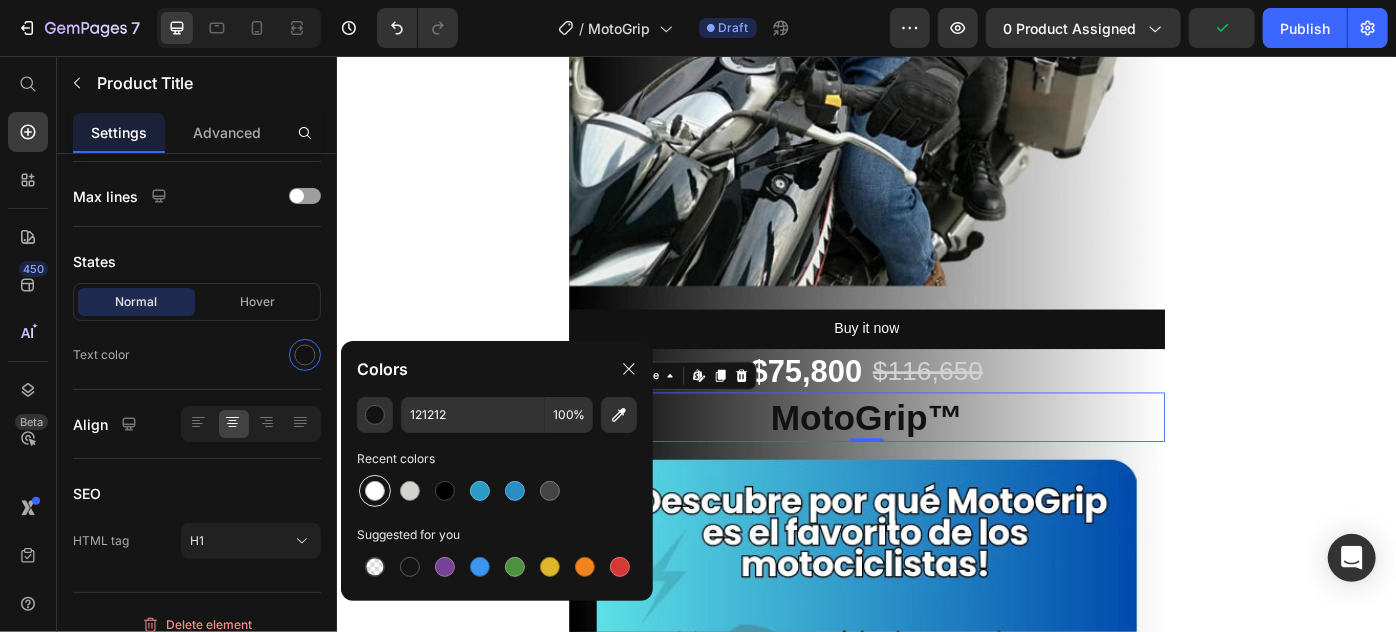 type on "FFFFFF" 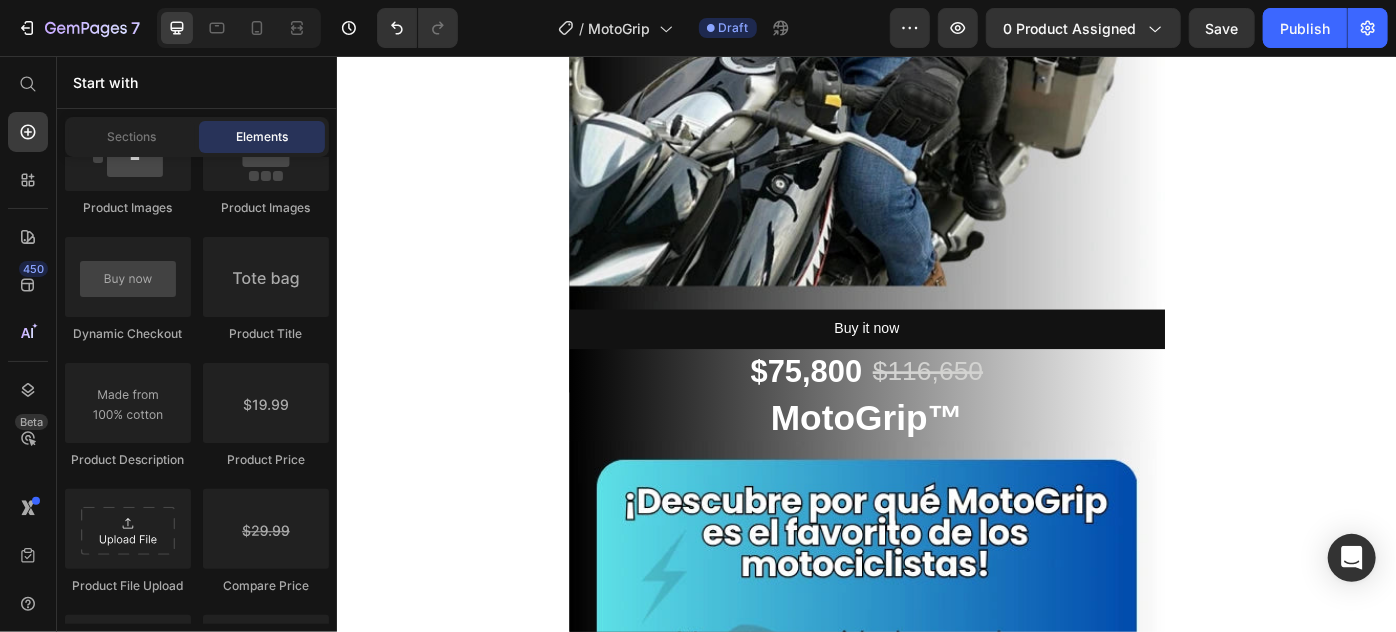 click on "Image Buy it now Dynamic Checkout $75,800 Product Price $116,650 Product Price Row MotoGrip™ Product Title Product Row Image Image Image Image Image Row Section 1 Root" at bounding box center [936, 2620] 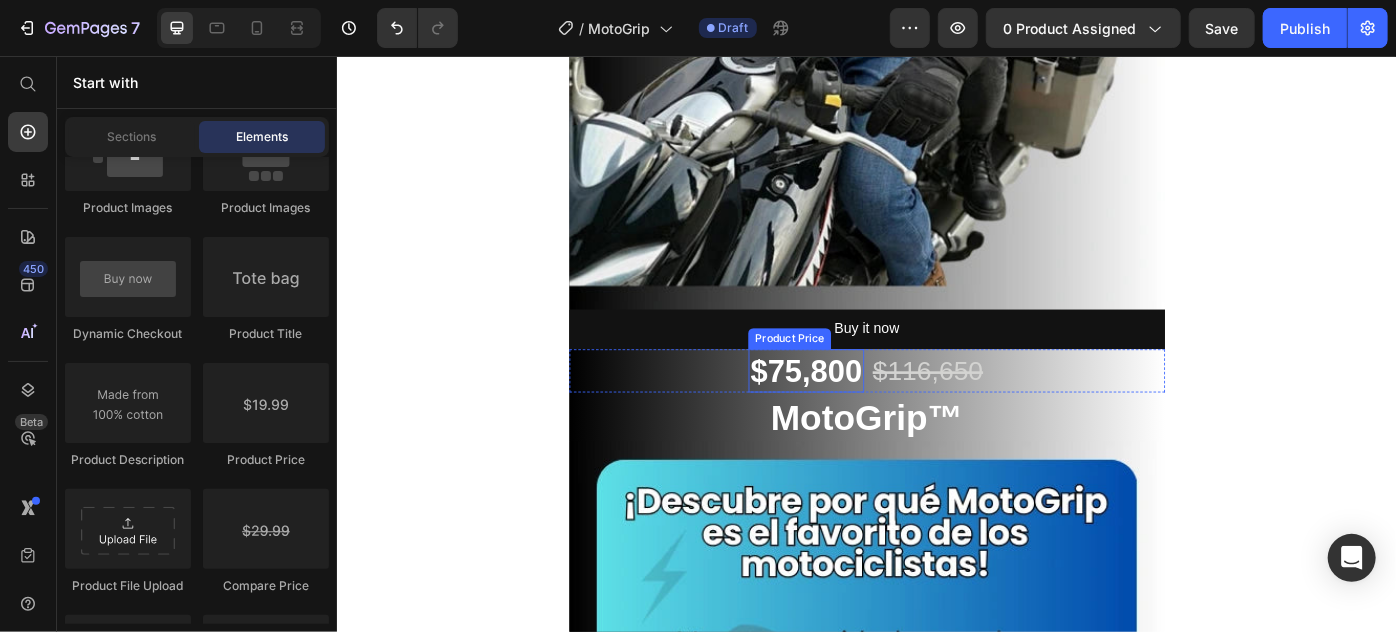 click on "$75,800" at bounding box center [867, 412] 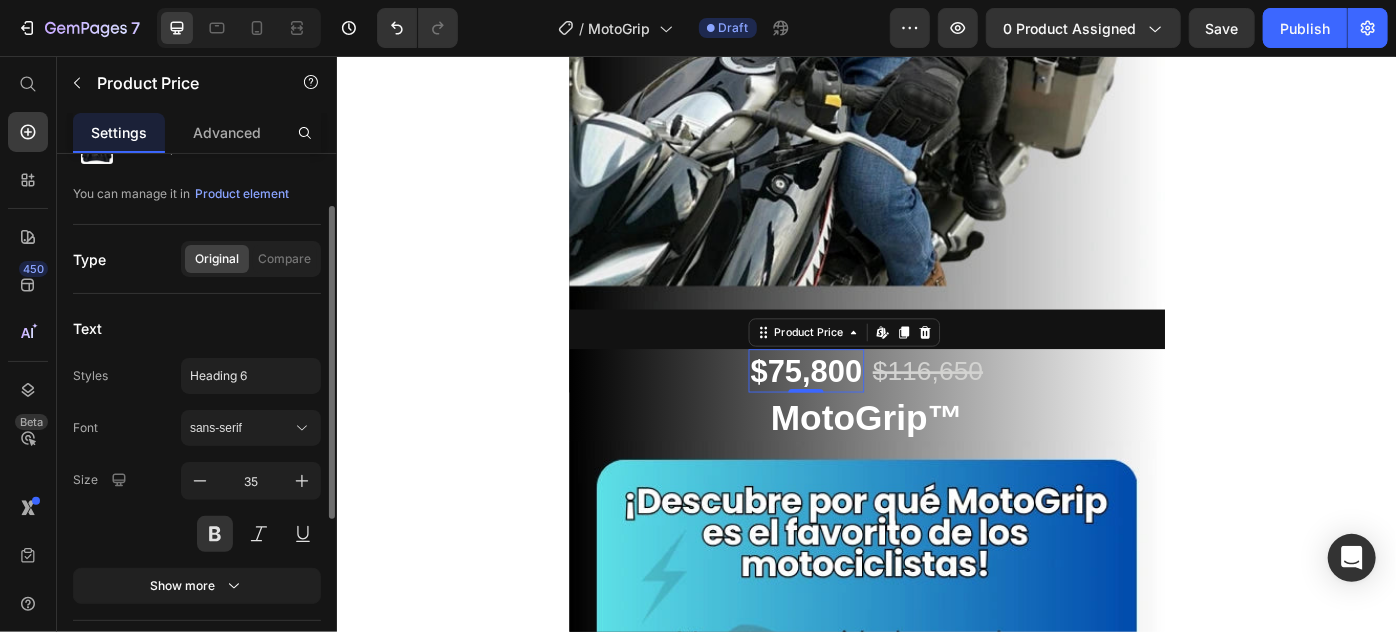 scroll, scrollTop: 0, scrollLeft: 0, axis: both 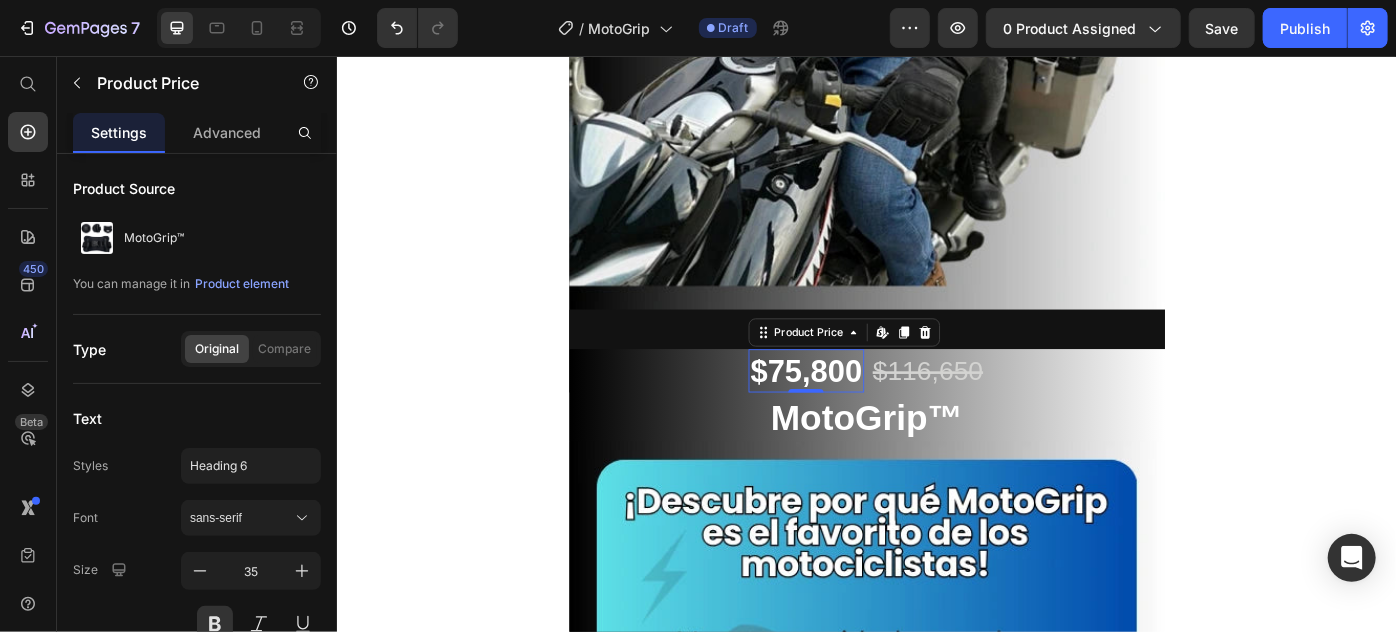 click on "Image Buy it now Dynamic Checkout $75,800 Product Price   Edit content in Shopify 0 $116,650 Product Price Row MotoGrip™ Product Title Product Row Image Image Image Image Image Row Section 1 Root" at bounding box center [936, 2620] 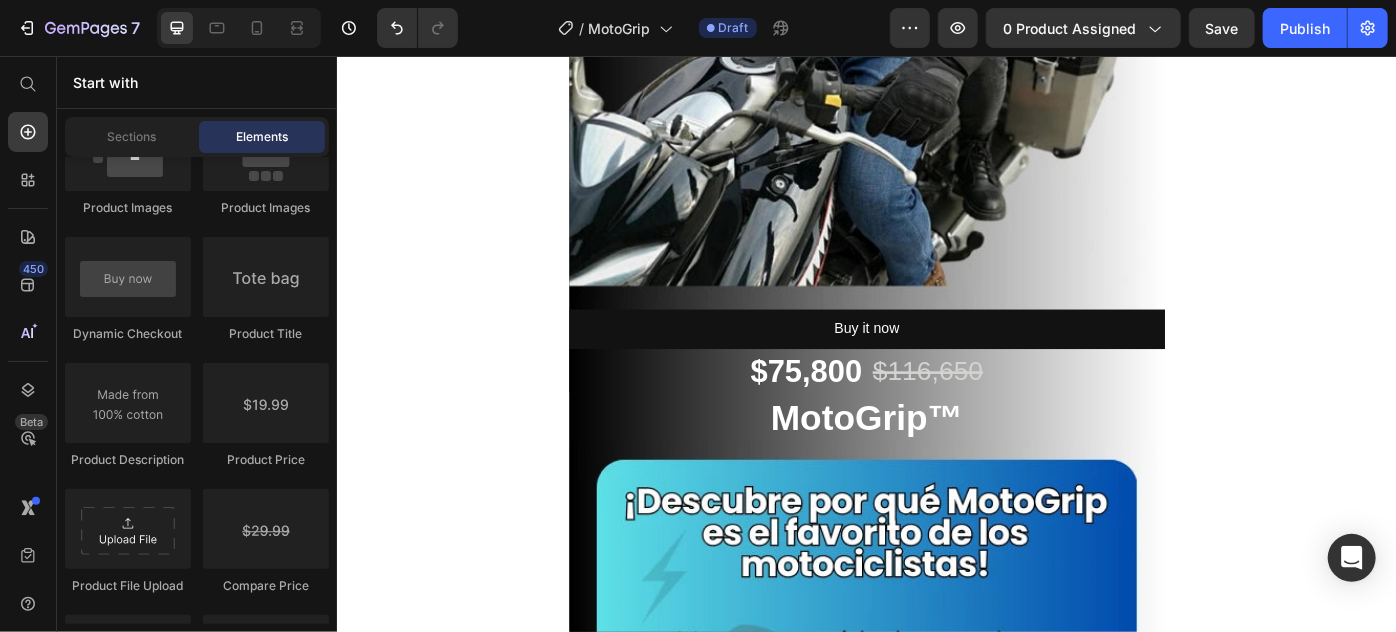 click on "Image Buy it now Dynamic Checkout $75,800 Product Price $116,650 Product Price Row MotoGrip™ Product Title Product Row Image Image Image Image Image Row Section 1 Root" at bounding box center (936, 2620) 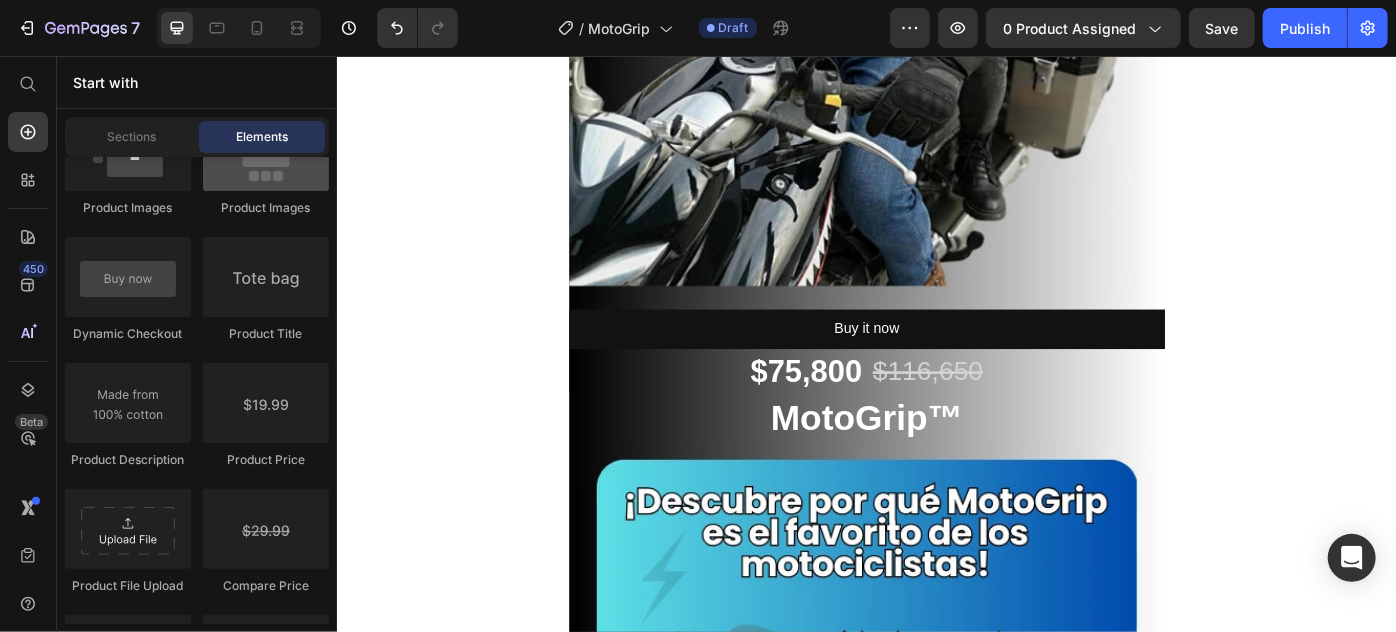 scroll, scrollTop: 3181, scrollLeft: 0, axis: vertical 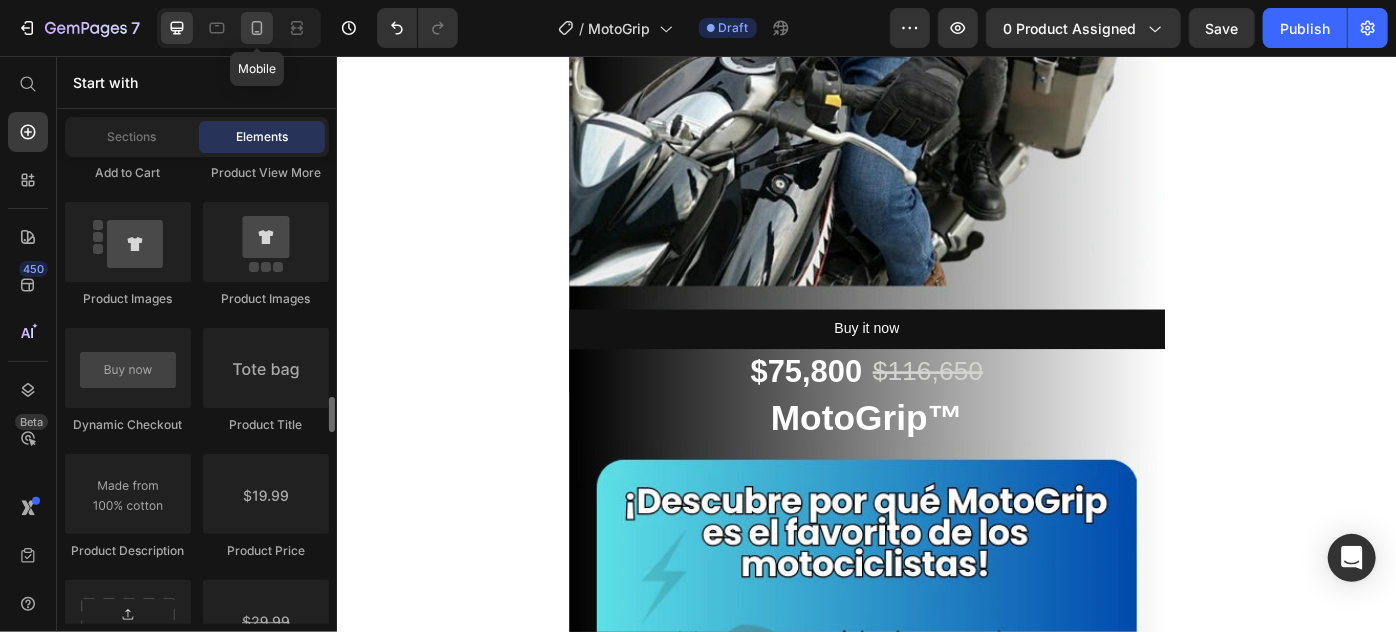 click 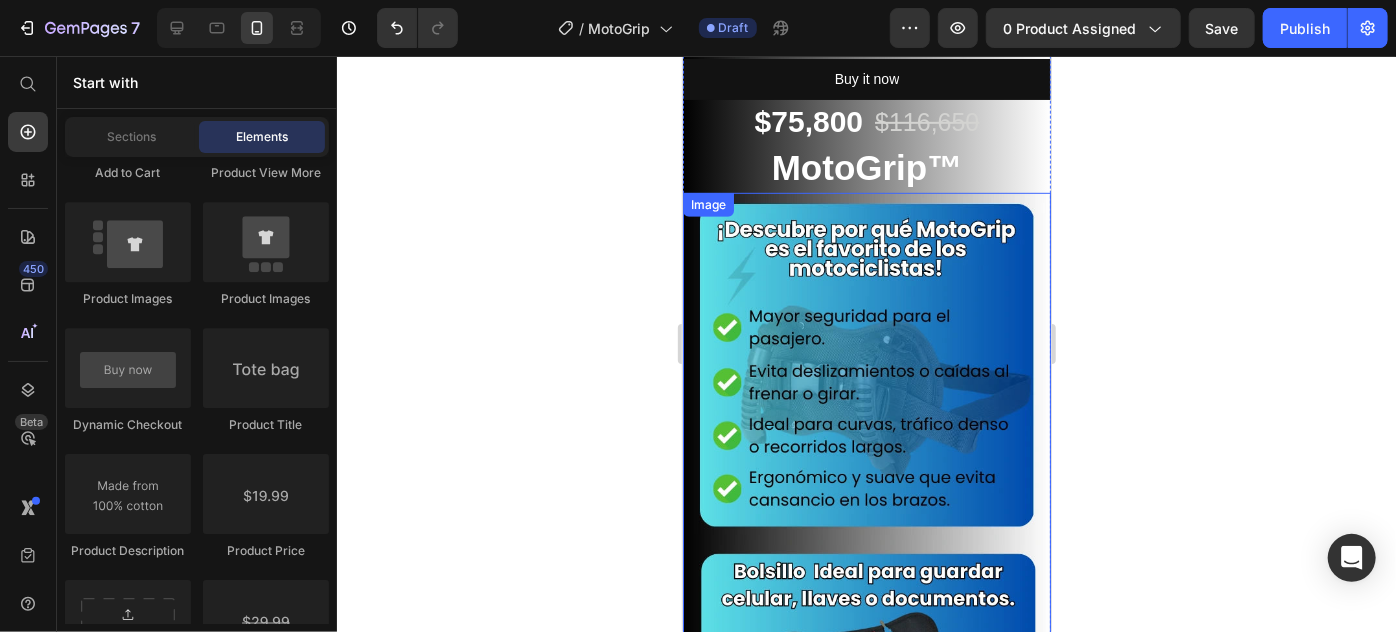 scroll, scrollTop: 363, scrollLeft: 0, axis: vertical 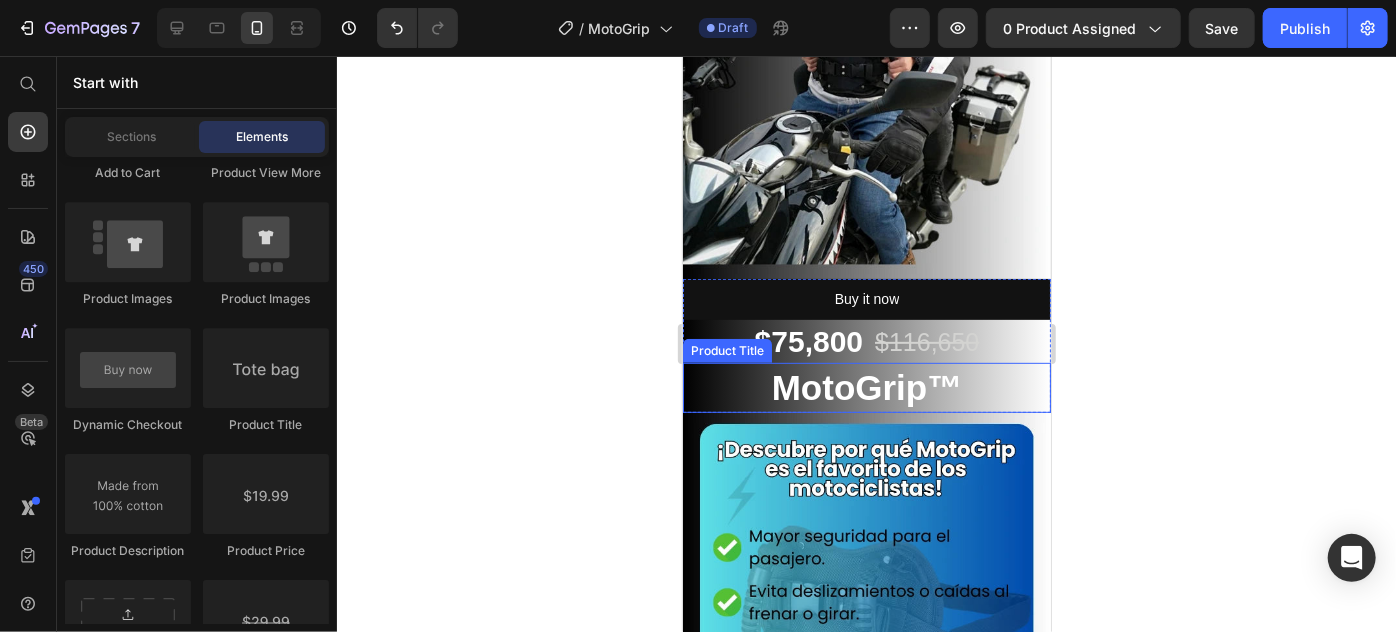 click on "MotoGrip™" at bounding box center (866, 387) 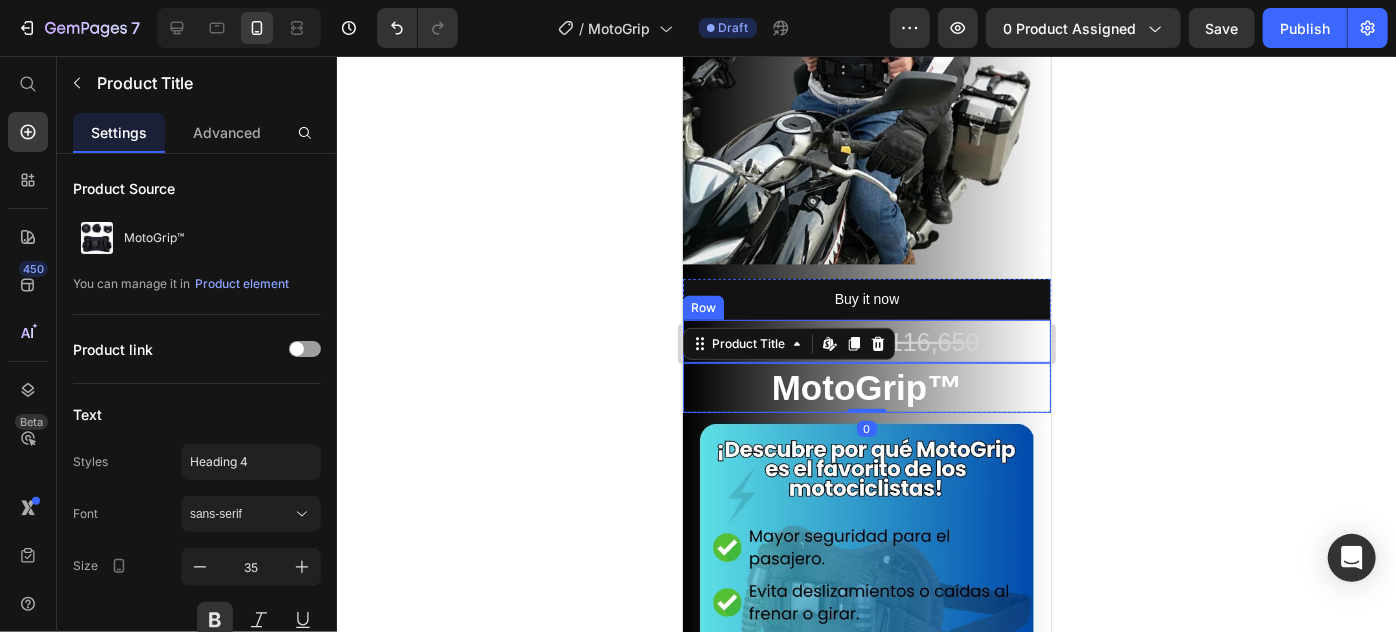click on "$75,800 Product Price $116,650 Product Price Row" at bounding box center [866, 340] 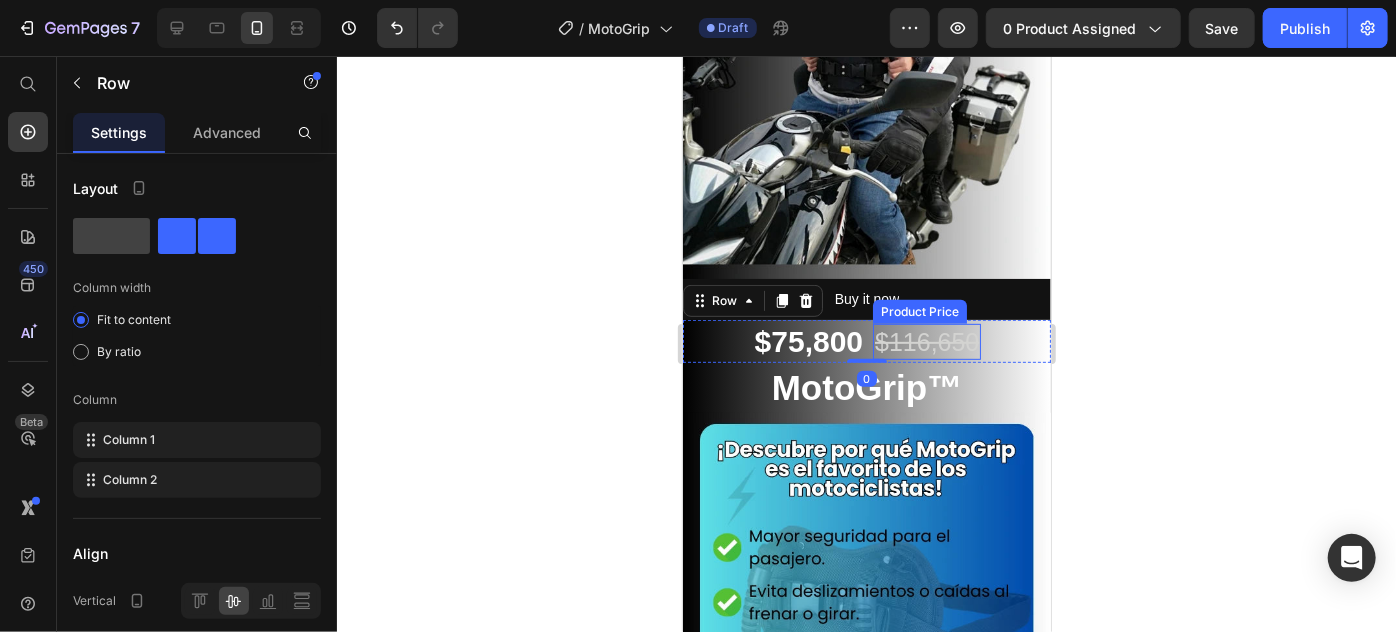 click on "Product Price" at bounding box center (919, 311) 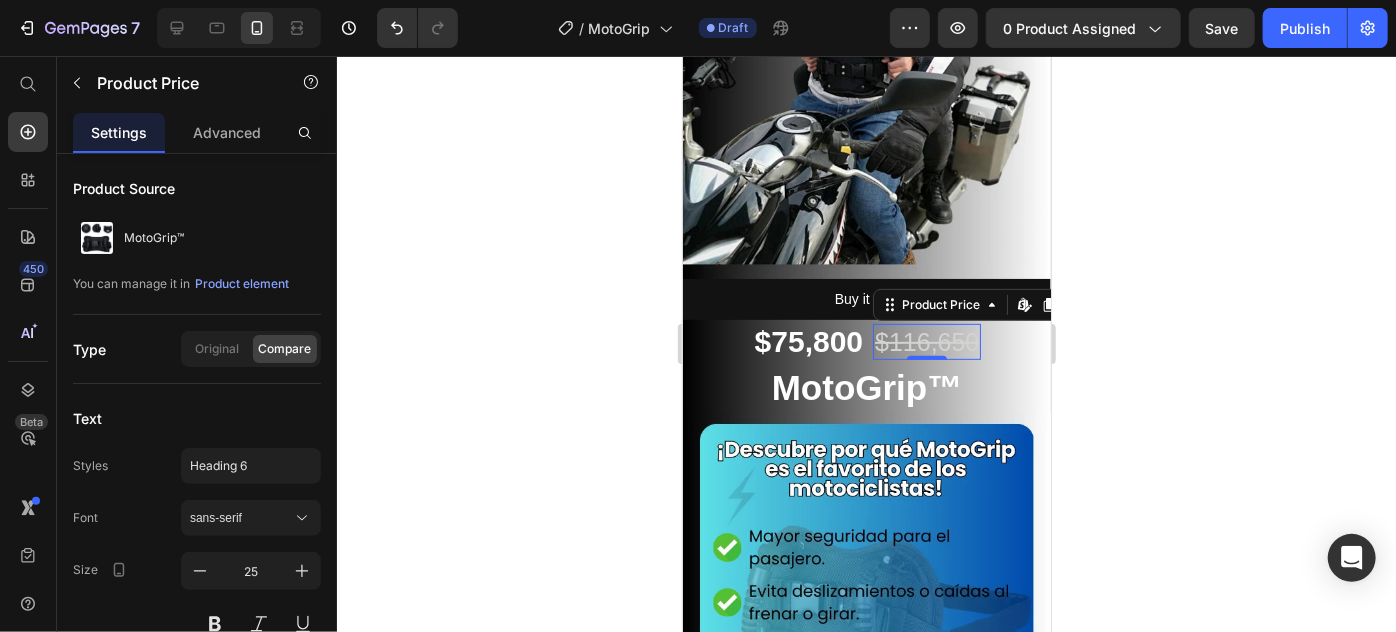 click 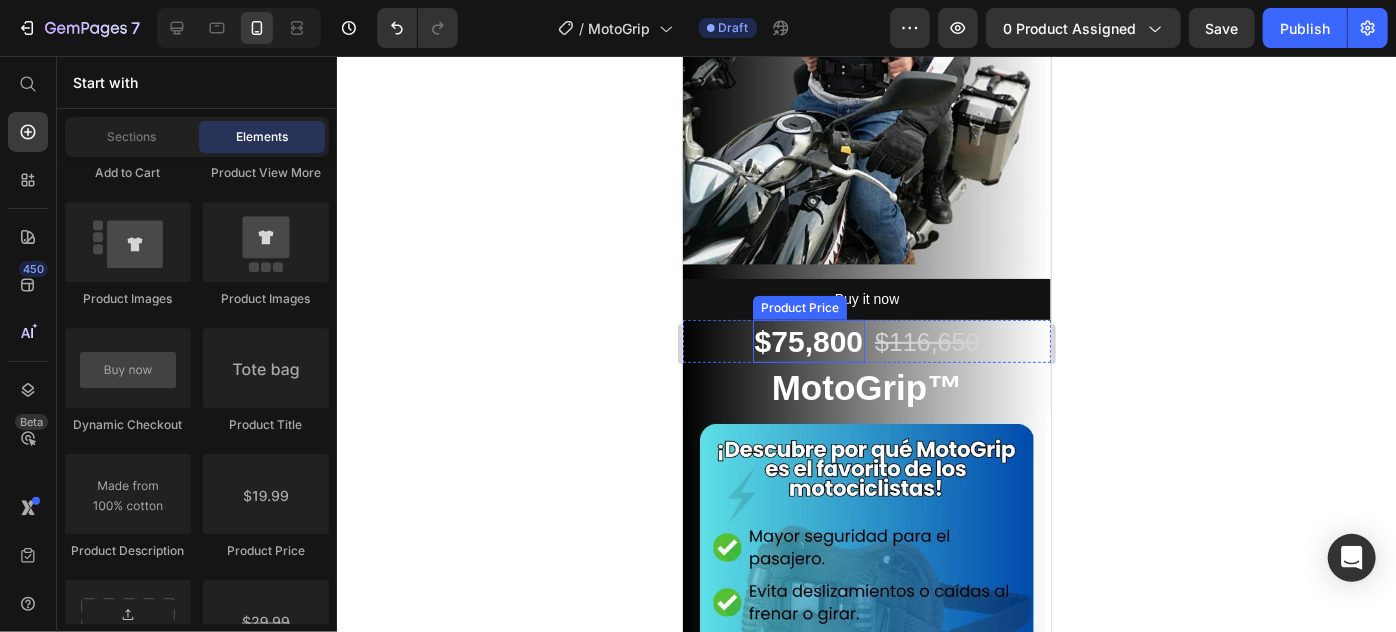 click on "Product Price" at bounding box center (799, 307) 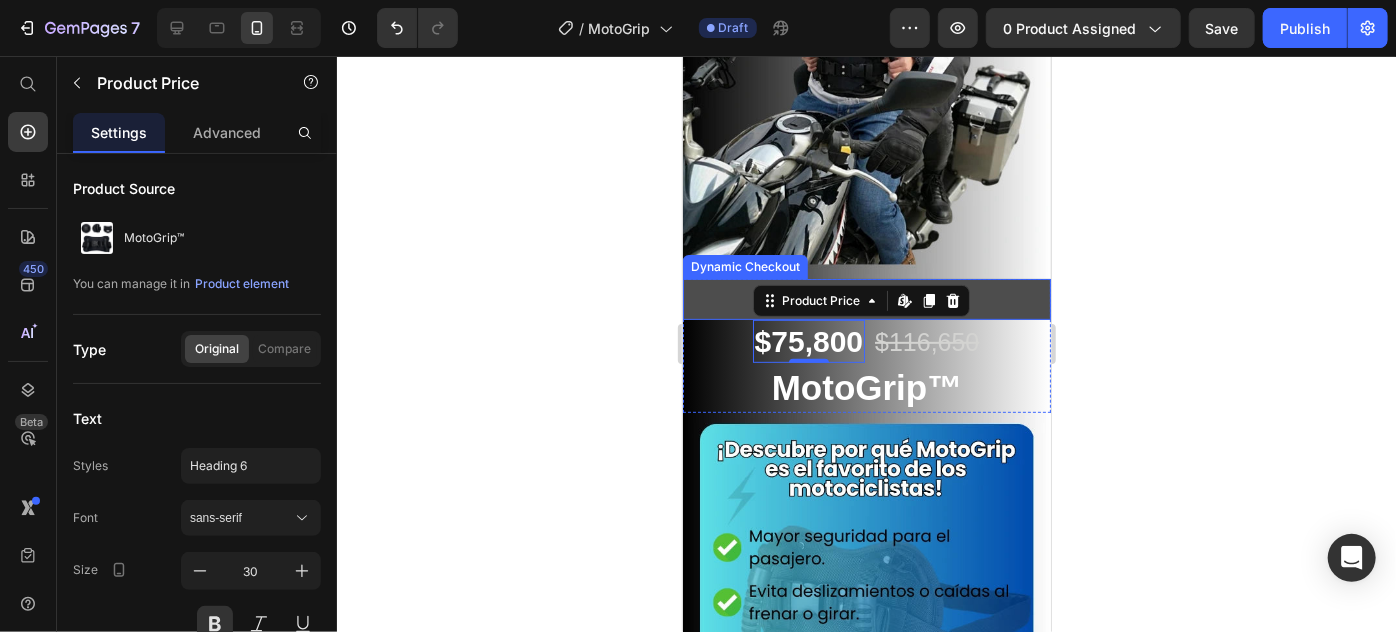 click on "Buy it now" at bounding box center [866, 298] 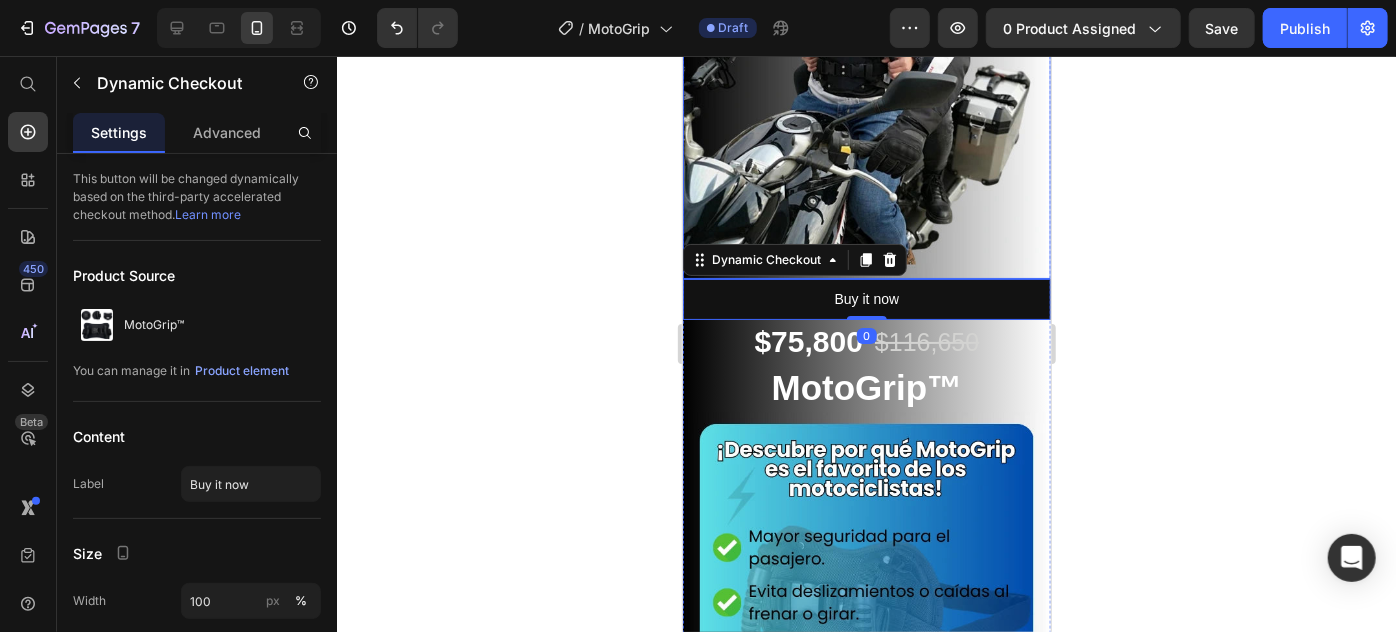 click at bounding box center [866, 21] 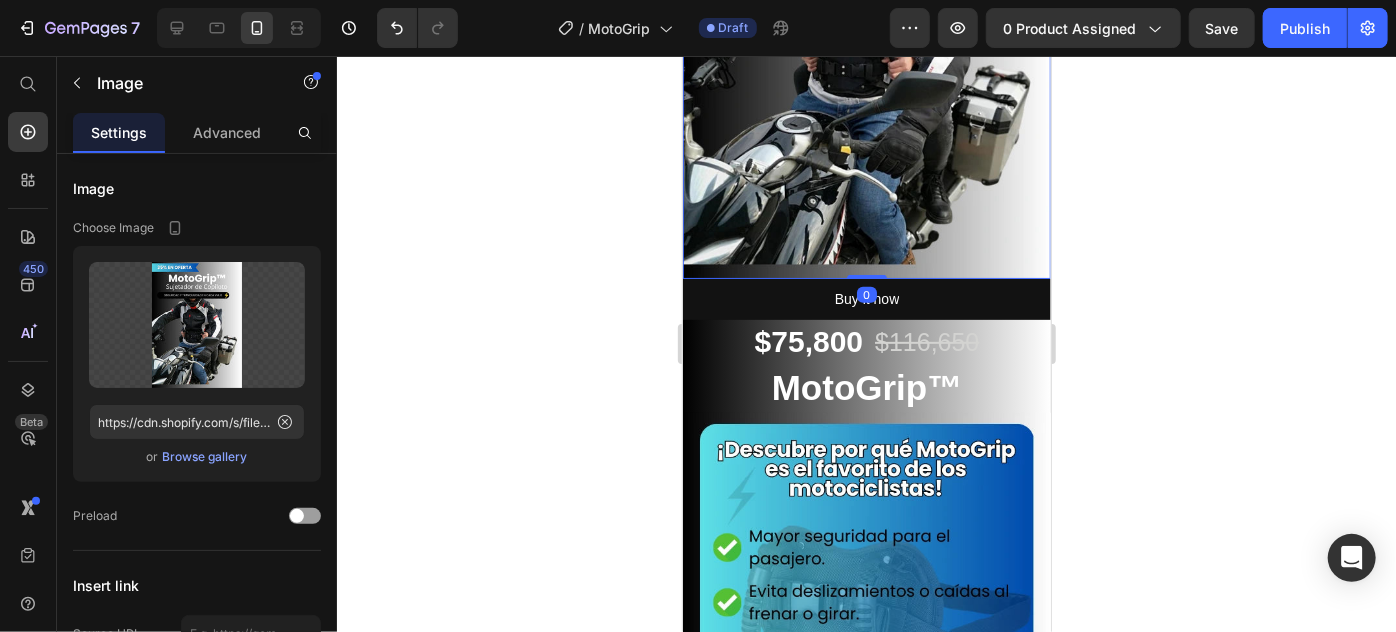 click 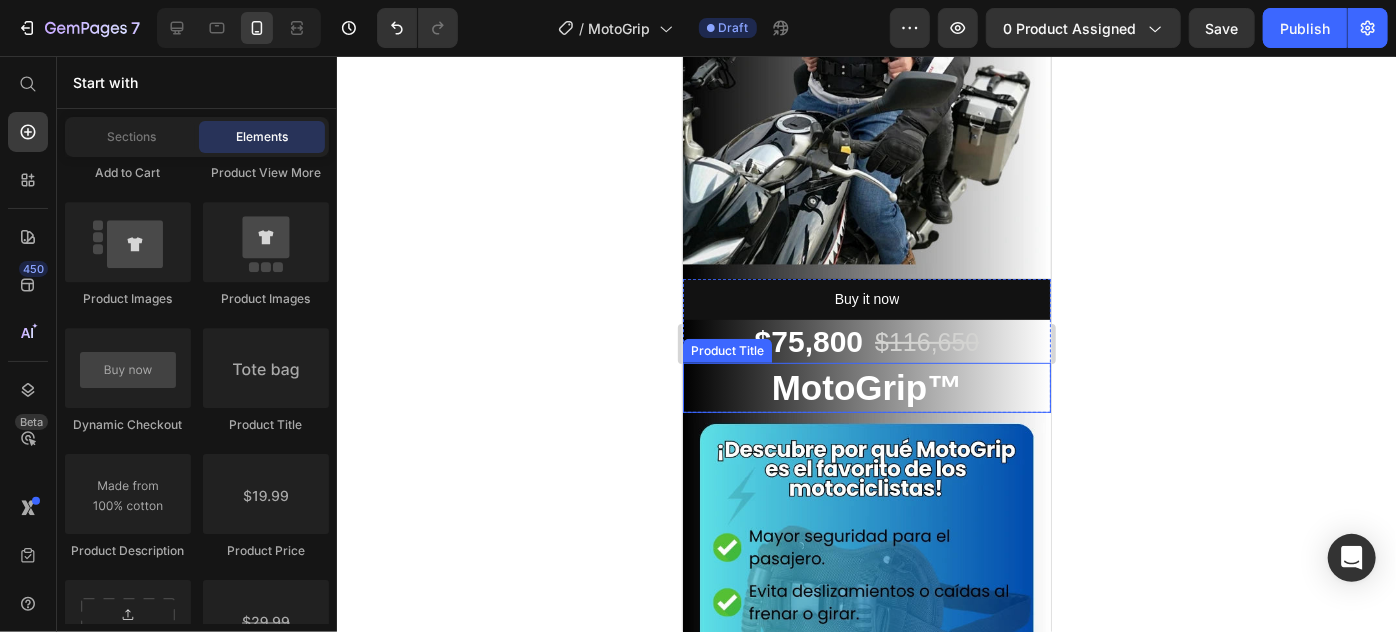 click on "MotoGrip™" at bounding box center (866, 387) 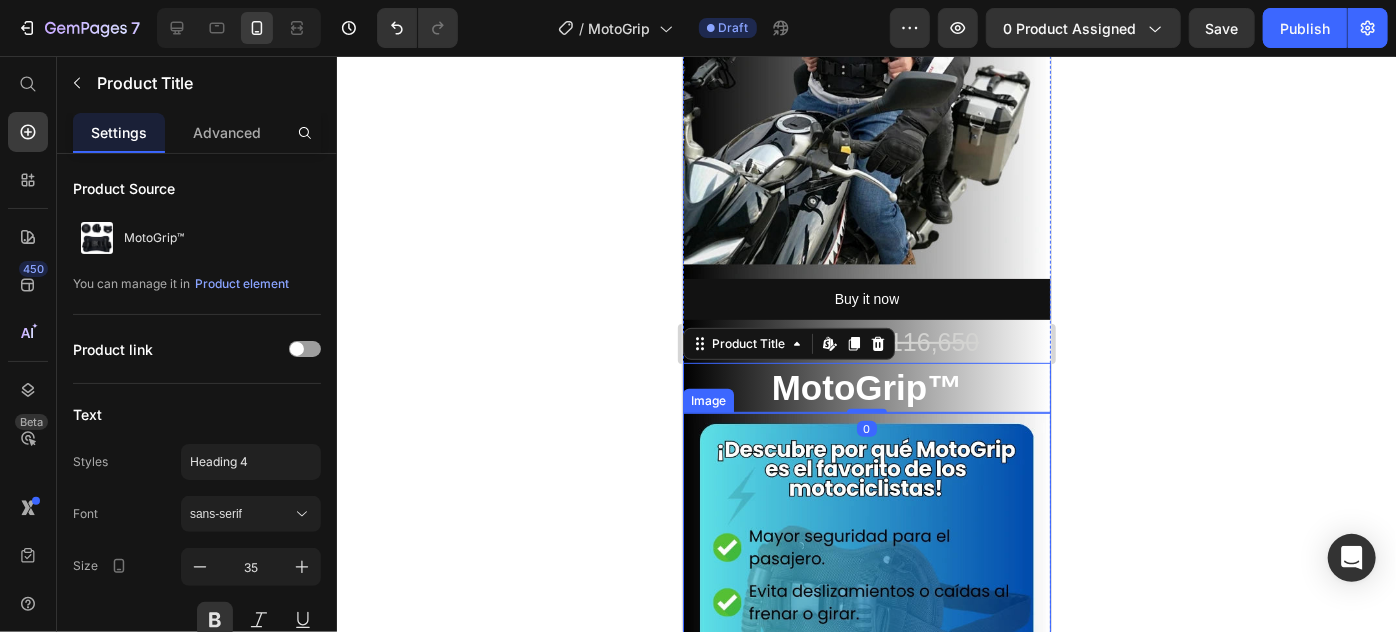click at bounding box center (866, 703) 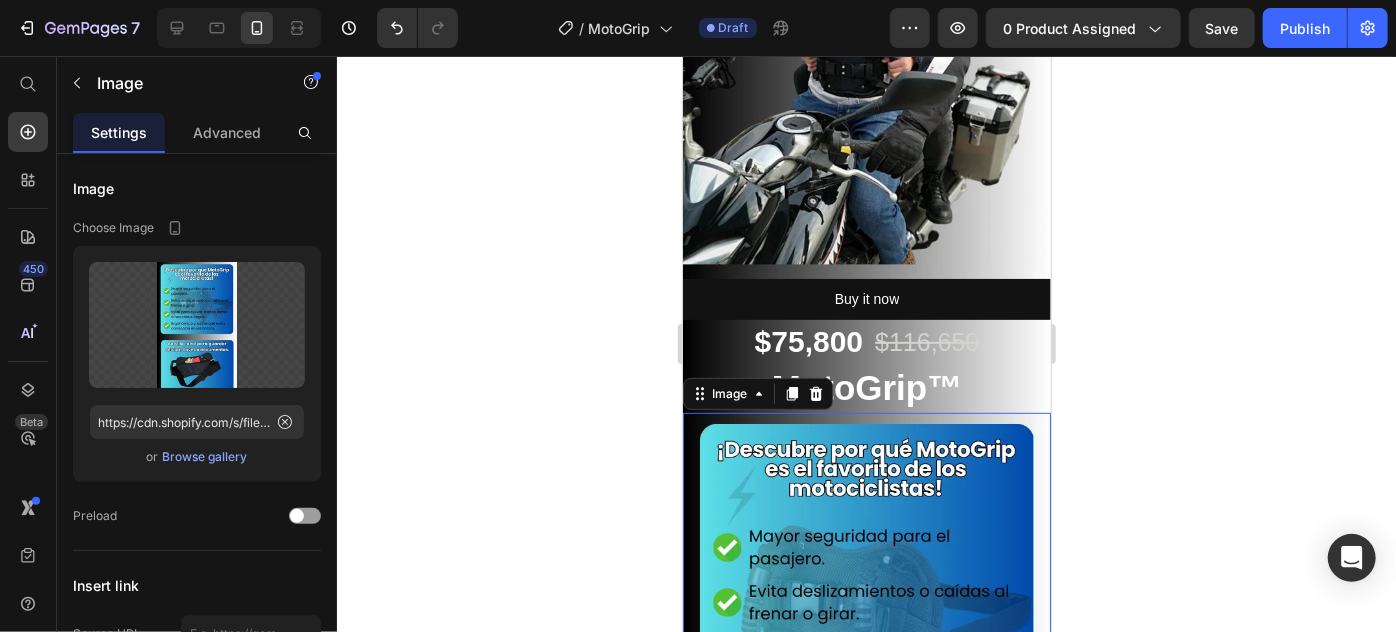 click 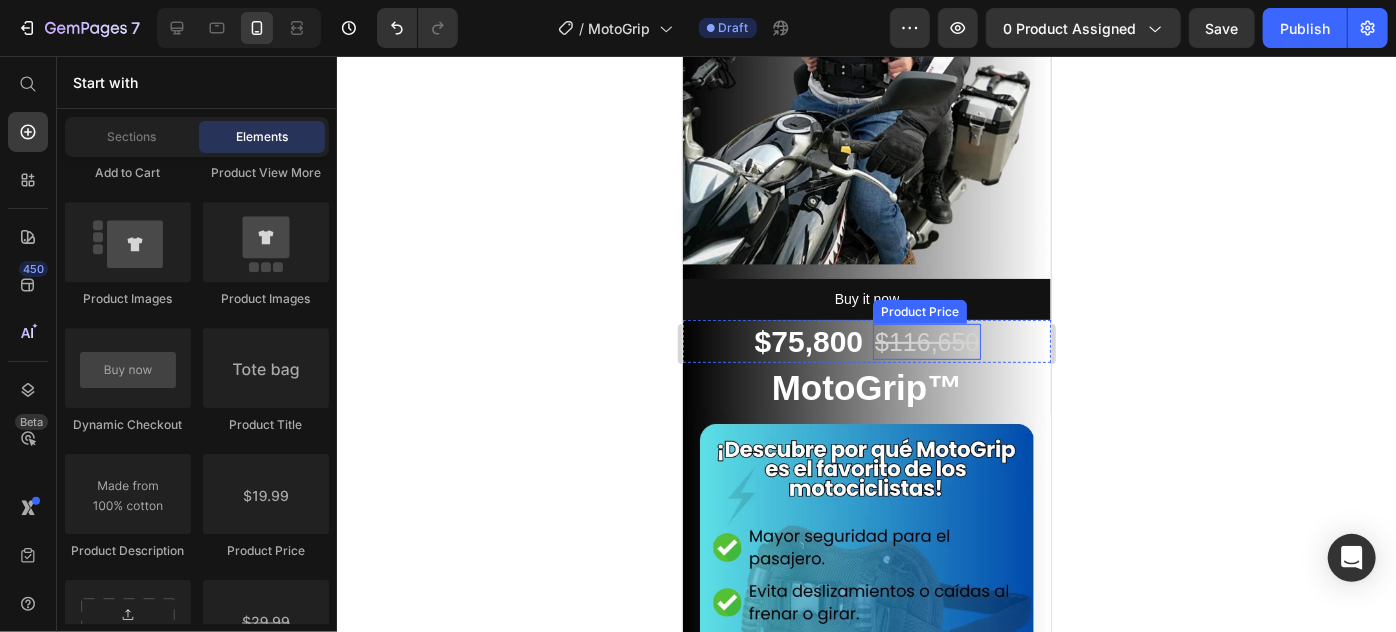 click on "$116,650" at bounding box center [926, 341] 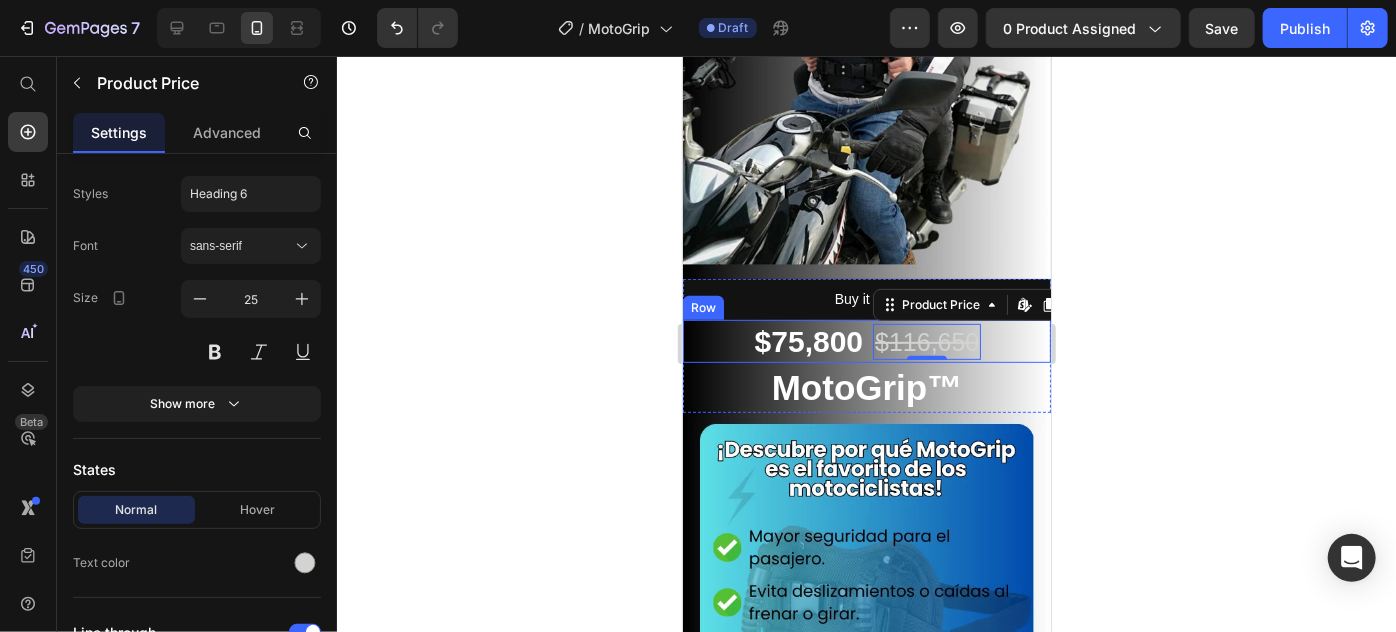 scroll, scrollTop: 363, scrollLeft: 0, axis: vertical 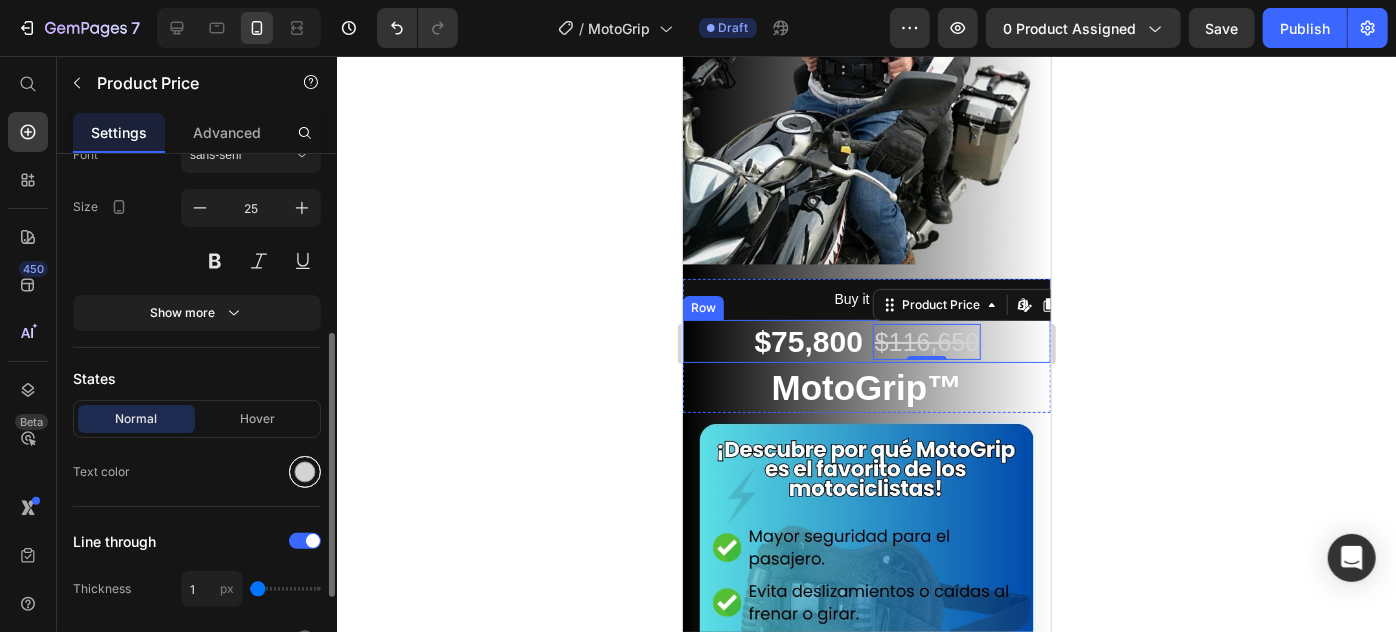 click at bounding box center [305, 472] 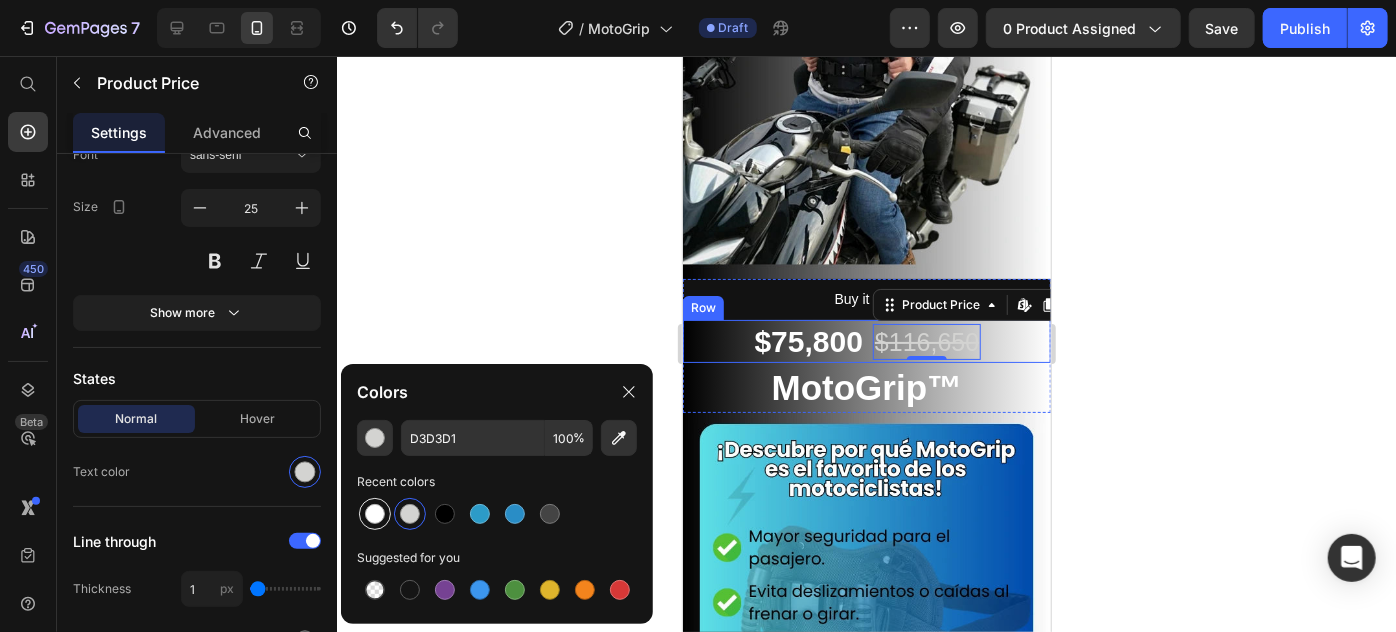 click at bounding box center (375, 514) 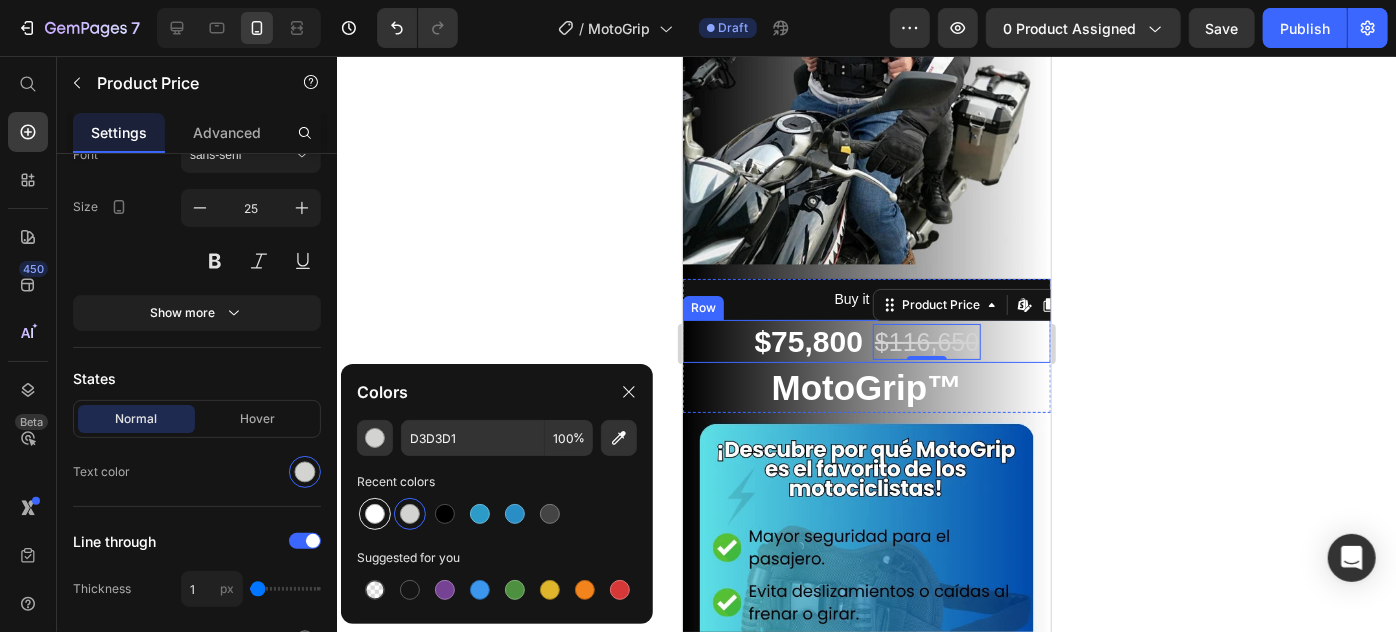 type on "FFFFFF" 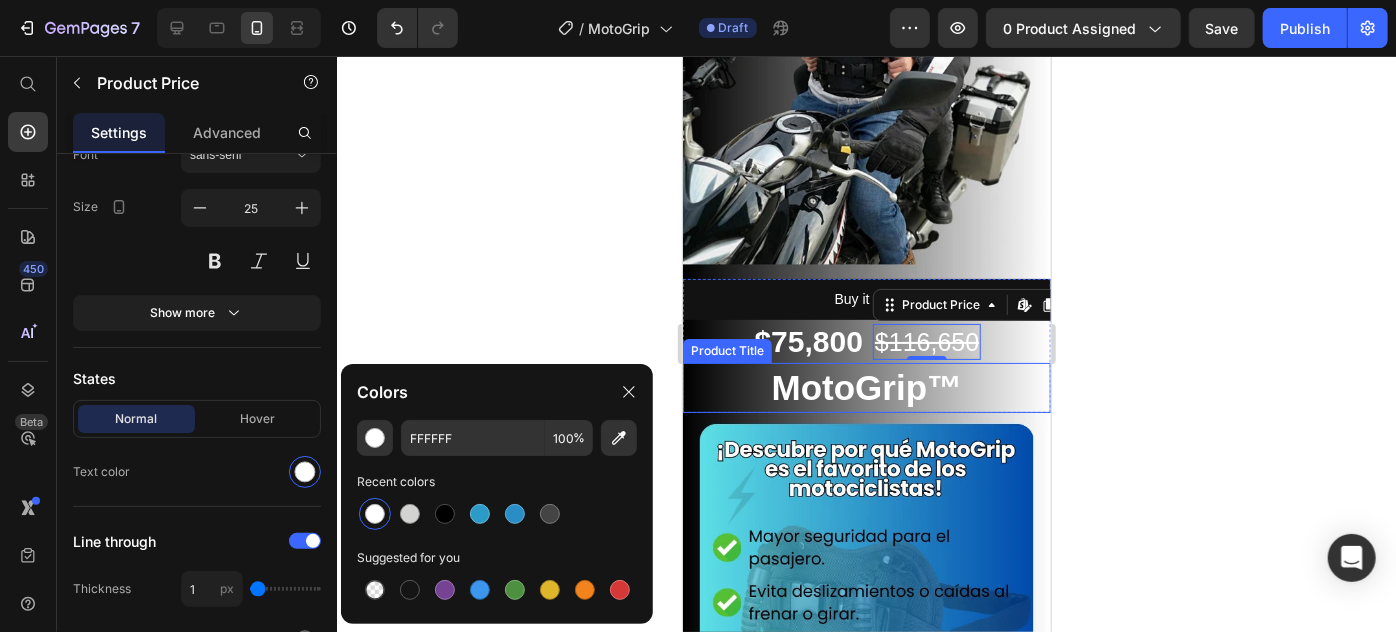 click 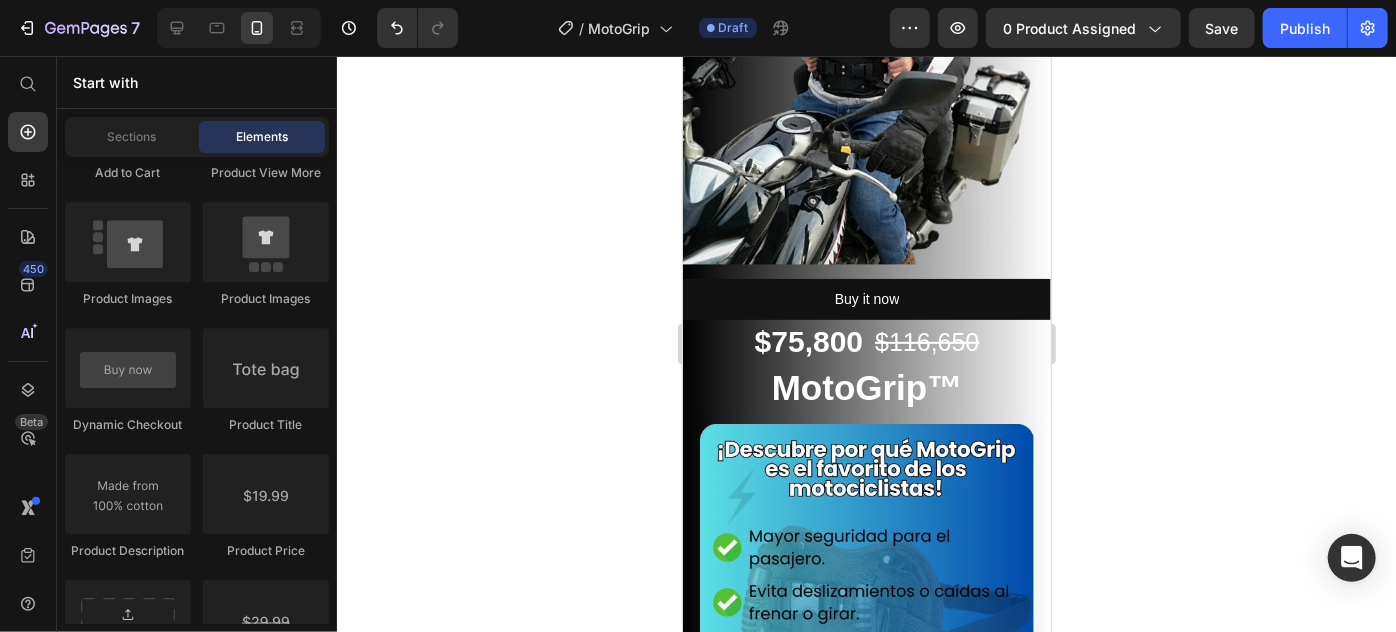 click 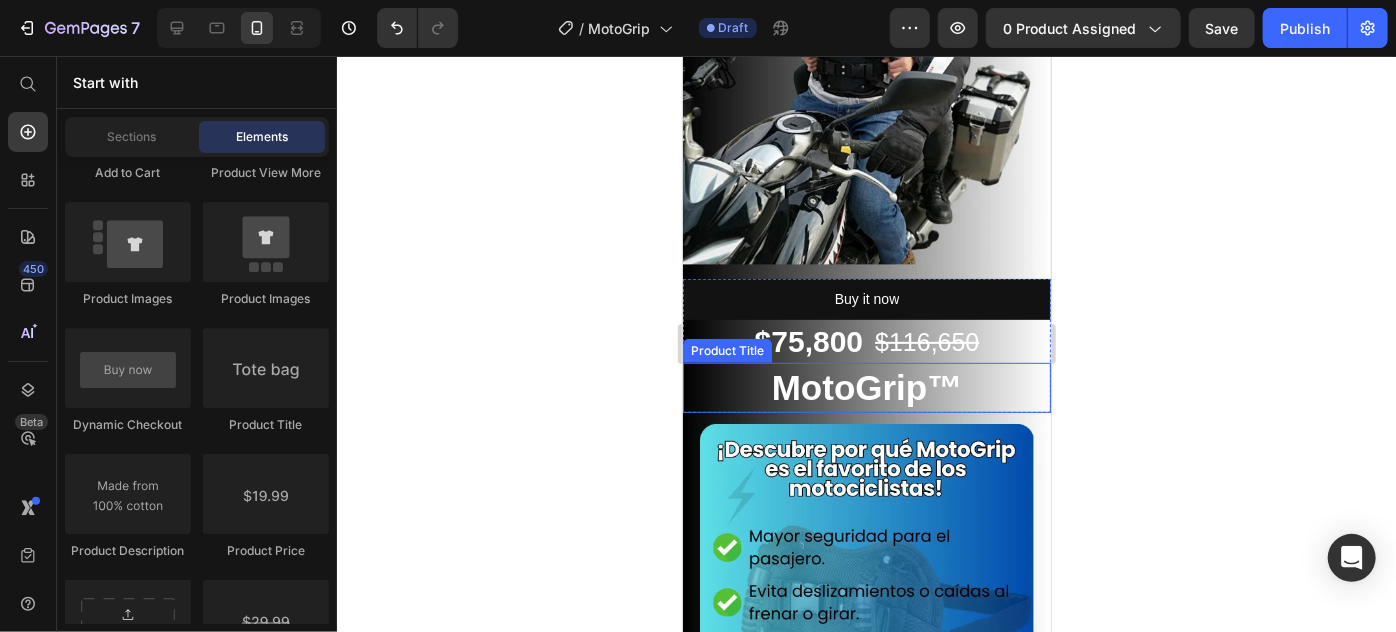 click on "MotoGrip™" at bounding box center [866, 387] 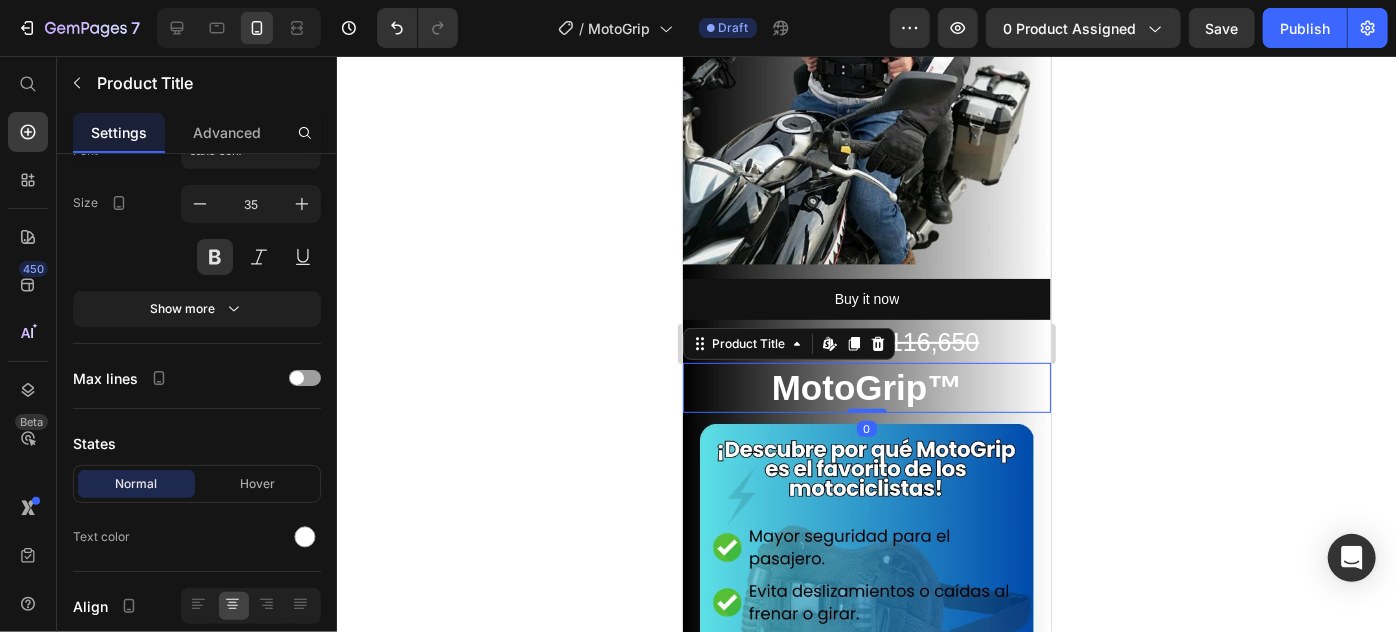 scroll, scrollTop: 0, scrollLeft: 0, axis: both 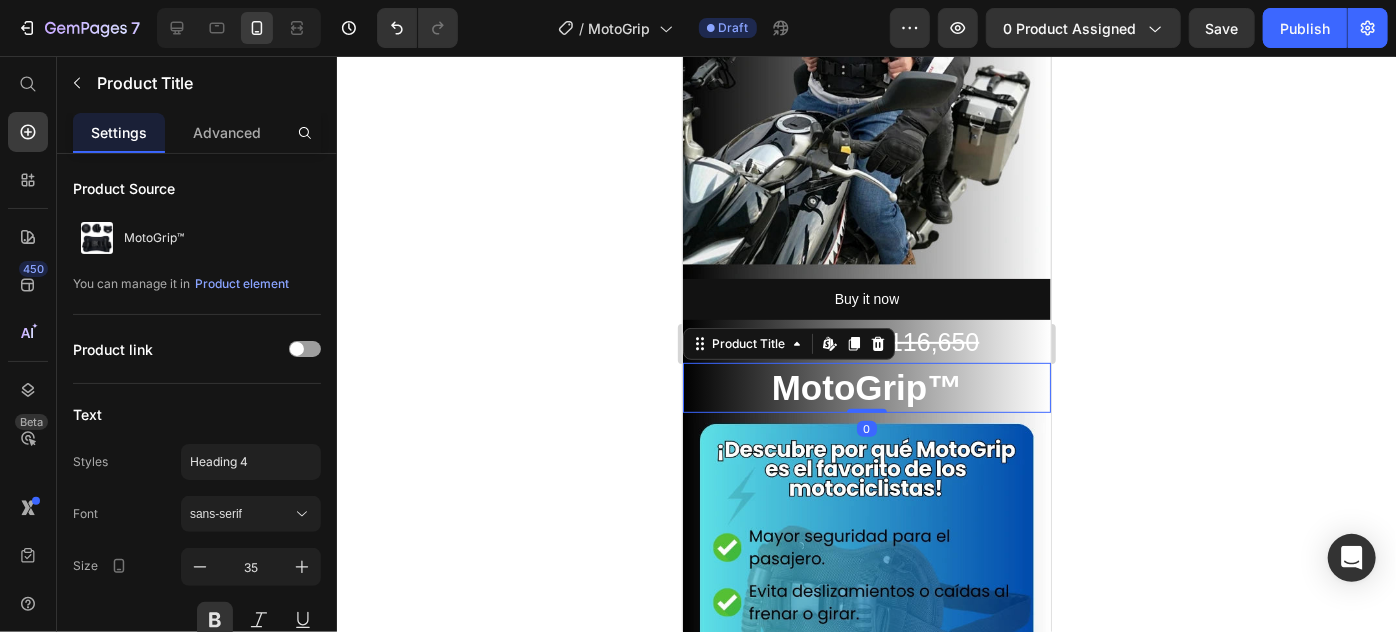 click 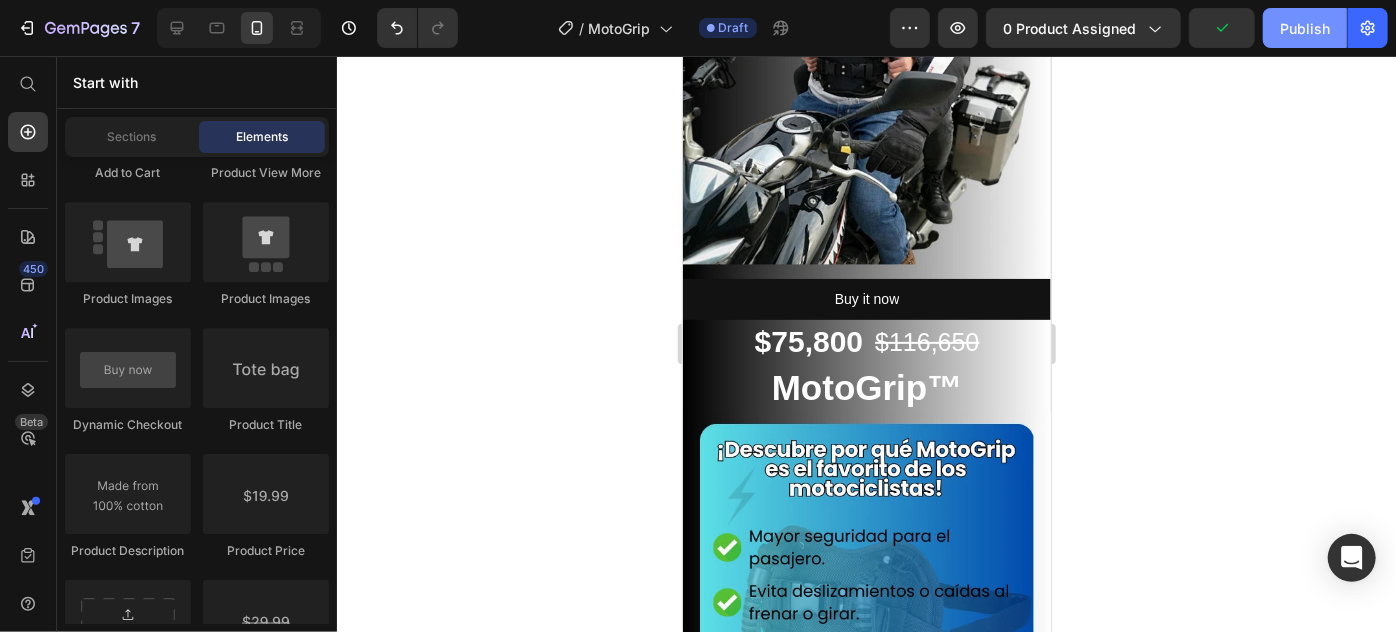 click on "Publish" 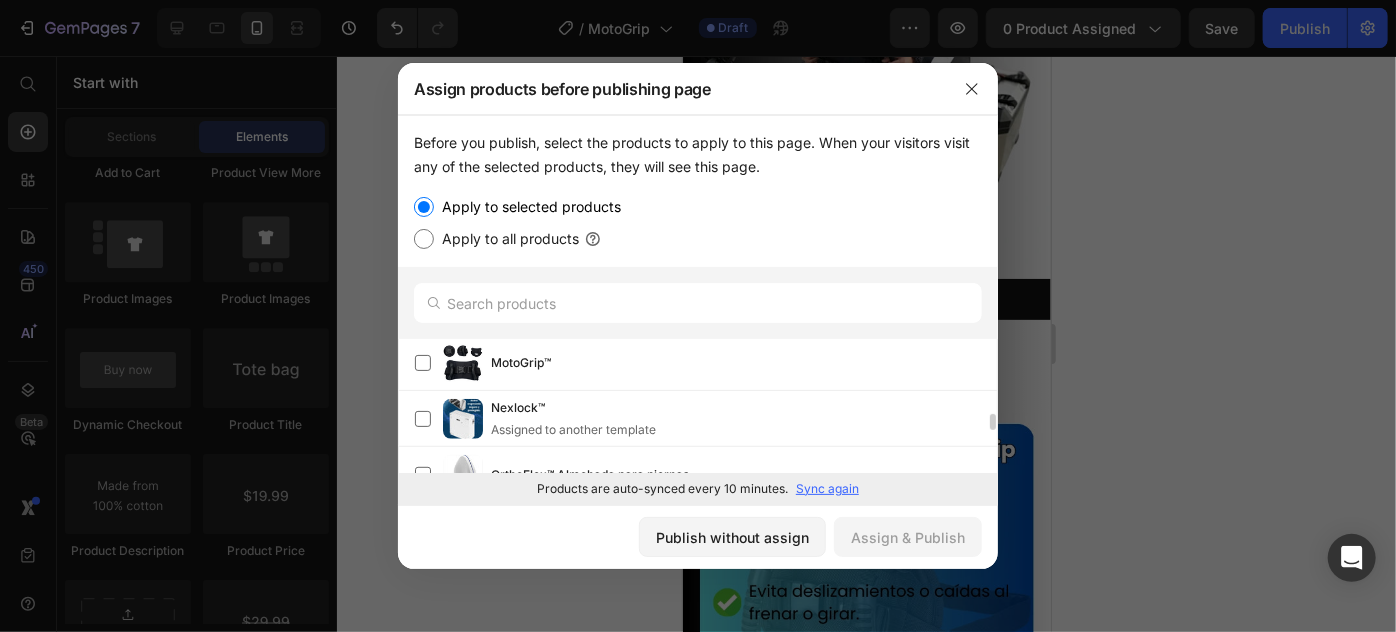 scroll, scrollTop: 530, scrollLeft: 0, axis: vertical 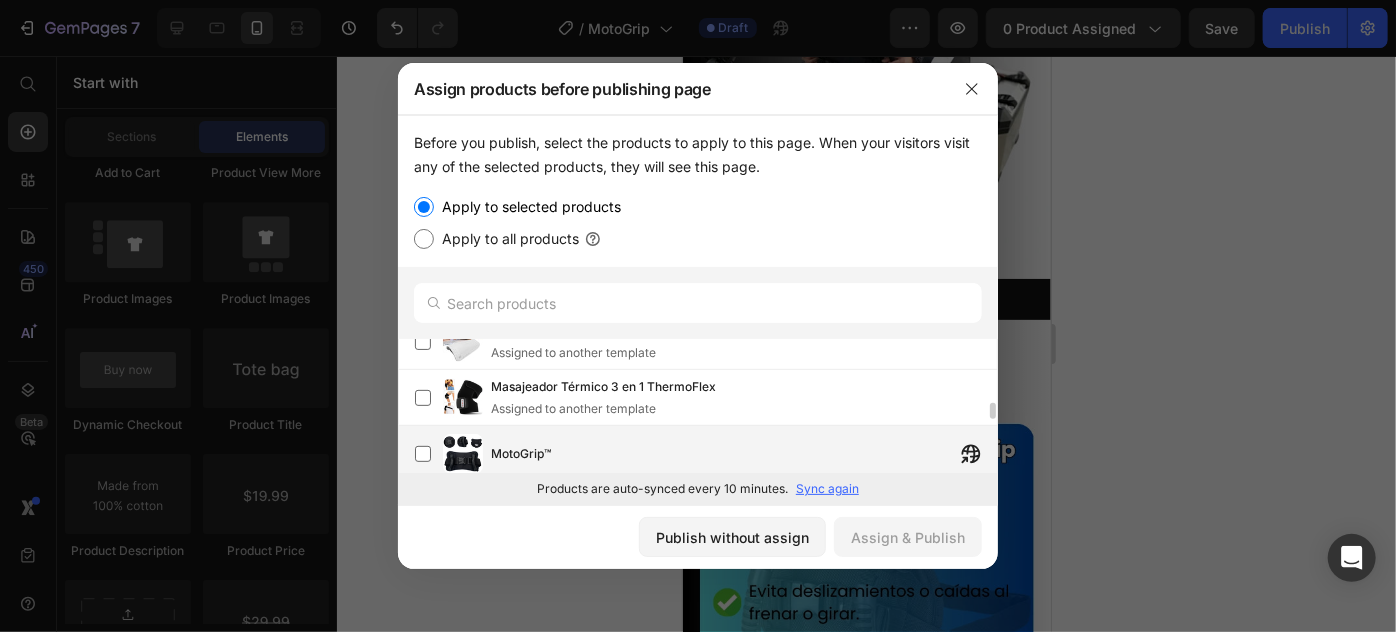 click on "MotoGrip™" at bounding box center [744, 454] 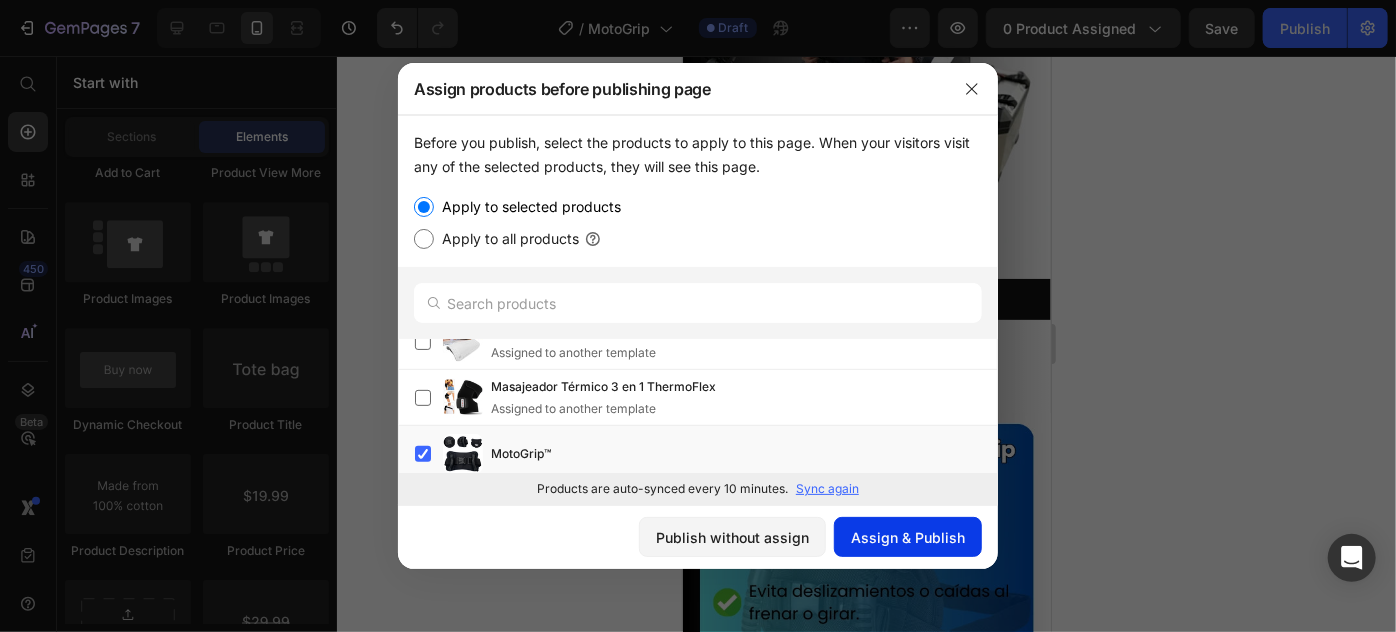 click on "Assign & Publish" at bounding box center [908, 537] 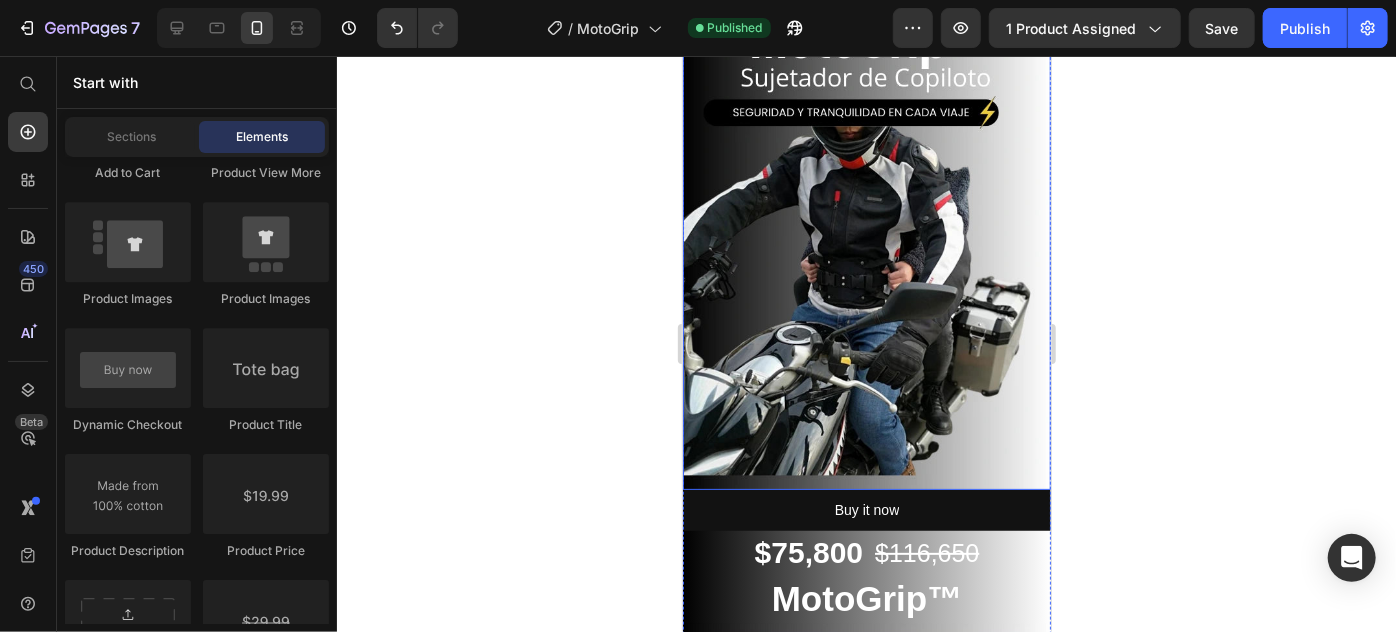 scroll, scrollTop: 0, scrollLeft: 0, axis: both 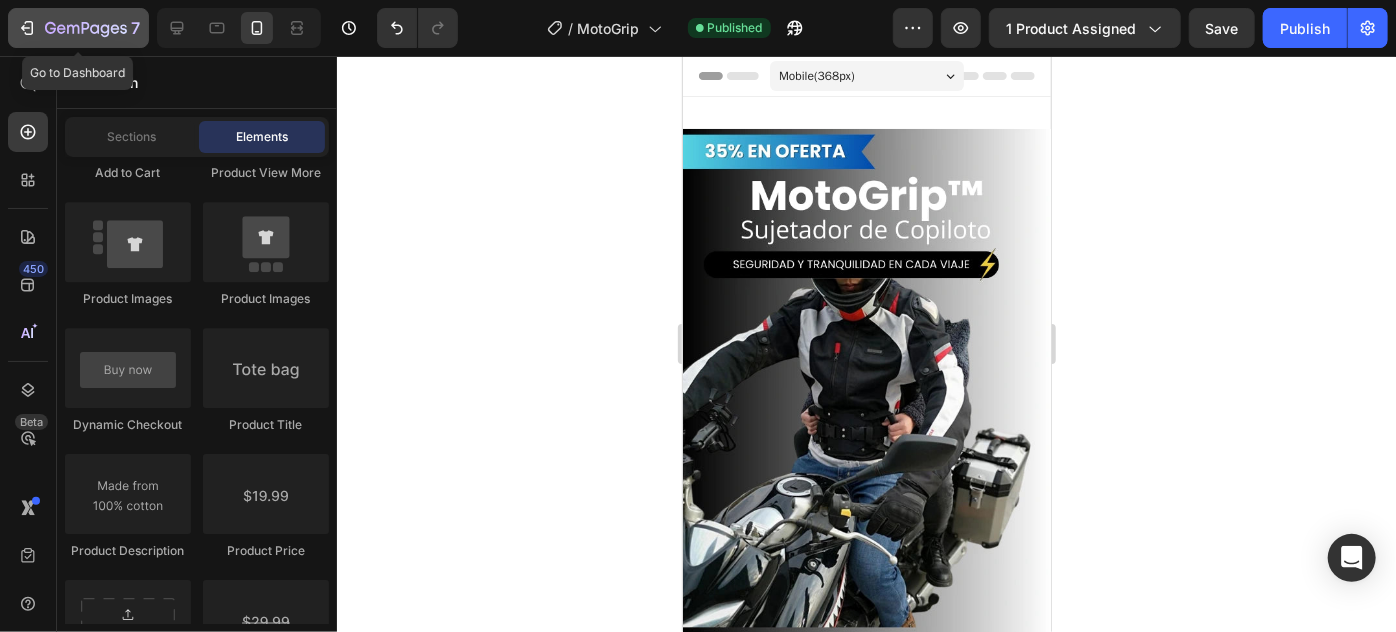 click 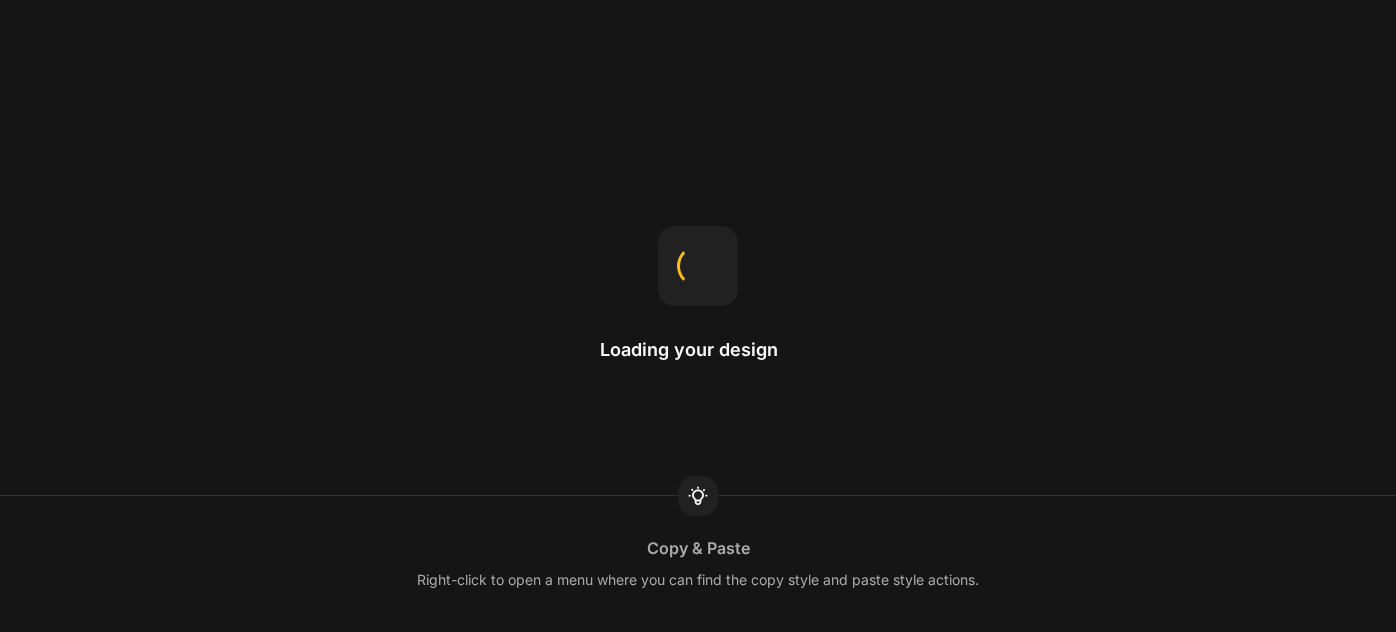 scroll, scrollTop: 0, scrollLeft: 0, axis: both 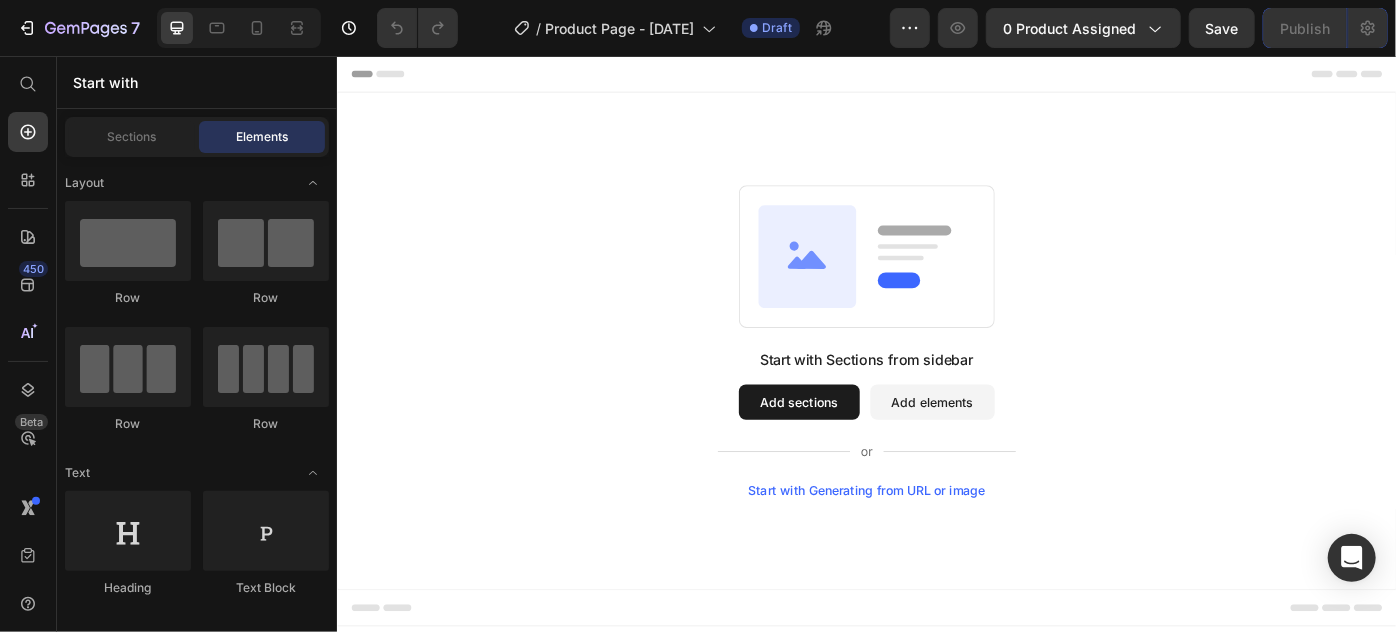 click on "Start with Sections from sidebar Add sections Add elements Start with Generating from URL or image" at bounding box center [936, 377] 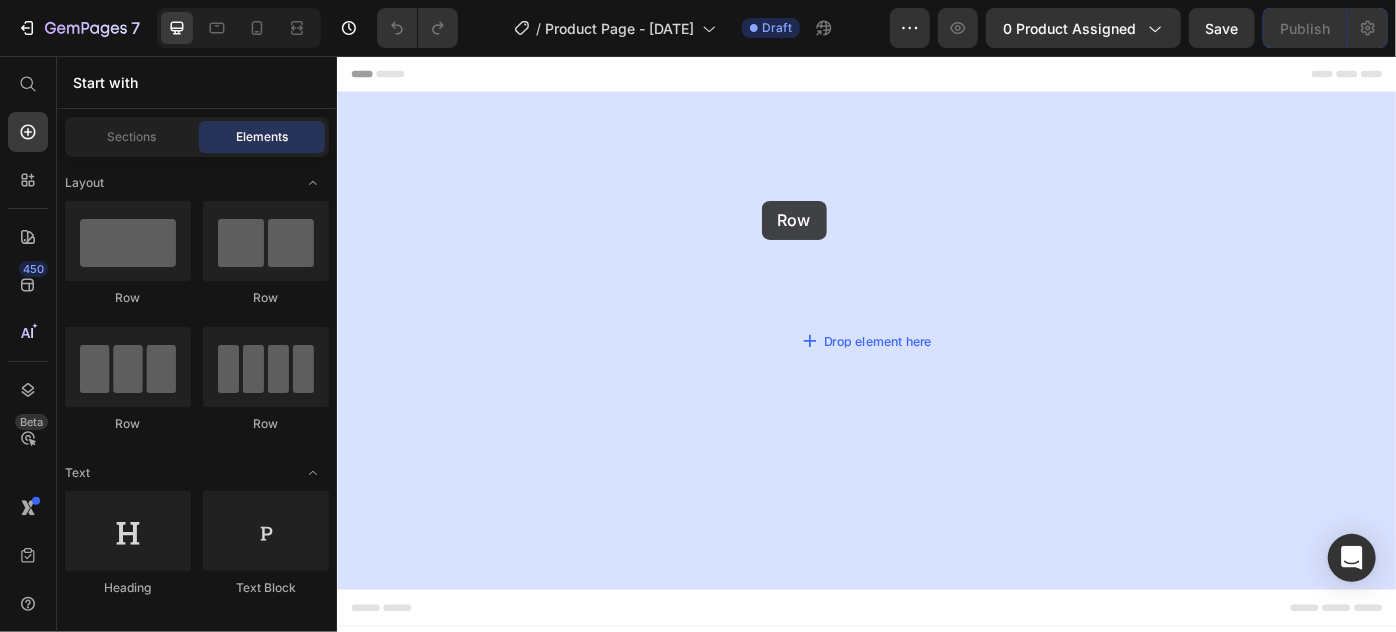 drag, startPoint x: 466, startPoint y: 295, endPoint x: 817, endPoint y: 219, distance: 359.13367 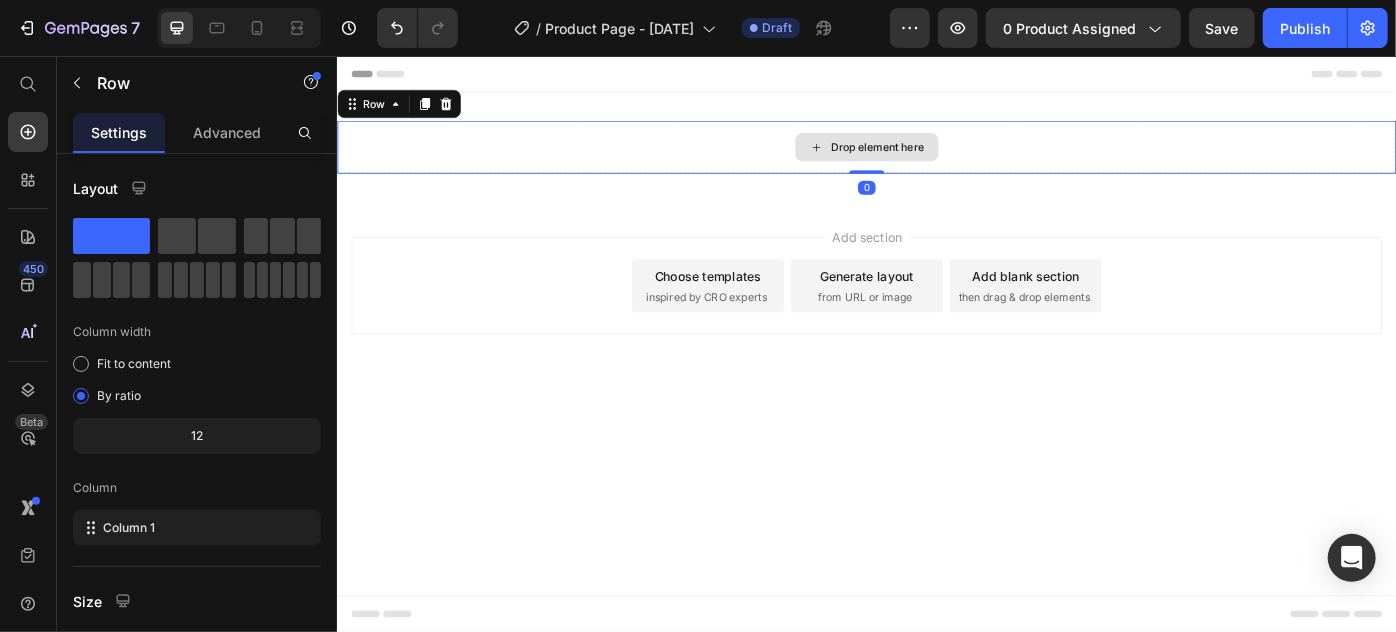 drag, startPoint x: 944, startPoint y: 203, endPoint x: 951, endPoint y: 167, distance: 36.67424 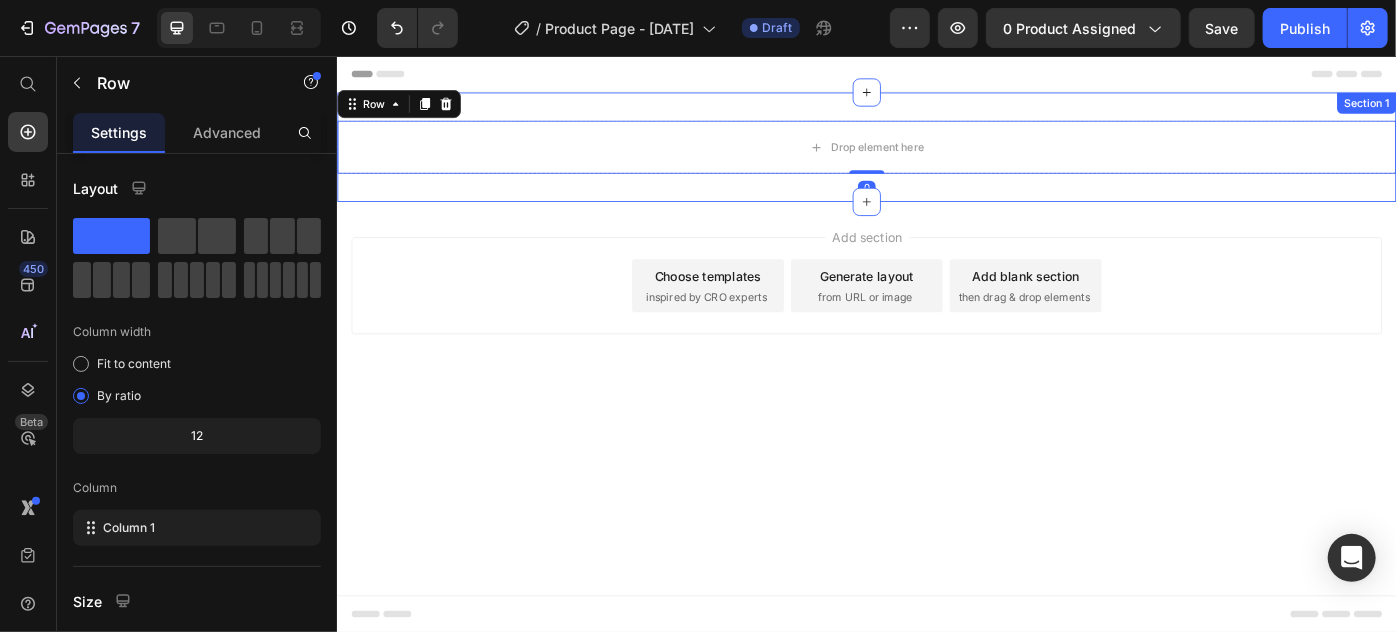 click on "Drop element here Row   0 Section 1" at bounding box center [936, 158] 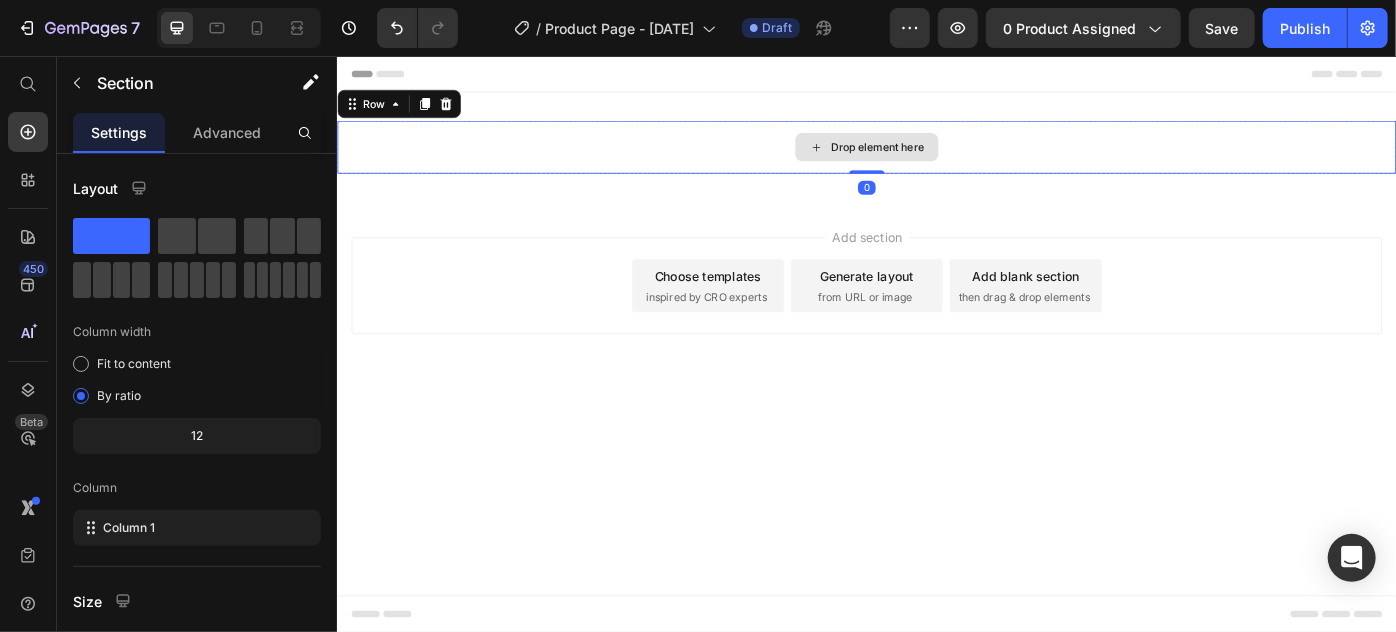 click on "Drop element here" at bounding box center [936, 158] 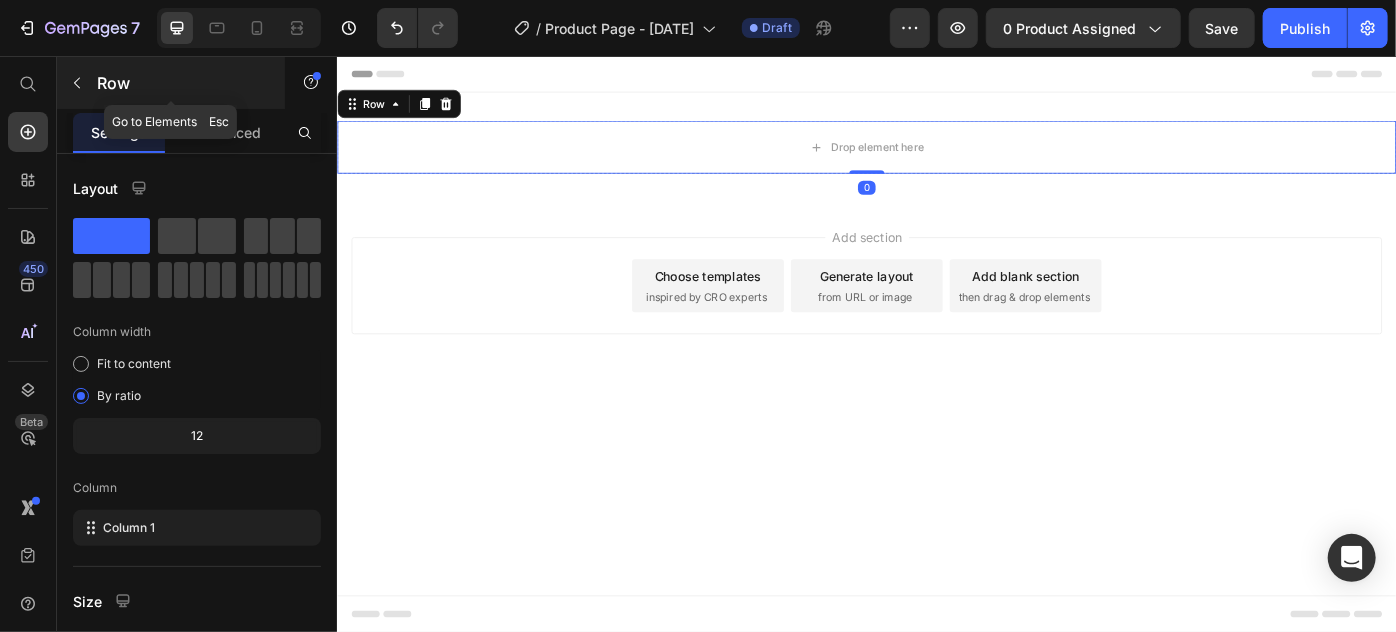 click 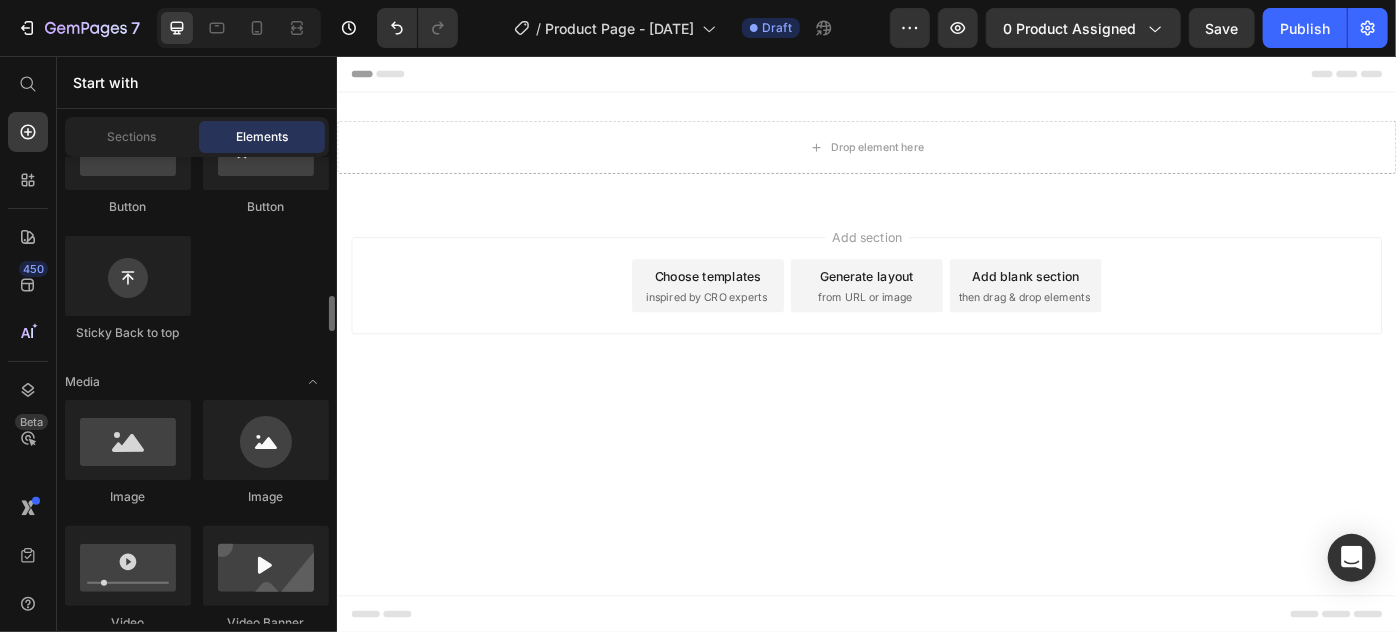 scroll, scrollTop: 636, scrollLeft: 0, axis: vertical 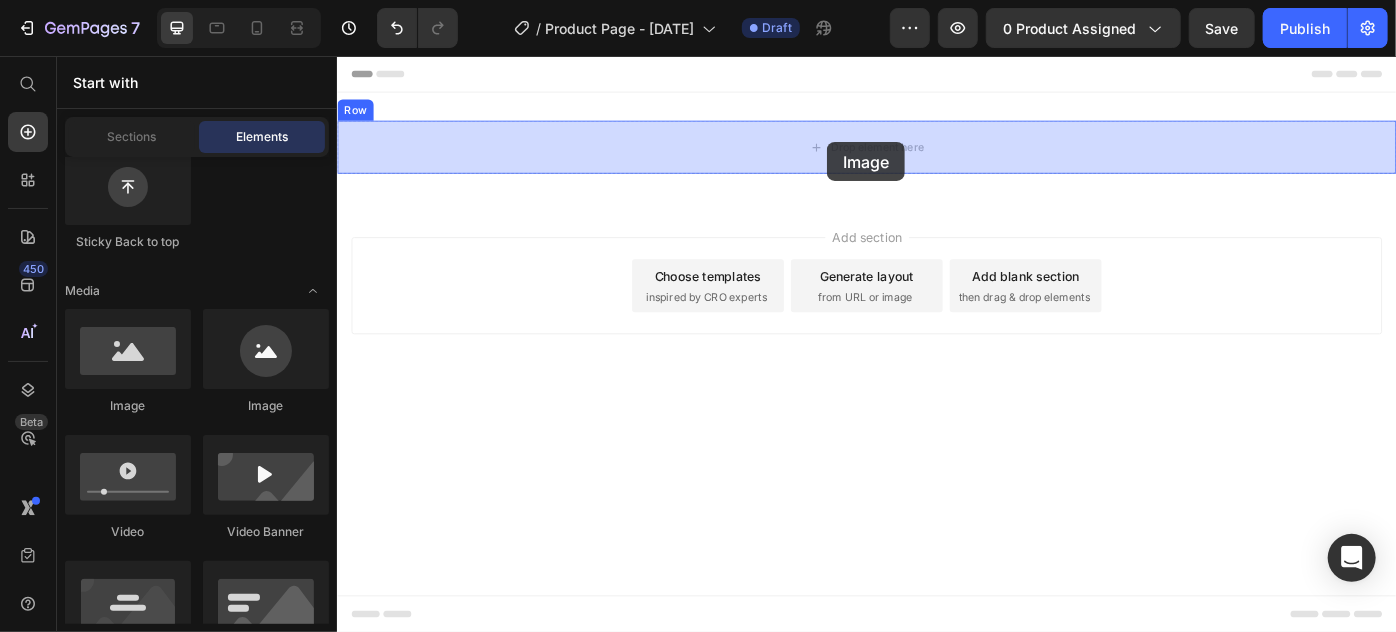 drag, startPoint x: 453, startPoint y: 425, endPoint x: 889, endPoint y: 161, distance: 509.69794 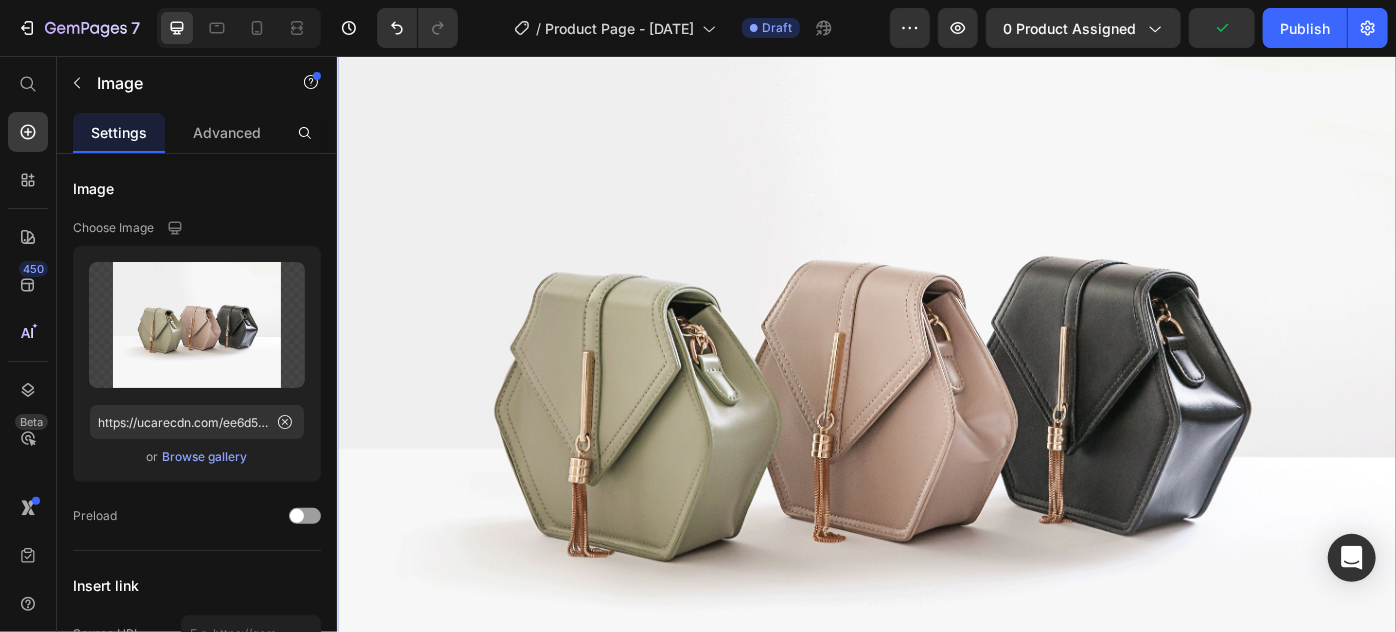 scroll, scrollTop: 181, scrollLeft: 0, axis: vertical 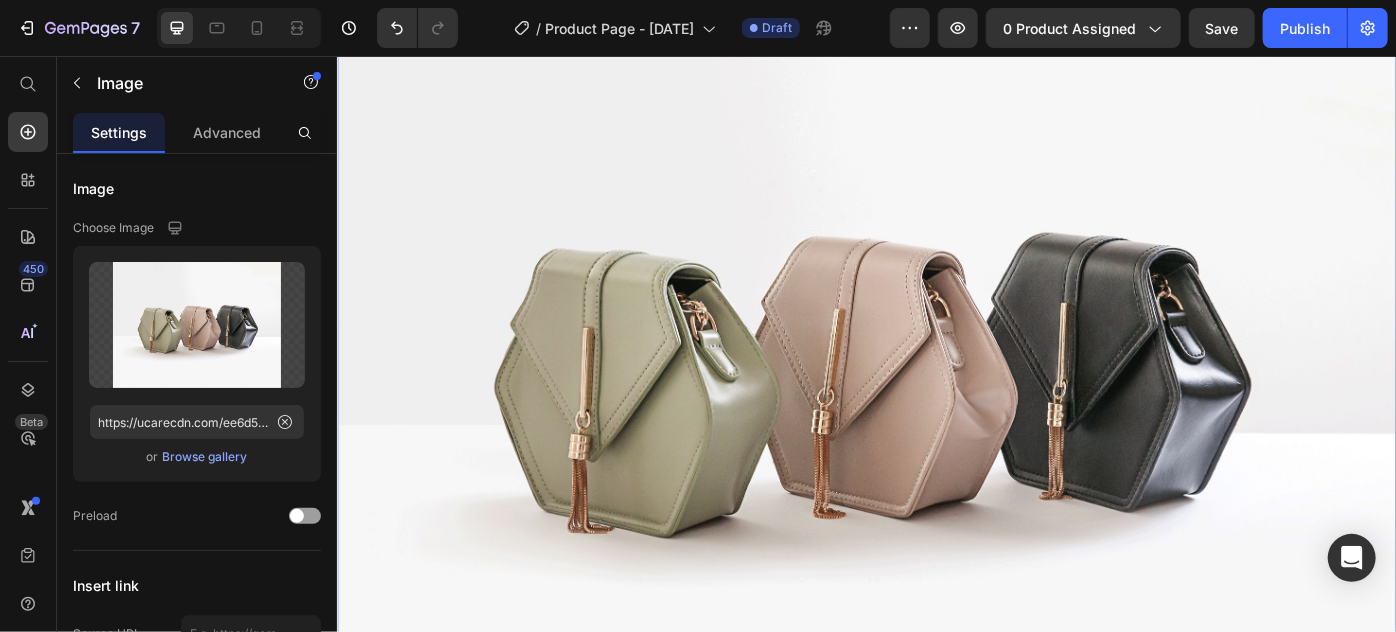 click at bounding box center (936, 397) 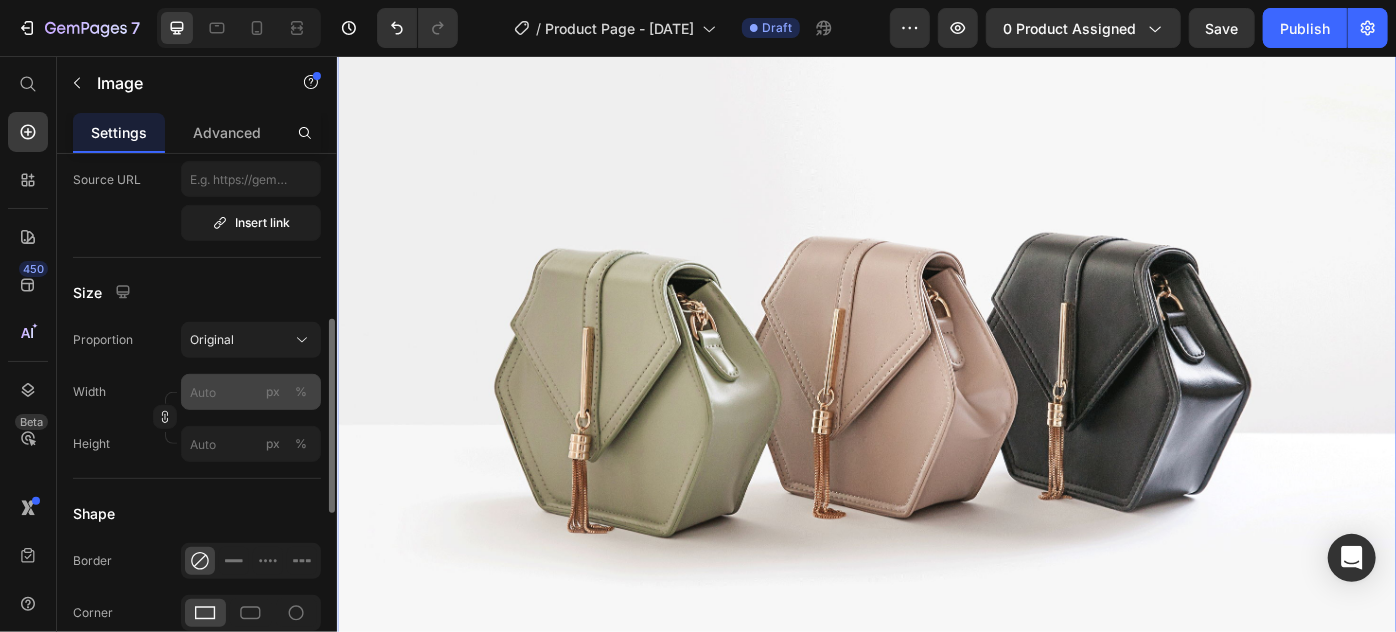 scroll, scrollTop: 363, scrollLeft: 0, axis: vertical 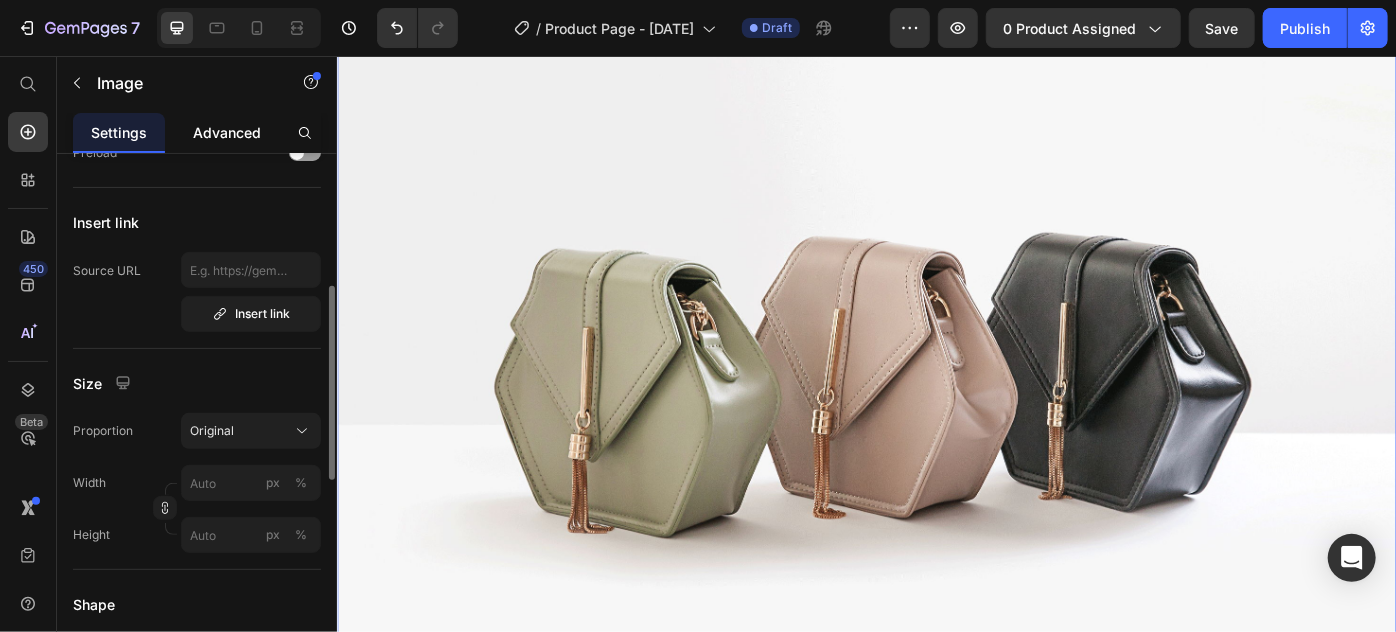 click on "Advanced" at bounding box center [227, 132] 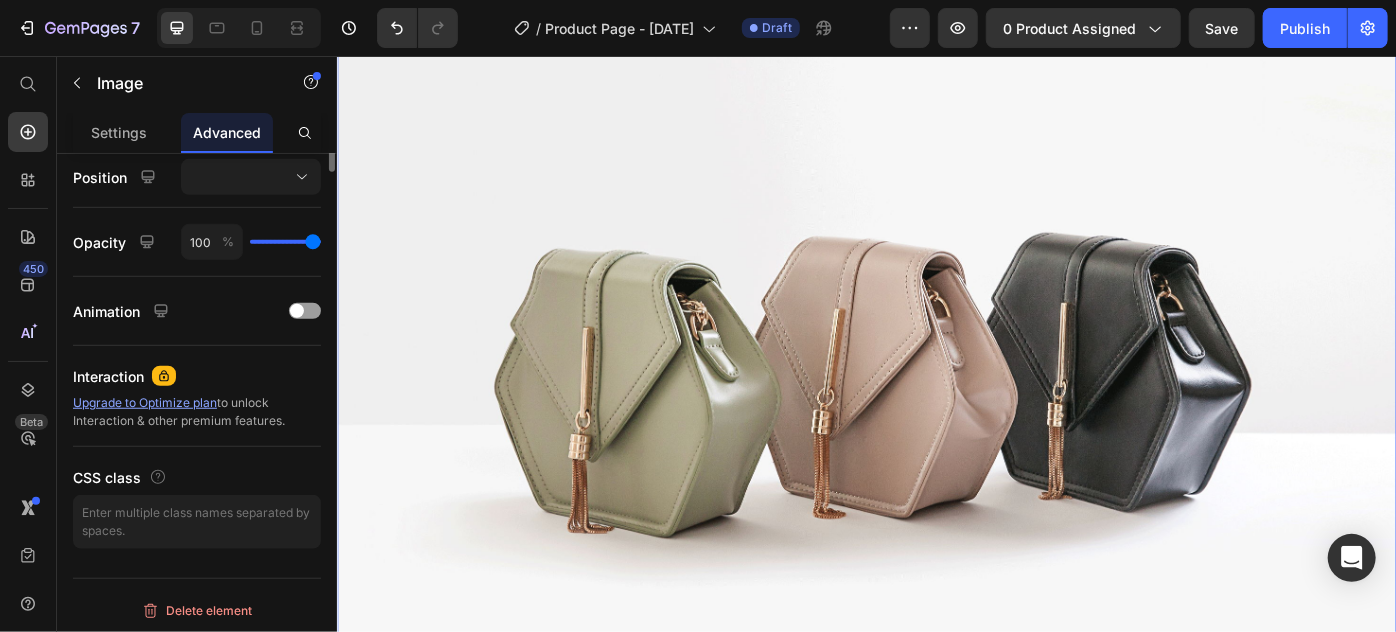 scroll, scrollTop: 367, scrollLeft: 0, axis: vertical 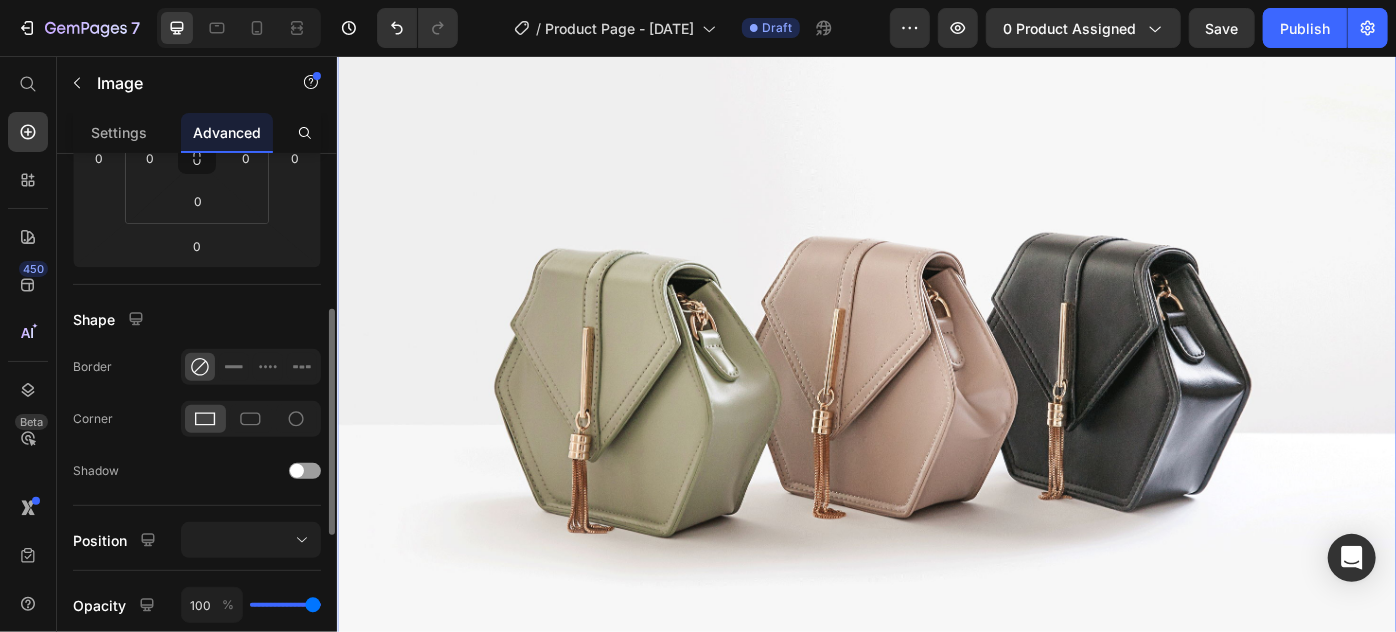 click at bounding box center [936, 397] 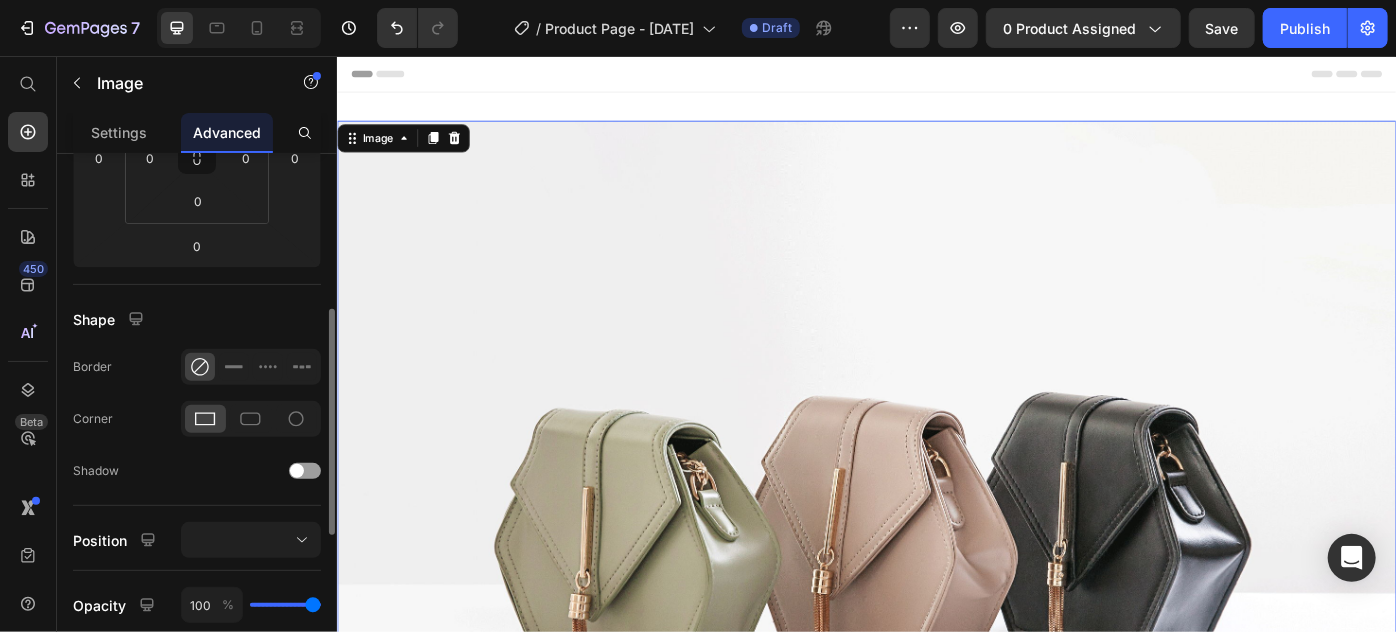 scroll, scrollTop: 0, scrollLeft: 0, axis: both 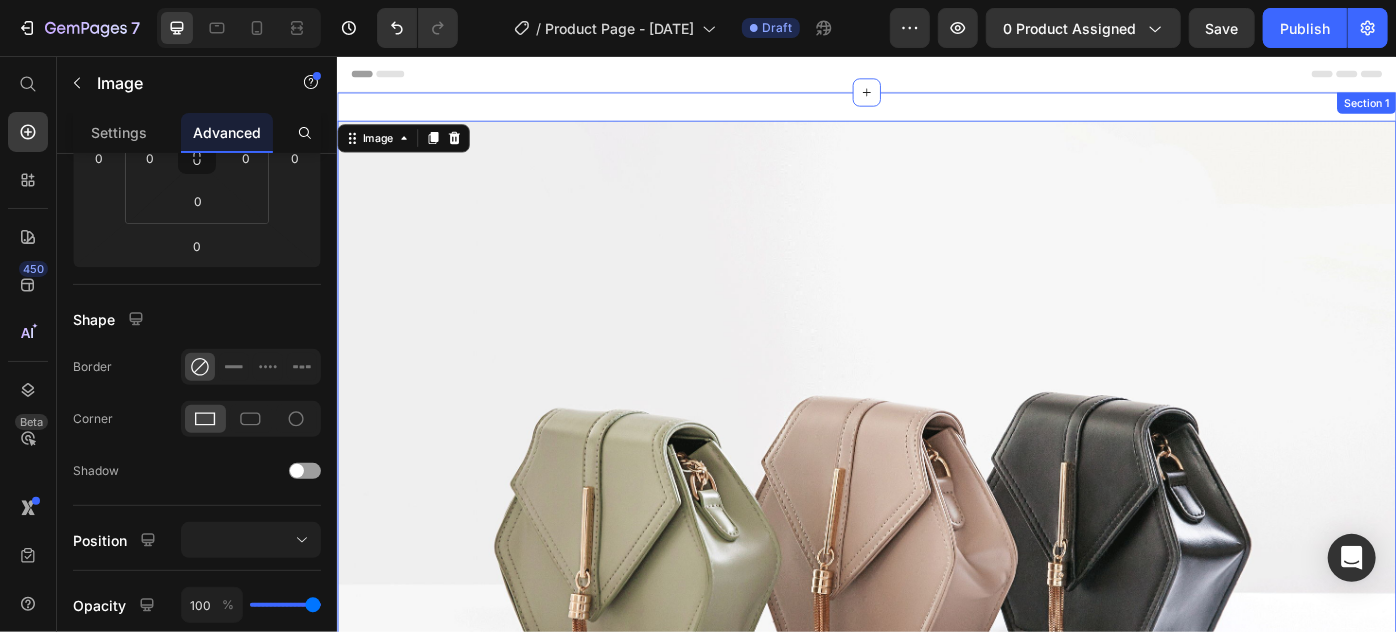 click on "Image   0 Row Section 1" at bounding box center (936, 578) 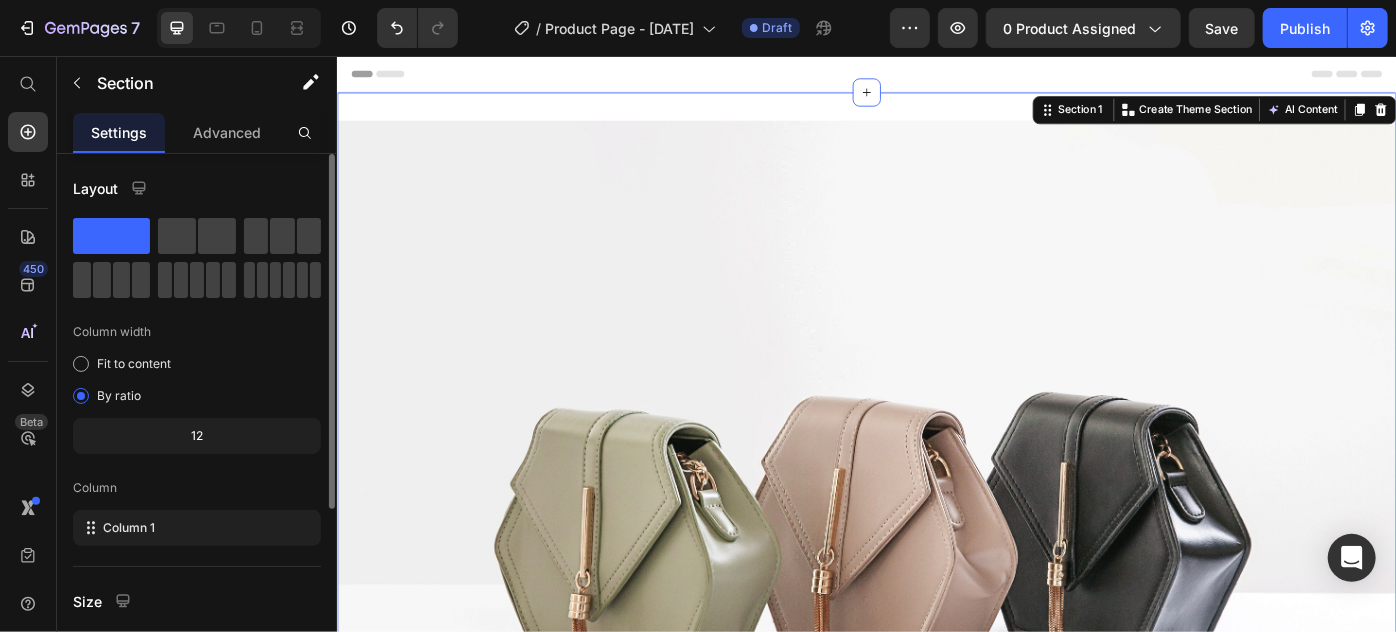 click on "Image Row Section 1   You can create reusable sections Create Theme Section AI Content Write with GemAI What would you like to describe here? Tone and Voice Persuasive Product MotoGrip™ Show more Generate" at bounding box center (936, 578) 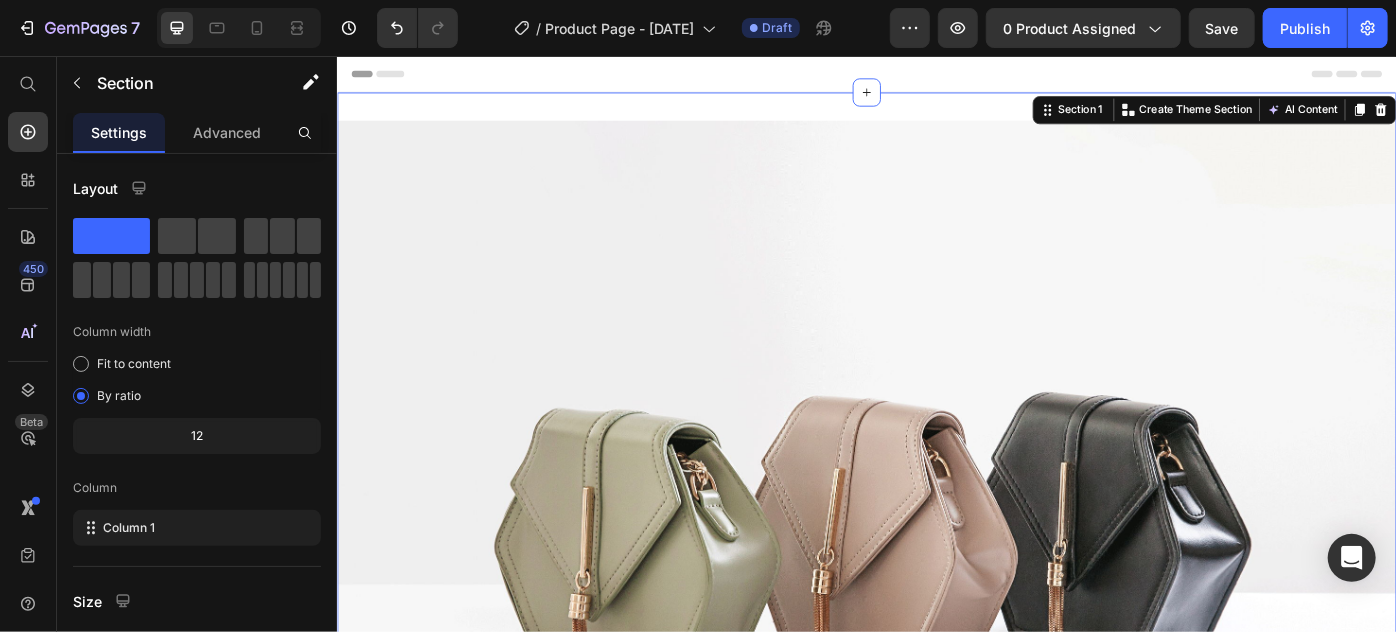 click on "Header" at bounding box center [936, 75] 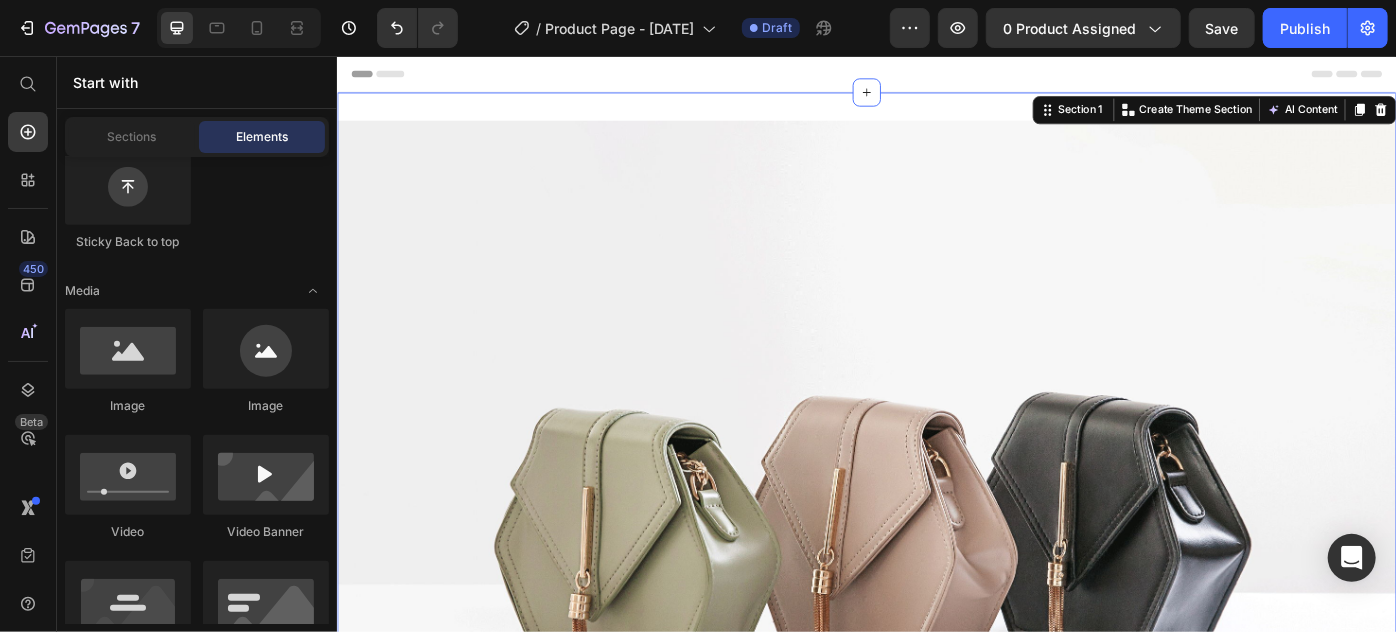 click on "Image Row Section 1   You can create reusable sections Create Theme Section AI Content Write with GemAI What would you like to describe here? Tone and Voice Persuasive Product MotoGrip™ Show more Generate" at bounding box center (936, 578) 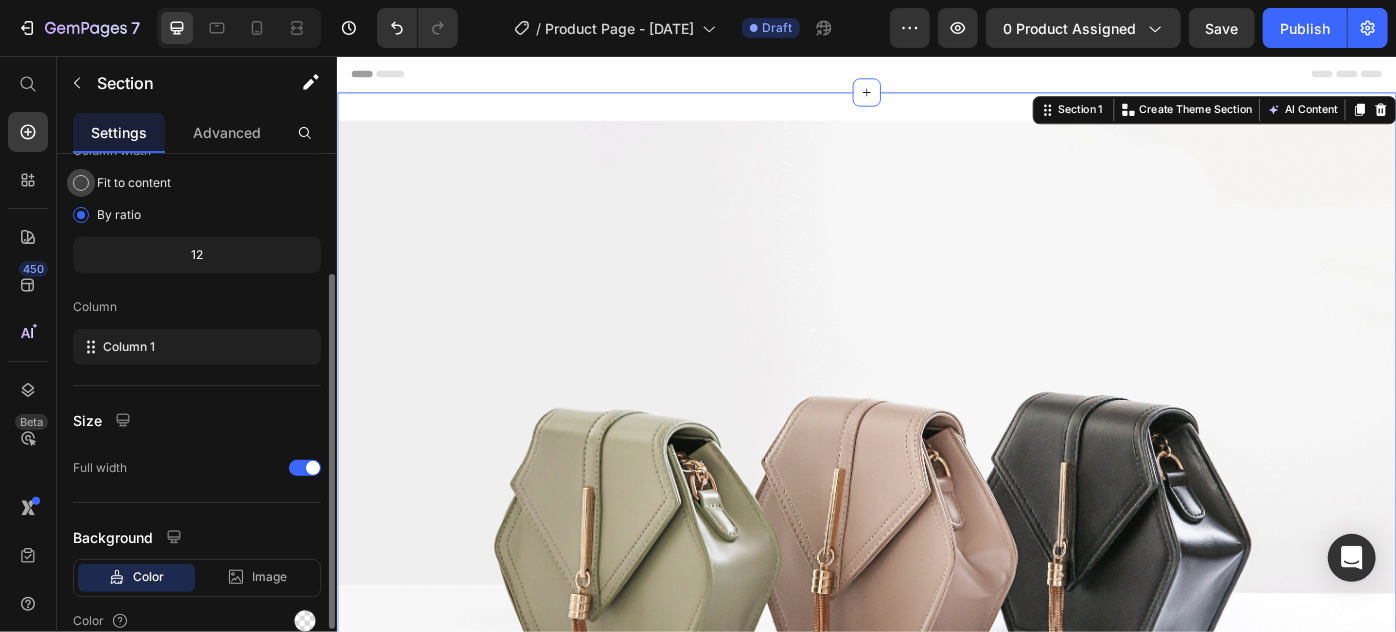 scroll, scrollTop: 270, scrollLeft: 0, axis: vertical 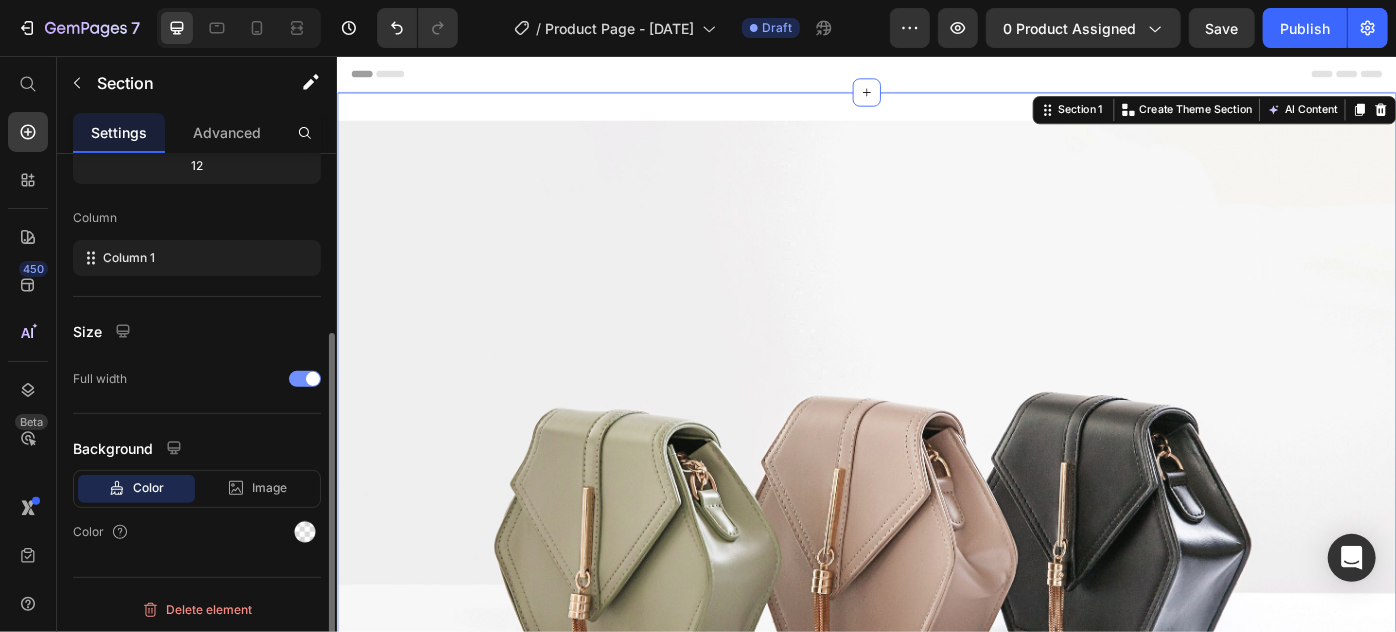 click at bounding box center (305, 379) 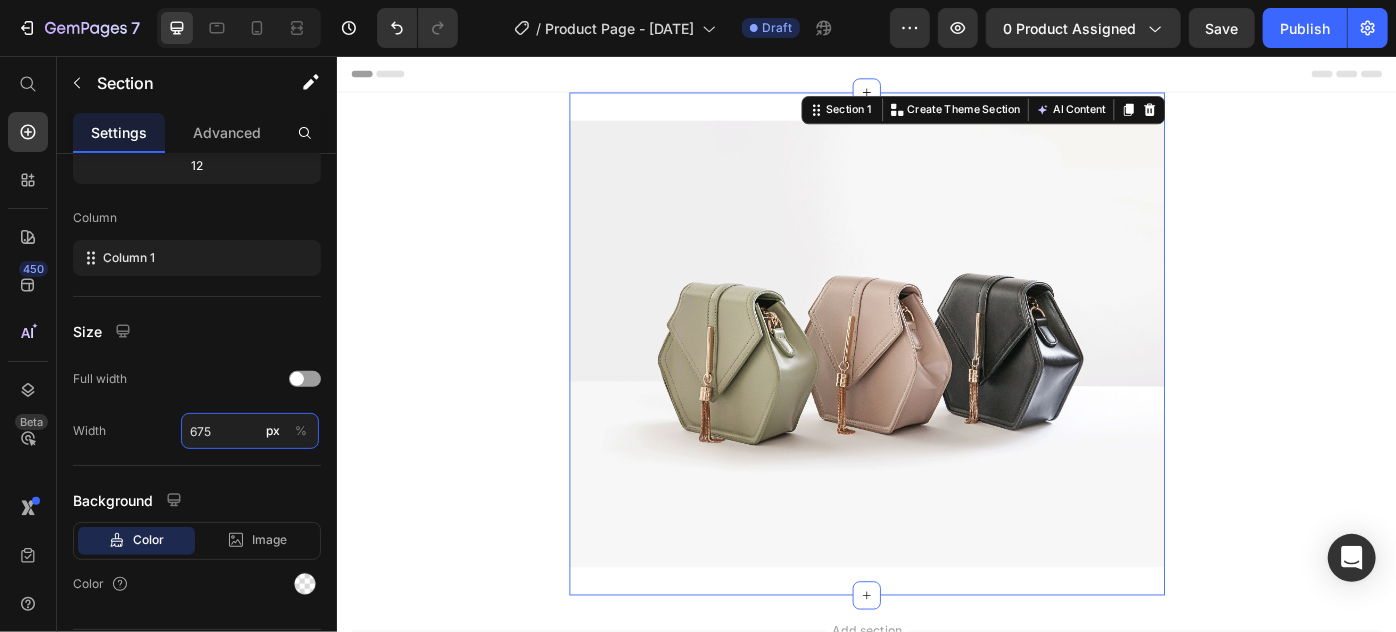 type on "675" 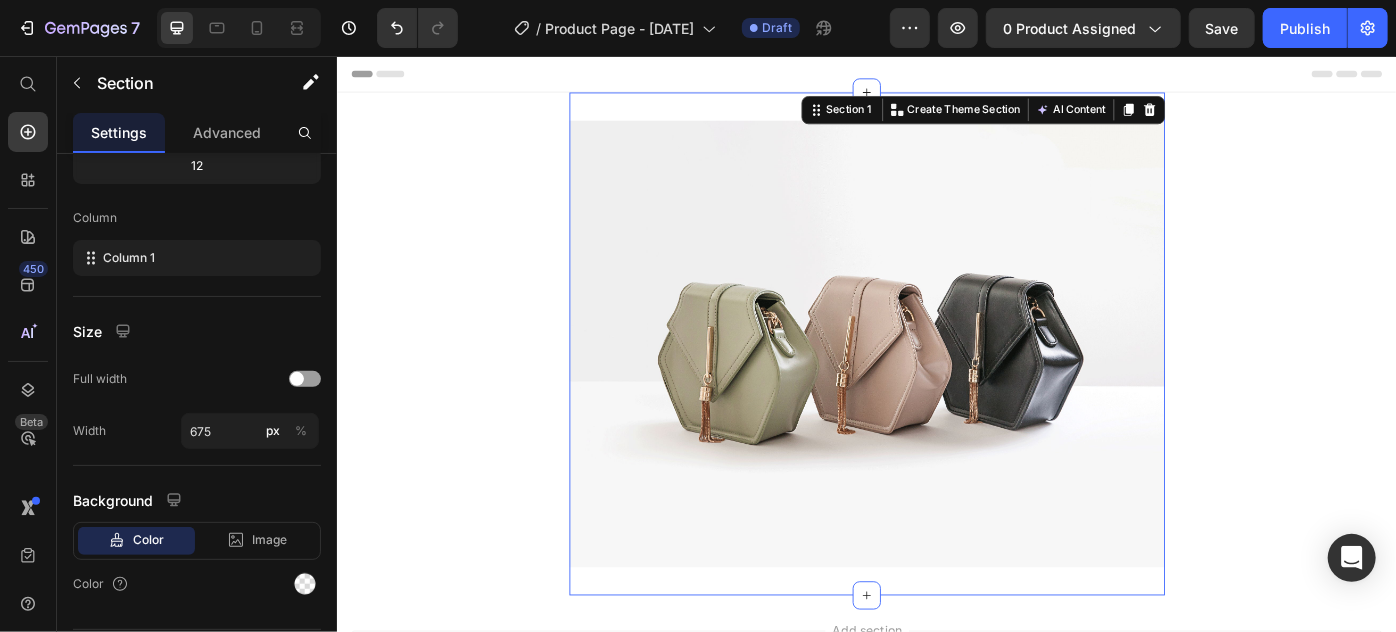 click on "Image Row Section 1   You can create reusable sections Create Theme Section AI Content Write with GemAI What would you like to describe here? Tone and Voice Persuasive Product MotoGrip™ Show more Generate Root" at bounding box center (936, 381) 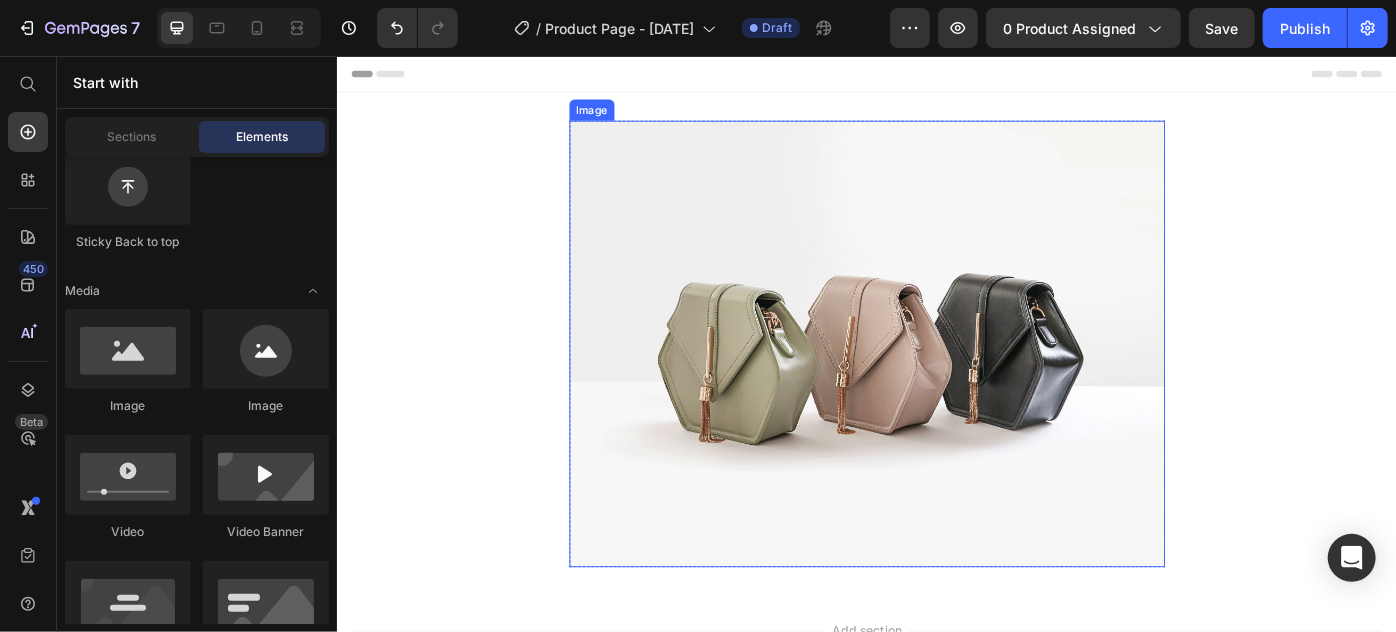 click at bounding box center (936, 381) 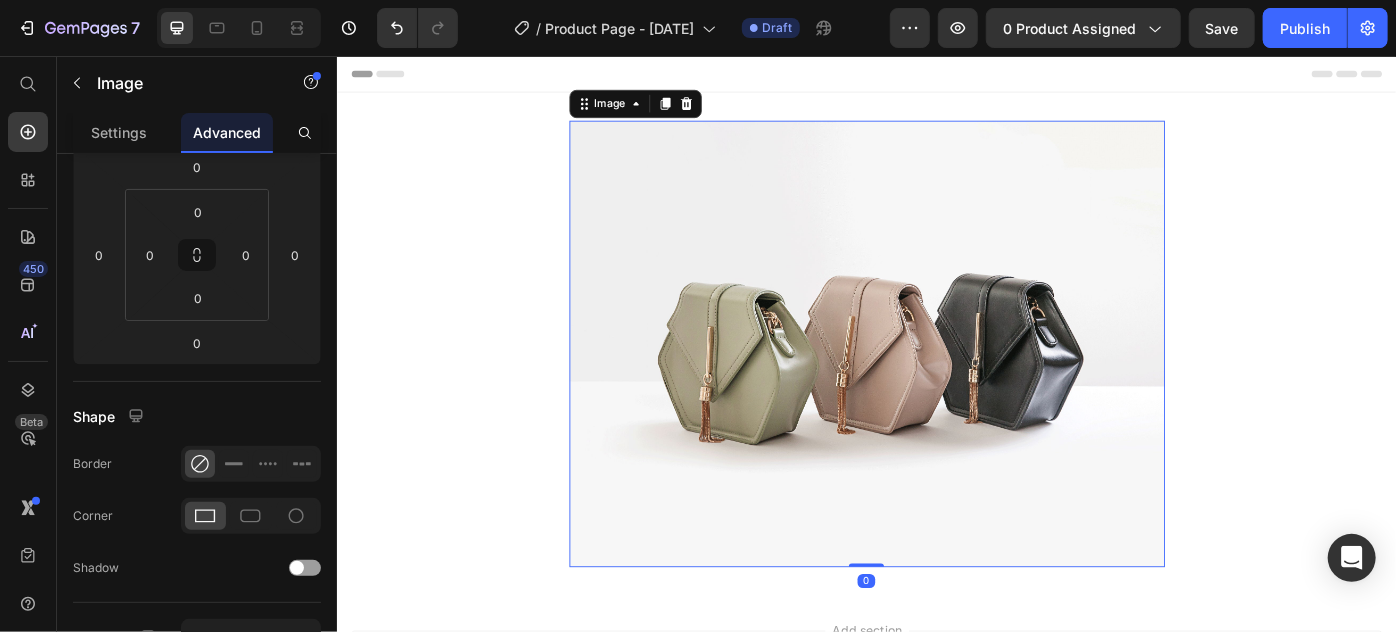 scroll, scrollTop: 0, scrollLeft: 0, axis: both 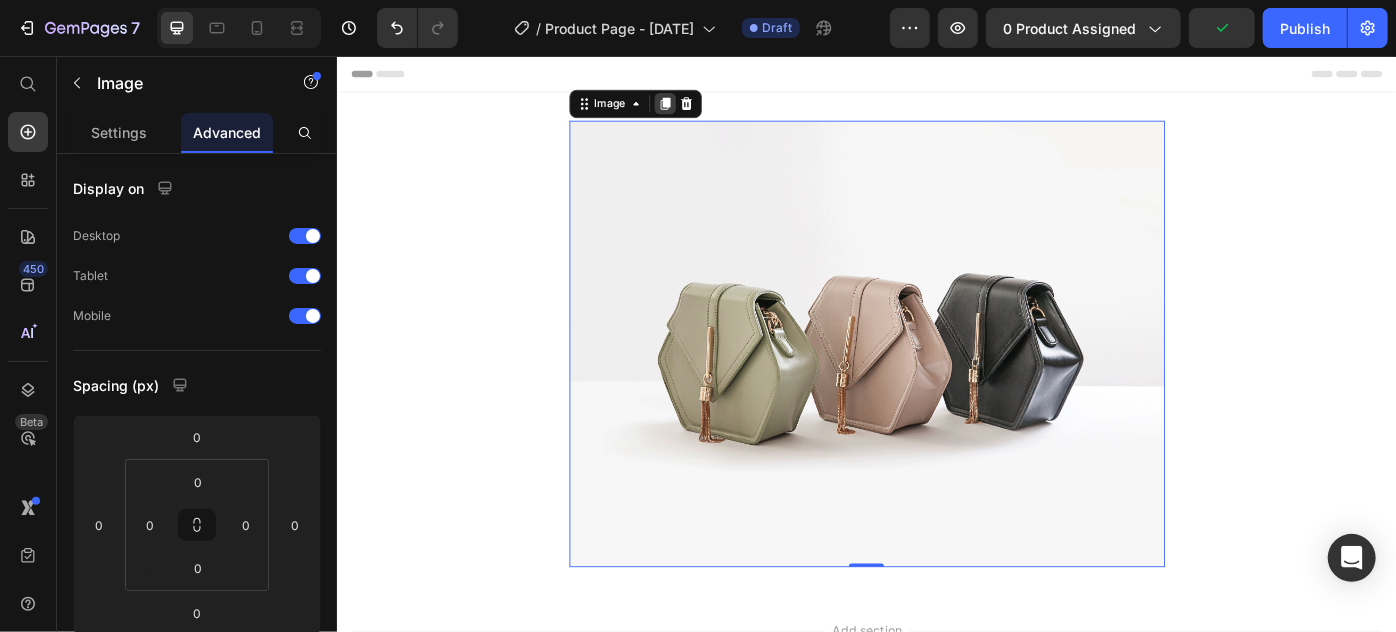 click 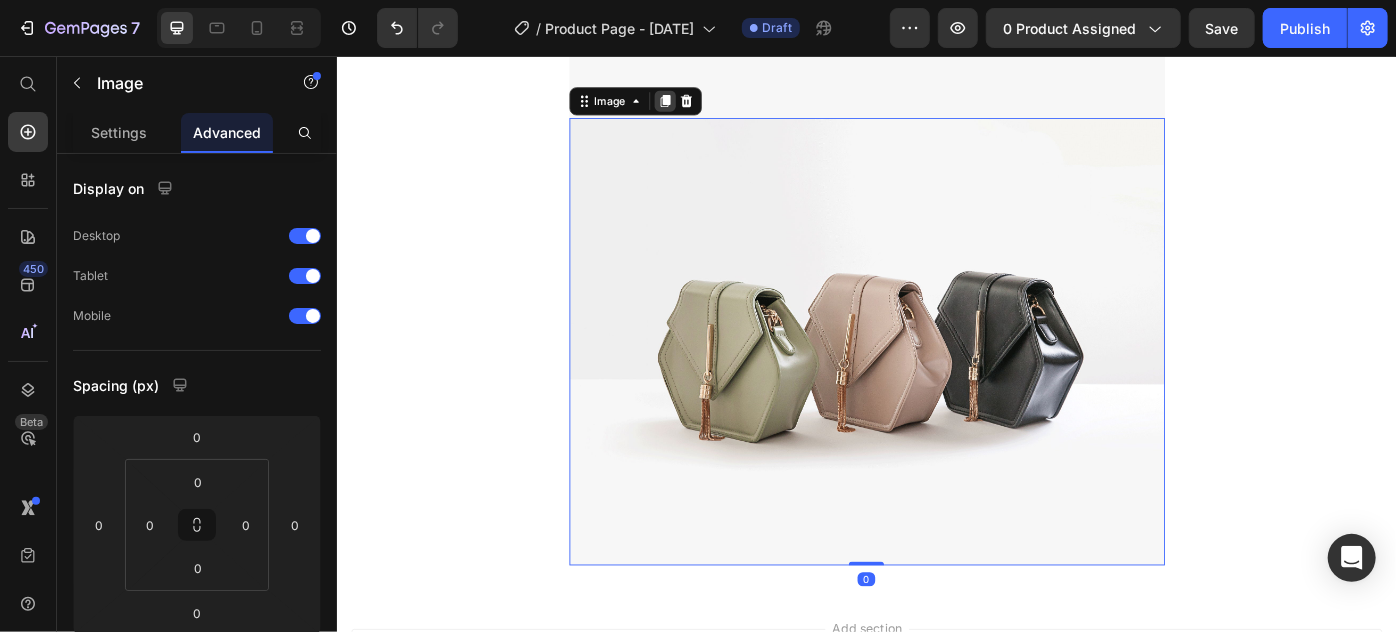 click 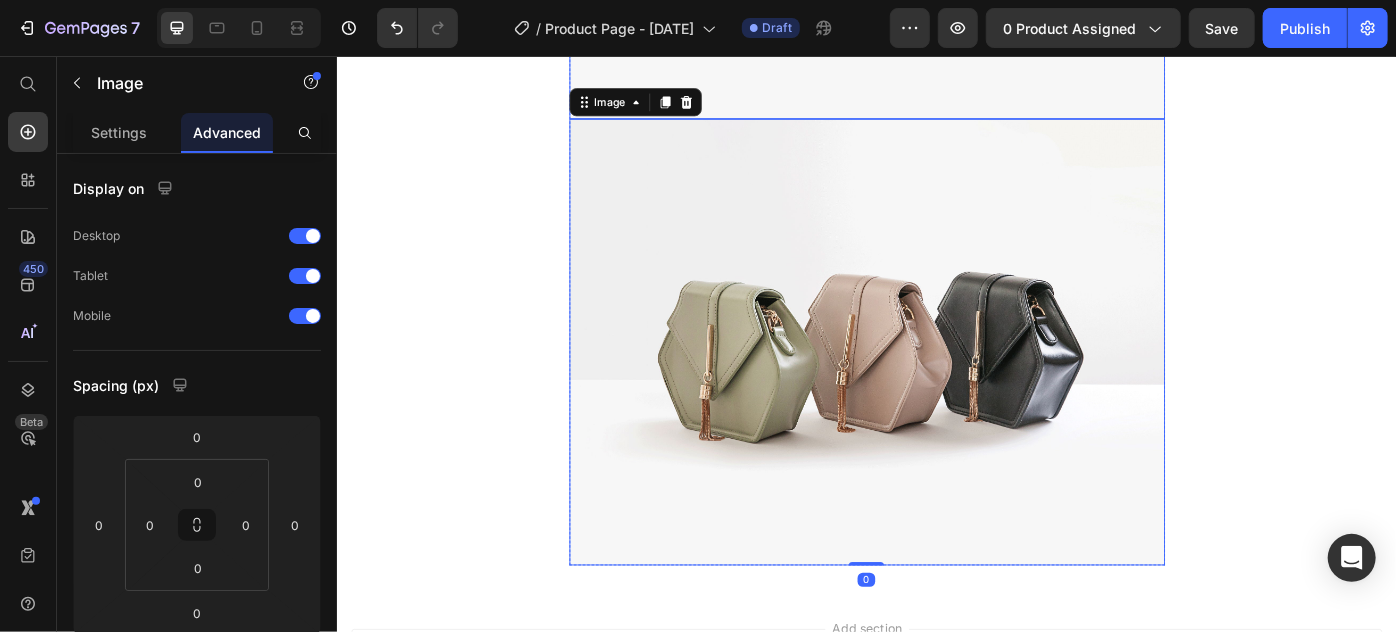 click at bounding box center (708, 107) 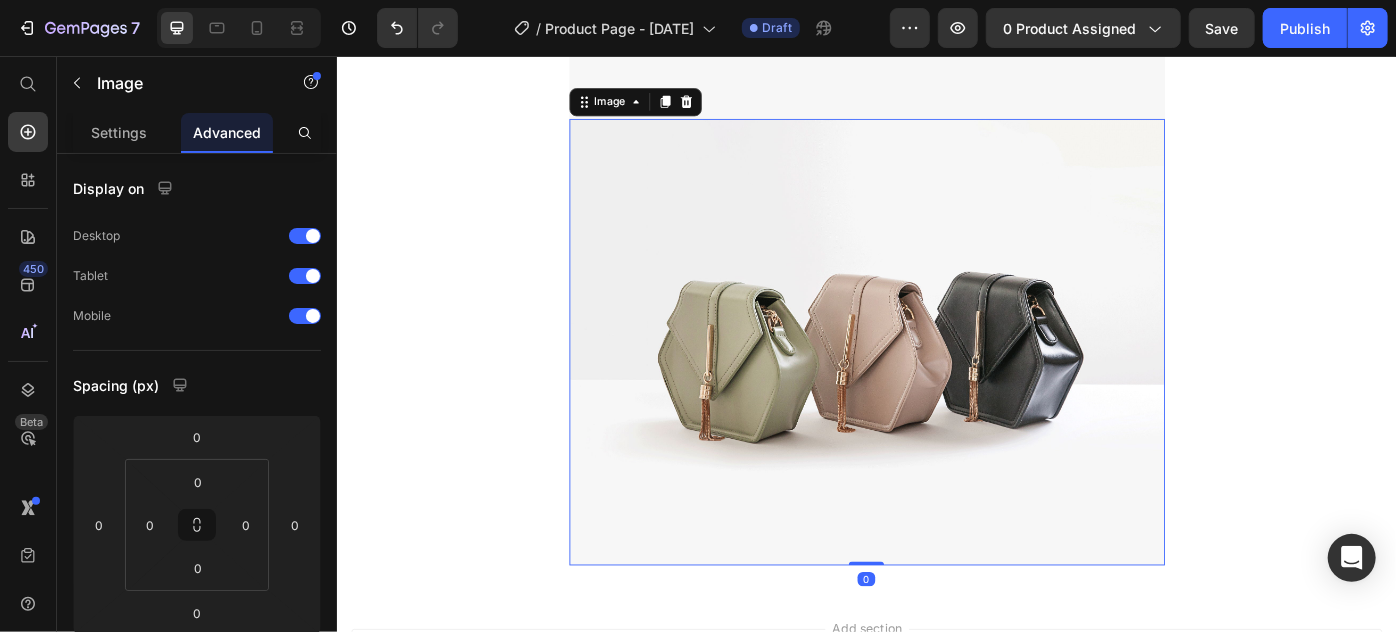 click at bounding box center [708, 107] 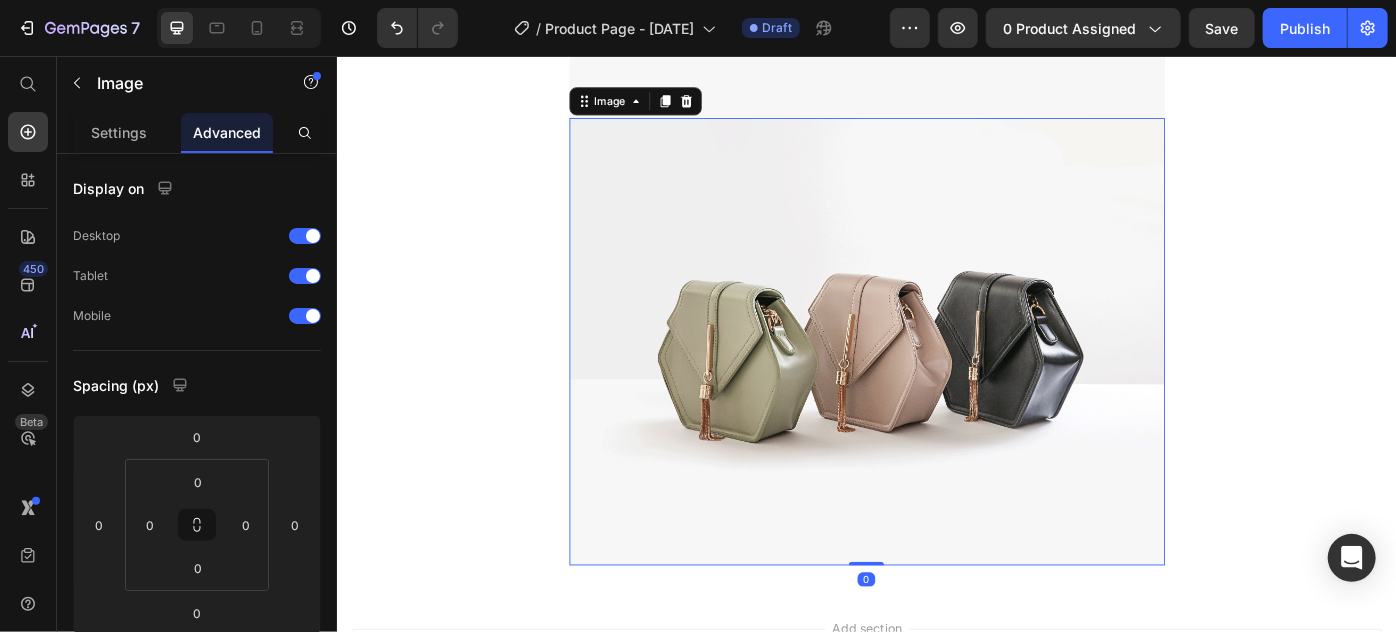 click at bounding box center [708, 106] 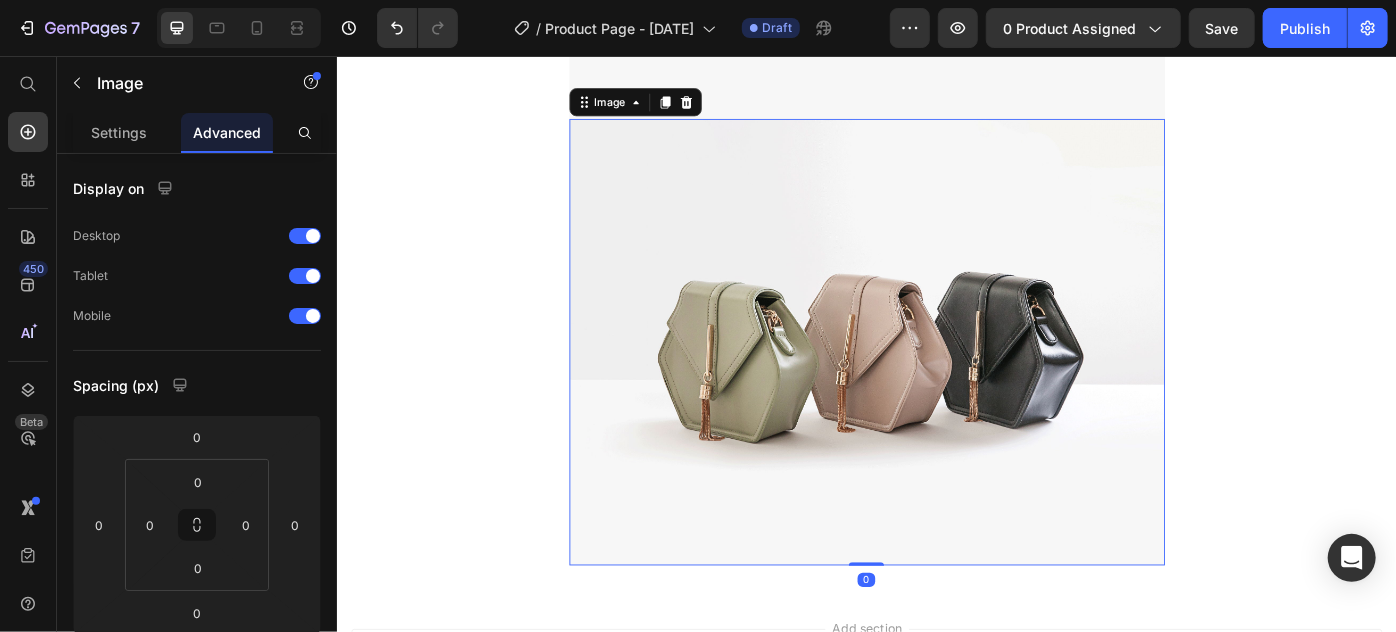 click at bounding box center (708, 107) 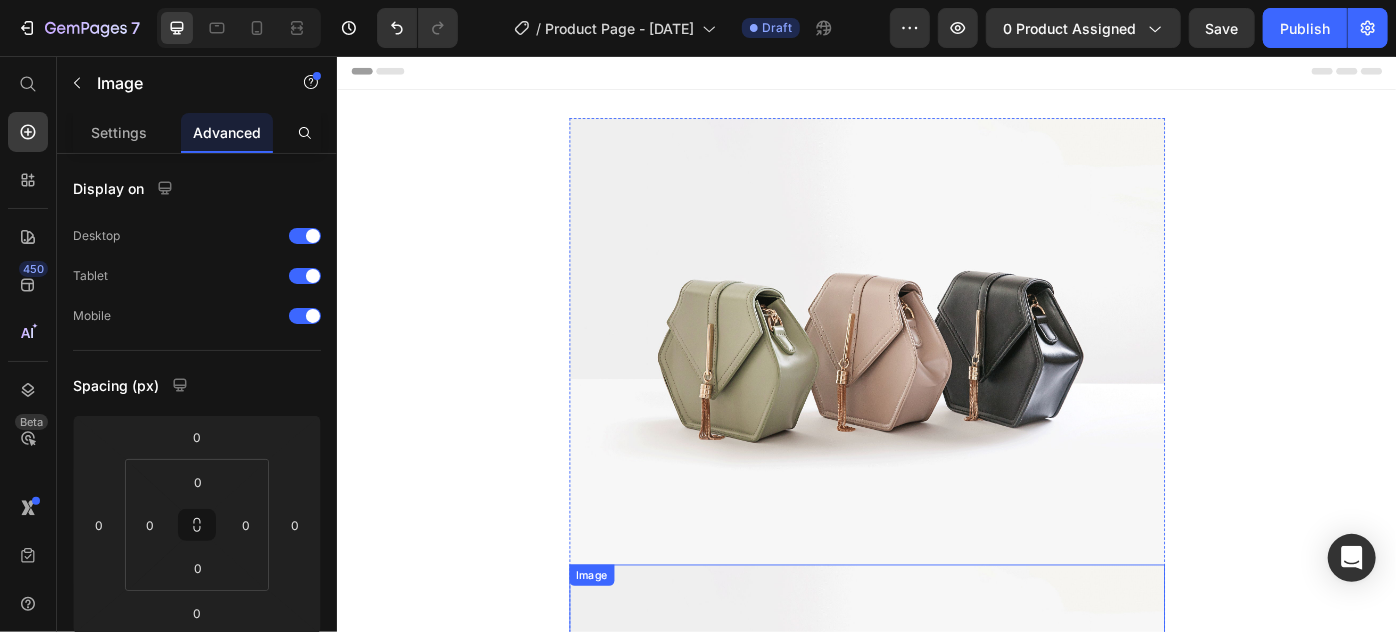 scroll, scrollTop: 0, scrollLeft: 0, axis: both 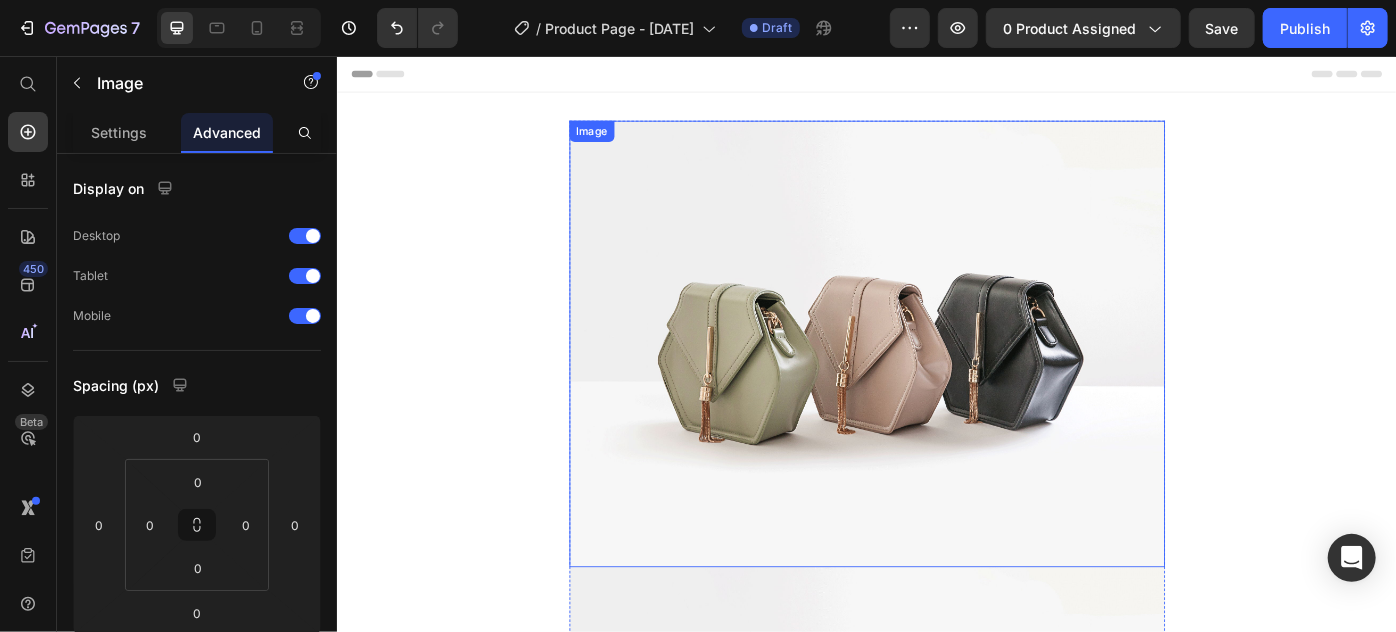 click at bounding box center (936, 381) 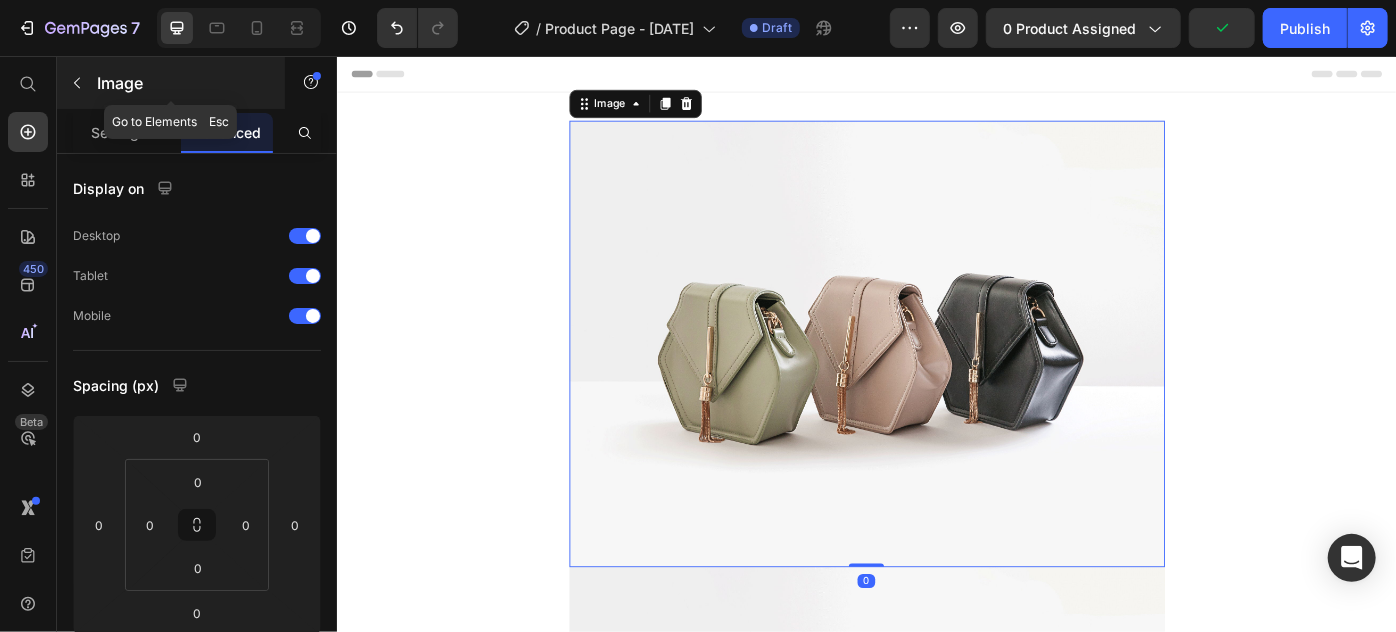 click 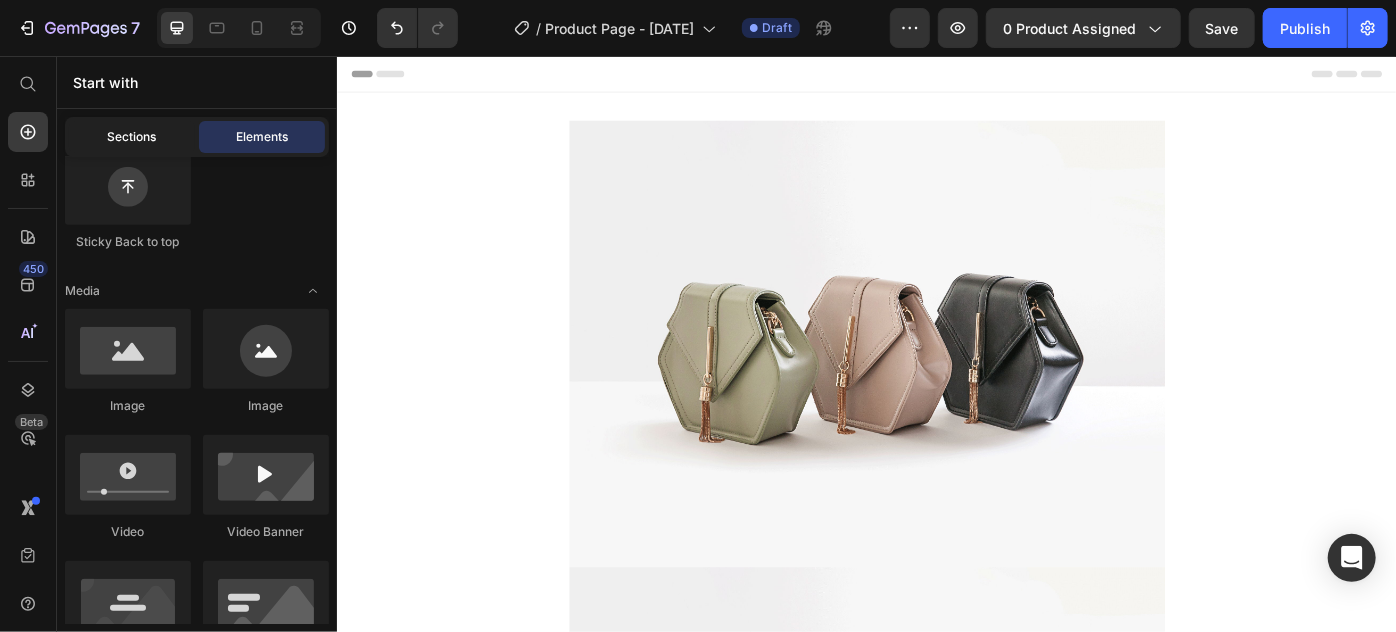 click on "Sections" at bounding box center (132, 137) 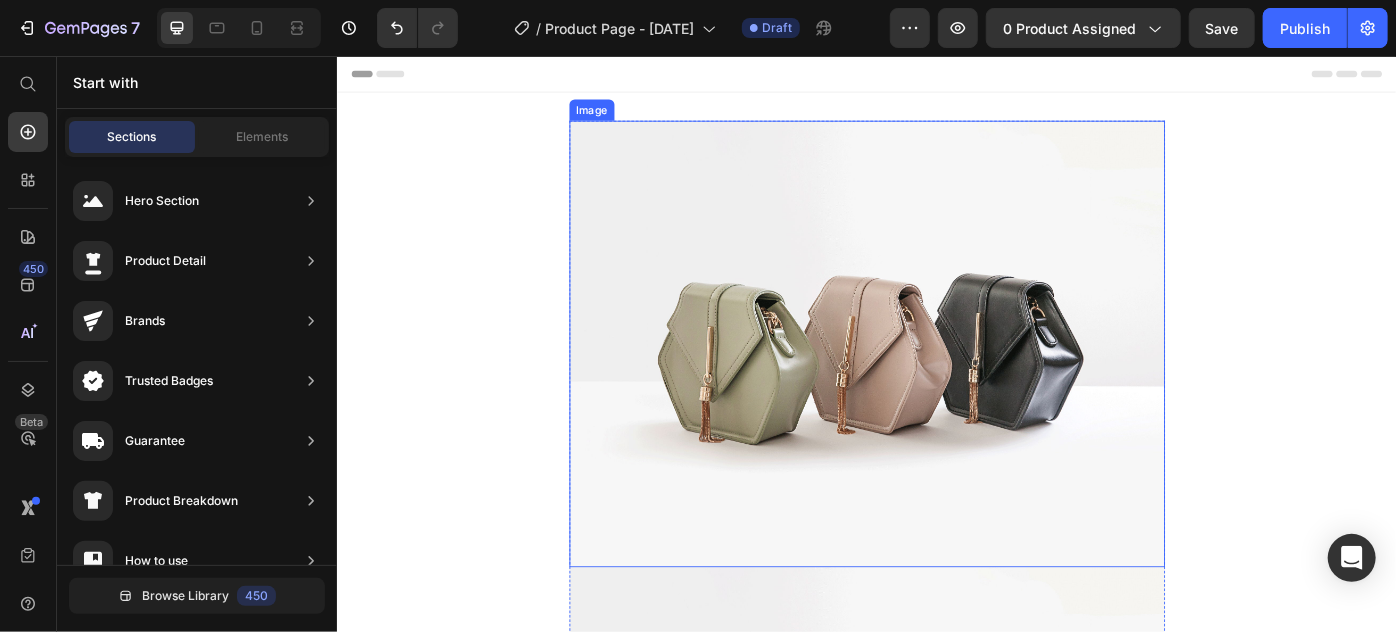 click at bounding box center [936, 381] 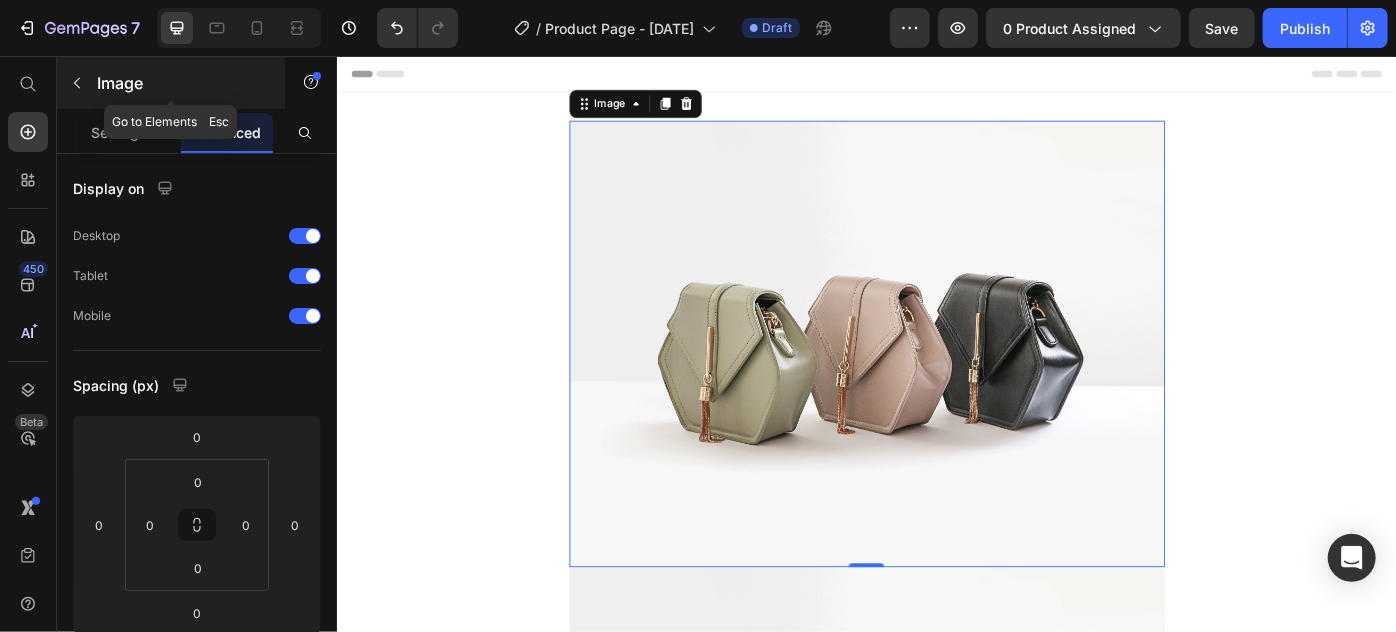 click 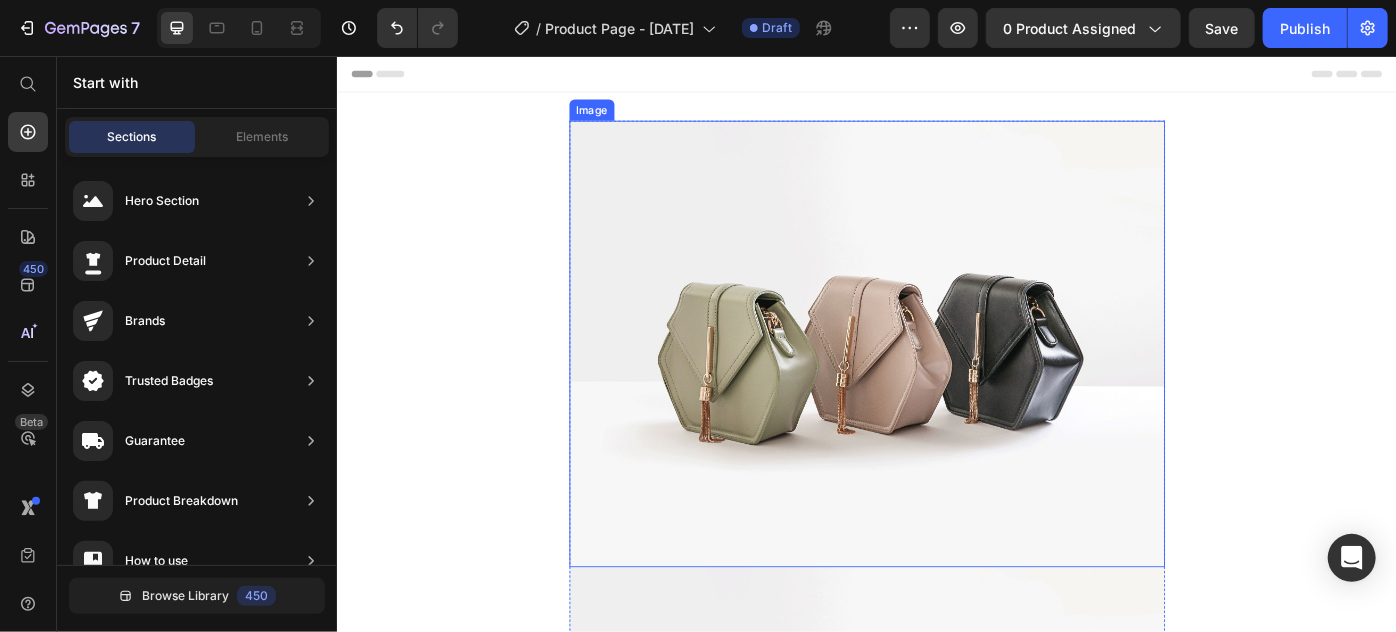 click at bounding box center (936, 381) 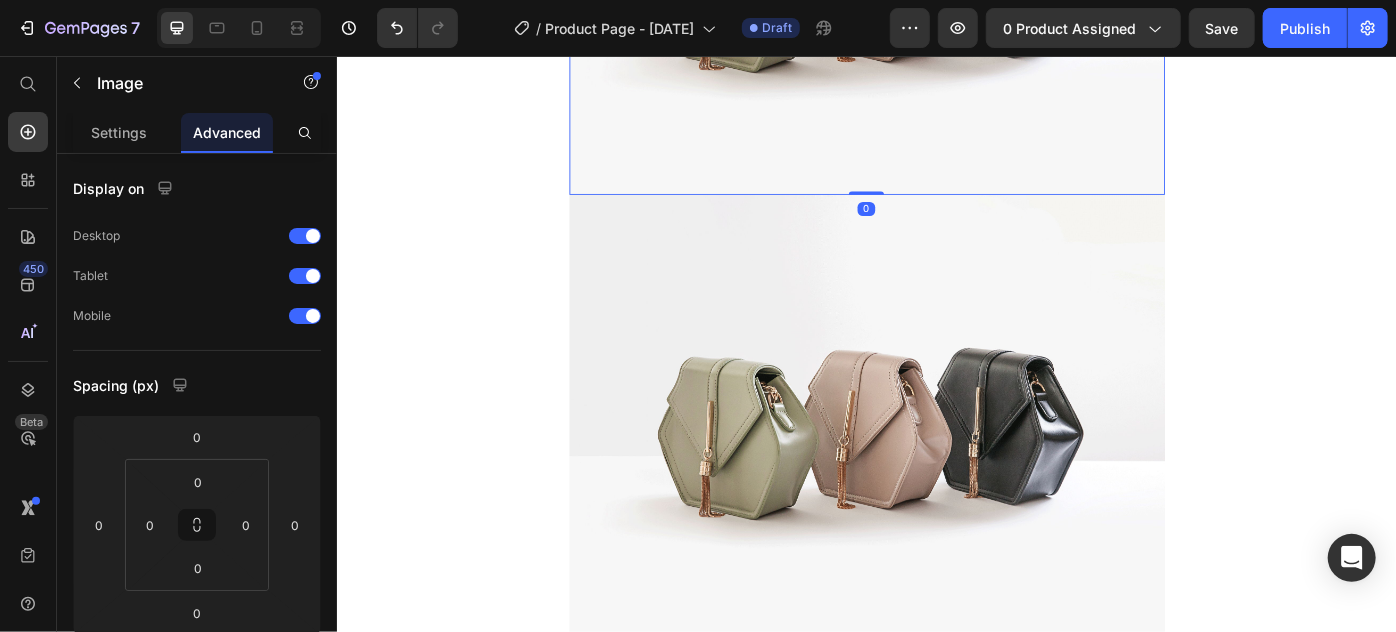scroll, scrollTop: 454, scrollLeft: 0, axis: vertical 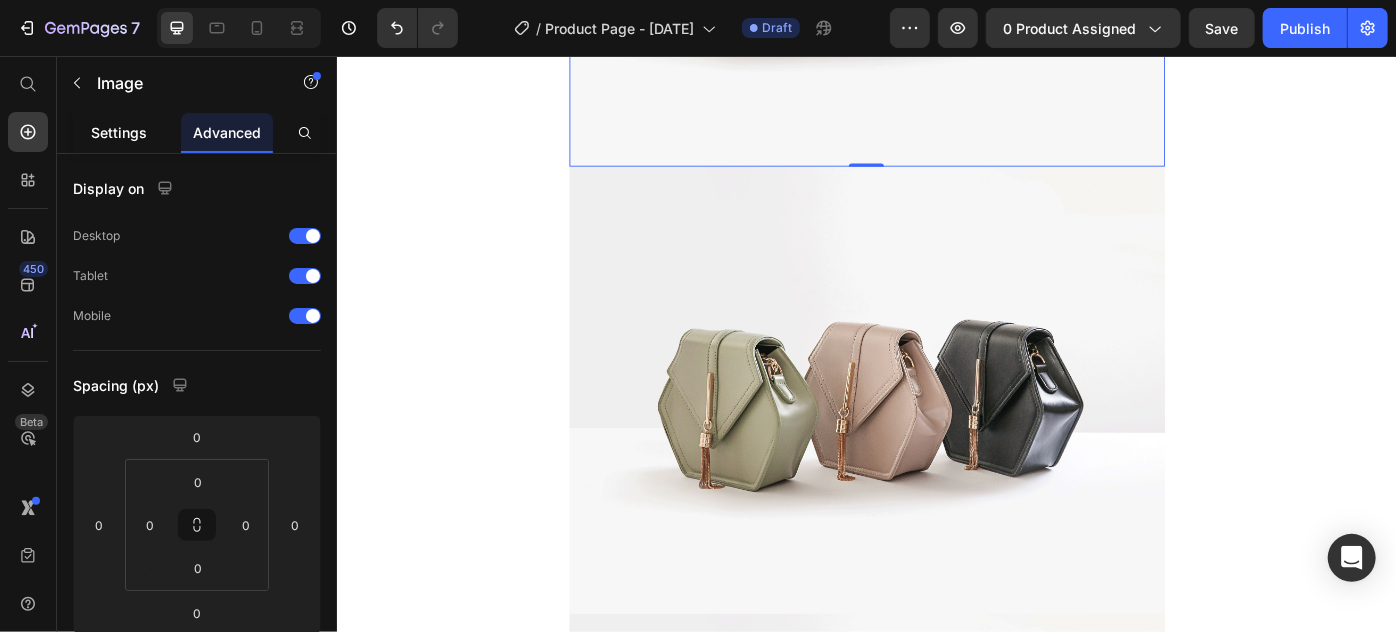 click on "Settings" at bounding box center [119, 132] 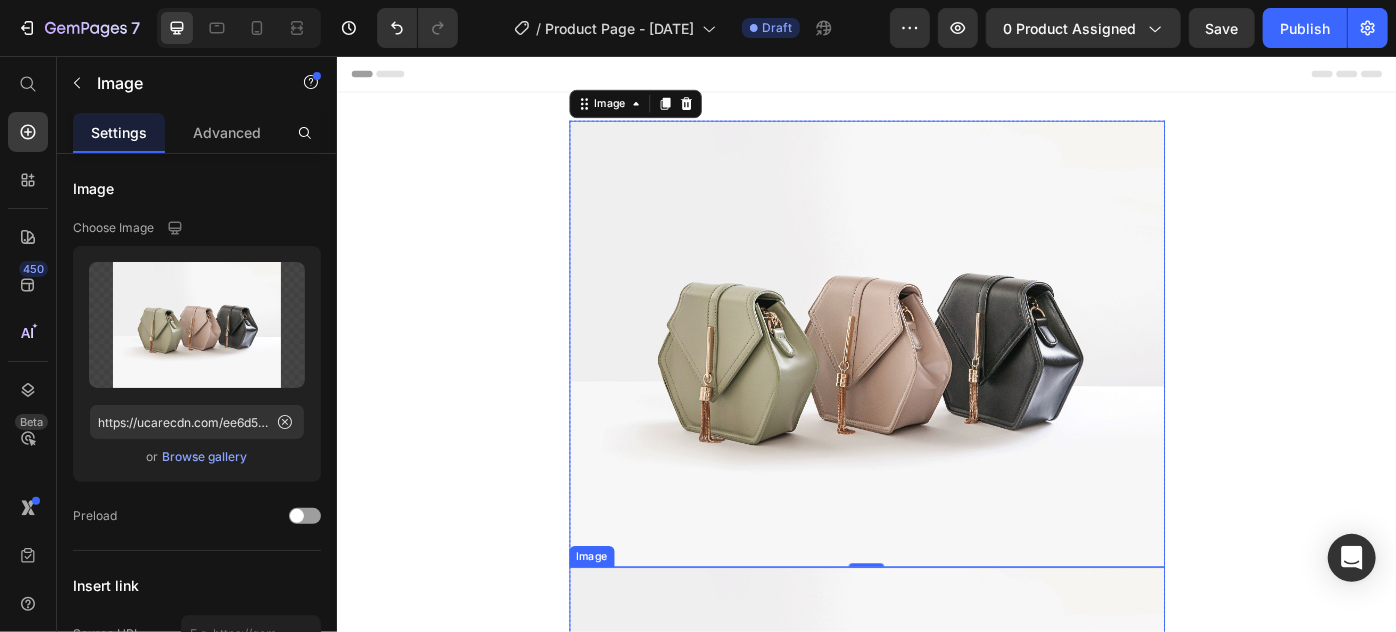 scroll, scrollTop: 0, scrollLeft: 0, axis: both 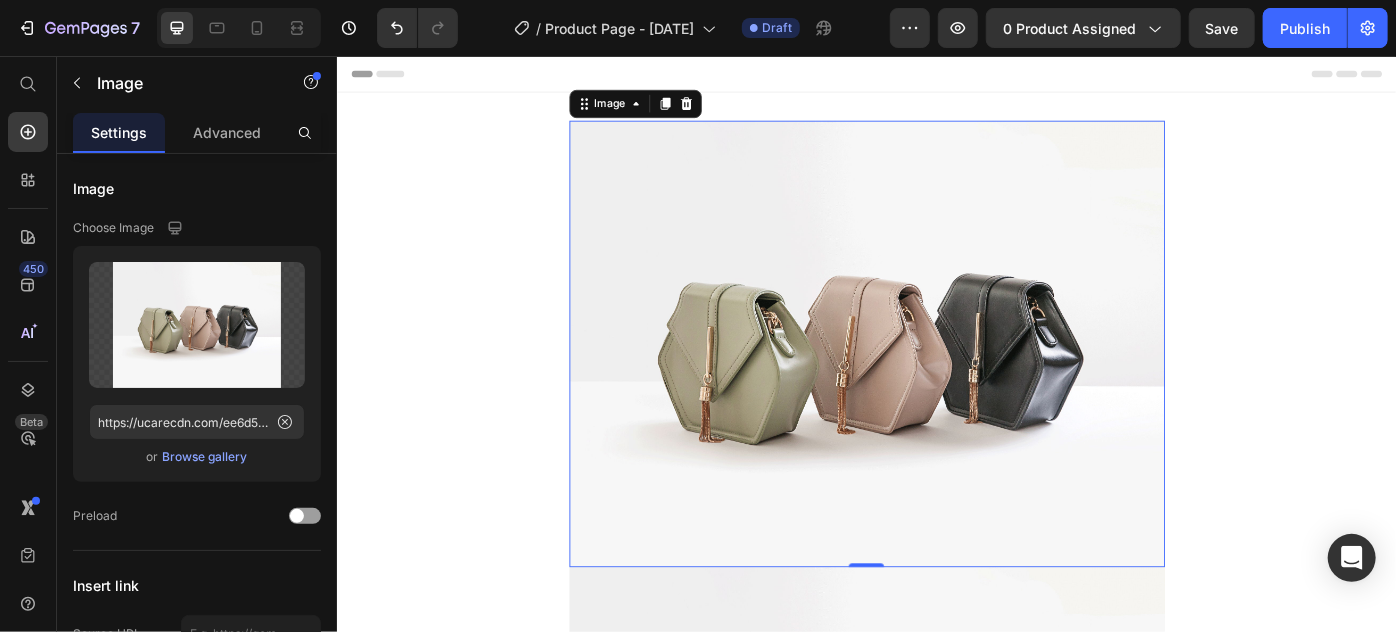 click at bounding box center (936, 381) 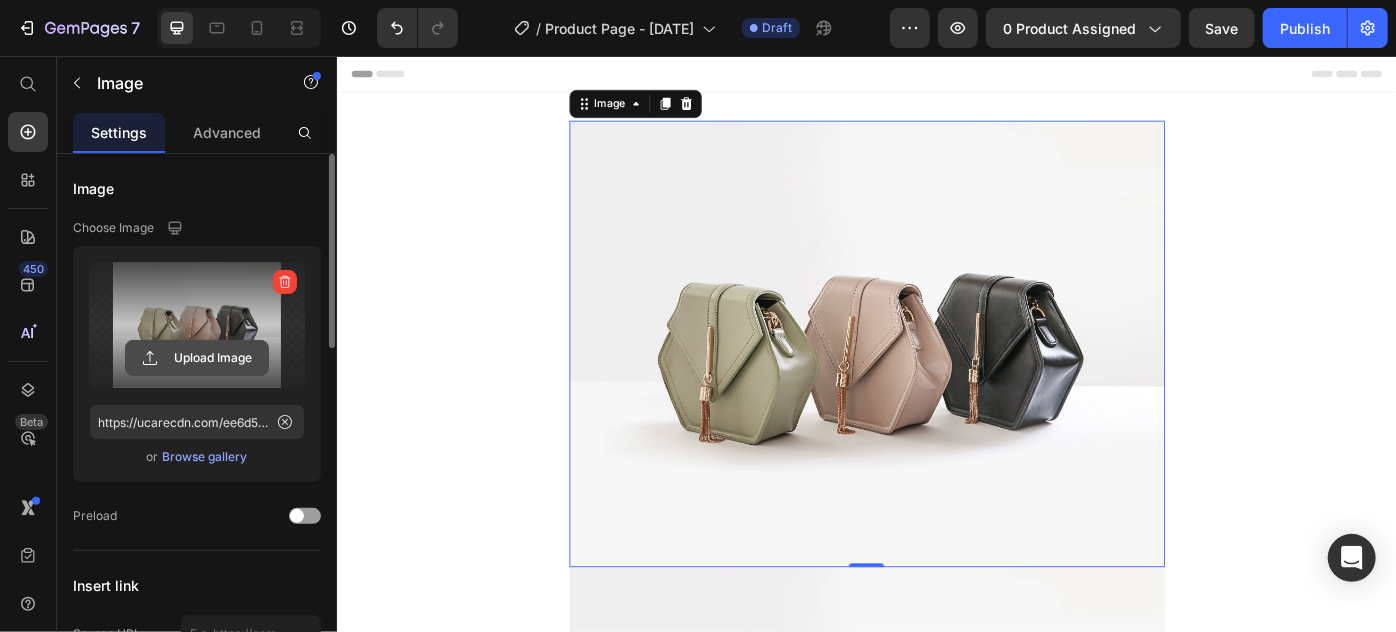 click 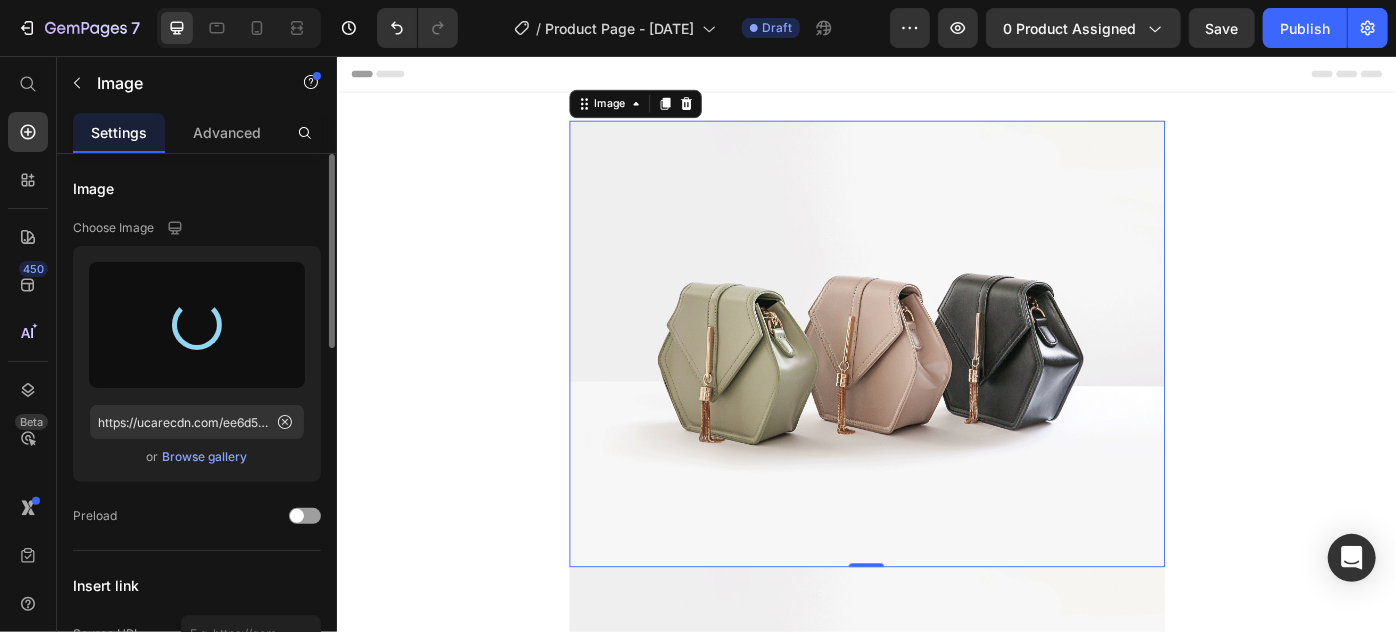 type on "https://cdn.shopify.com/s/files/1/0683/0879/5580/files/gempages_556060282128958707-d01bd39a-0044-49f4-ba5f-f30dd566e593.webp" 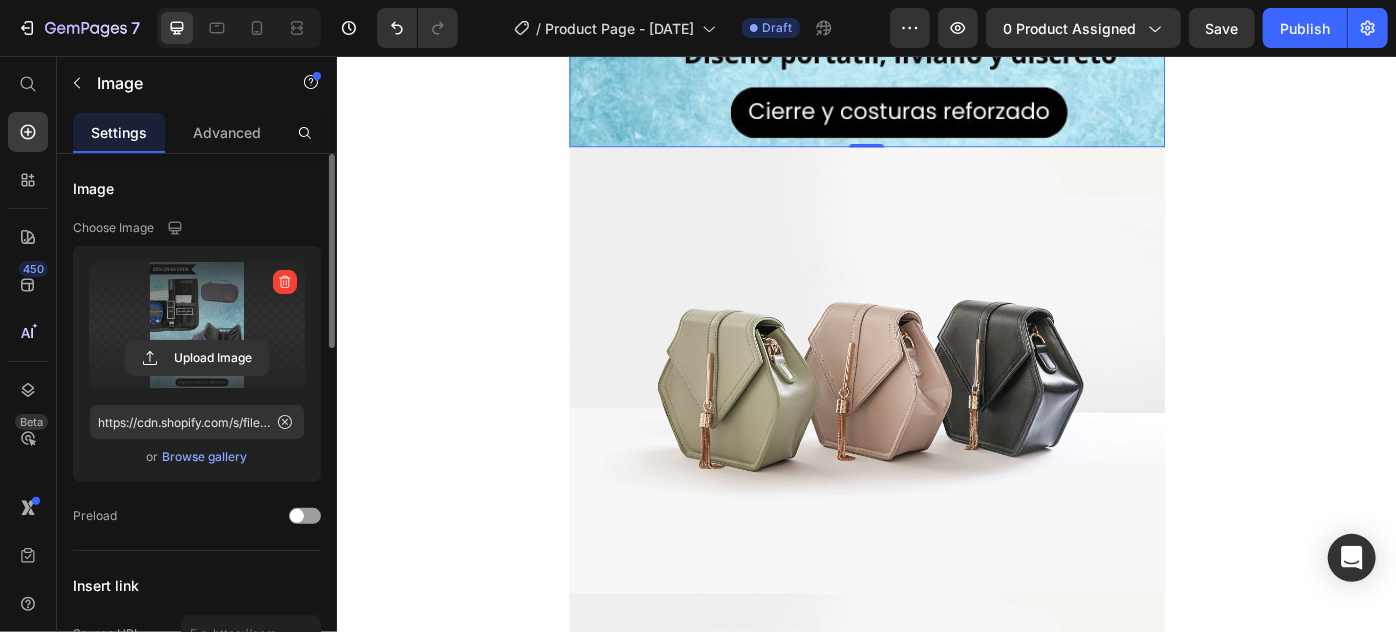 scroll, scrollTop: 909, scrollLeft: 0, axis: vertical 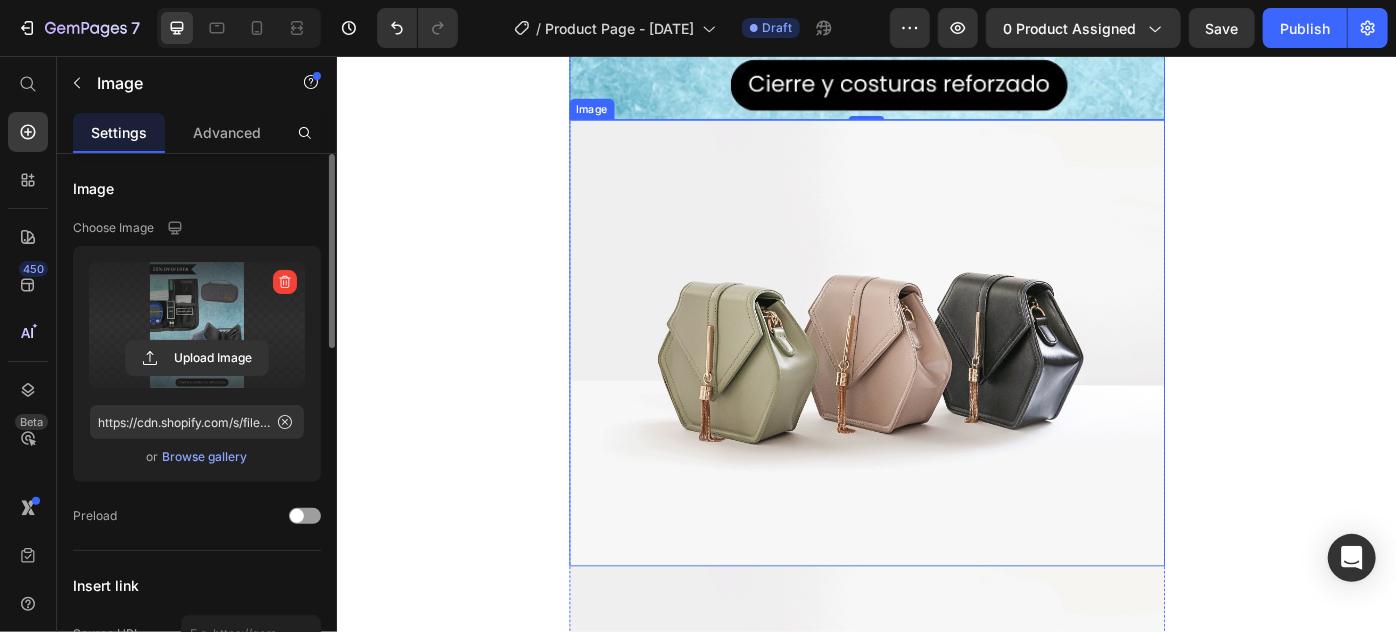 click at bounding box center [936, 380] 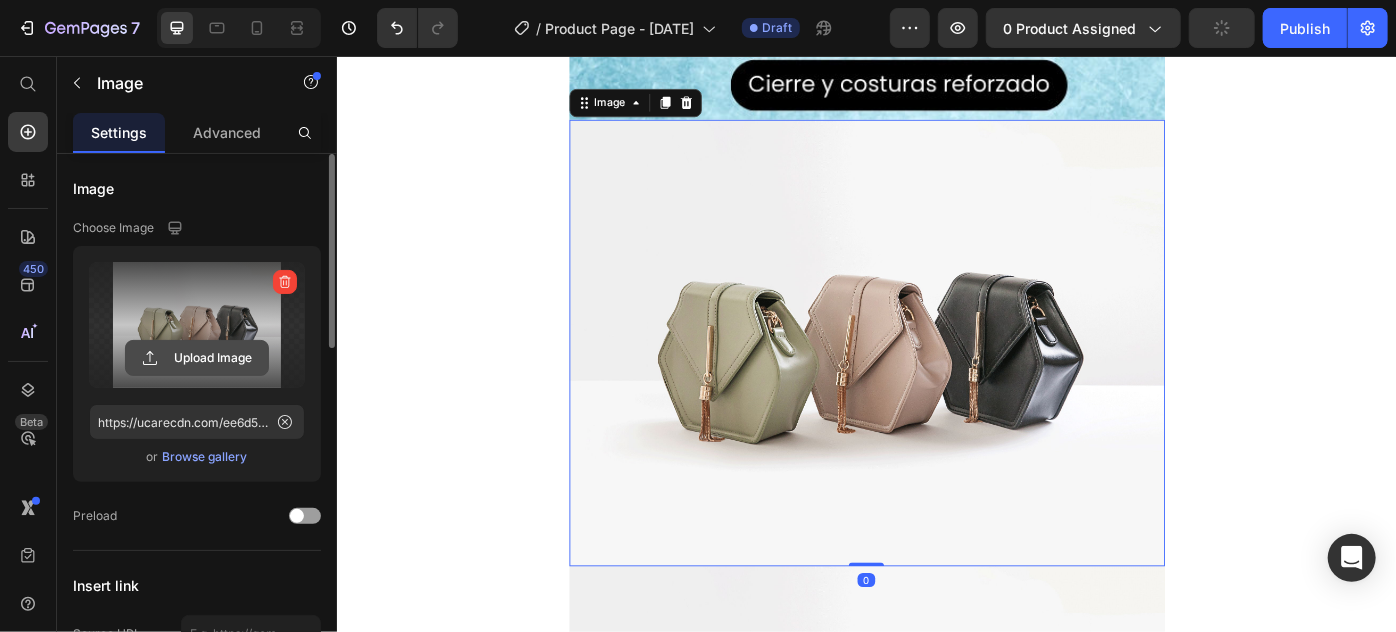 click 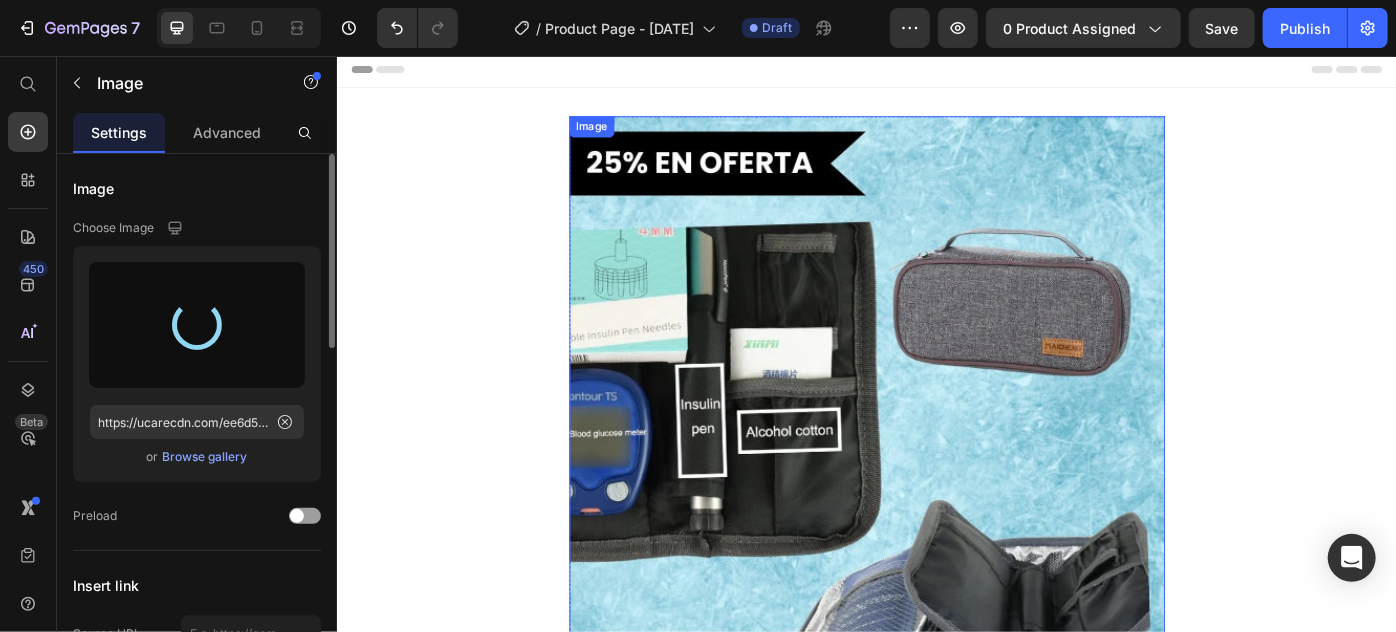 scroll, scrollTop: 0, scrollLeft: 0, axis: both 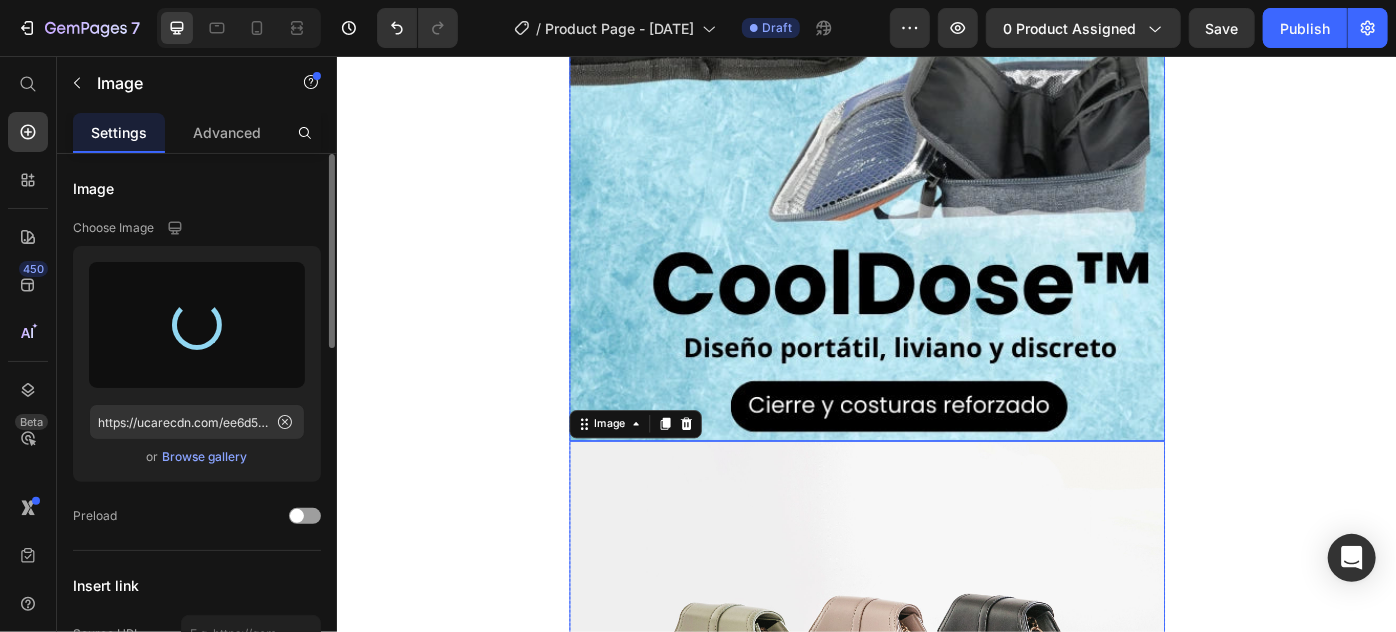 type on "https://cdn.shopify.com/s/files/1/0683/0879/5580/files/gempages_556060282128958707-24d77cf9-980d-4279-a0d8-a8feb5b09a23.webp" 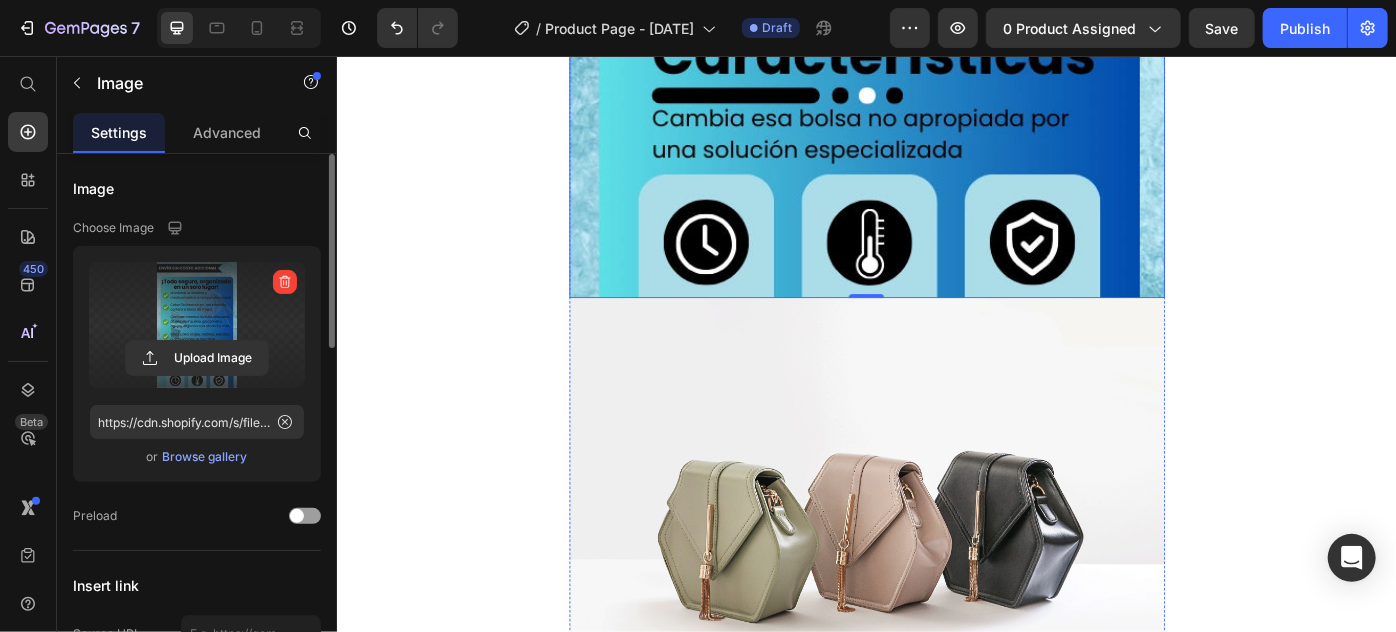 scroll, scrollTop: 1909, scrollLeft: 0, axis: vertical 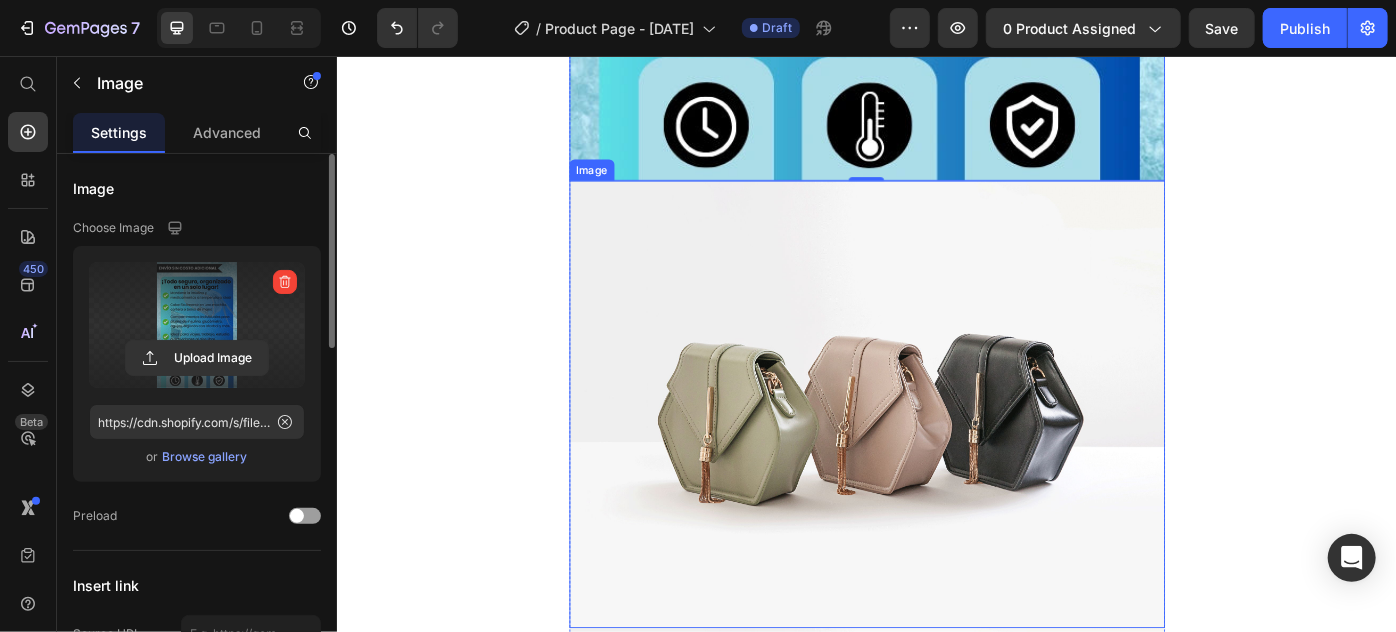 click at bounding box center (936, 449) 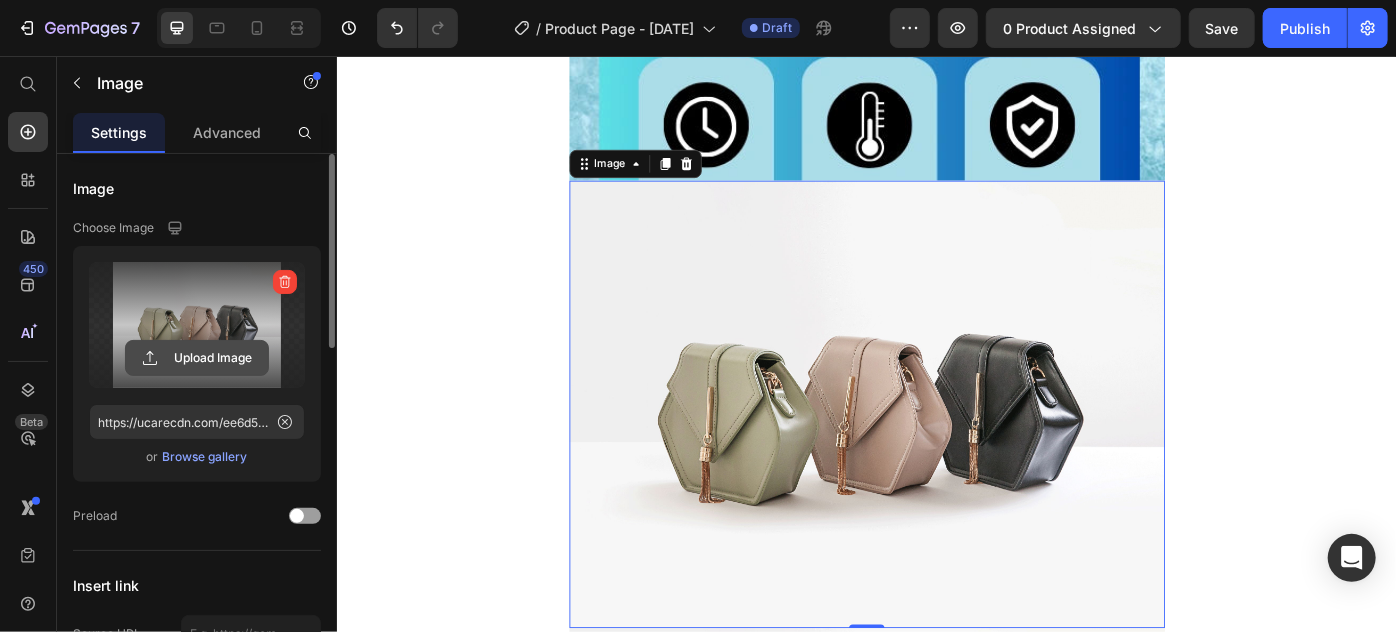 click 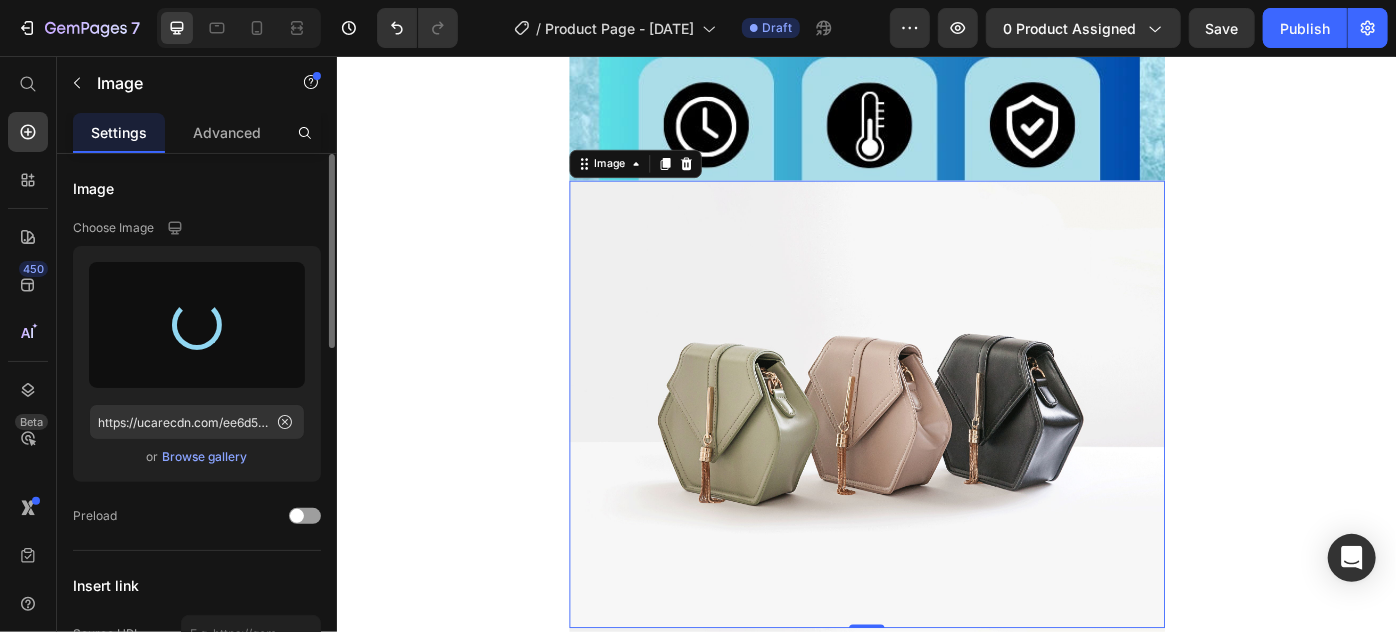 type on "https://cdn.shopify.com/s/files/1/0683/0879/5580/files/gempages_556060282128958707-c59e3ecc-5135-4e6e-b480-d04517c70ebb.webp" 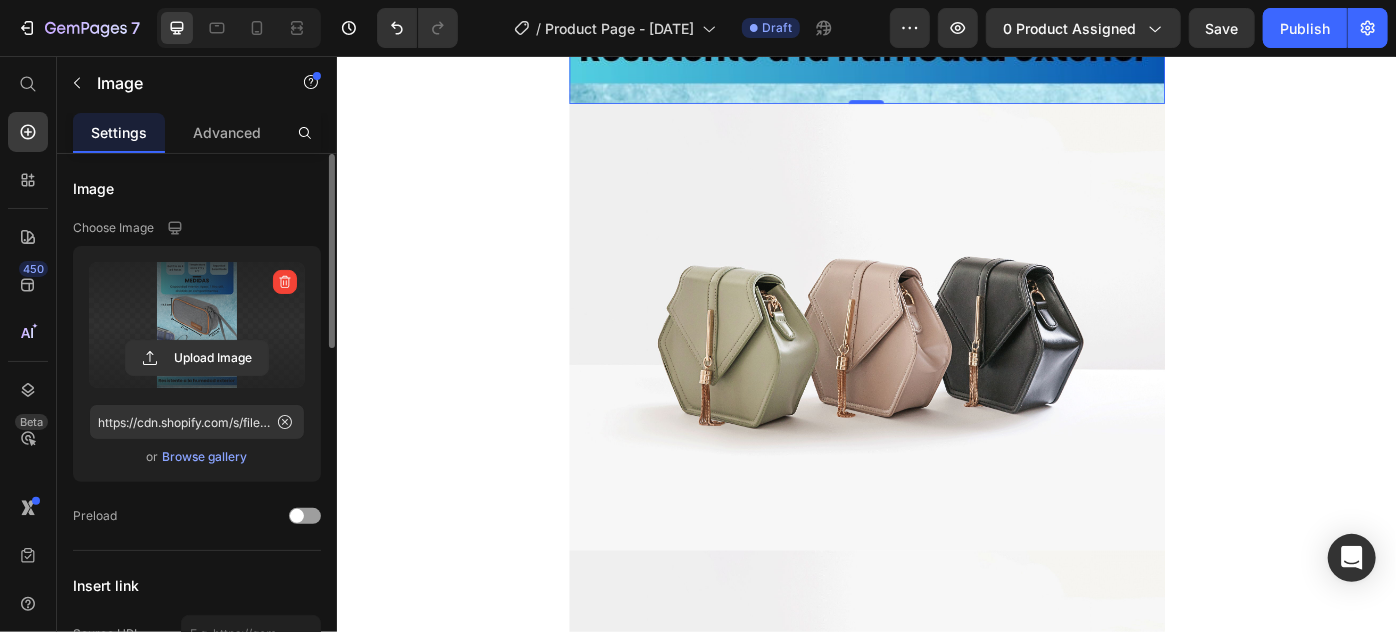 scroll, scrollTop: 3090, scrollLeft: 0, axis: vertical 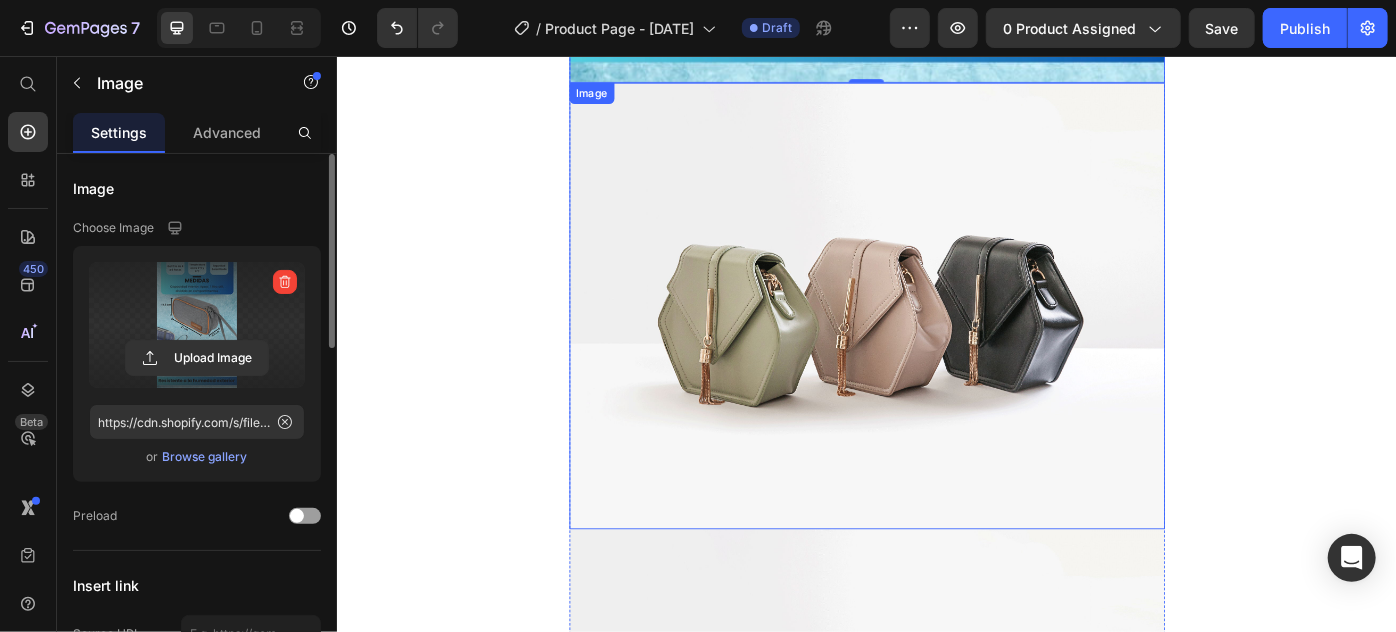 click at bounding box center (936, 338) 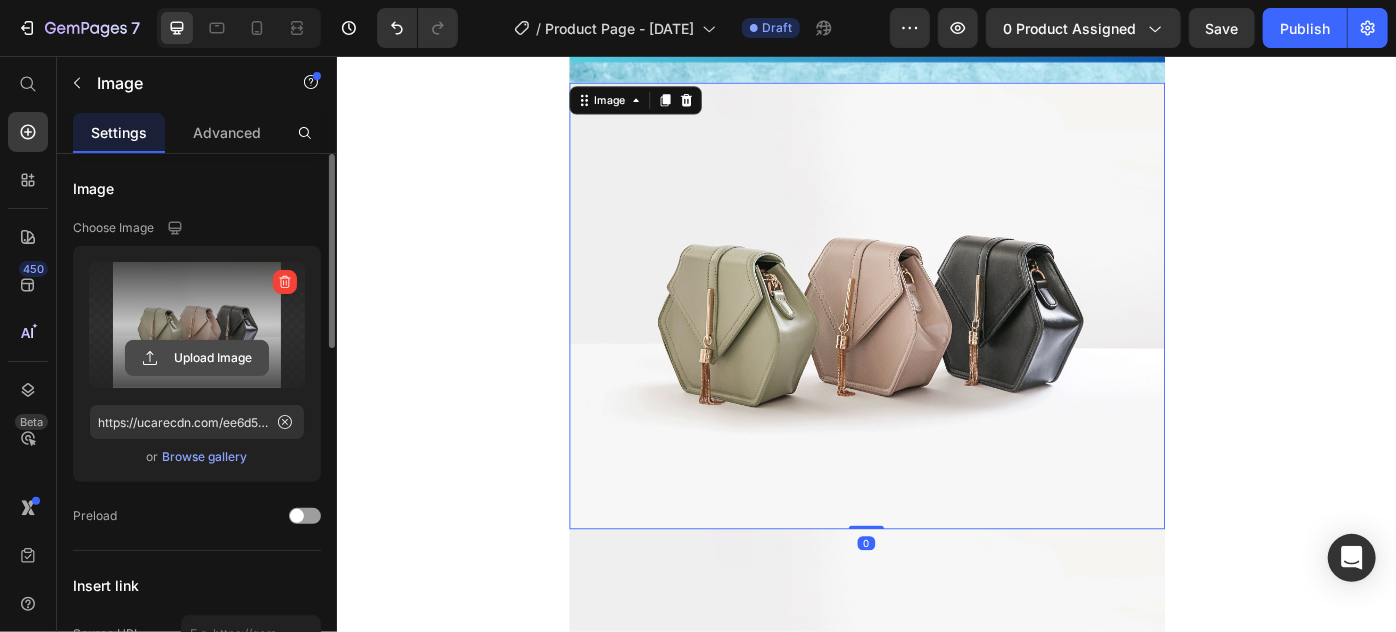 click 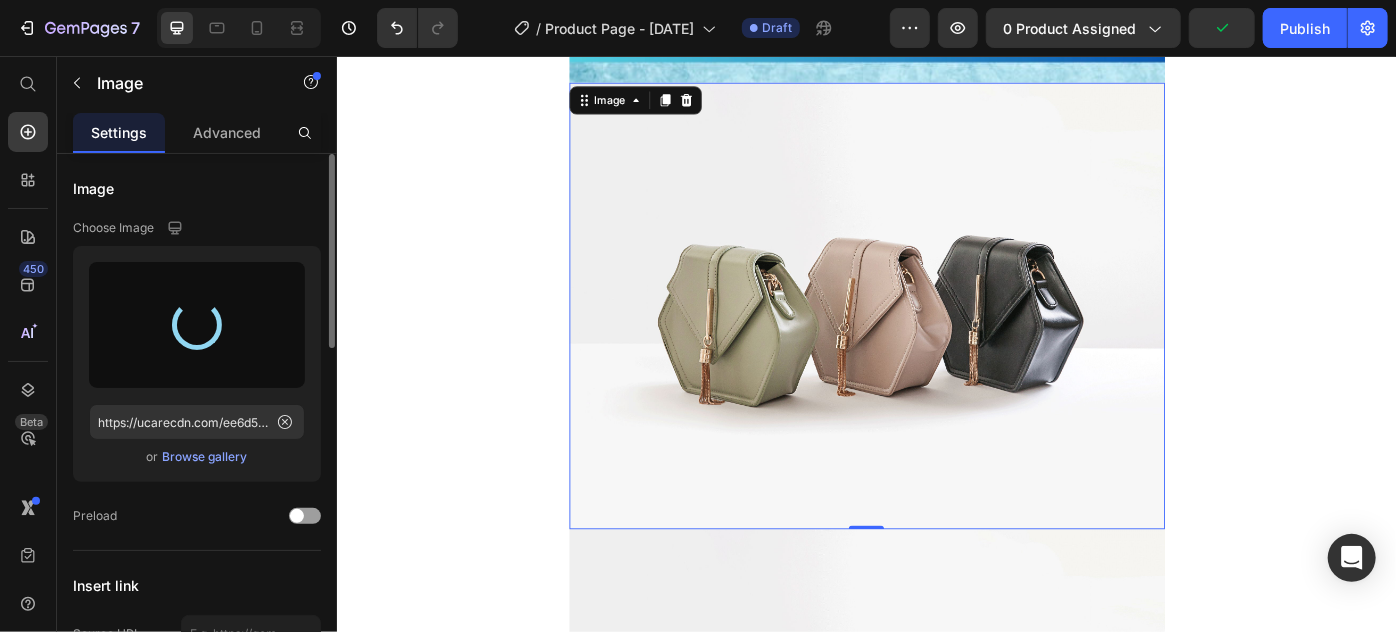 type on "https://cdn.shopify.com/s/files/1/0683/0879/5580/files/gempages_556060282128958707-4c369594-cf6a-4324-8a0d-3a1d38f529d3.webp" 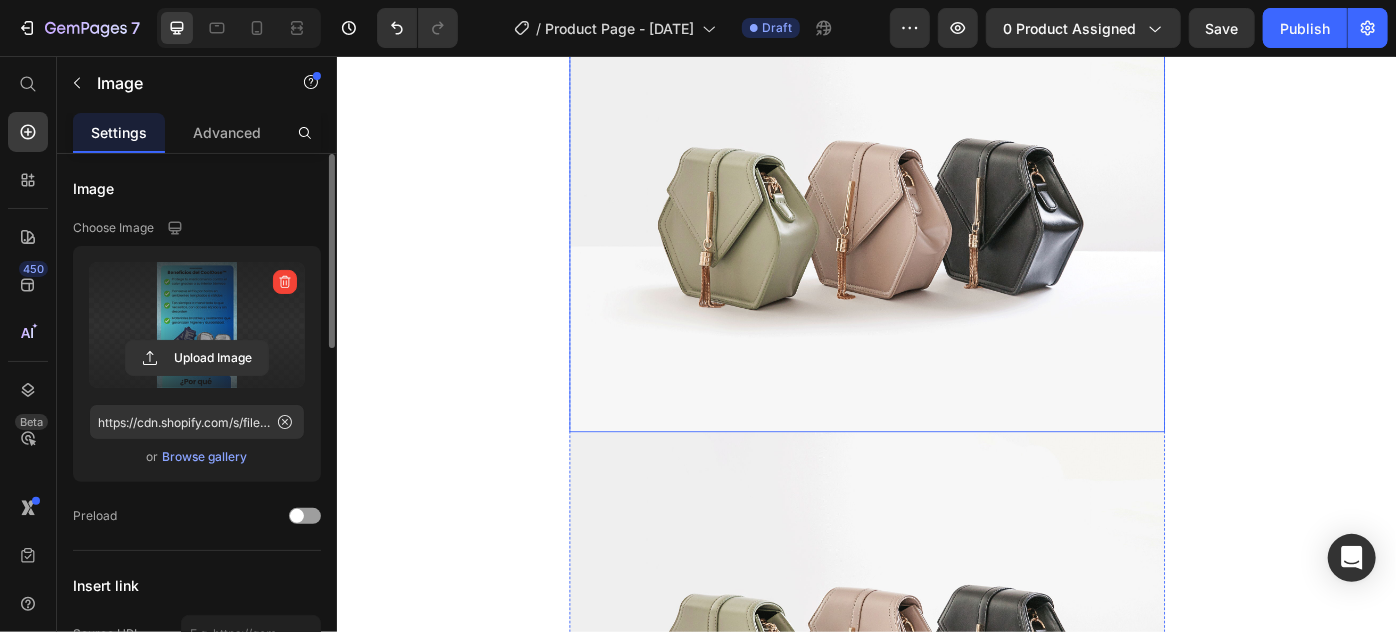 scroll, scrollTop: 4272, scrollLeft: 0, axis: vertical 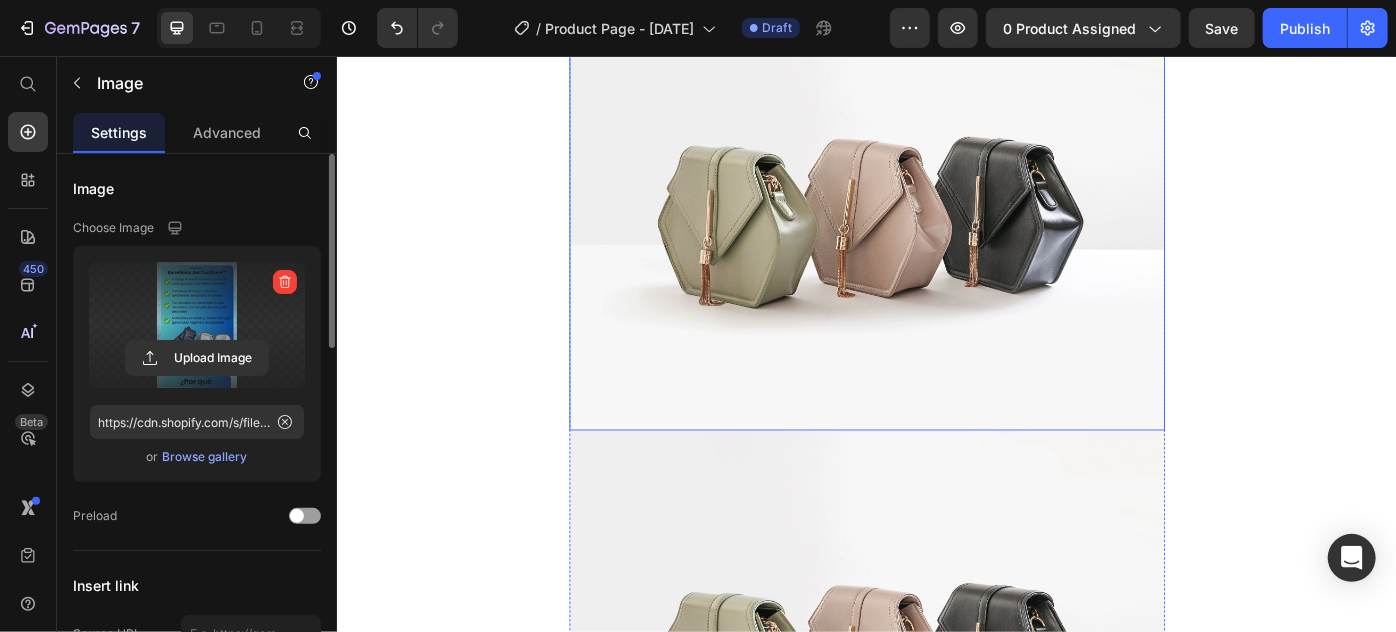 click at bounding box center [936, 226] 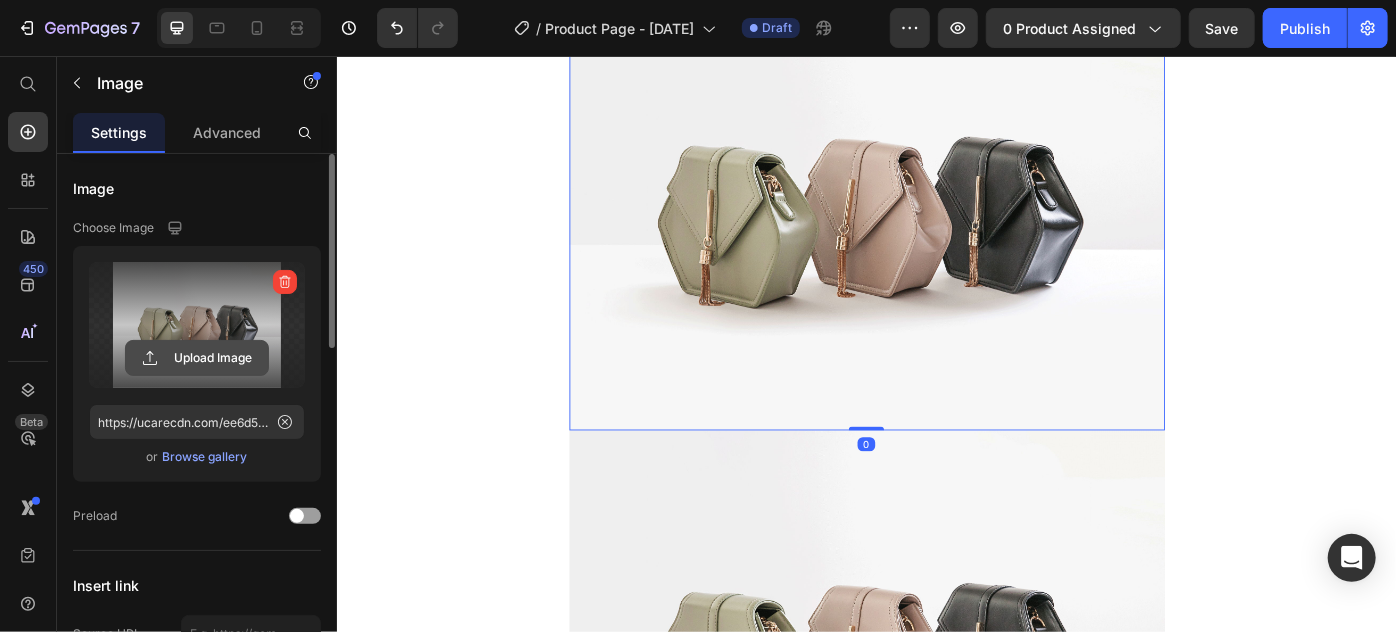 click 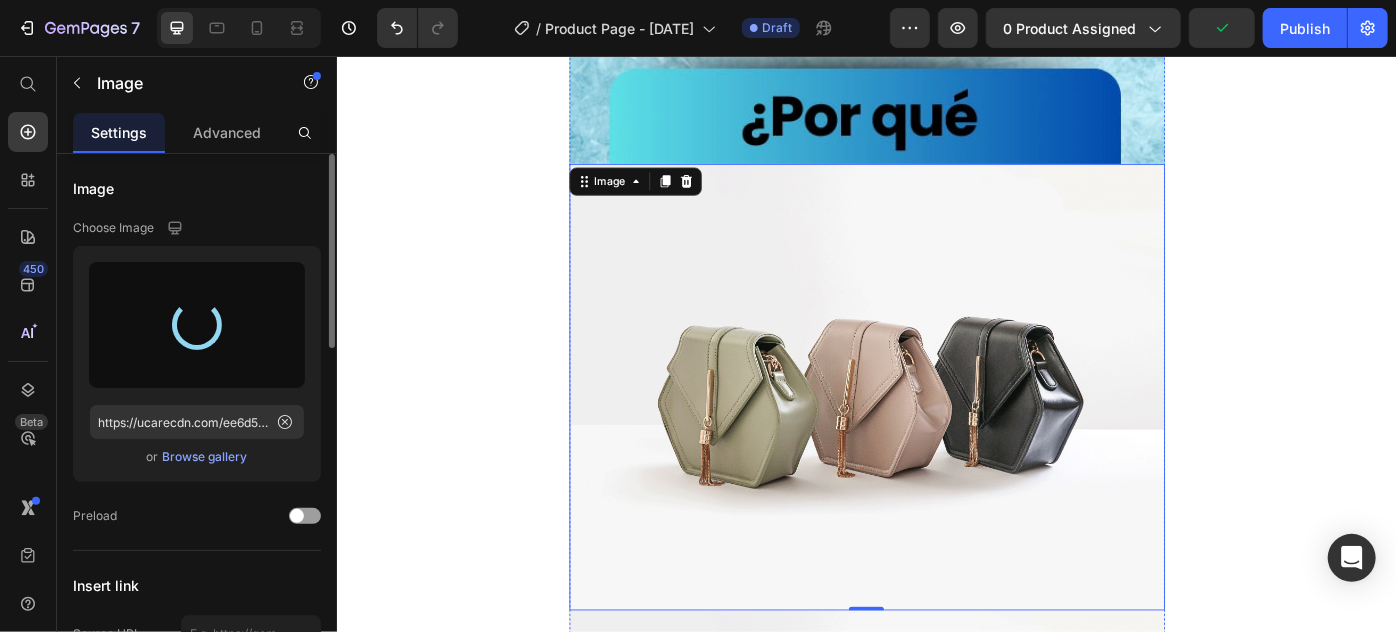 type on "https://cdn.shopify.com/s/files/1/0683/0879/5580/files/gempages_556060282128958707-22ac1744-50af-464e-9049-54aa00a141c5.webp" 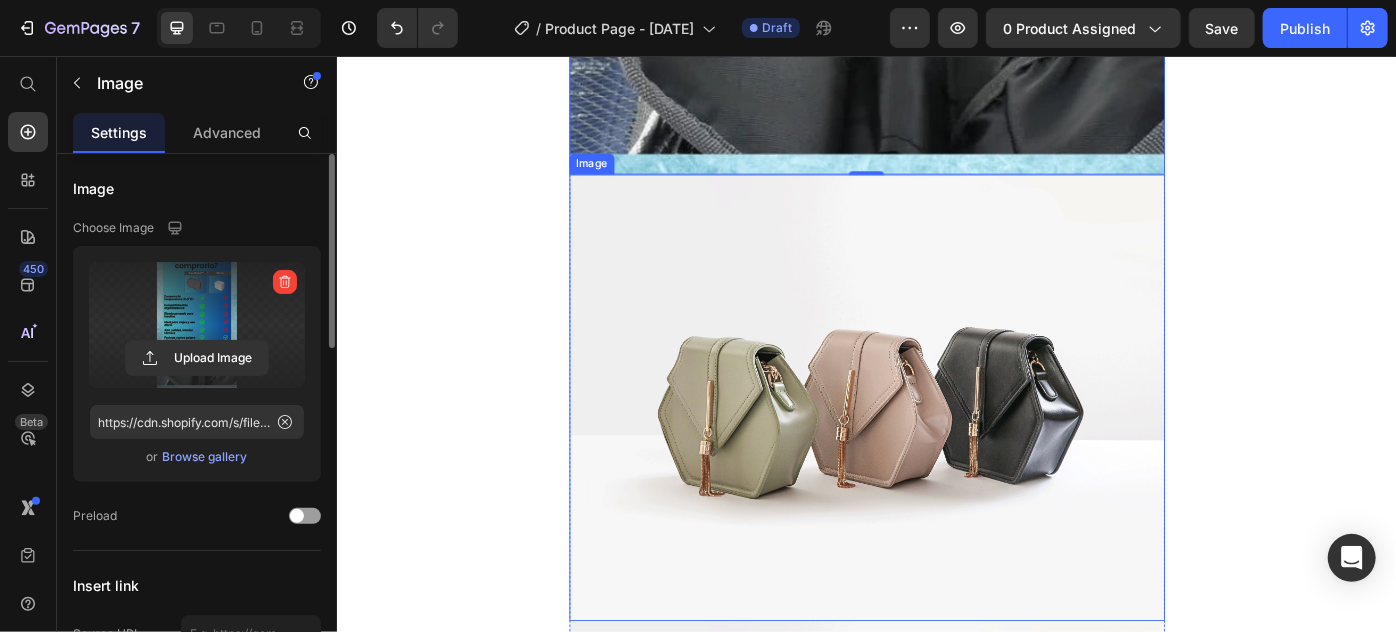 scroll, scrollTop: 5192, scrollLeft: 0, axis: vertical 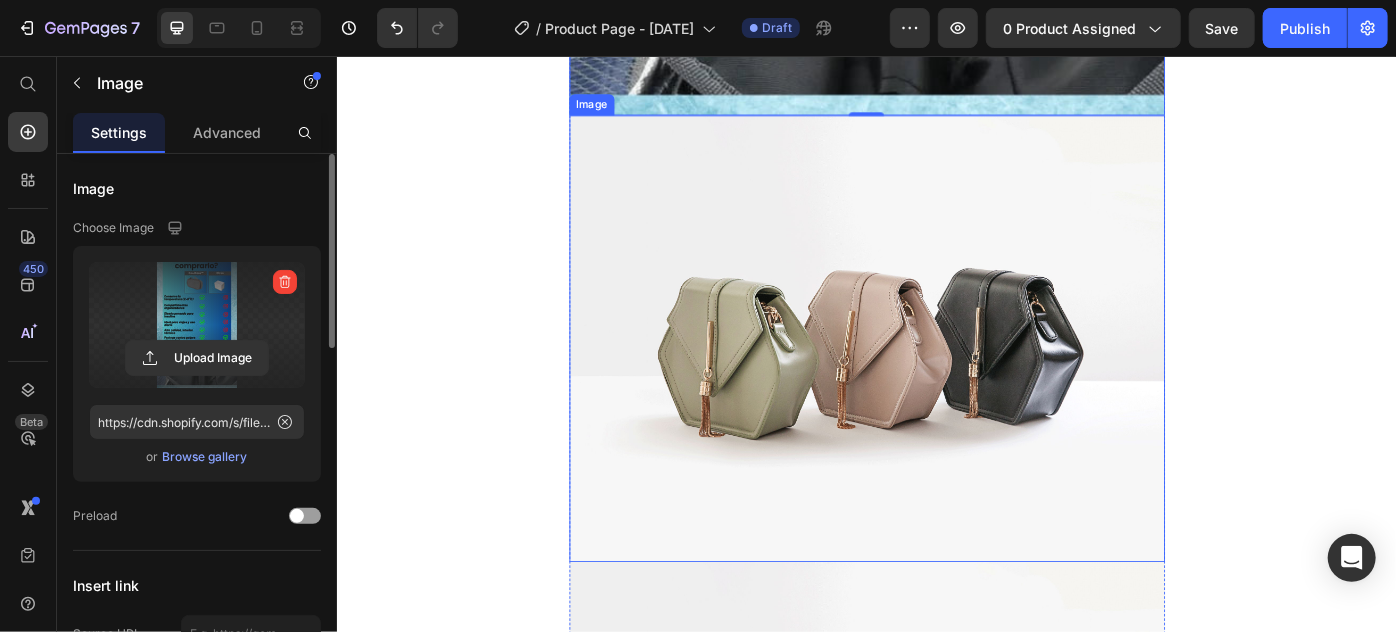 click at bounding box center (936, 375) 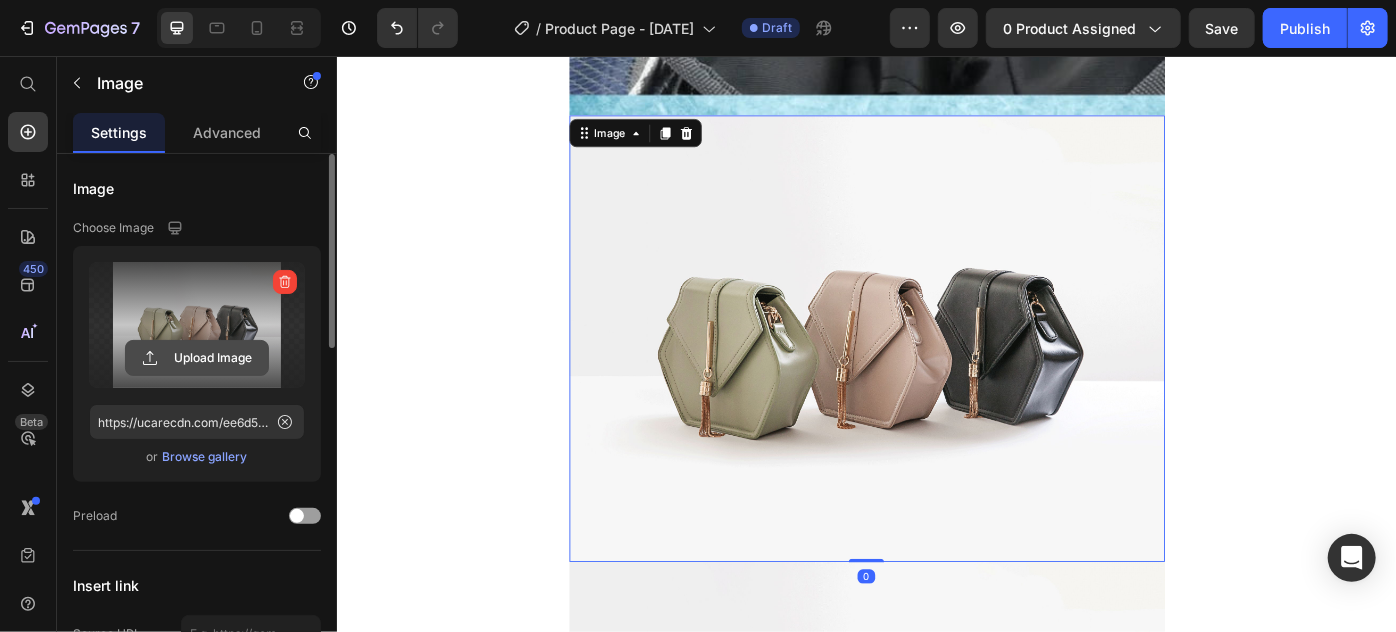 click 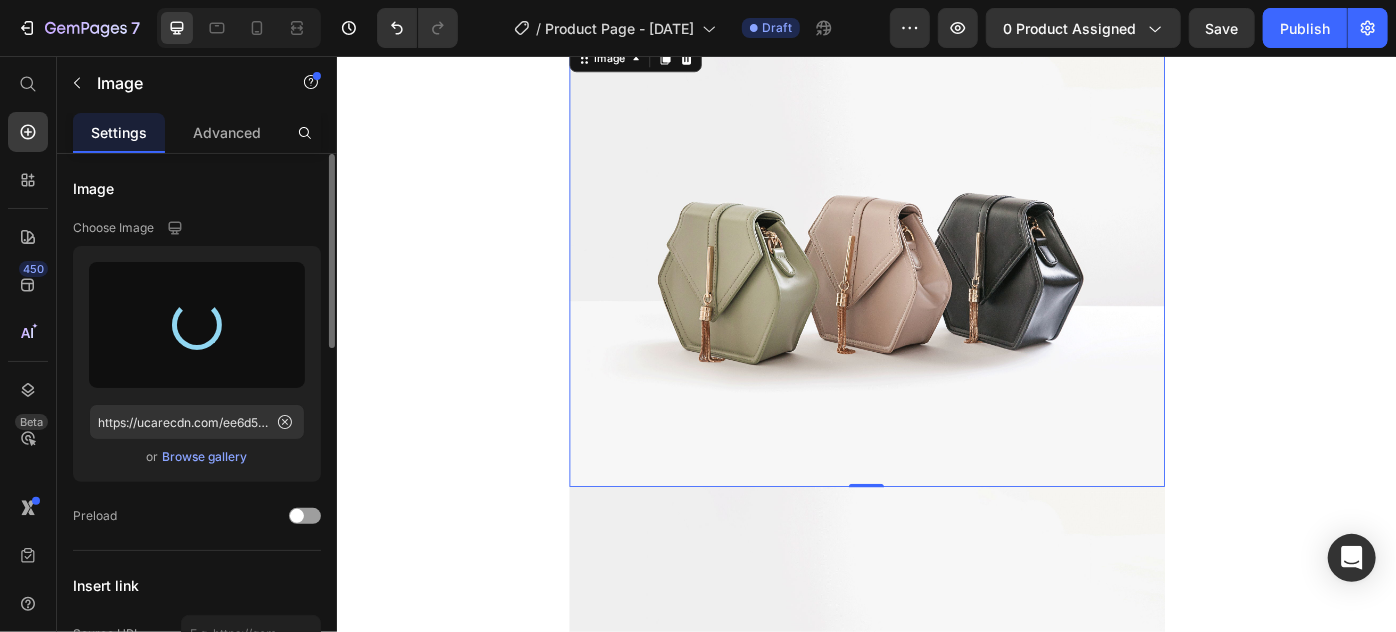 scroll, scrollTop: 5283, scrollLeft: 0, axis: vertical 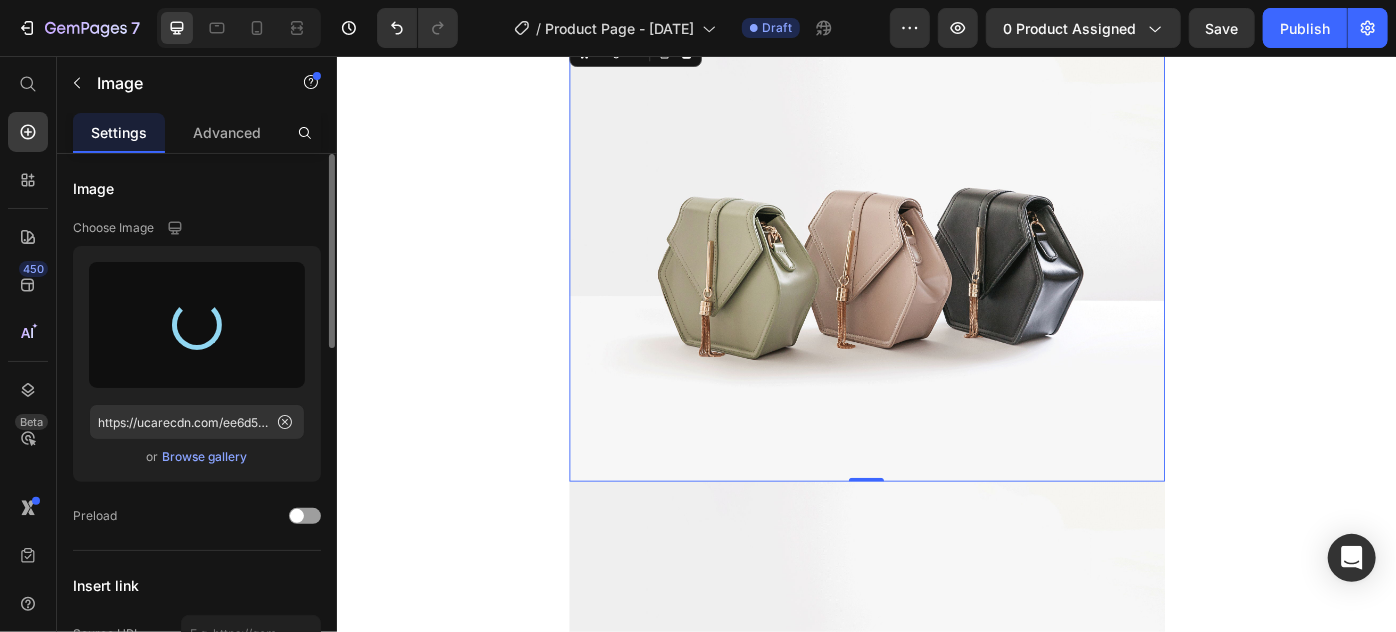 type on "https://cdn.shopify.com/s/files/1/0683/0879/5580/files/gempages_556060282128958707-426c91d2-feb6-4de6-a15f-6900657c700b.webp" 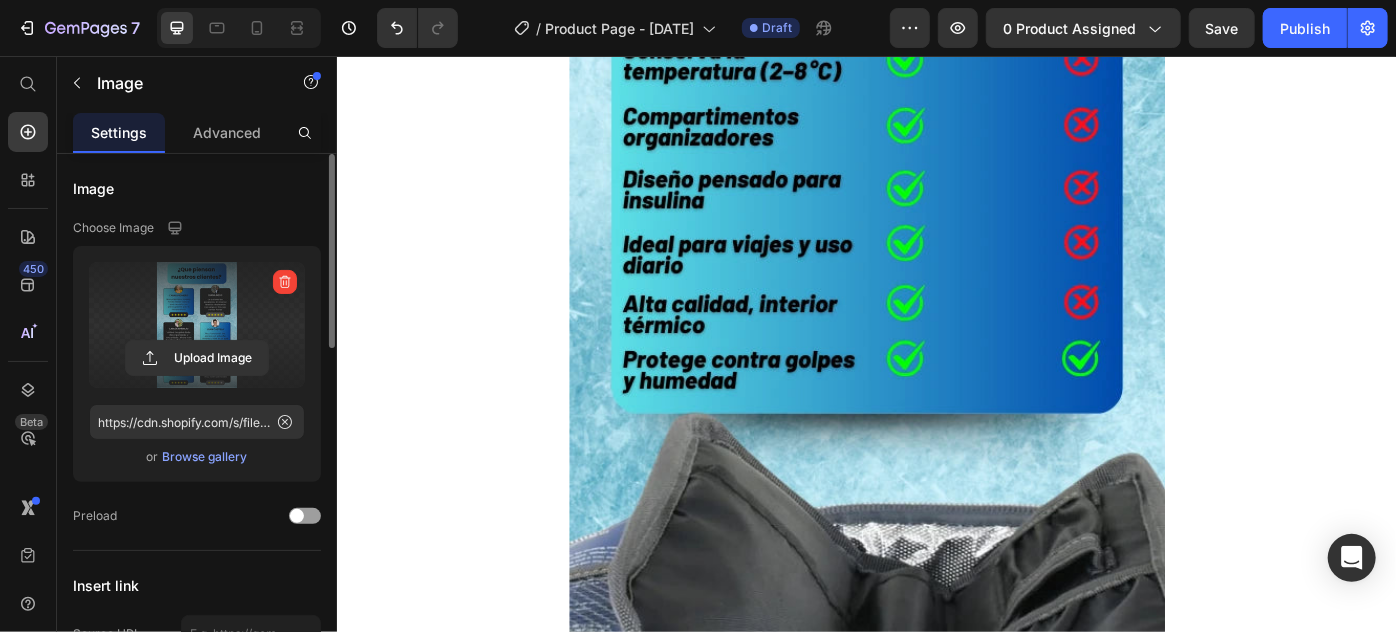 scroll, scrollTop: 4283, scrollLeft: 0, axis: vertical 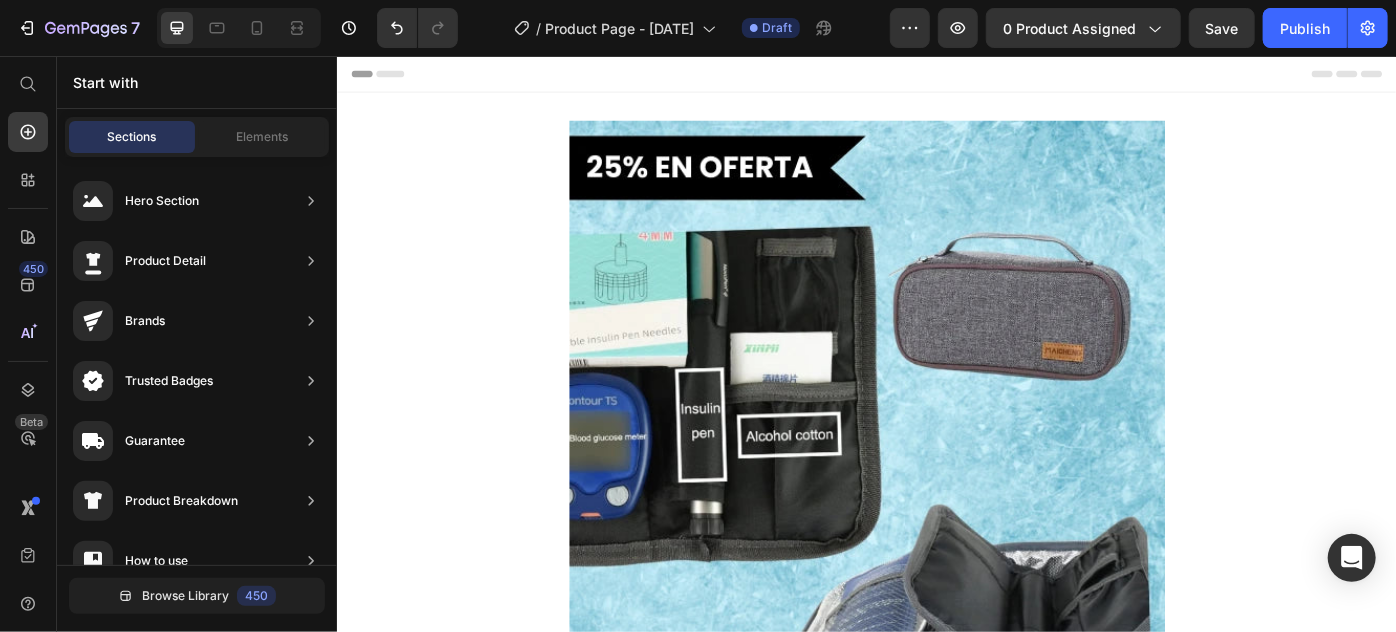 drag, startPoint x: 1523, startPoint y: 469, endPoint x: 1709, endPoint y: 97, distance: 415.90863 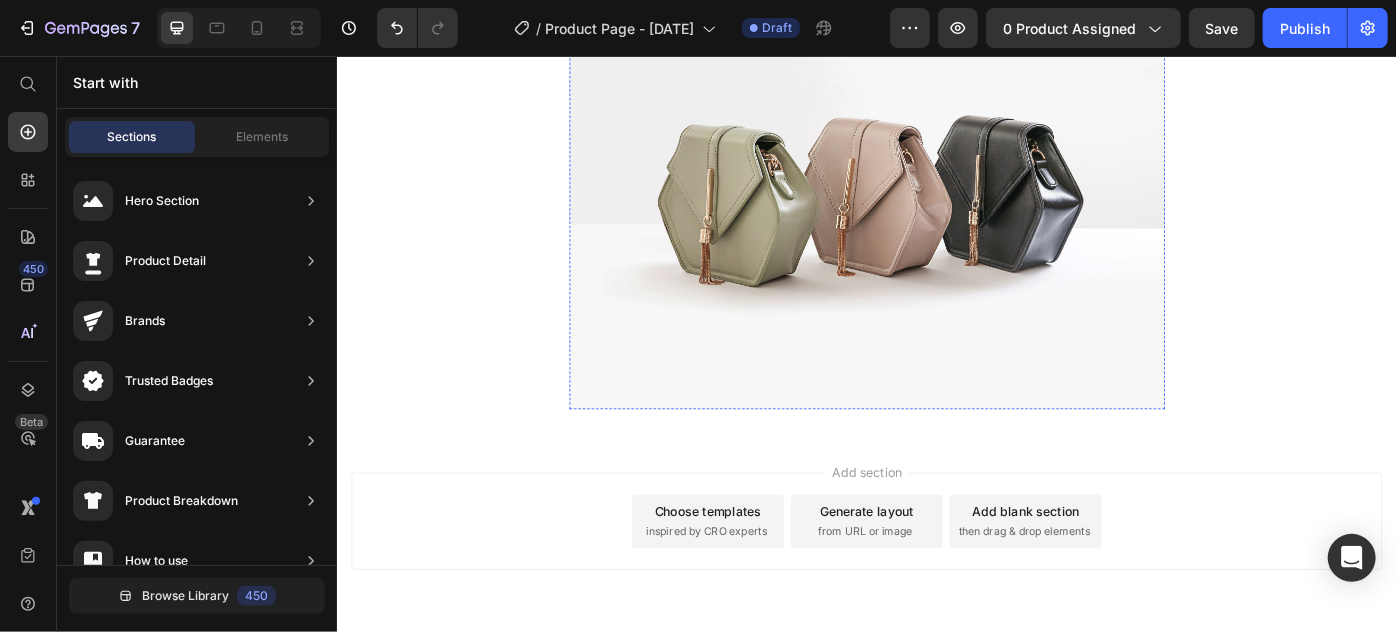 scroll, scrollTop: 6454, scrollLeft: 0, axis: vertical 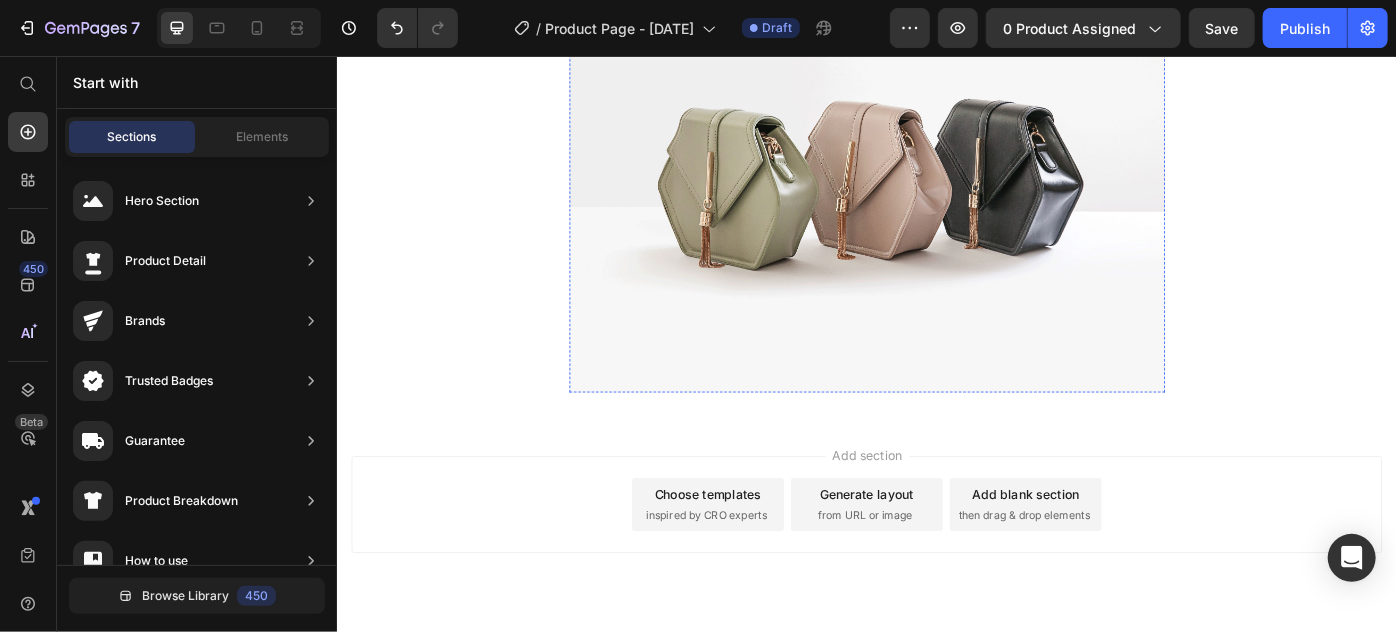 click at bounding box center [936, 183] 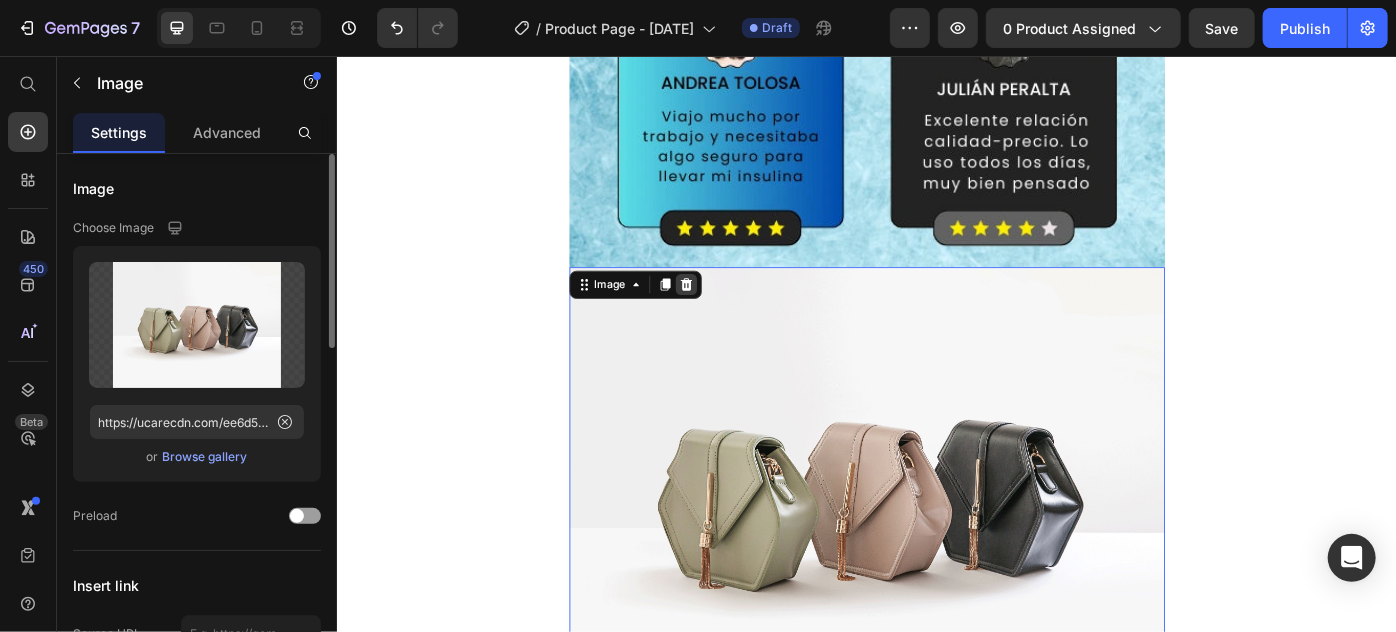 click 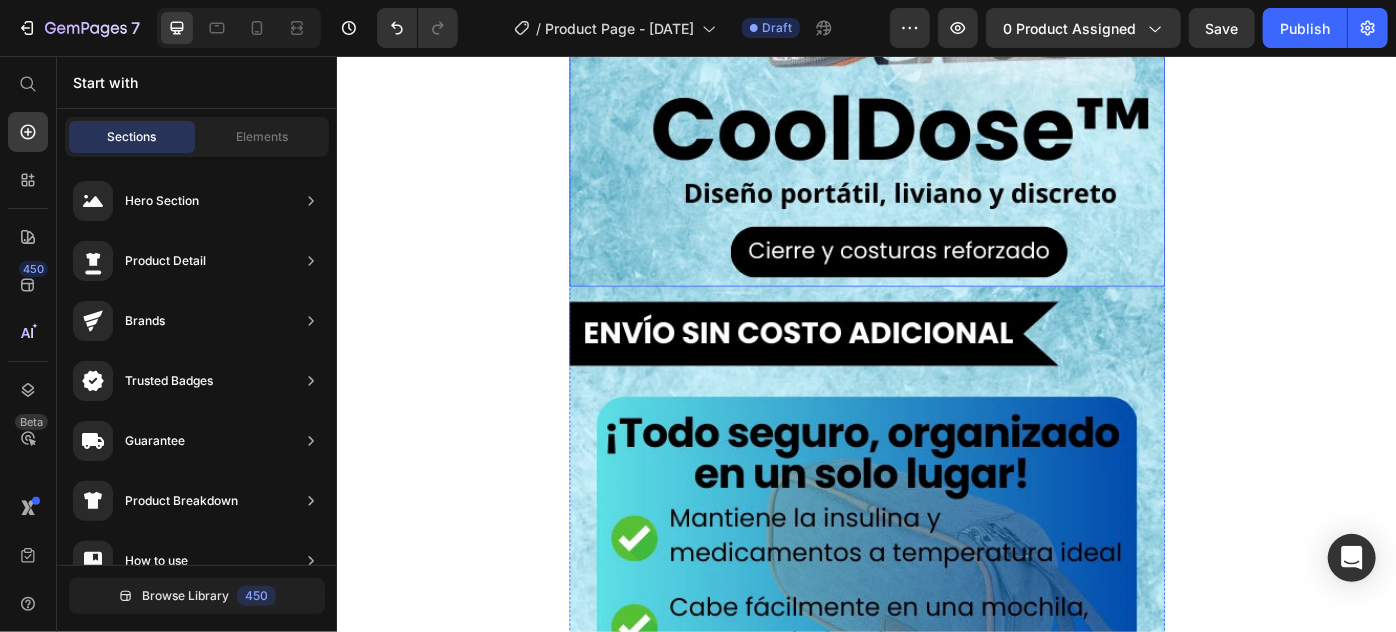 scroll, scrollTop: 727, scrollLeft: 0, axis: vertical 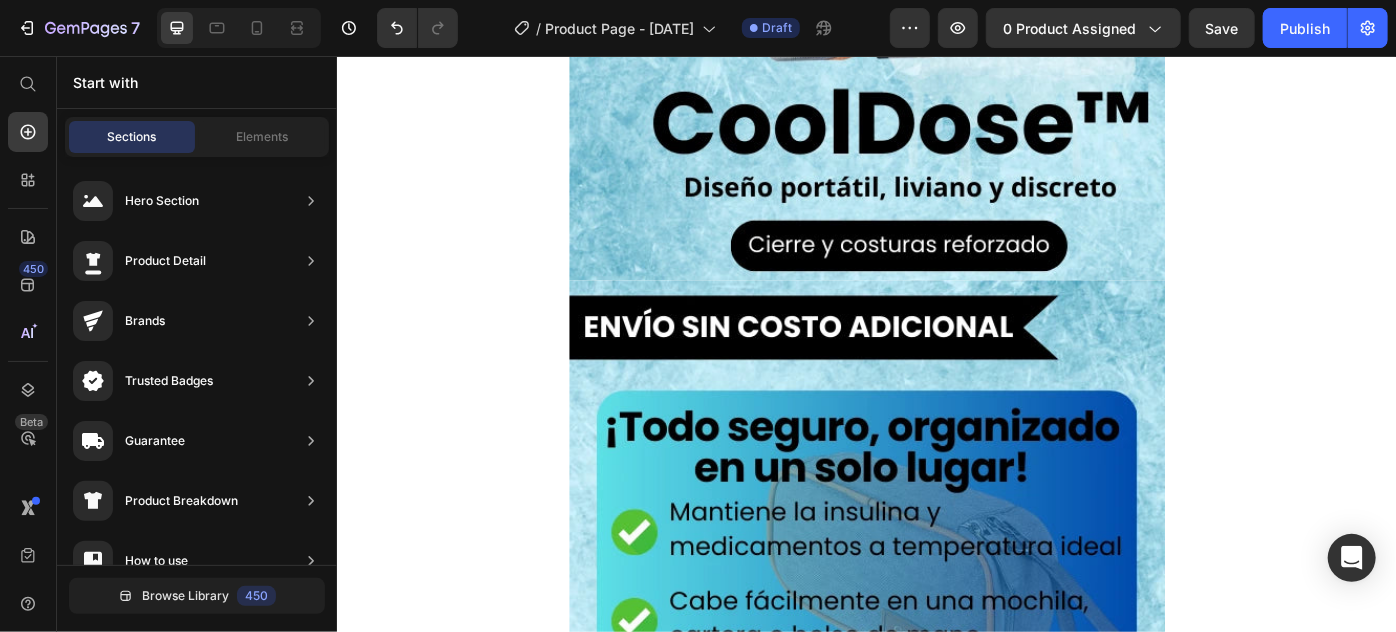 click on "Start with" at bounding box center [197, 82] 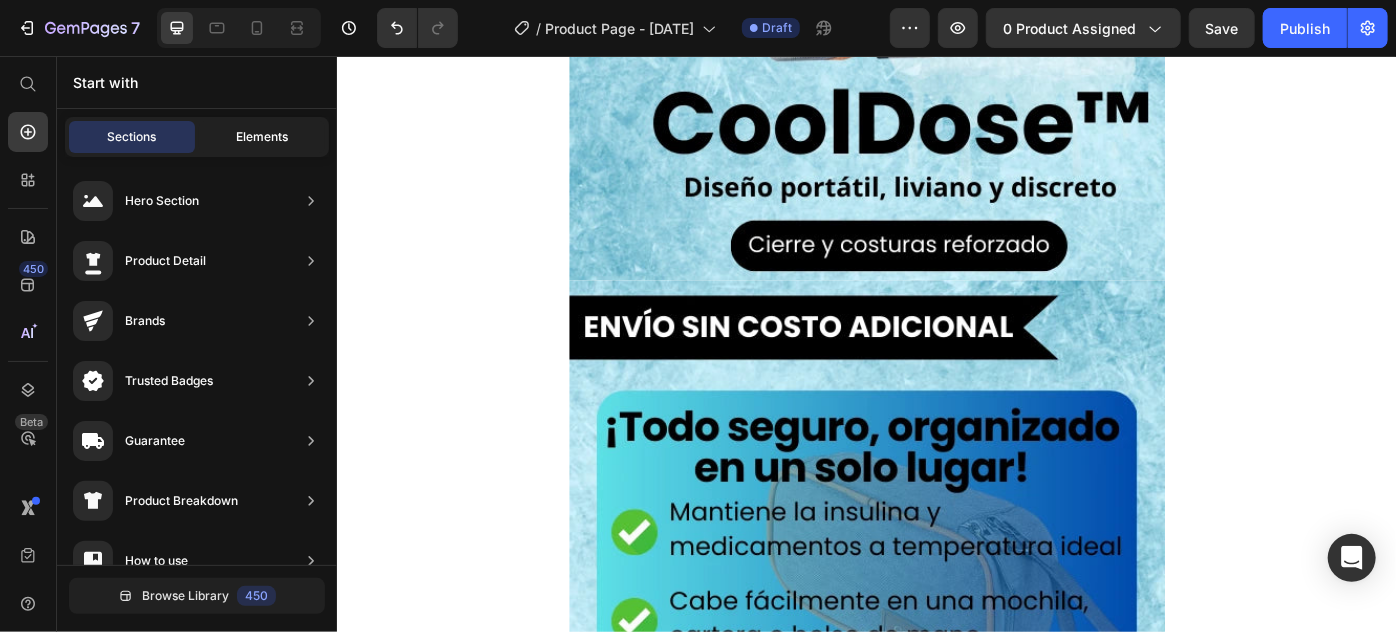 click on "Elements" 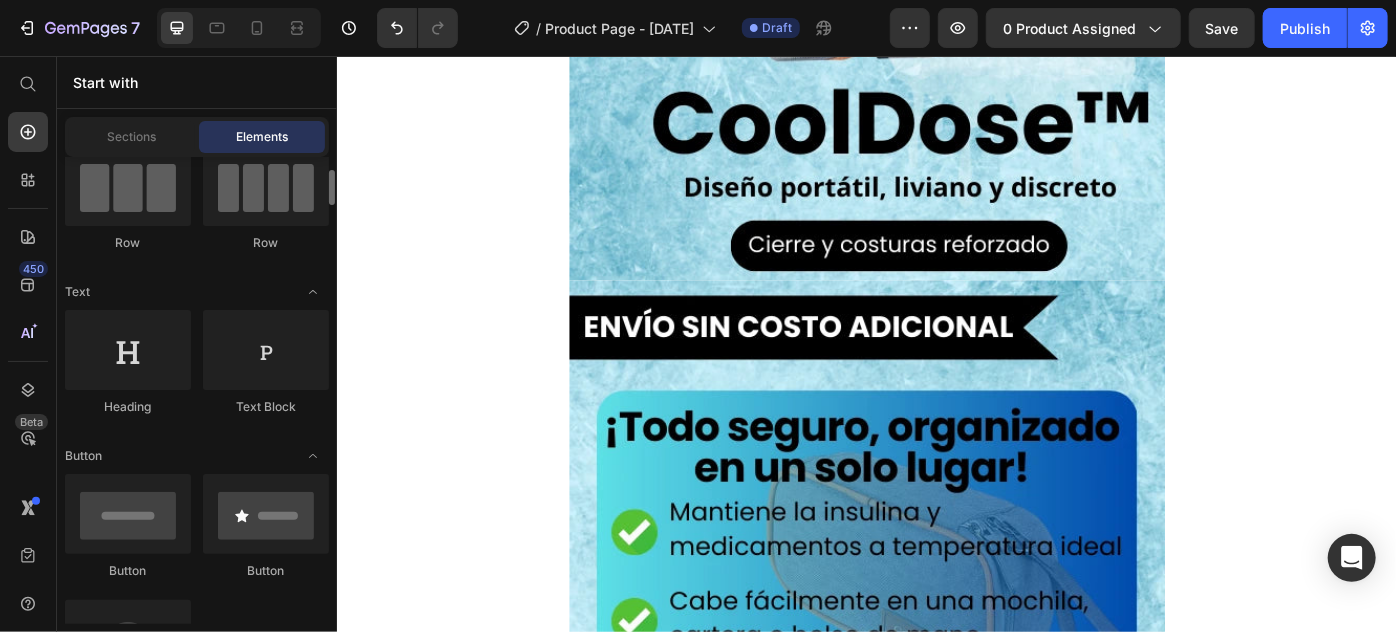 scroll, scrollTop: 0, scrollLeft: 0, axis: both 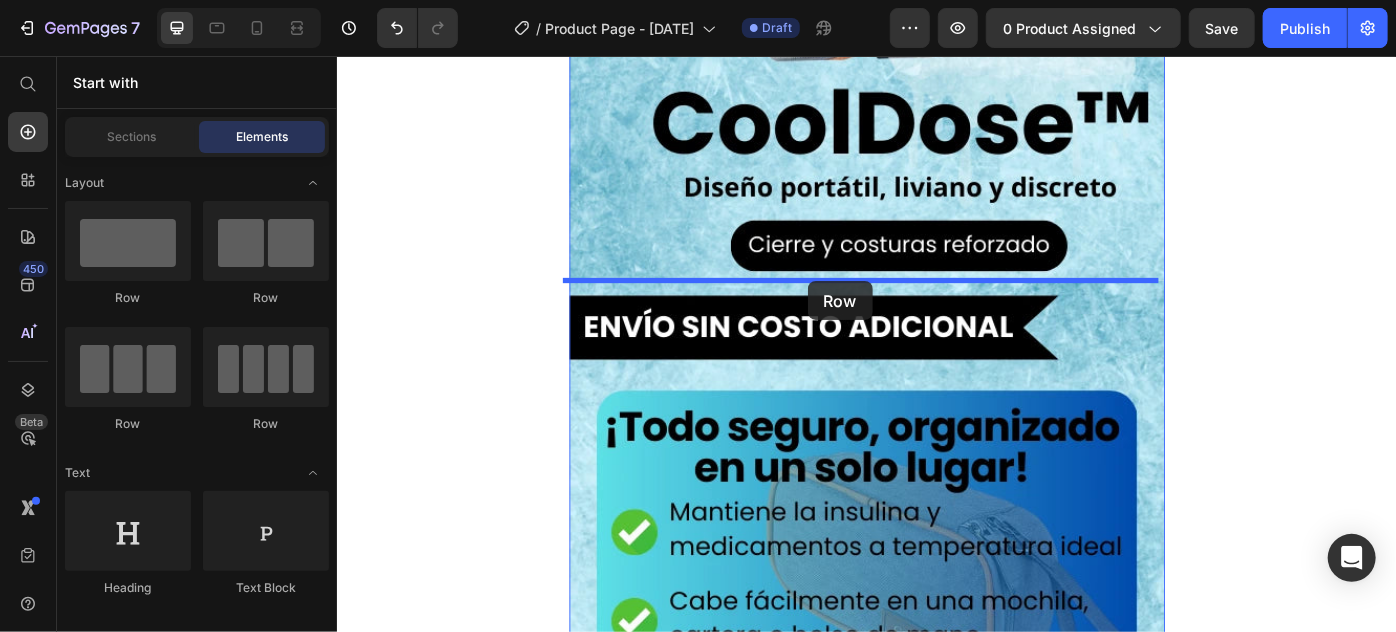 drag, startPoint x: 454, startPoint y: 301, endPoint x: 869, endPoint y: 310, distance: 415.09756 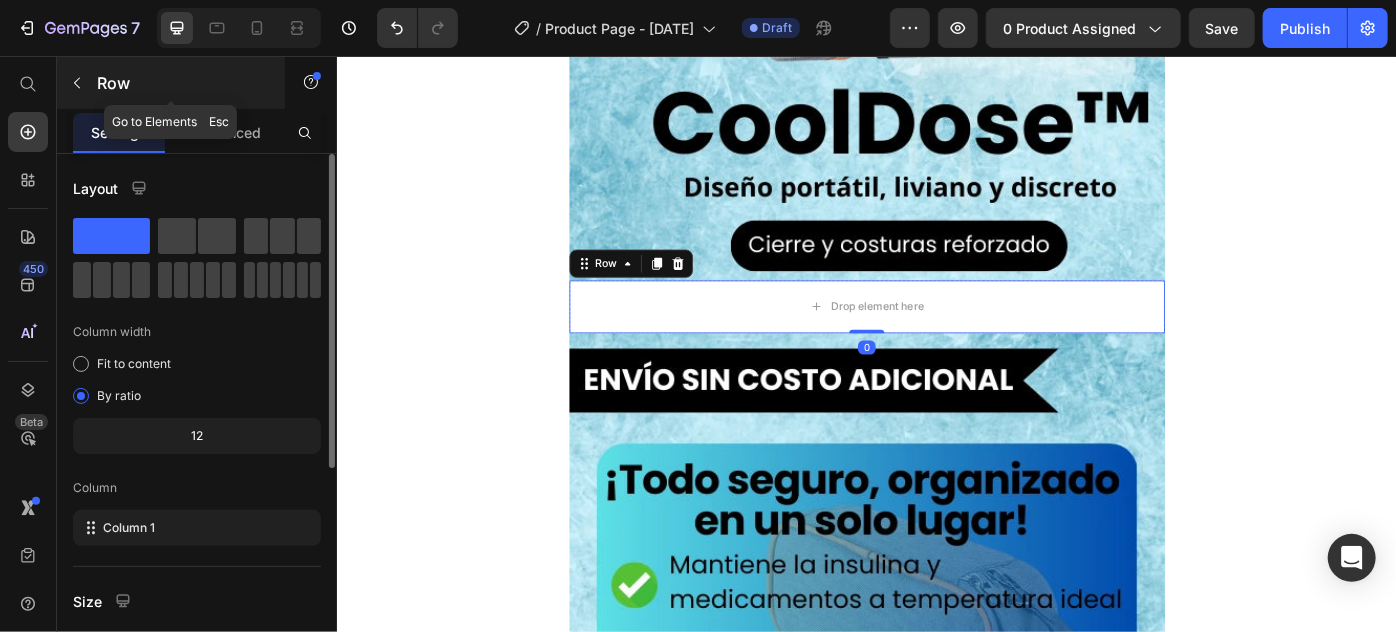 click 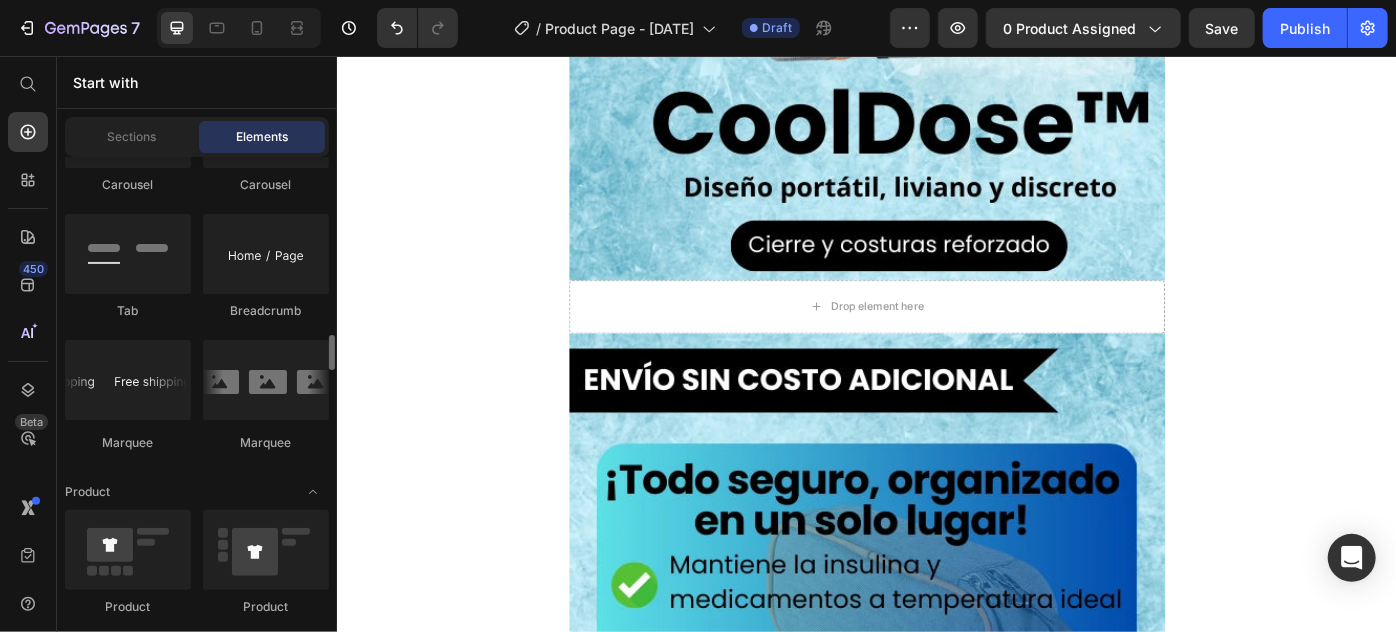 scroll, scrollTop: 2636, scrollLeft: 0, axis: vertical 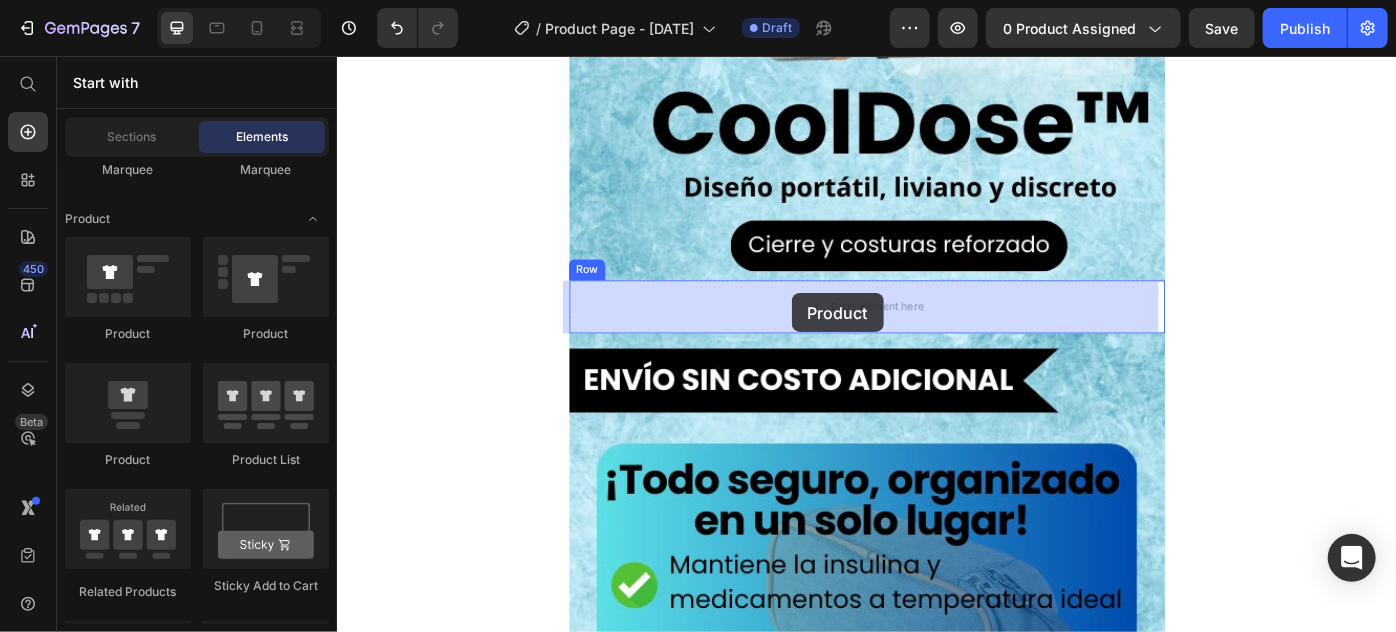 drag, startPoint x: 435, startPoint y: 354, endPoint x: 851, endPoint y: 324, distance: 417.08032 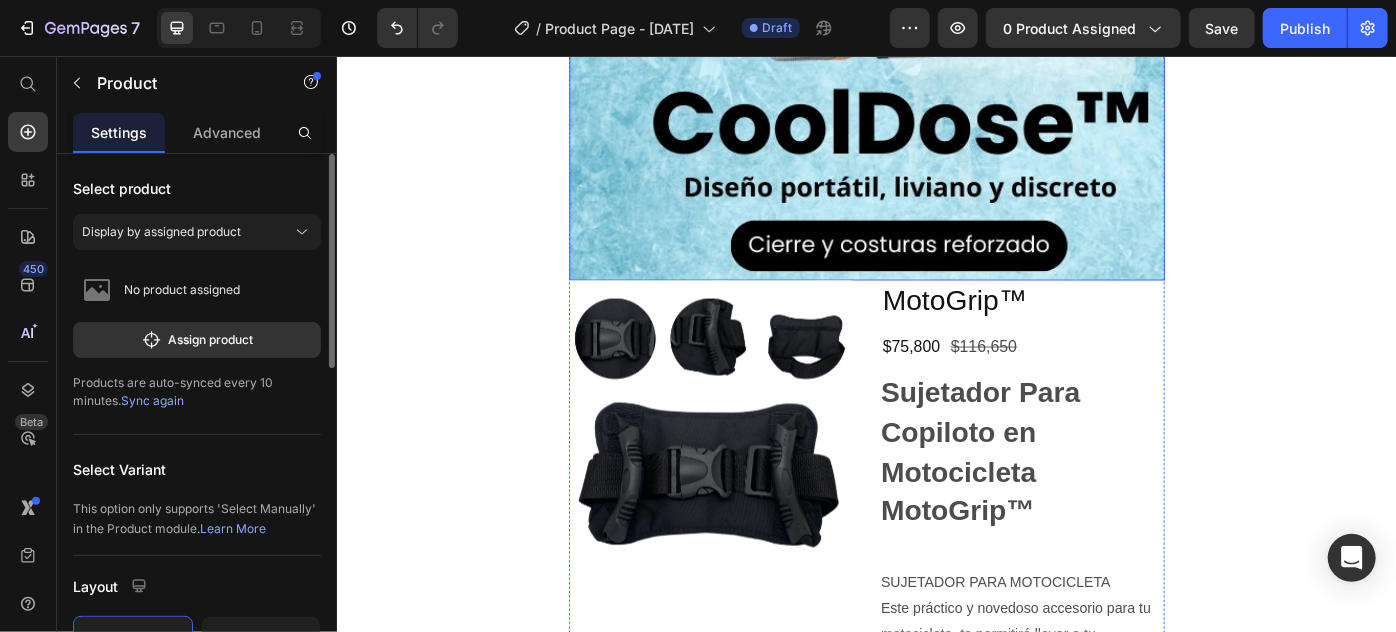 click at bounding box center (936, -145) 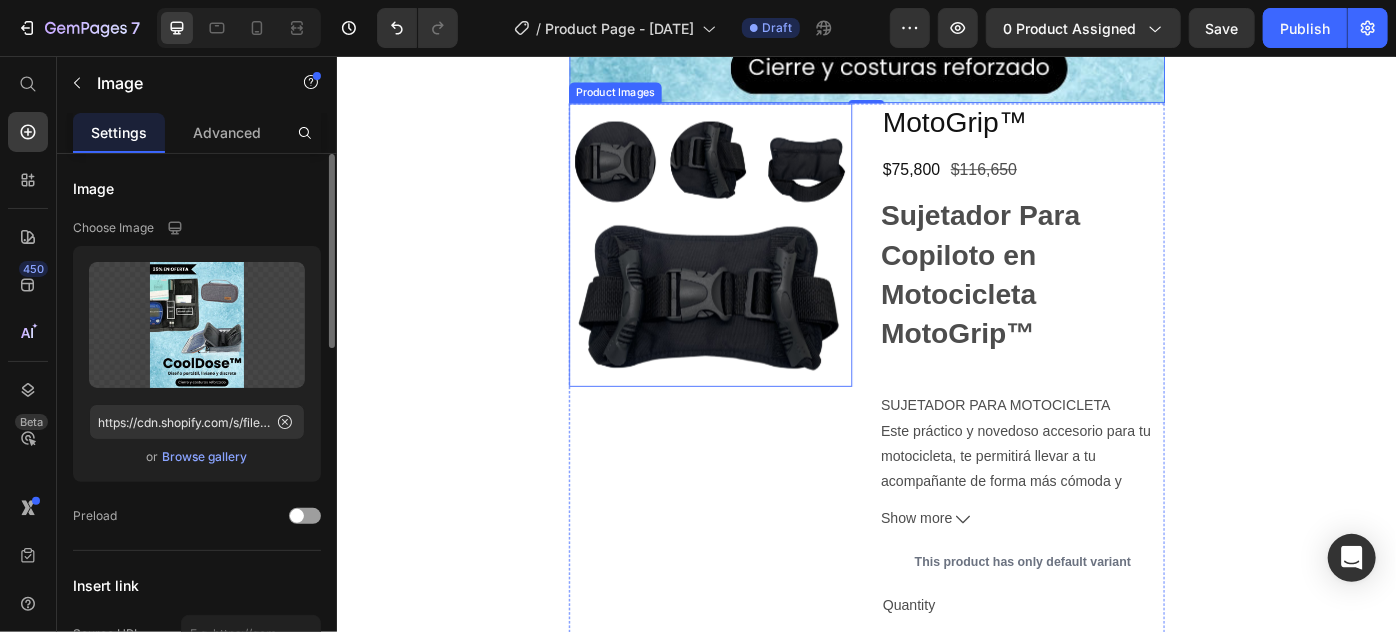 scroll, scrollTop: 909, scrollLeft: 0, axis: vertical 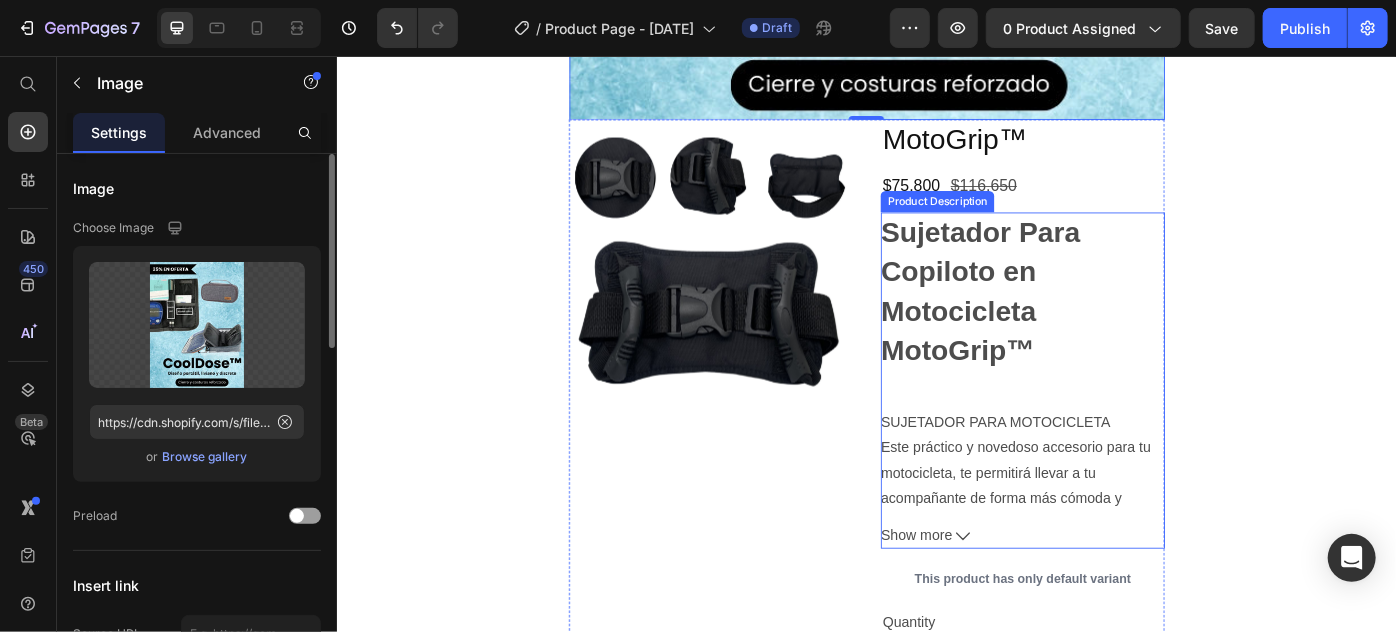 click on "Sujetador Para Copiloto en Motocicleta MotoGrip™" at bounding box center [1065, 321] 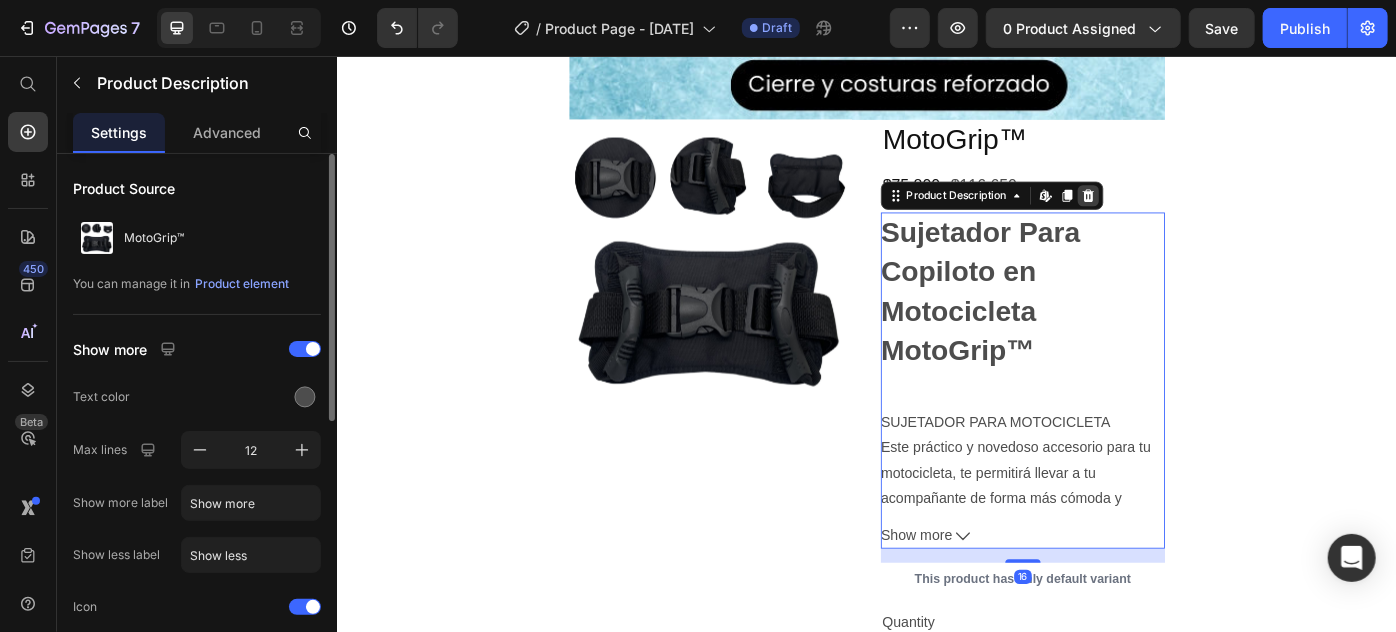 click 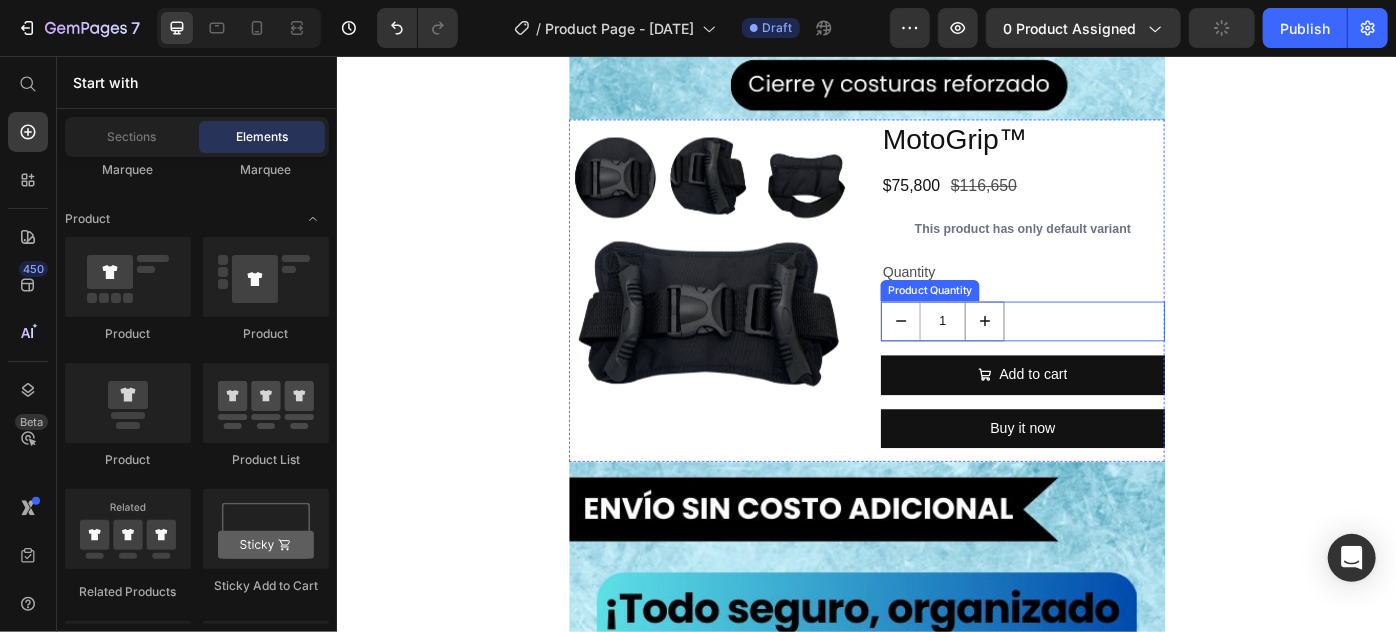 click on "1" at bounding box center [1113, 355] 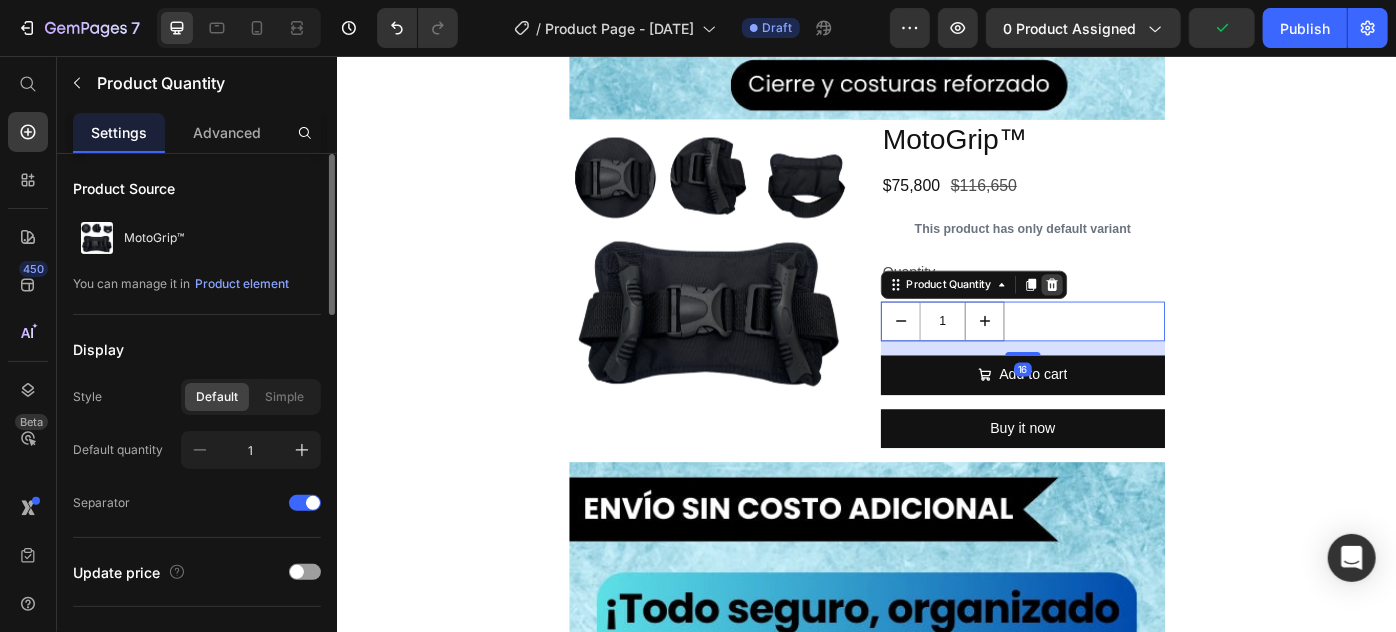 click 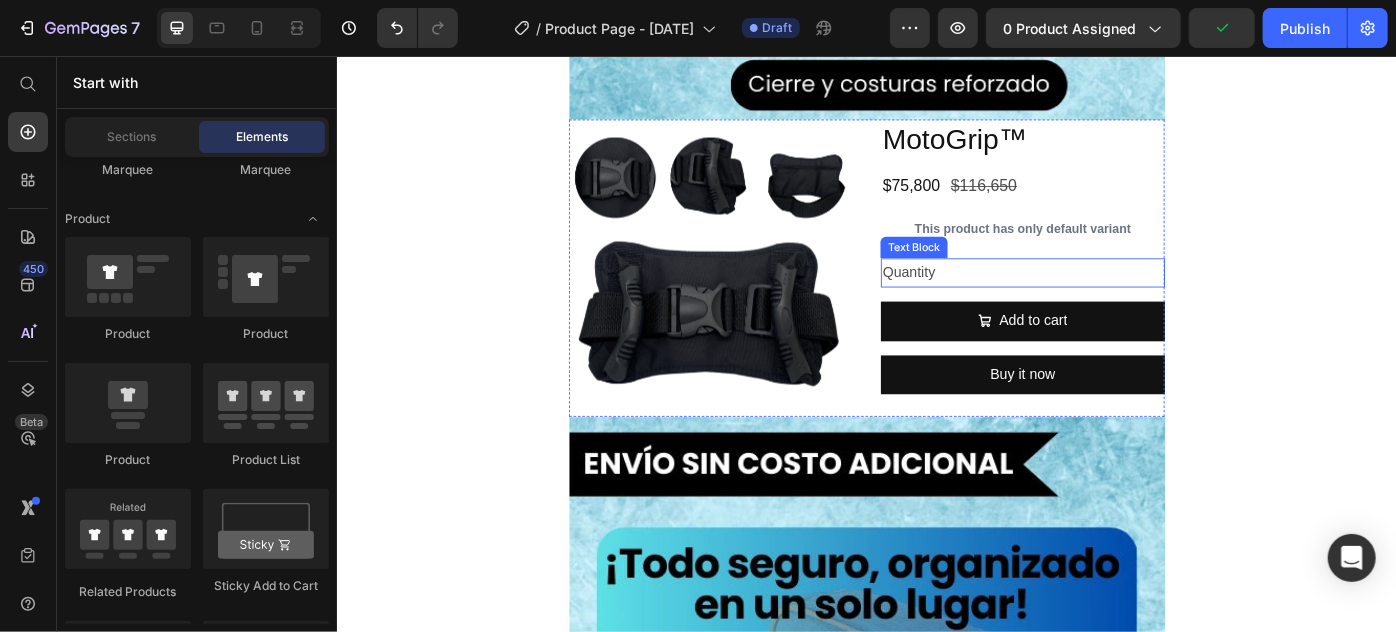 click on "Quantity" at bounding box center [1113, 300] 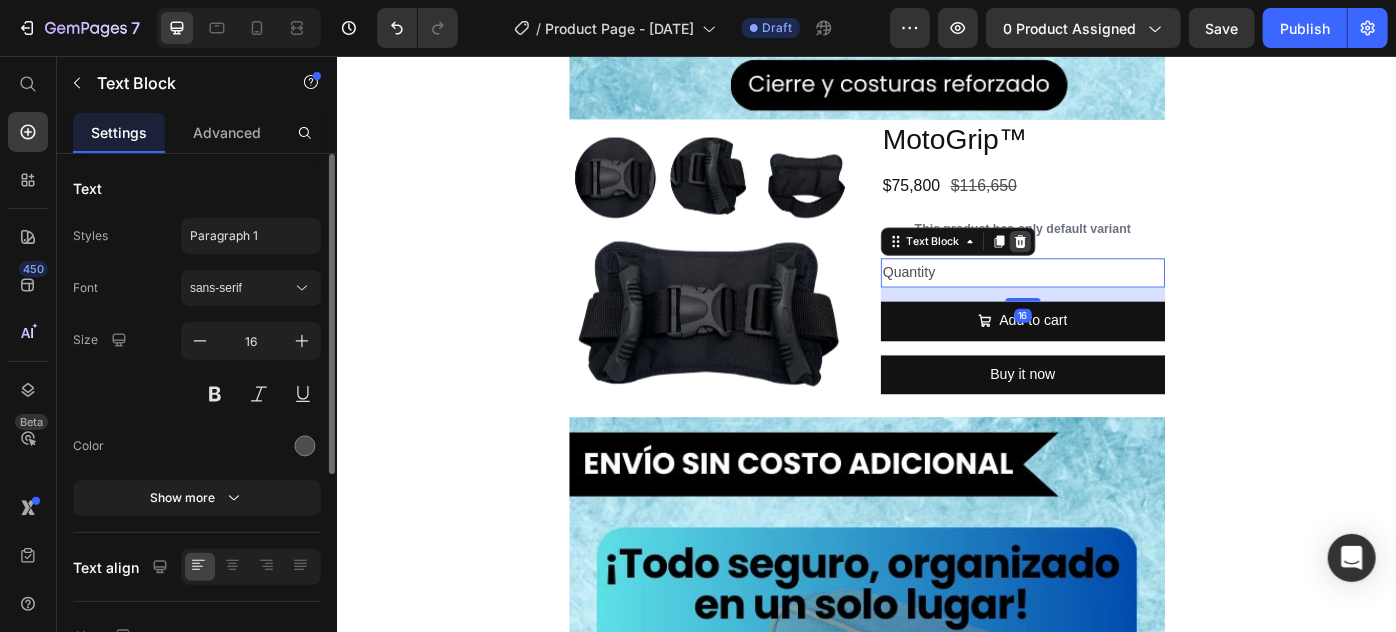click 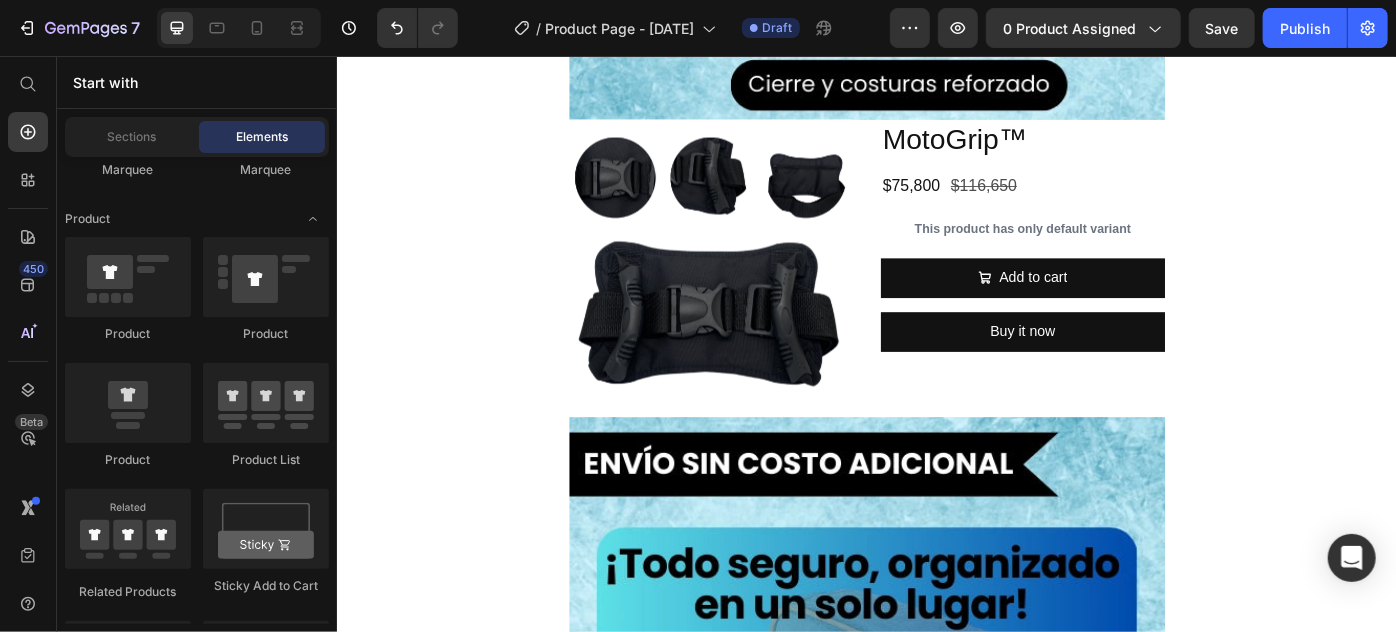 click on "This product has only default variant" at bounding box center (1113, 250) 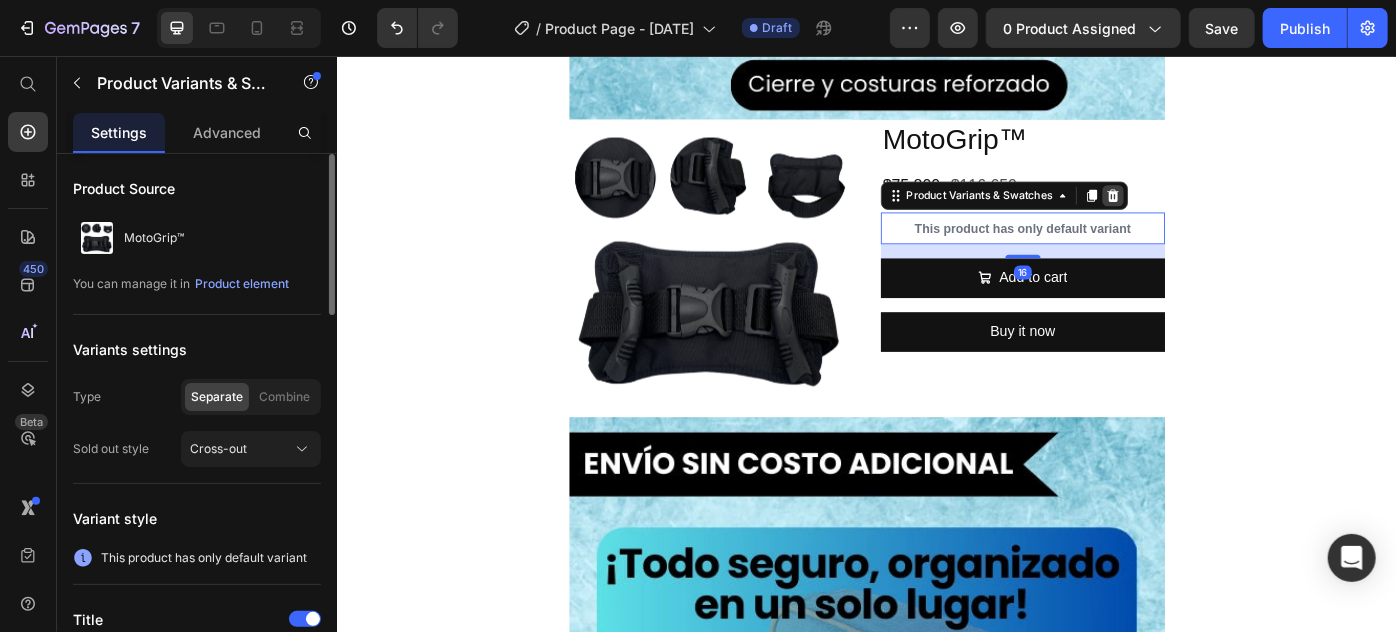 click 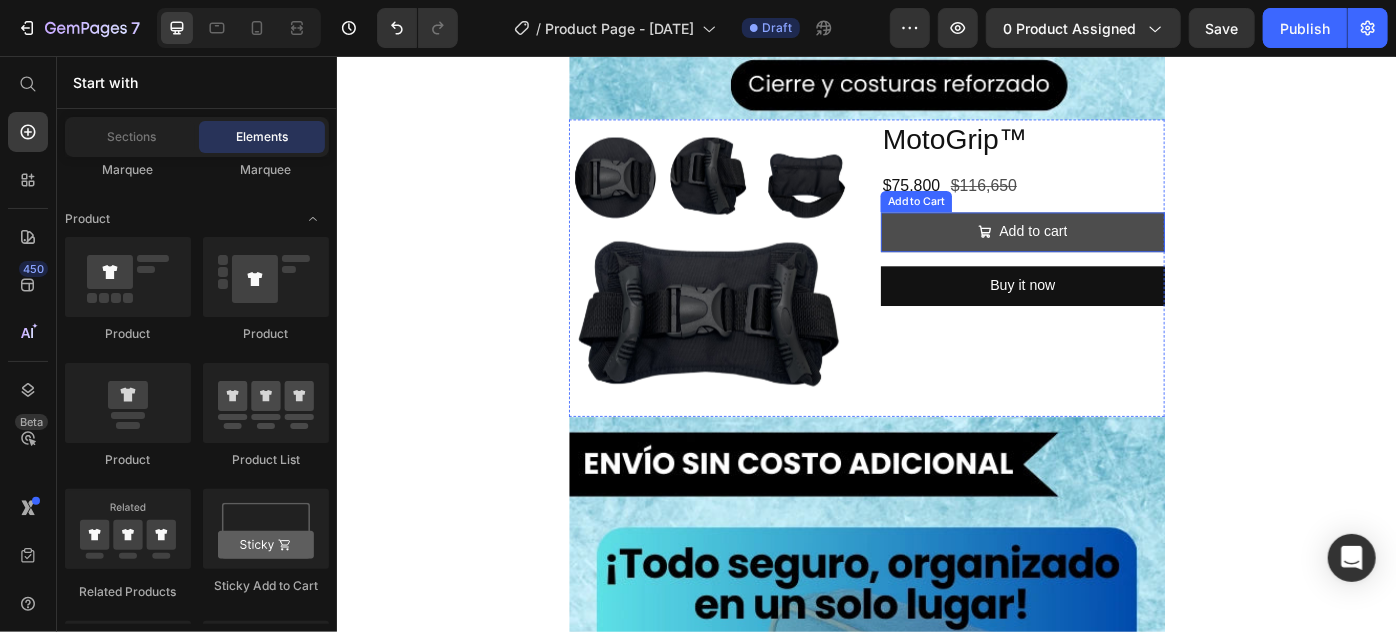 click on "Add to cart" at bounding box center [1113, 254] 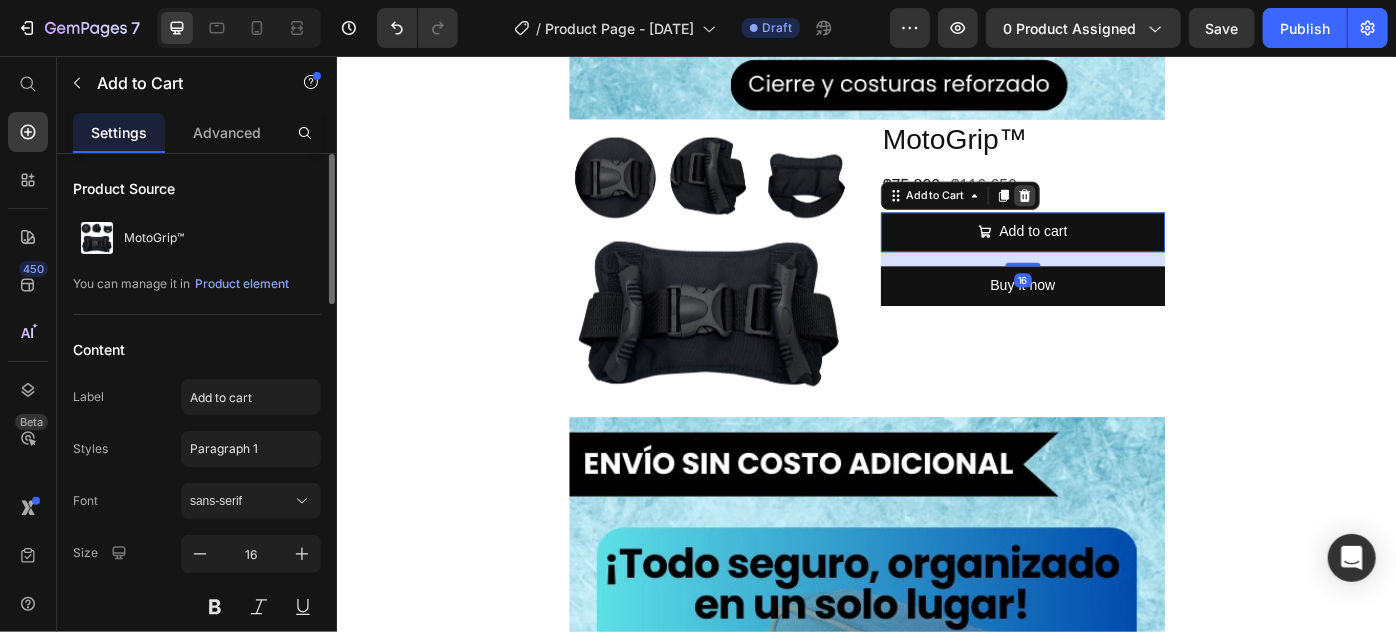 click at bounding box center [1115, 213] 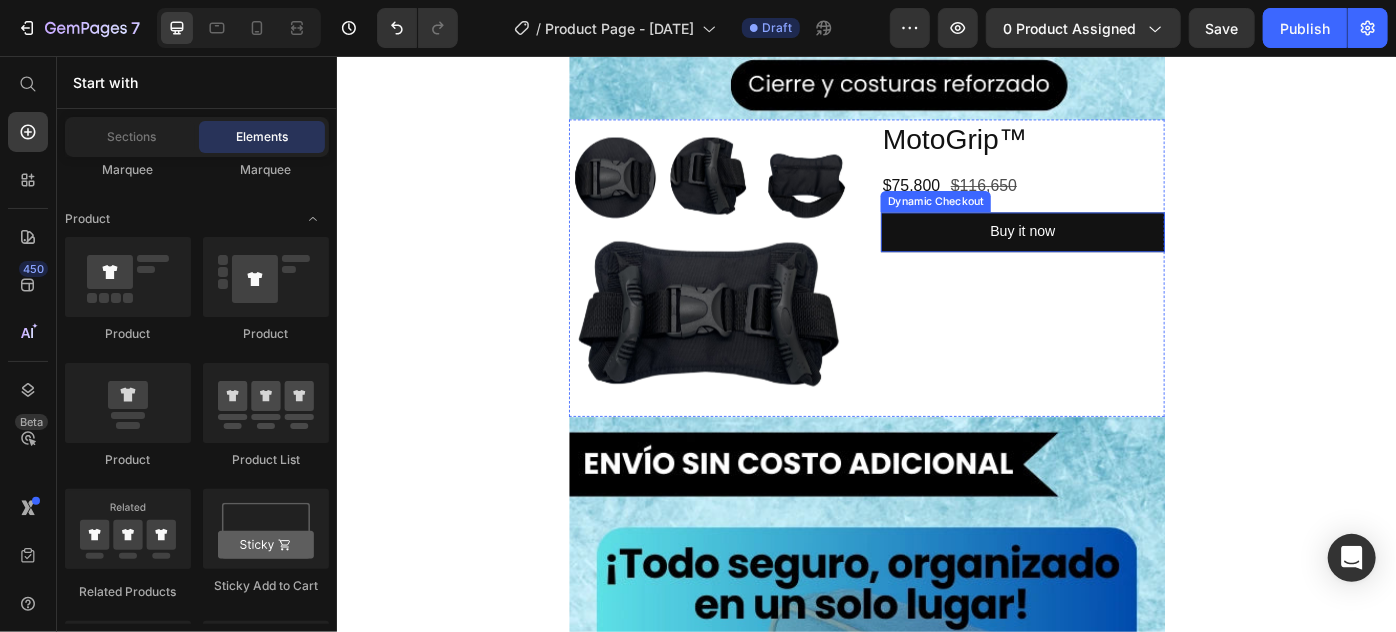 click on "MotoGrip™ Product Title $75,800 Product Price $116,650 Product Price Row Buy it now Dynamic Checkout" at bounding box center (1113, 296) 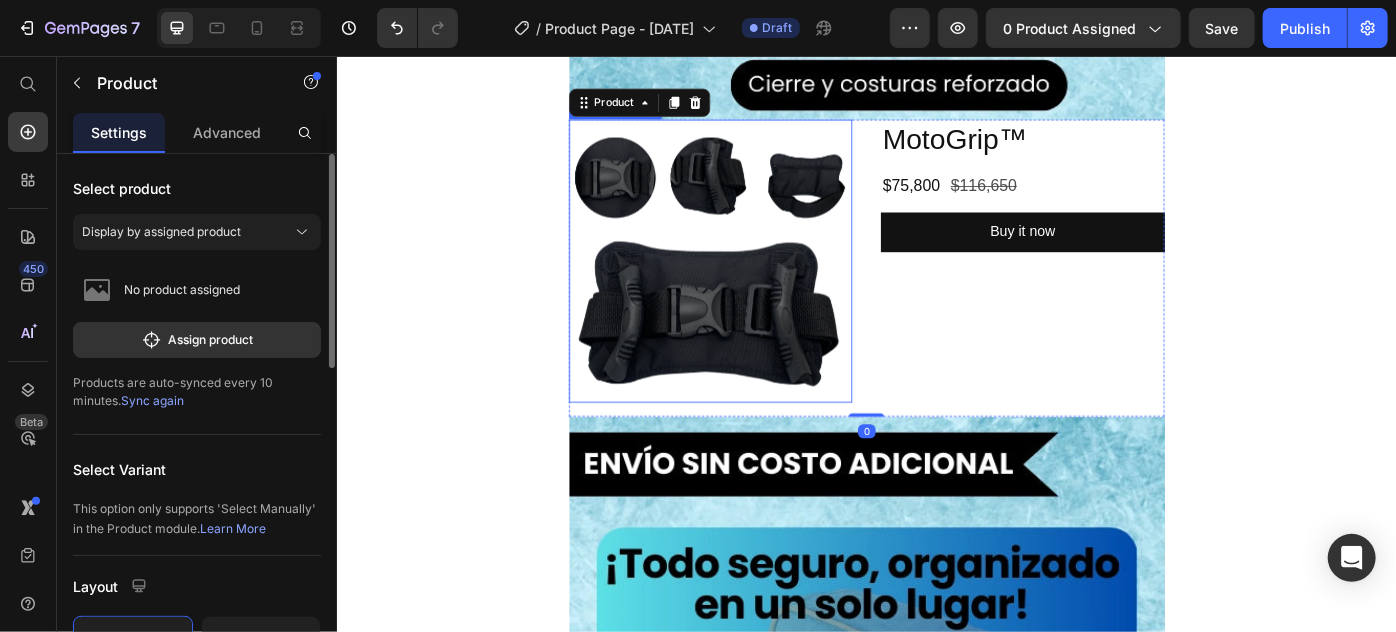 click at bounding box center [760, 288] 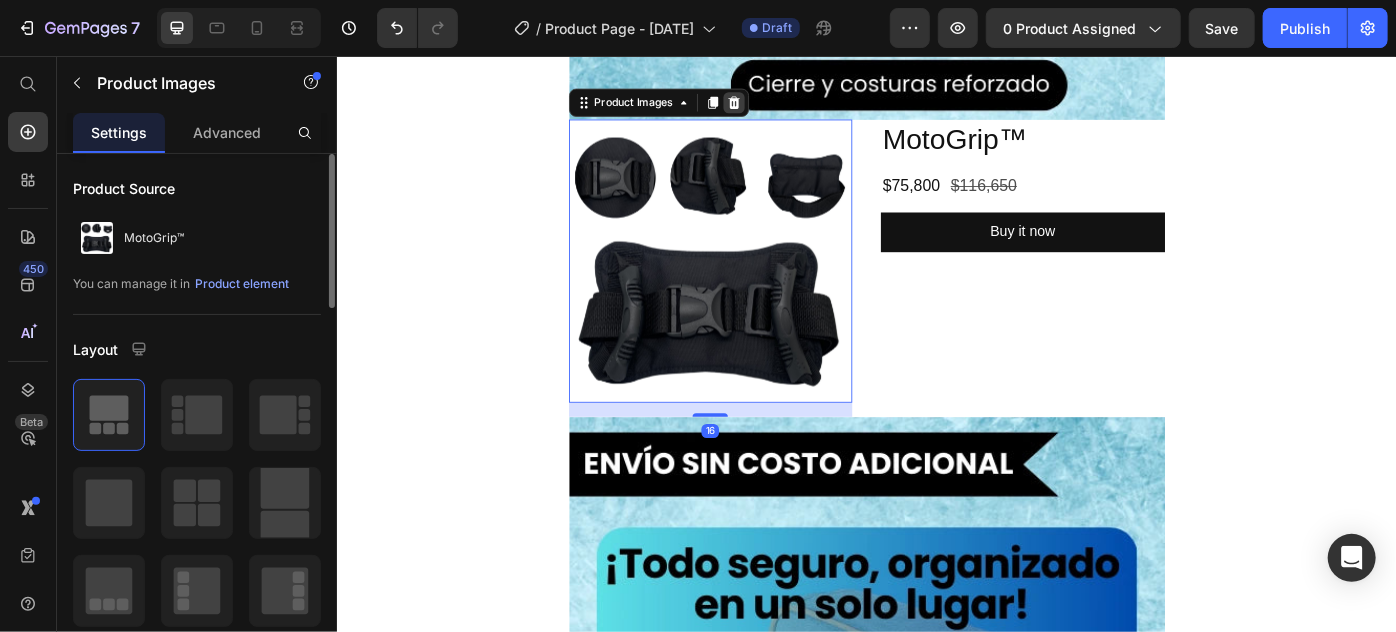 click 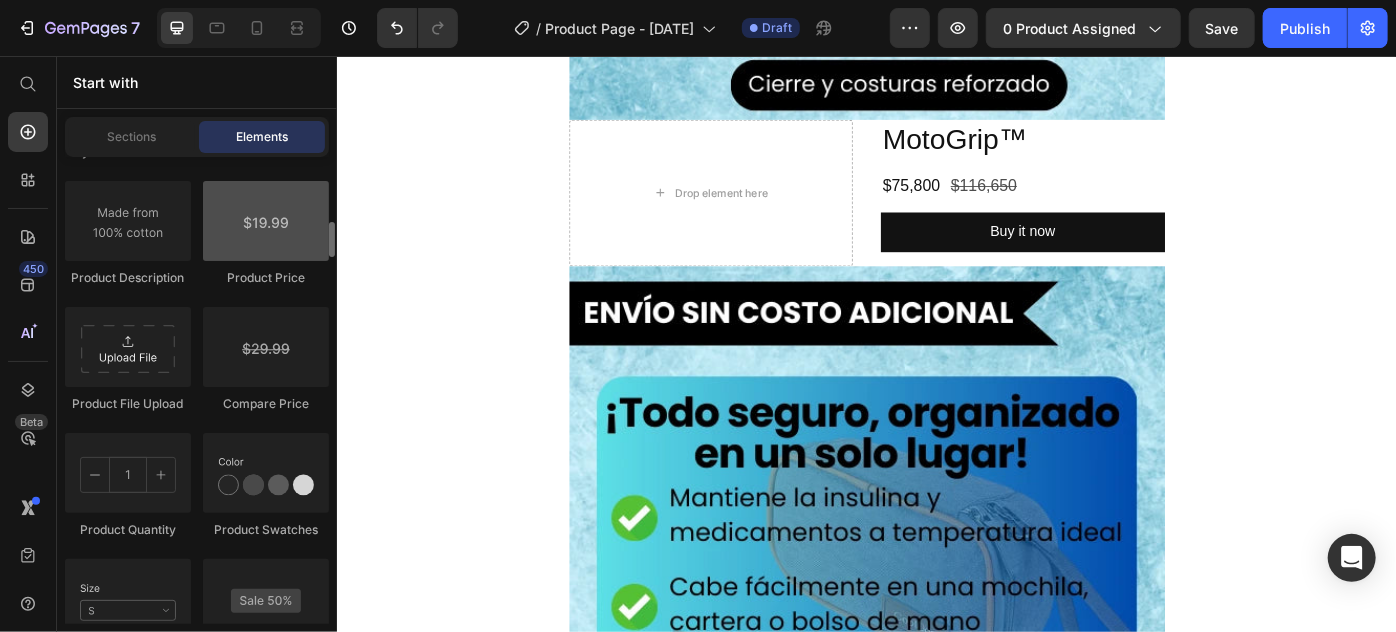 scroll, scrollTop: 3000, scrollLeft: 0, axis: vertical 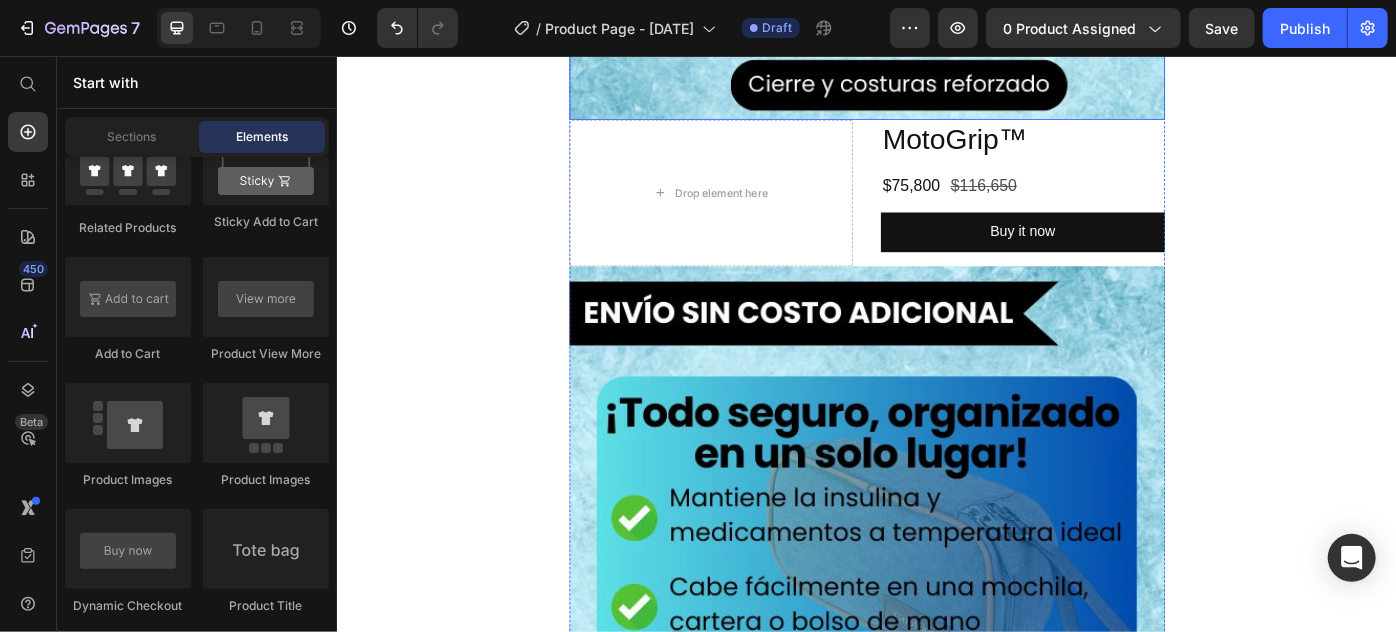 click on "Drop element here" at bounding box center (760, 210) 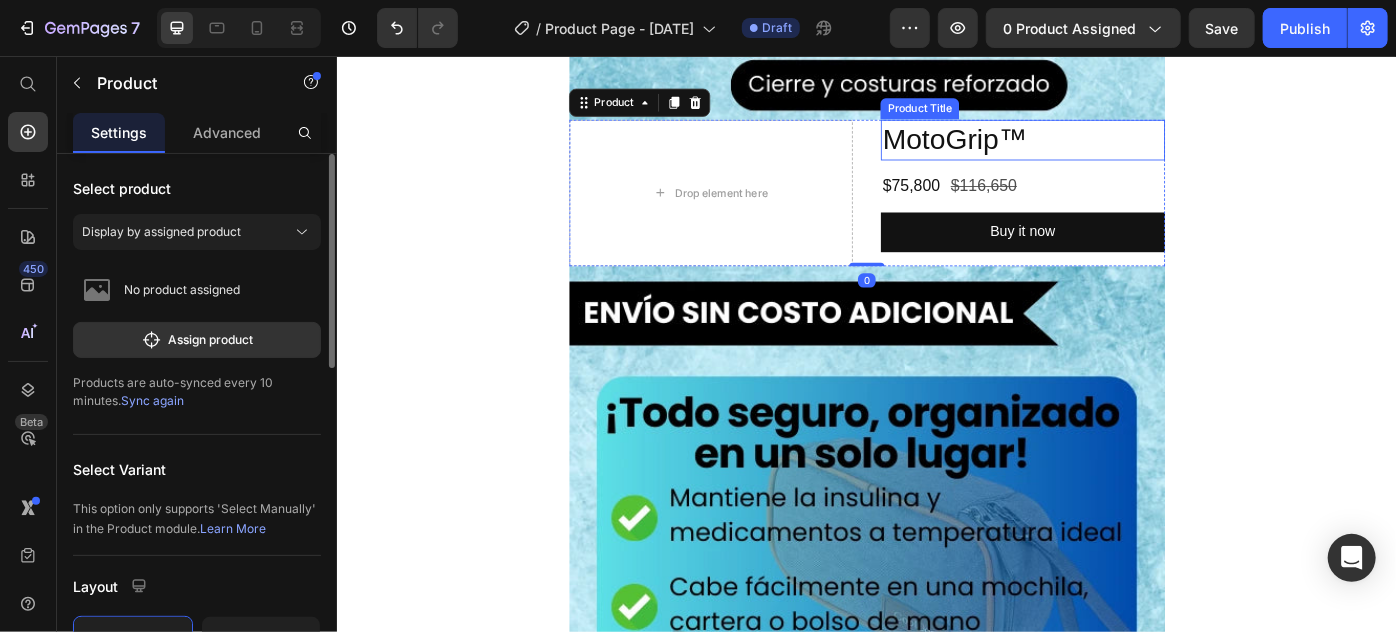 click on "MotoGrip™" at bounding box center (1113, 150) 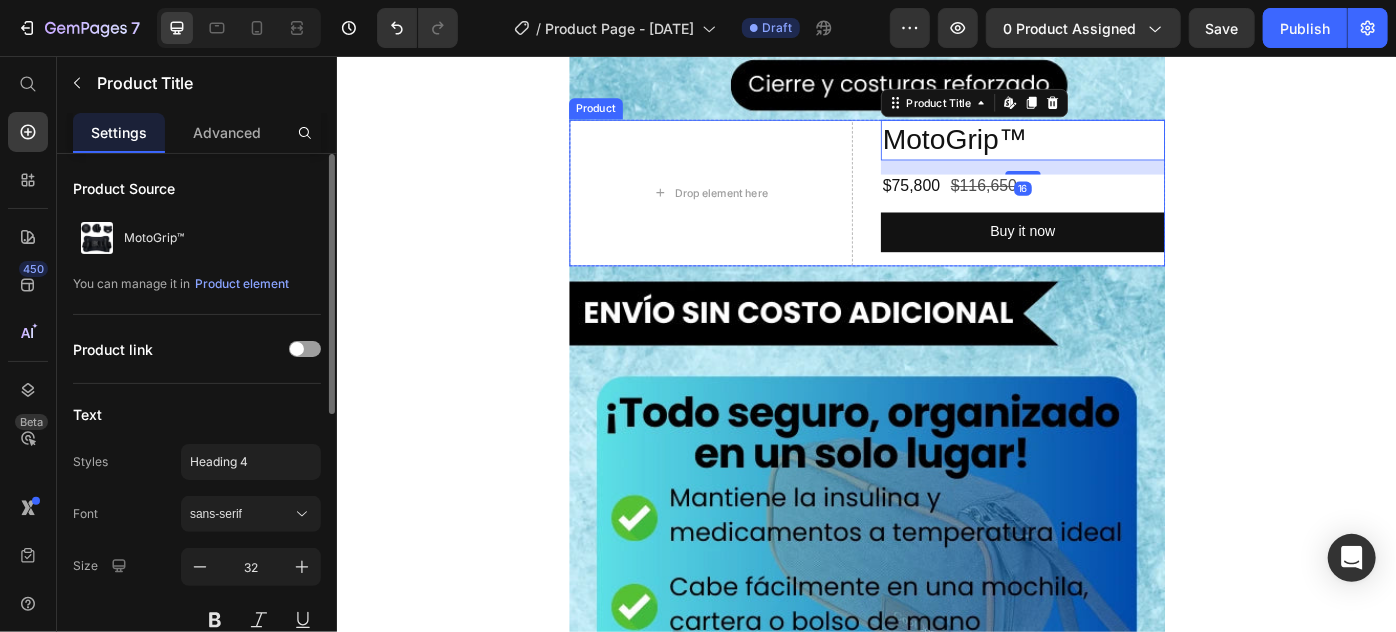 click on "Drop element here MotoGrip™ Product Title   Edit content in Shopify 16 $75,800 Product Price $116,650 Product Price Row Buy it now Dynamic Checkout Product" at bounding box center [936, 210] 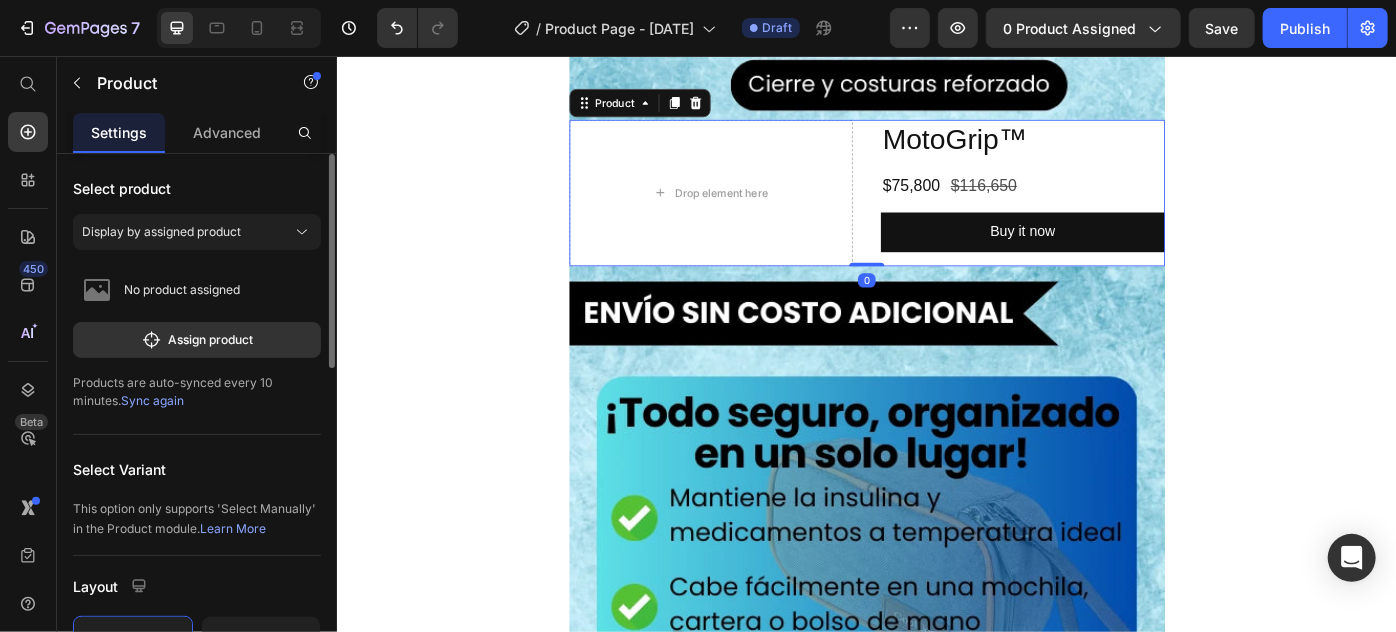 click on "Drop element here MotoGrip™ Product Title $75,800 Product Price $116,650 Product Price Row Buy it now Dynamic Checkout Product   0" at bounding box center (936, 210) 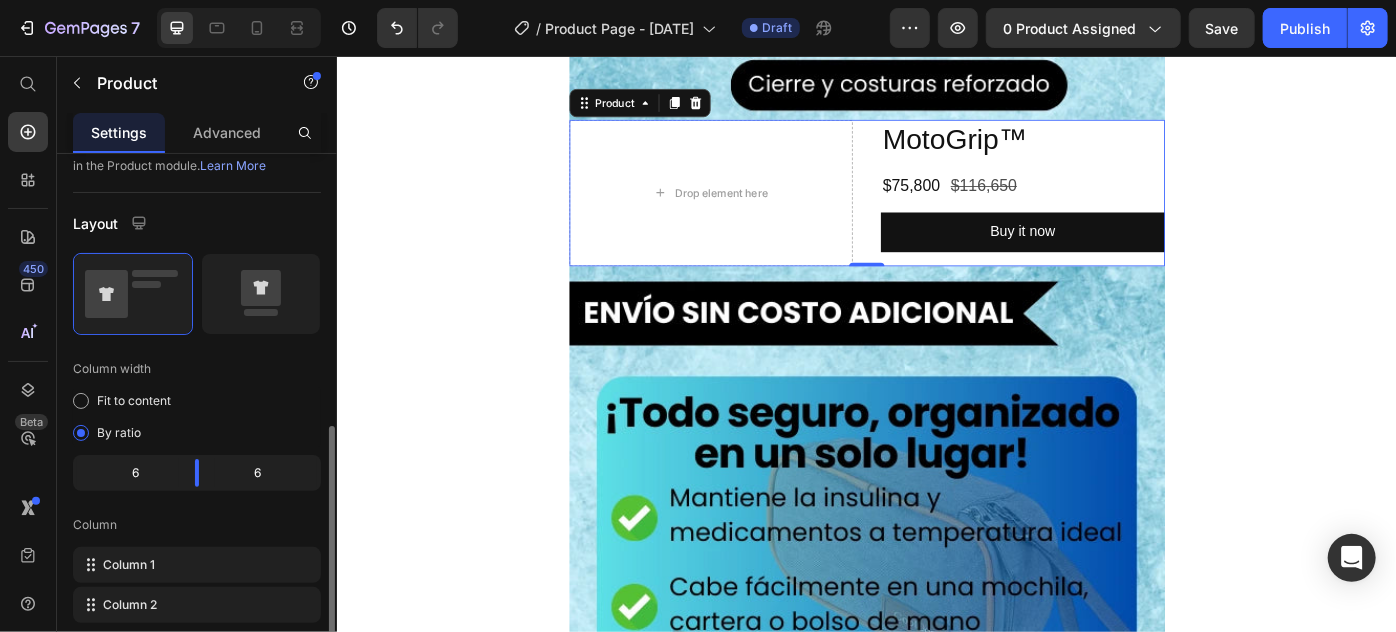 scroll, scrollTop: 727, scrollLeft: 0, axis: vertical 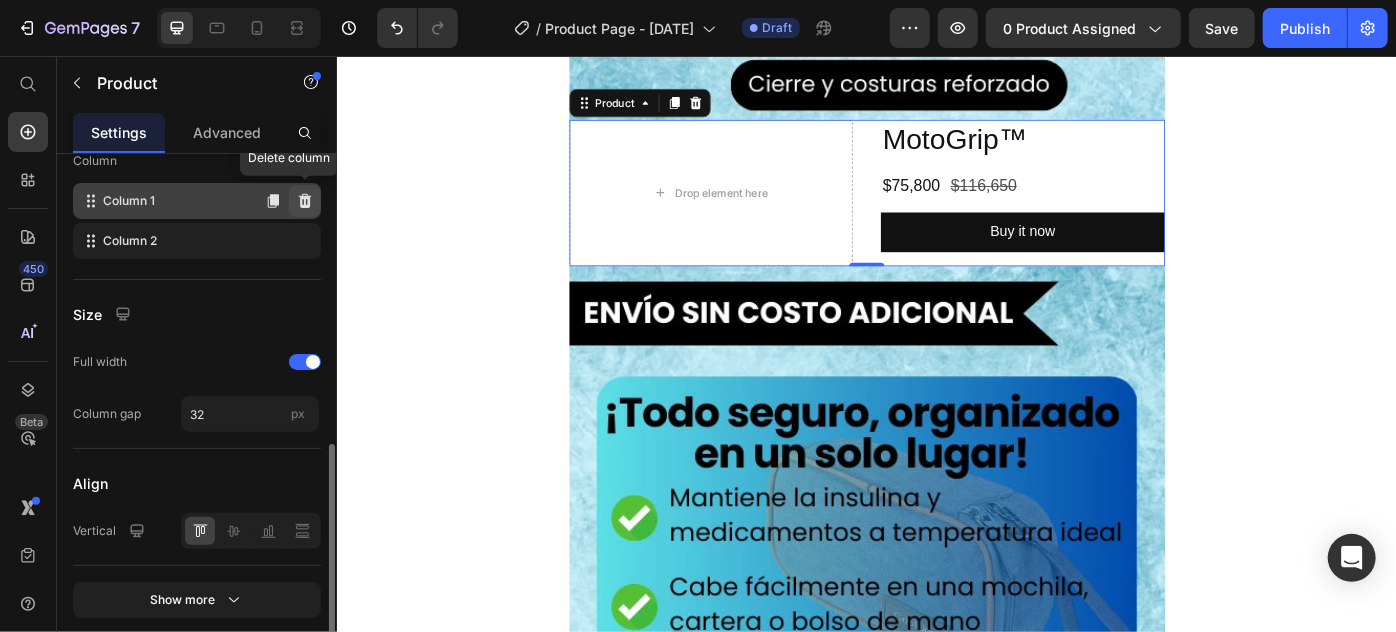 click 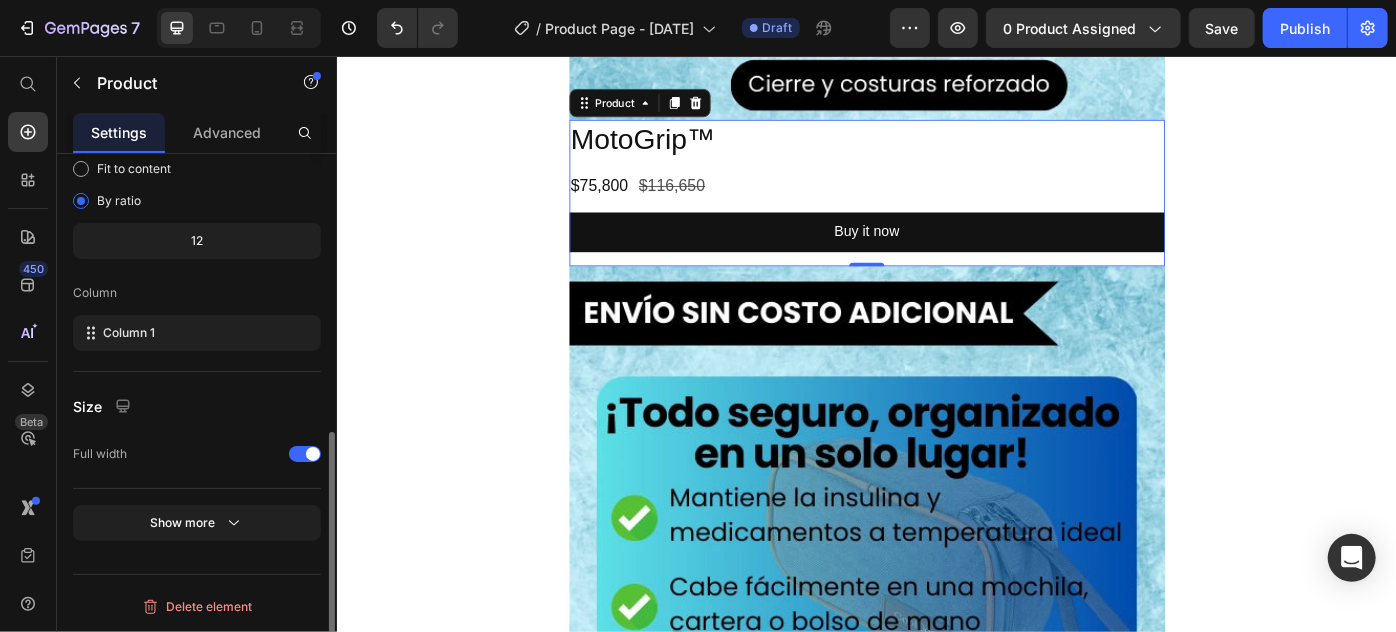 scroll, scrollTop: 592, scrollLeft: 0, axis: vertical 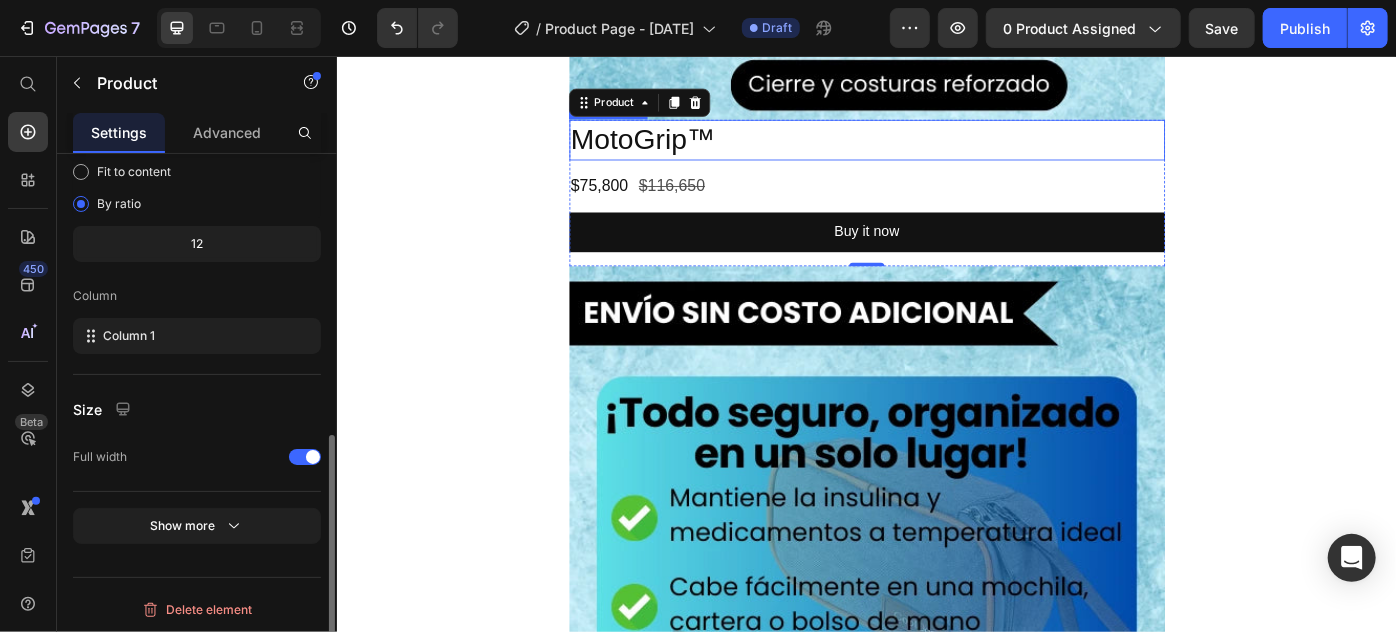 click on "MotoGrip™" at bounding box center (936, 150) 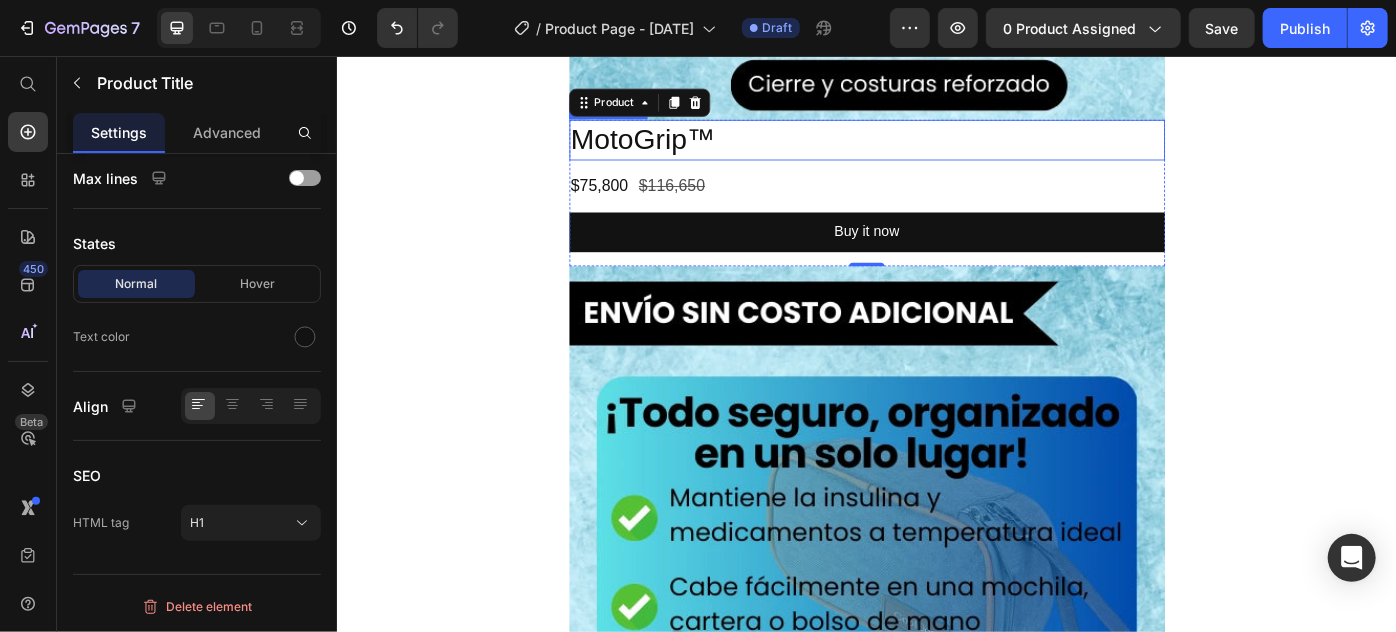 scroll, scrollTop: 0, scrollLeft: 0, axis: both 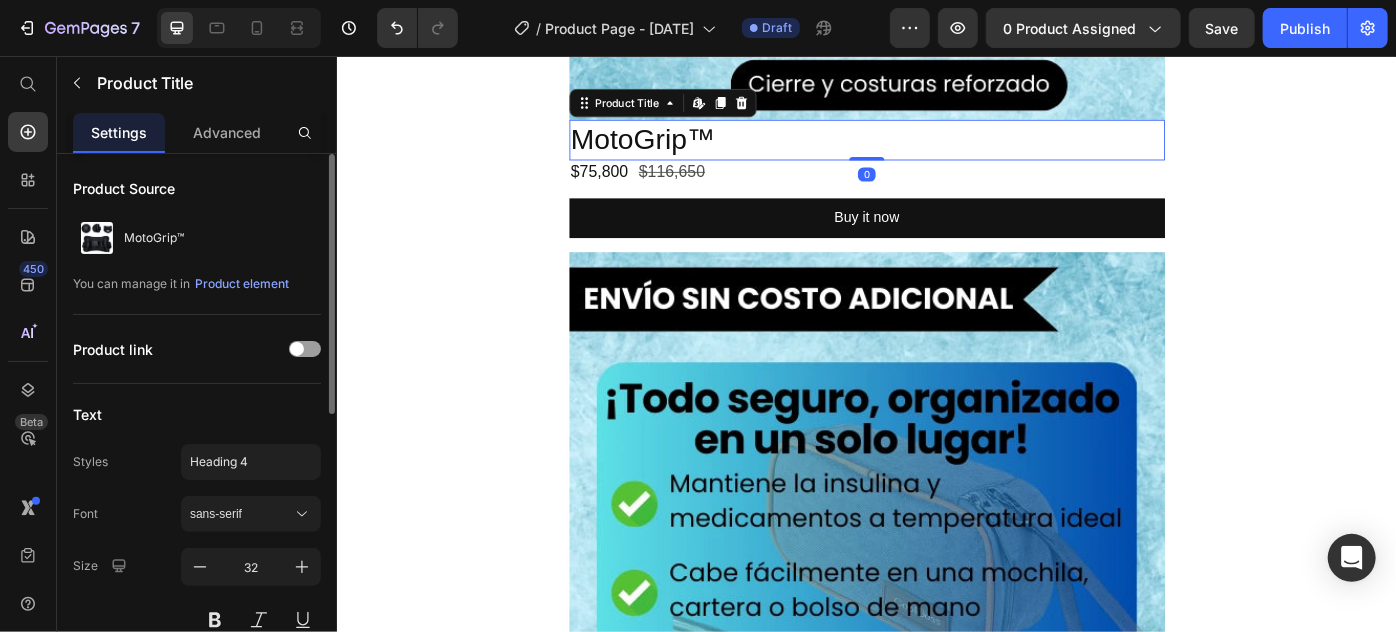 drag, startPoint x: 929, startPoint y: 185, endPoint x: 927, endPoint y: 154, distance: 31.06445 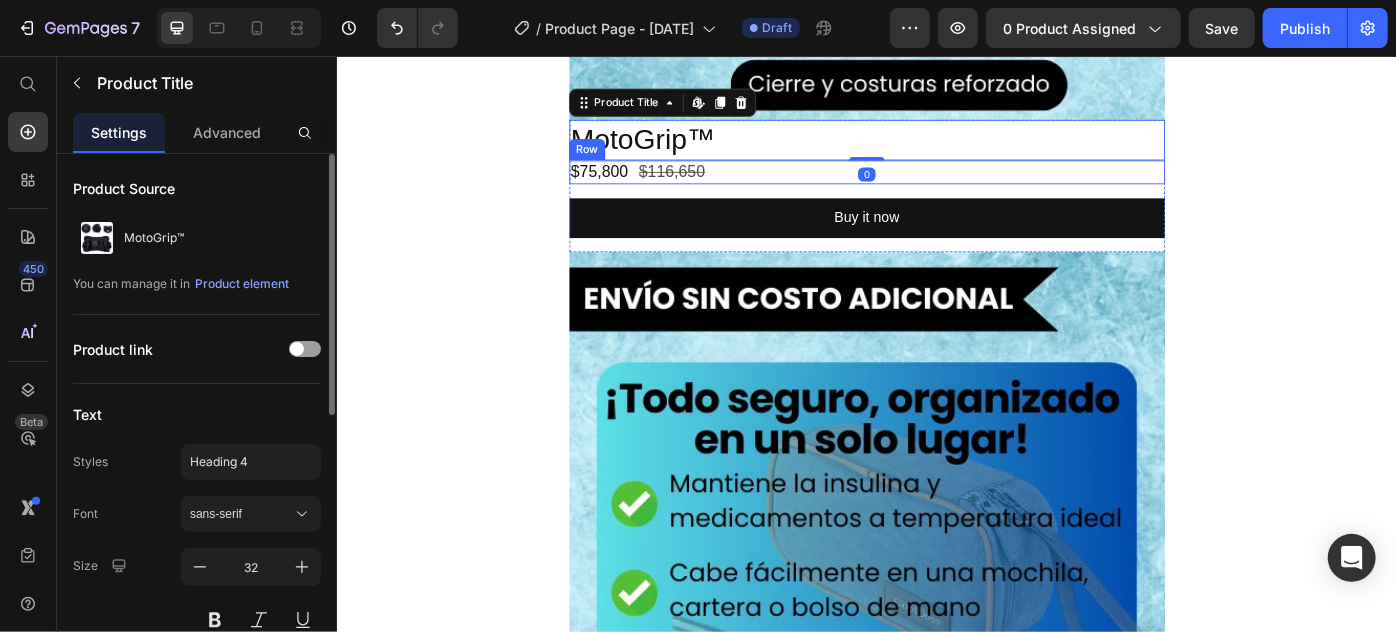 click on "$75,800 Product Price $116,650 Product Price Row" at bounding box center [936, 186] 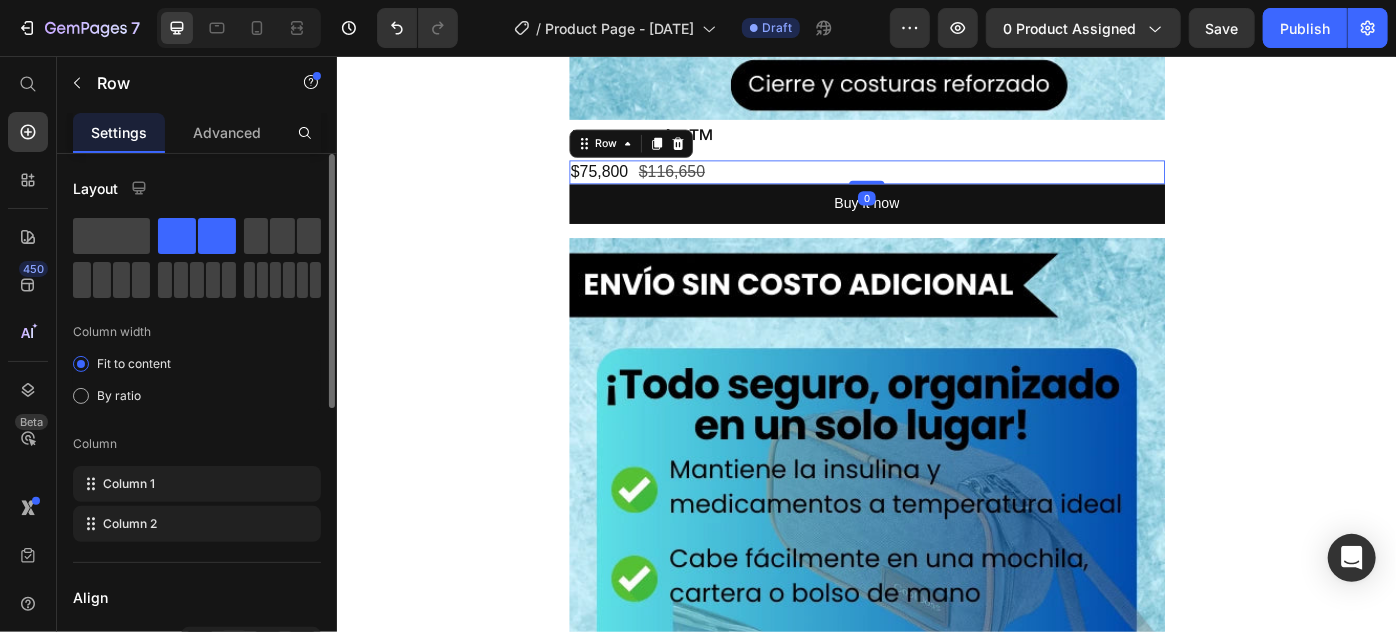 drag, startPoint x: 923, startPoint y: 215, endPoint x: 915, endPoint y: 171, distance: 44.72136 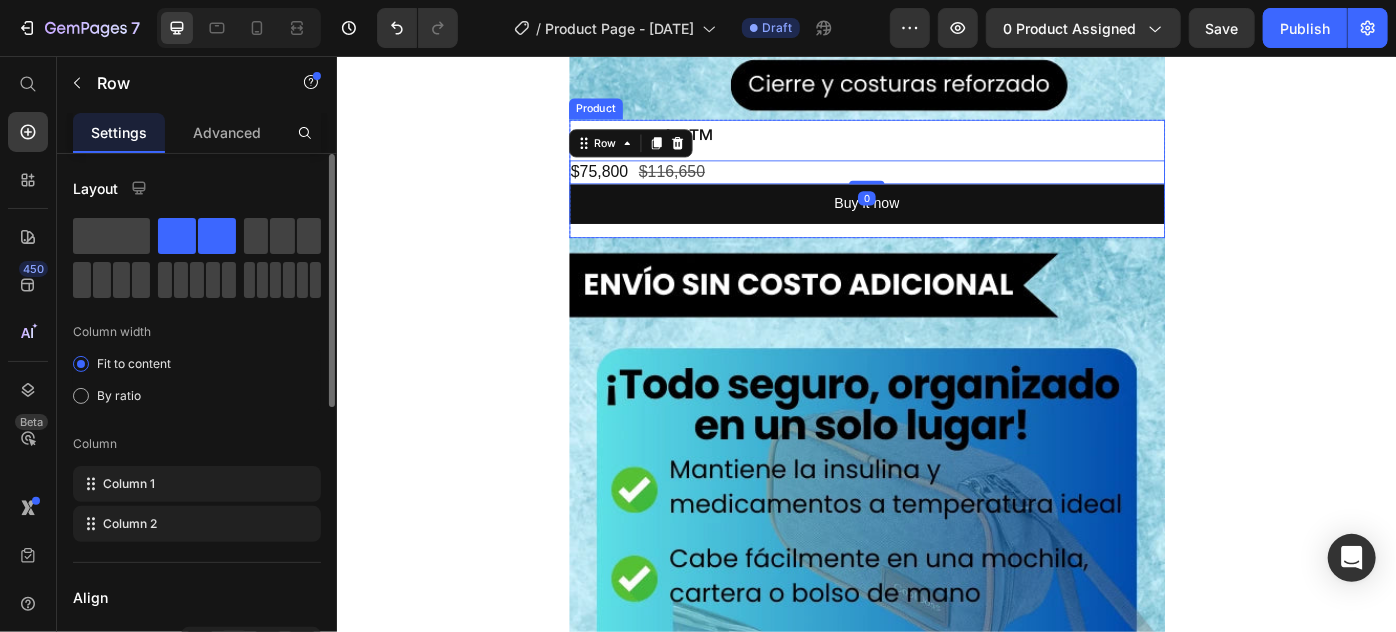 click on "MotoGrip™ Product Title $75,800 Product Price $116,650 Product Price Row   0 Buy it now Dynamic Checkout" at bounding box center (936, 194) 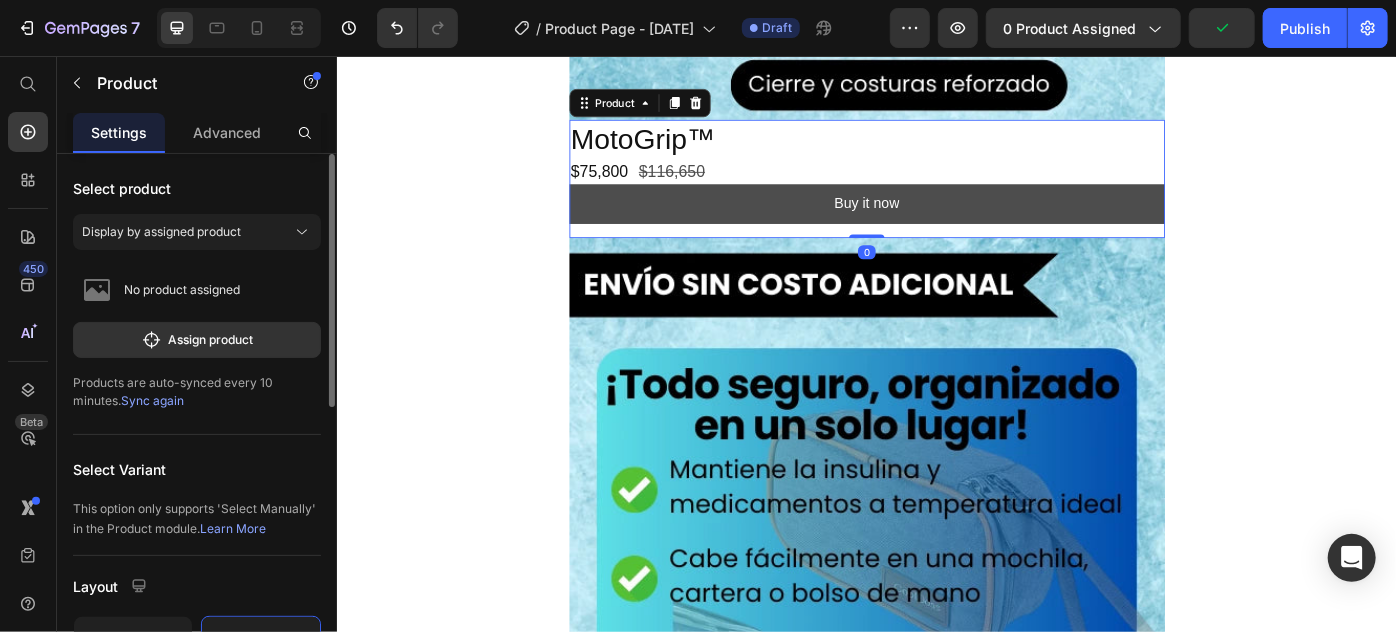 drag, startPoint x: 939, startPoint y: 259, endPoint x: 938, endPoint y: 236, distance: 23.021729 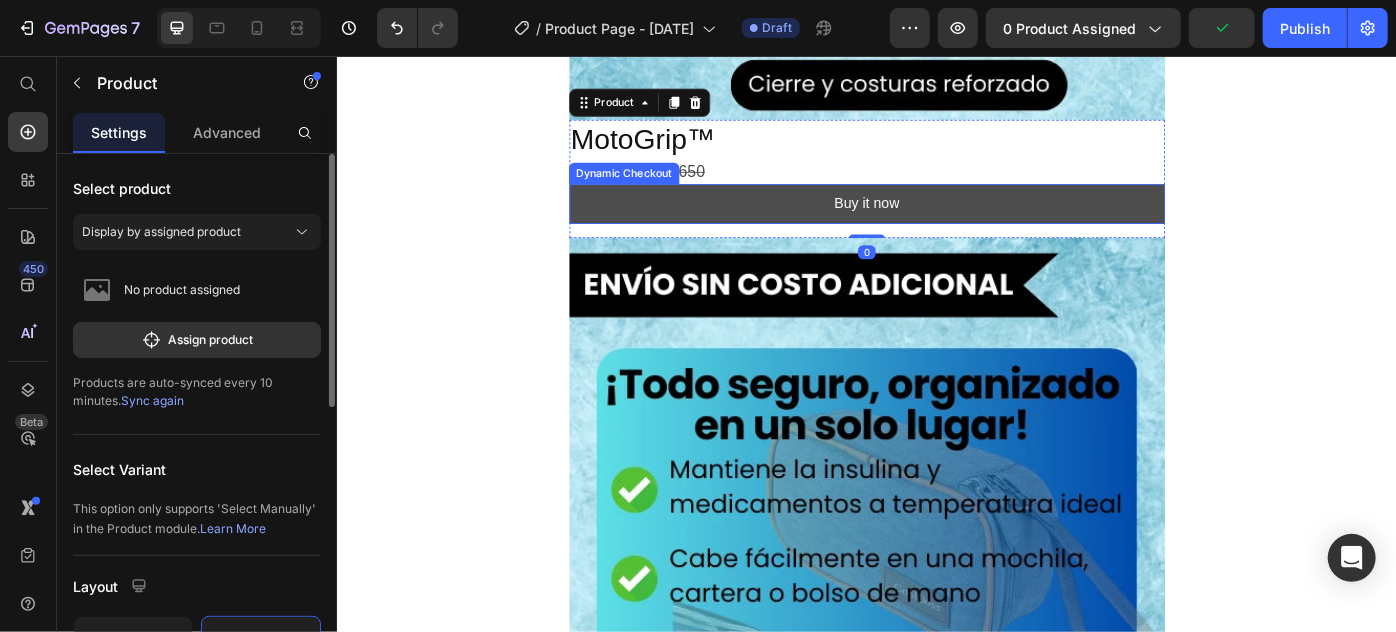 click on "Buy it now" at bounding box center [936, 222] 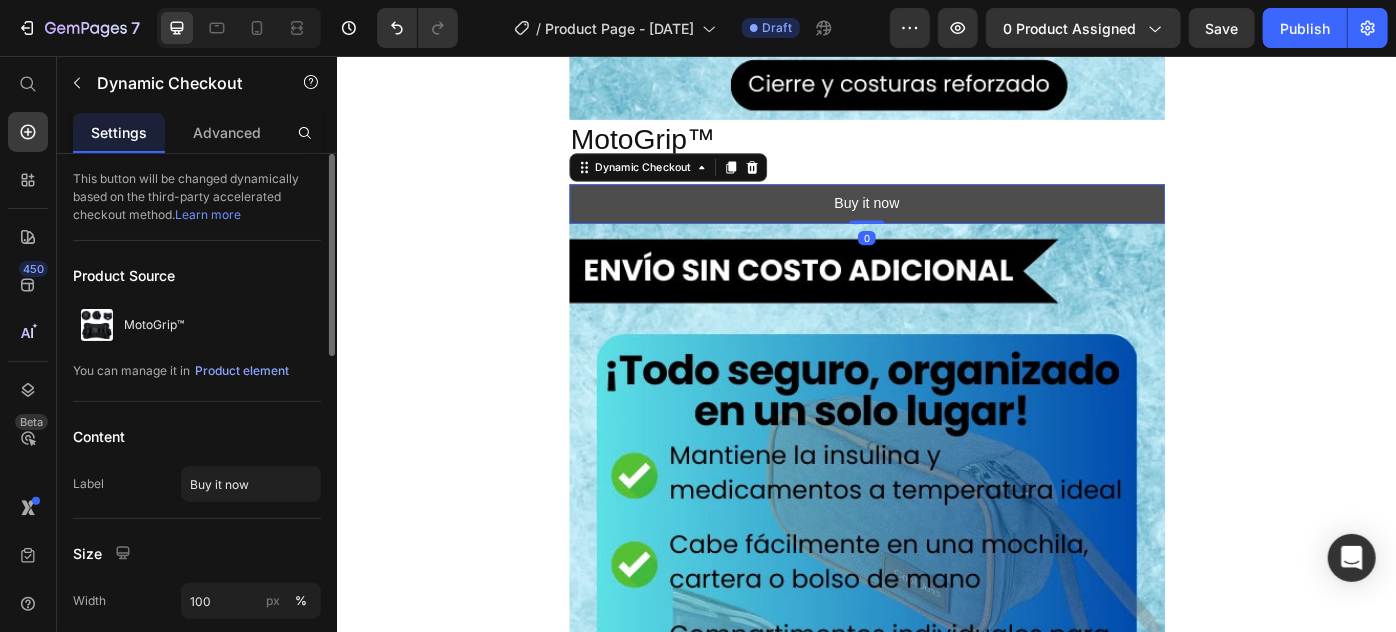 drag, startPoint x: 931, startPoint y: 259, endPoint x: 923, endPoint y: 204, distance: 55.578773 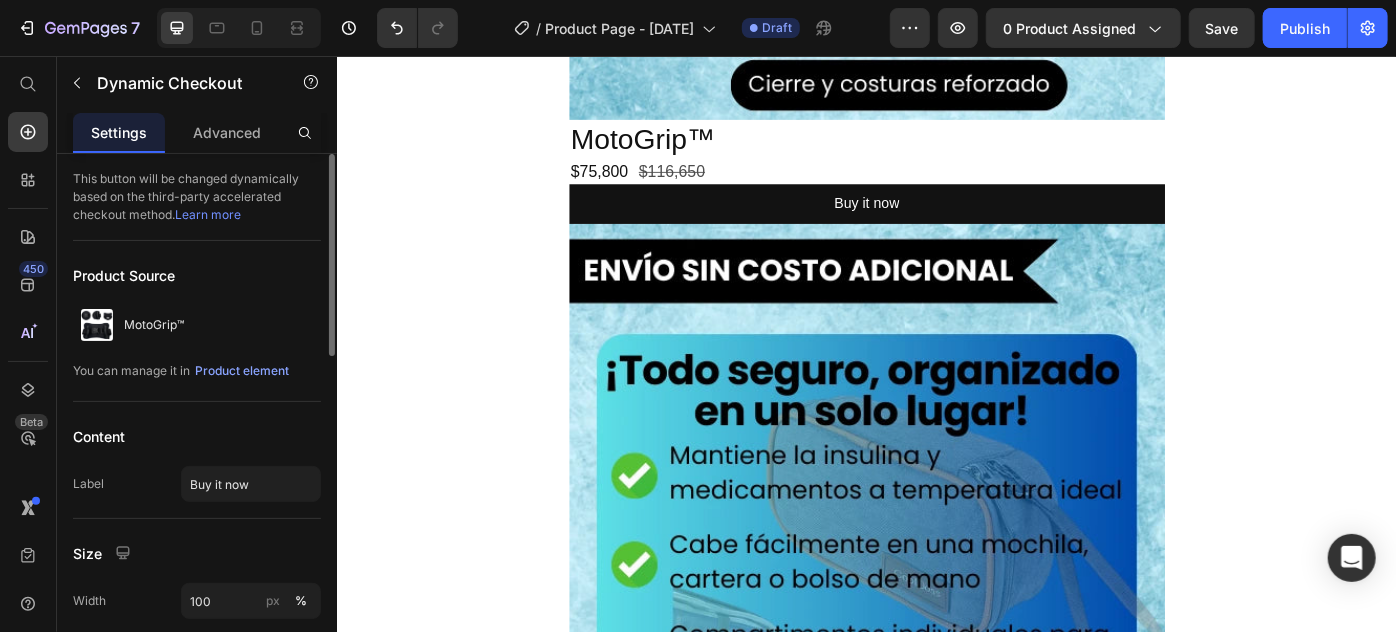 click on "Image MotoGrip™ Product Title $75,800 Product Price $116,650 Product Price Row Buy it now Dynamic Checkout Product Row Image Image Image Image Image Row Section 1 Root" at bounding box center [936, 2405] 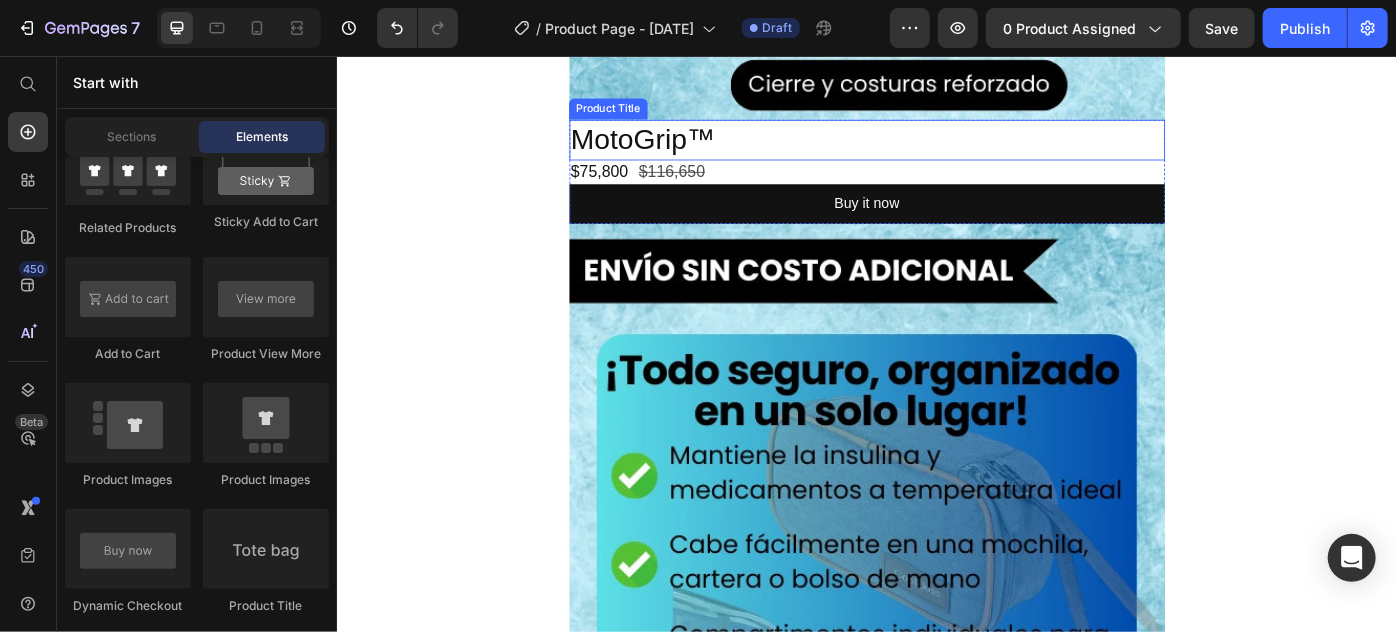 click on "MotoGrip™" at bounding box center [936, 150] 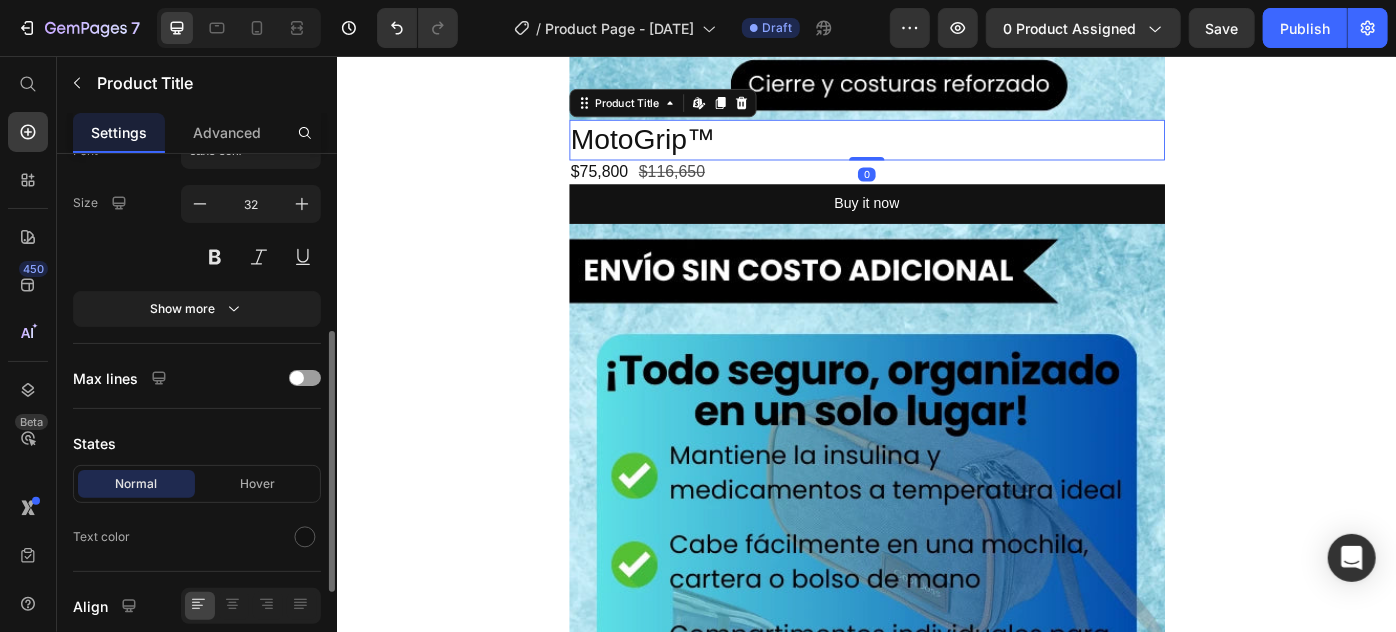 scroll, scrollTop: 545, scrollLeft: 0, axis: vertical 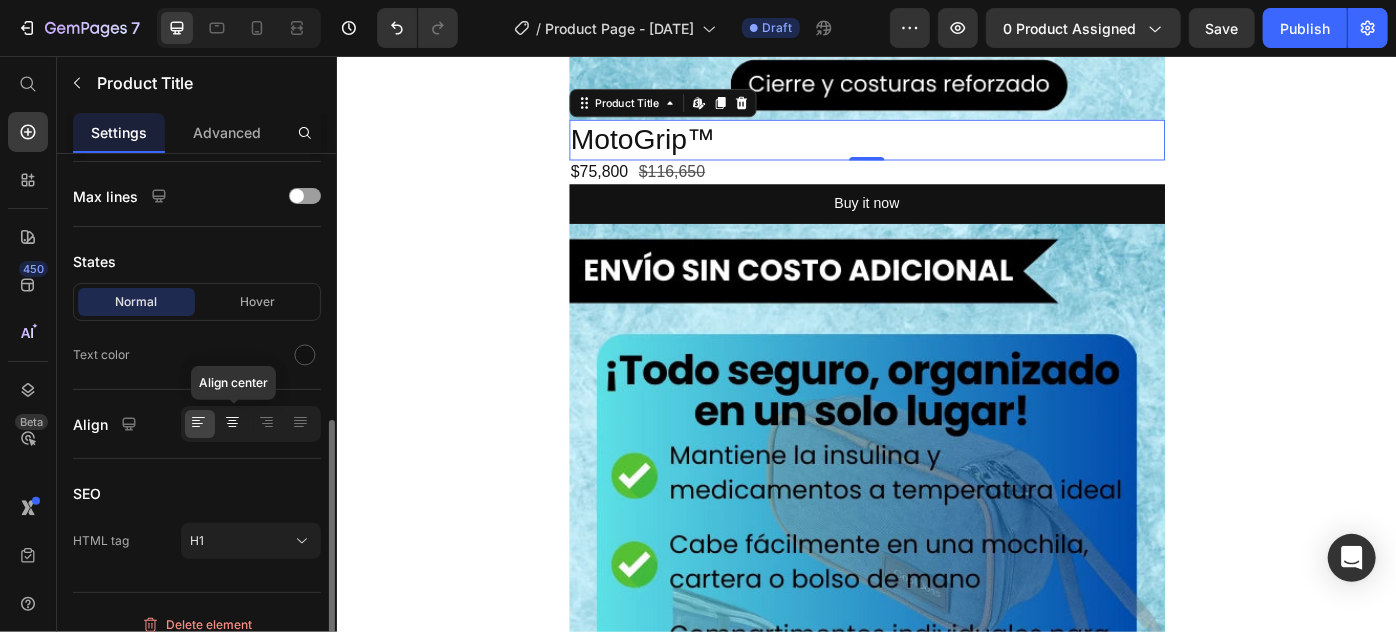 click 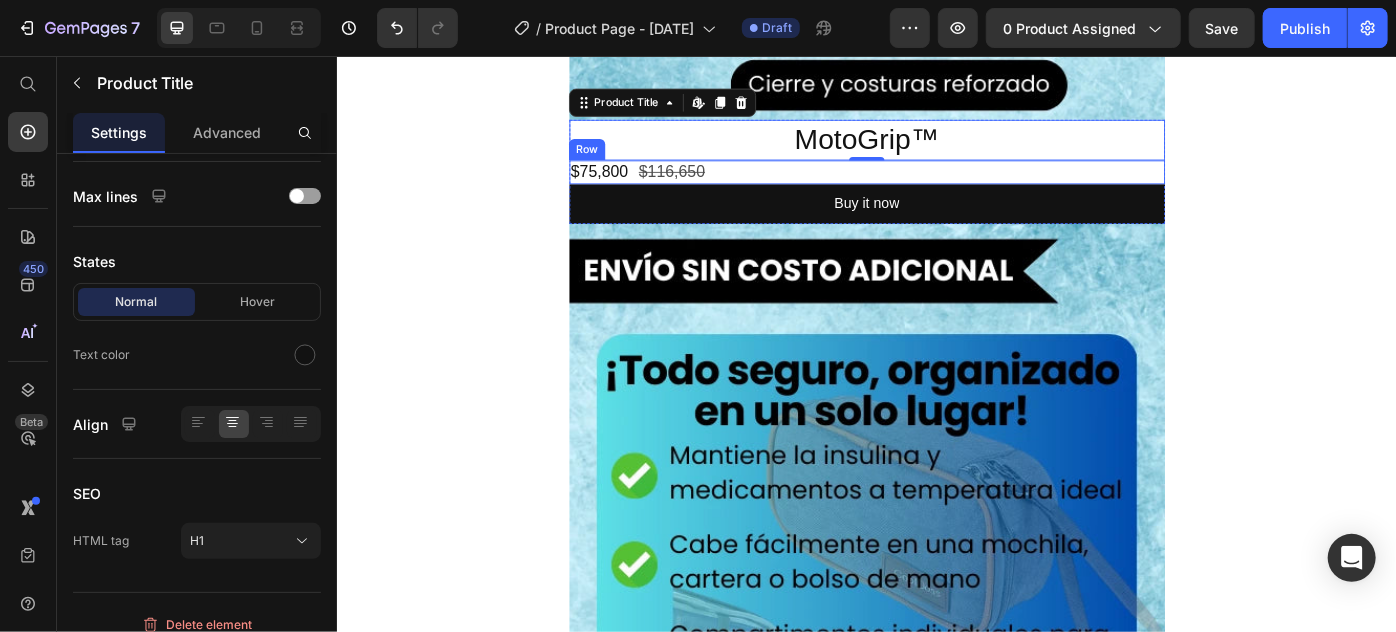 click on "$75,800 Product Price $116,650 Product Price Row" at bounding box center (936, 186) 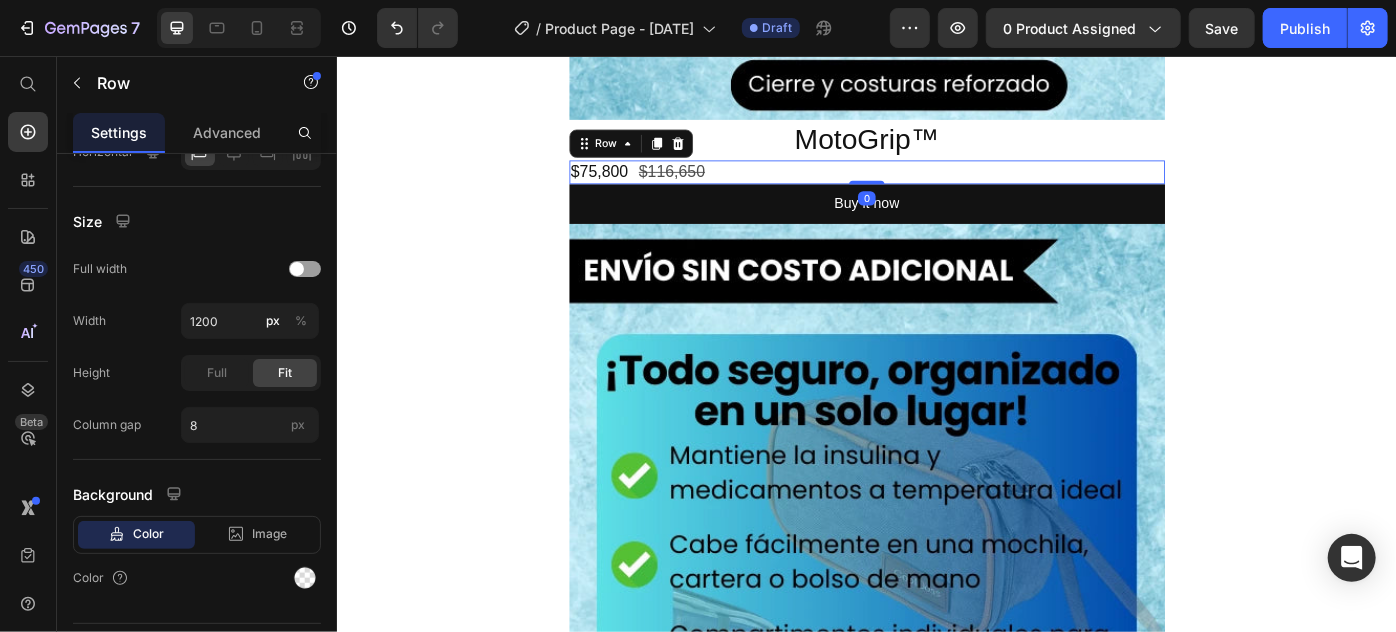 scroll, scrollTop: 0, scrollLeft: 0, axis: both 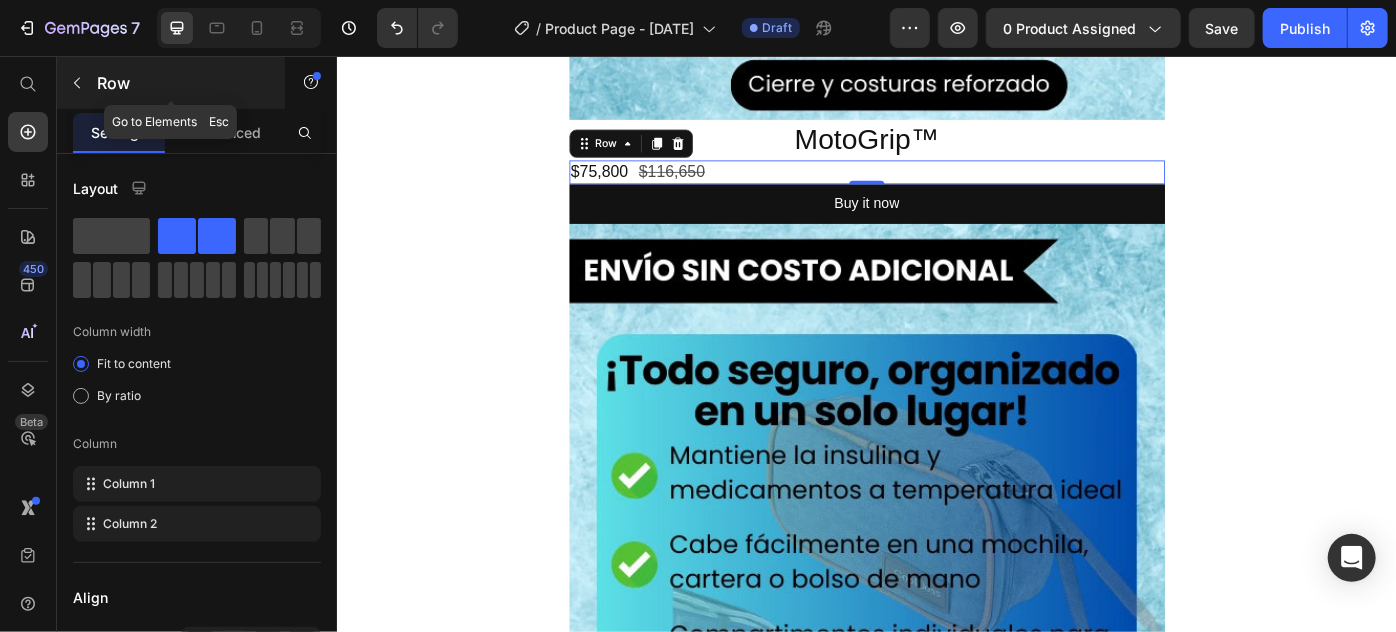 click at bounding box center [77, 83] 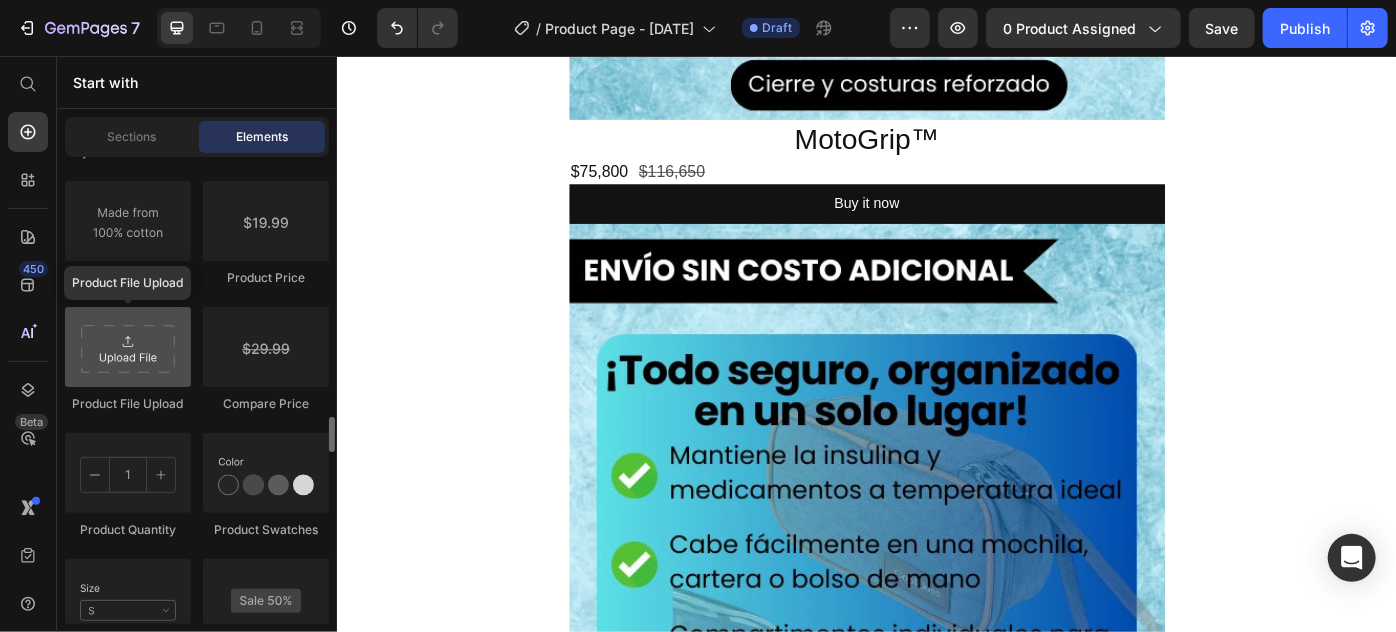 scroll, scrollTop: 3090, scrollLeft: 0, axis: vertical 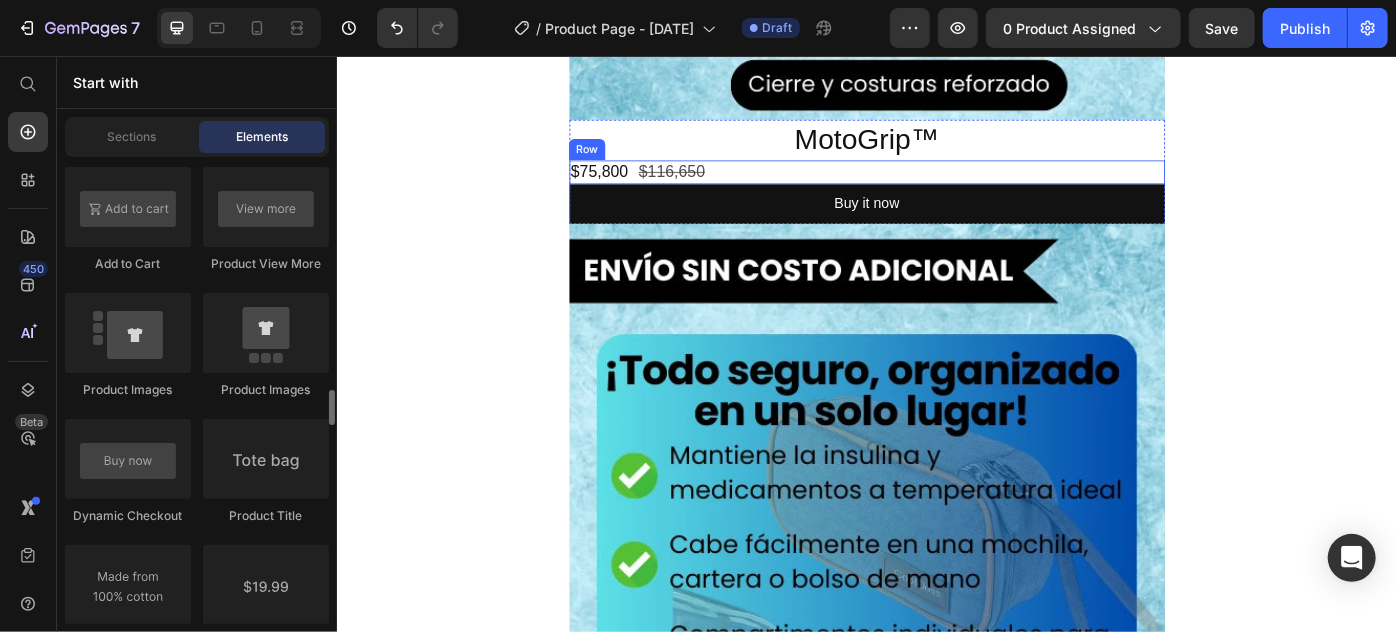 click on "$75,800 Product Price $116,650 Product Price Row" at bounding box center (936, 186) 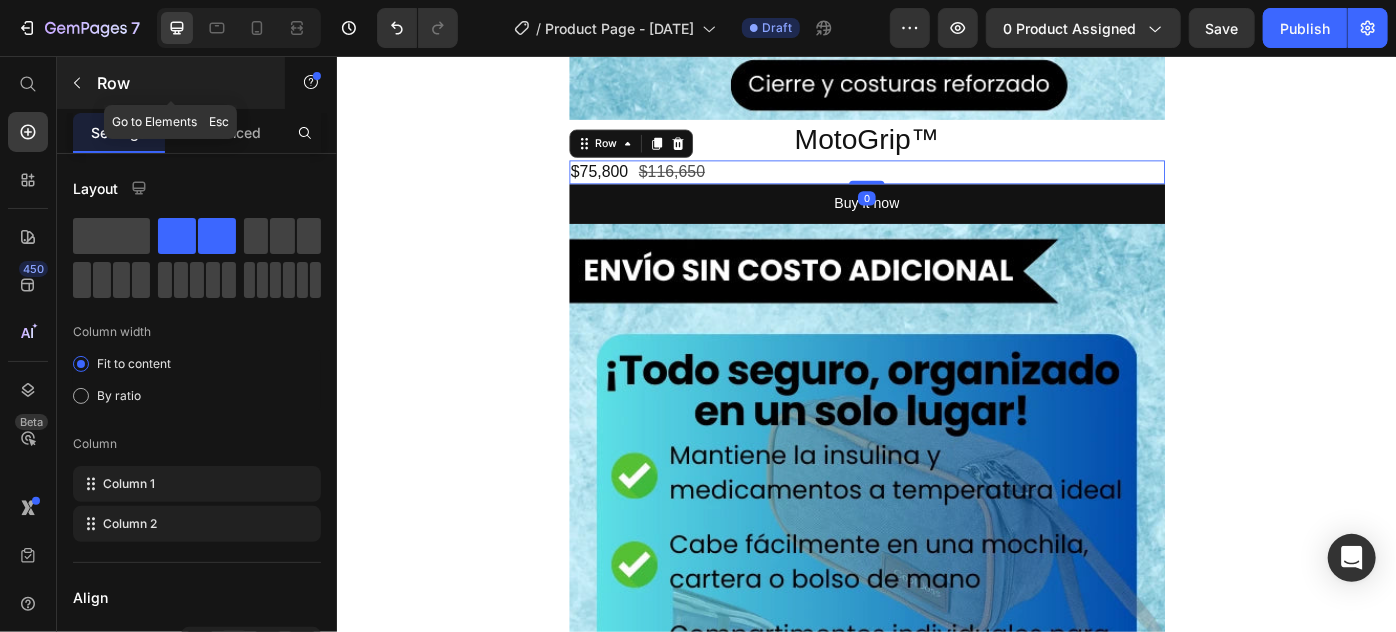 click 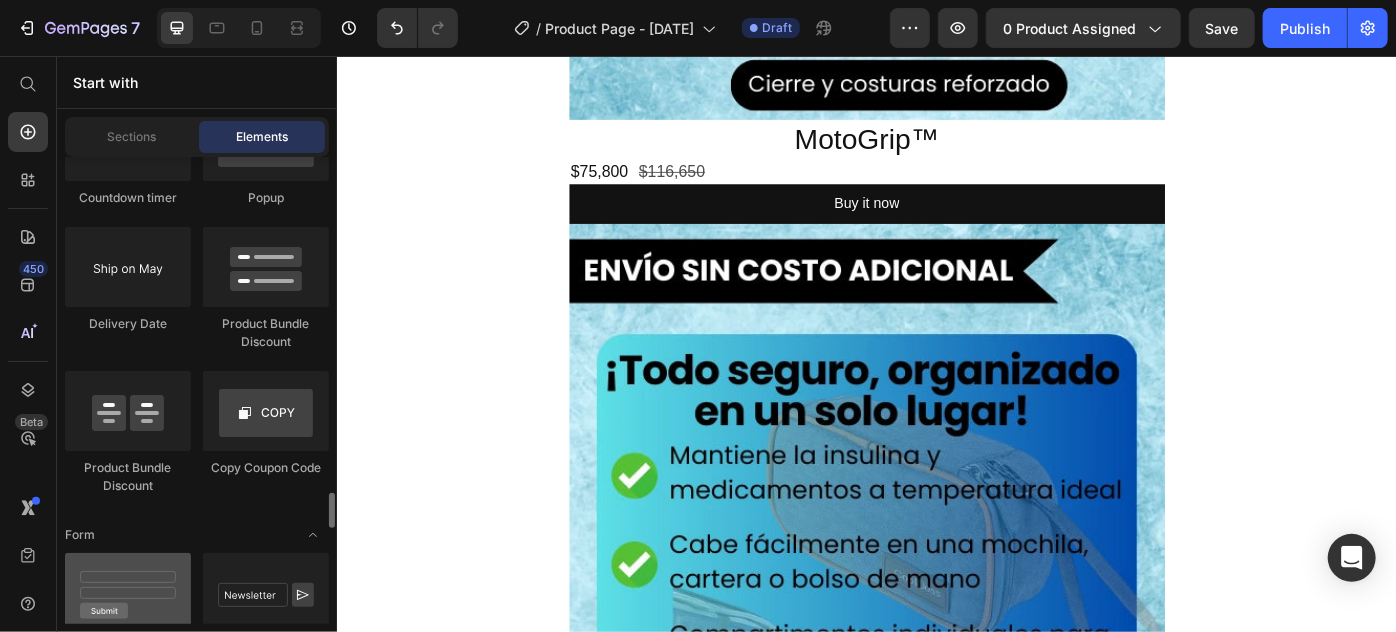 scroll, scrollTop: 4363, scrollLeft: 0, axis: vertical 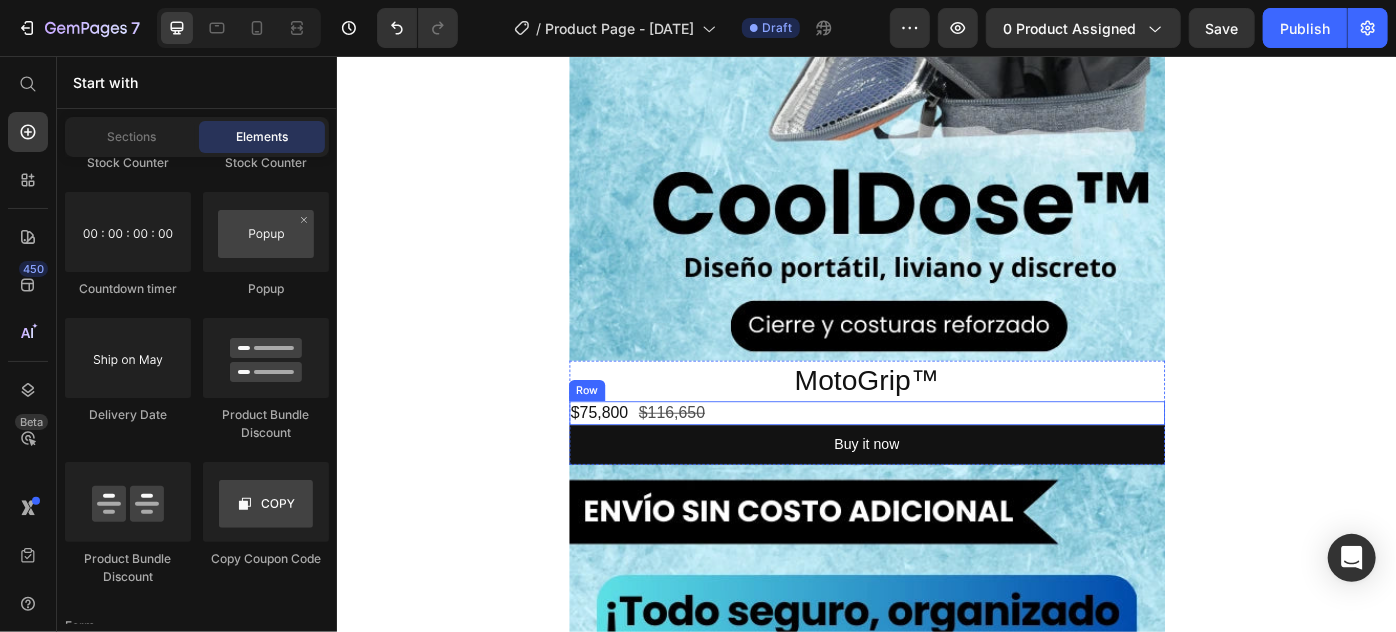 click on "$75,800 Product Price $116,650 Product Price Row" at bounding box center (936, 459) 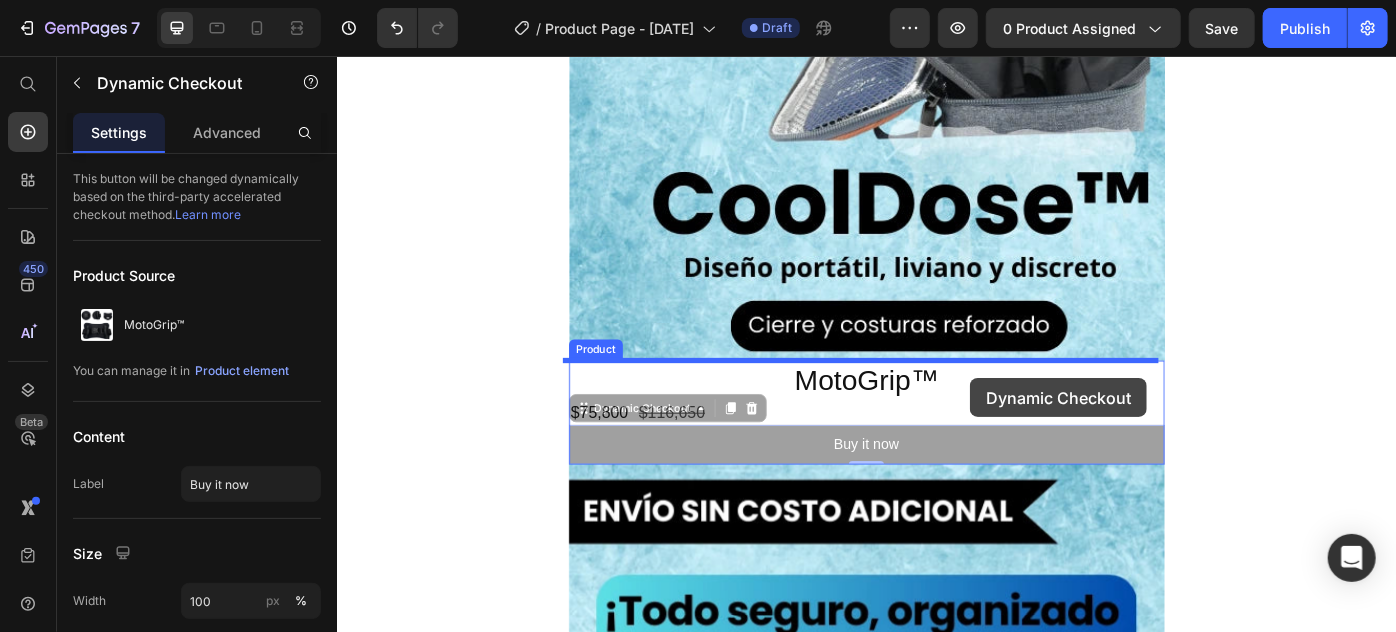 drag, startPoint x: 1058, startPoint y: 489, endPoint x: 1053, endPoint y: 420, distance: 69.18092 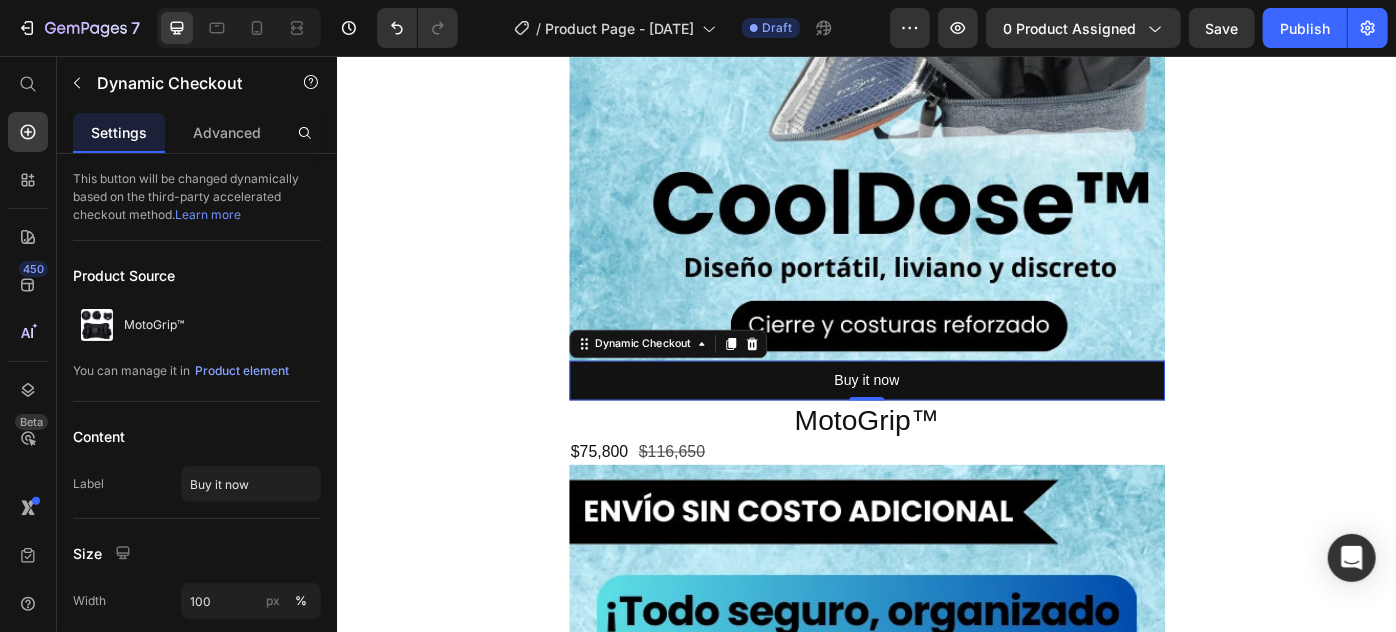 click on "Image Buy it now Dynamic Checkout   0 MotoGrip™ Product Title $75,800 Product Price $116,650 Product Price Row Product Row Image Image Image Image Image Row Section 1 Root" at bounding box center (936, 2678) 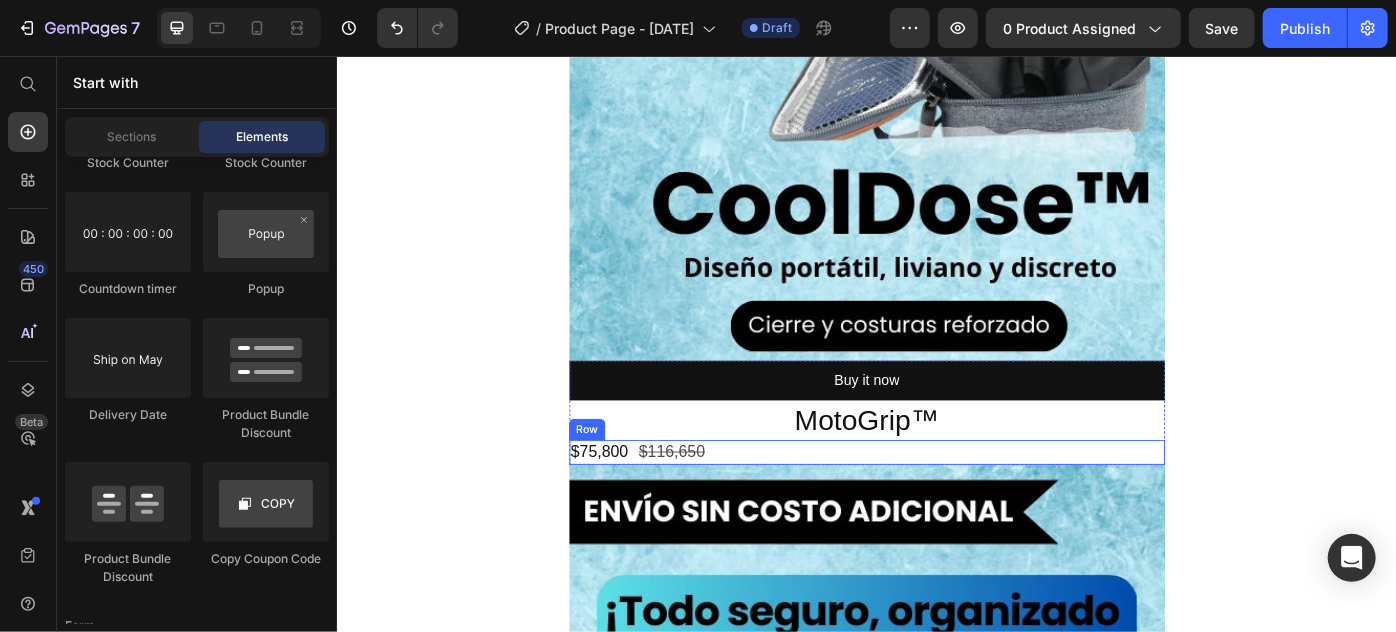 click on "$75,800 Product Price $116,650 Product Price Row" at bounding box center [936, 503] 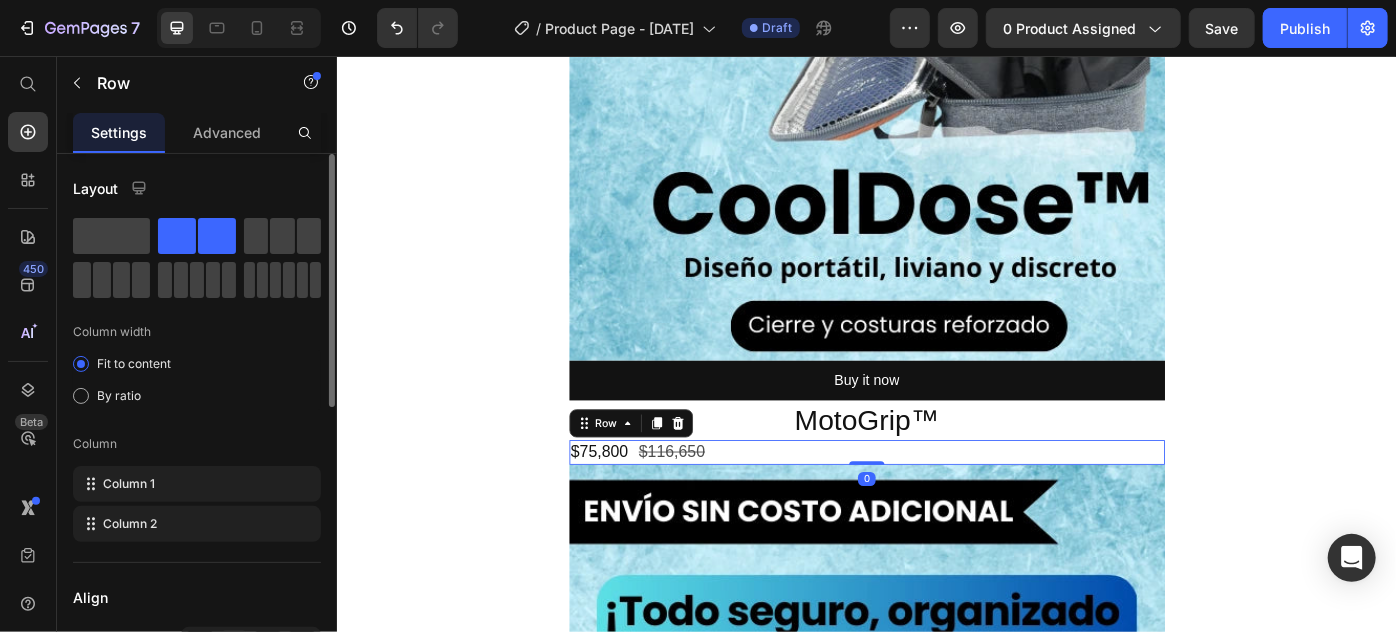 scroll, scrollTop: 272, scrollLeft: 0, axis: vertical 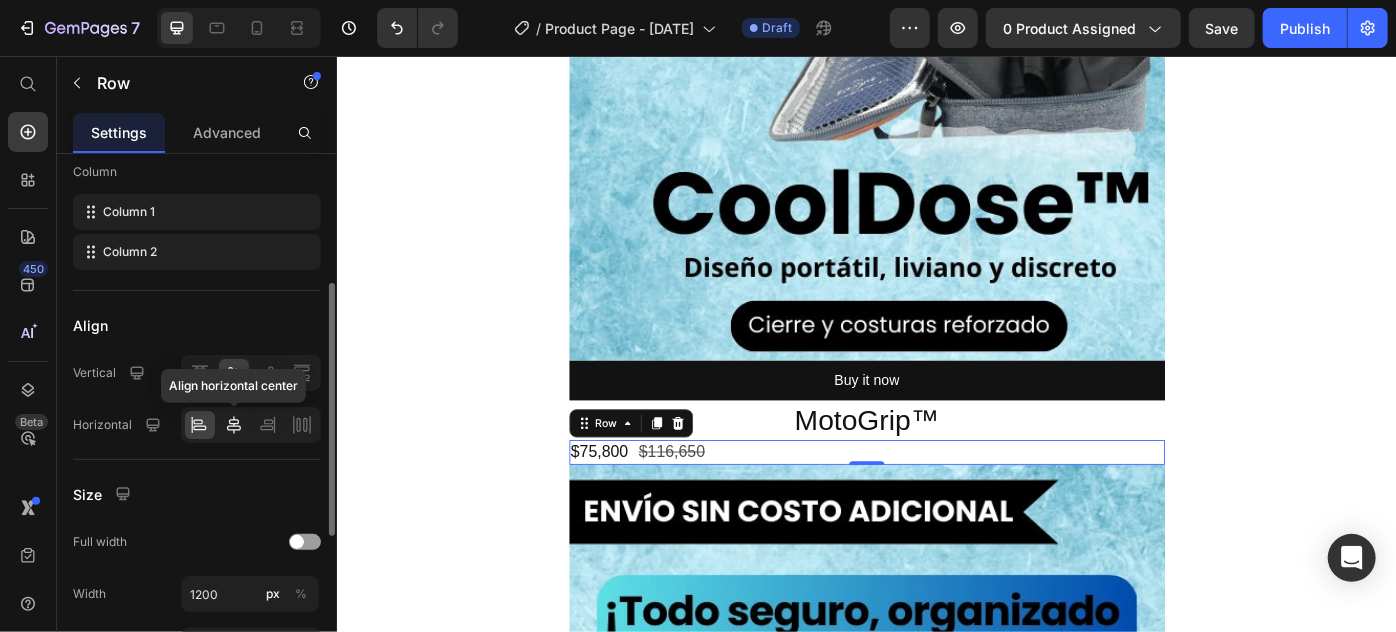 click 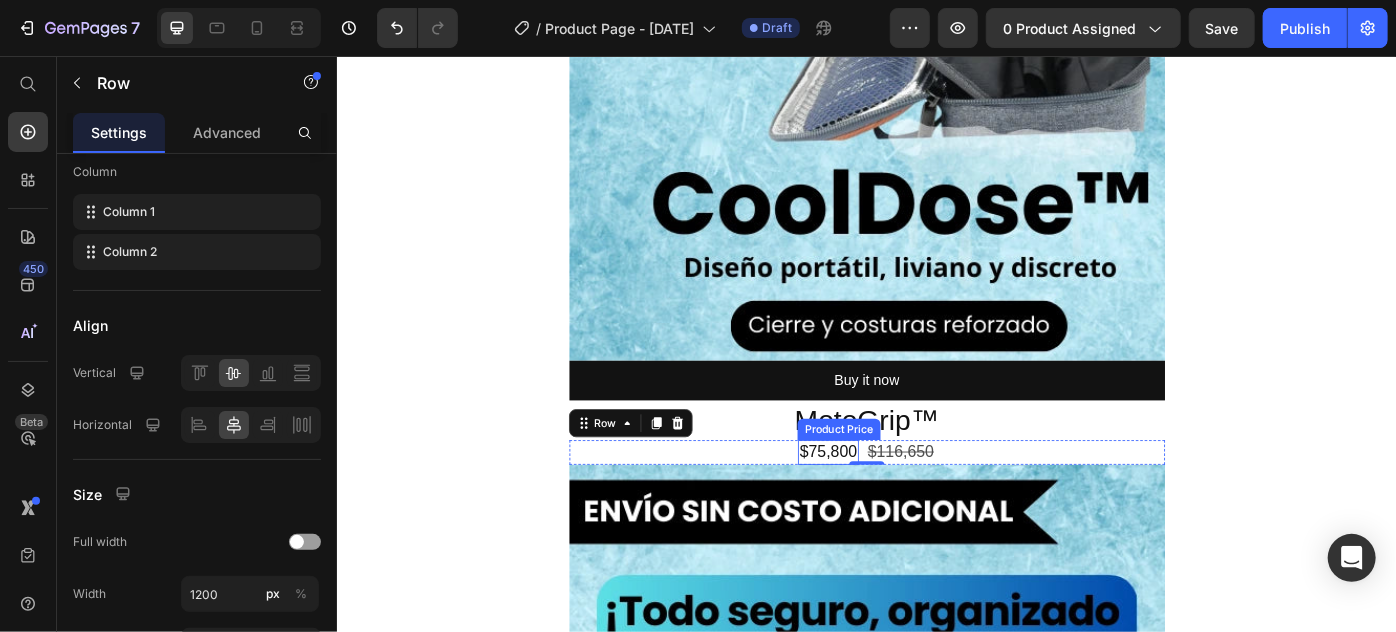 click on "Product Price" at bounding box center [905, 478] 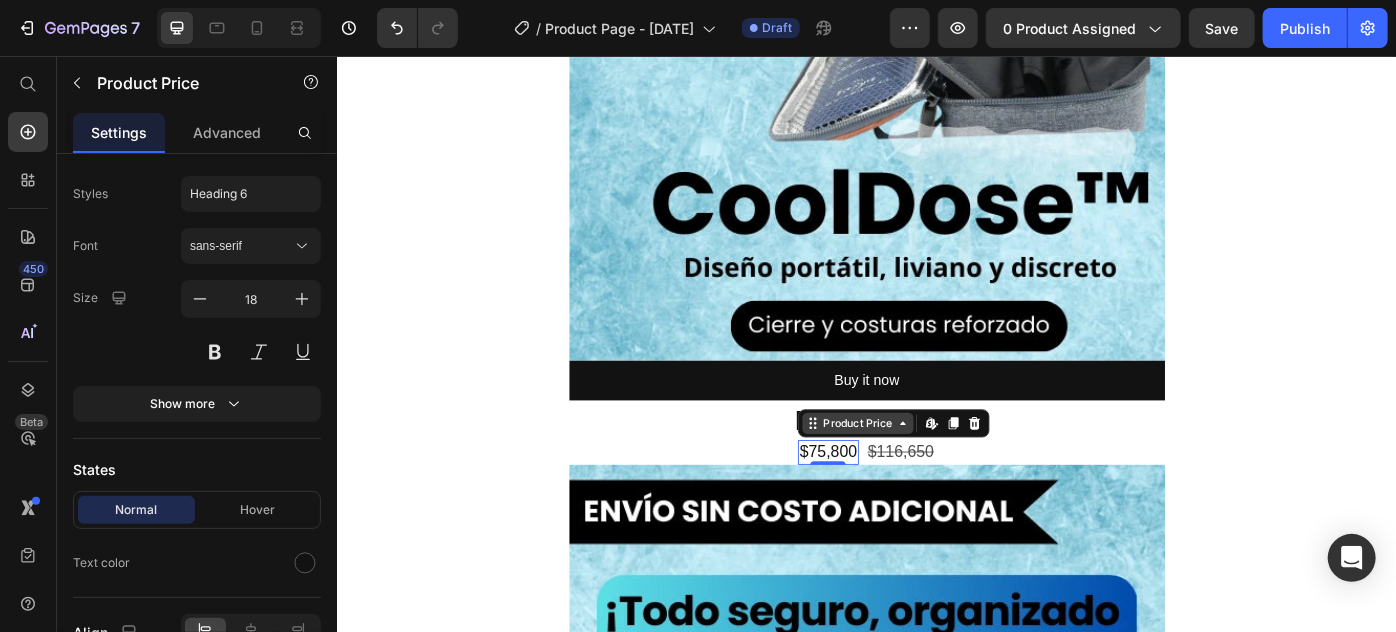scroll, scrollTop: 0, scrollLeft: 0, axis: both 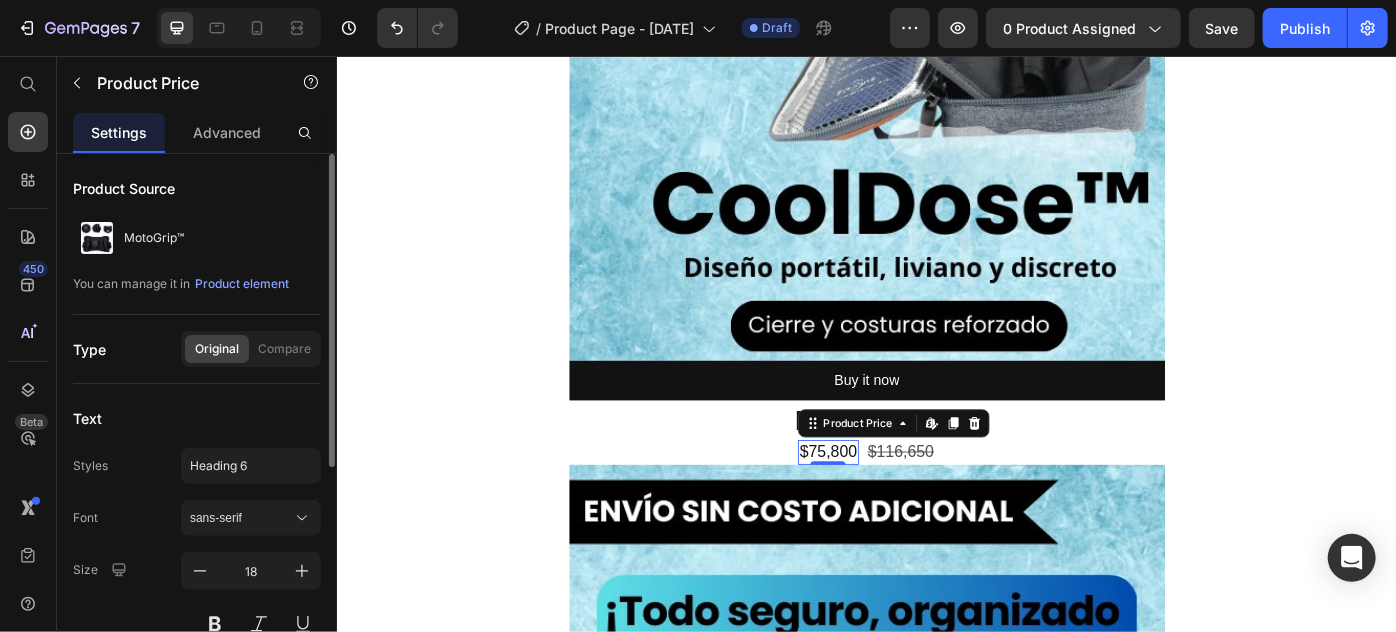 click on "MotoGrip™" at bounding box center [936, 468] 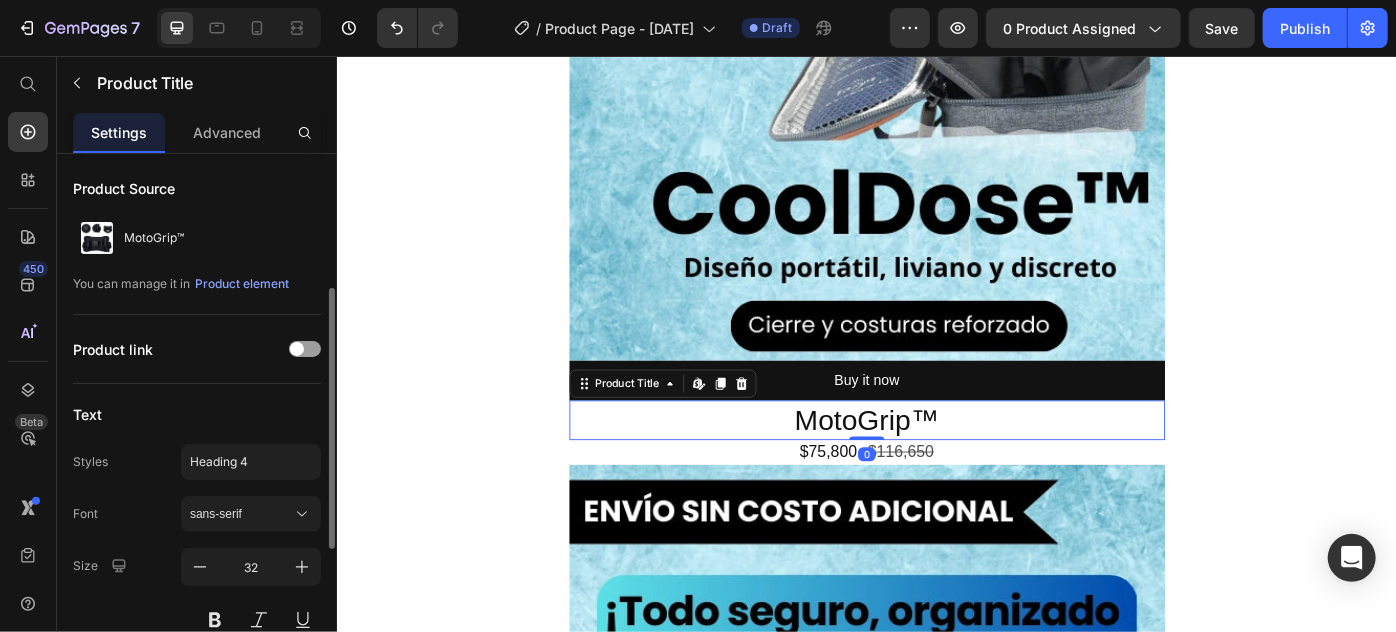scroll, scrollTop: 90, scrollLeft: 0, axis: vertical 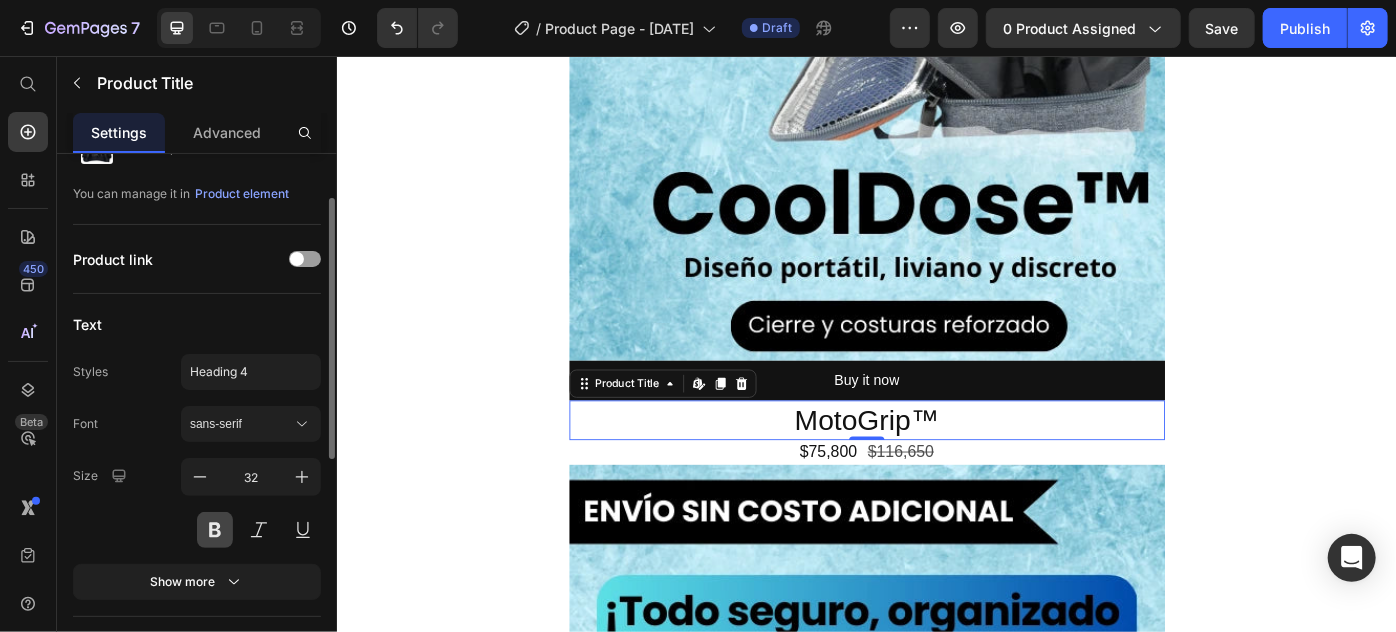 click at bounding box center [215, 530] 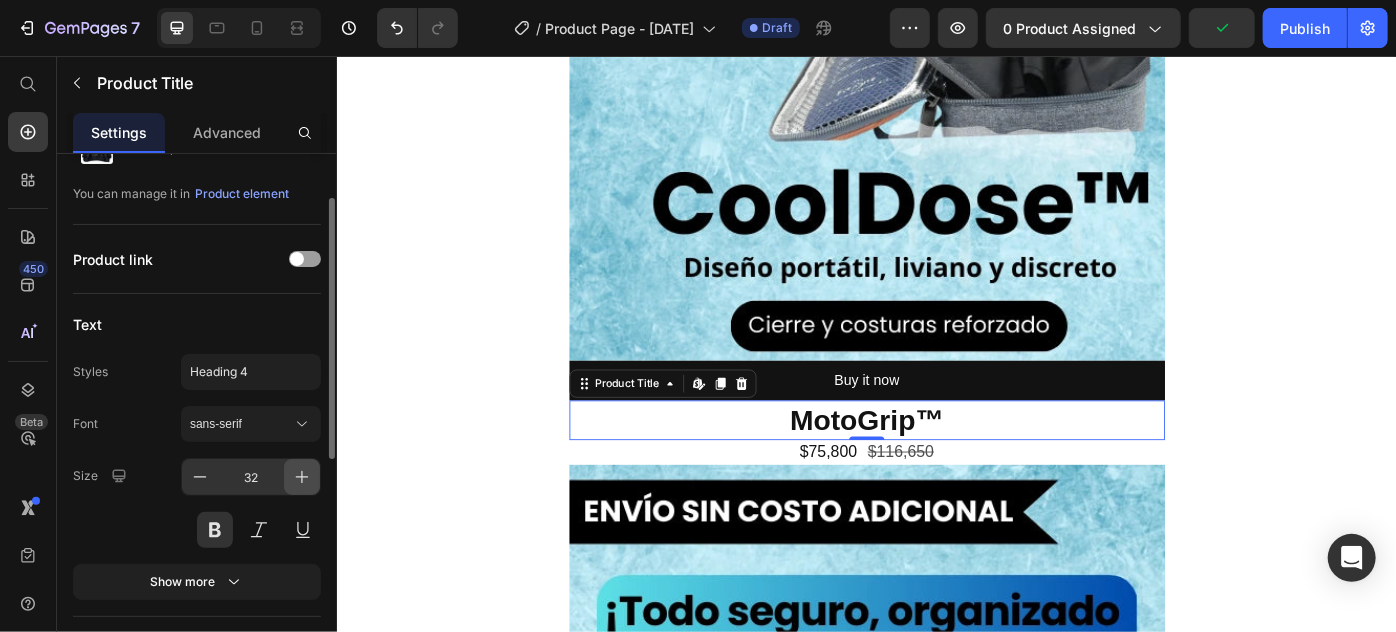 click 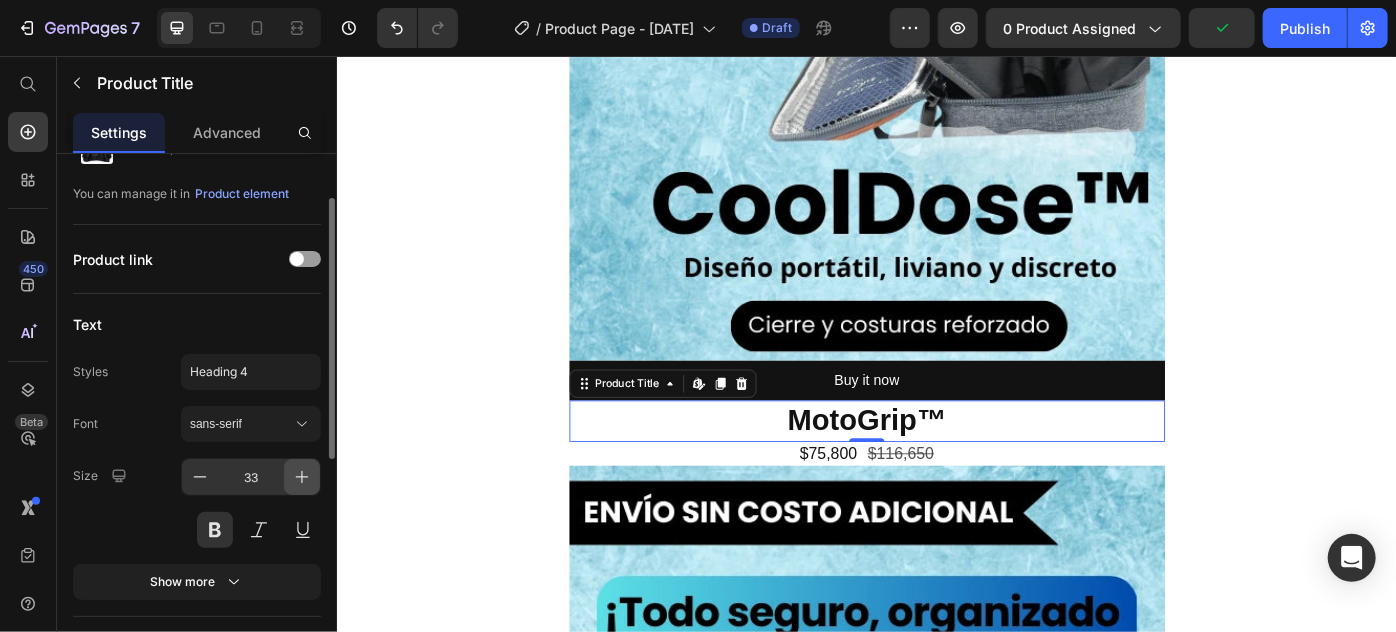 click 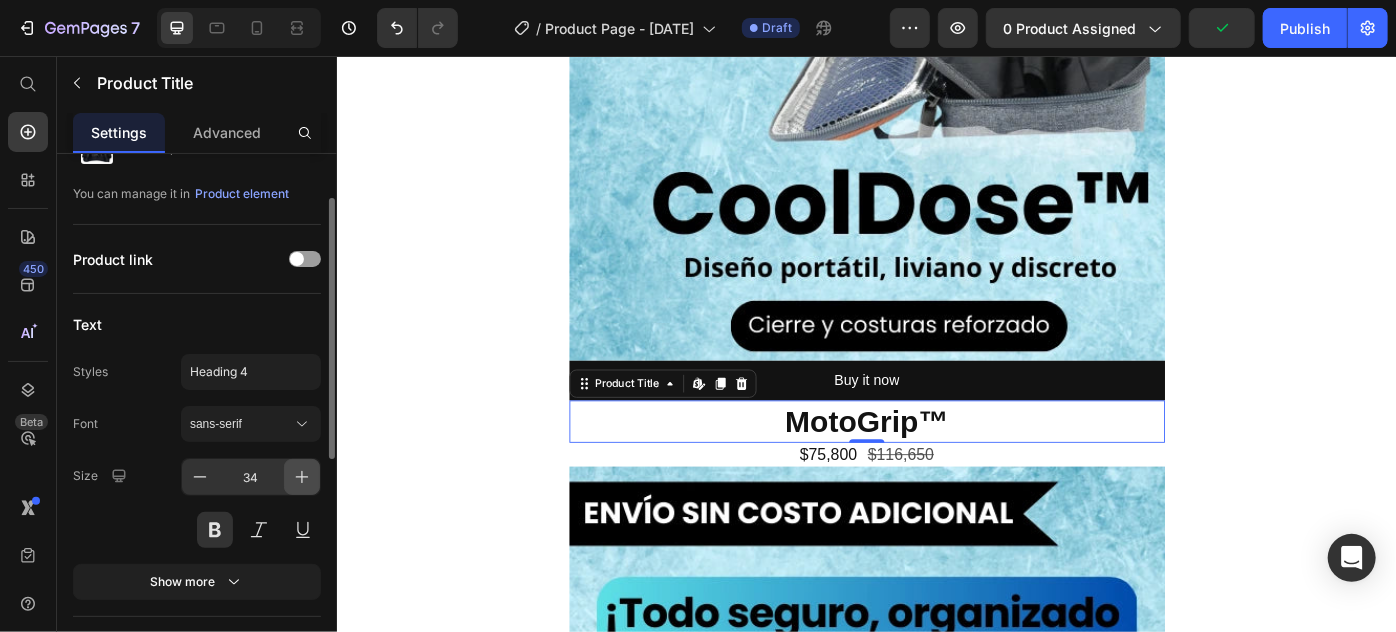click 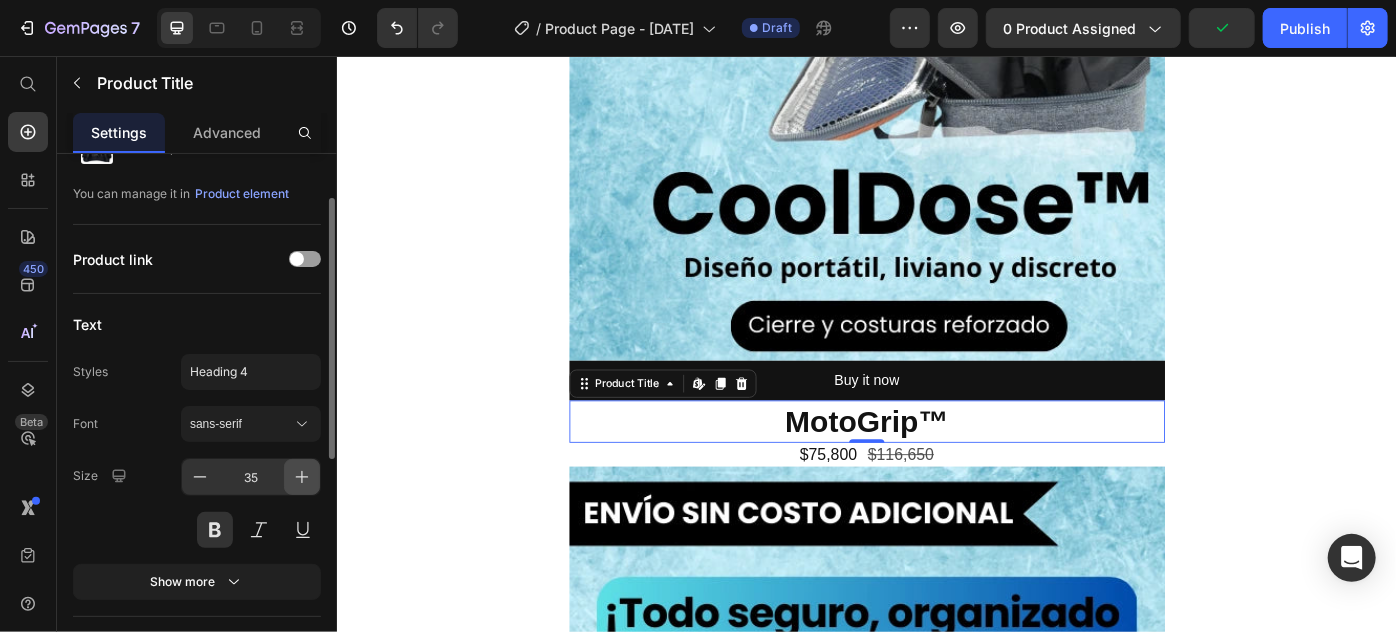 click 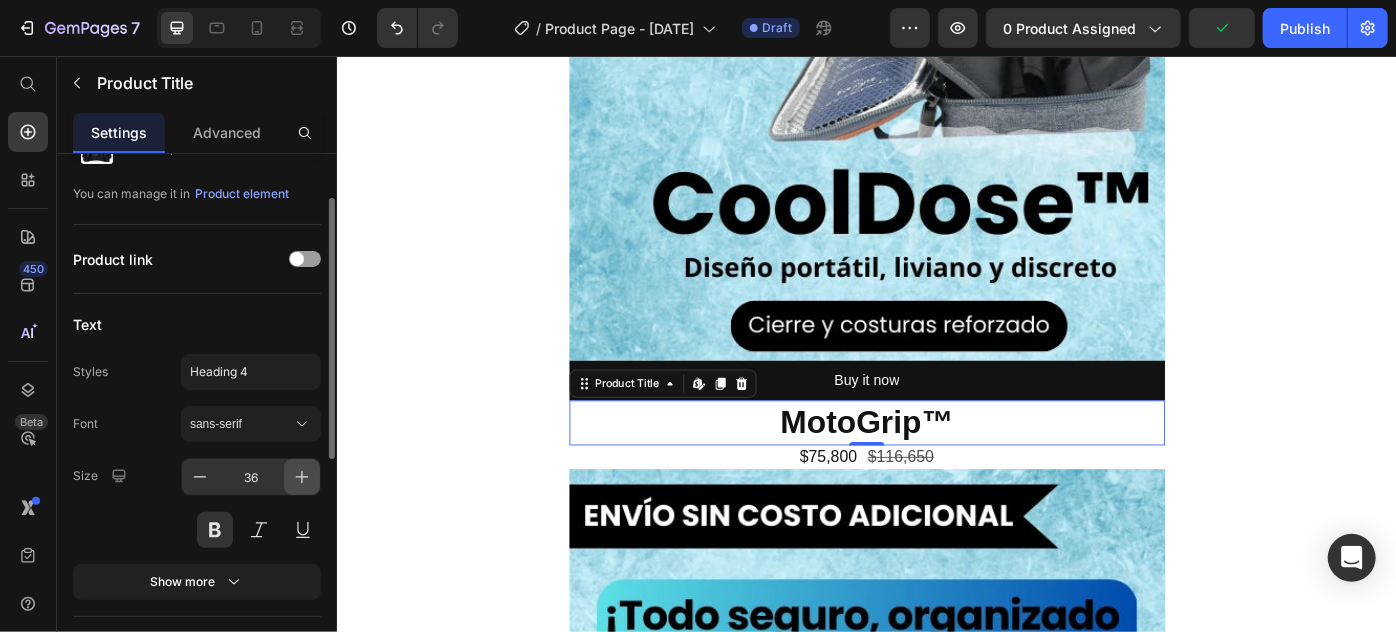 click 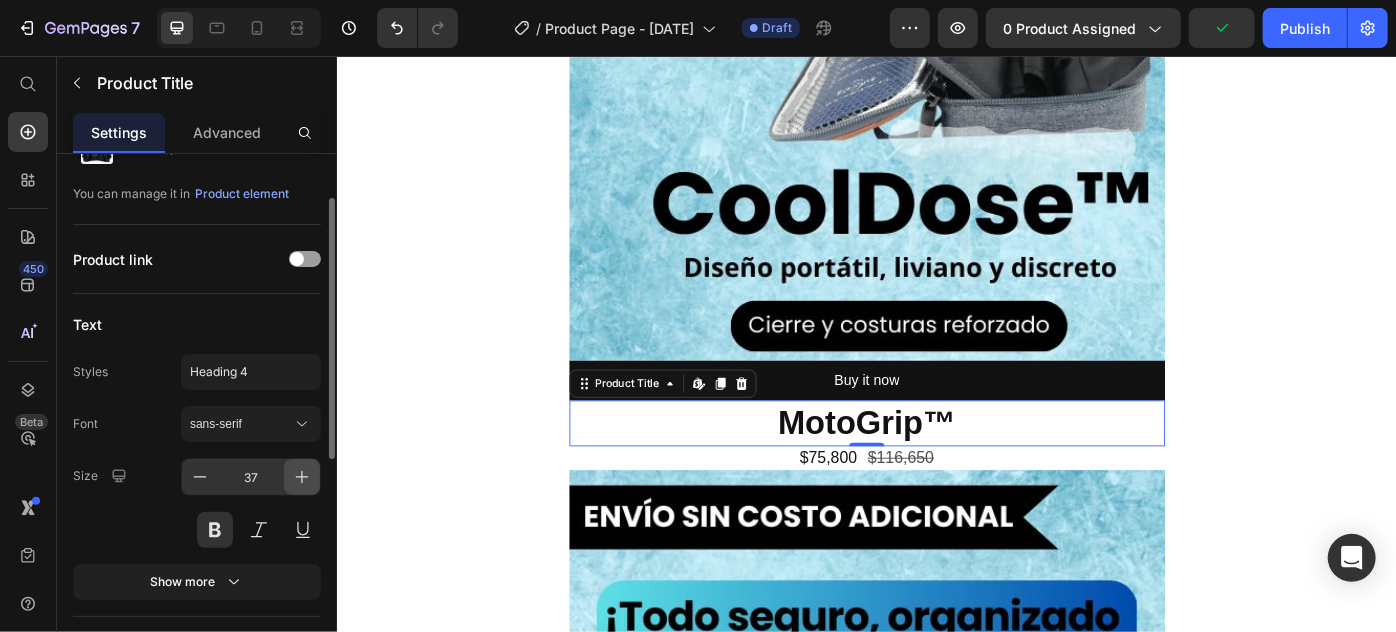 click 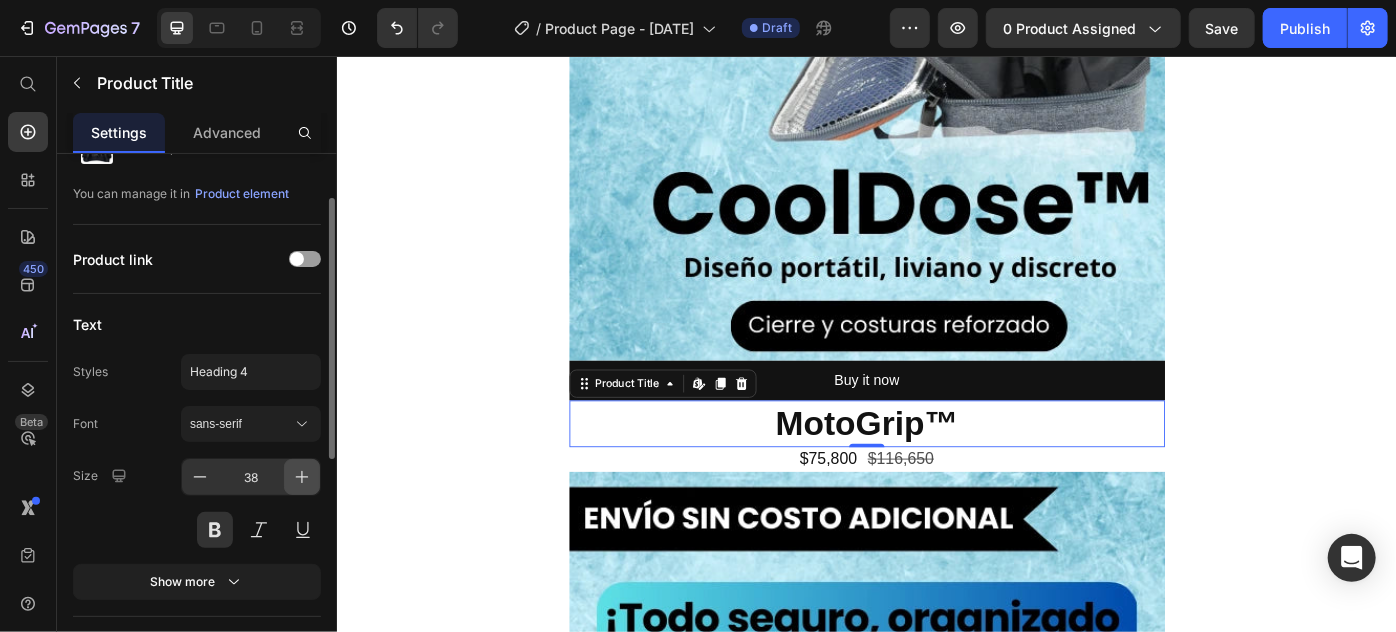 click 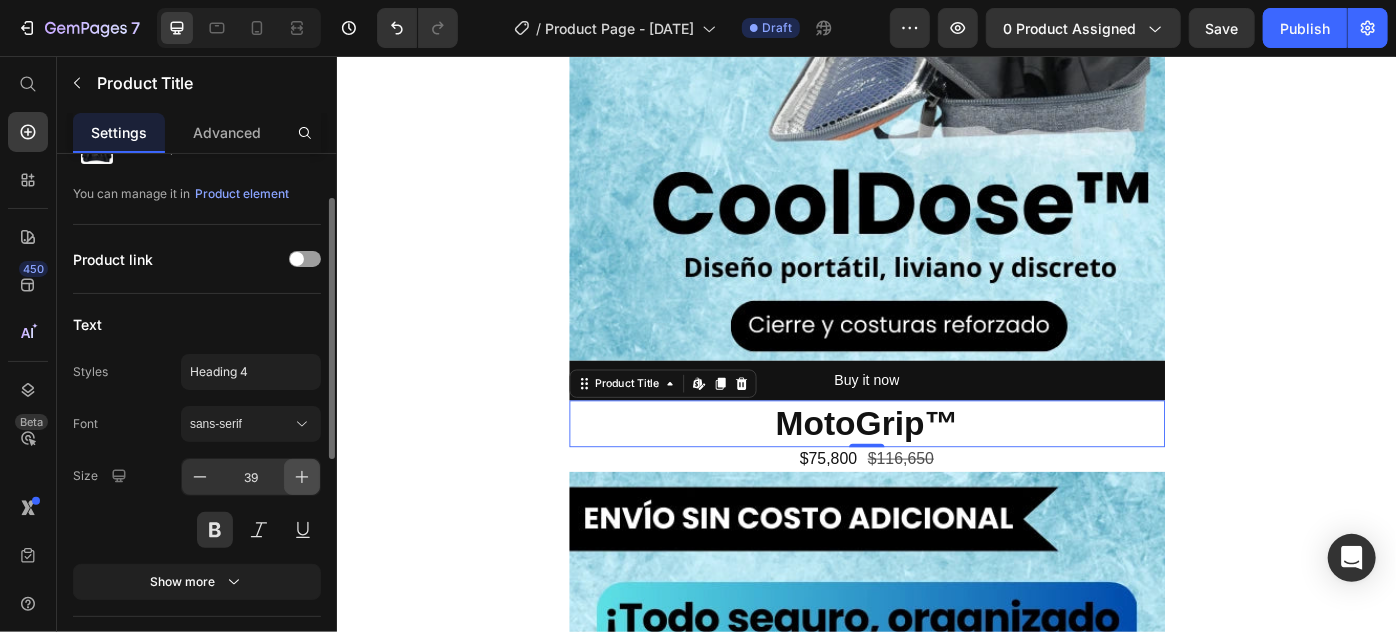 click 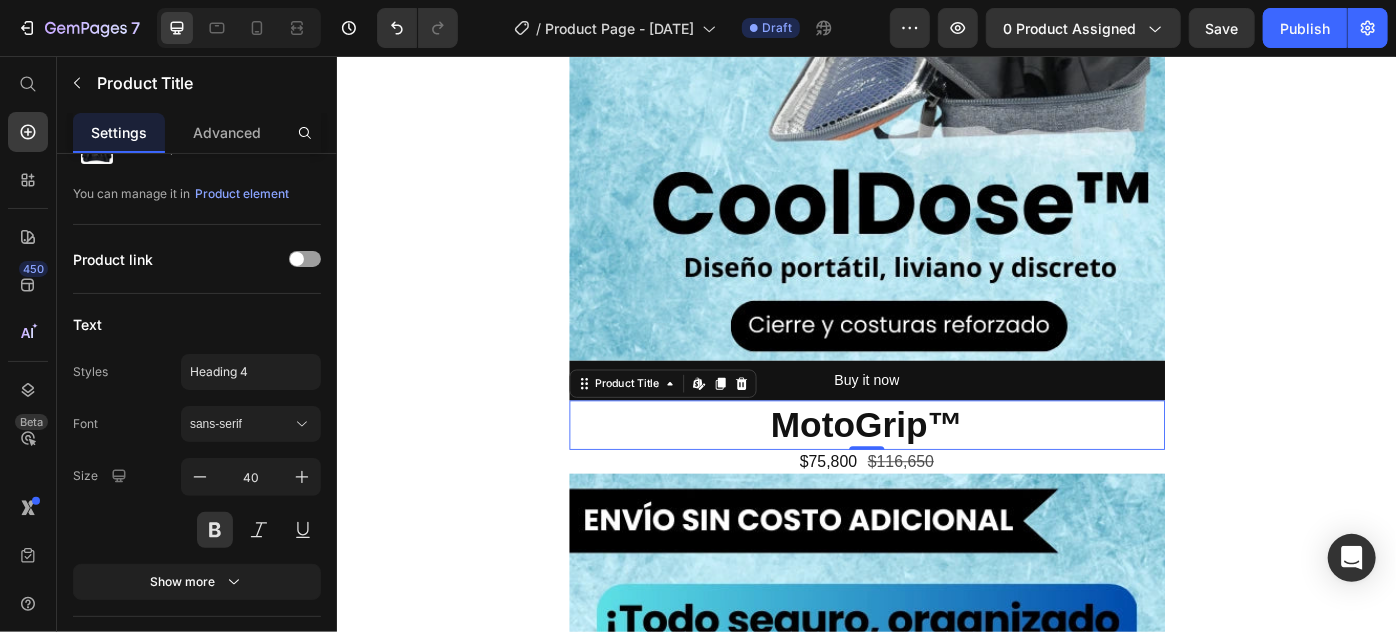 click on "Image Buy it now Dynamic Checkout MotoGrip™ Product Title   Edit content in Shopify 0 $75,800 Product Price $116,650 Product Price Row Product Row Image Image Image Image Image Row Section 1 Root" at bounding box center (936, 2684) 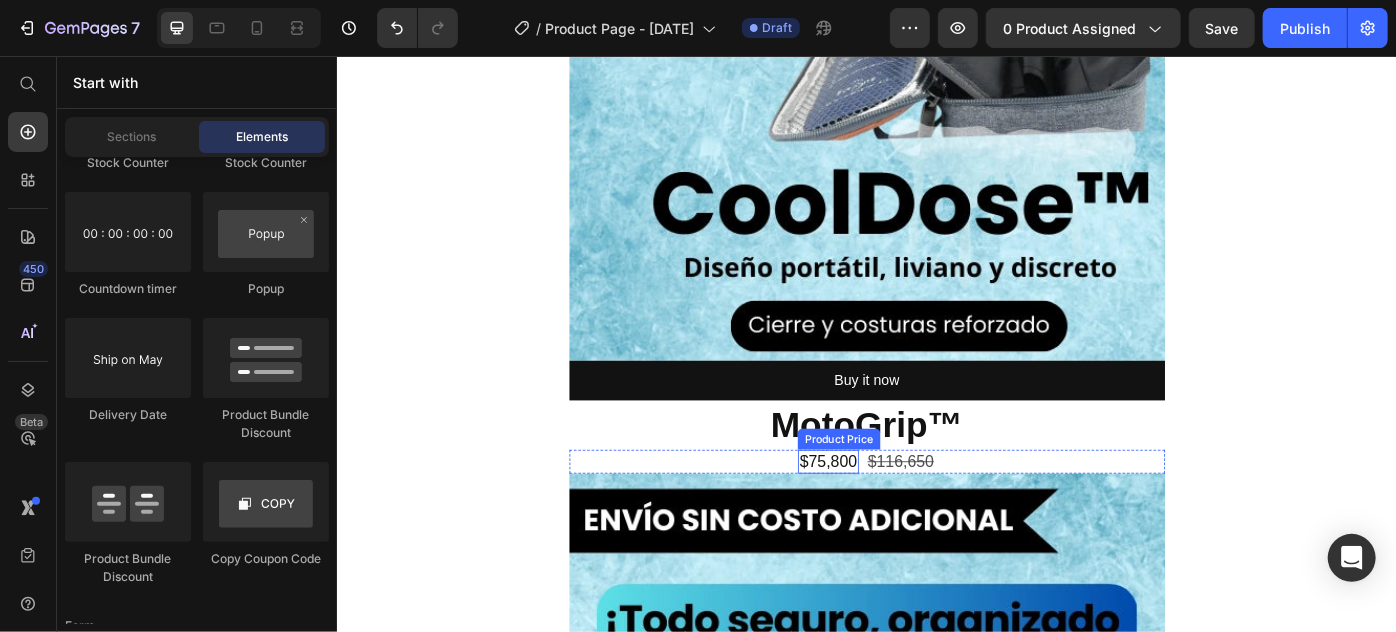 click on "$75,800" at bounding box center [892, 514] 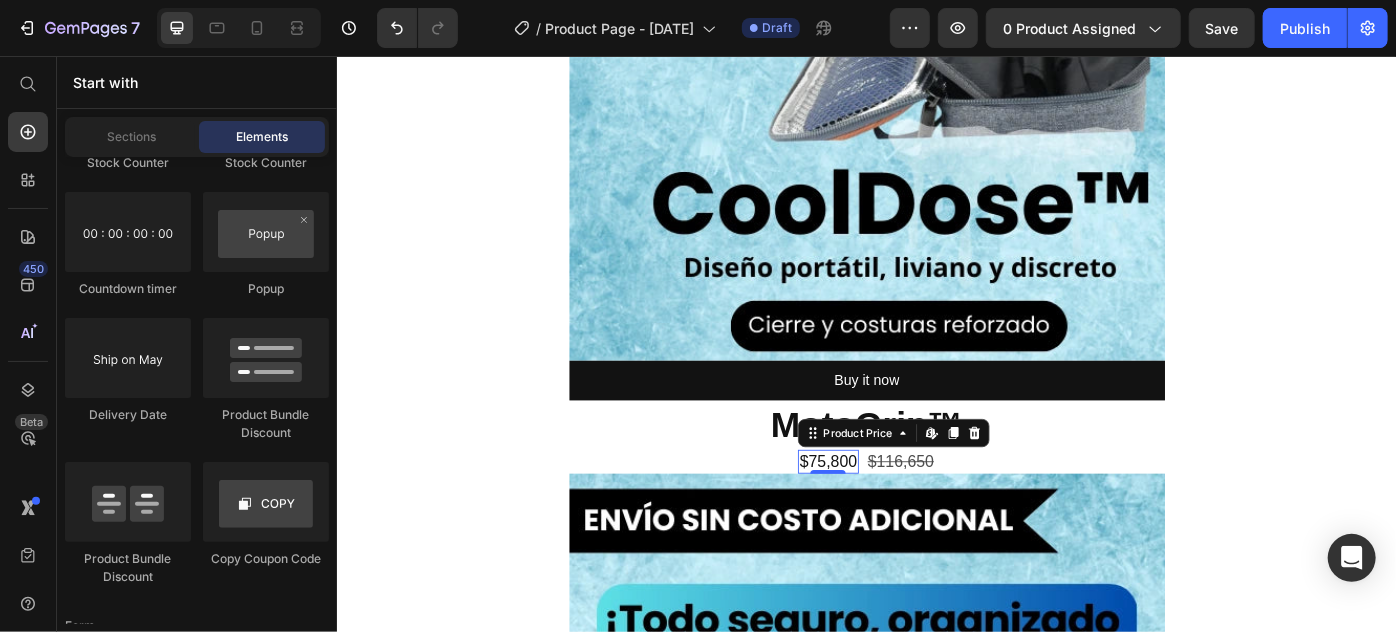 scroll, scrollTop: 0, scrollLeft: 0, axis: both 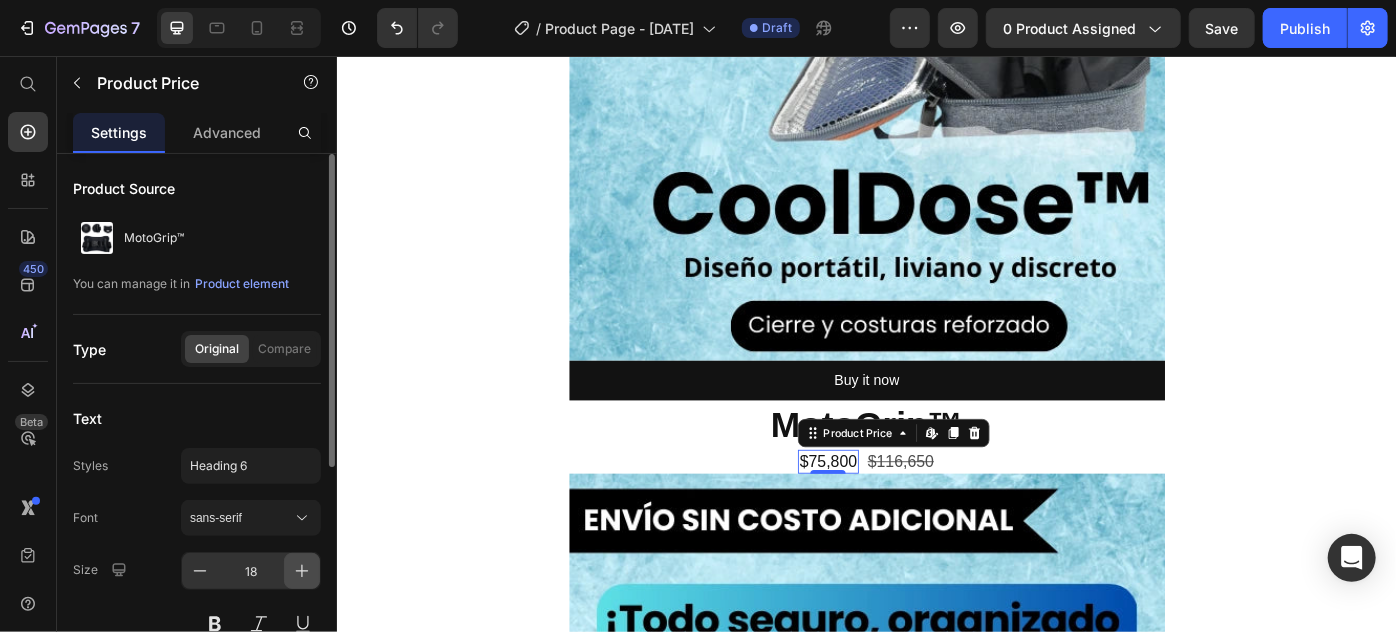 click 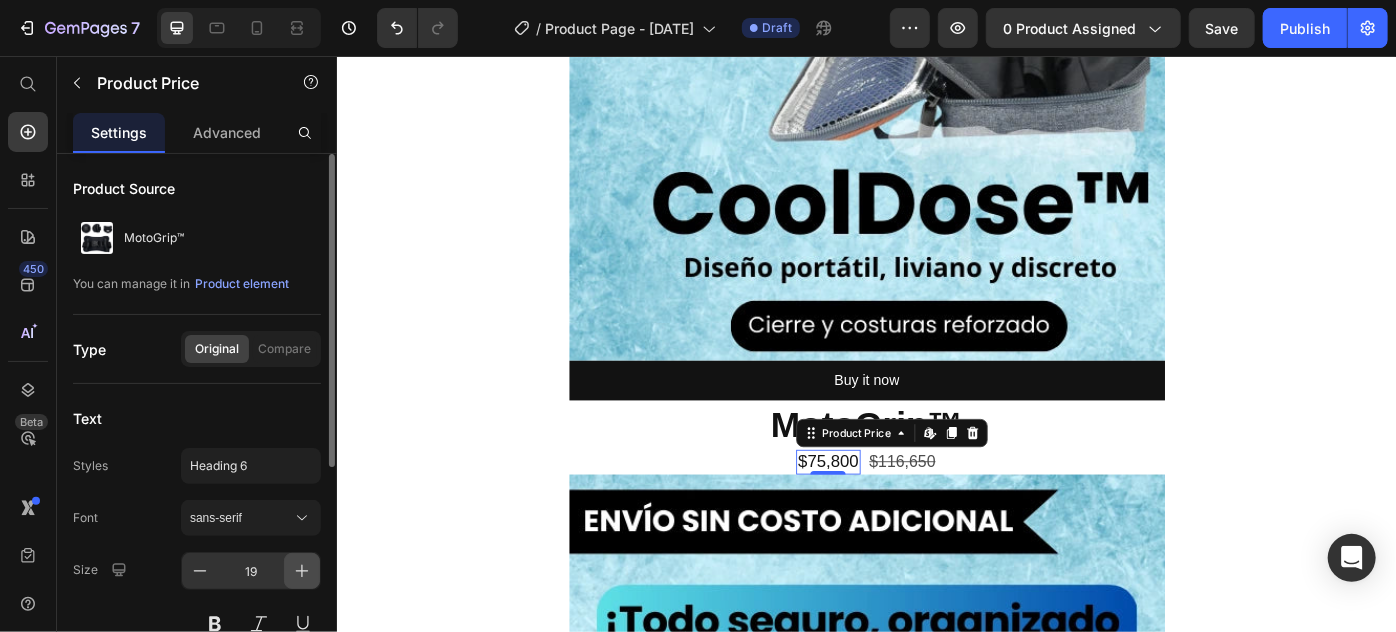 click 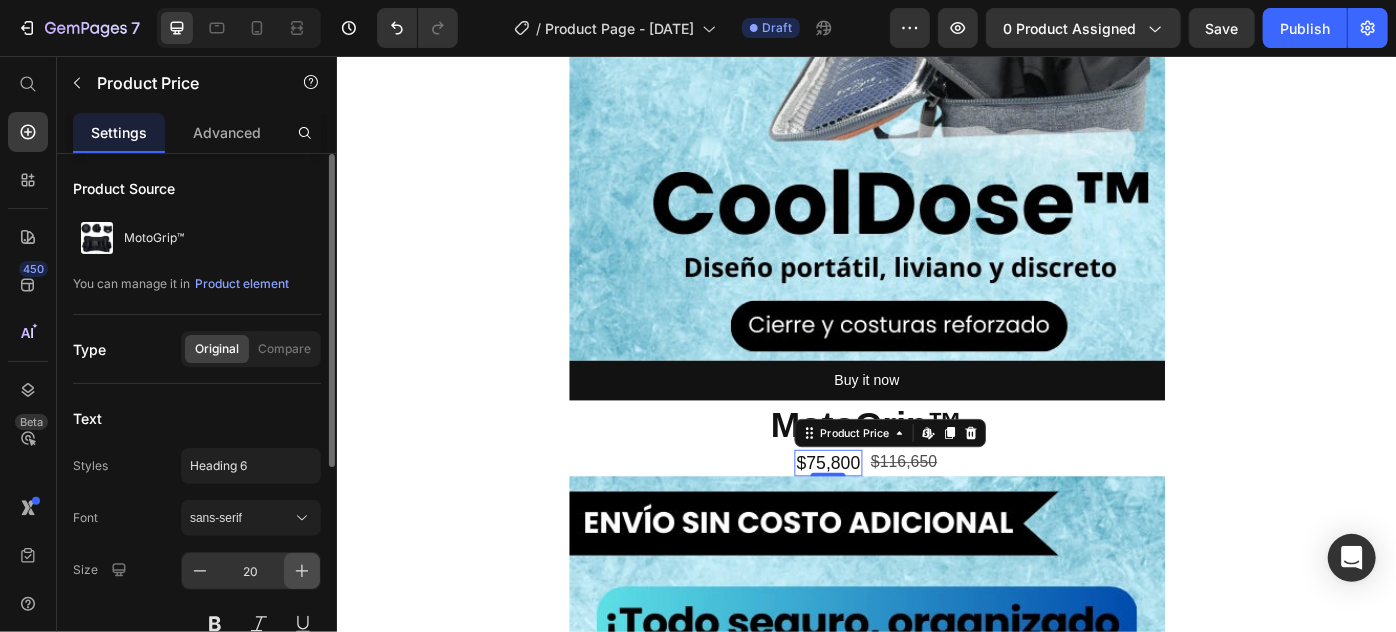 click 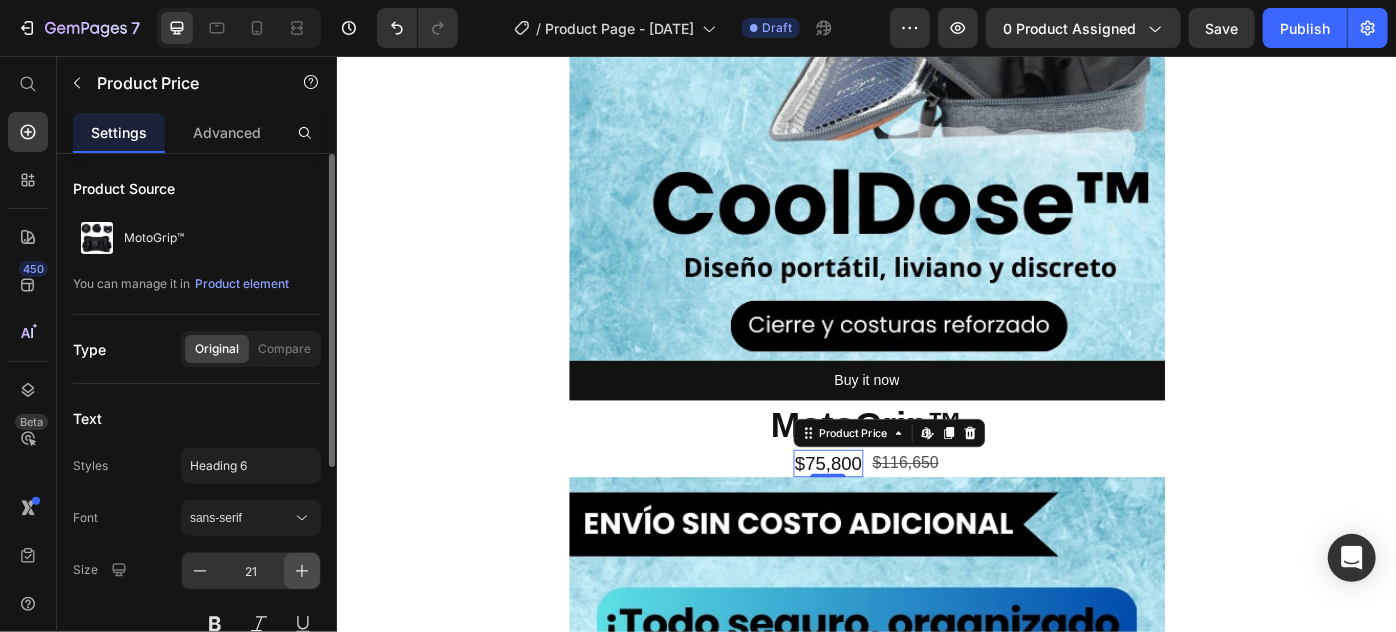 click 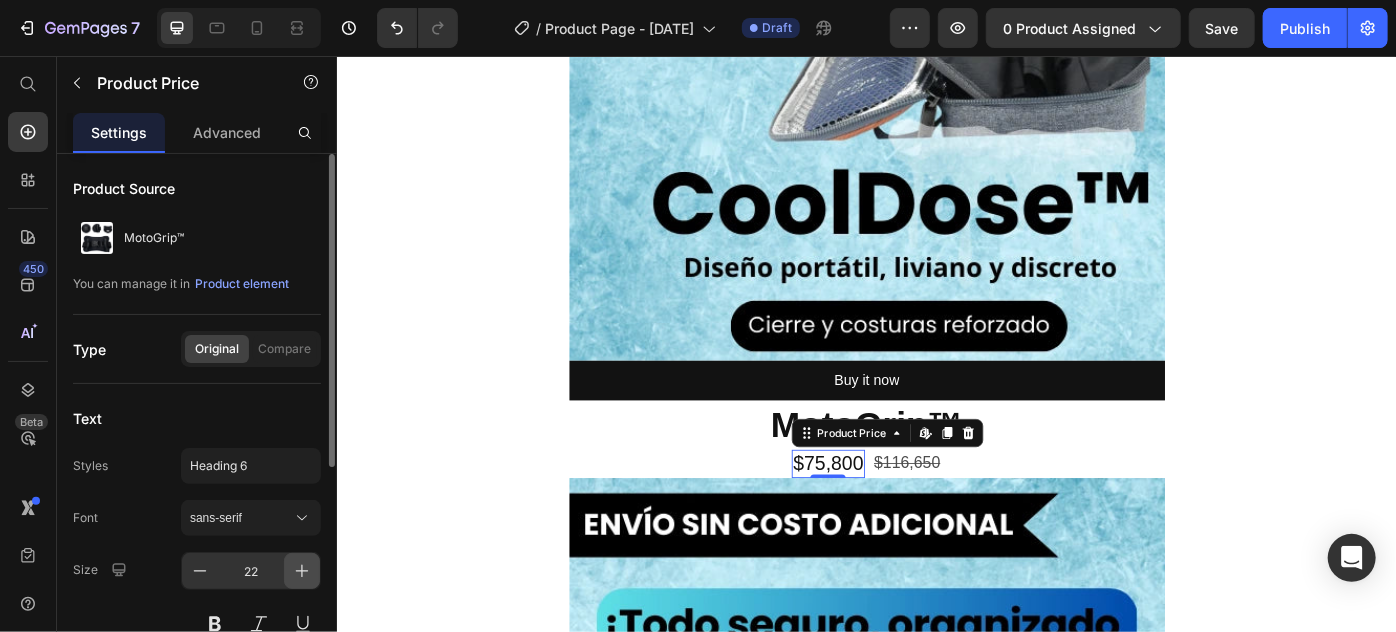 click 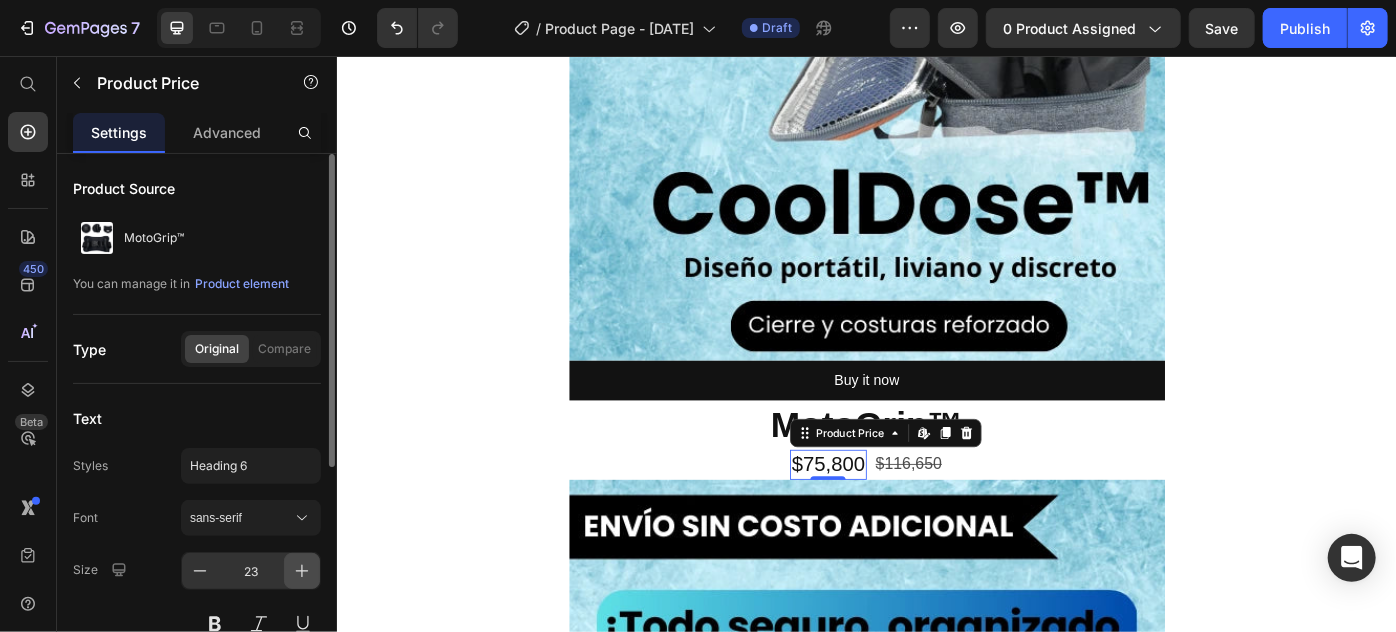 click 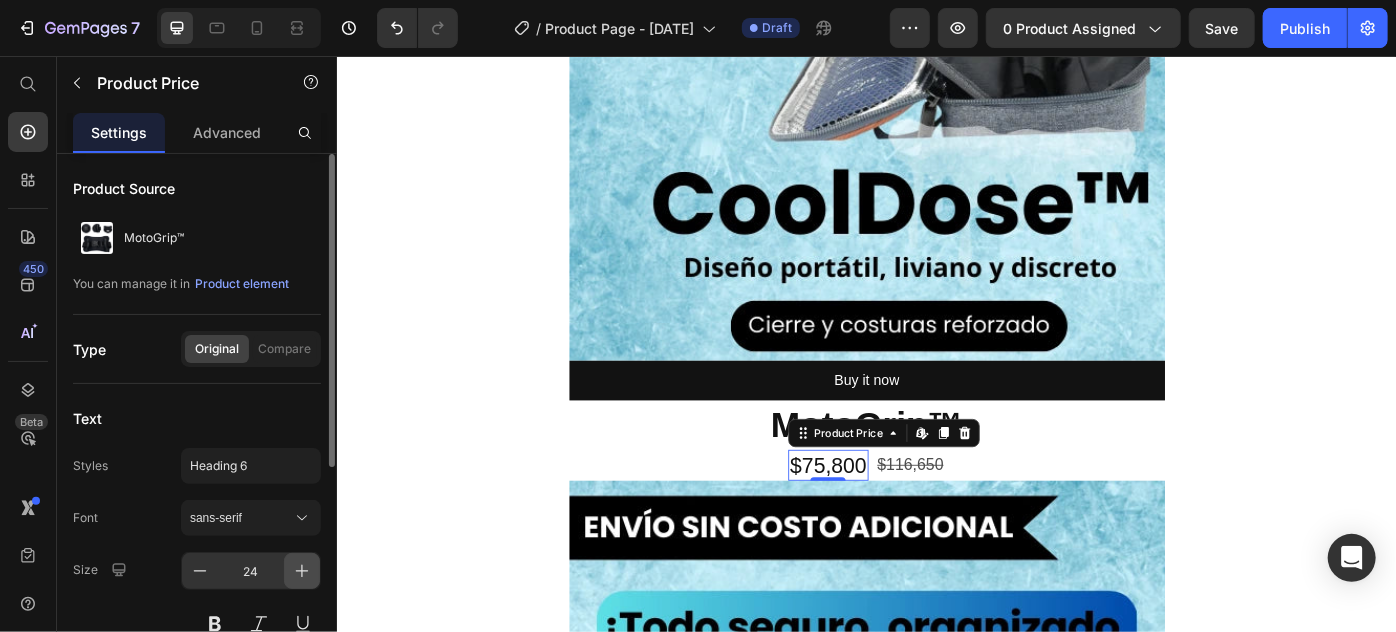 click 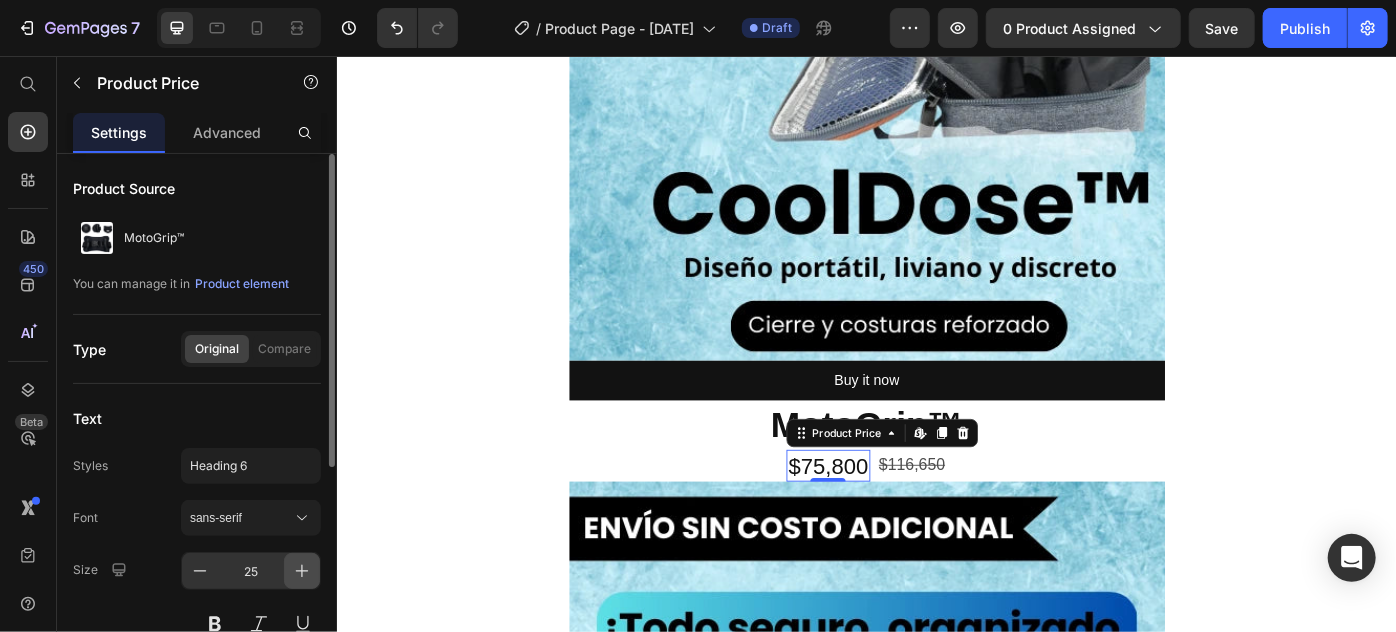 click 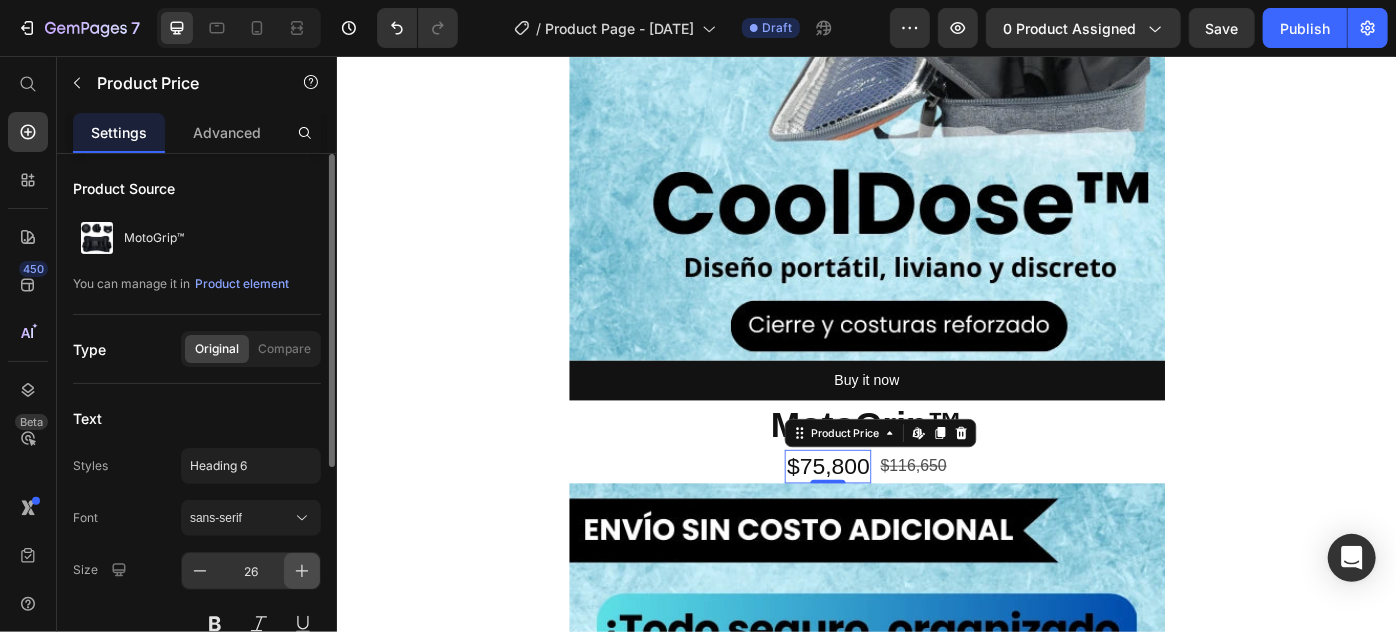 click 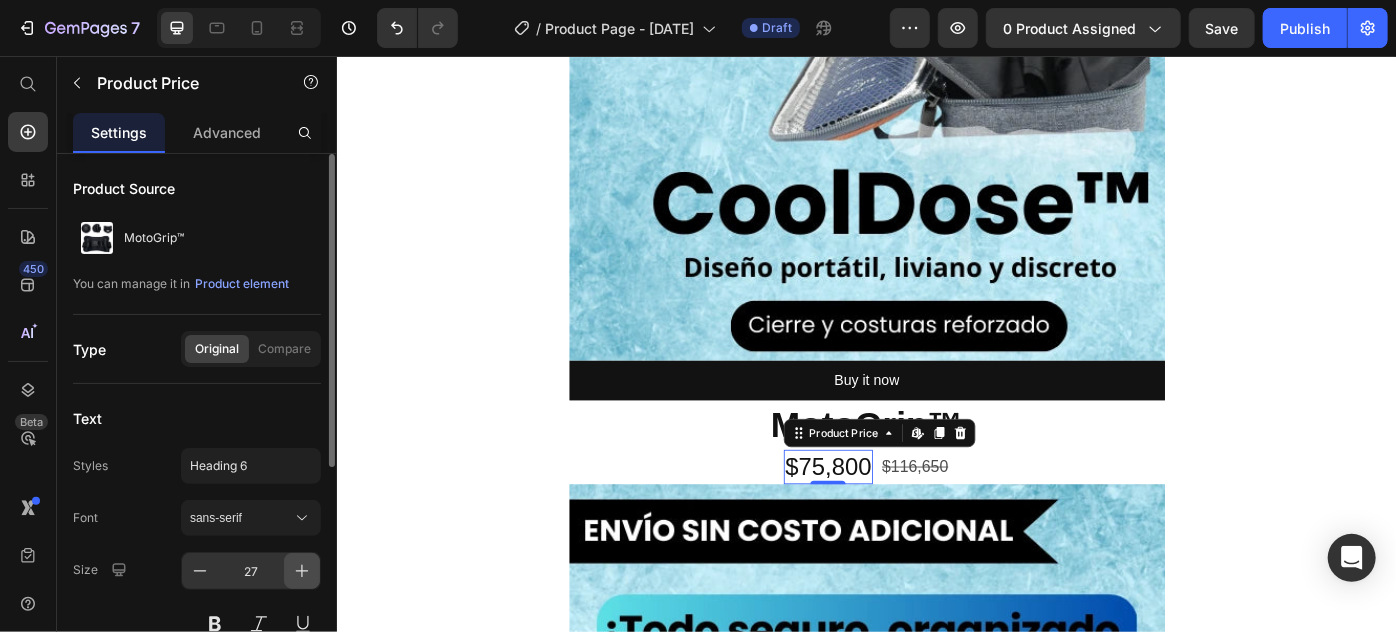 click 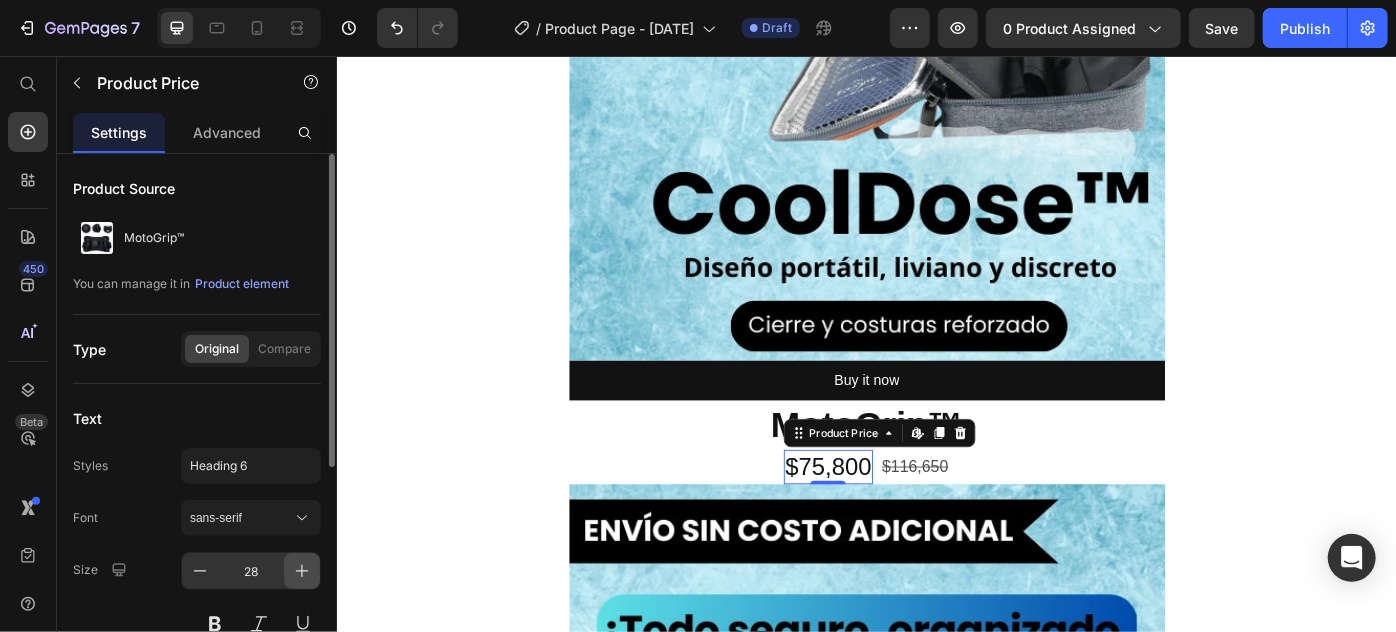 click 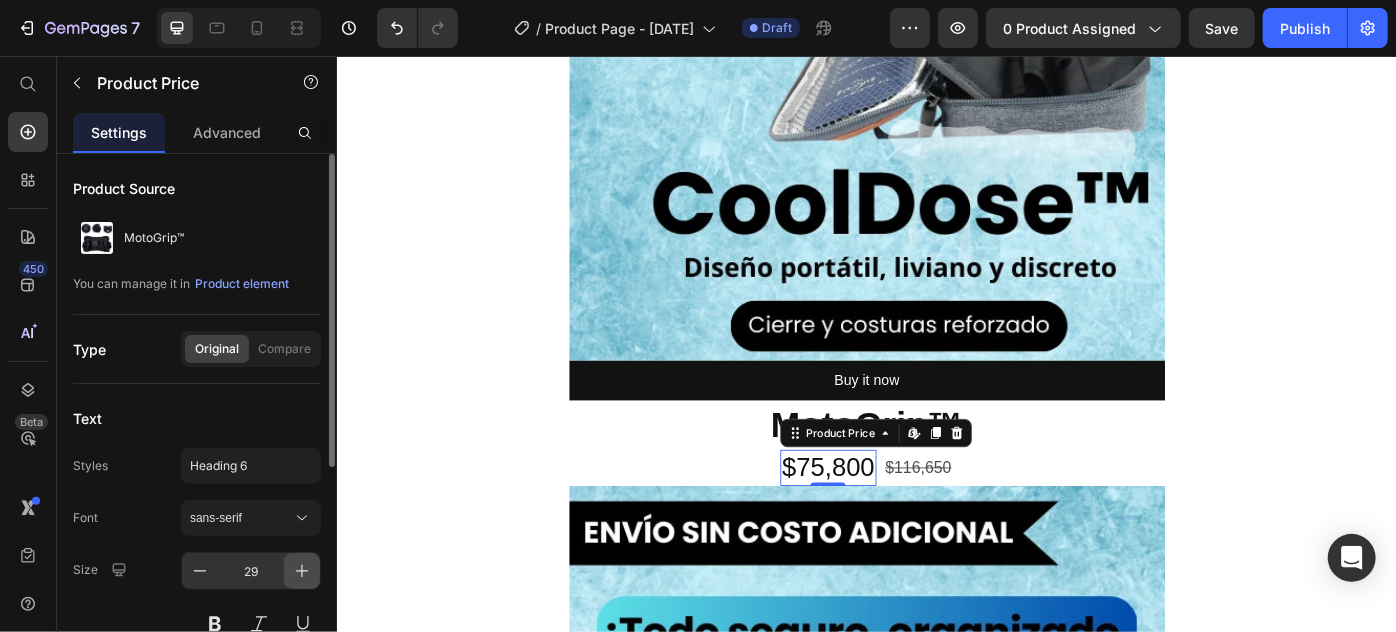 click 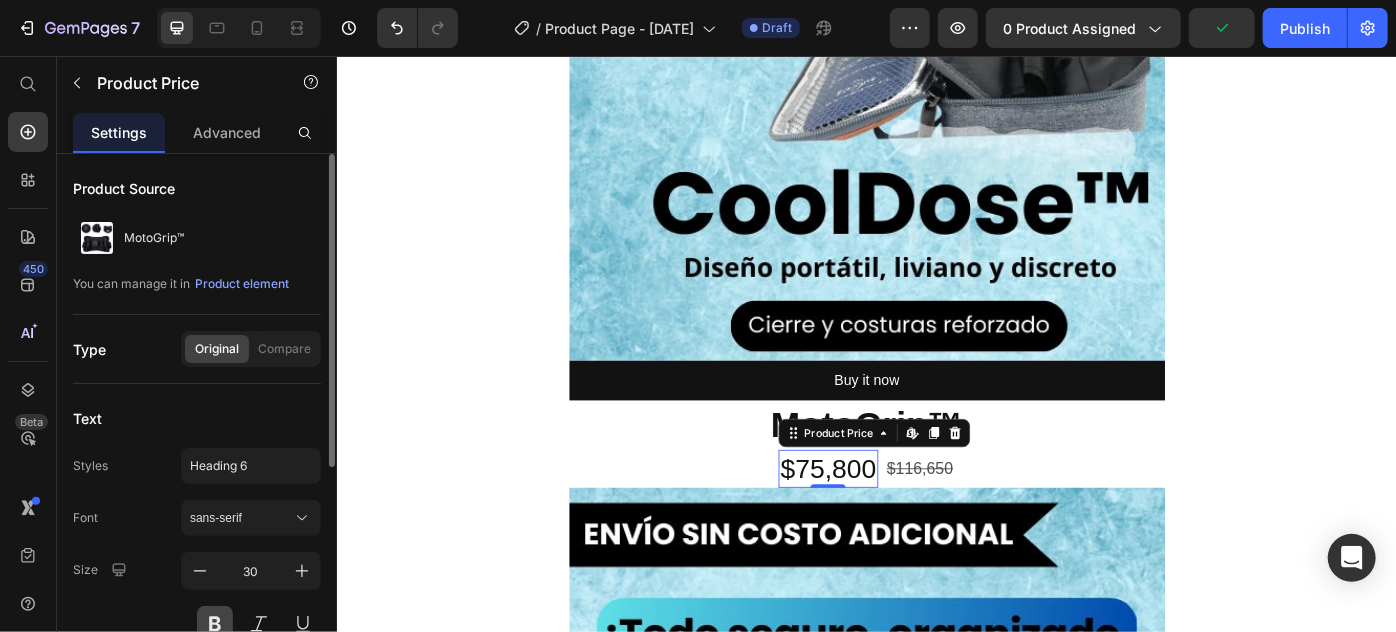 click at bounding box center (215, 624) 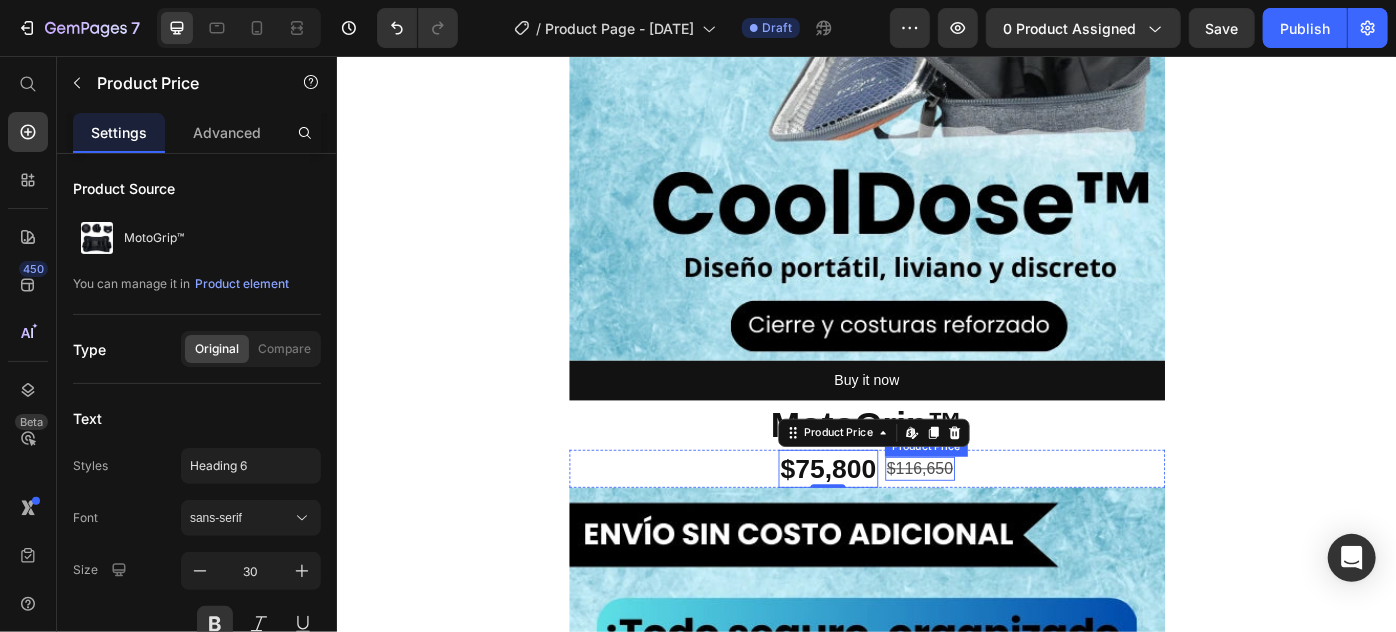 click on "$116,650" at bounding box center [996, 522] 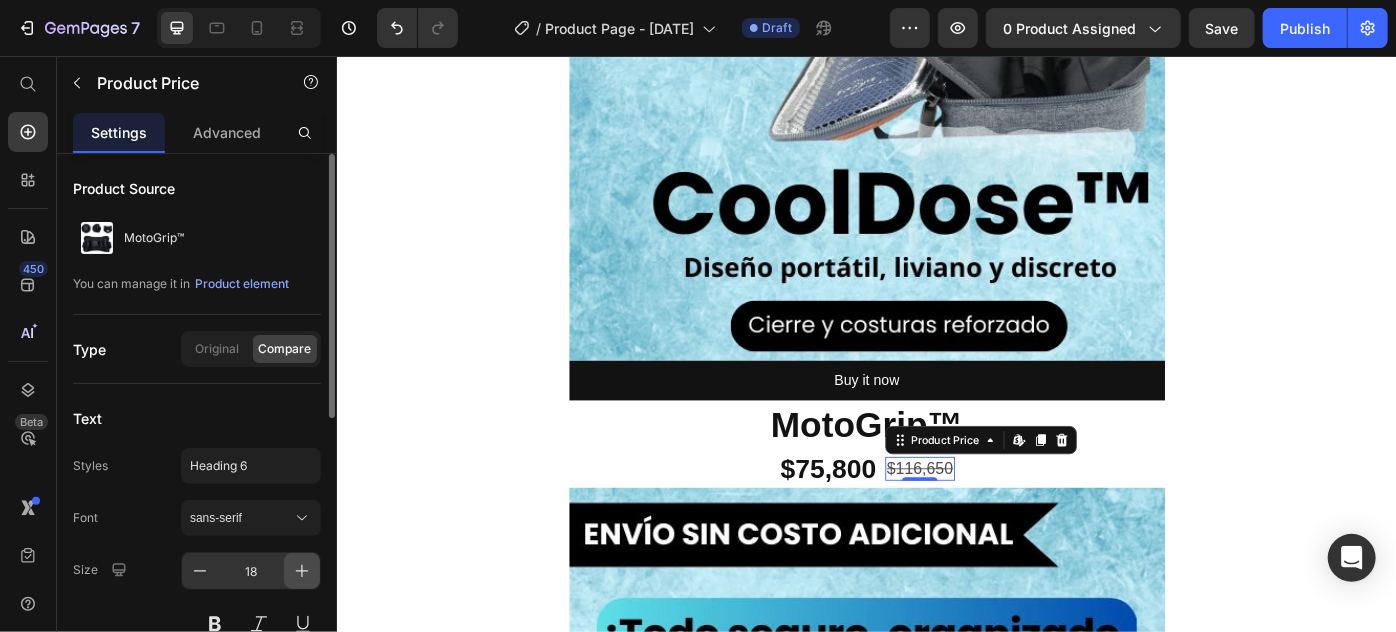 click 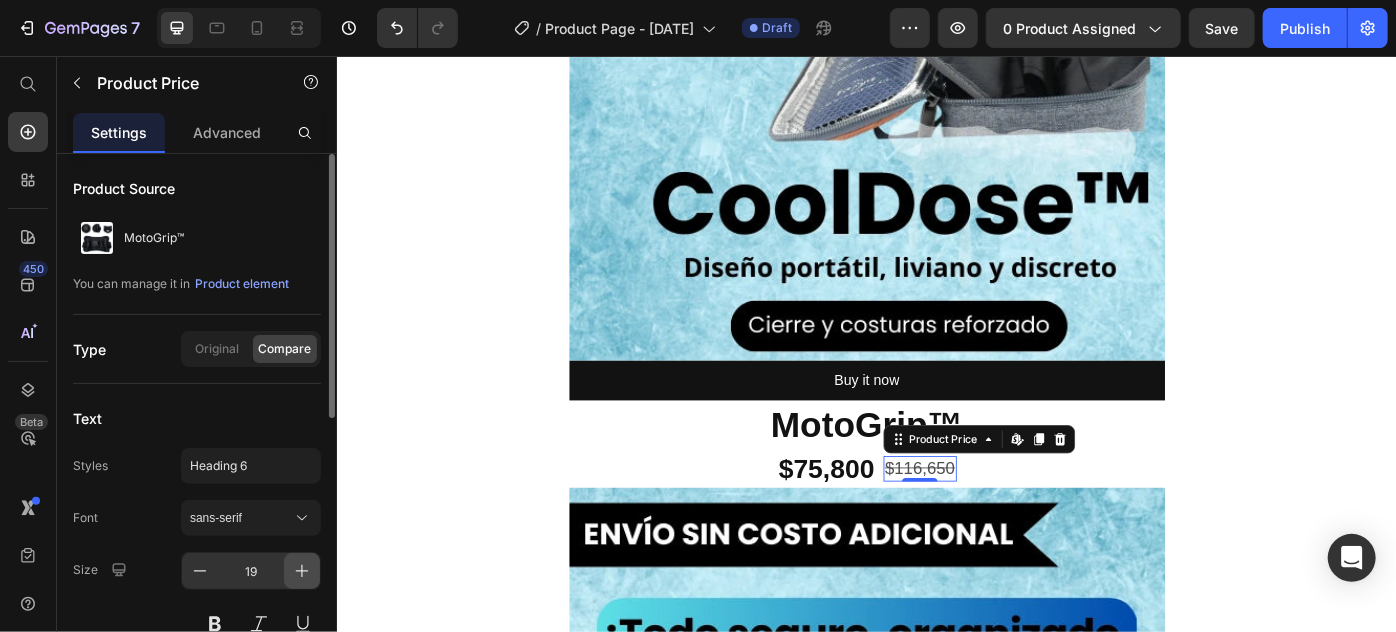 click 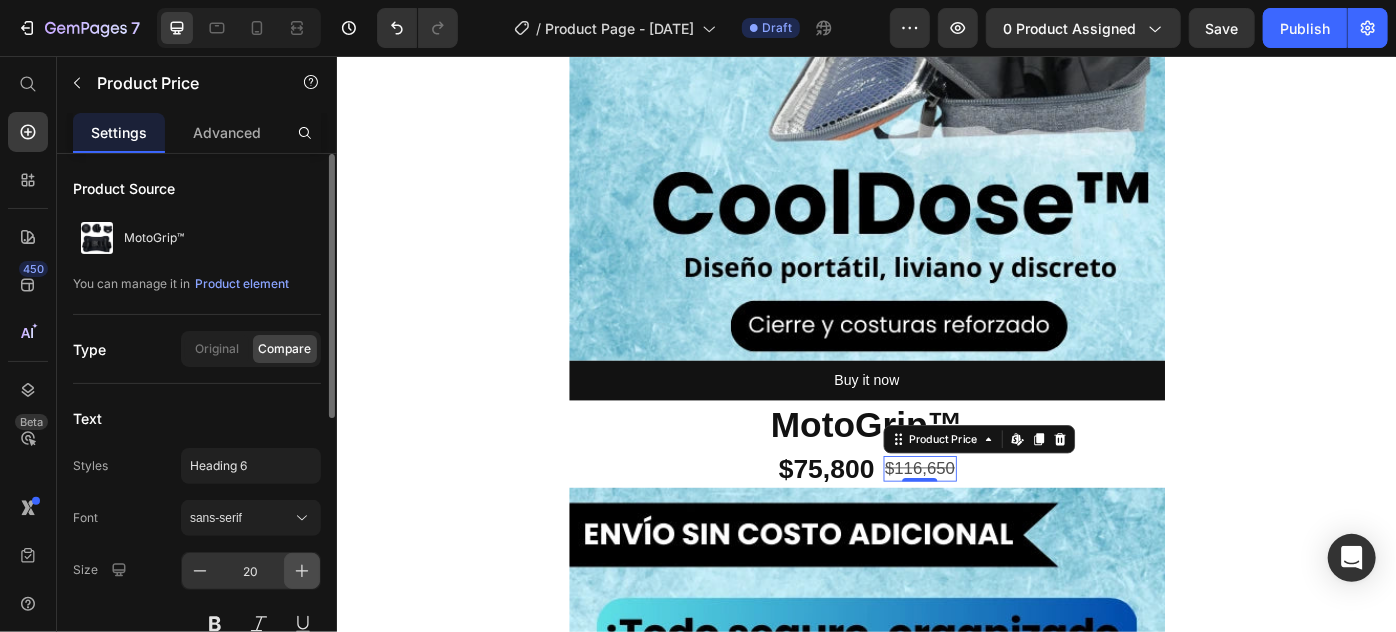 click 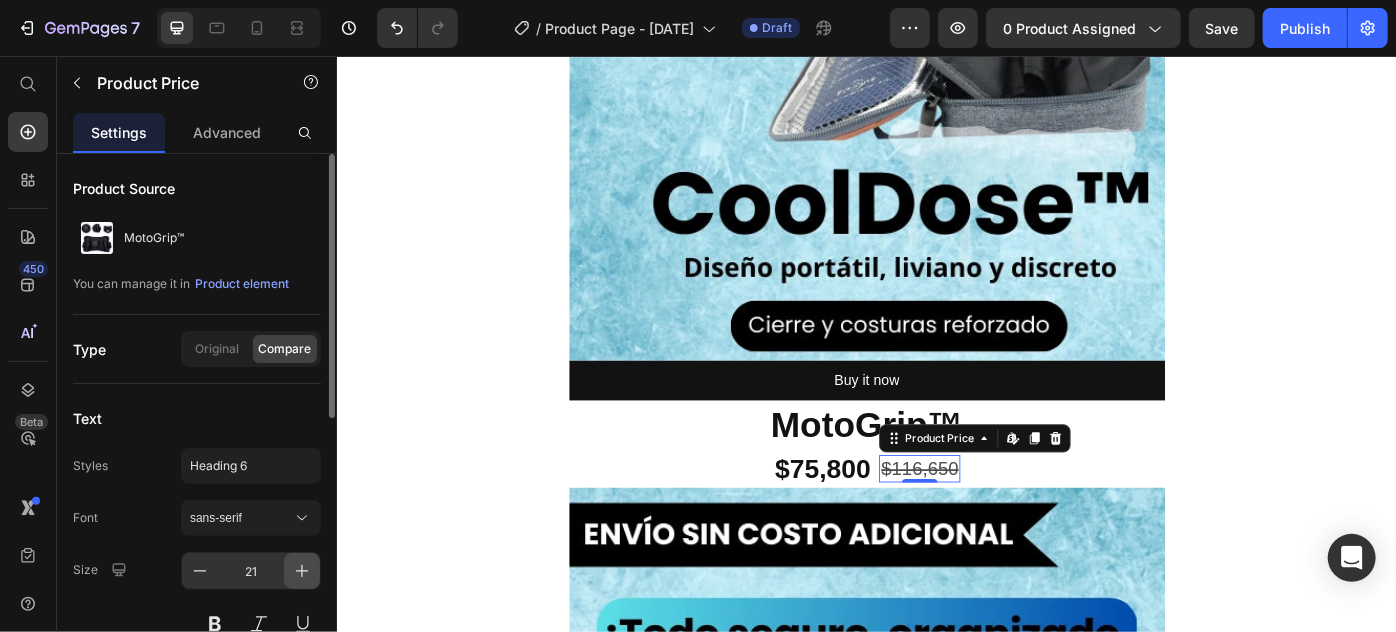 click 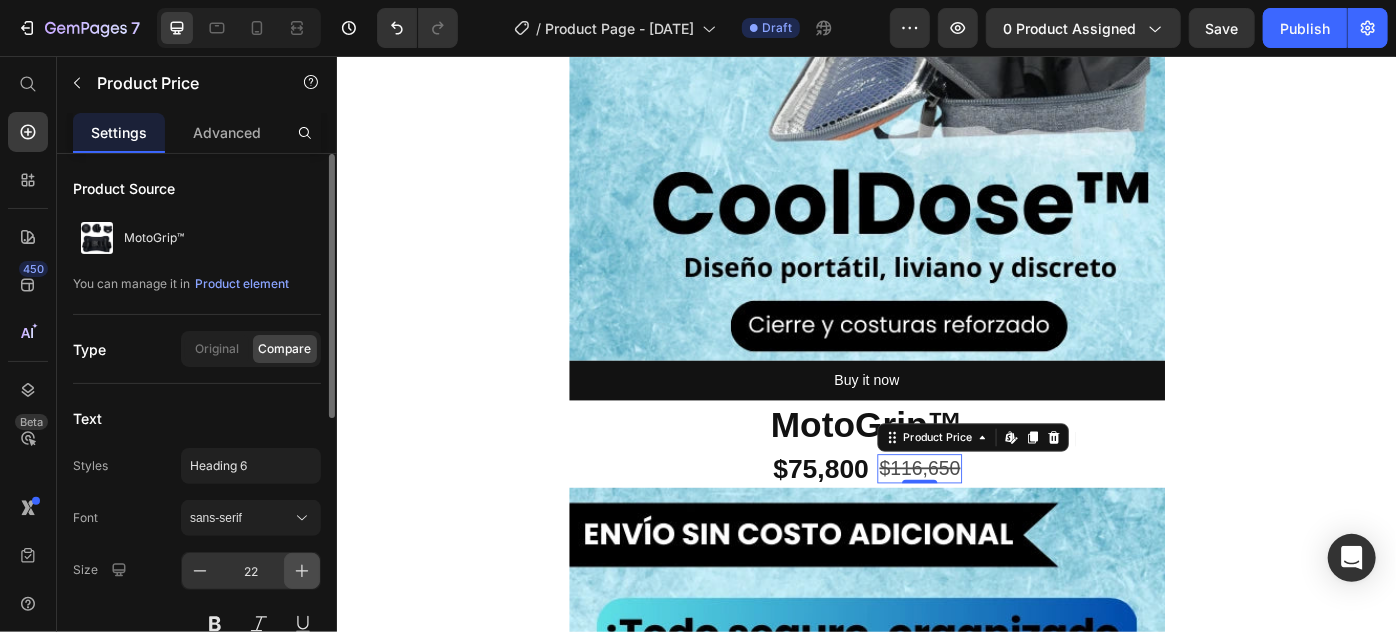 click 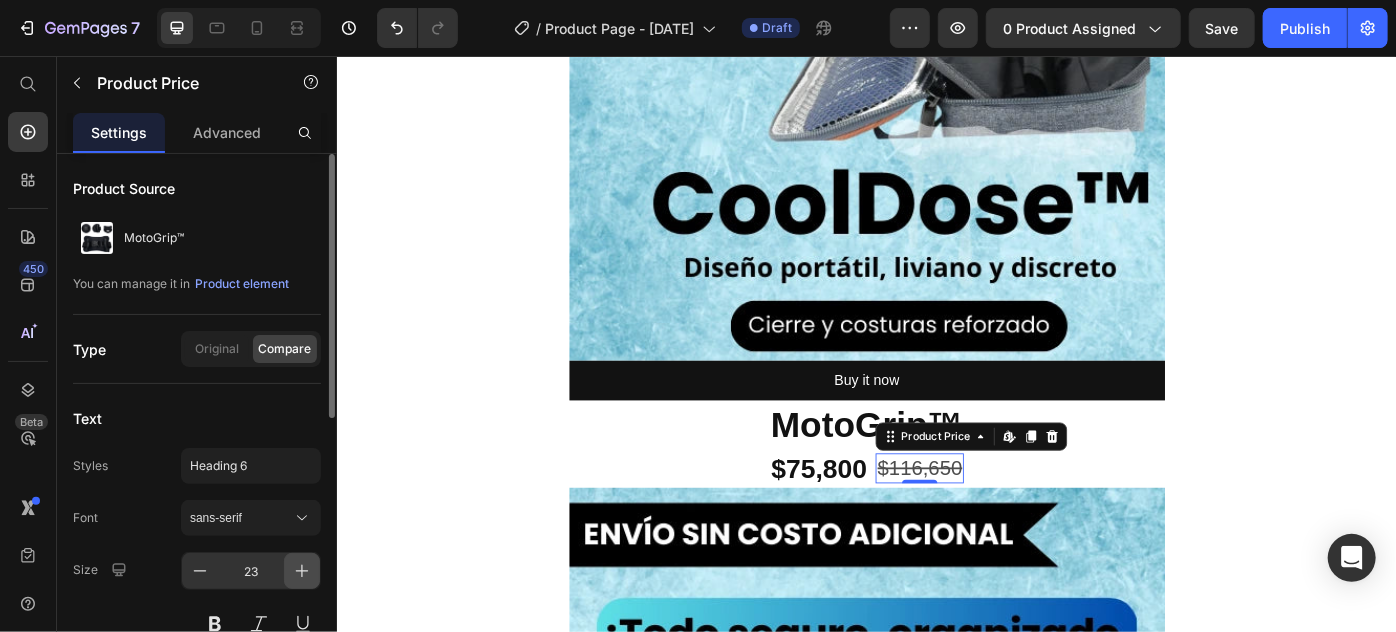click 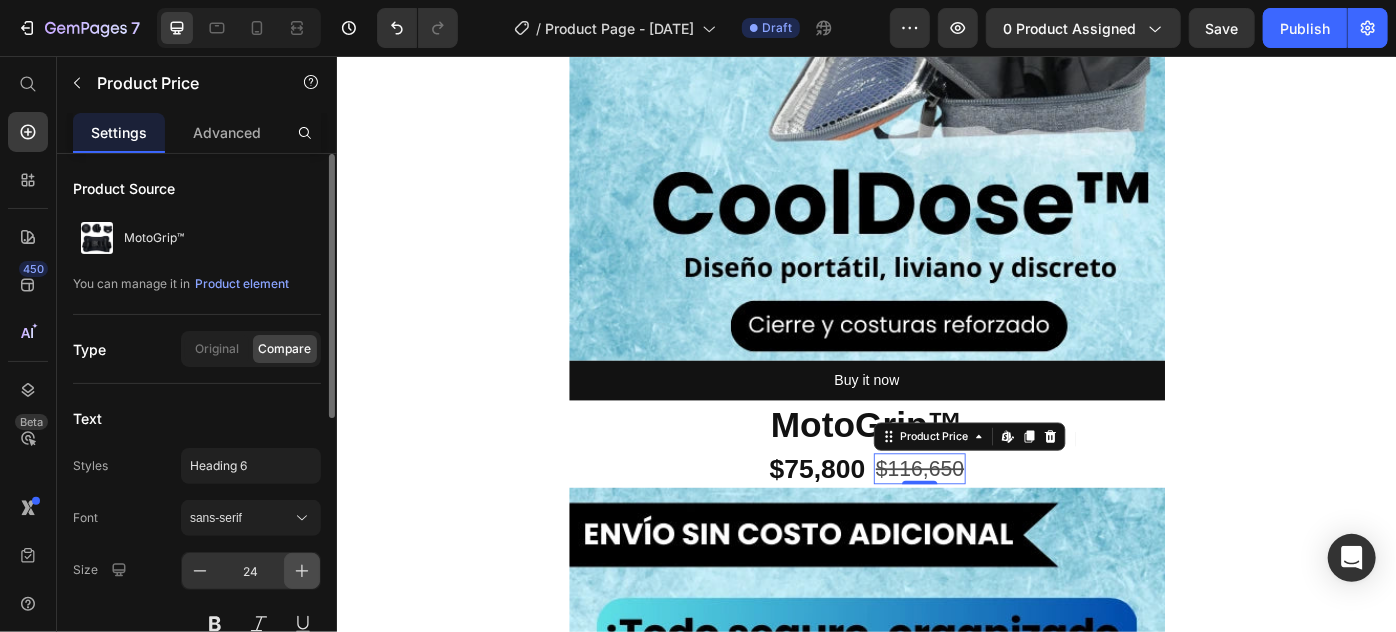 click 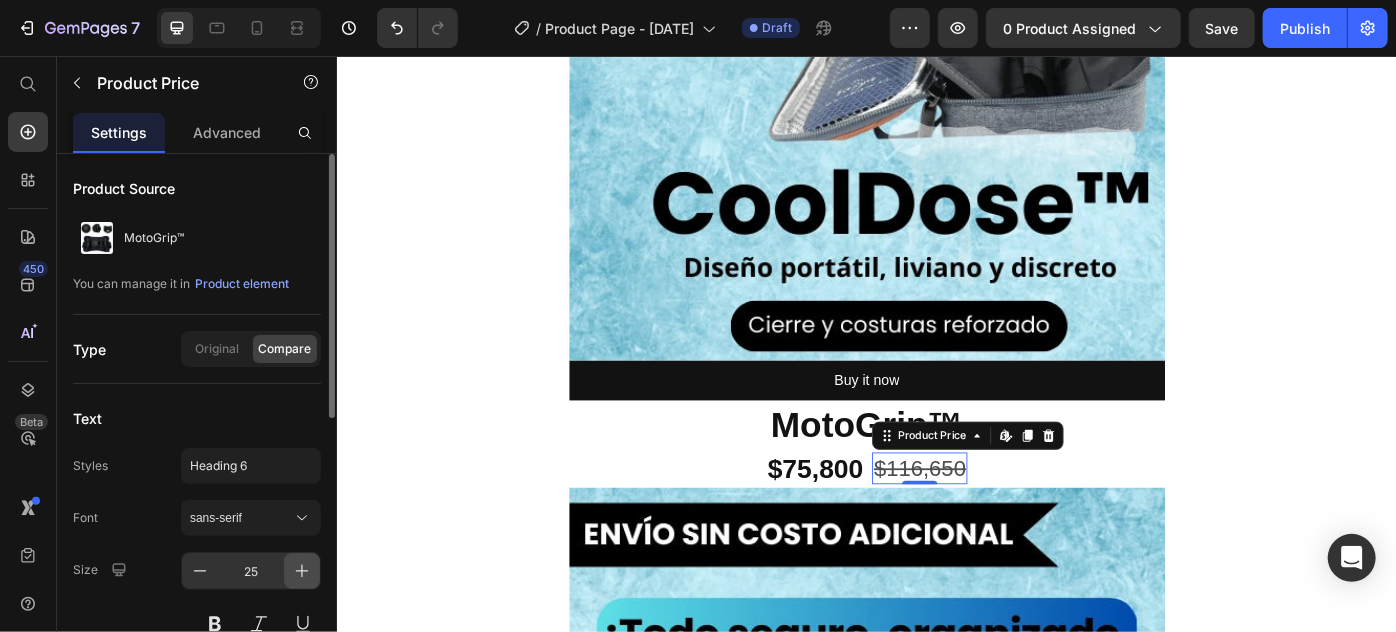 click 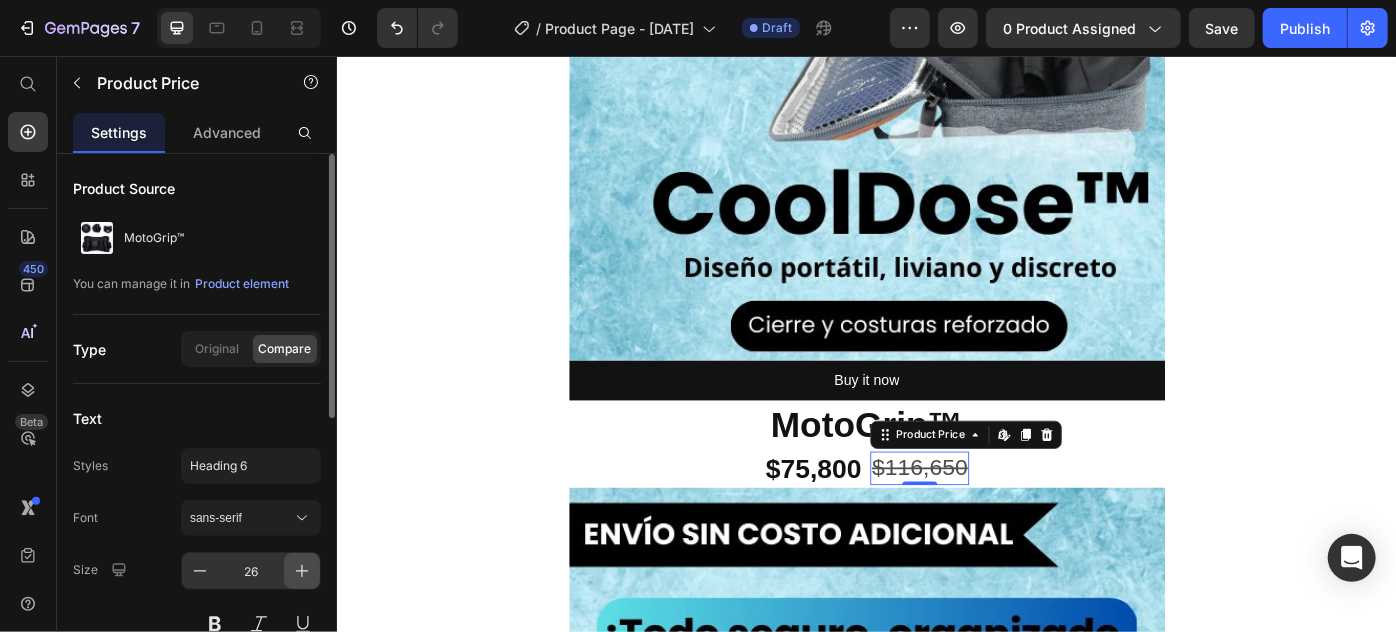 click 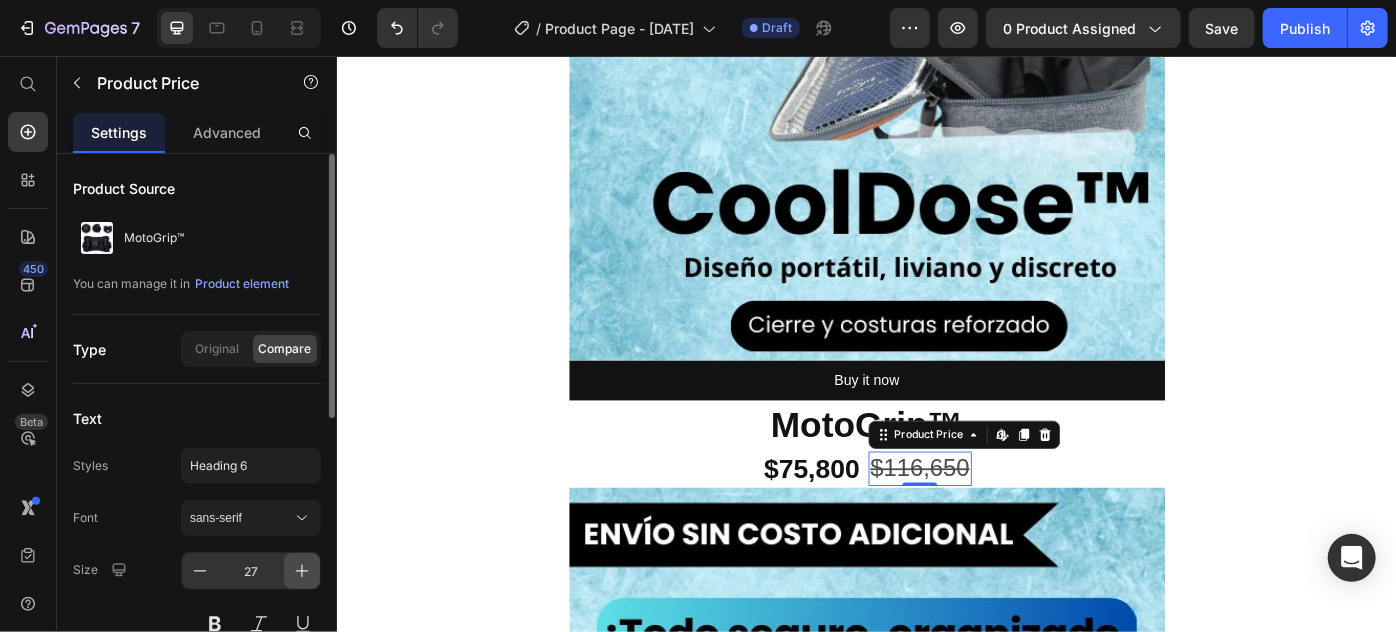 click 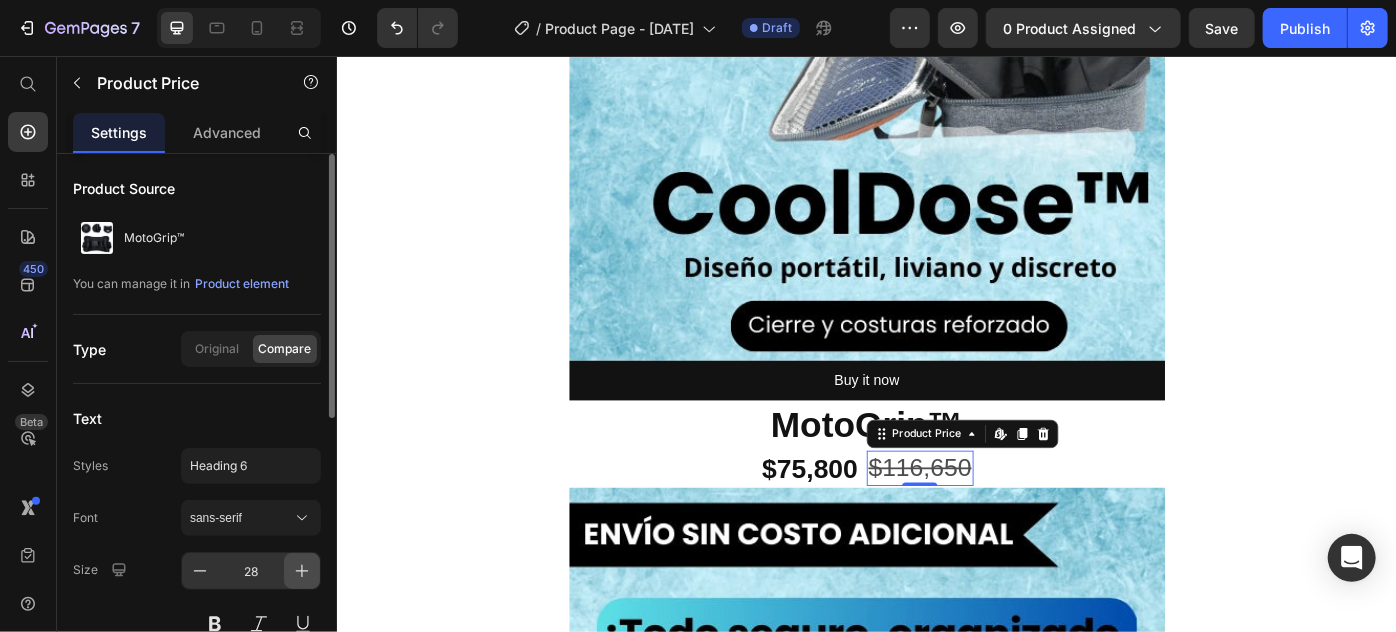 click 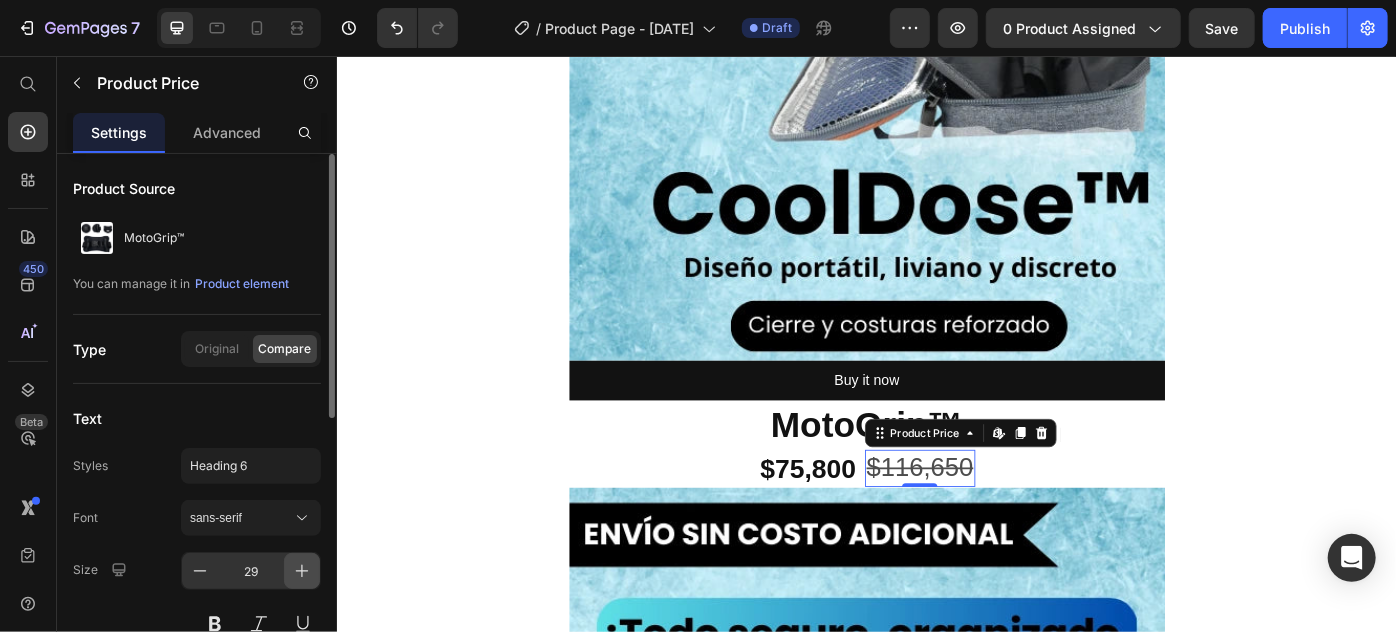 click 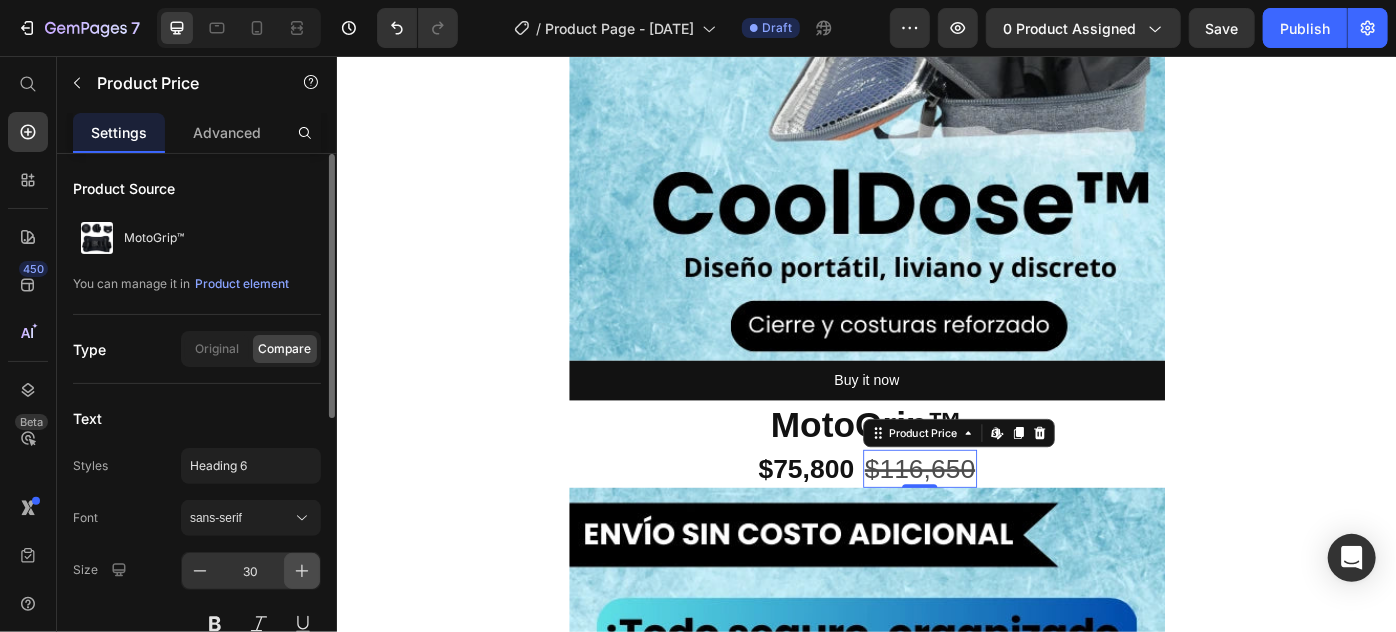 click 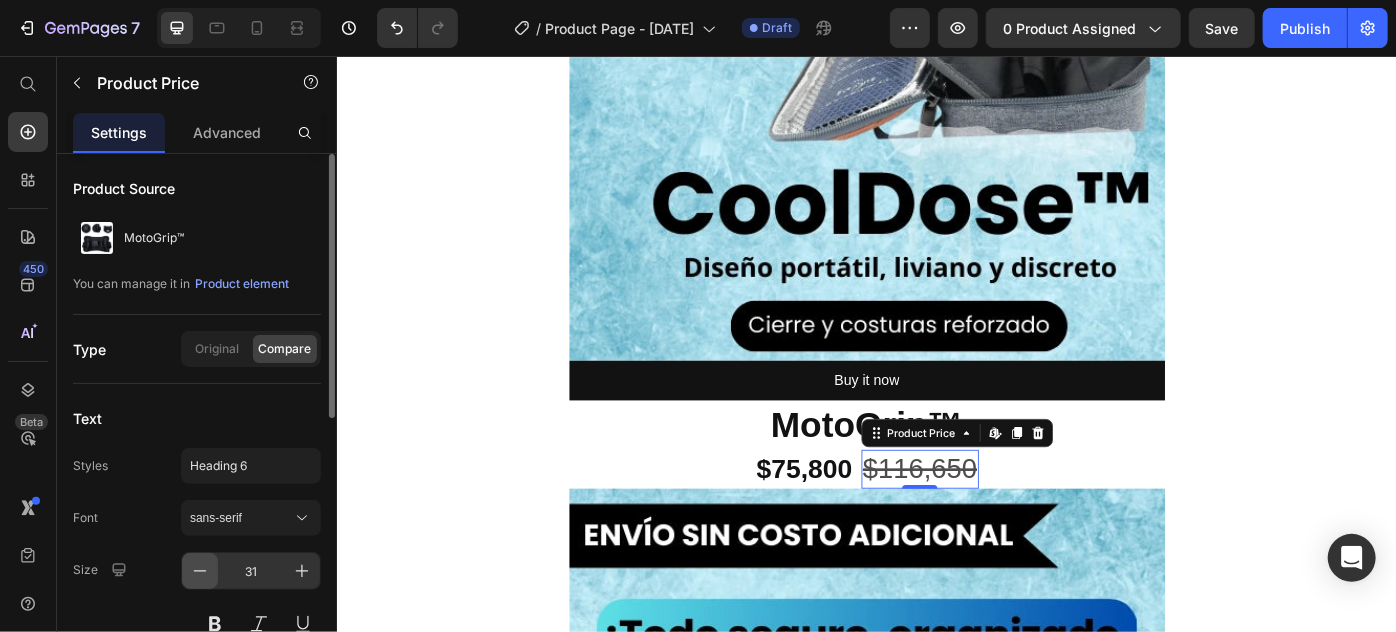 click 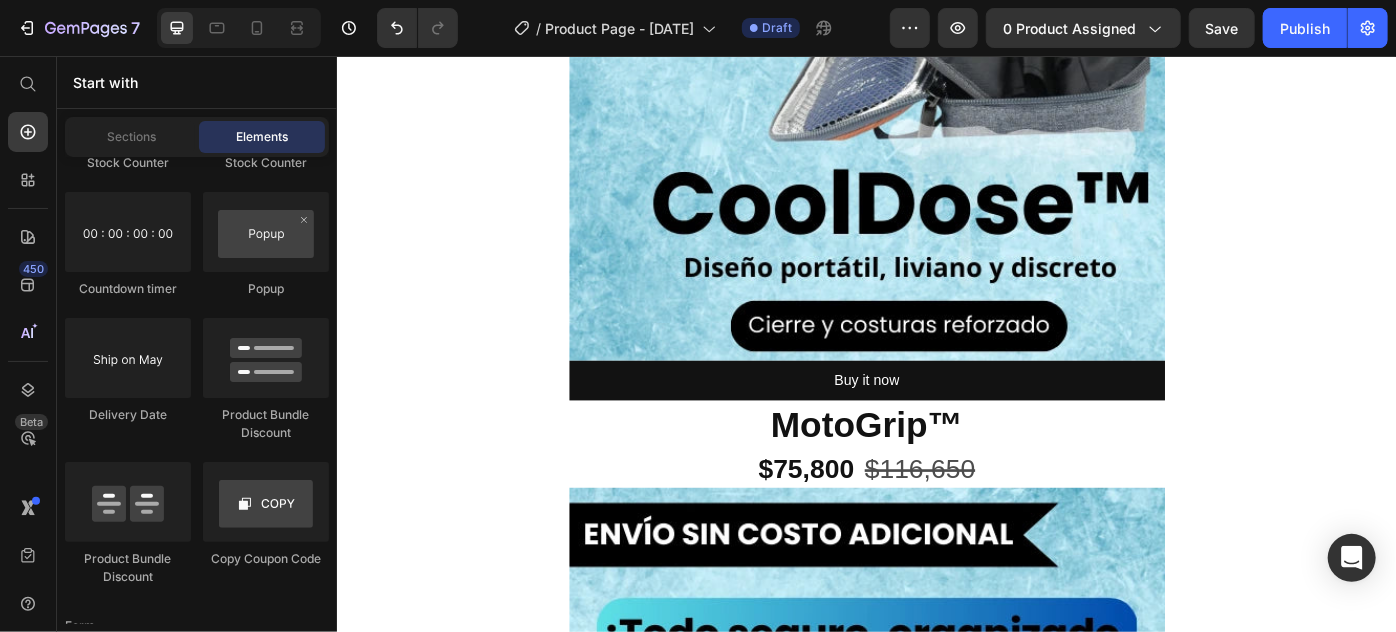 click on "Image Buy it now Dynamic Checkout MotoGrip™ Product Title $75,800 Product Price $116,650 Product Price Row Product Row Image Image Image Image Image Row Section 1 Root" at bounding box center (936, 2691) 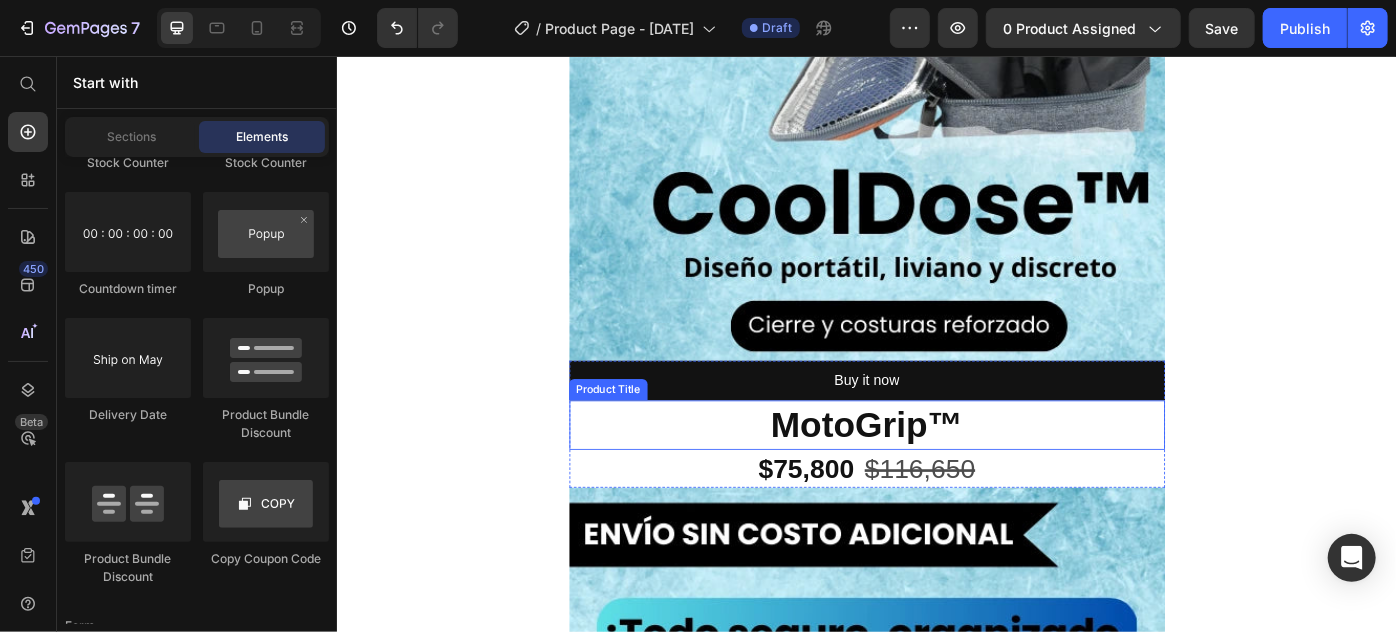 click on "MotoGrip™" at bounding box center [936, 473] 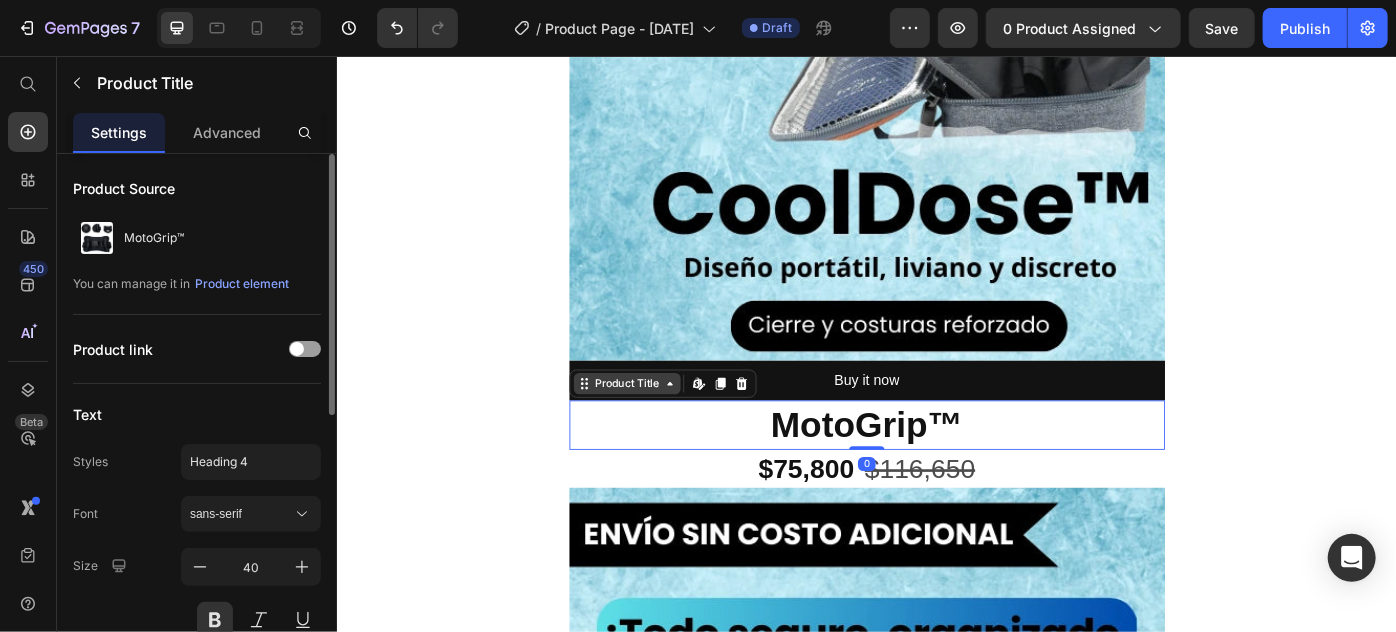 click on "Product Title" at bounding box center (664, 426) 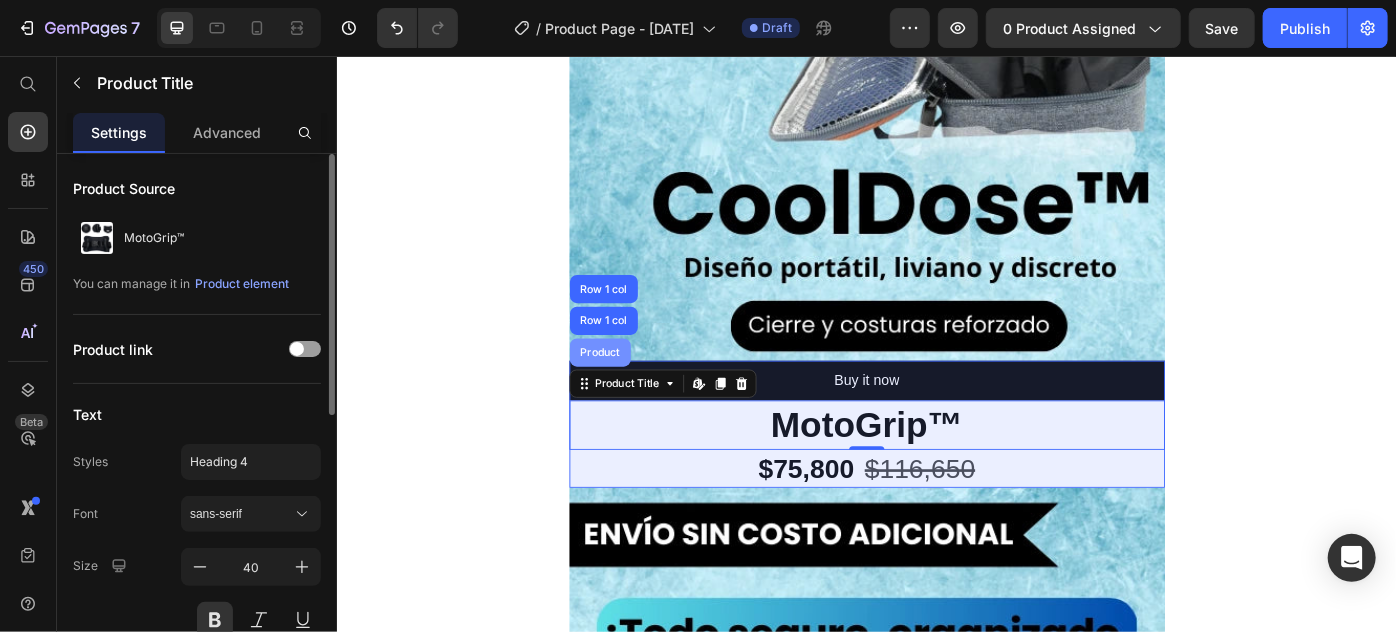 click on "Product" at bounding box center (634, 391) 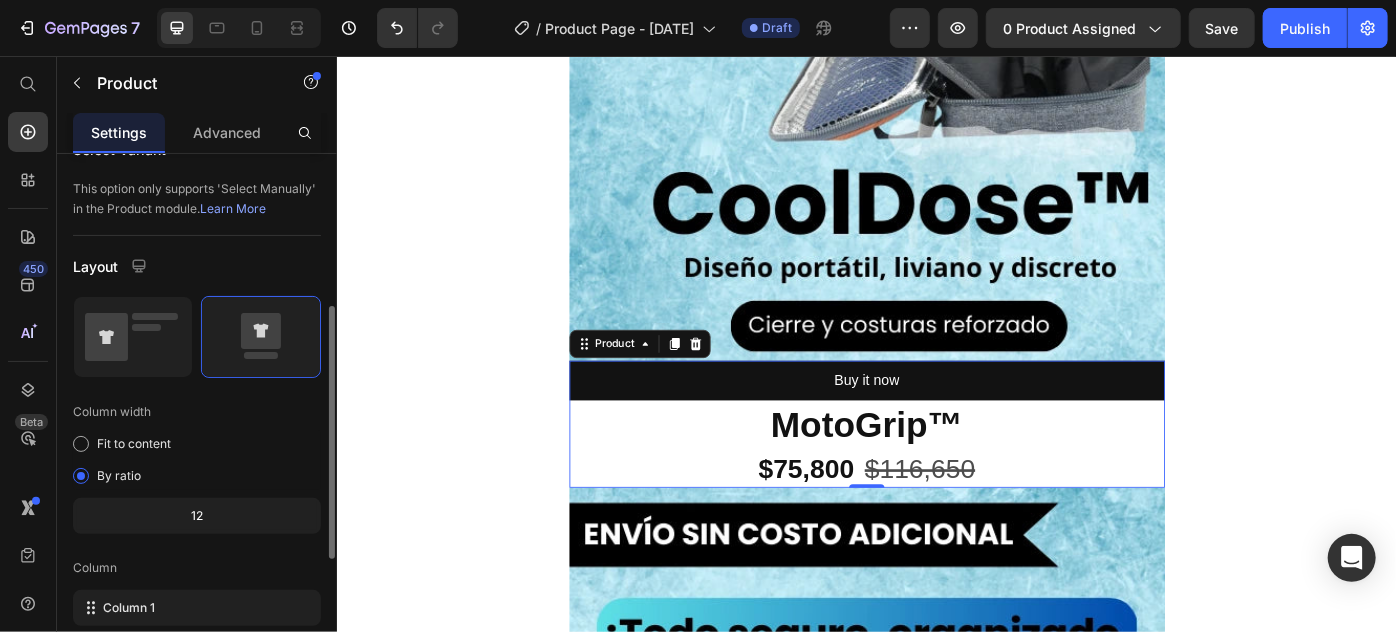 scroll, scrollTop: 0, scrollLeft: 0, axis: both 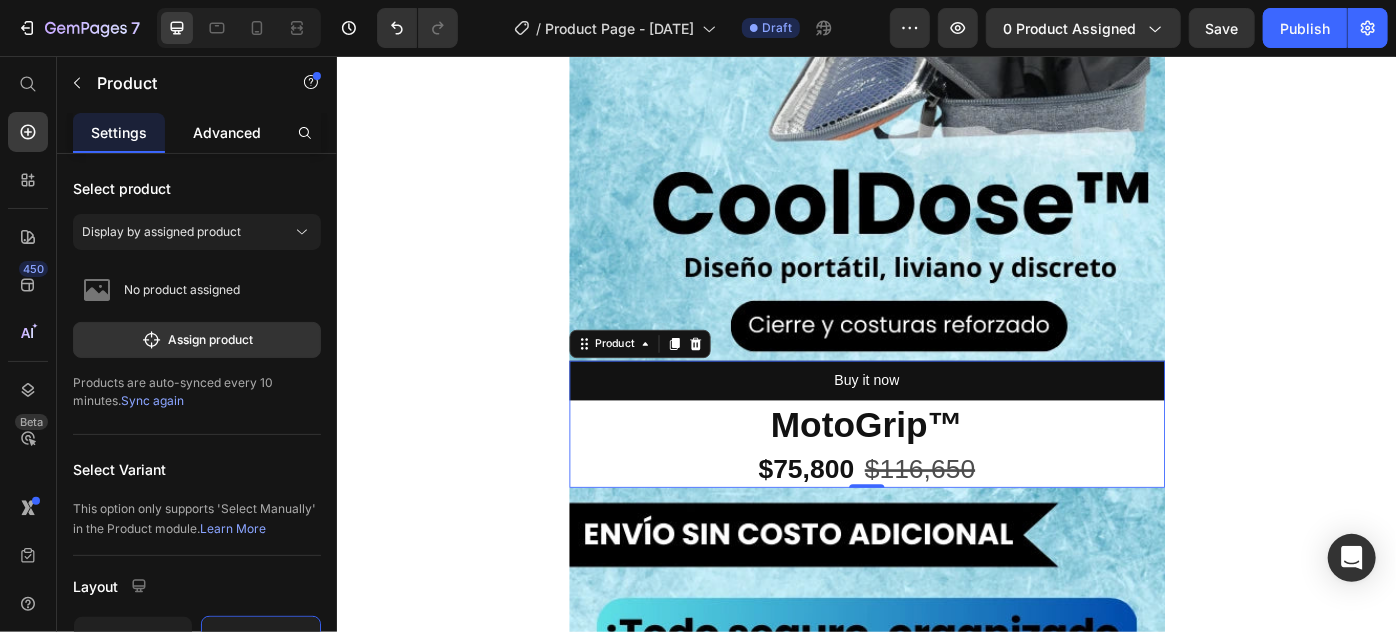 click on "Advanced" 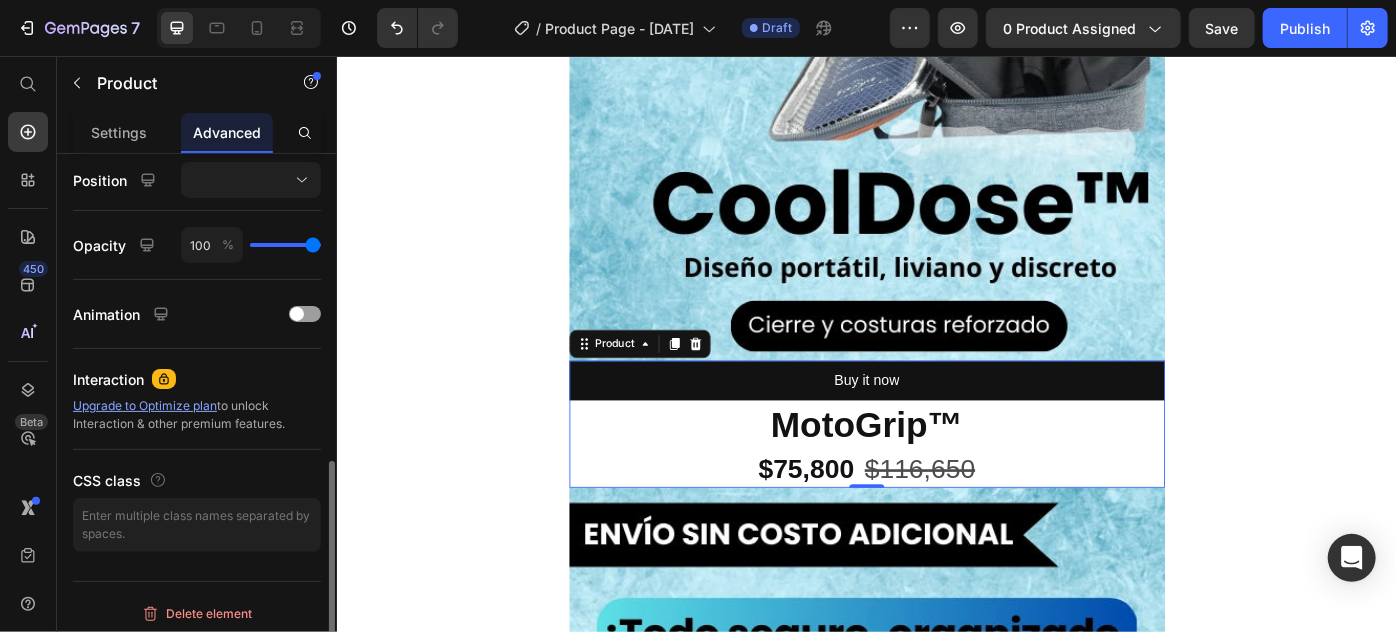 scroll, scrollTop: 730, scrollLeft: 0, axis: vertical 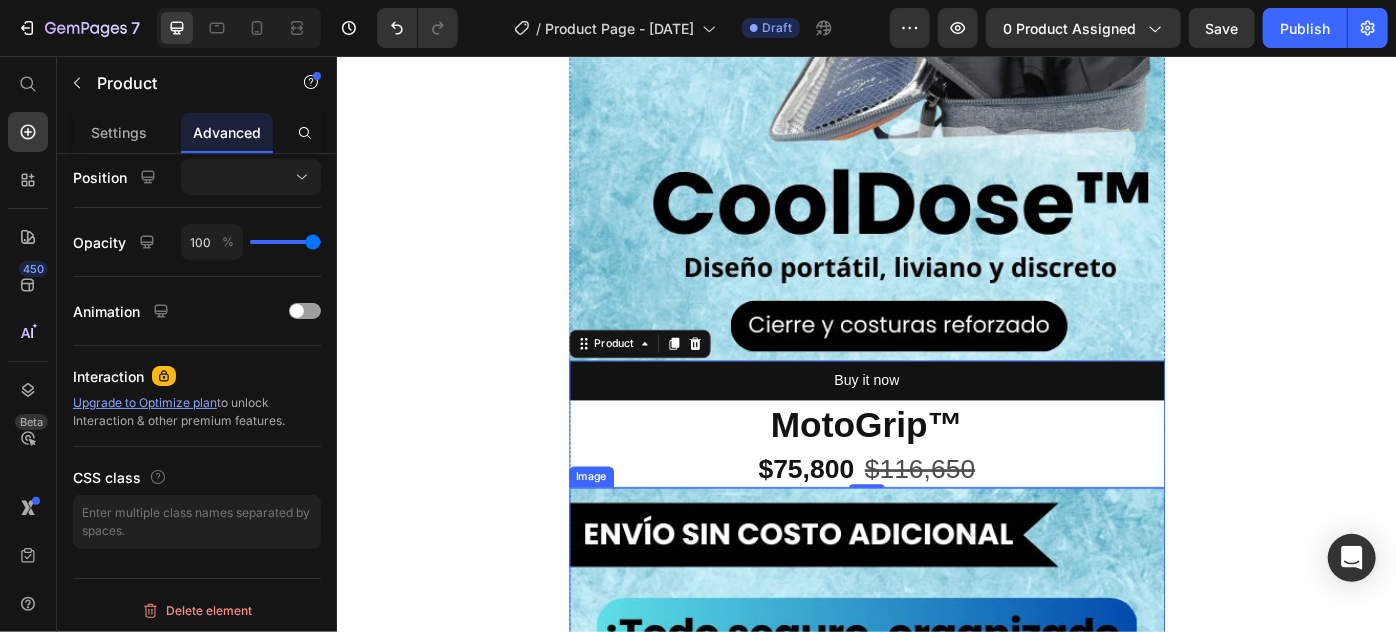 click on "MotoGrip™" at bounding box center [936, 473] 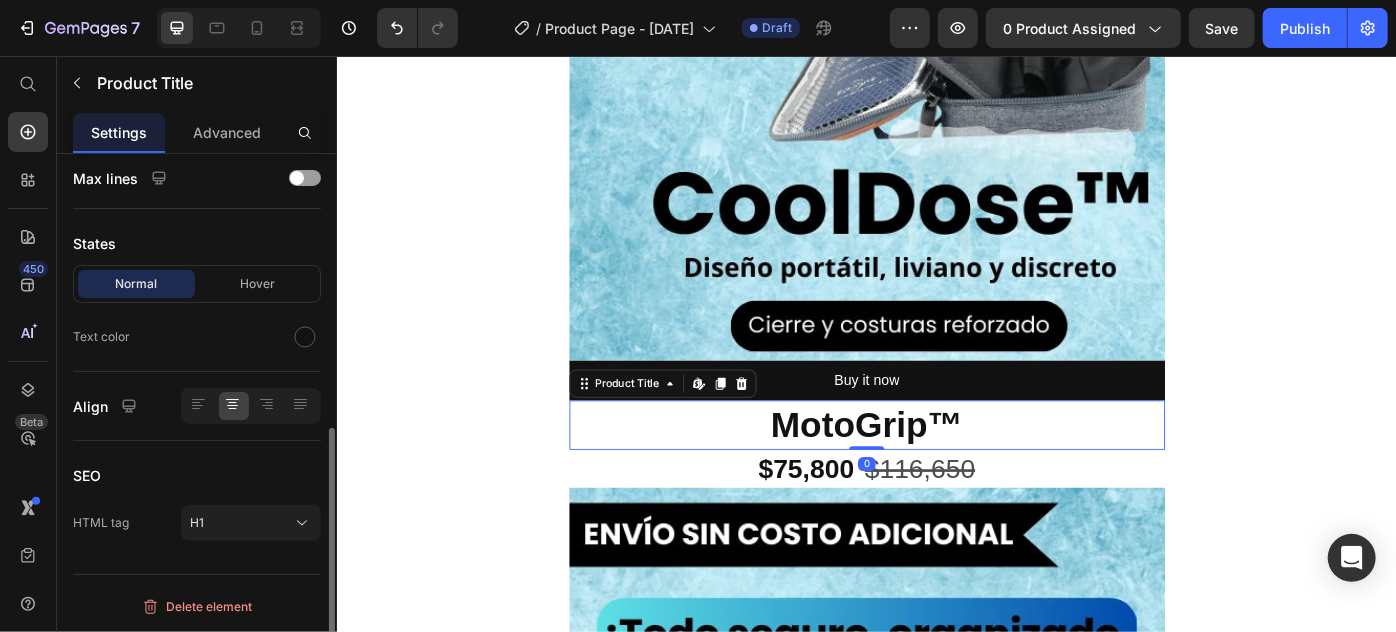 scroll, scrollTop: 0, scrollLeft: 0, axis: both 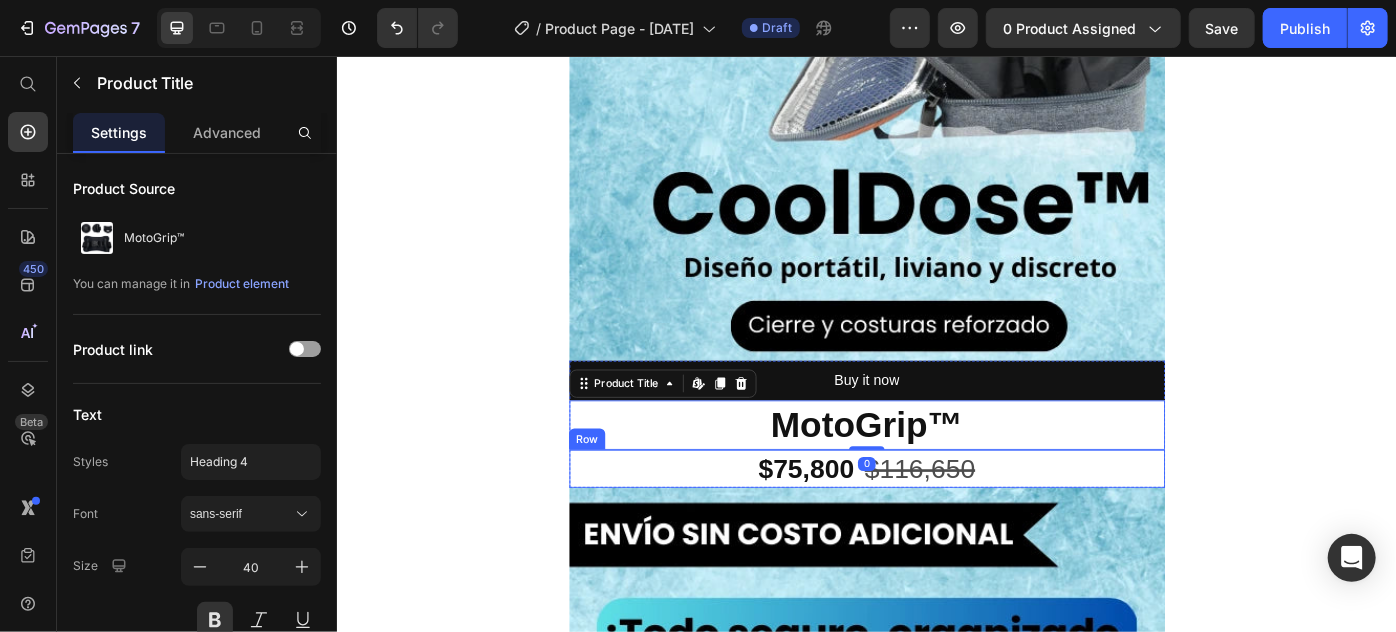 click on "$75,800 Product Price $116,650 Product Price Row" at bounding box center [936, 522] 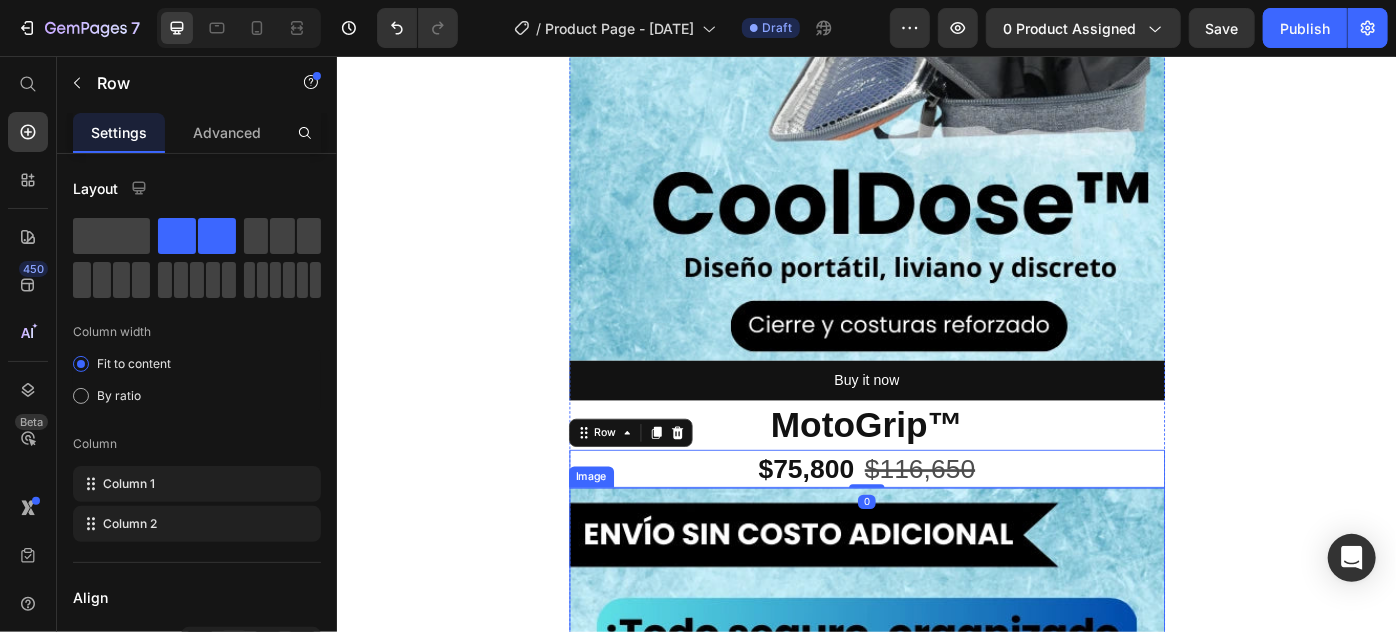 click at bounding box center (936, 1079) 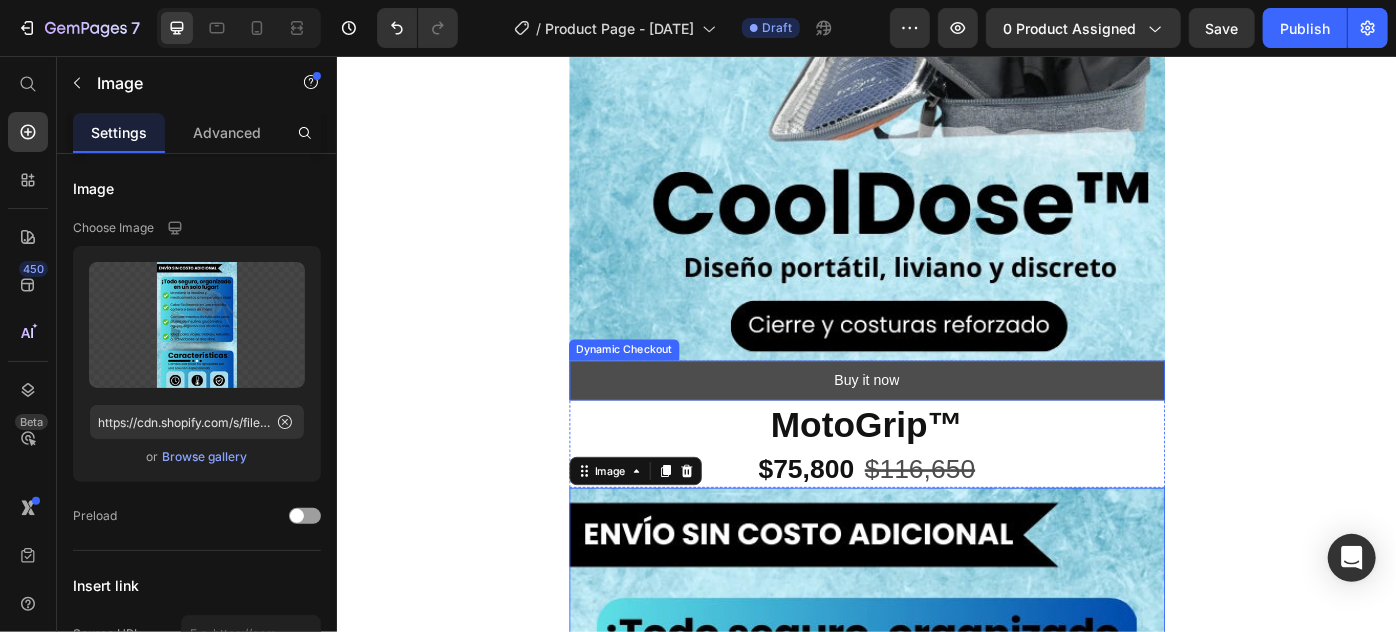 click on "Buy it now" at bounding box center (936, 422) 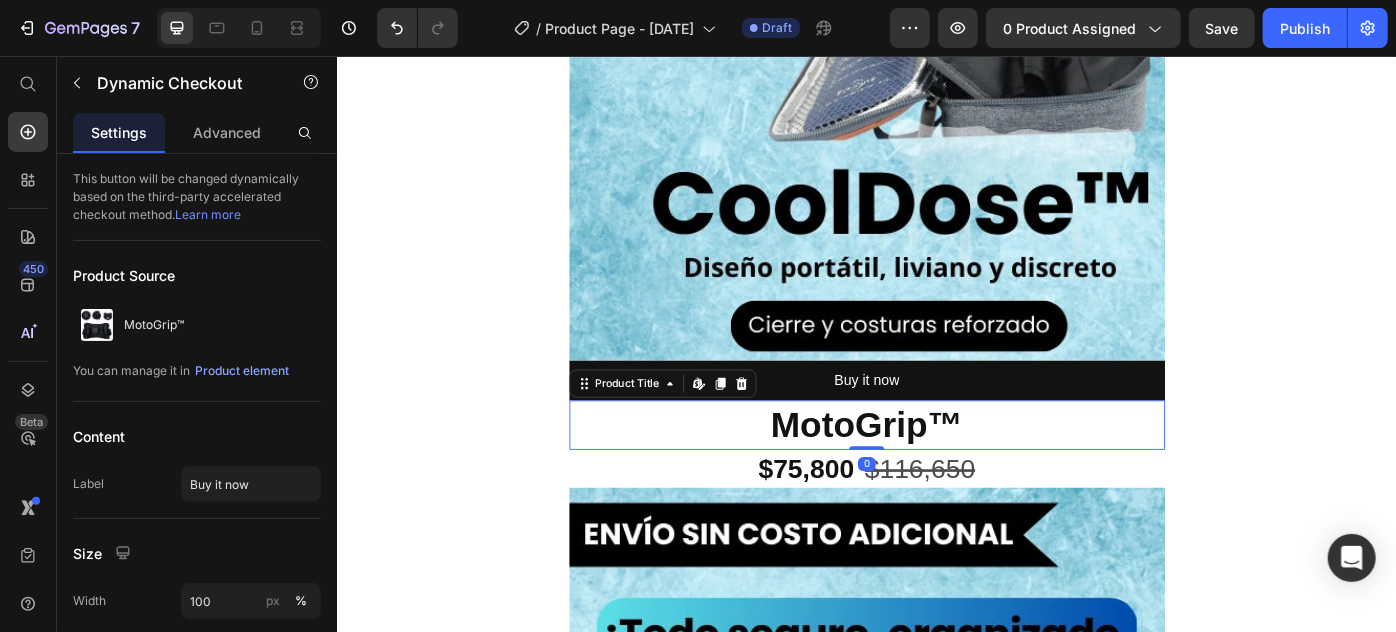 click on "MotoGrip™" at bounding box center (936, 473) 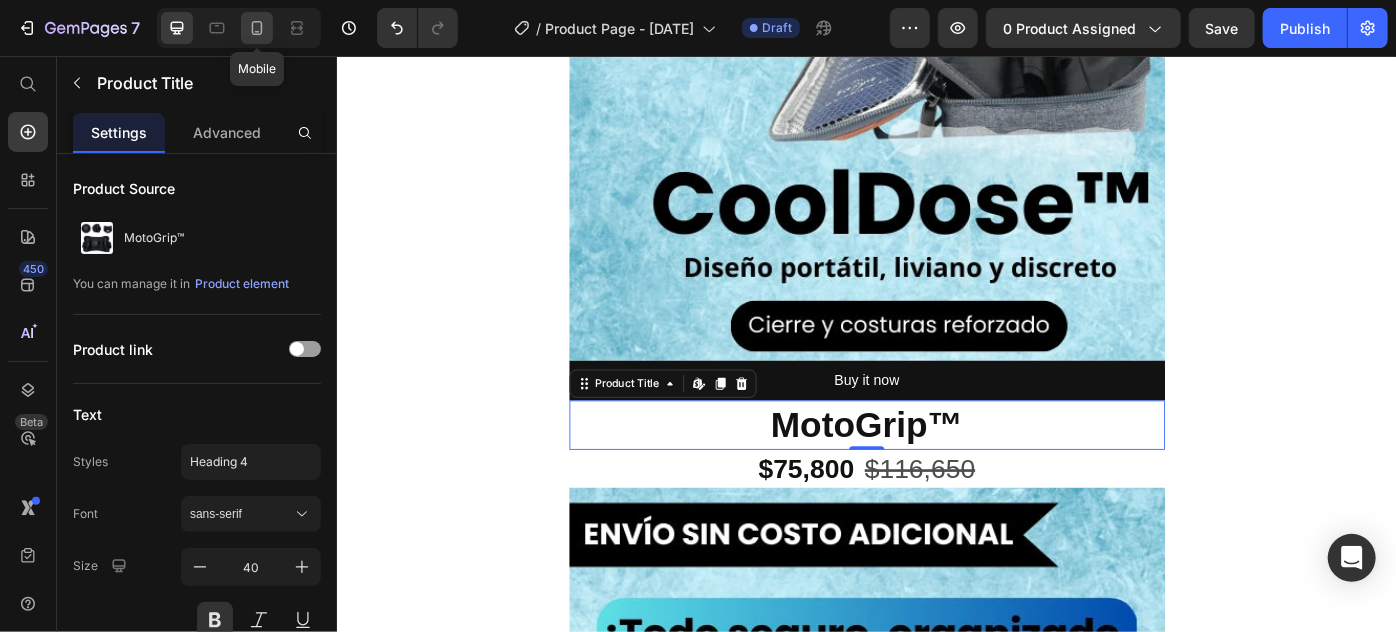 click 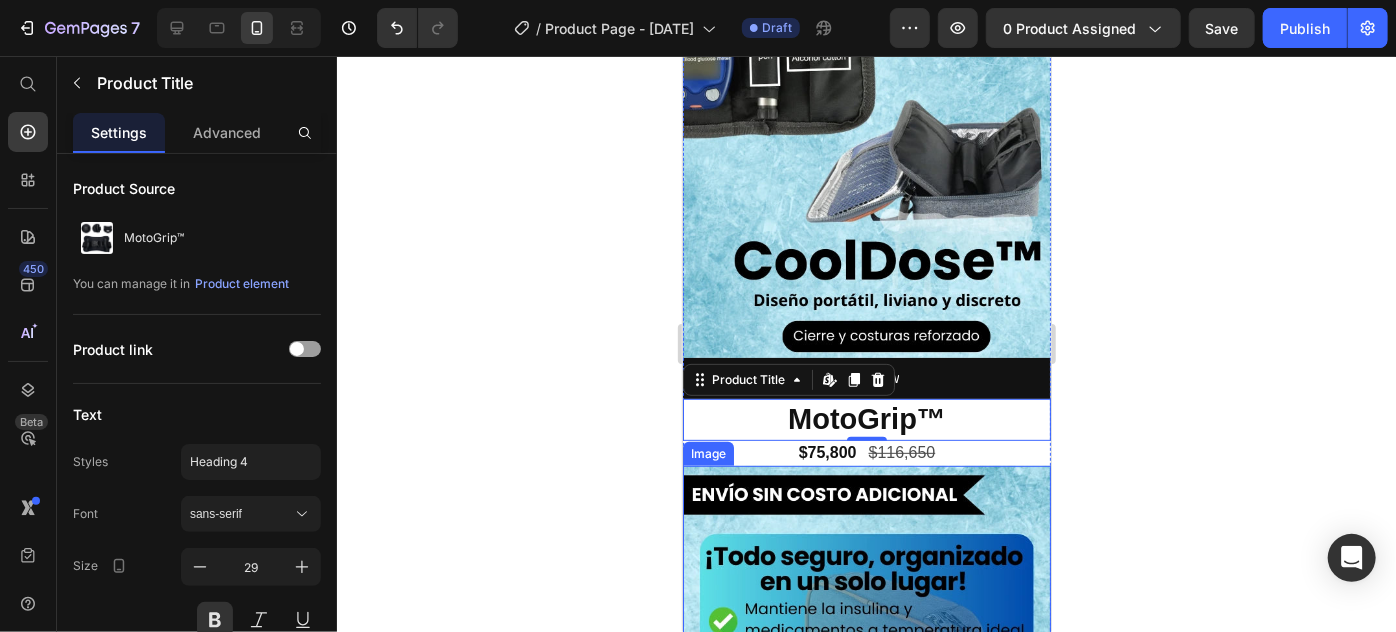 scroll, scrollTop: 272, scrollLeft: 0, axis: vertical 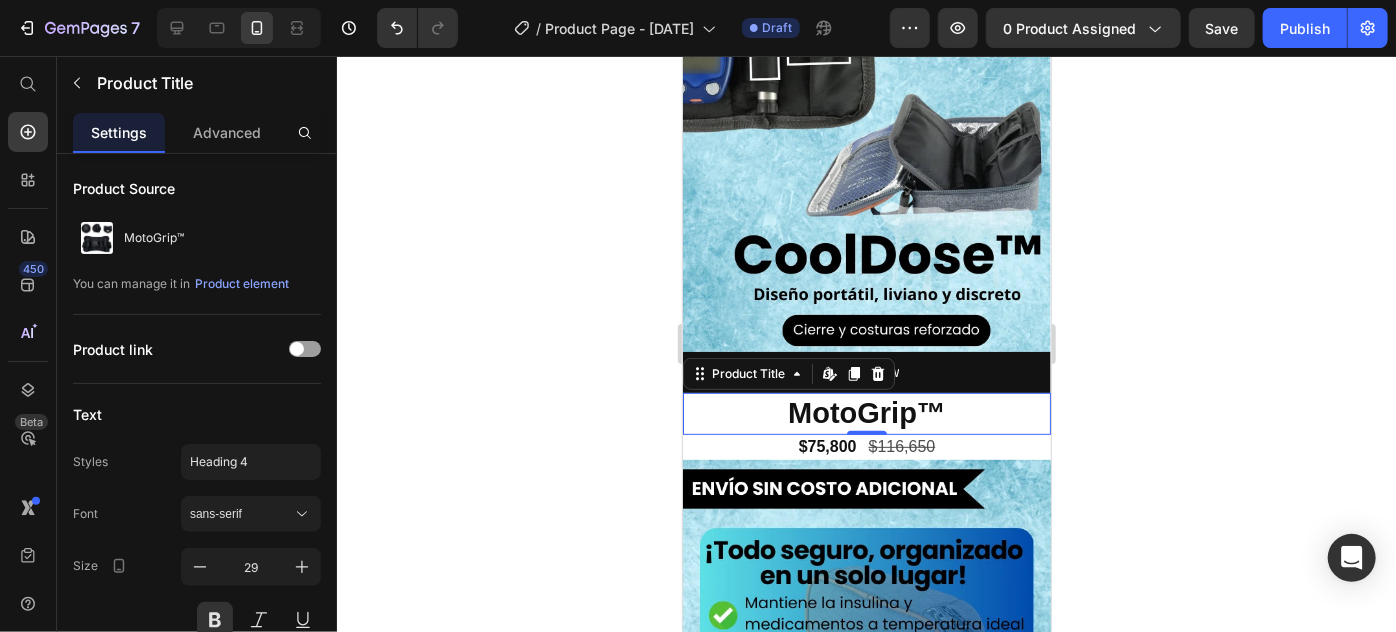 click on "MotoGrip™" at bounding box center [866, 413] 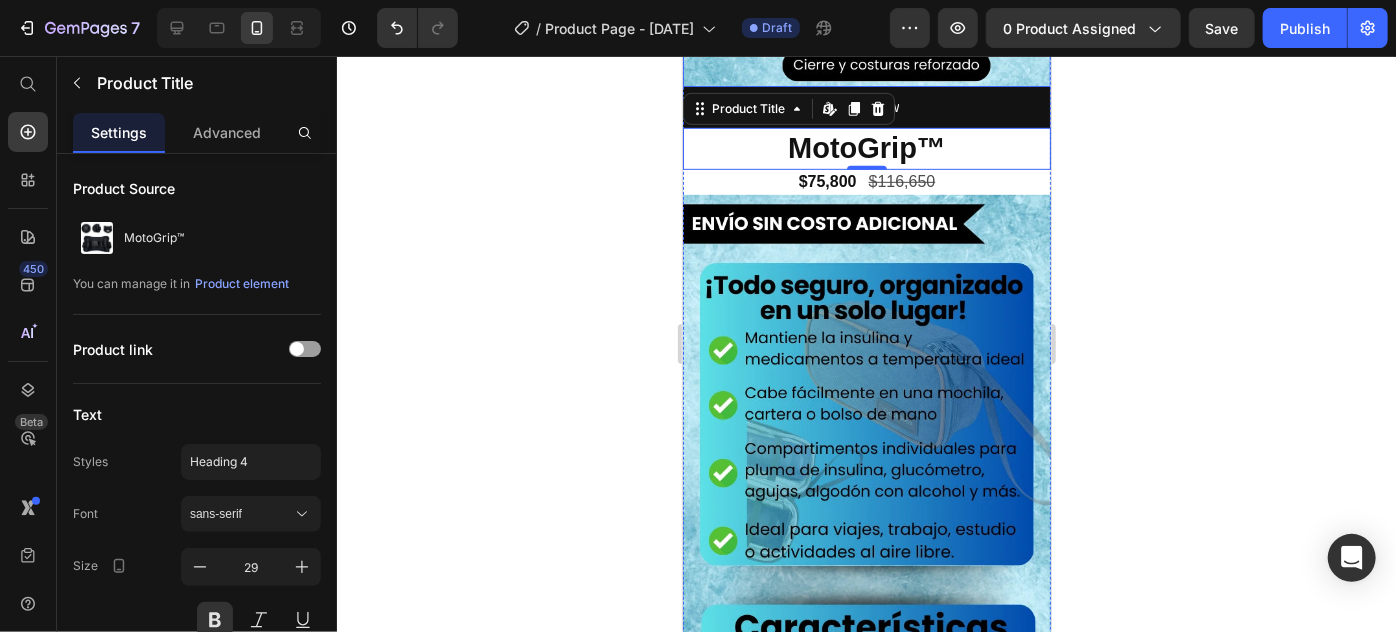 scroll, scrollTop: 545, scrollLeft: 0, axis: vertical 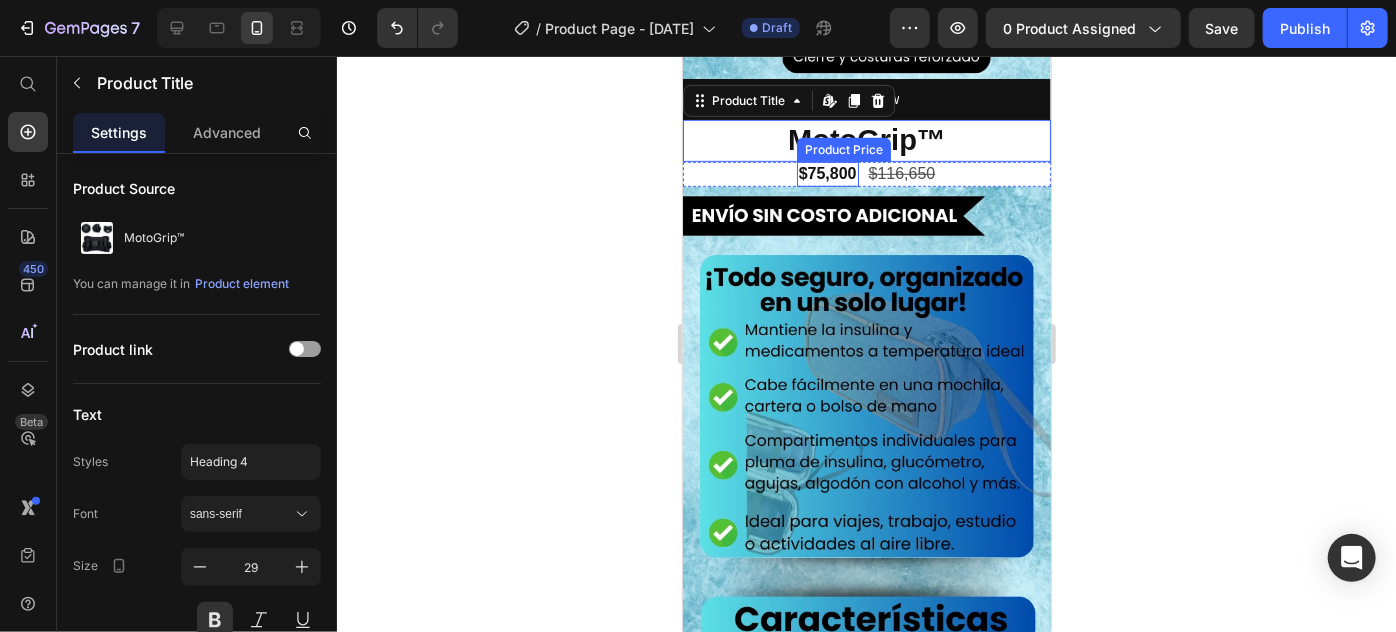 click on "$75,800" at bounding box center [827, 173] 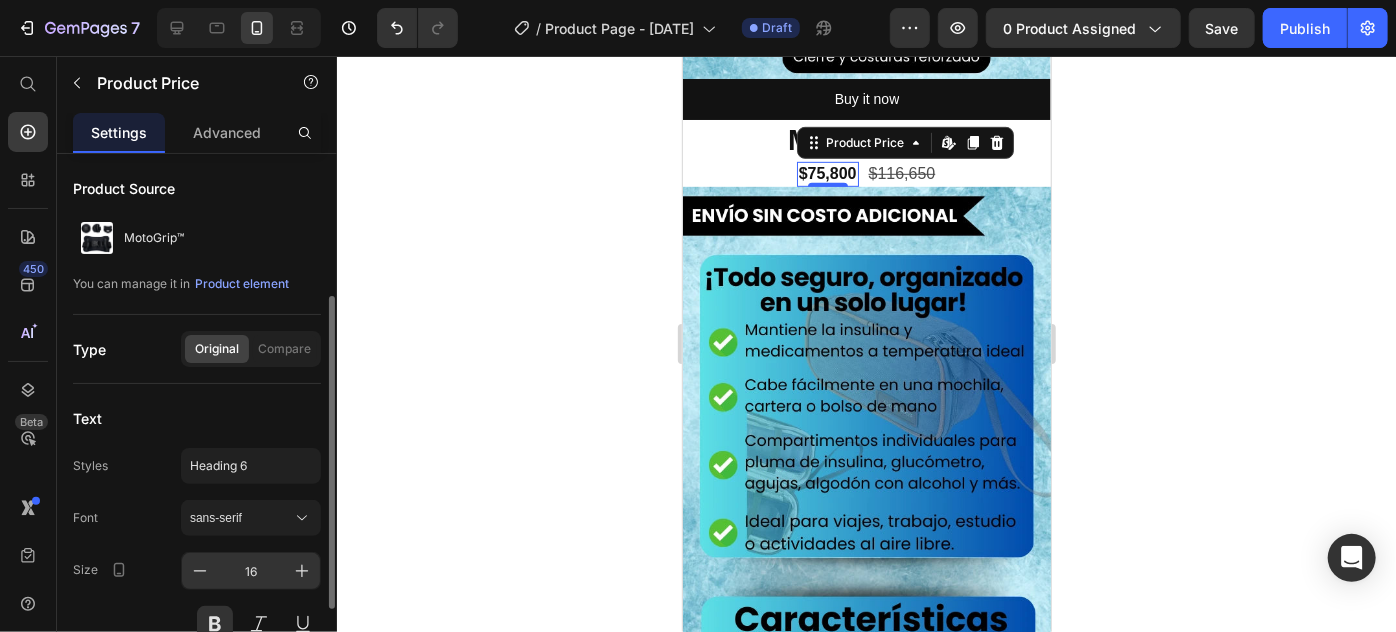scroll, scrollTop: 90, scrollLeft: 0, axis: vertical 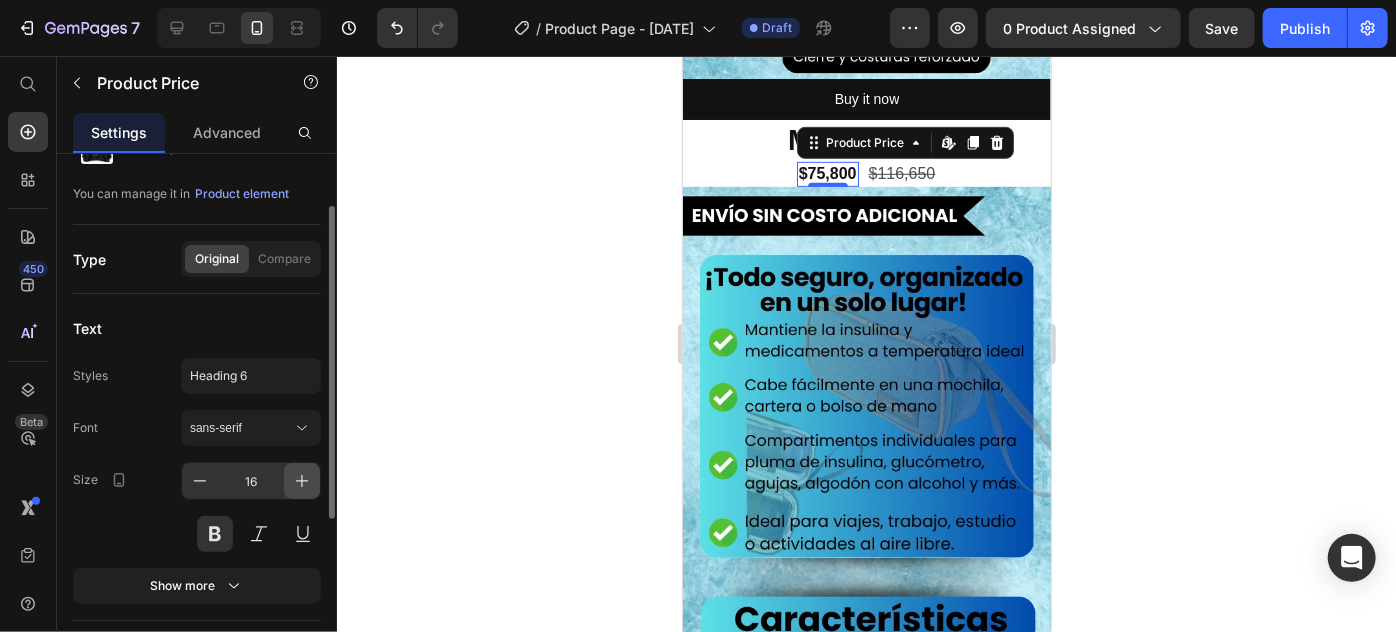 click 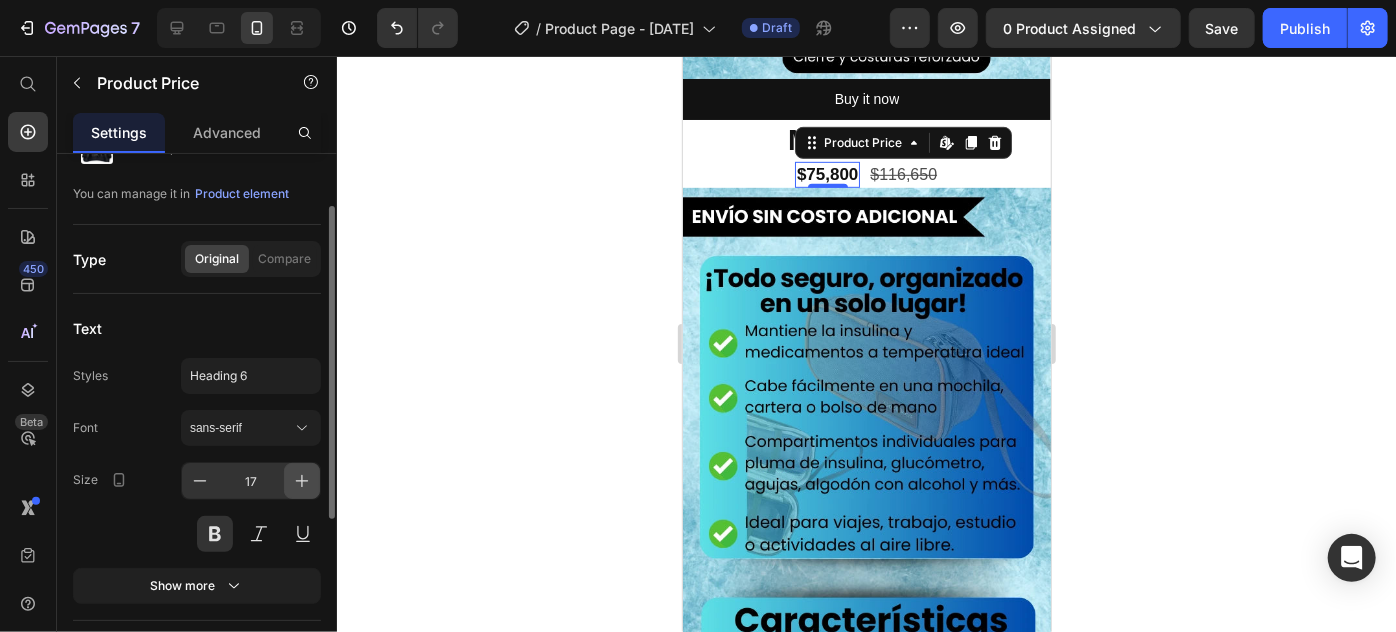 click 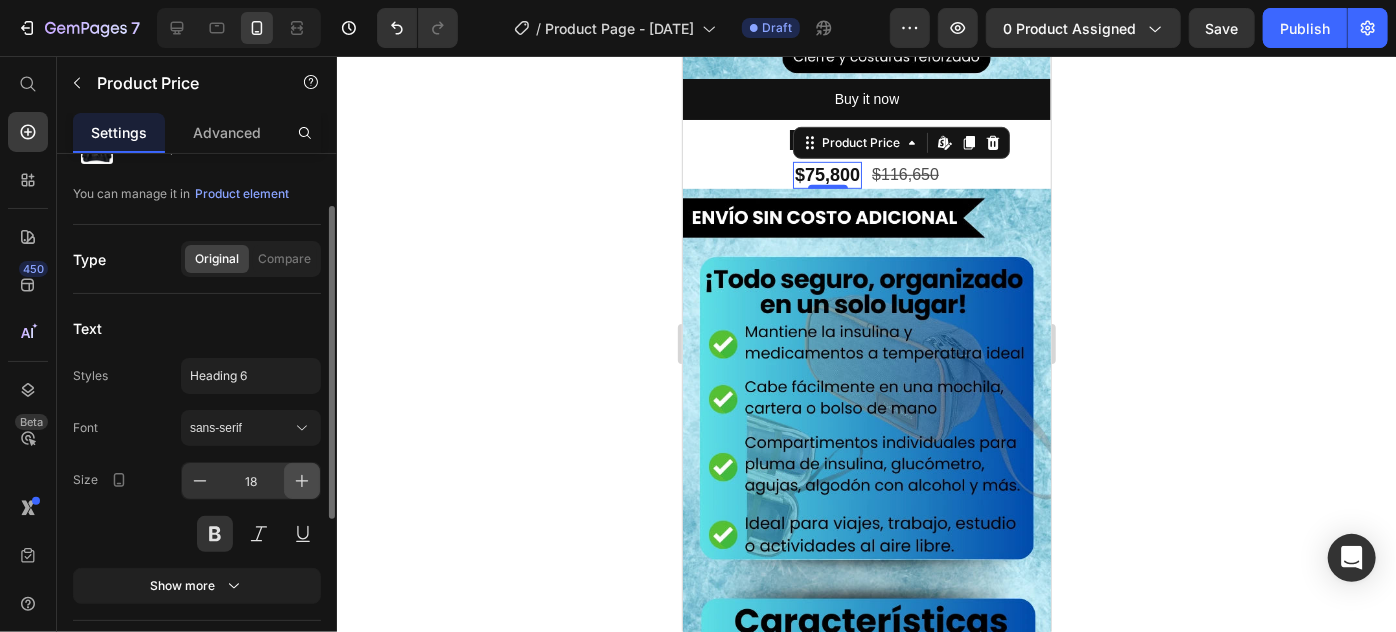 click 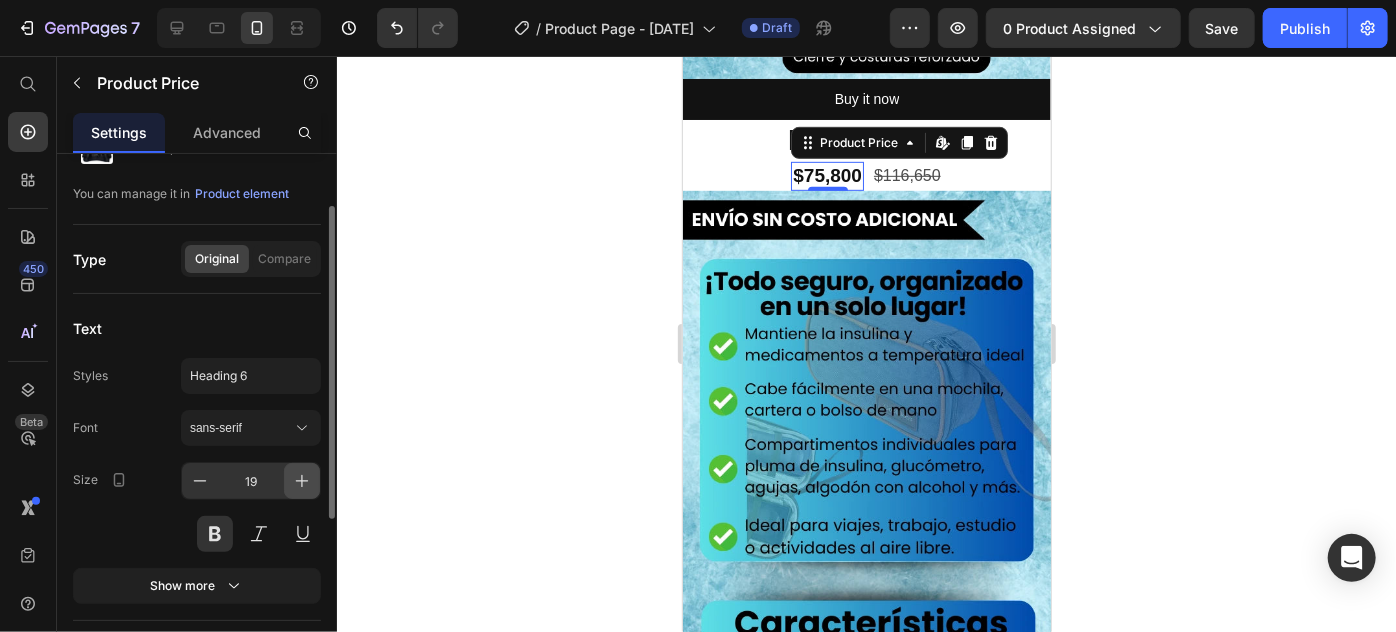 click 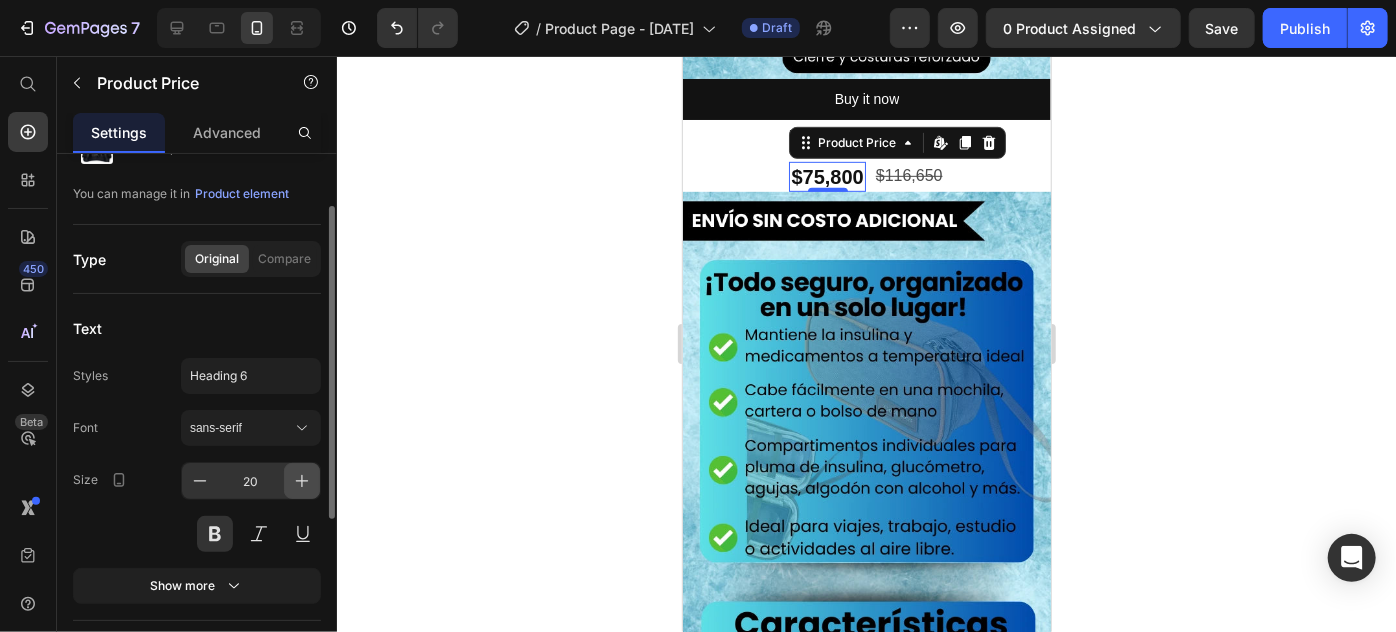 click 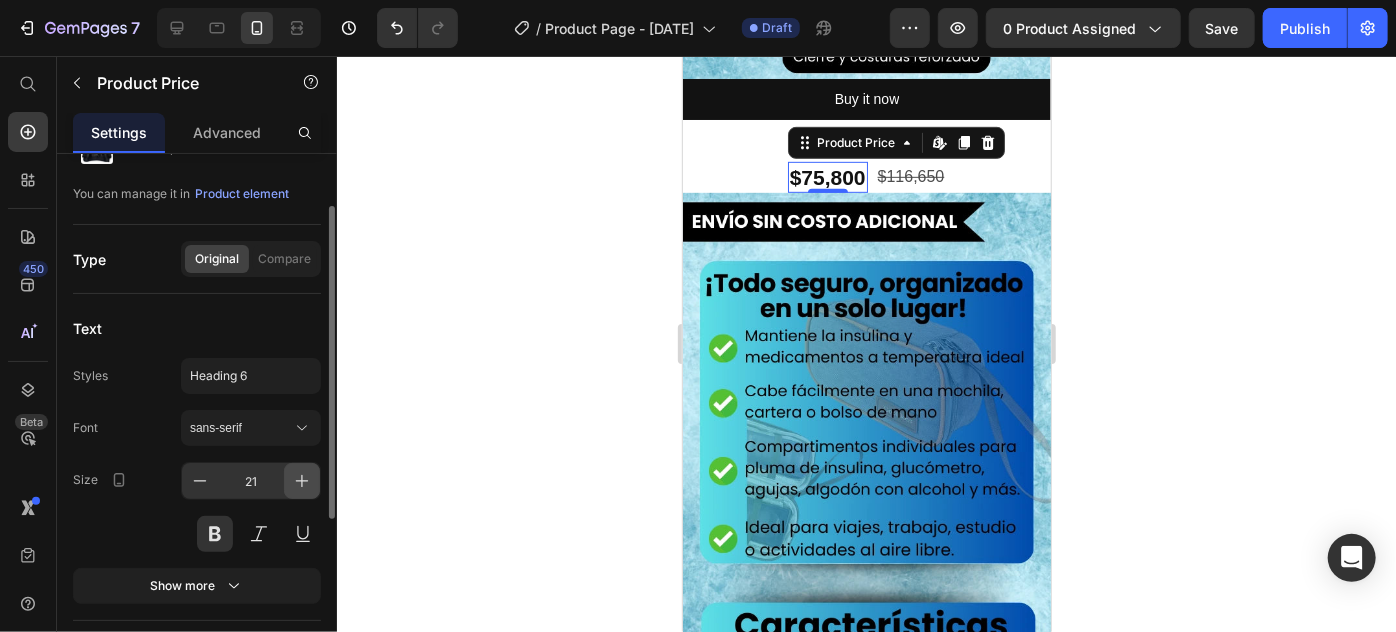 click 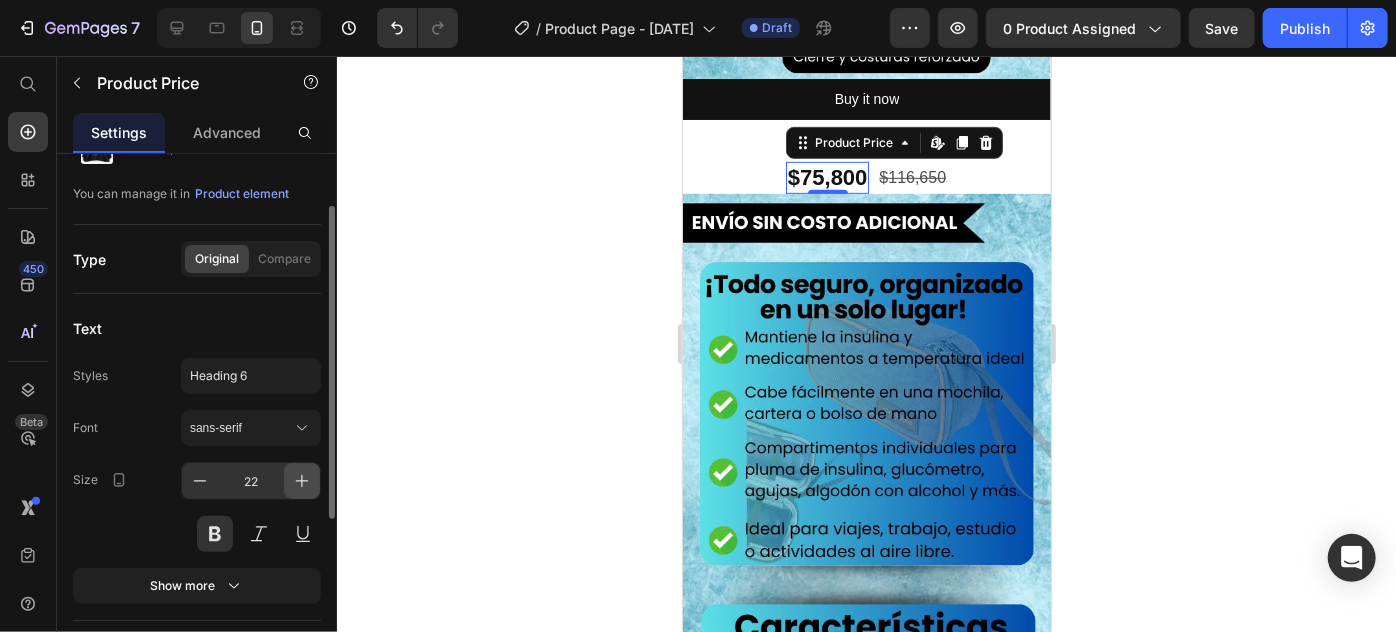 click 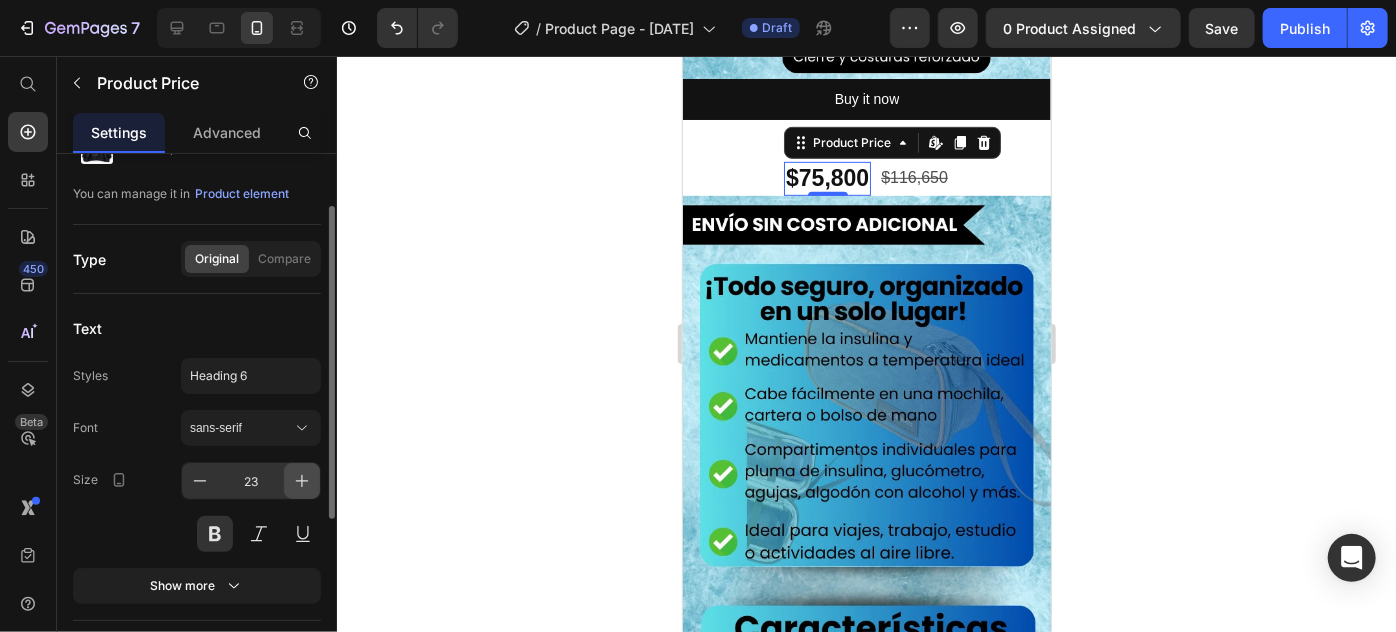 click 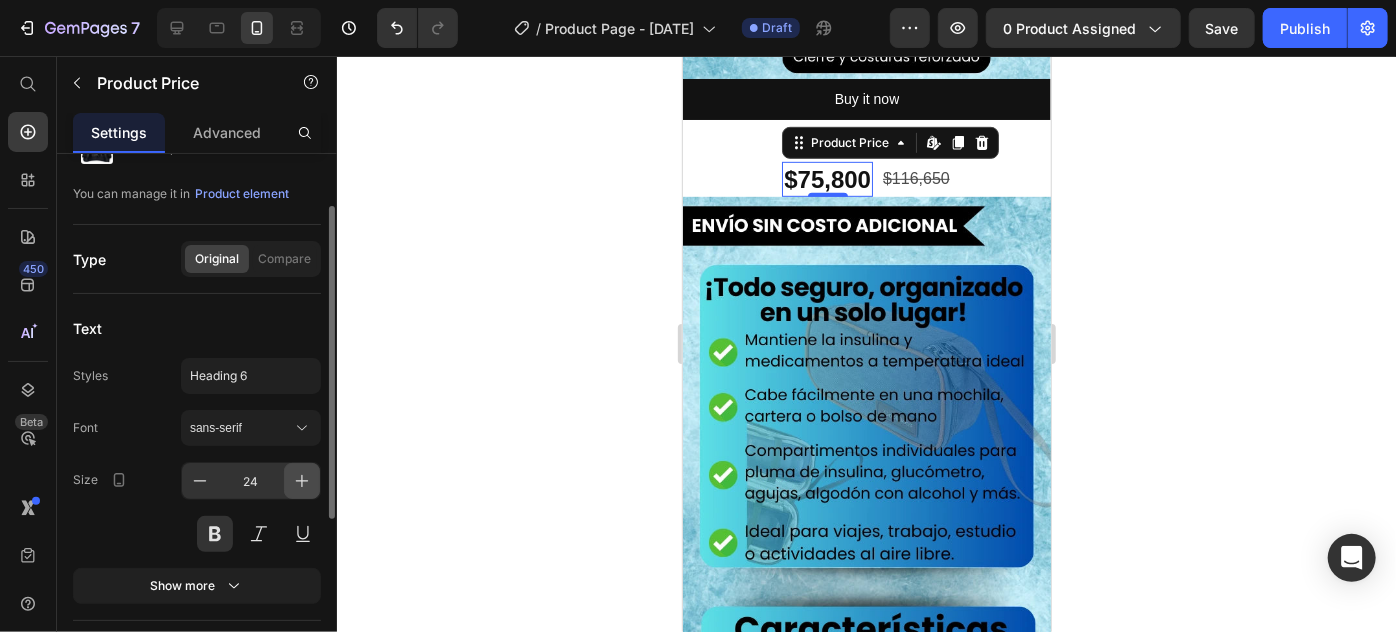 click 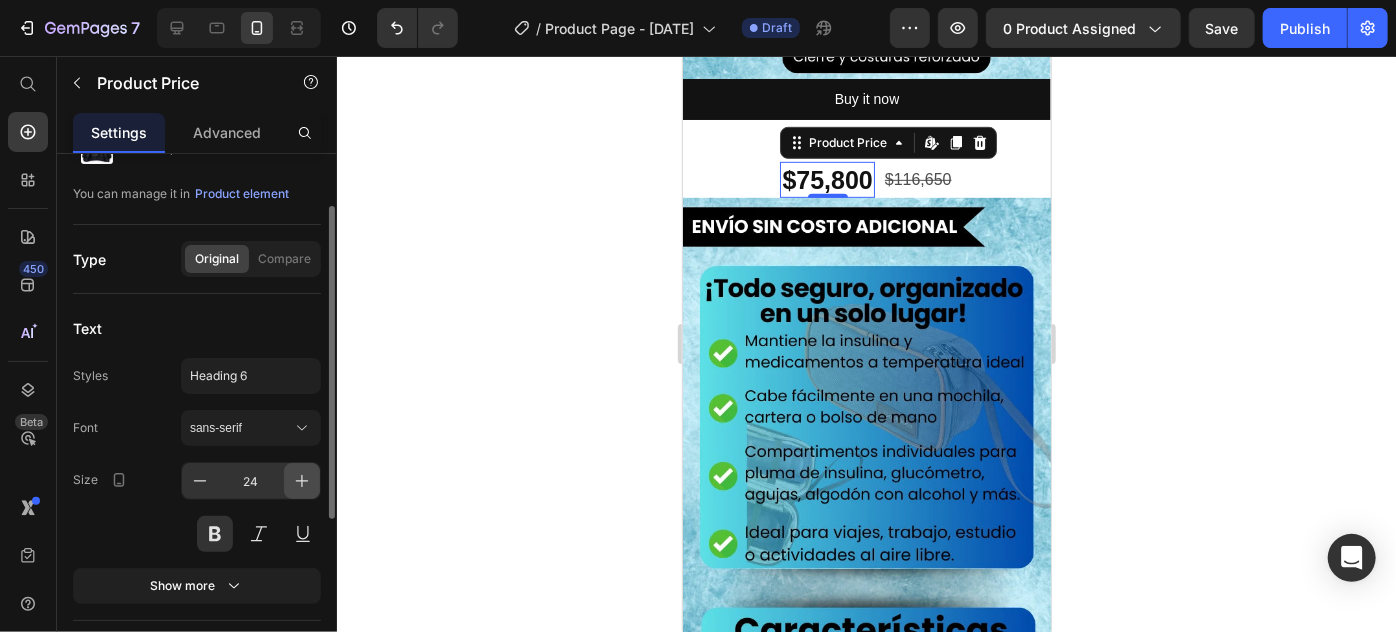 type on "25" 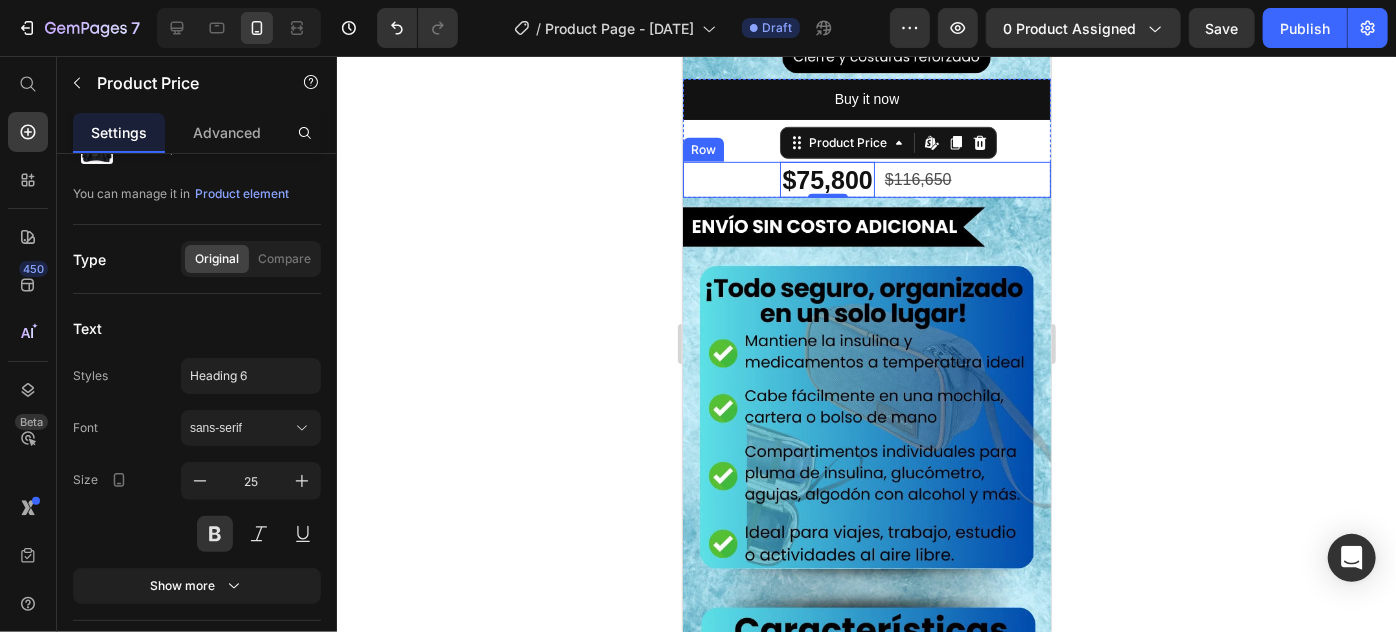 click on "$116,650" at bounding box center [917, 179] 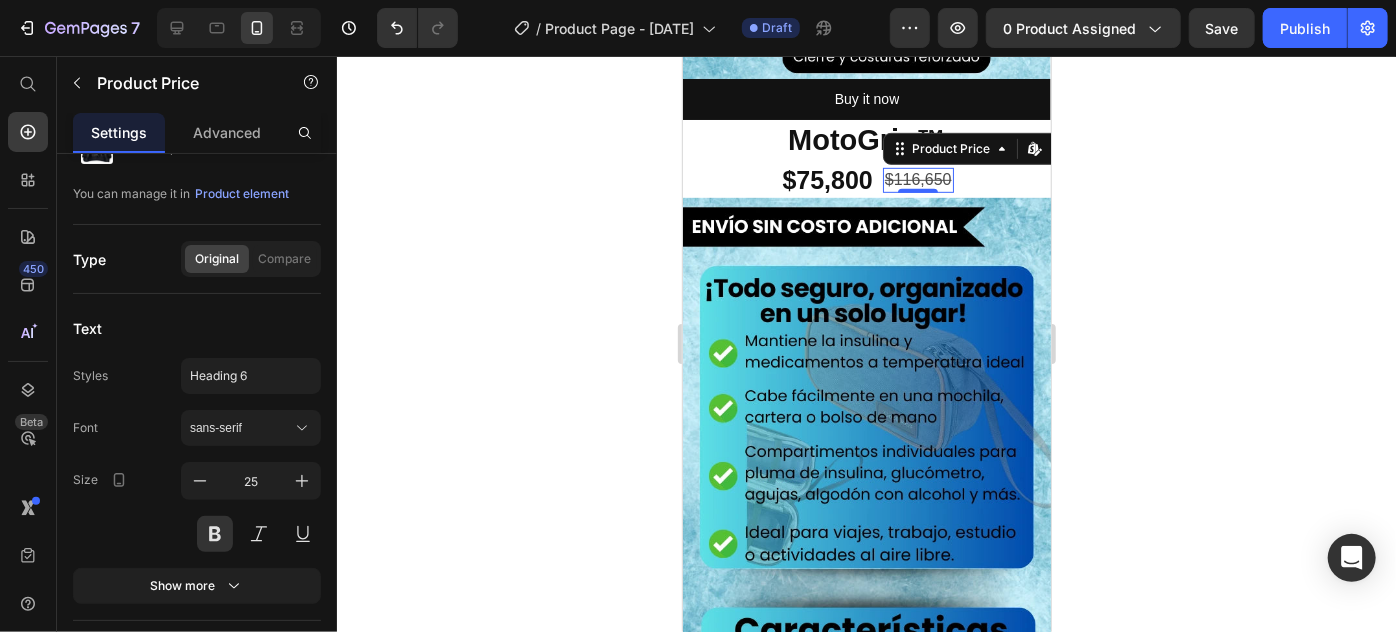 scroll, scrollTop: 90, scrollLeft: 0, axis: vertical 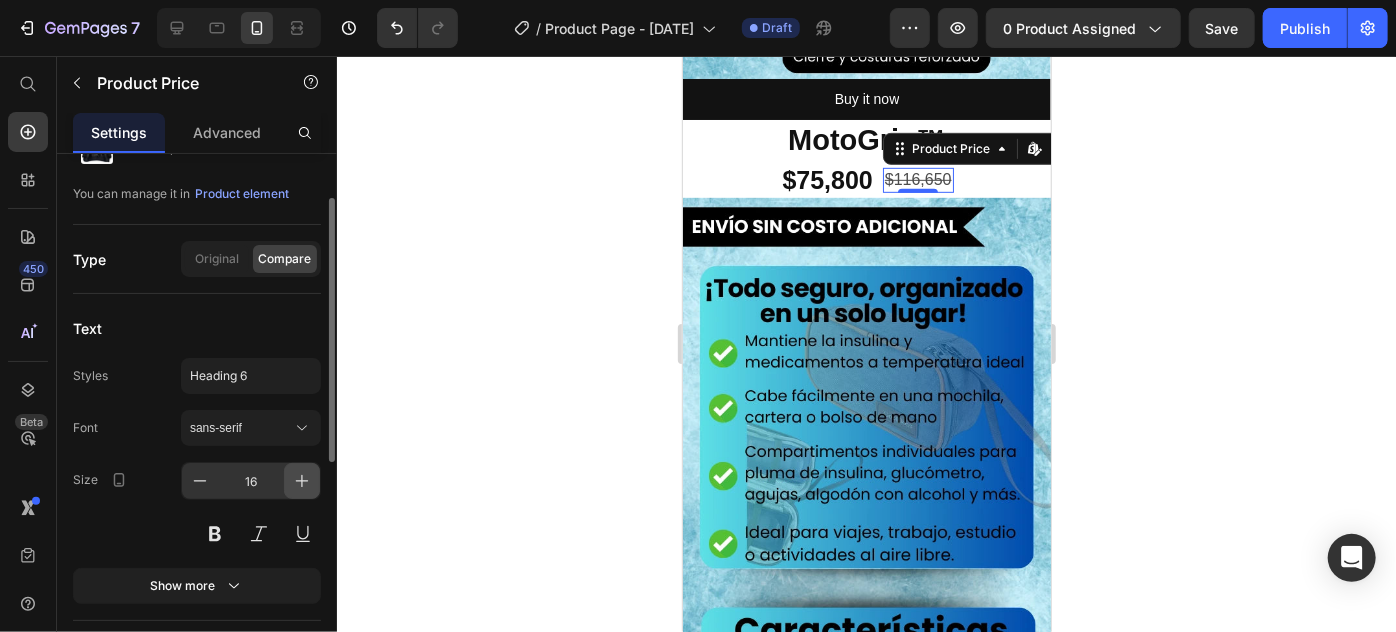 click 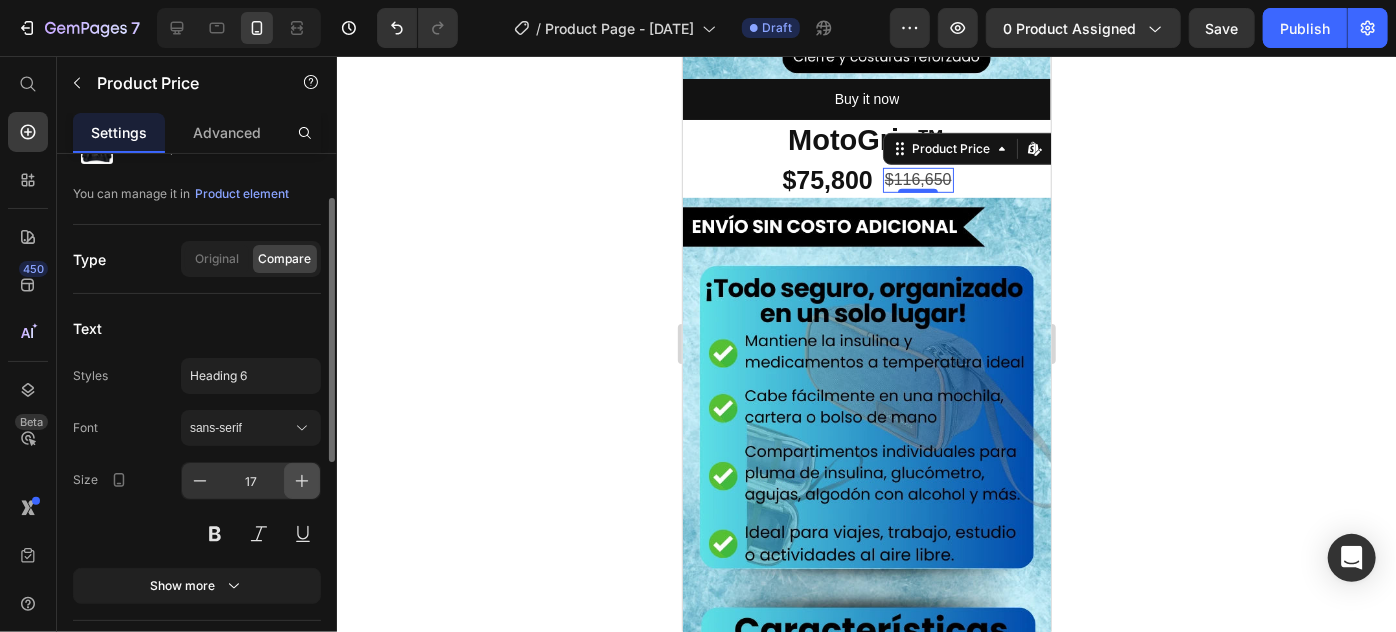 click 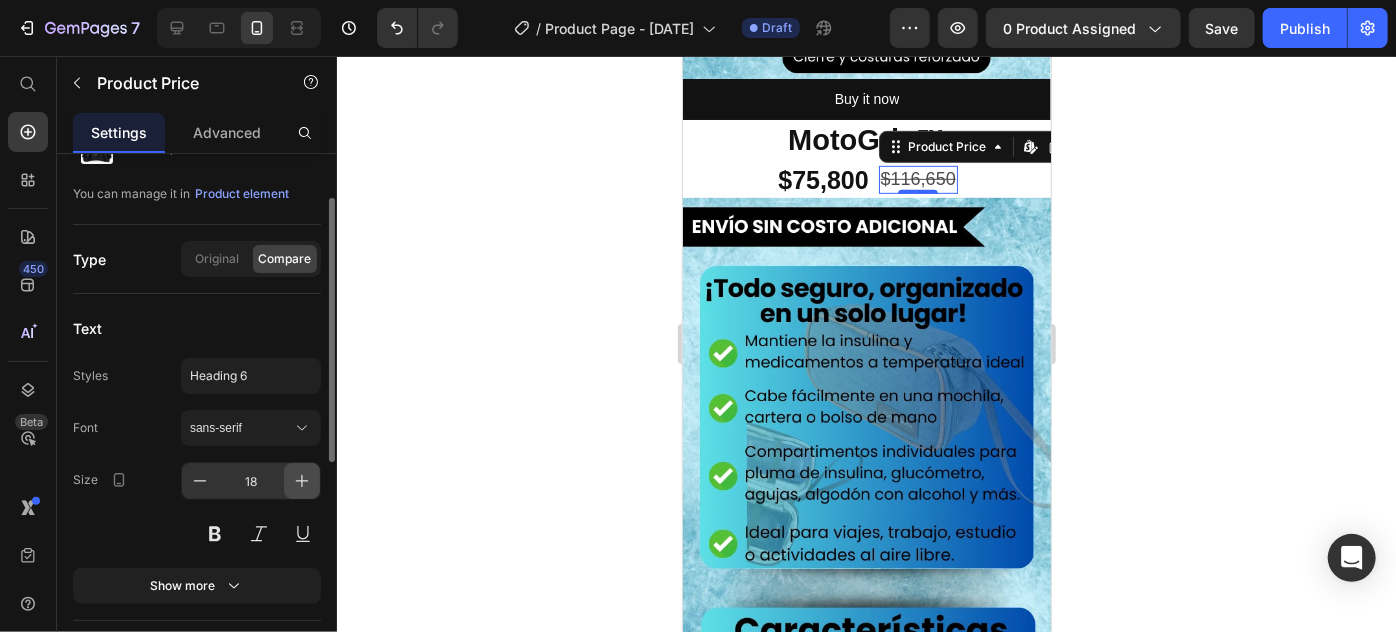 click 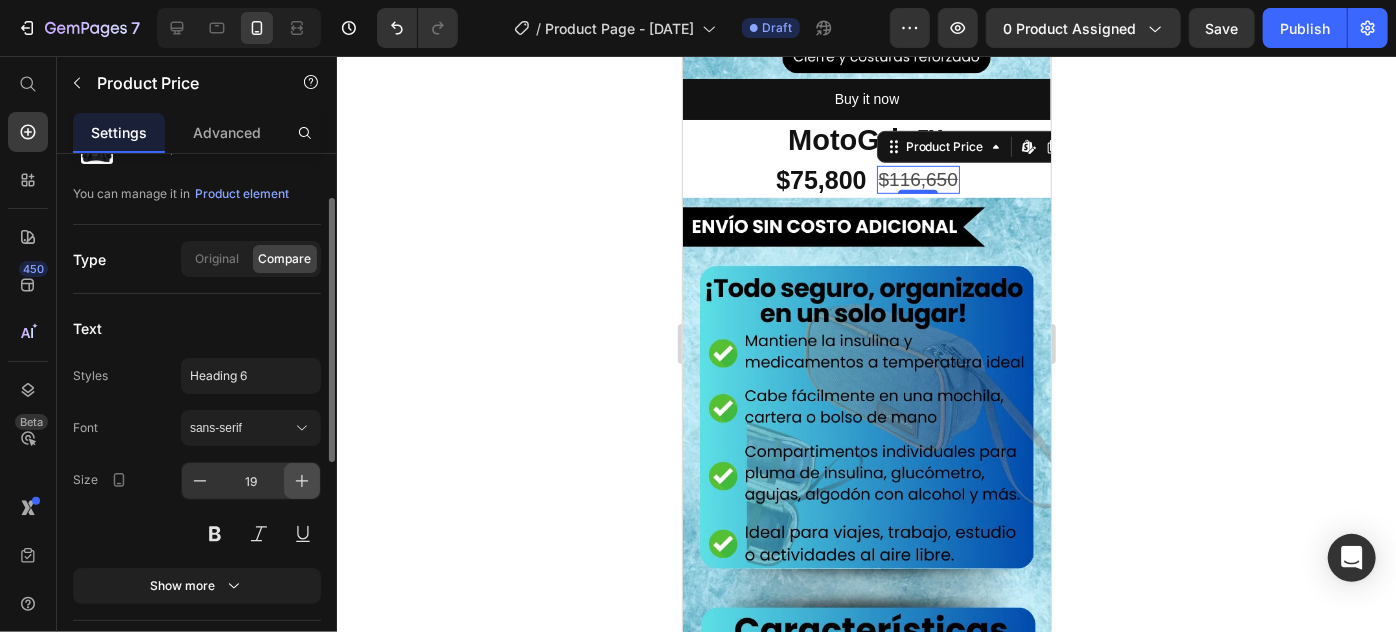 click 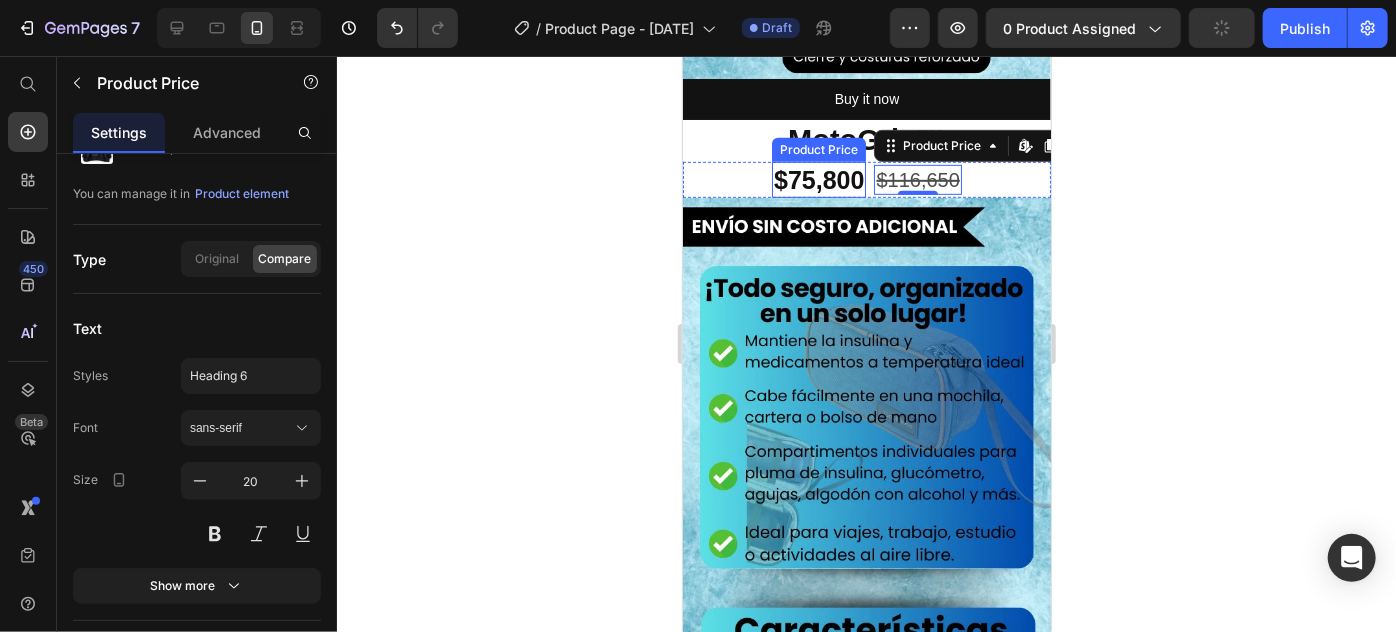 click on "$75,800" at bounding box center [818, 179] 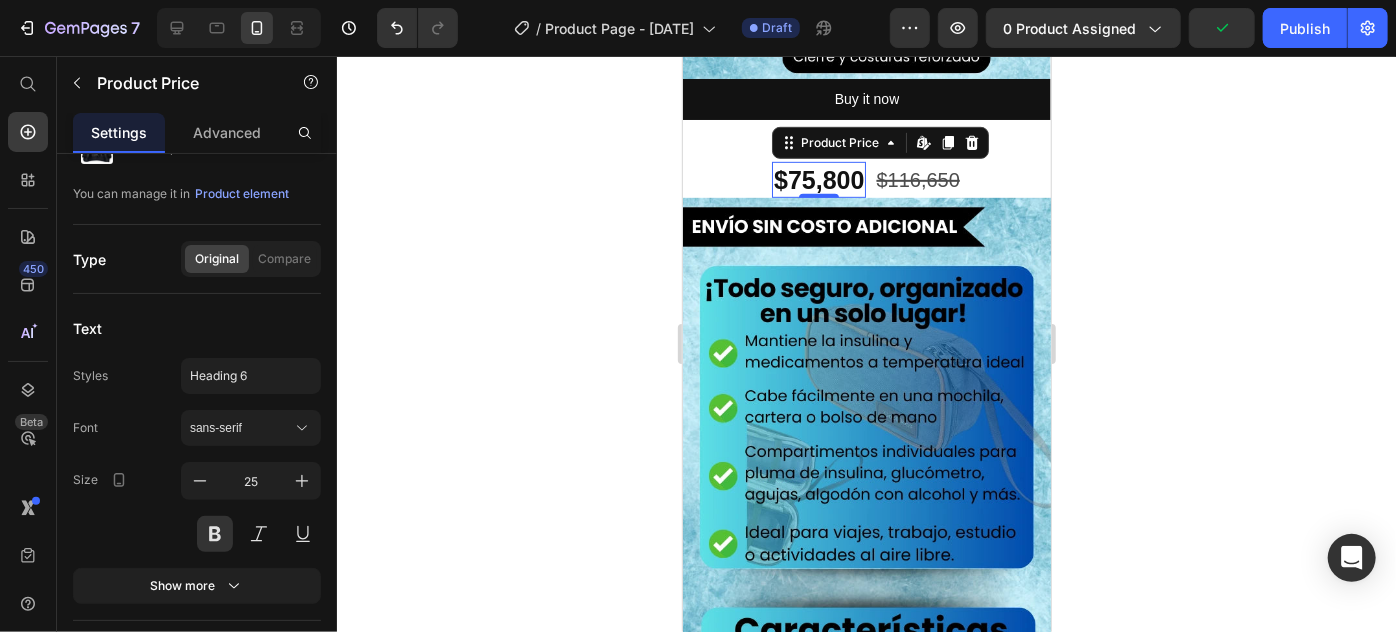 click 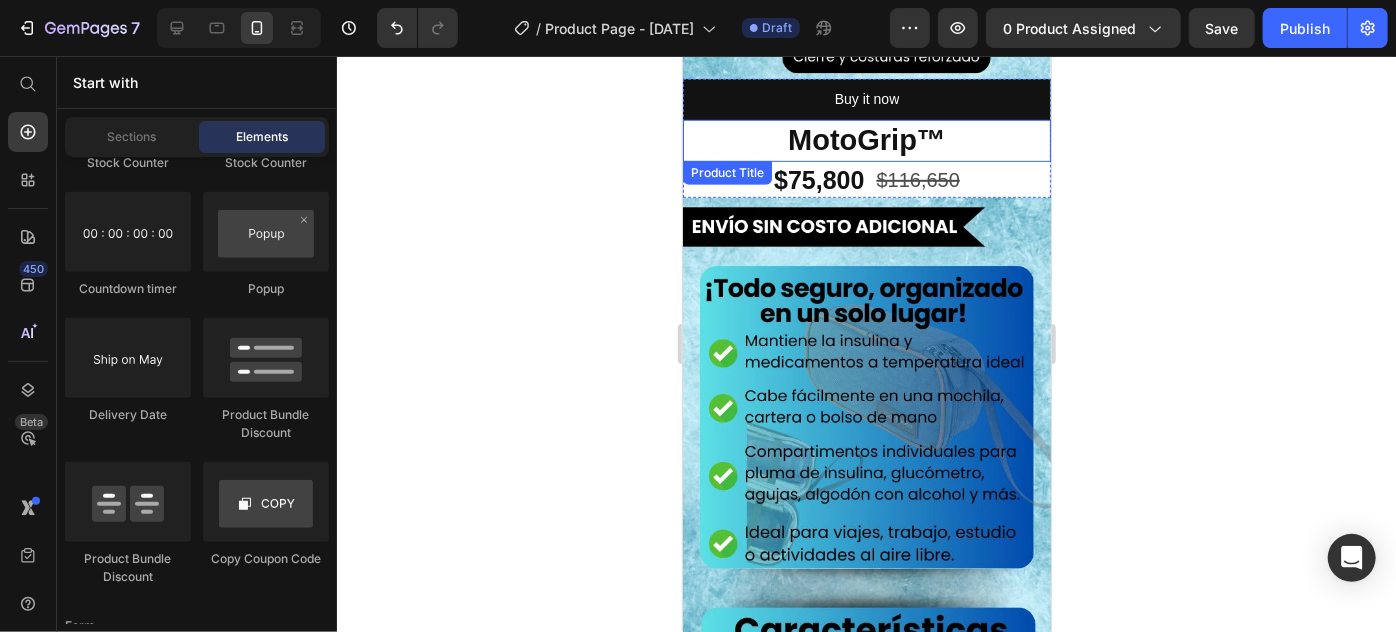 click on "MotoGrip™" at bounding box center [866, 140] 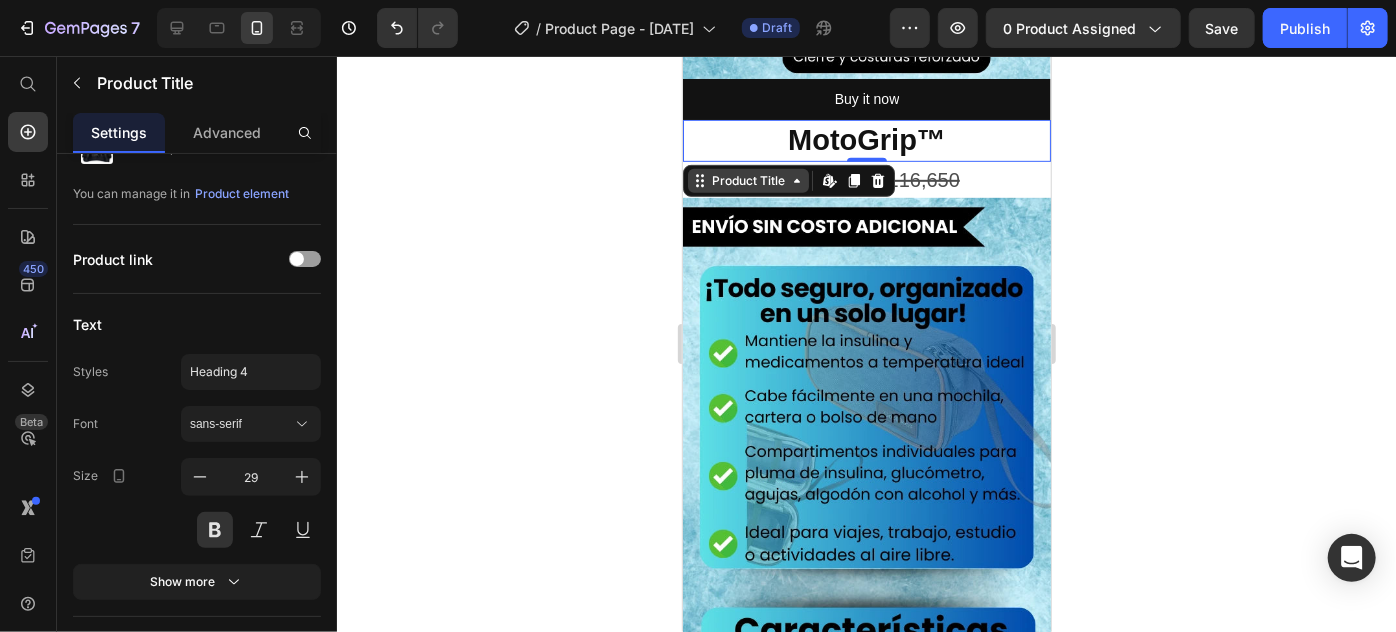scroll, scrollTop: 0, scrollLeft: 0, axis: both 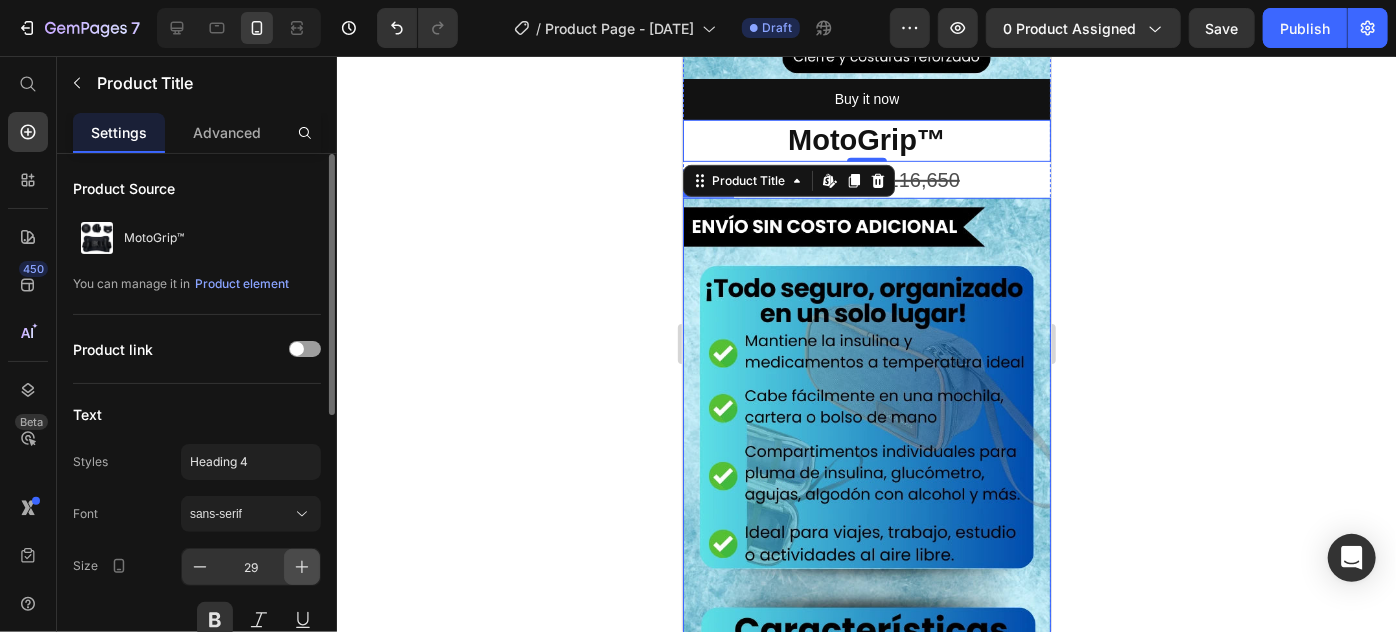 click 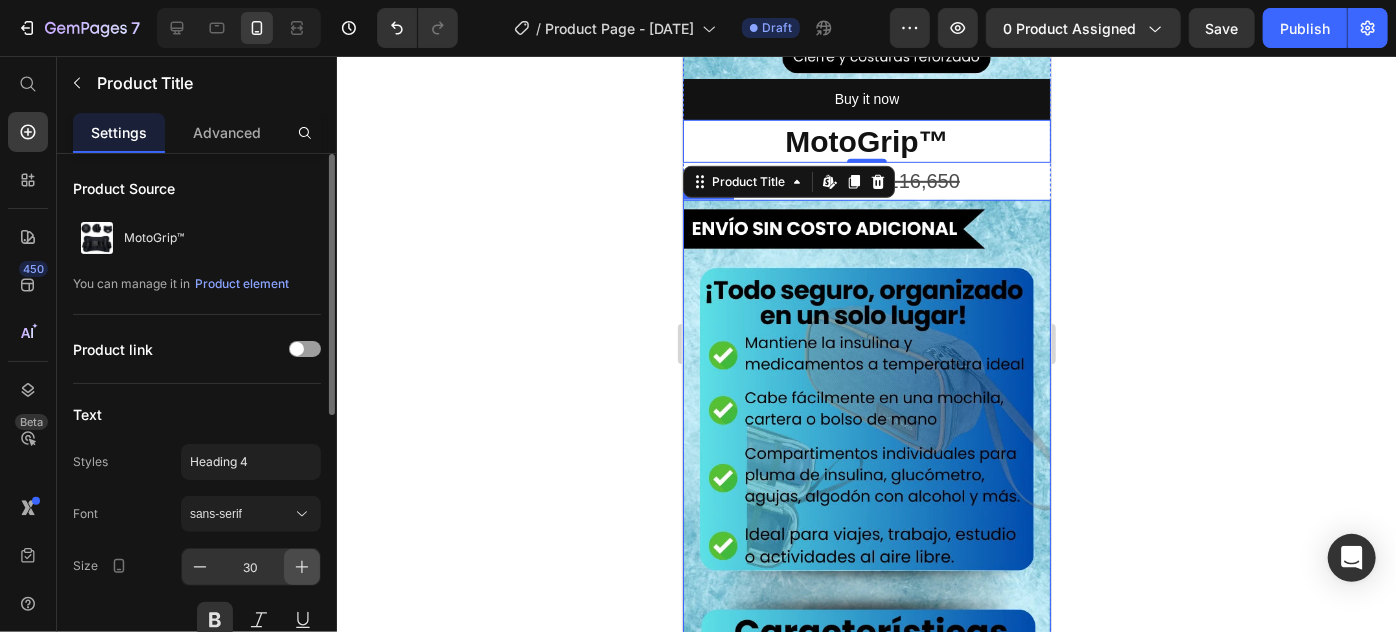 click 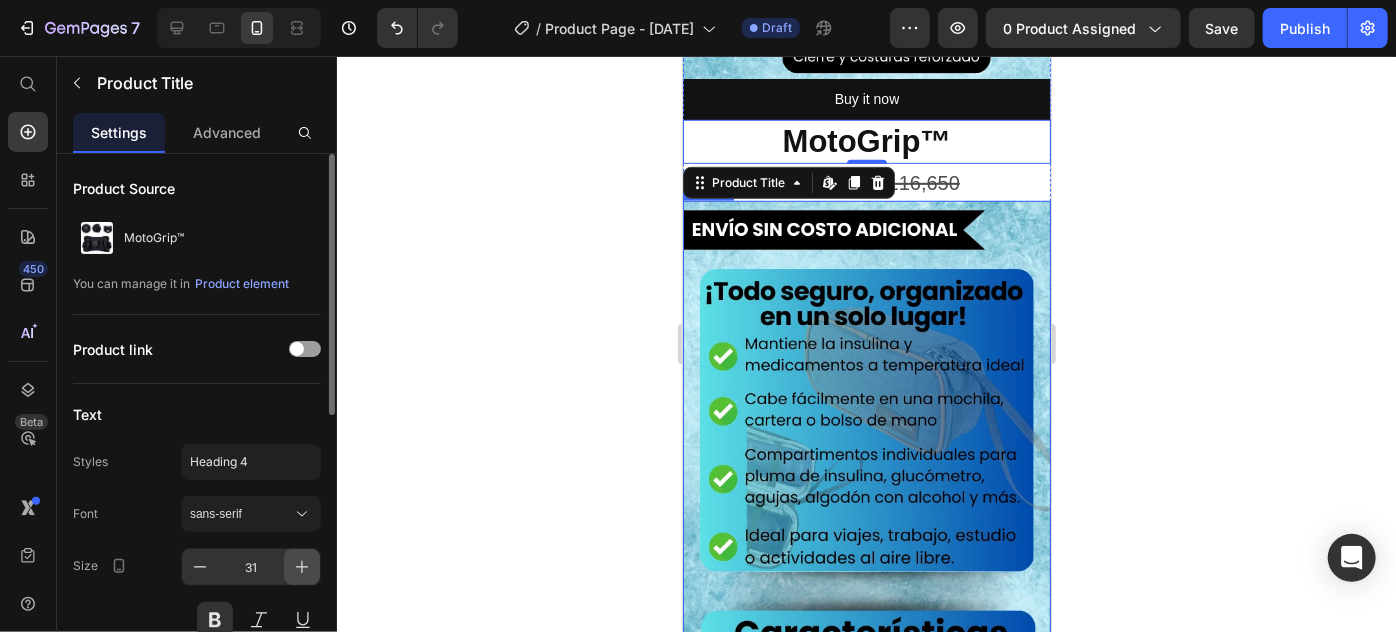 click 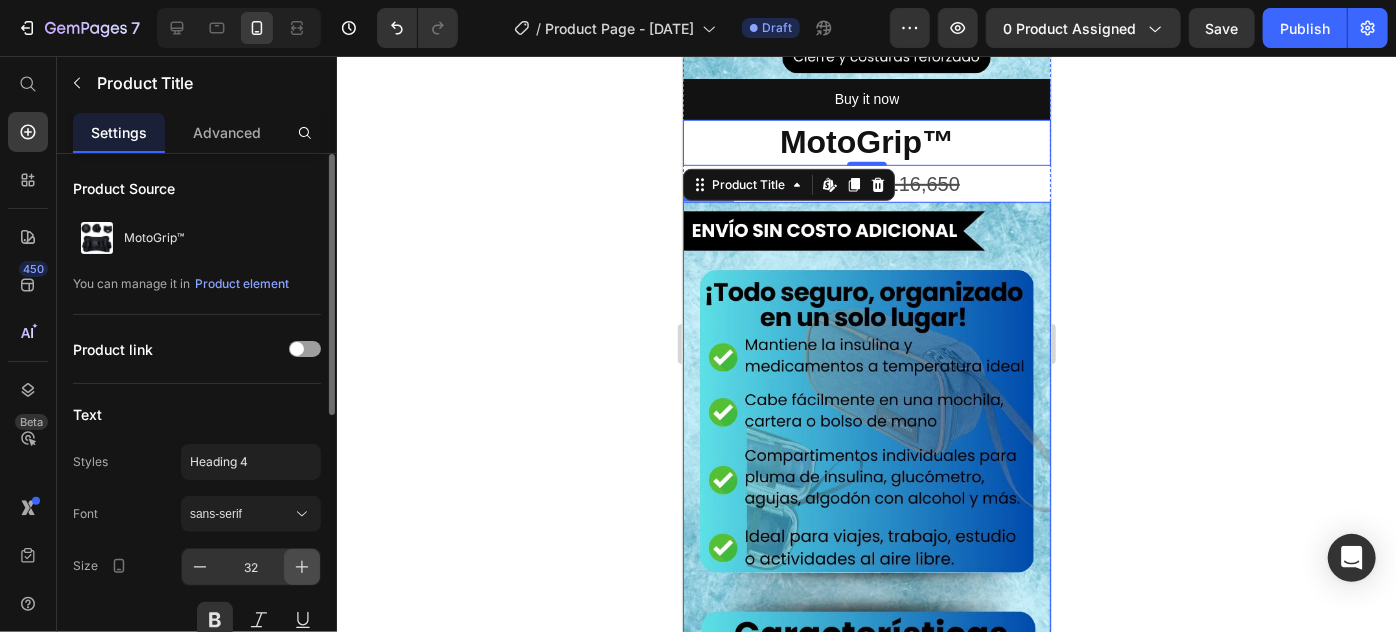 click 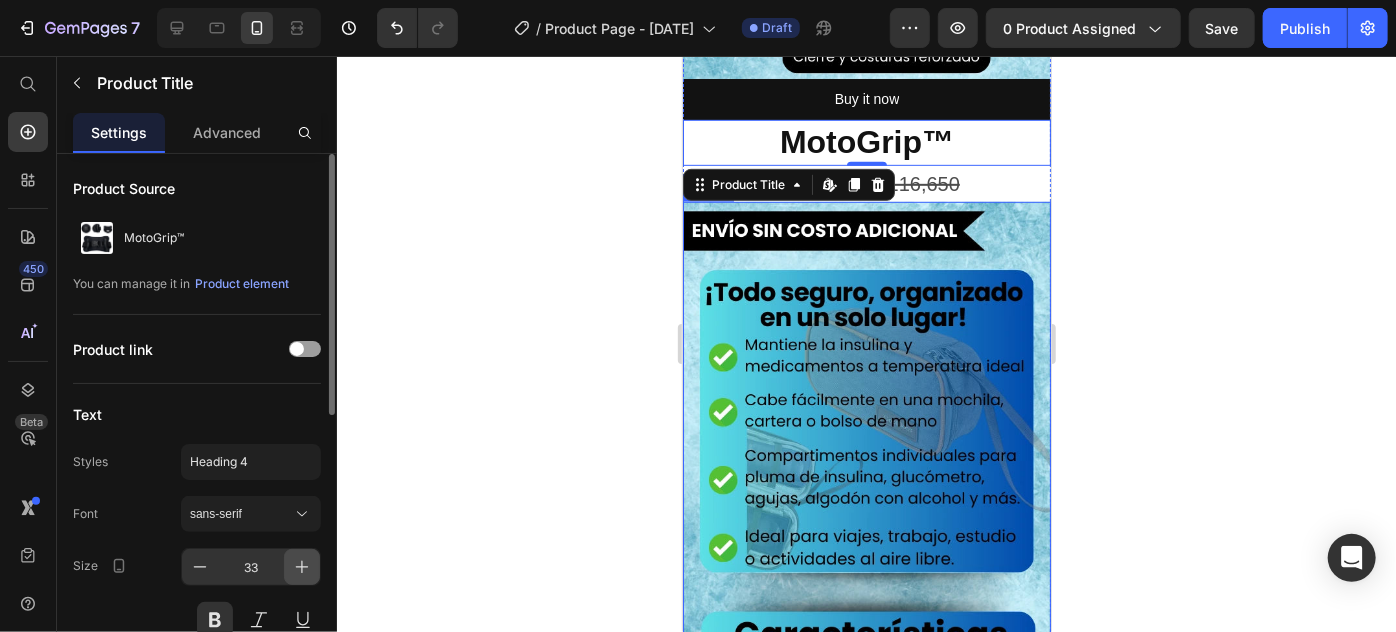 click 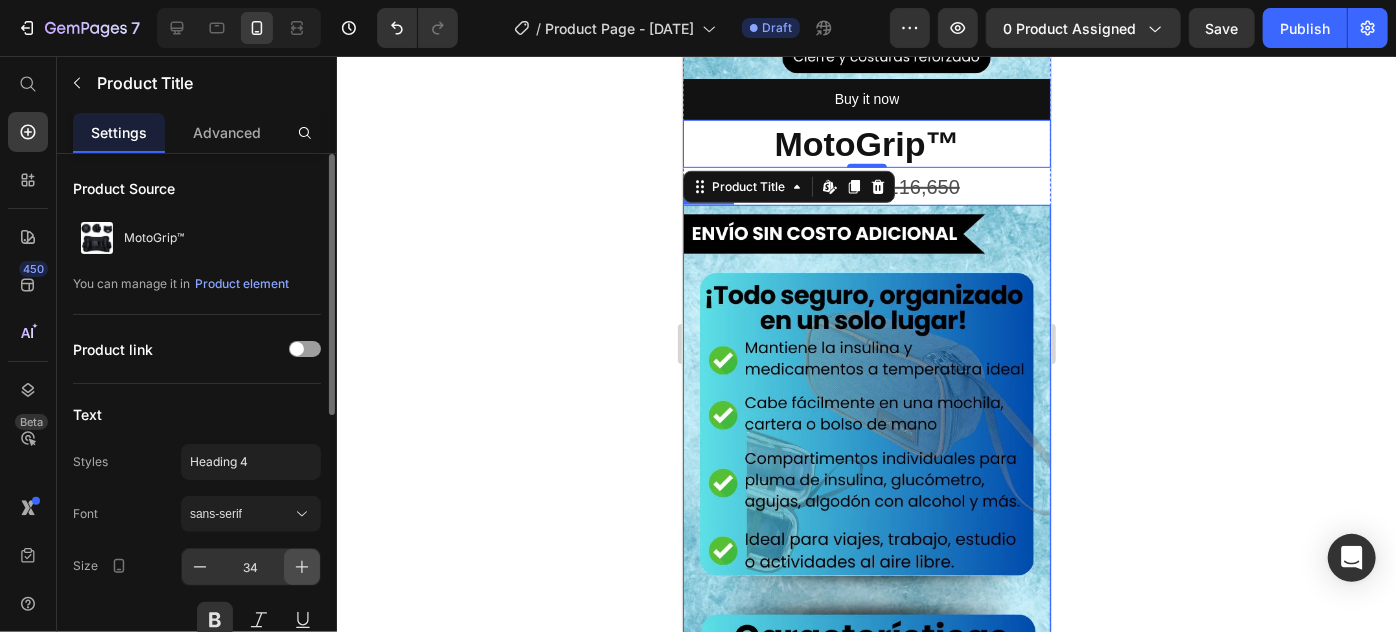 click 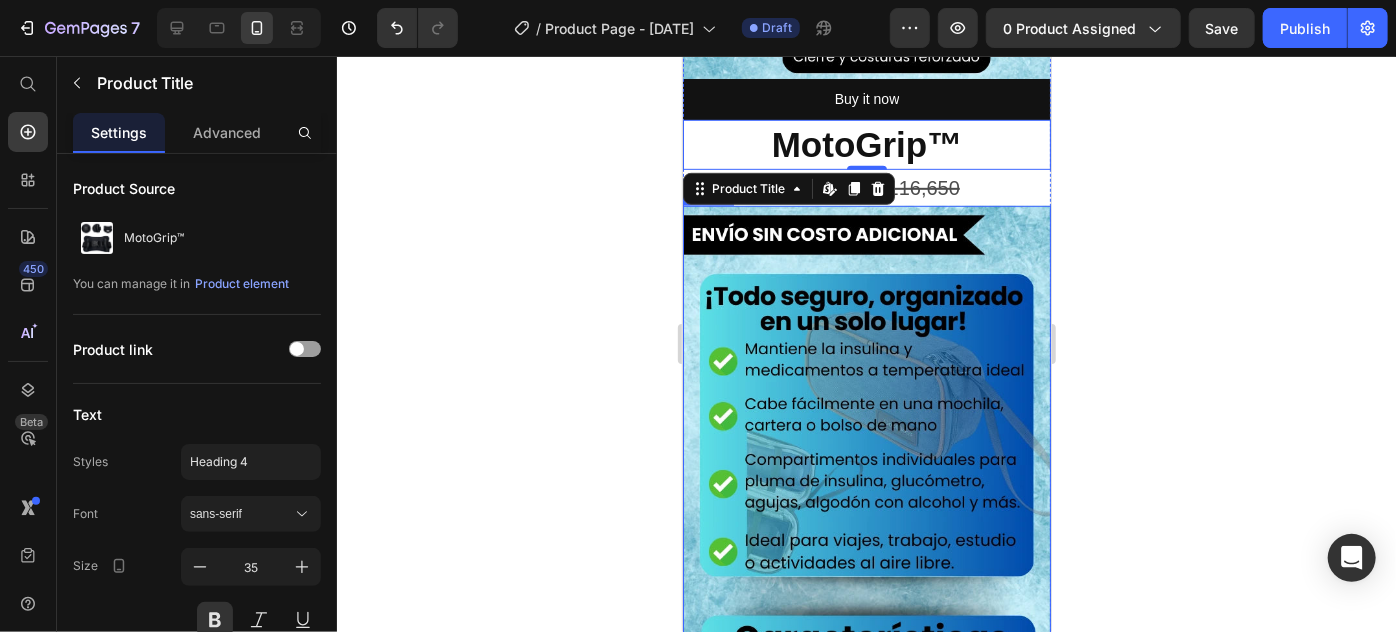 click 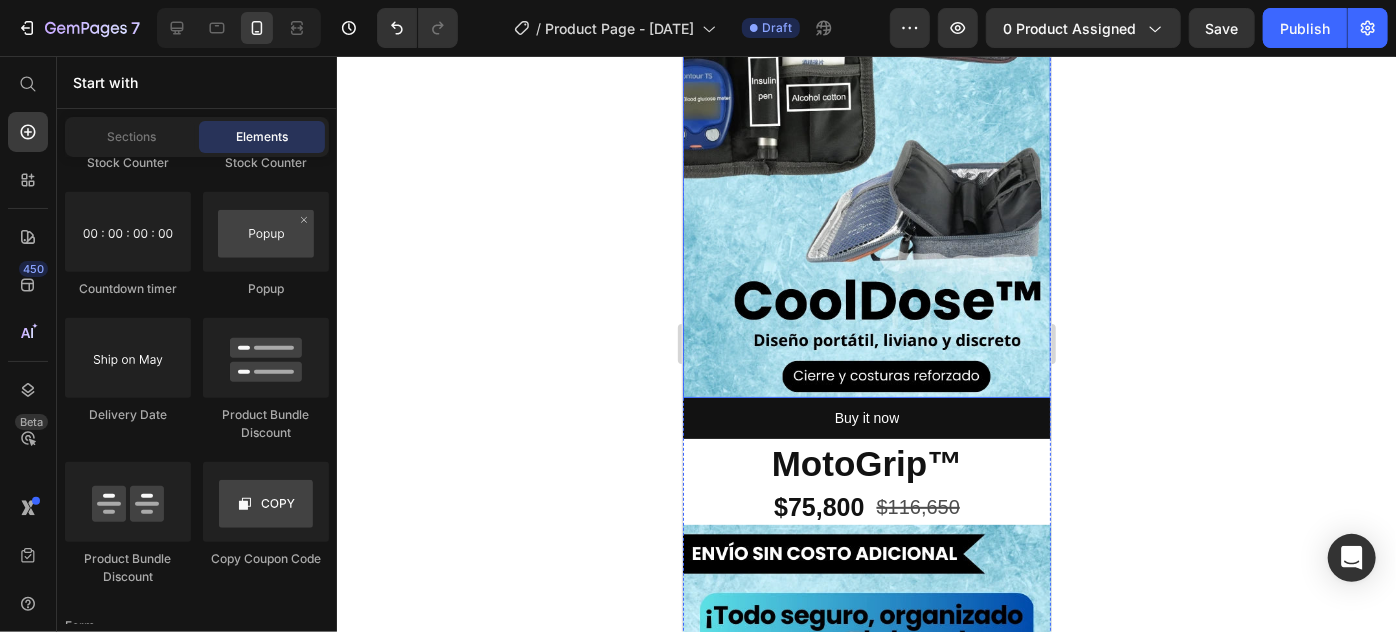 scroll, scrollTop: 181, scrollLeft: 0, axis: vertical 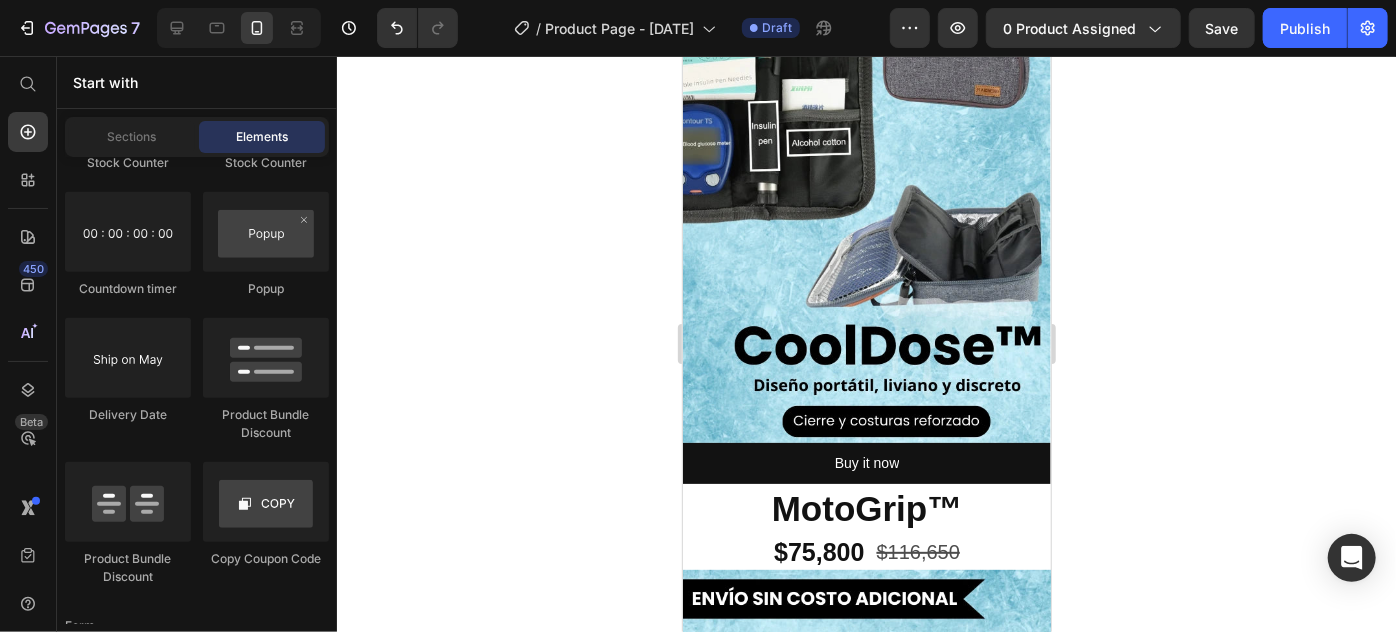 click 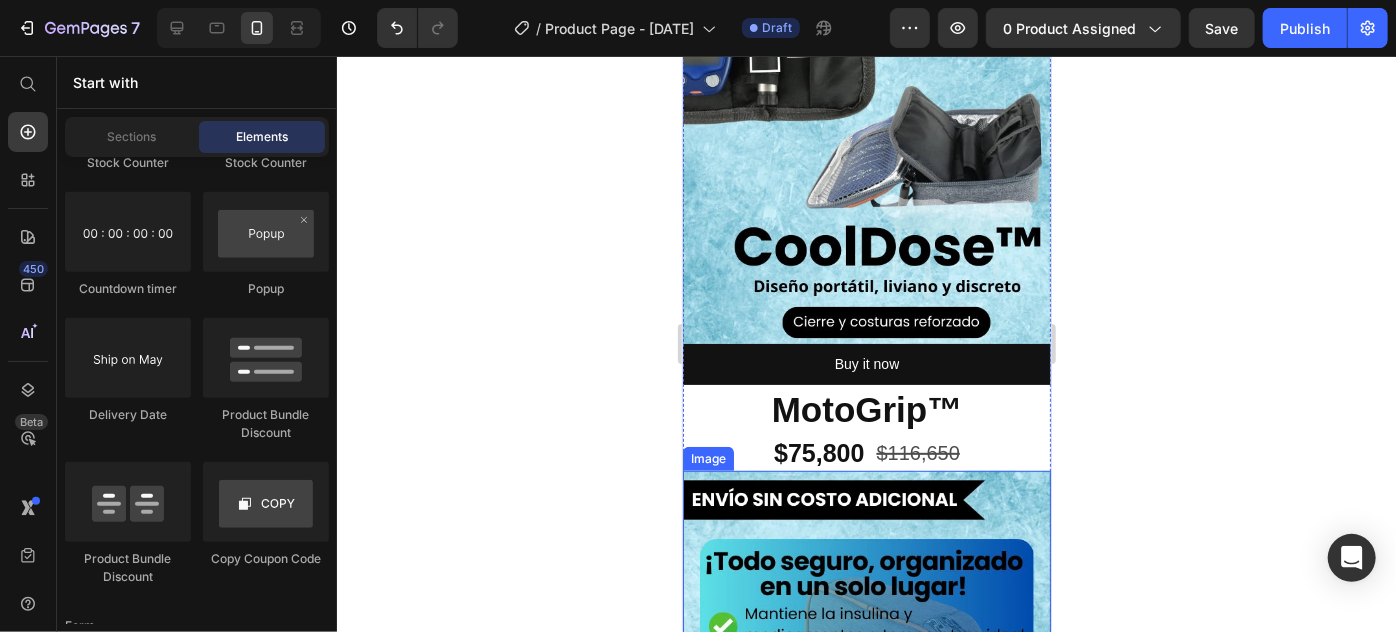 scroll, scrollTop: 0, scrollLeft: 0, axis: both 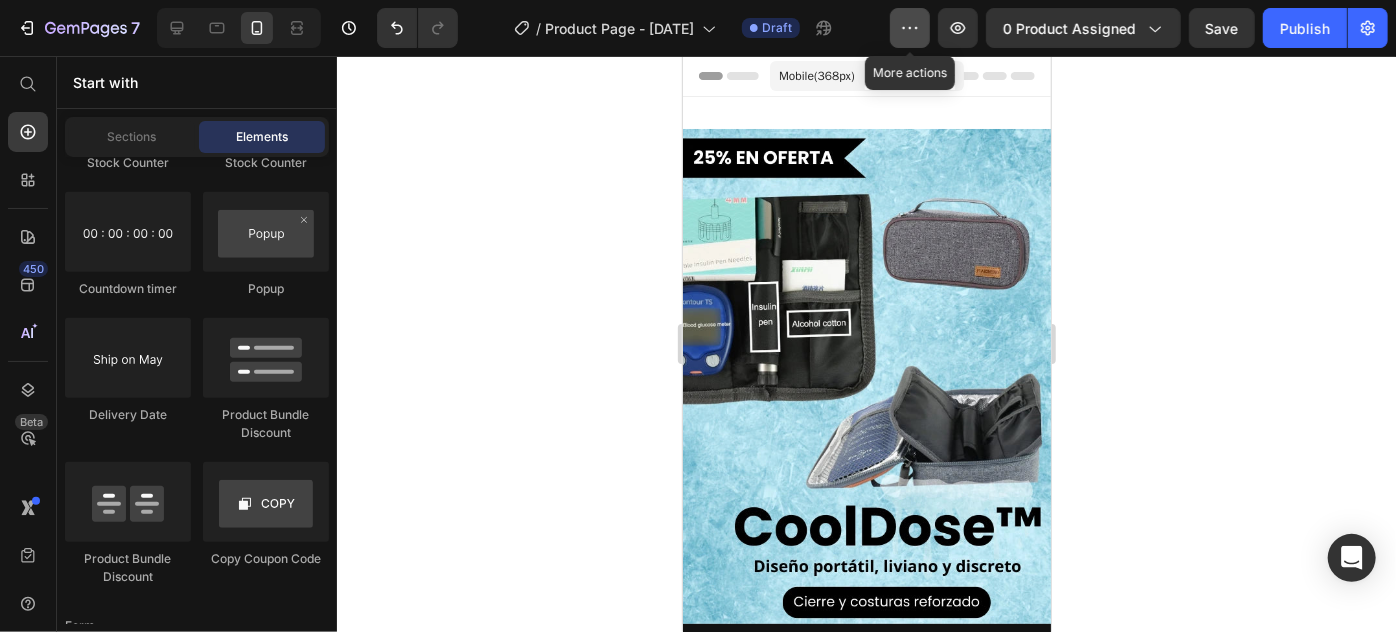 click 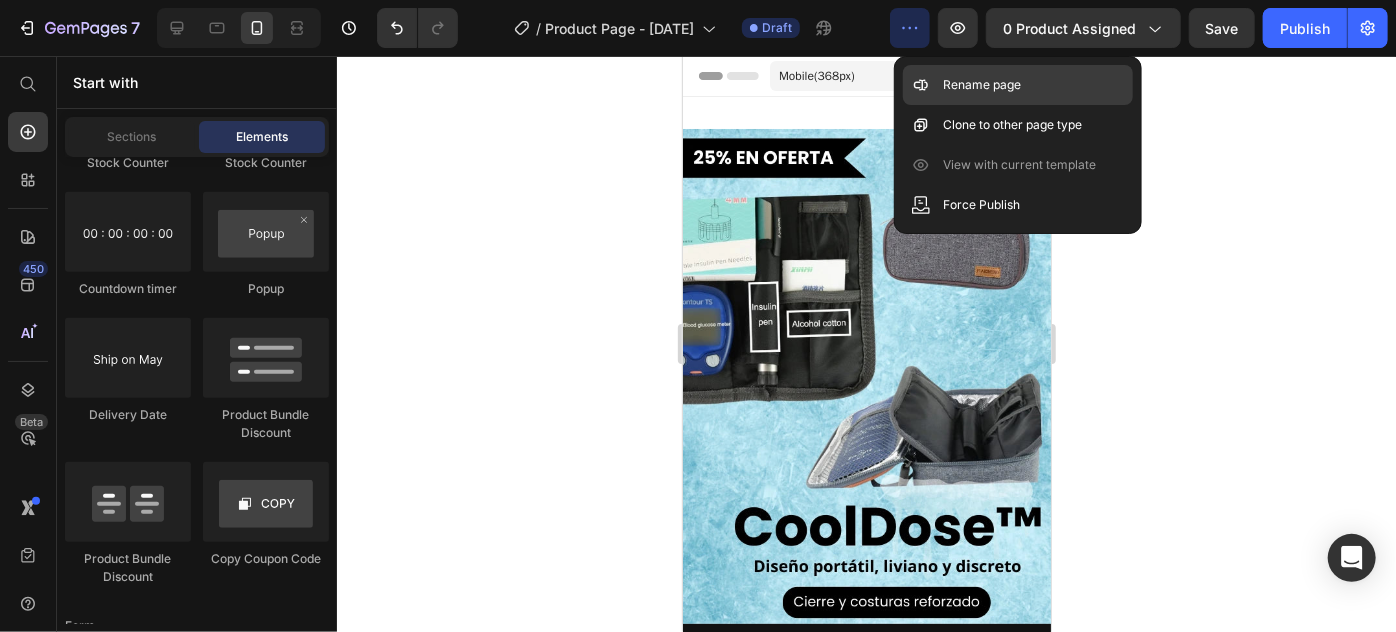 click on "Rename page" at bounding box center (982, 85) 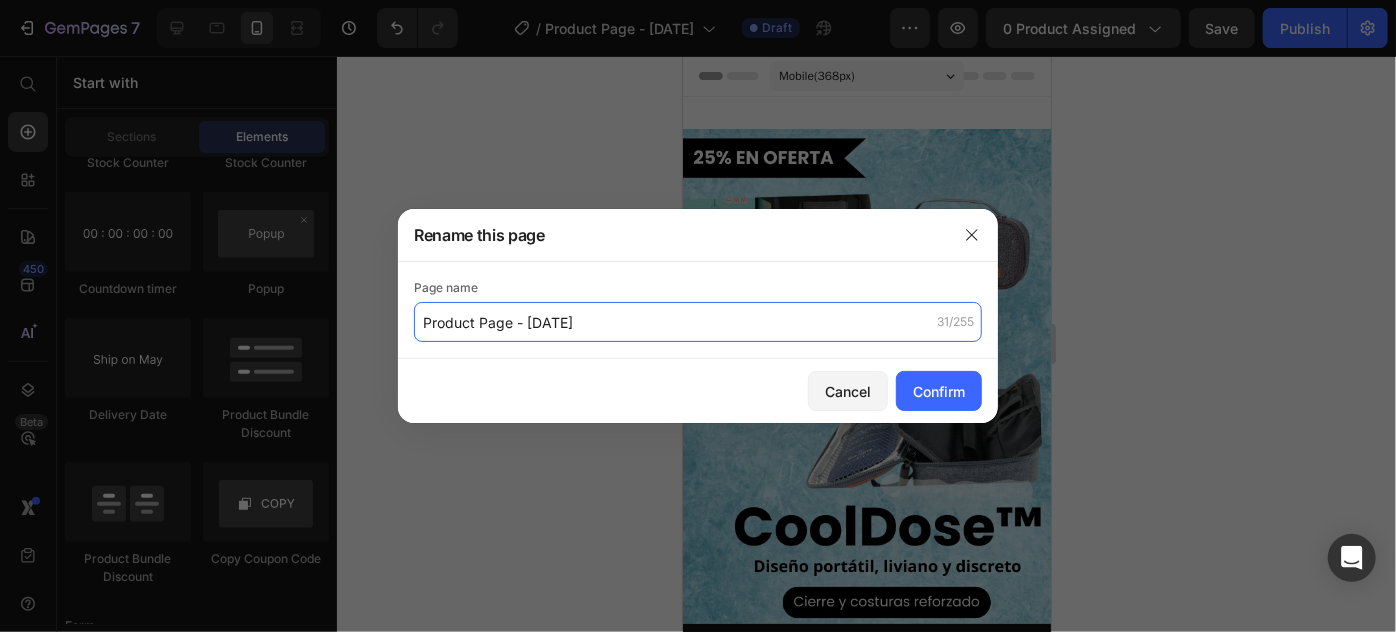 paste on "CoolDose™" 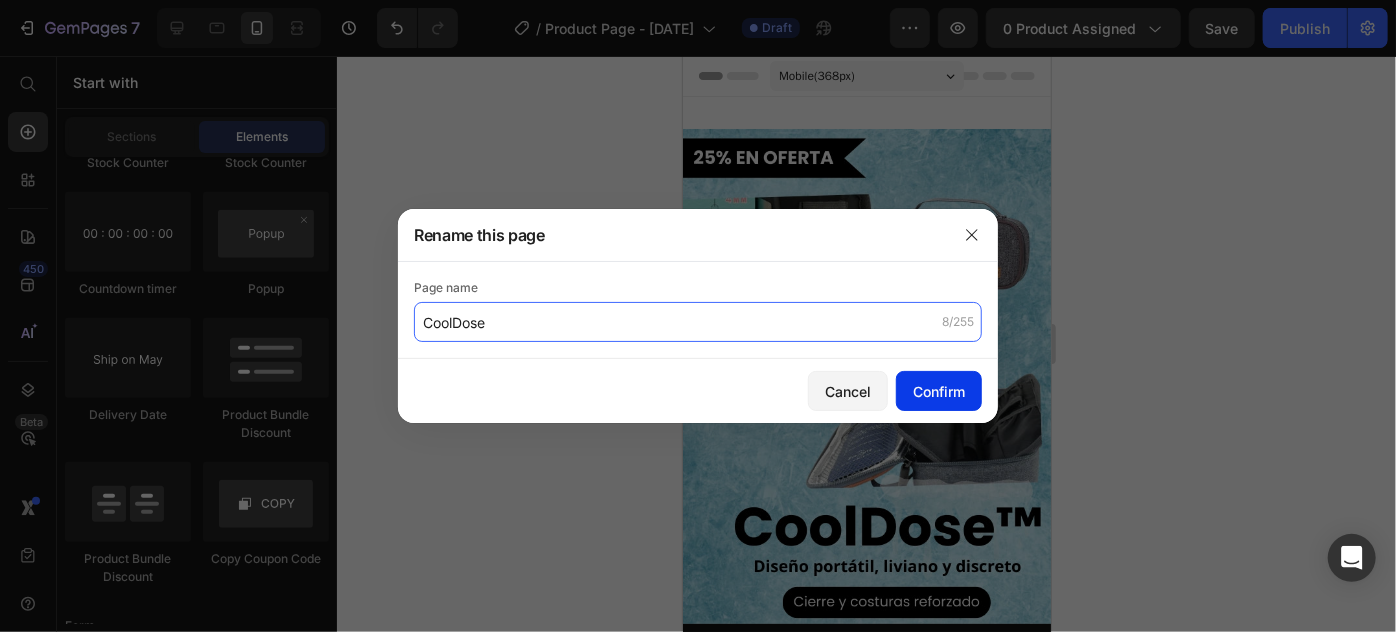 type on "CoolDose" 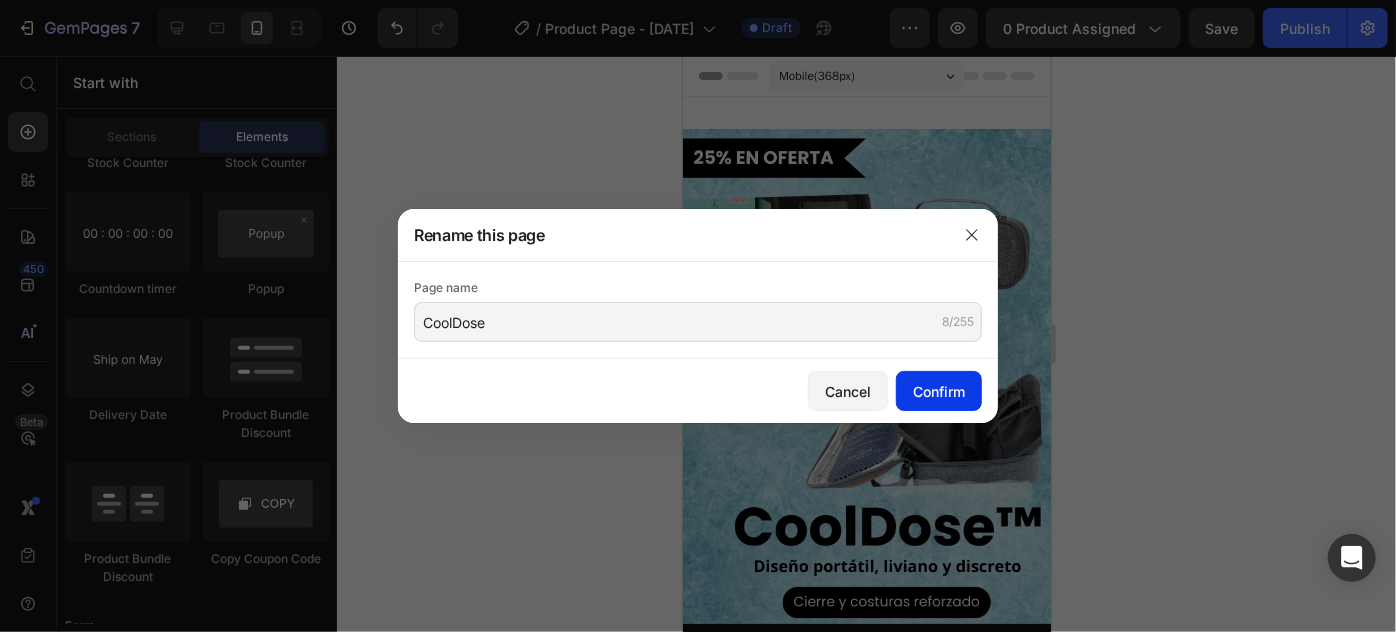 click on "Confirm" 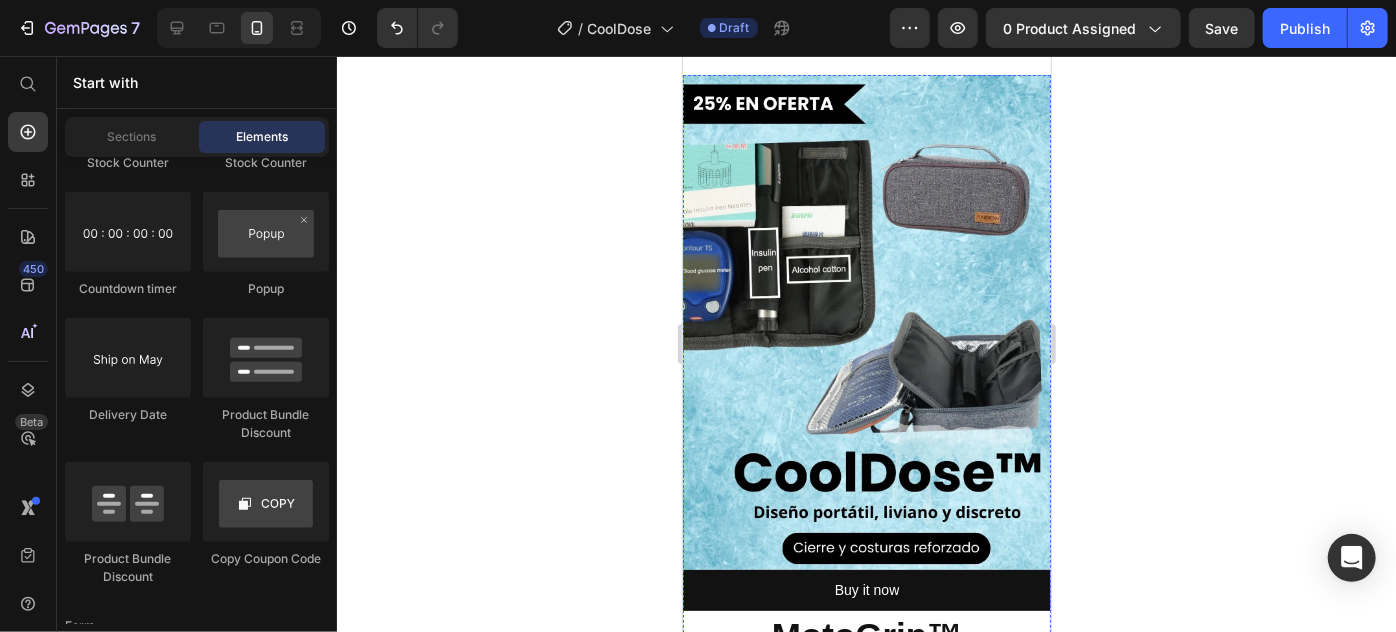 scroll, scrollTop: 0, scrollLeft: 0, axis: both 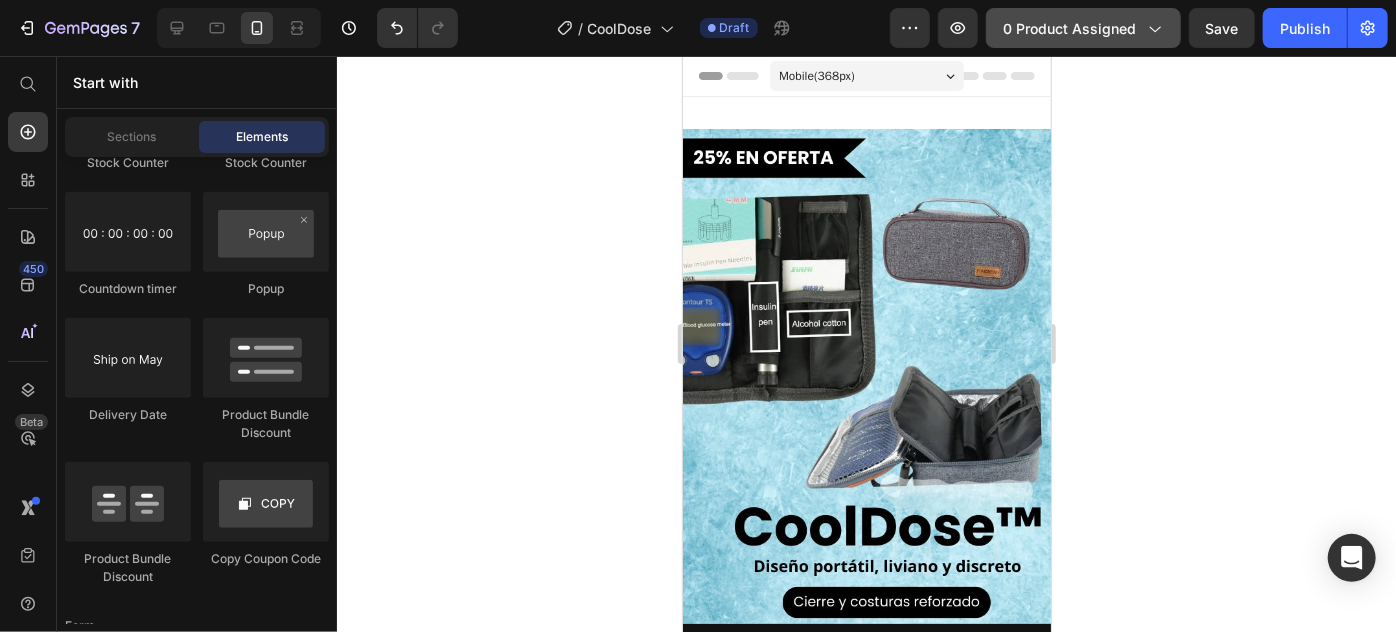 click 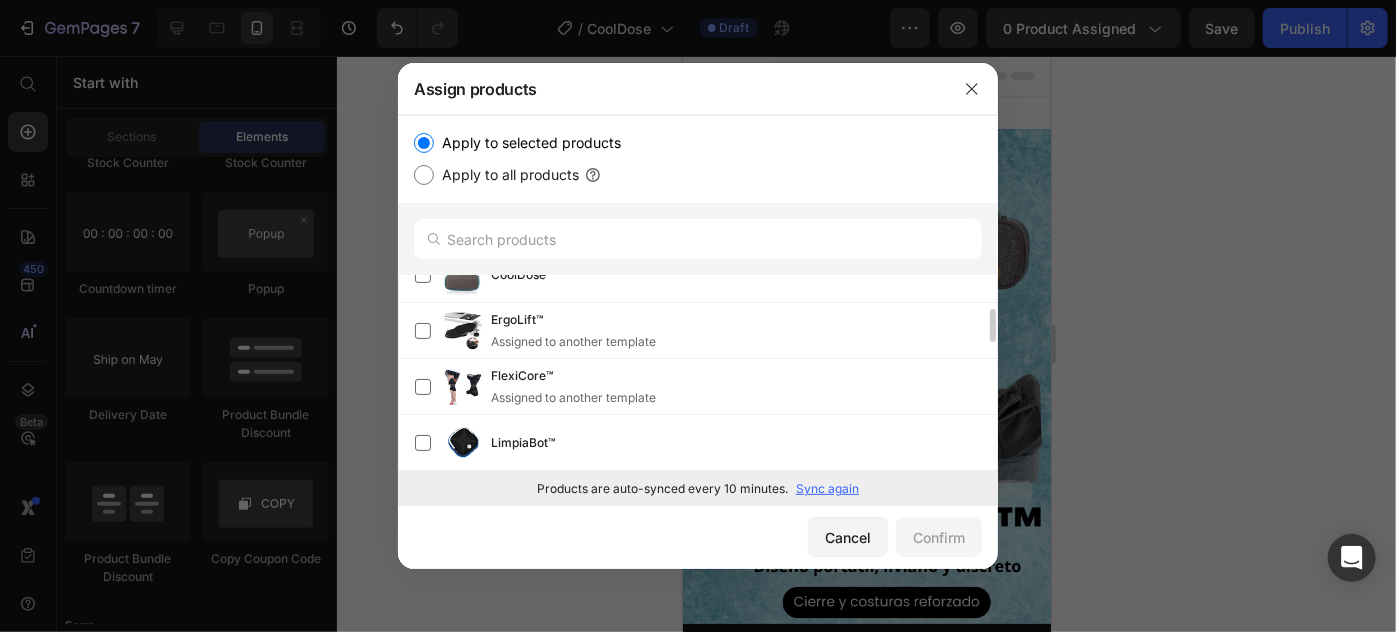 scroll, scrollTop: 106, scrollLeft: 0, axis: vertical 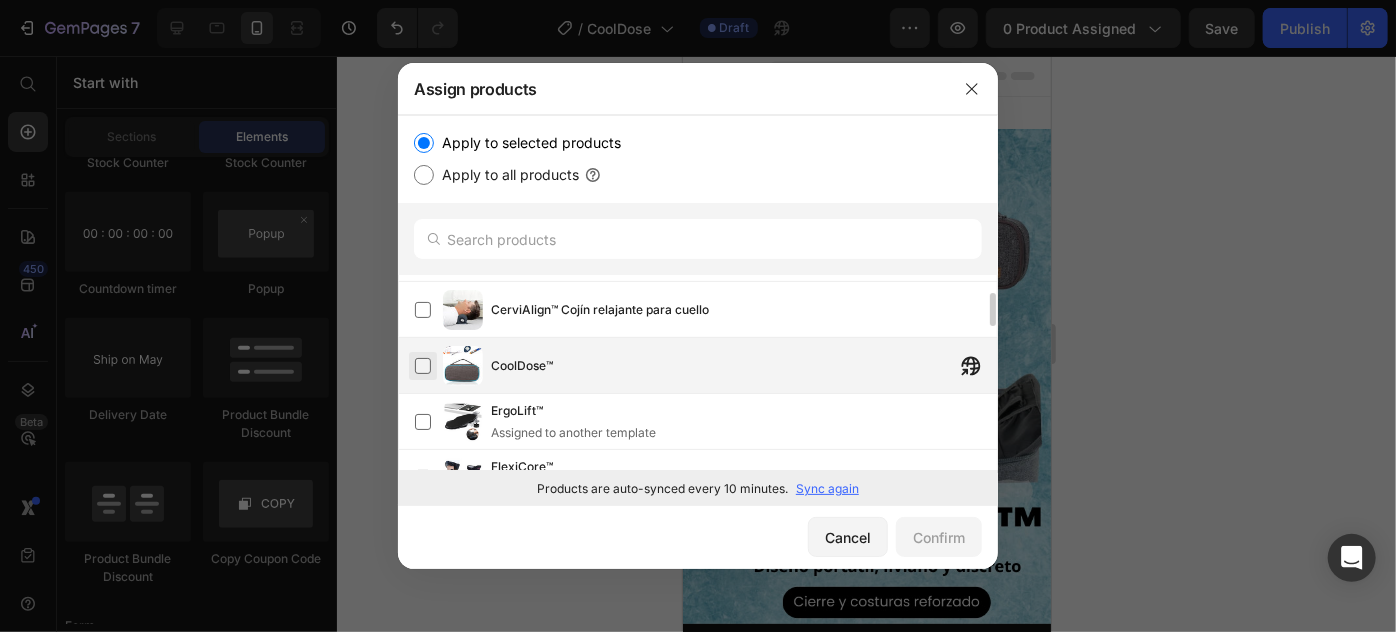 click at bounding box center [423, 366] 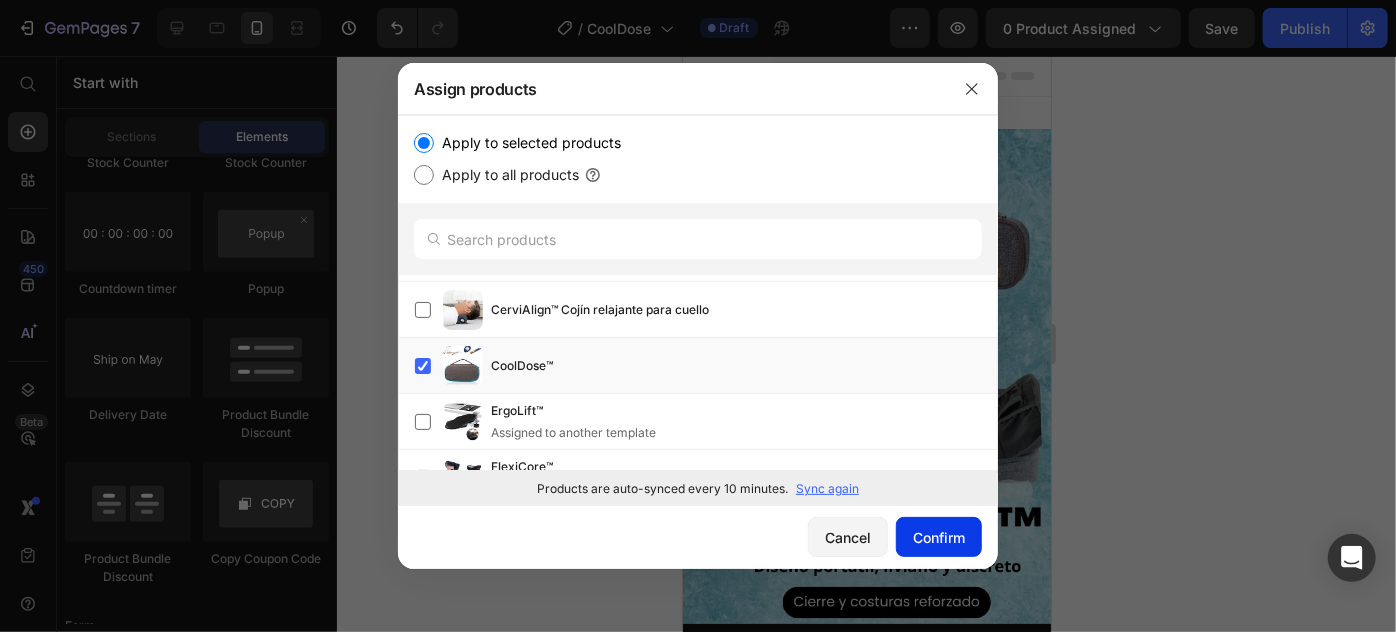 click on "Confirm" at bounding box center [939, 537] 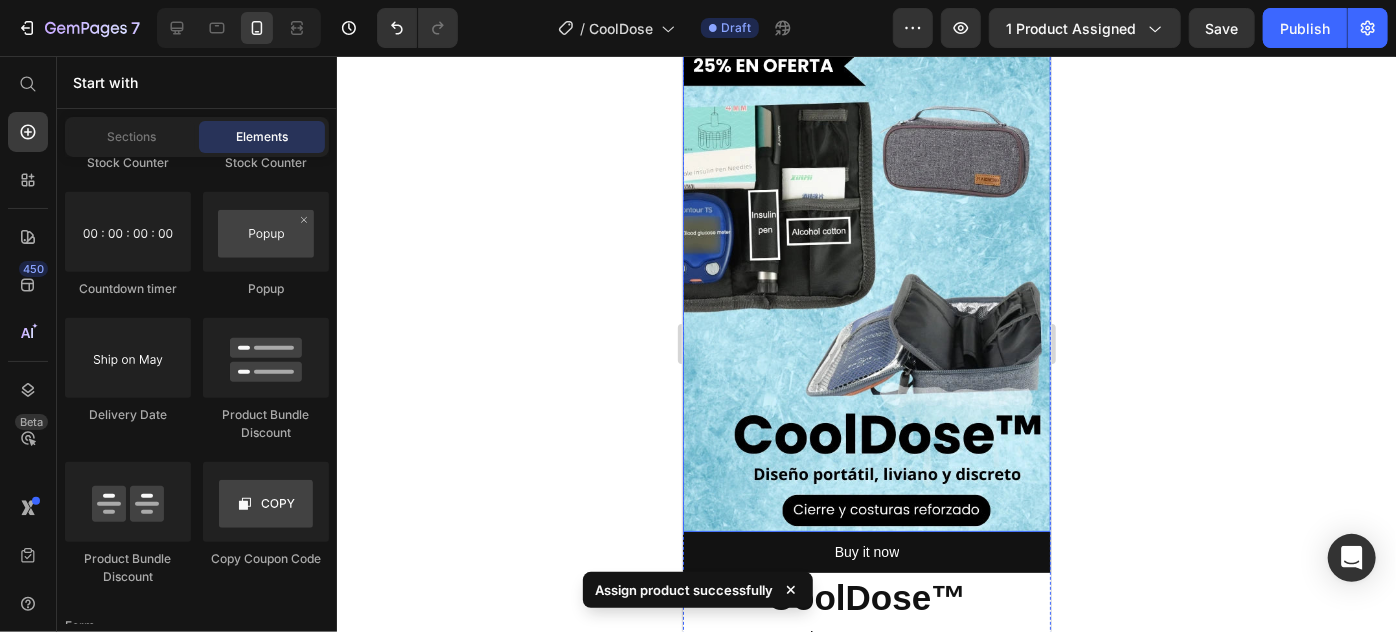 scroll, scrollTop: 363, scrollLeft: 0, axis: vertical 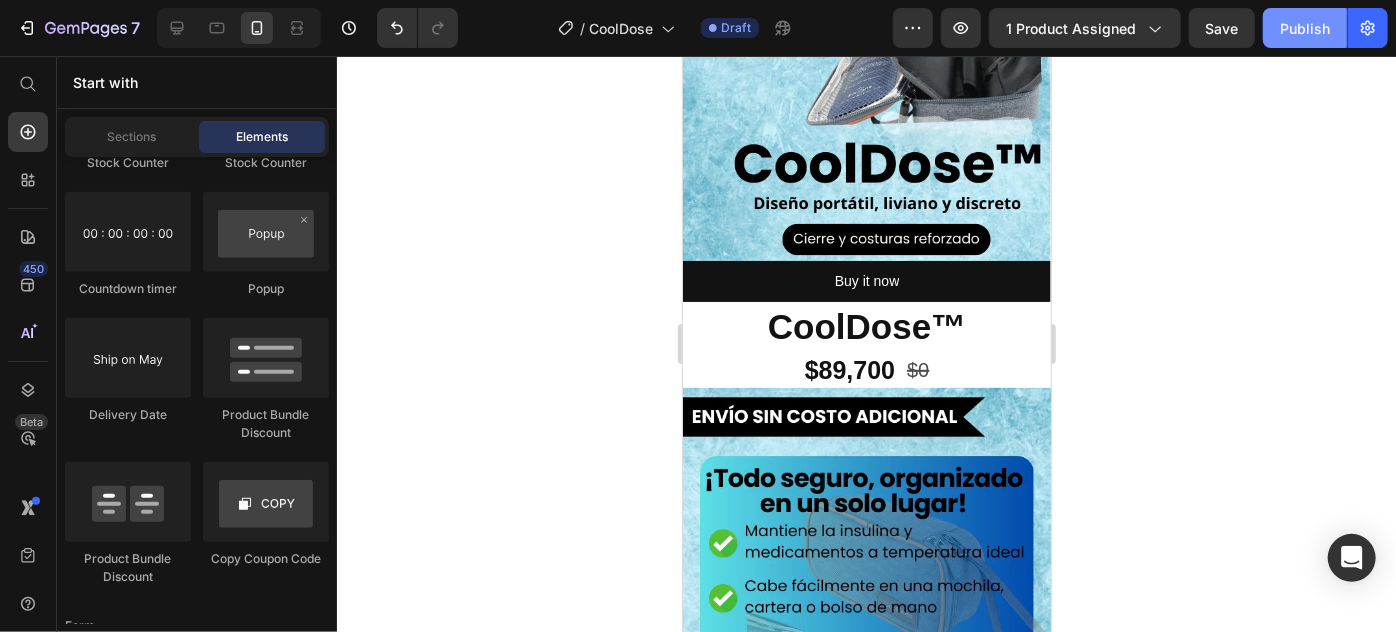 click on "Publish" at bounding box center (1305, 28) 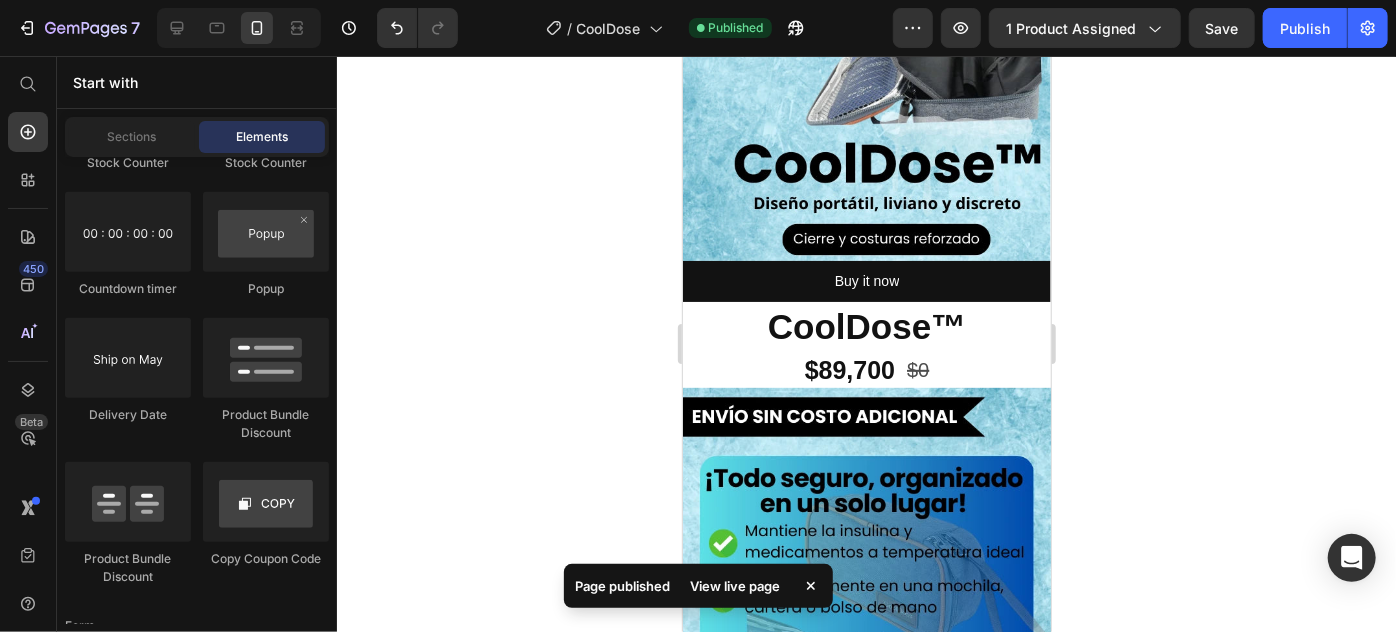 click 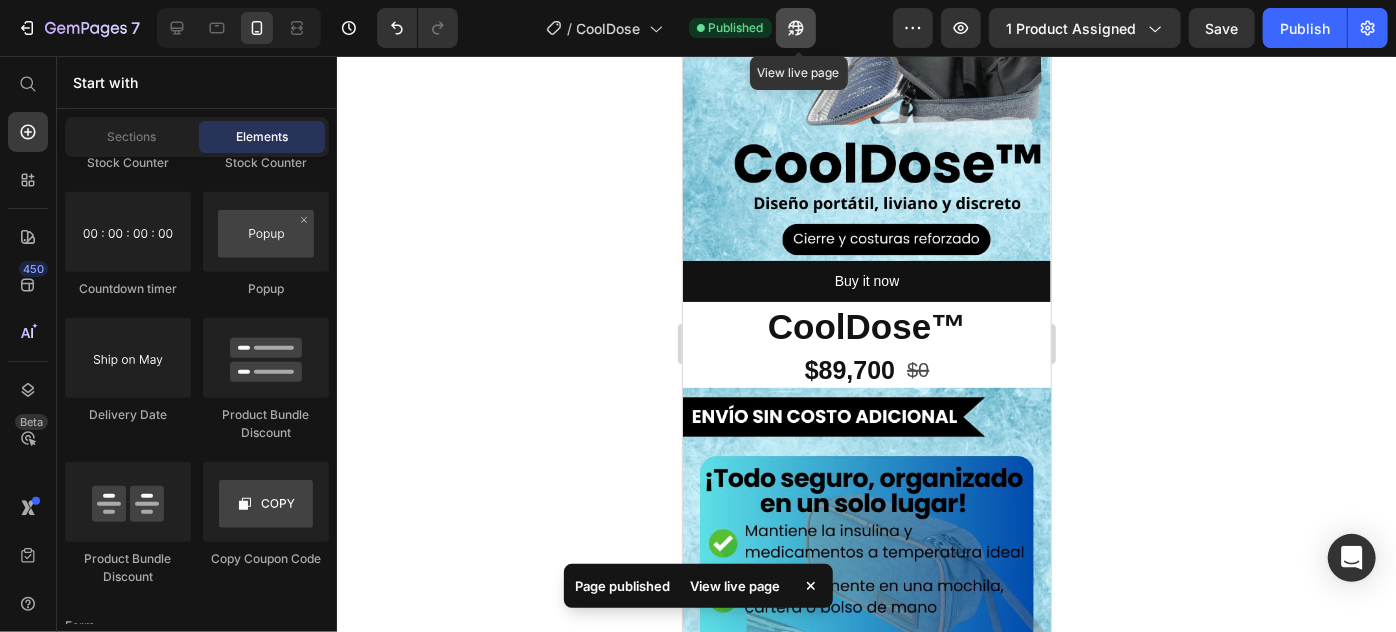 click 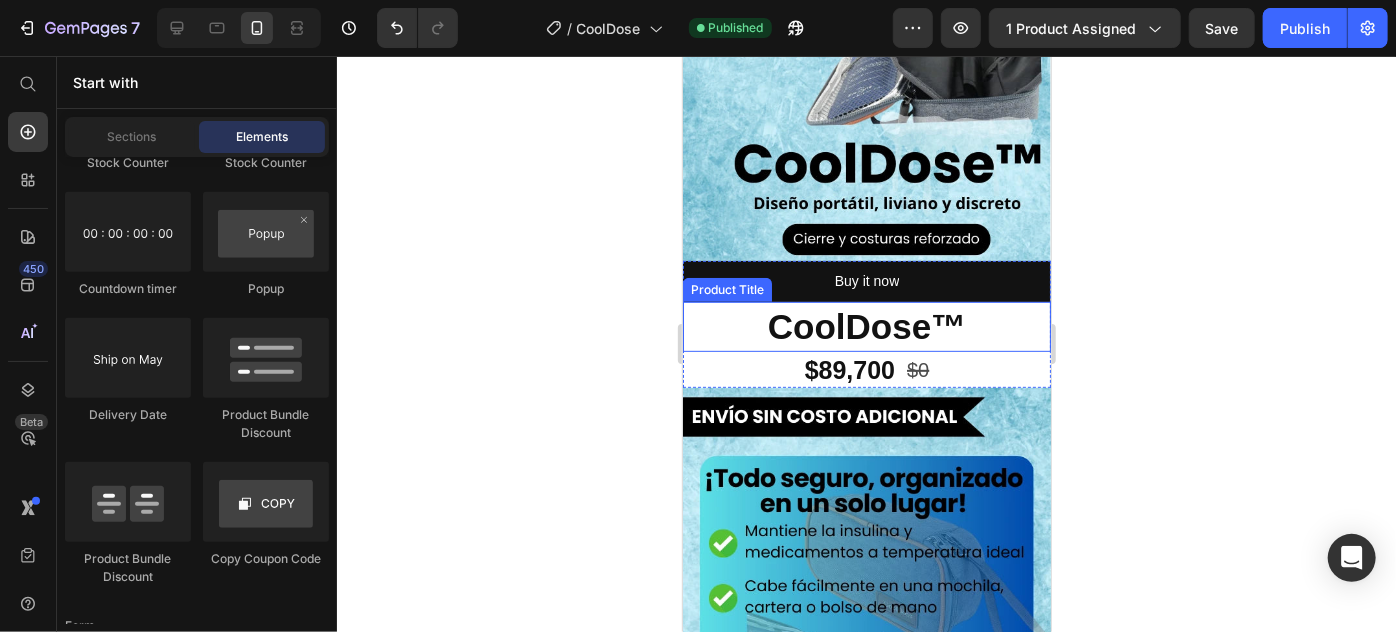 click on "Product Title" at bounding box center (726, 289) 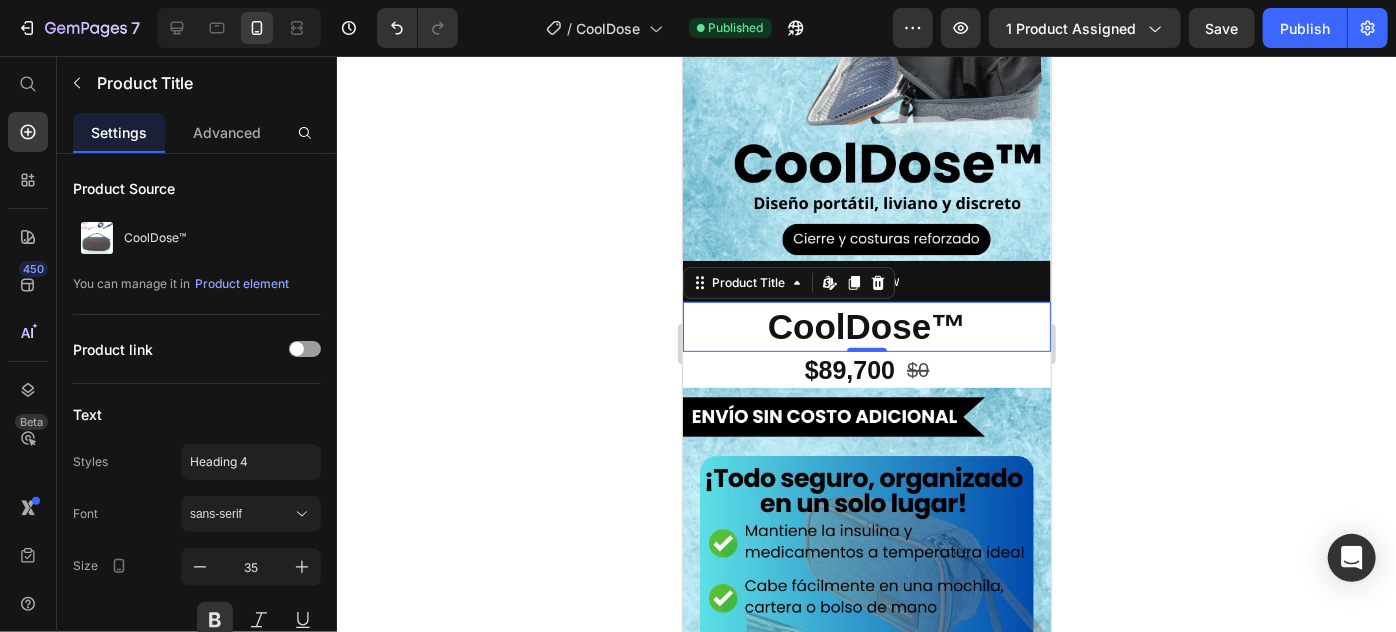click on "CoolDose™" at bounding box center (866, 326) 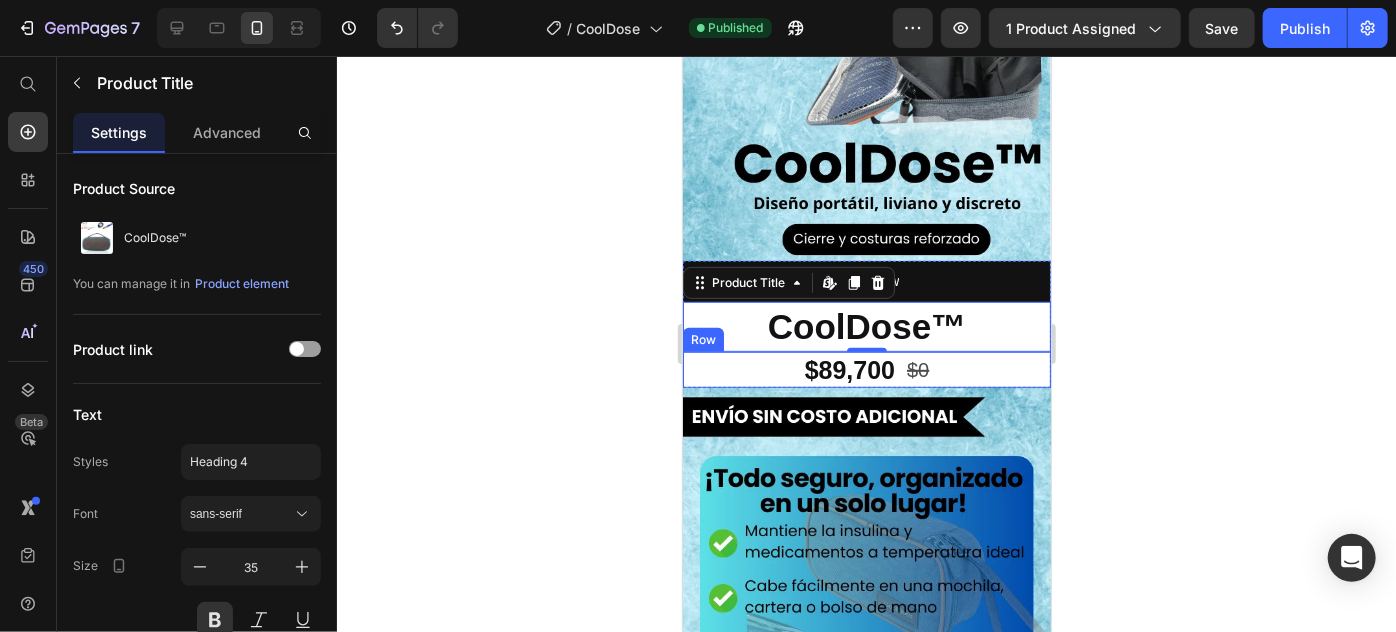 click on "$89,700 Product Price $0 Product Price Row" at bounding box center [866, 369] 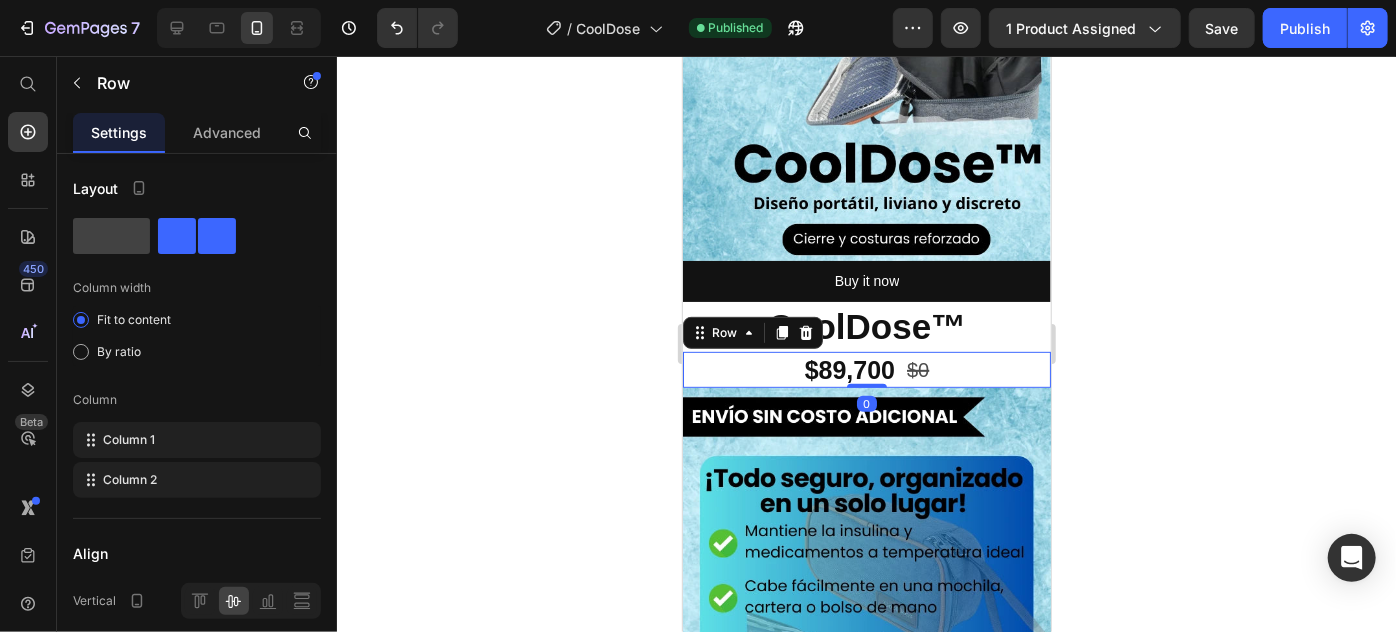 click 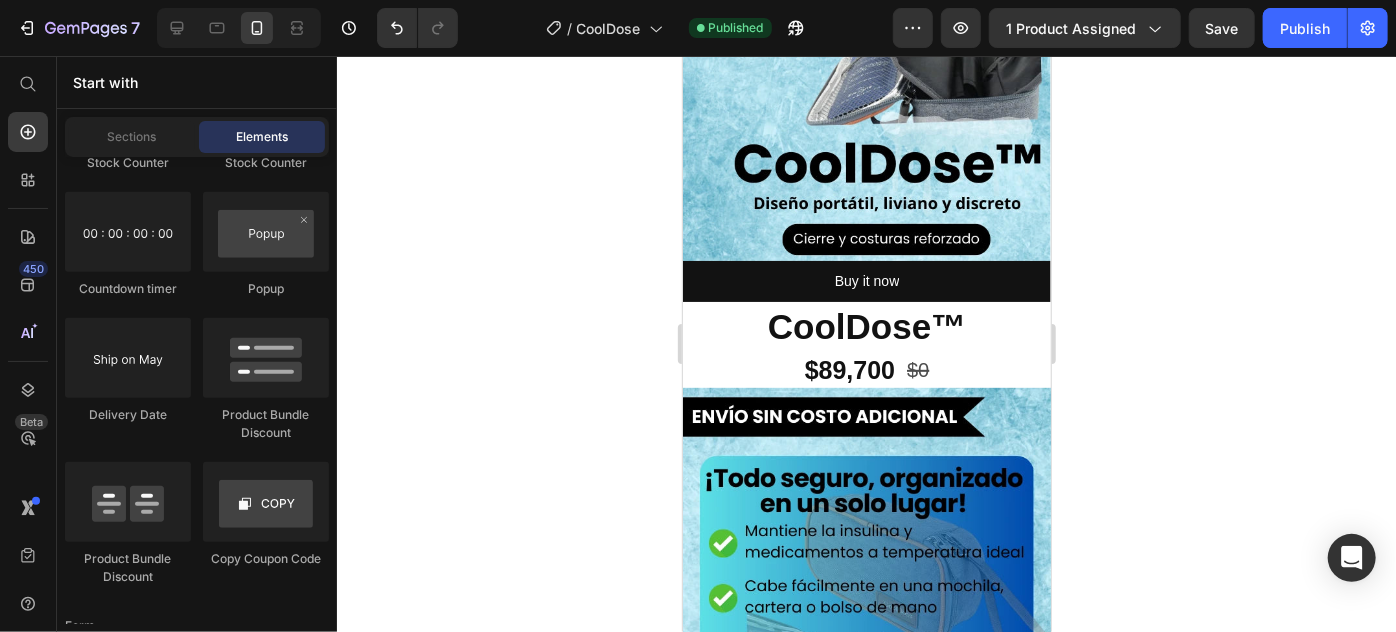 click 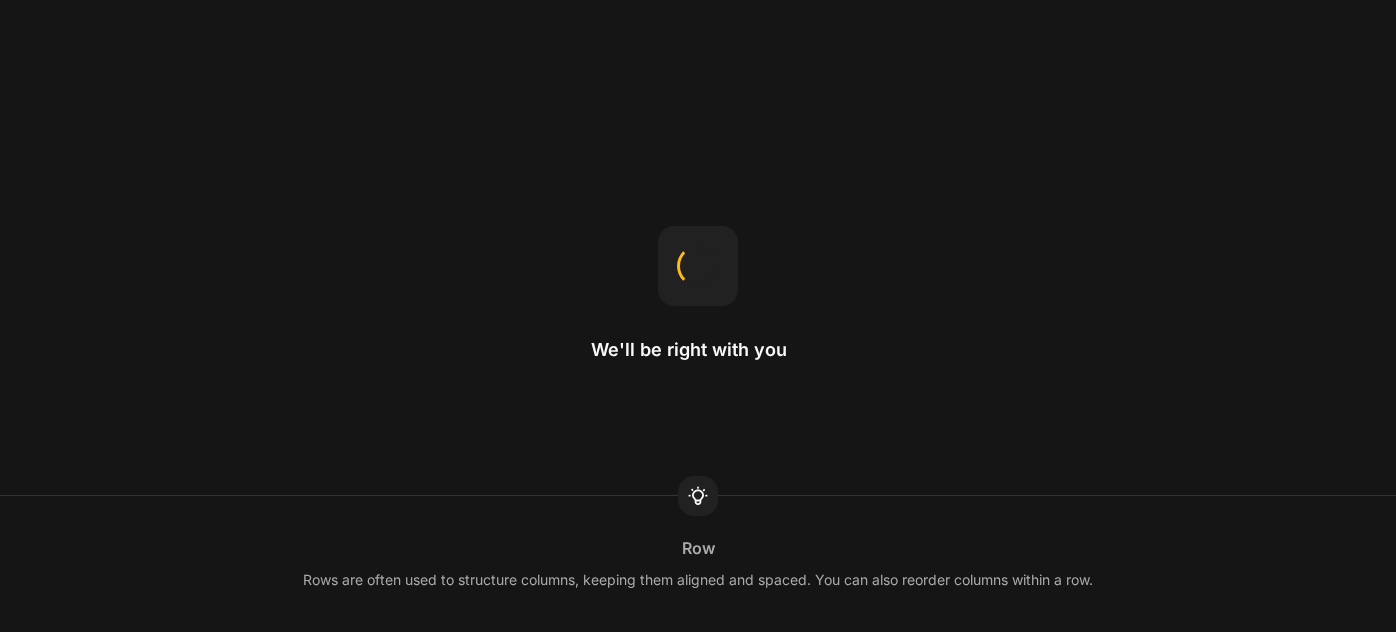scroll, scrollTop: 0, scrollLeft: 0, axis: both 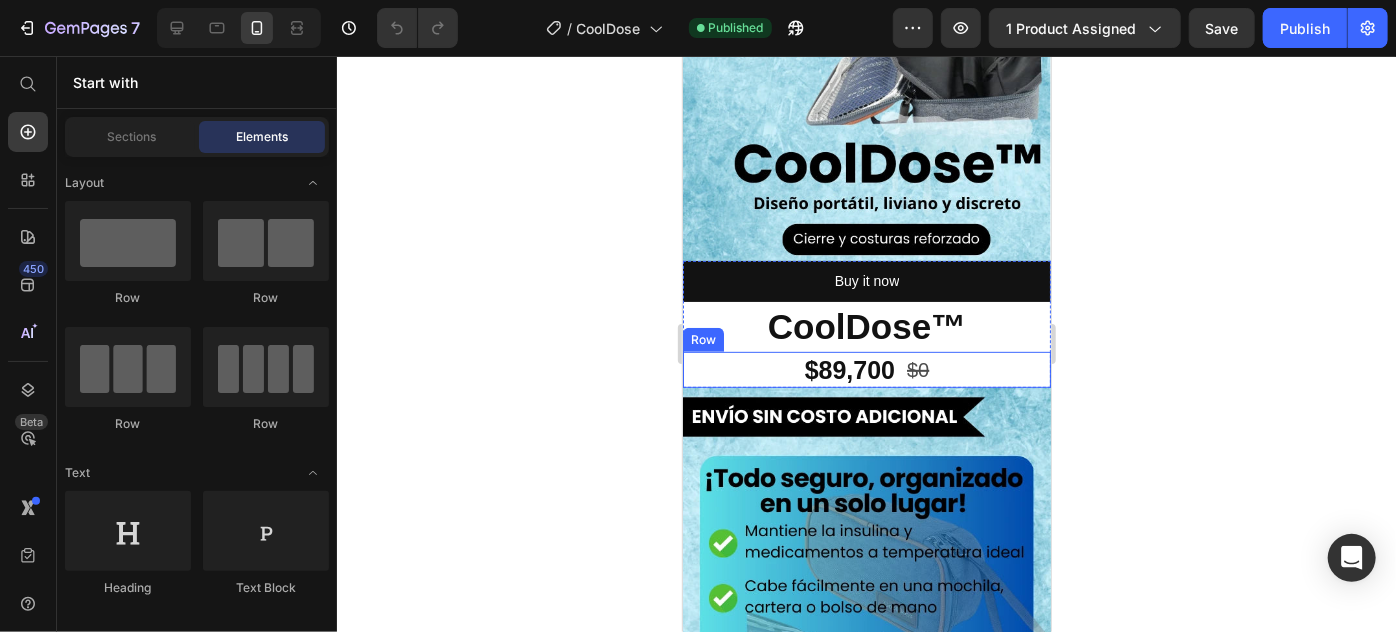 click on "$89,700 Product Price $0 Product Price Row" at bounding box center [866, 369] 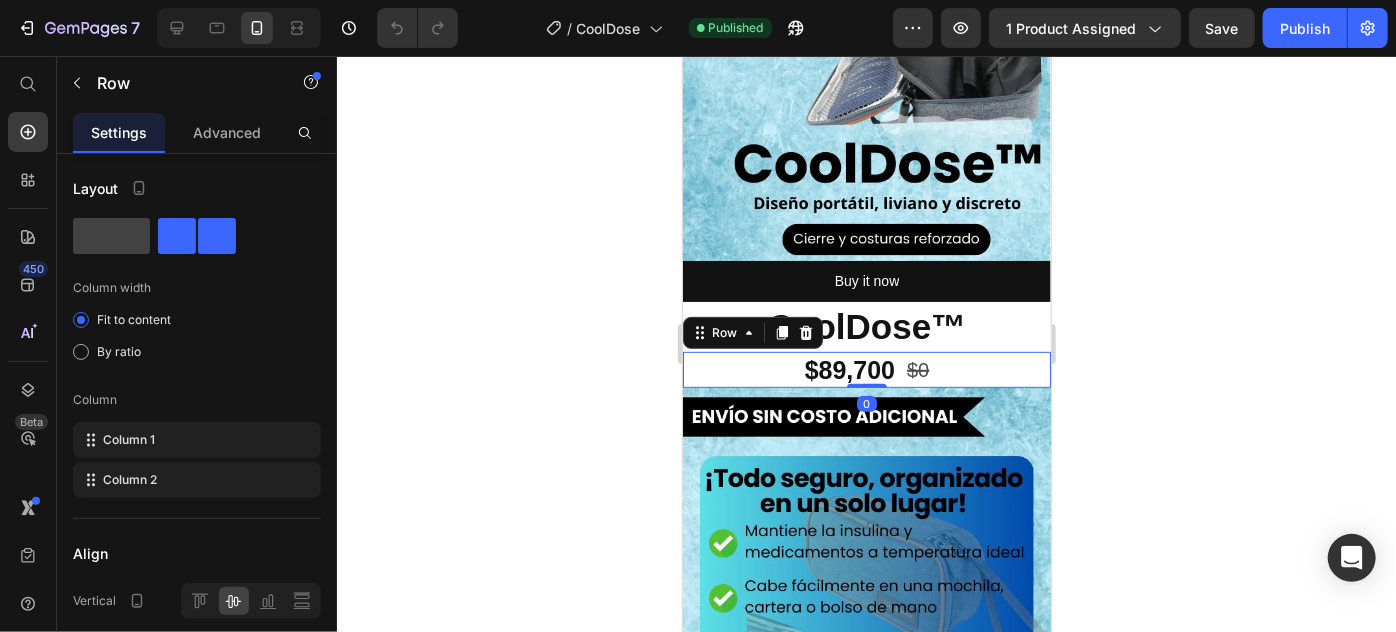 click on "$89,700 Product Price $0 Product Price Row   0" at bounding box center [866, 369] 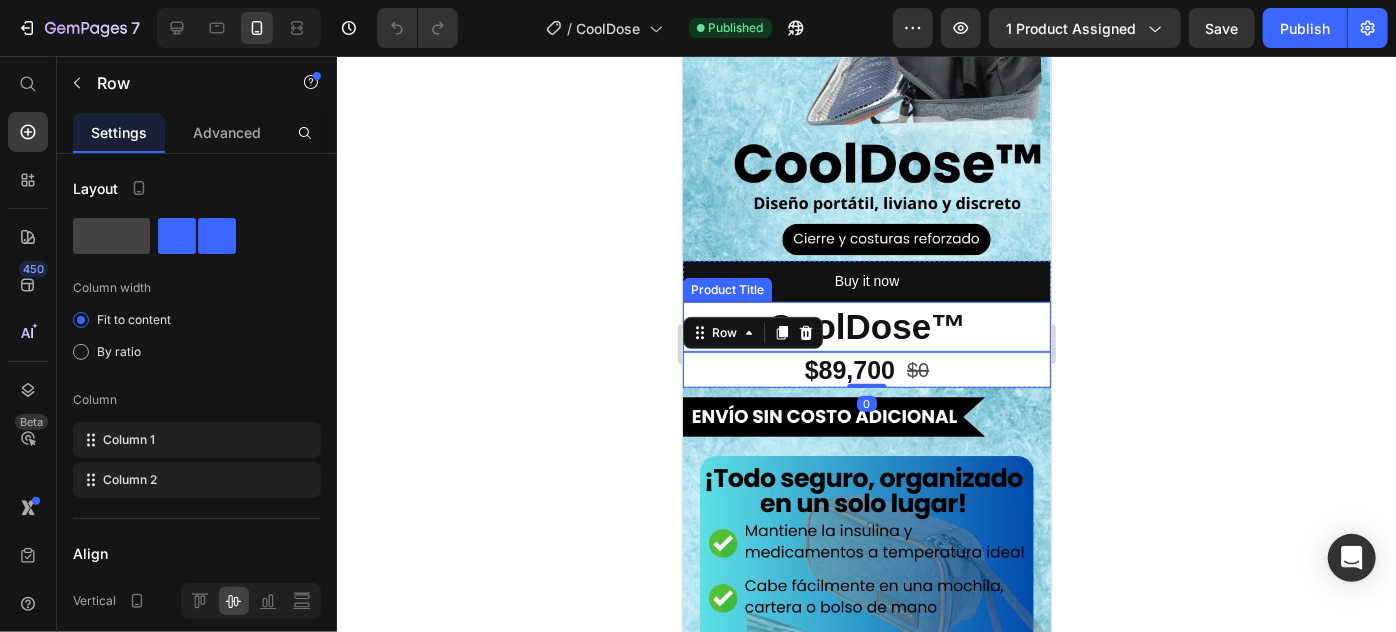 click on "CoolDose™" at bounding box center [866, 326] 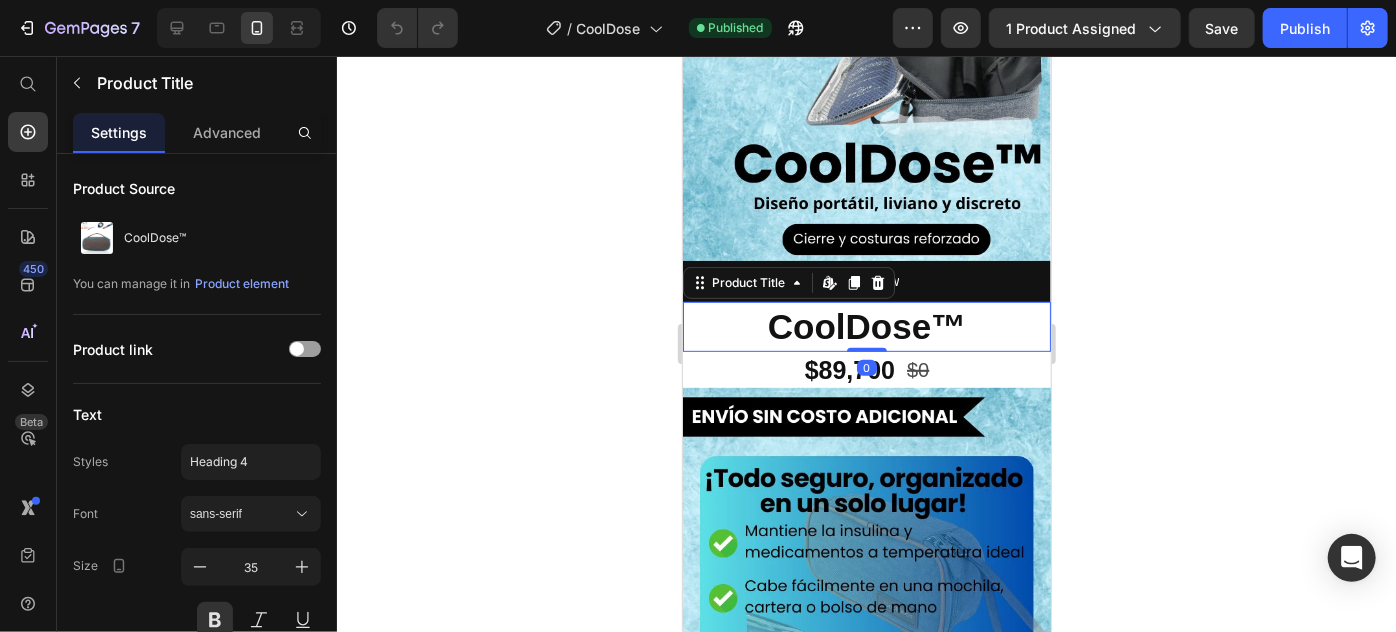 click on "CoolDose™" at bounding box center [866, 326] 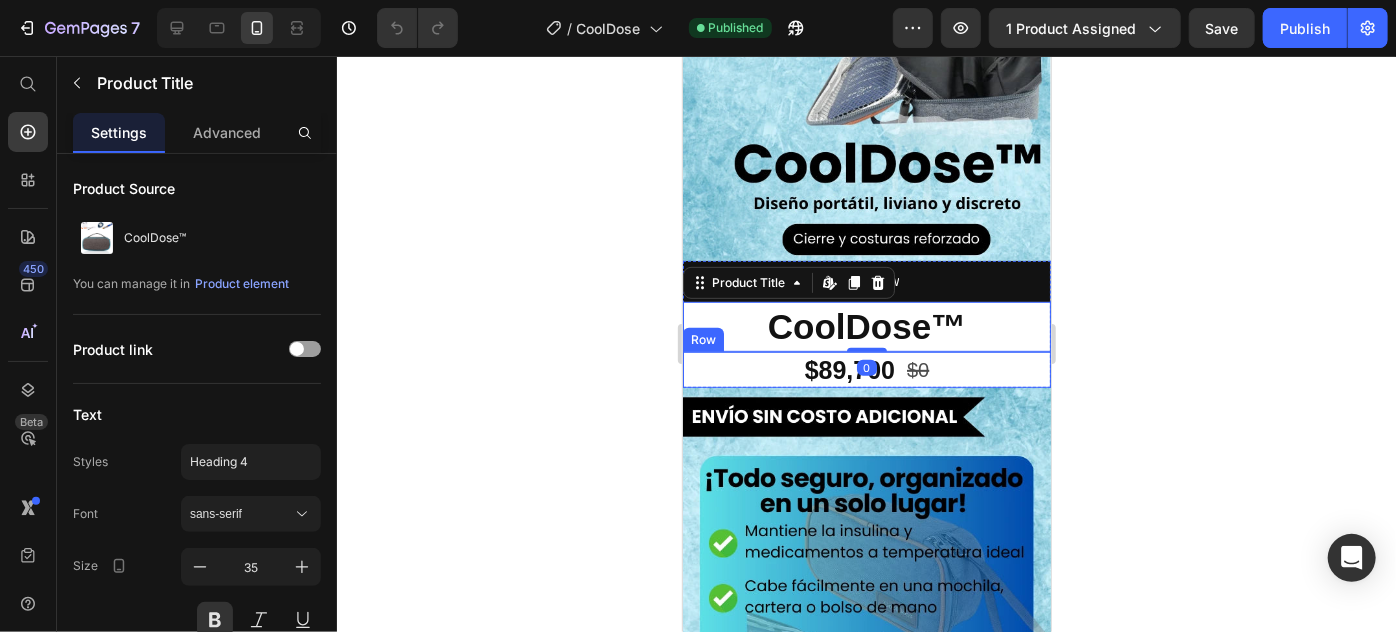 click on "$89,700 Product Price $0 Product Price Row" at bounding box center (866, 369) 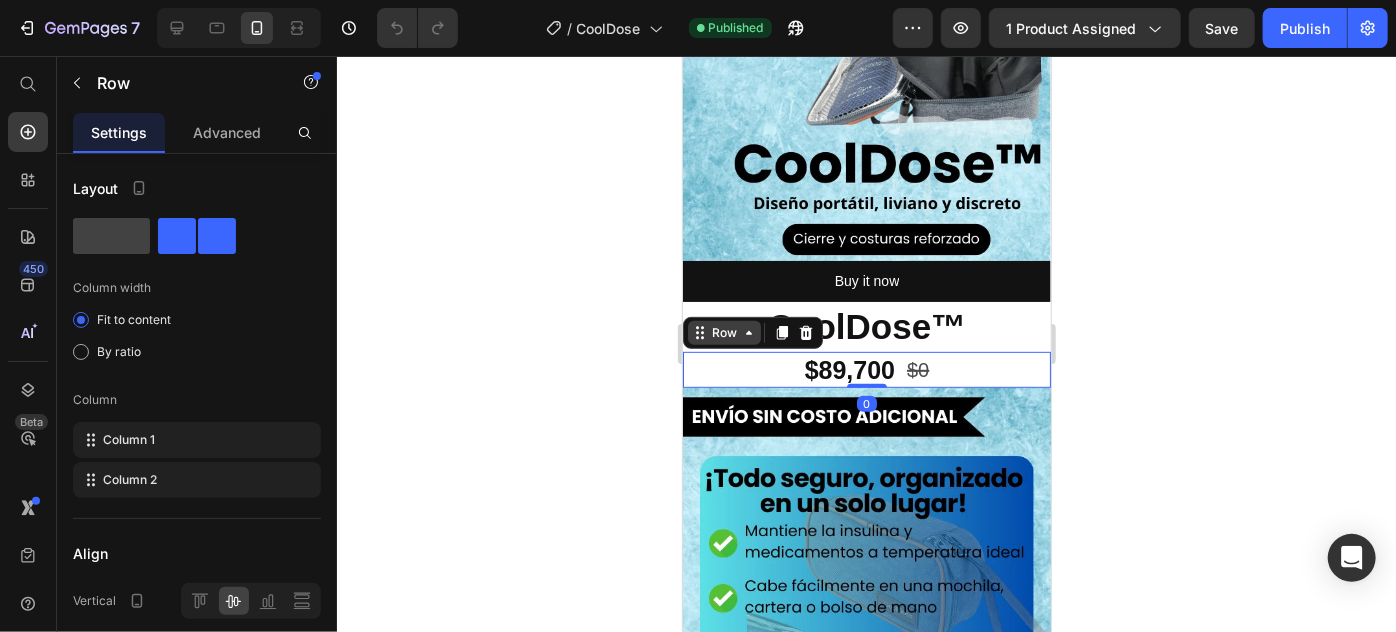click 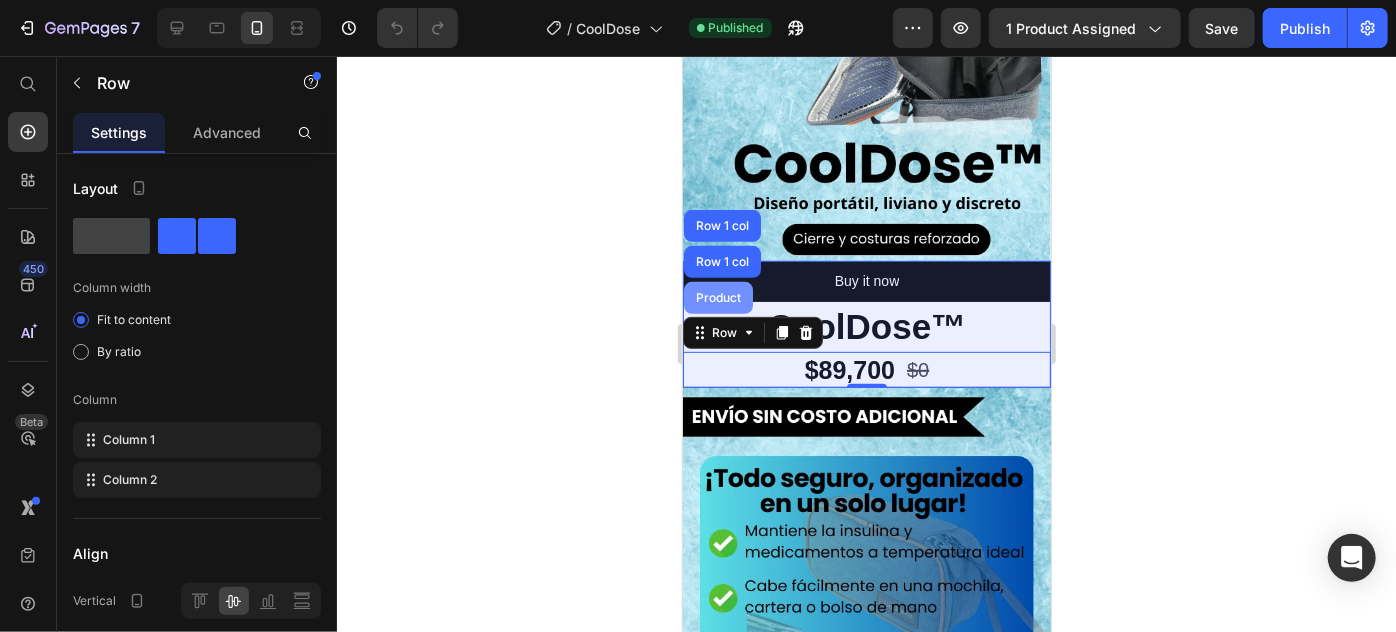 click on "Product" at bounding box center [717, 297] 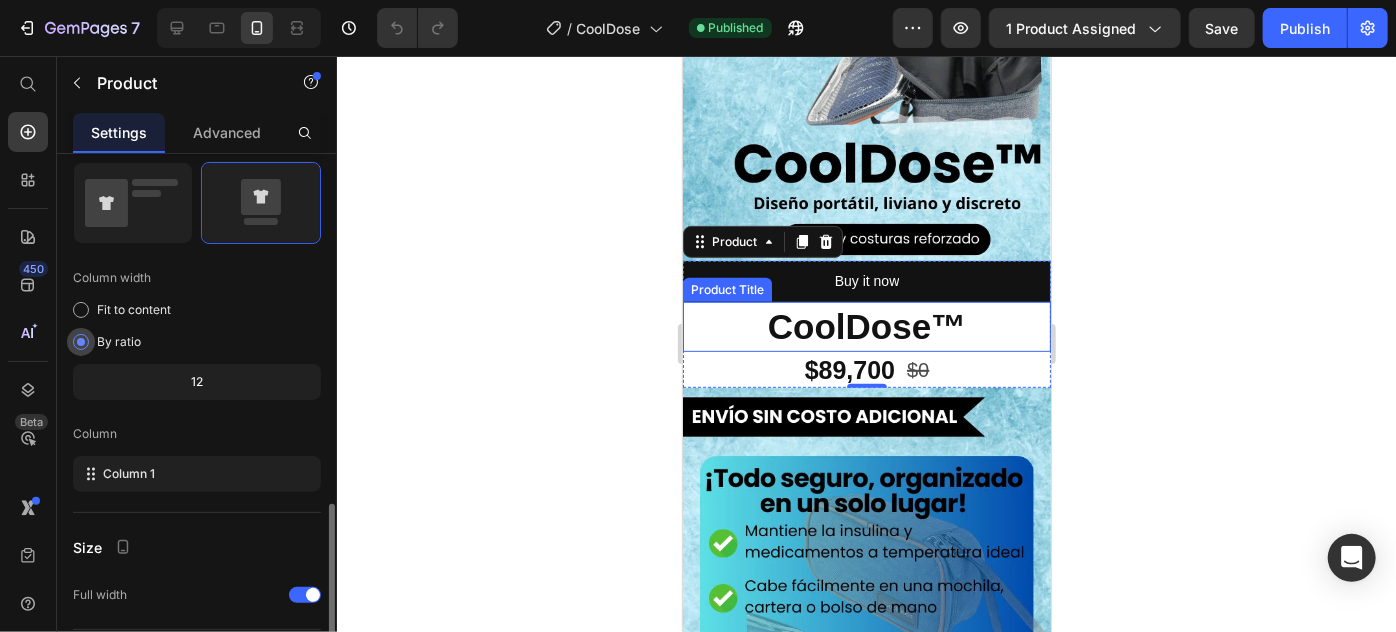 scroll, scrollTop: 592, scrollLeft: 0, axis: vertical 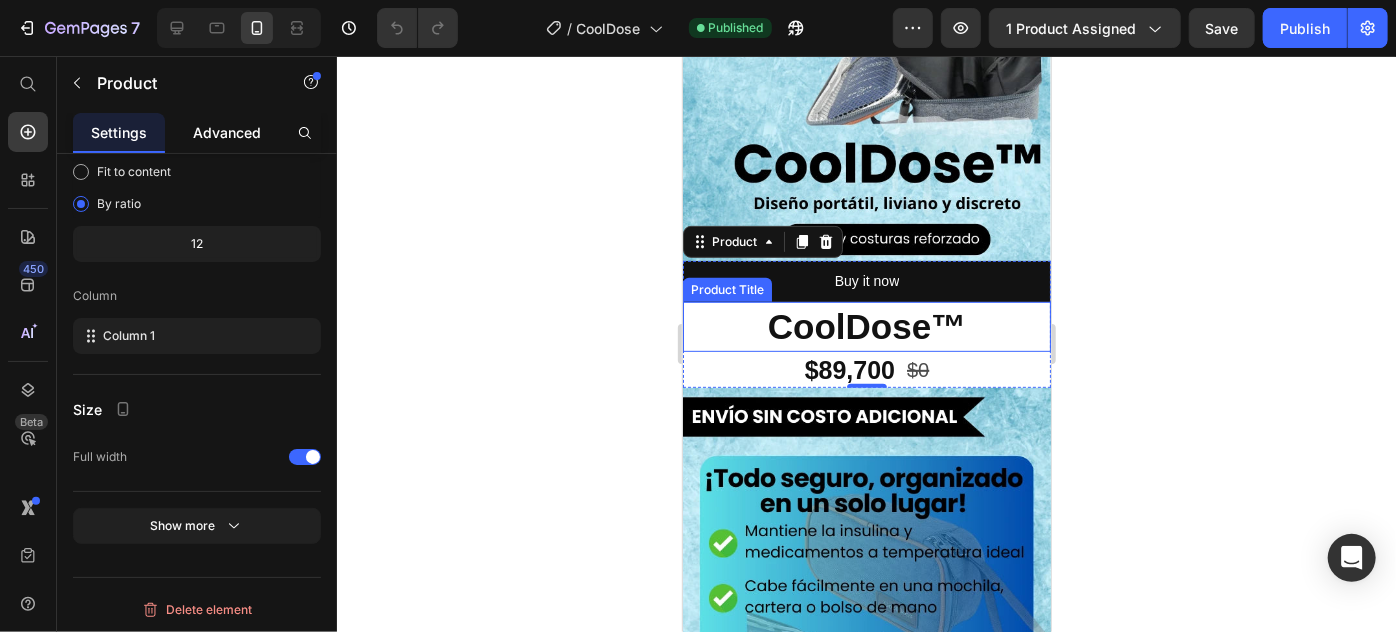 click on "Advanced" 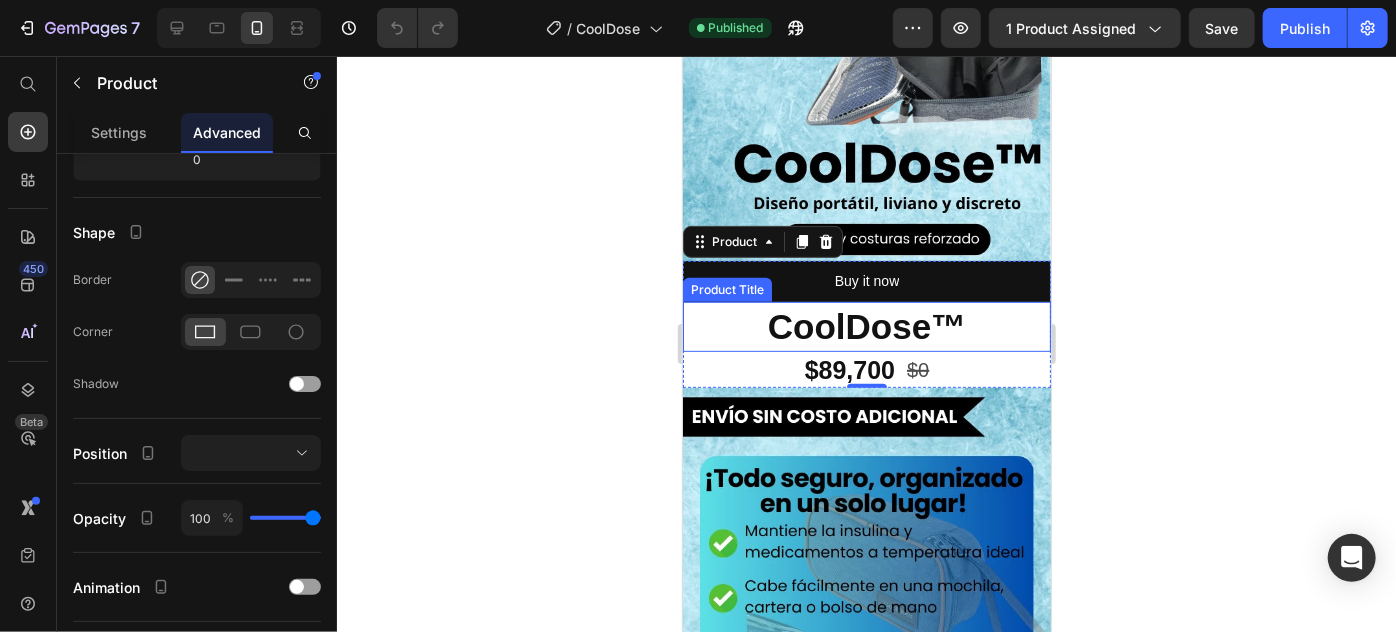 scroll, scrollTop: 730, scrollLeft: 0, axis: vertical 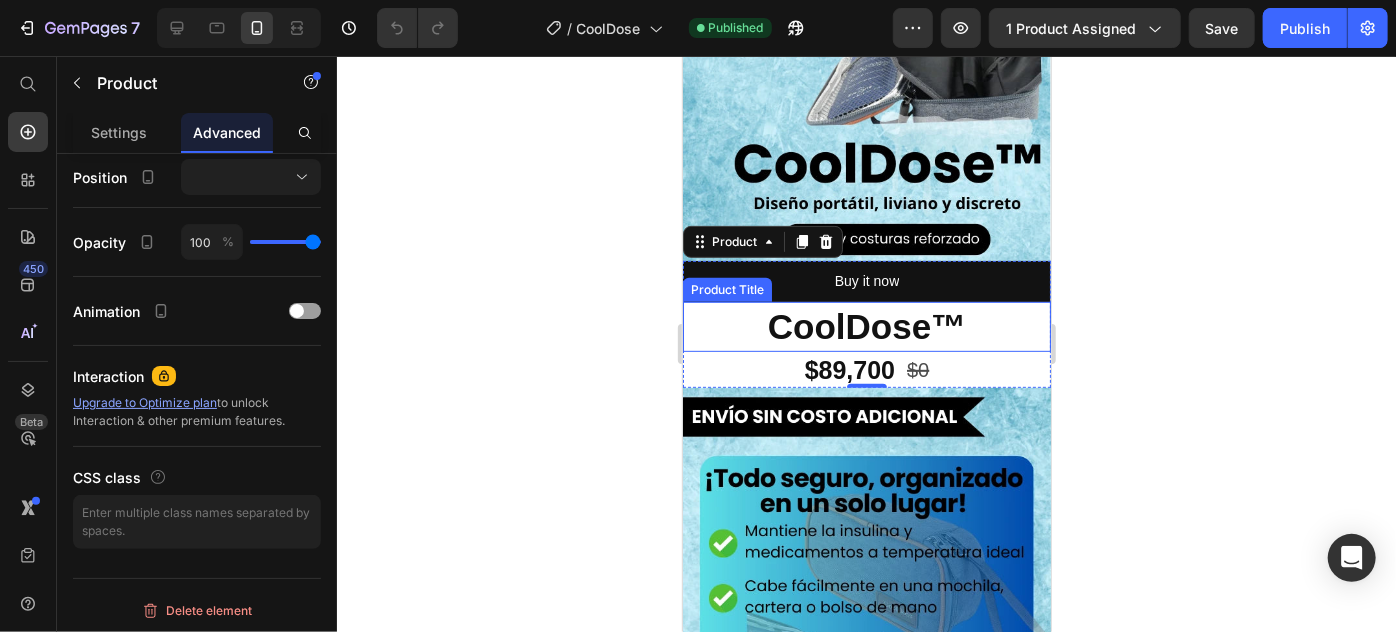 click 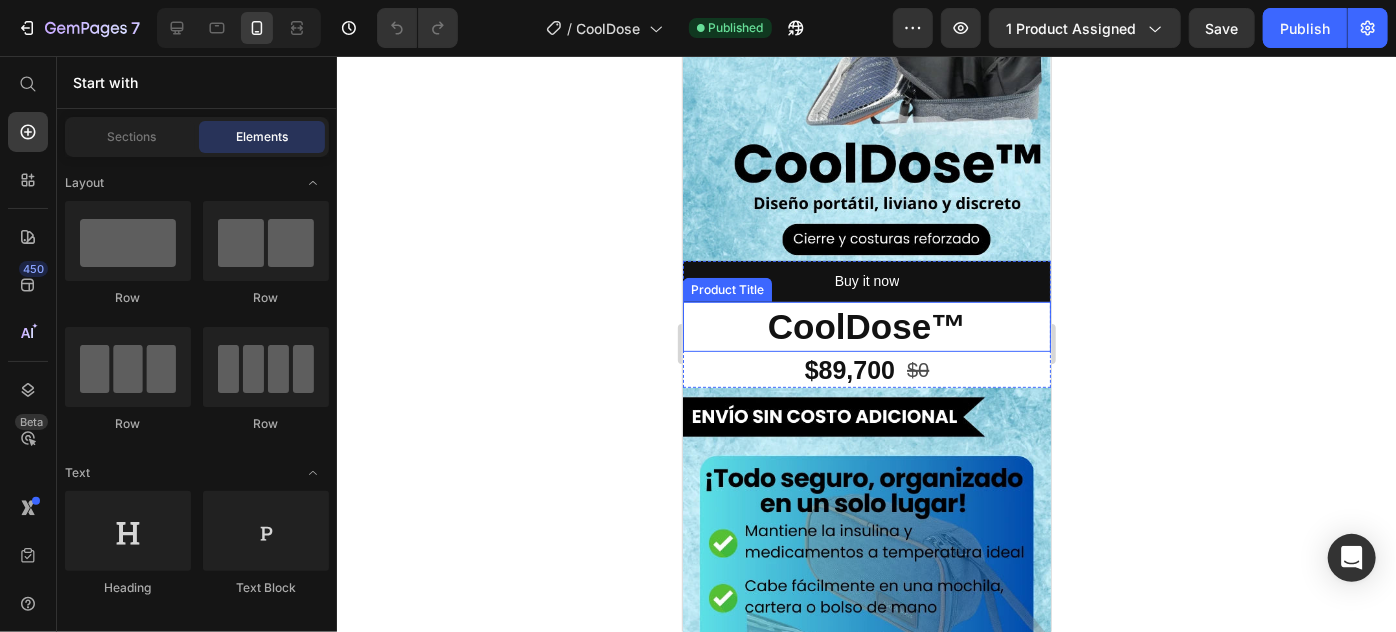 click on "Product Title" at bounding box center [726, 289] 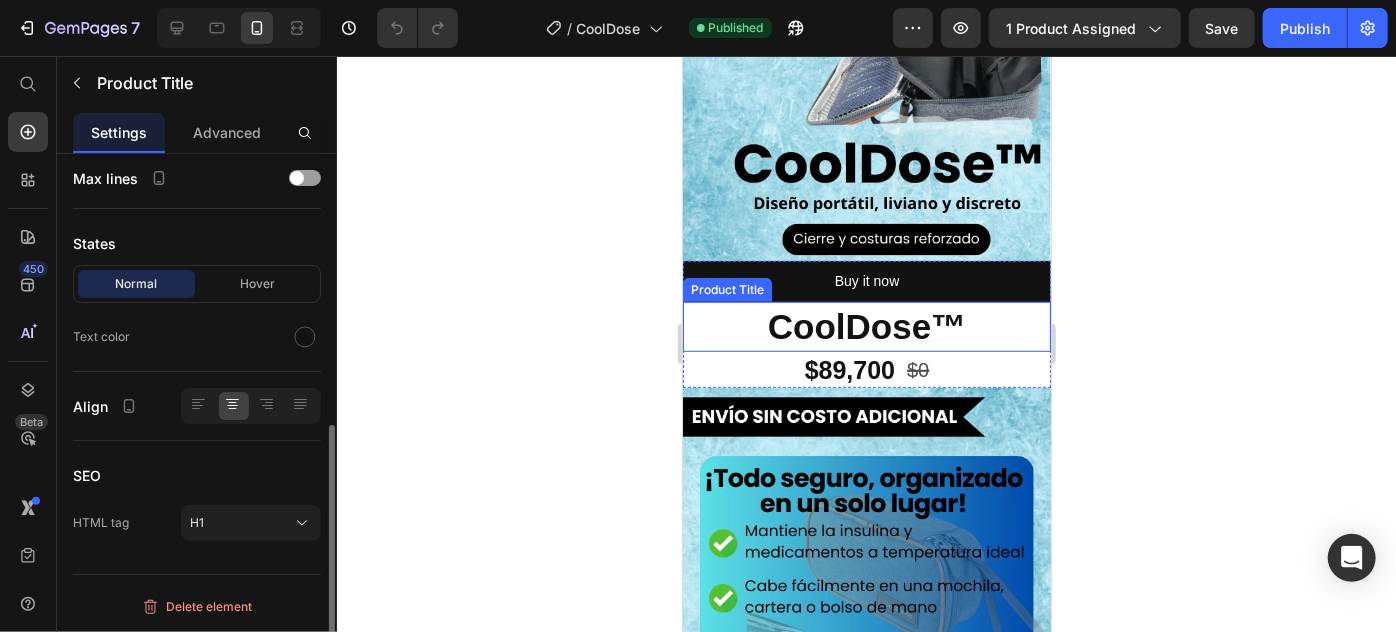 scroll, scrollTop: 0, scrollLeft: 0, axis: both 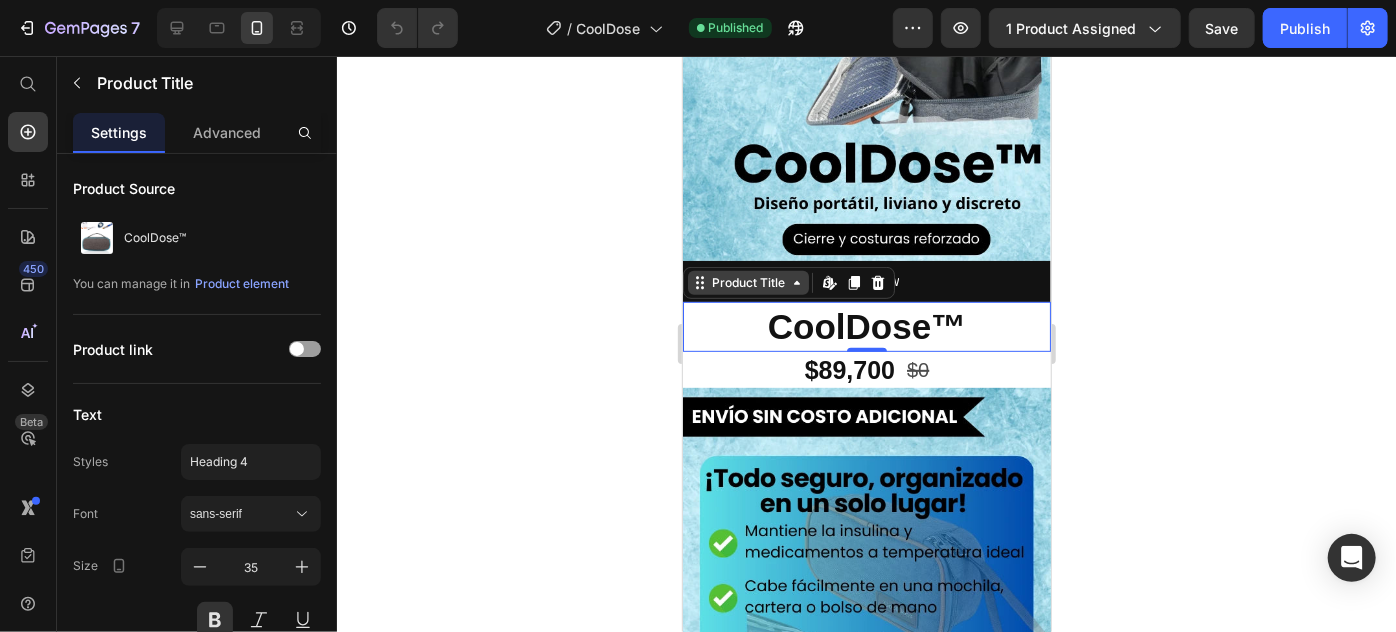 click on "Product Title" at bounding box center [747, 282] 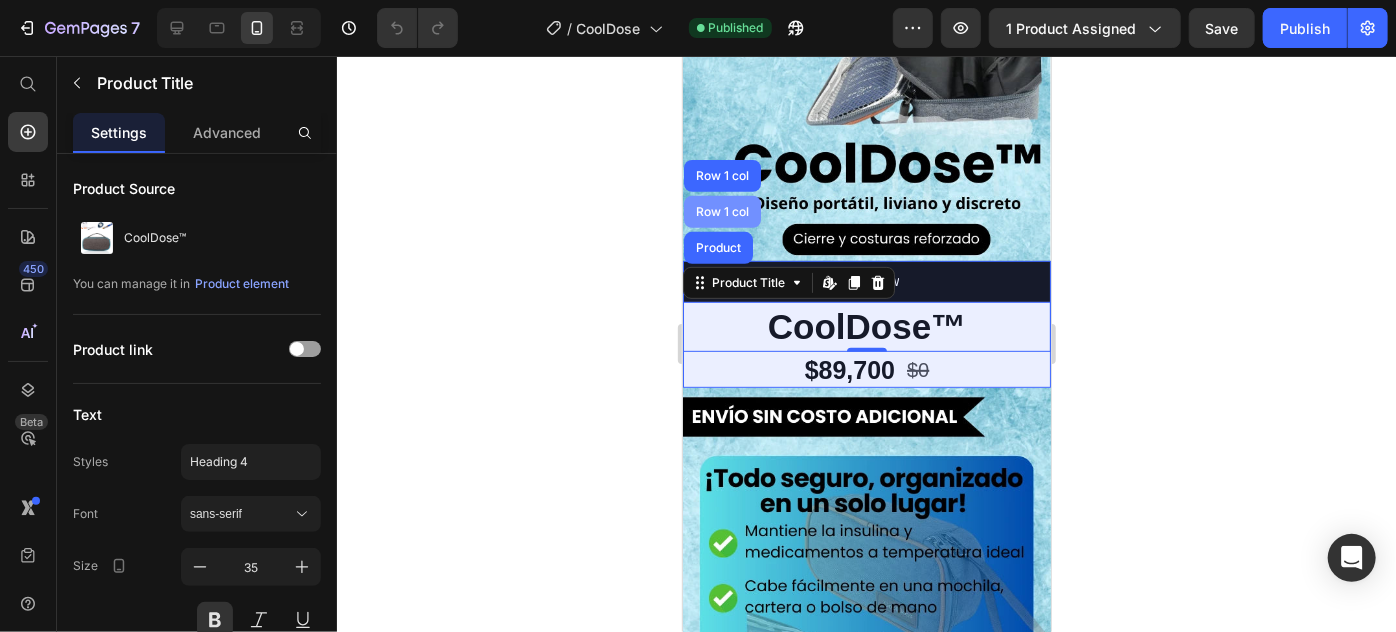 click on "Row 1 col" at bounding box center (721, 211) 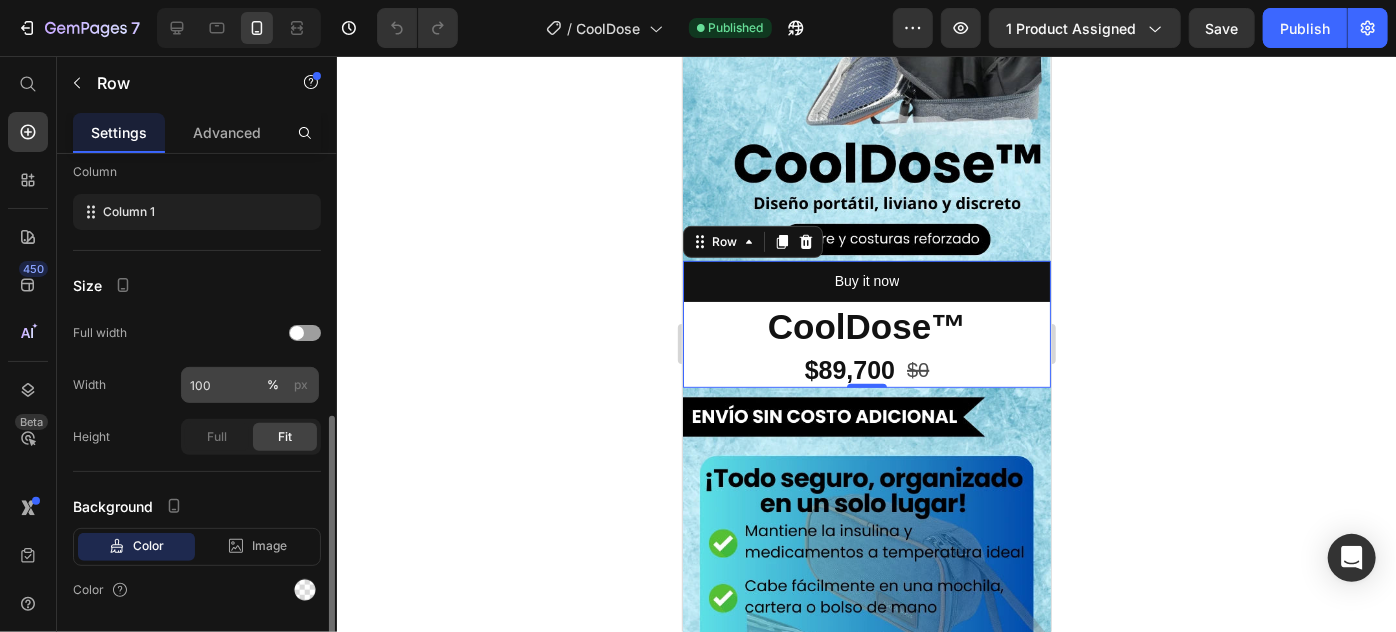 scroll, scrollTop: 330, scrollLeft: 0, axis: vertical 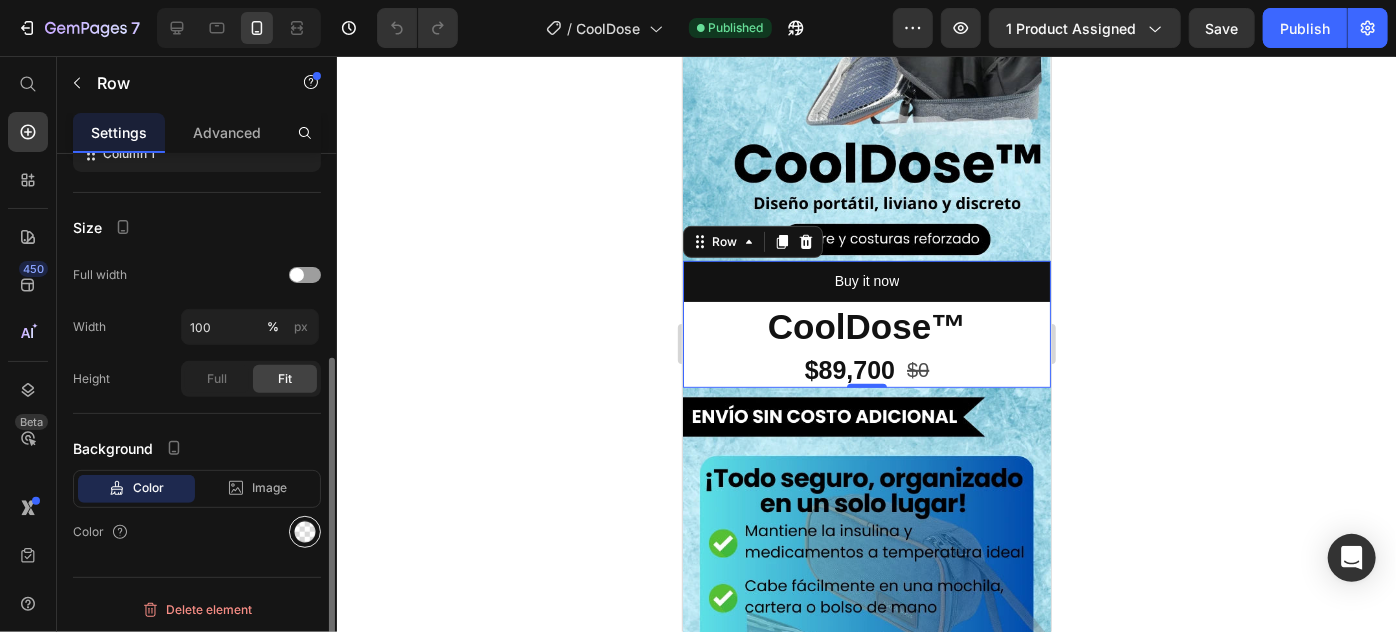 click 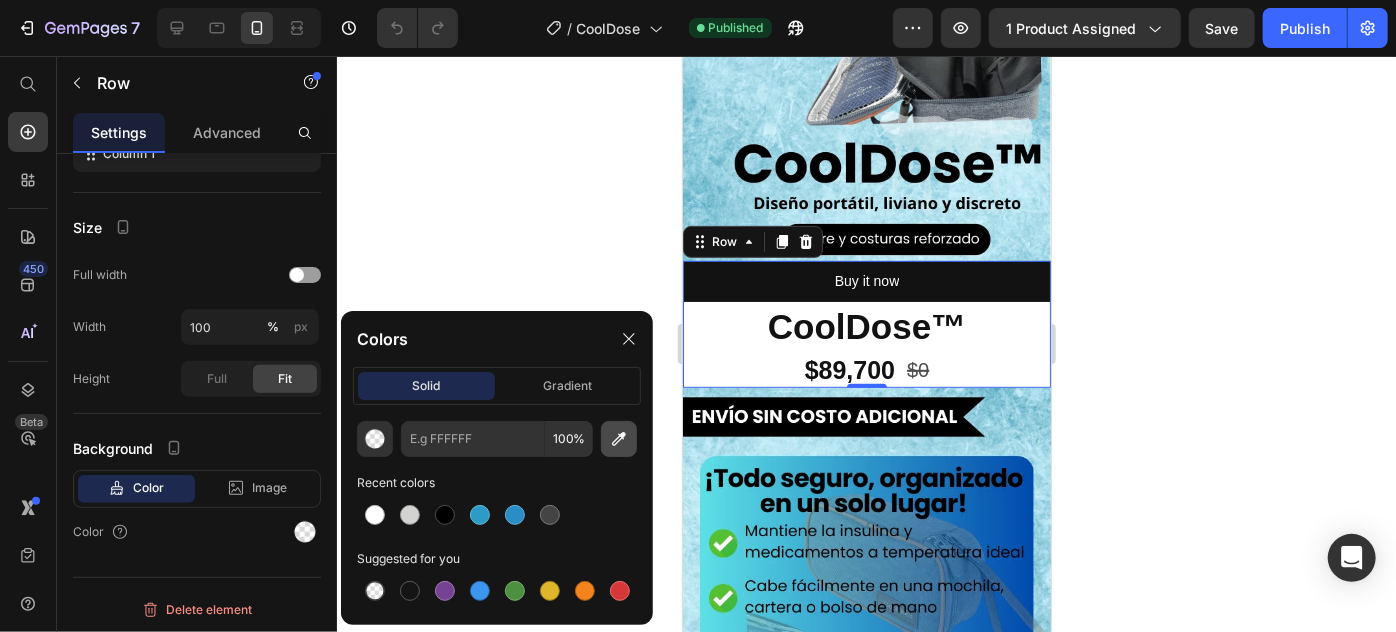 click 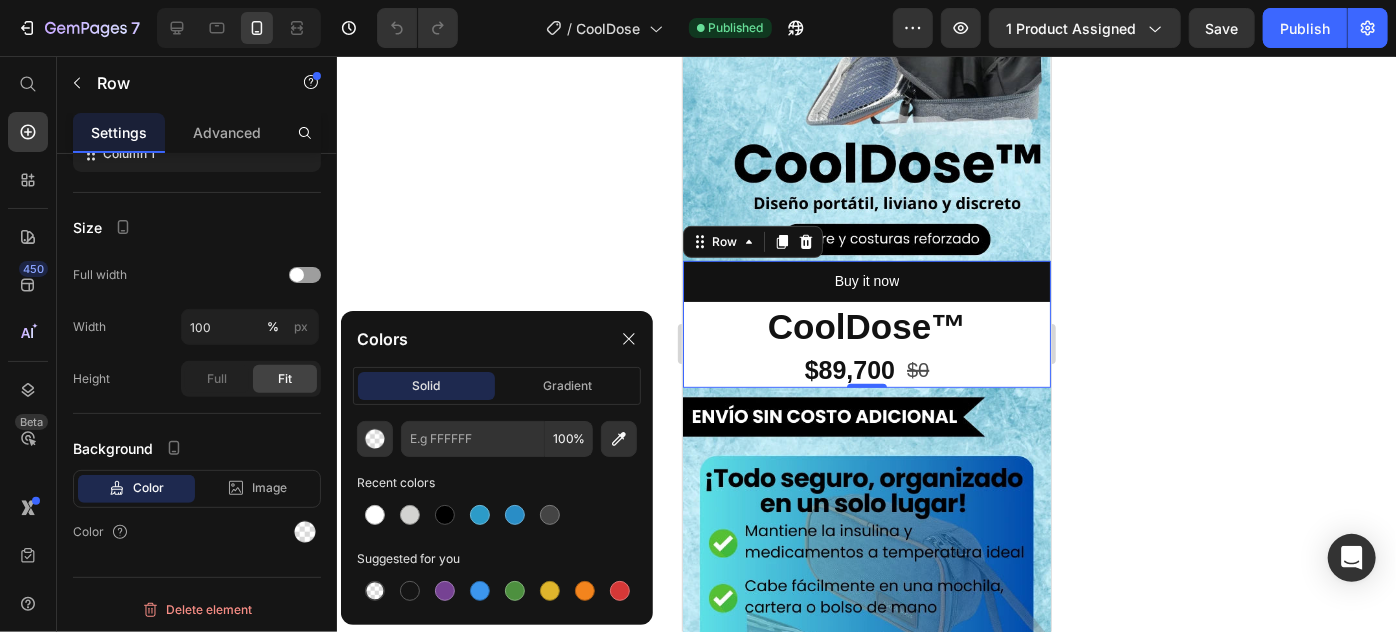 type on "A2DAE7" 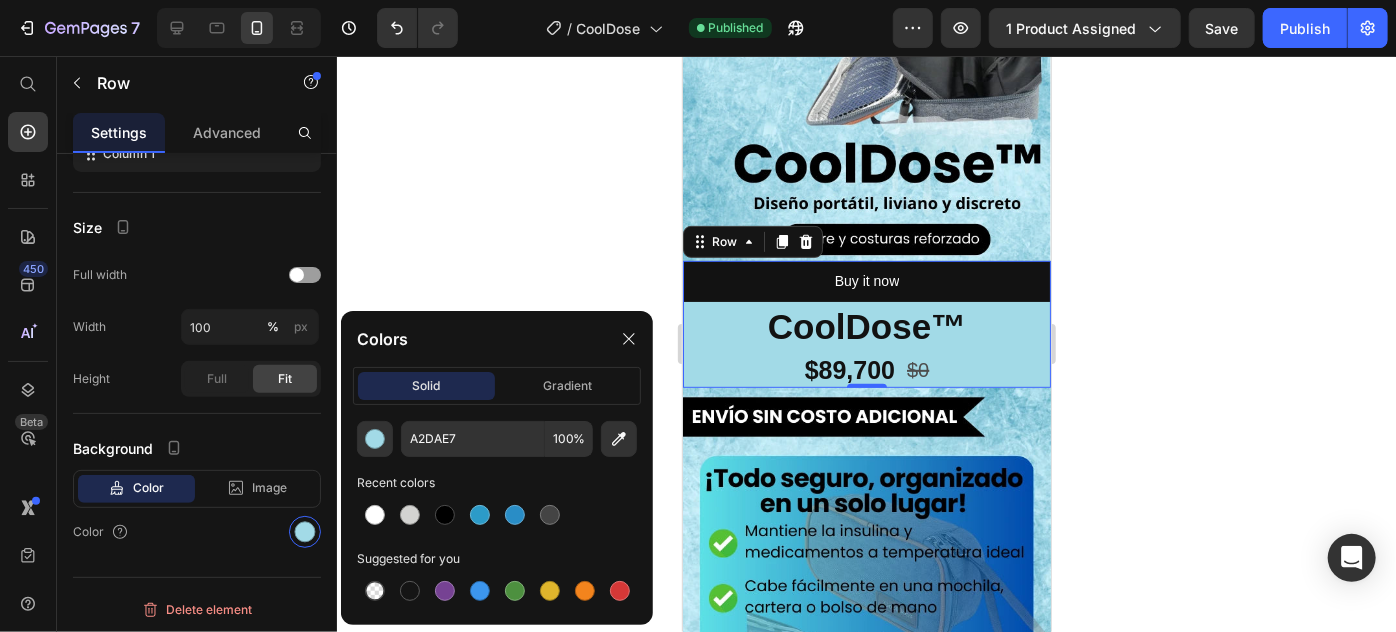 click 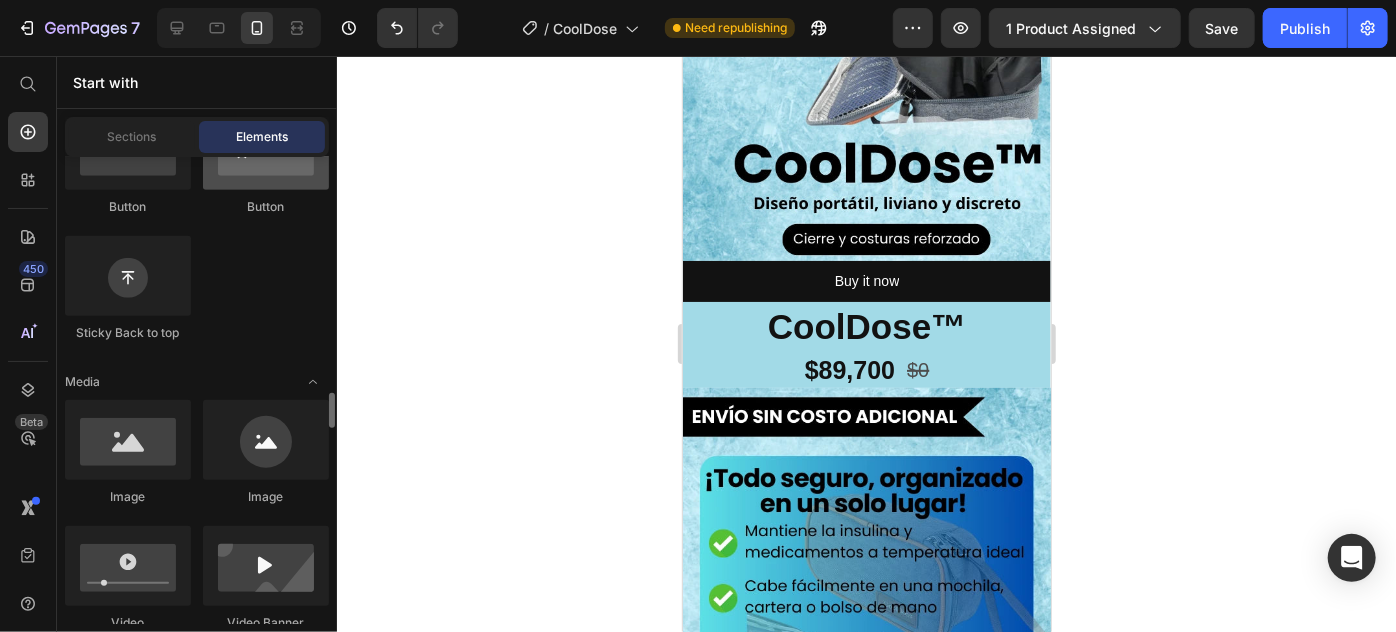 scroll, scrollTop: 909, scrollLeft: 0, axis: vertical 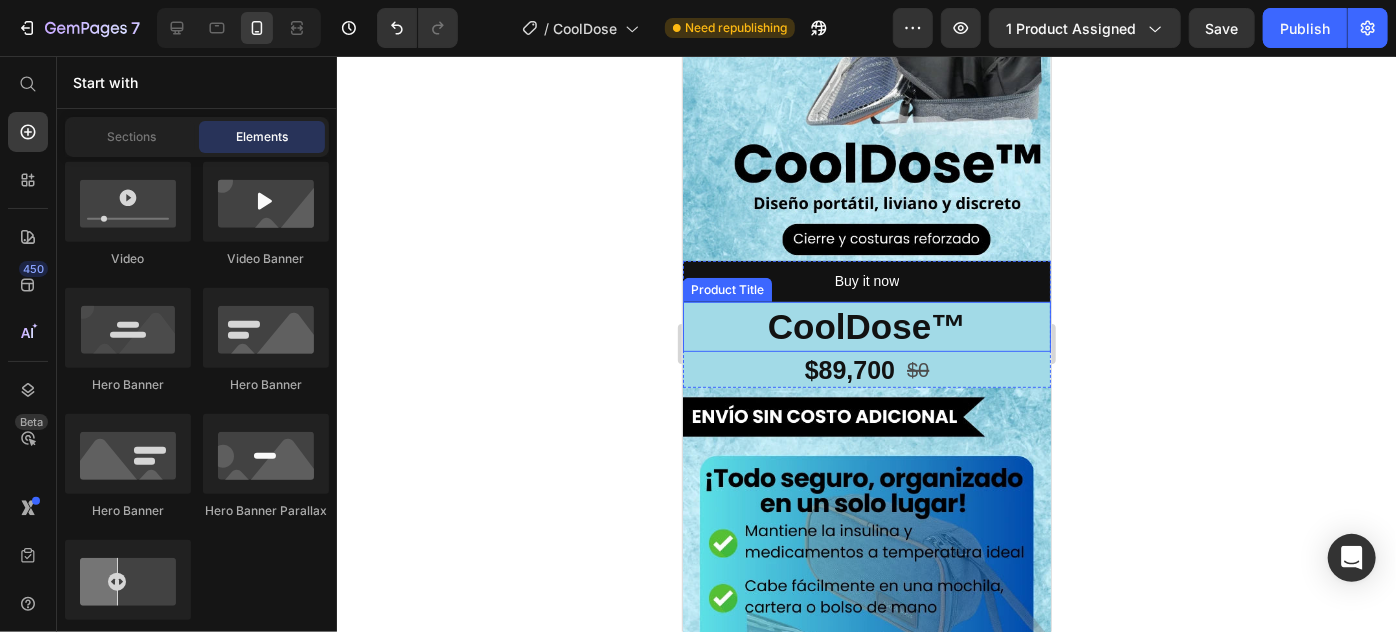click on "CoolDose™" at bounding box center [866, 326] 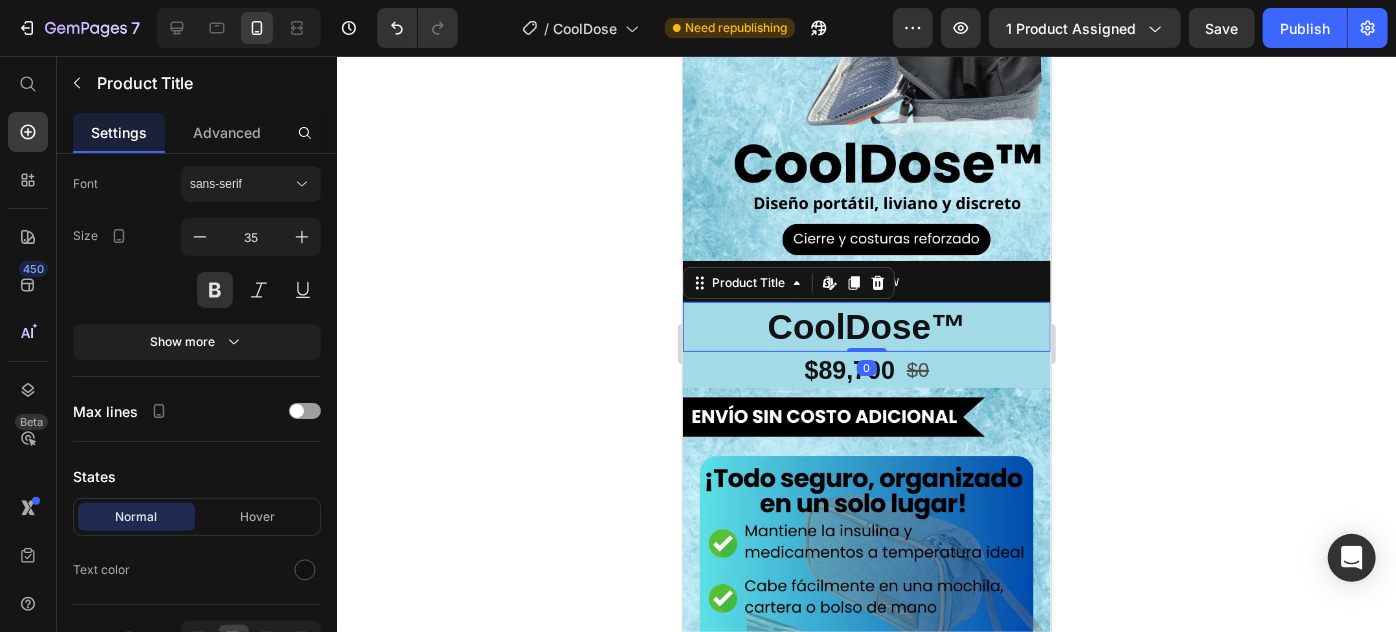 scroll, scrollTop: 0, scrollLeft: 0, axis: both 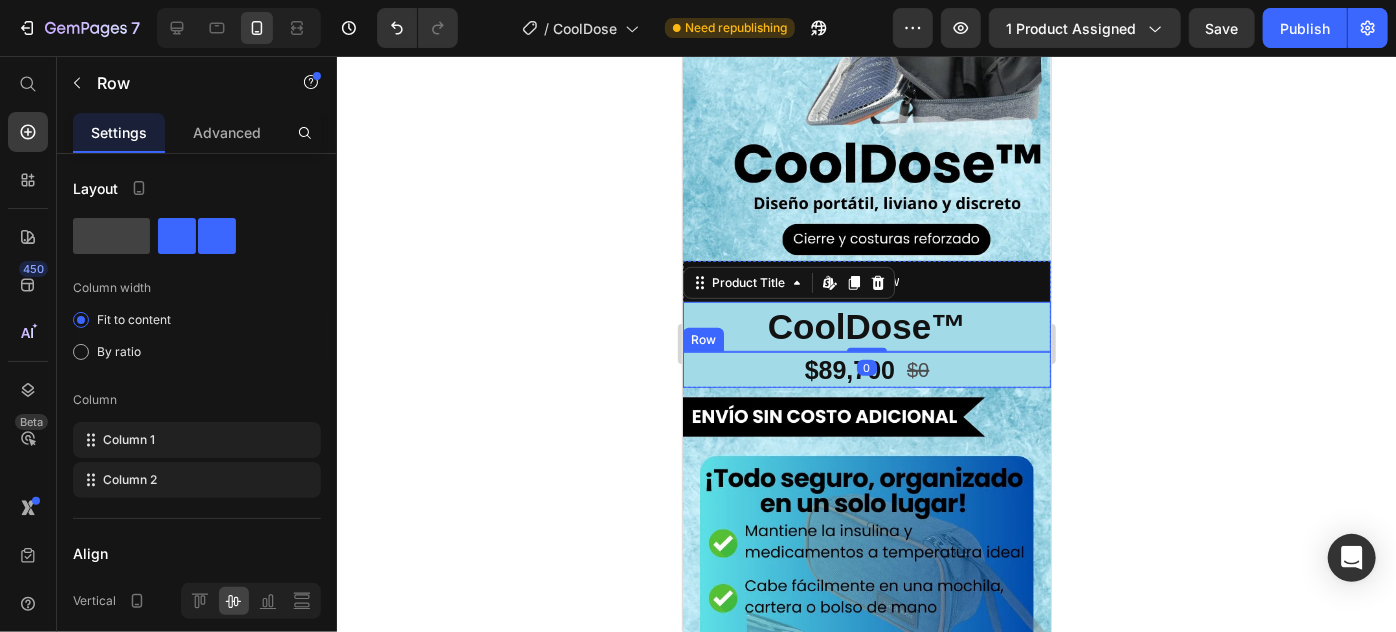 click on "$89,700 Product Price $0 Product Price Row" at bounding box center (866, 369) 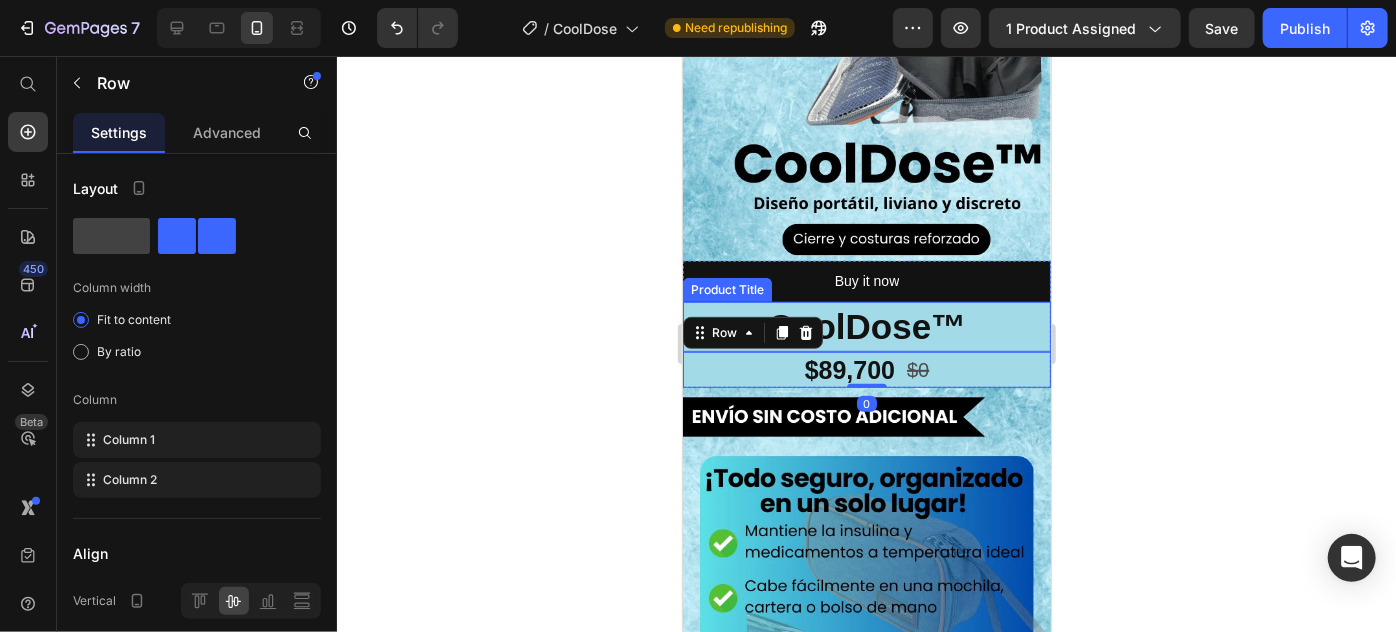 click on "CoolDose™" at bounding box center (866, 326) 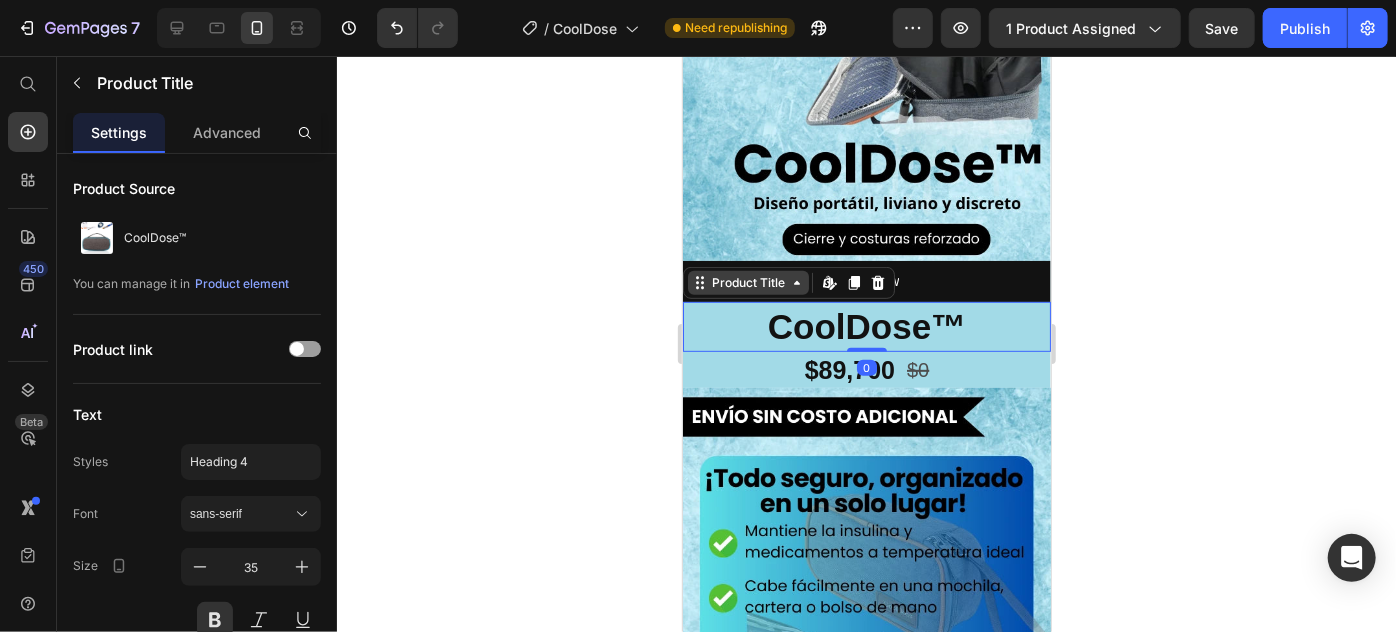 click 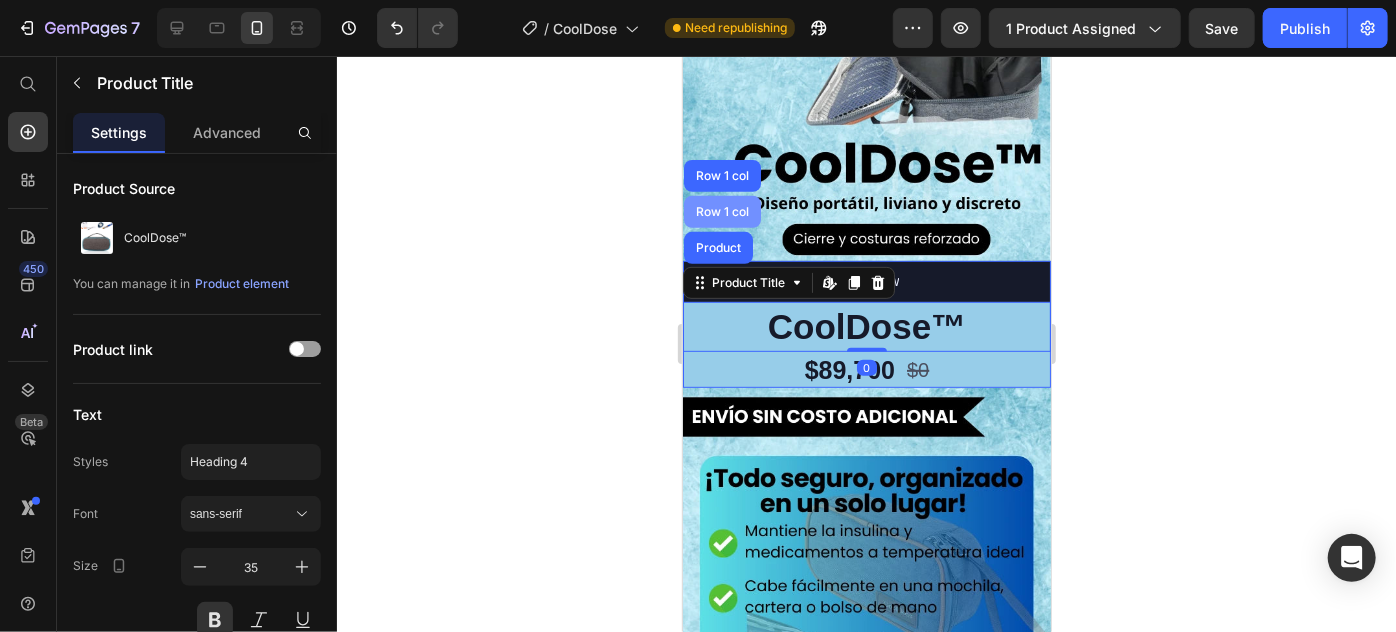click on "Row 1 col" at bounding box center [721, 211] 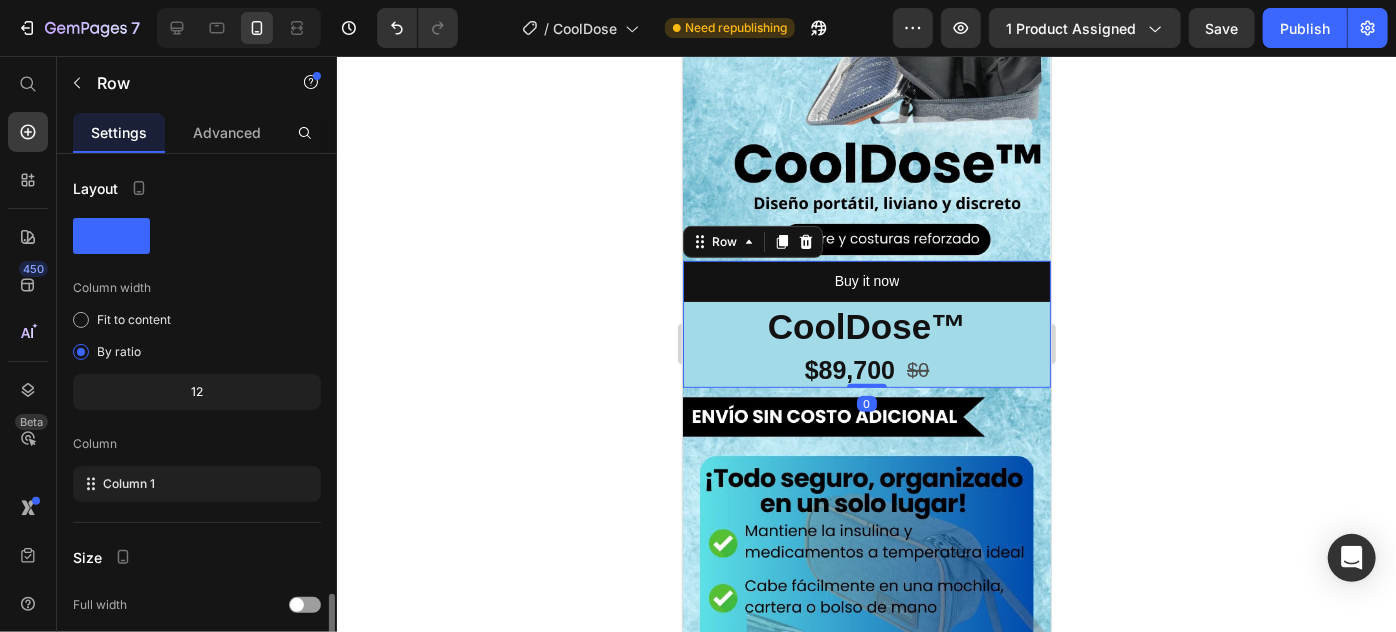 scroll, scrollTop: 330, scrollLeft: 0, axis: vertical 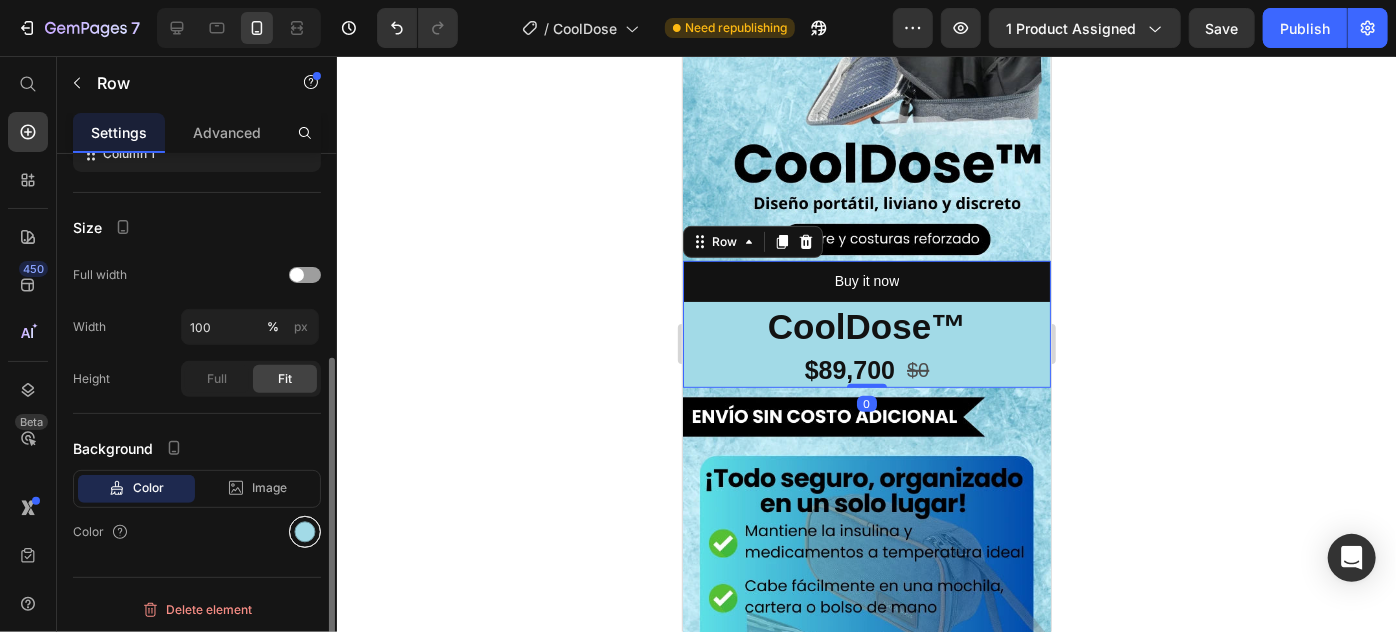 click at bounding box center (305, 532) 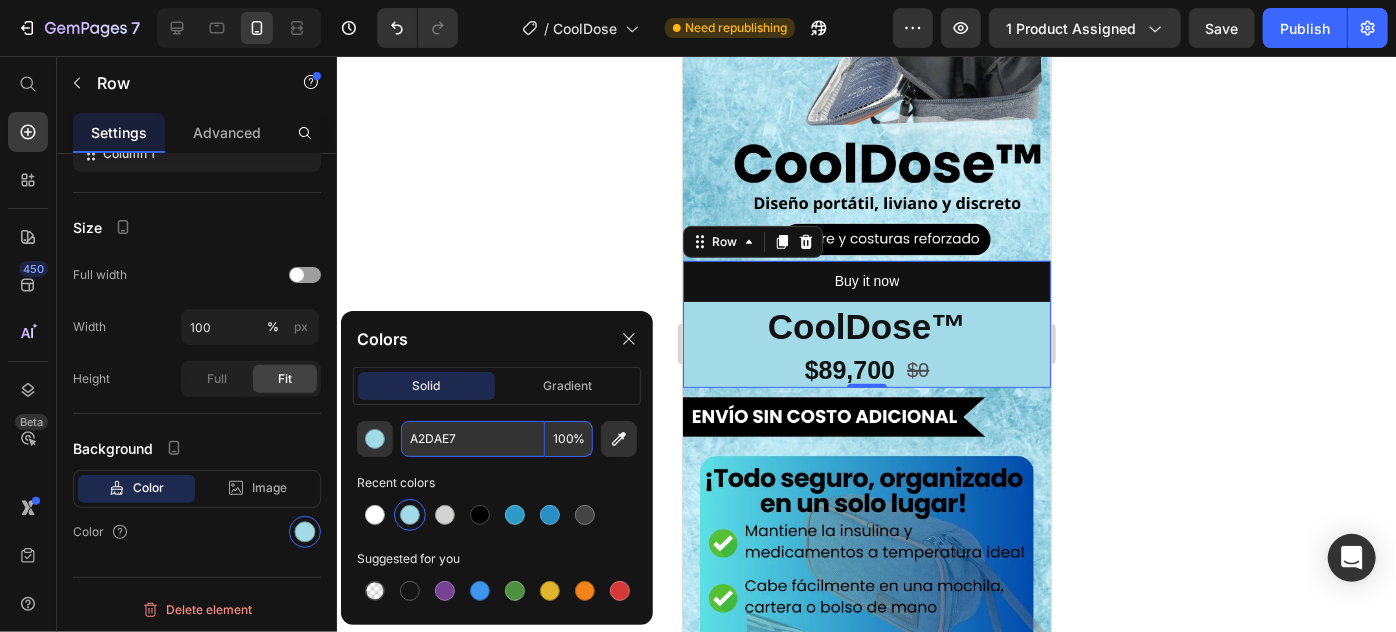 paste on "#70bace" 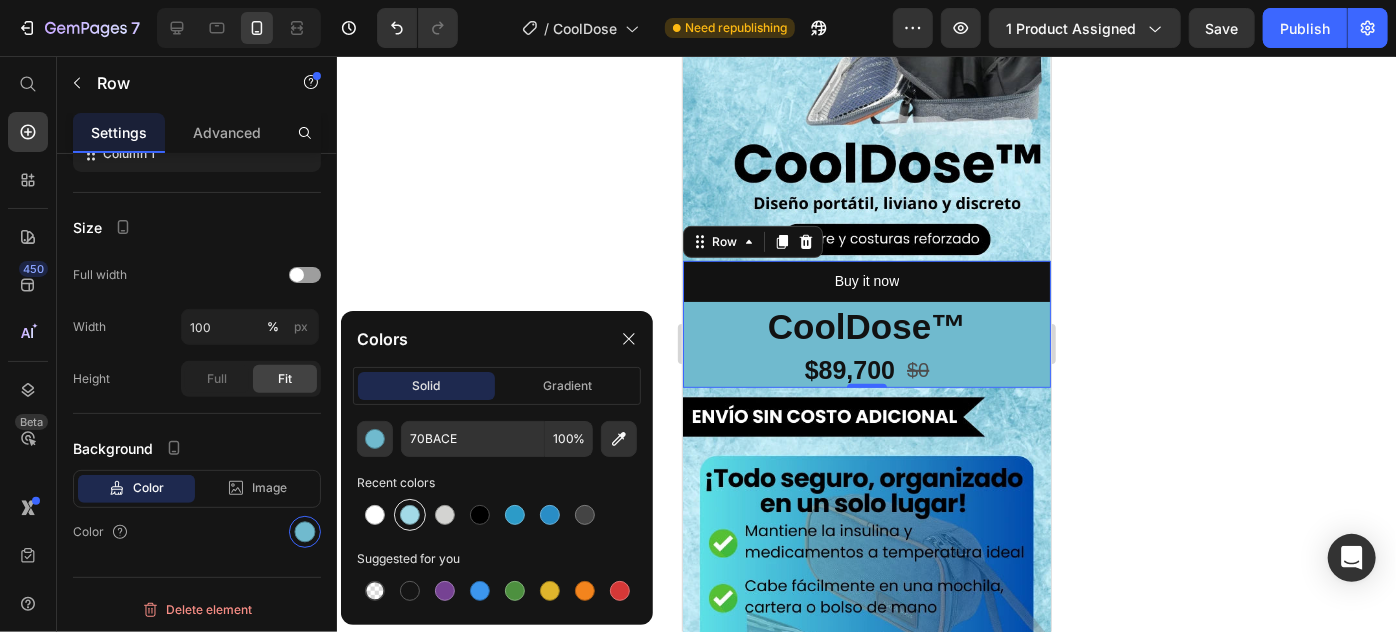 click at bounding box center [410, 515] 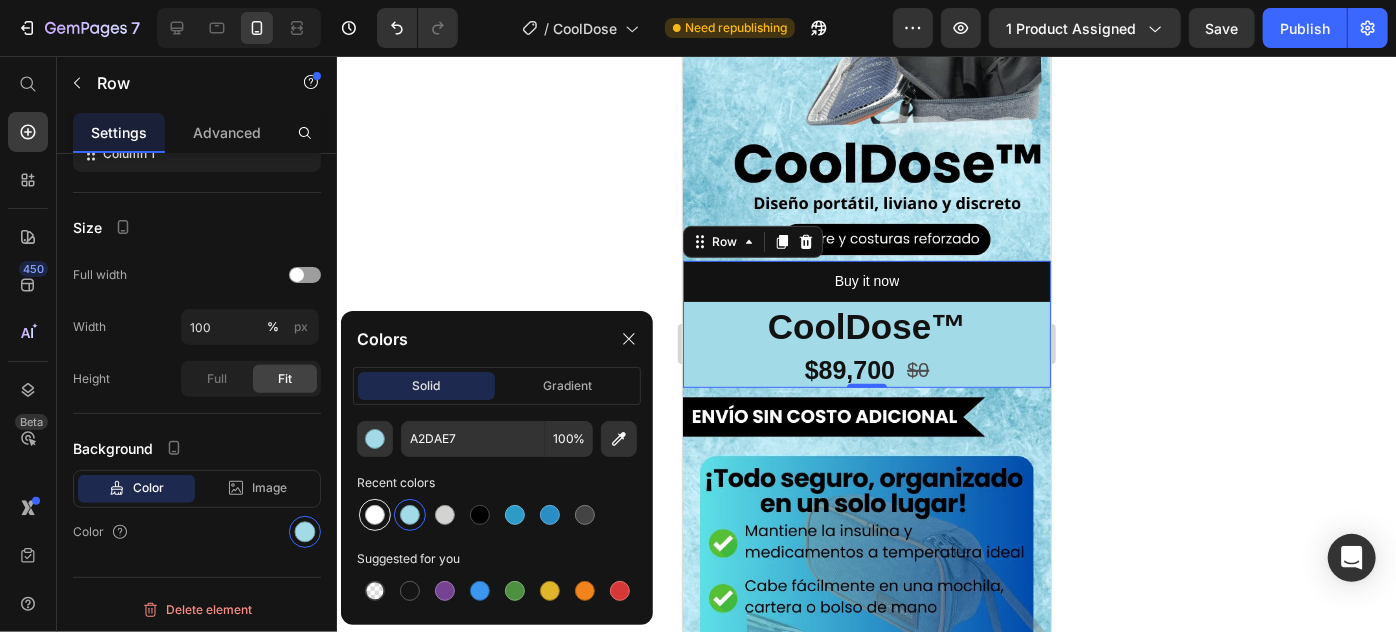 click at bounding box center (375, 515) 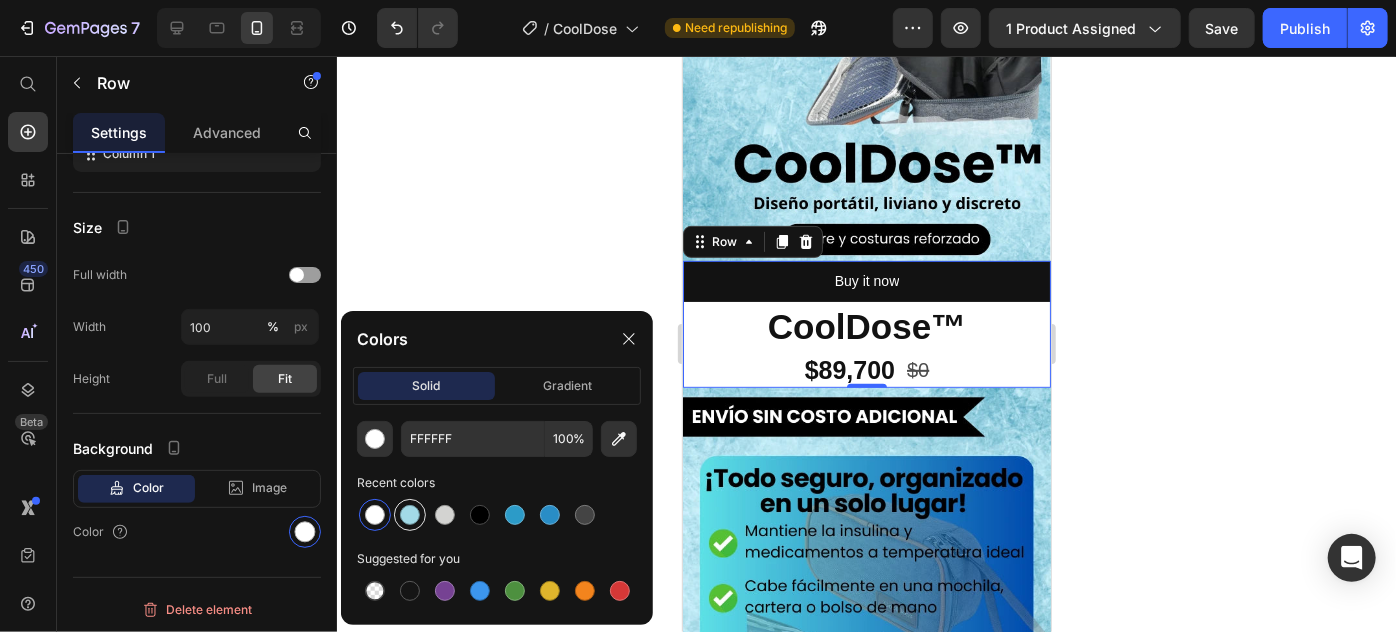 click at bounding box center [410, 515] 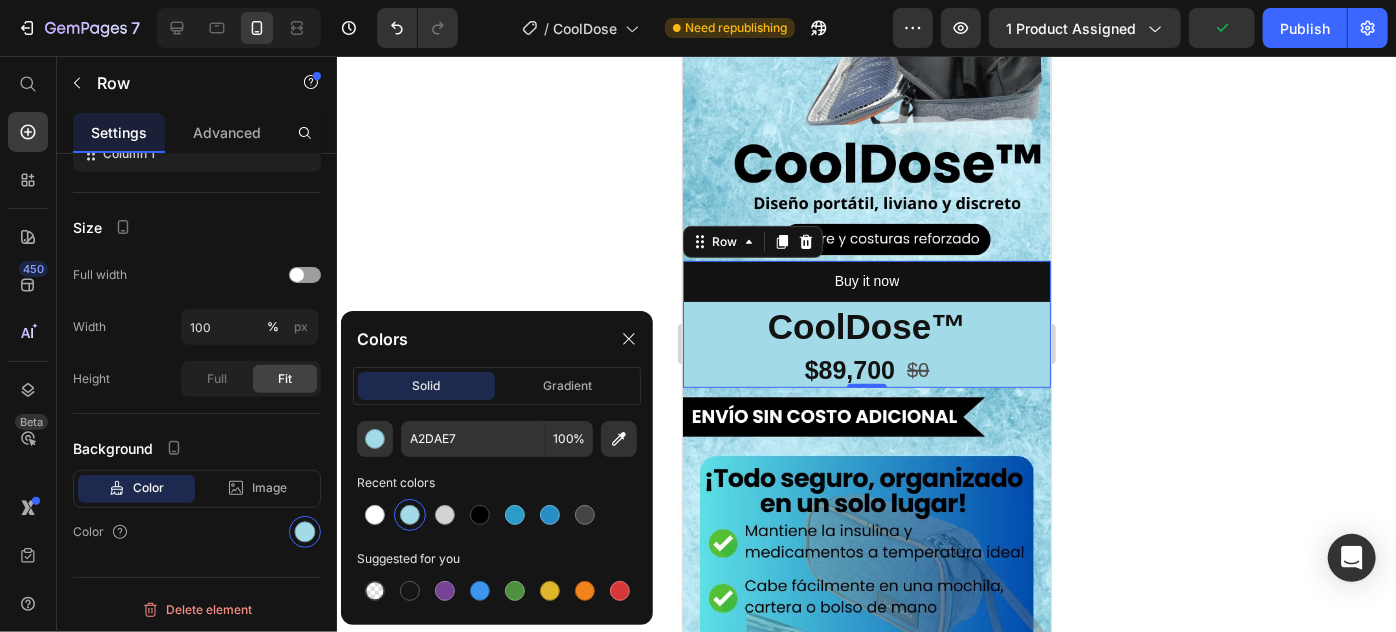 click 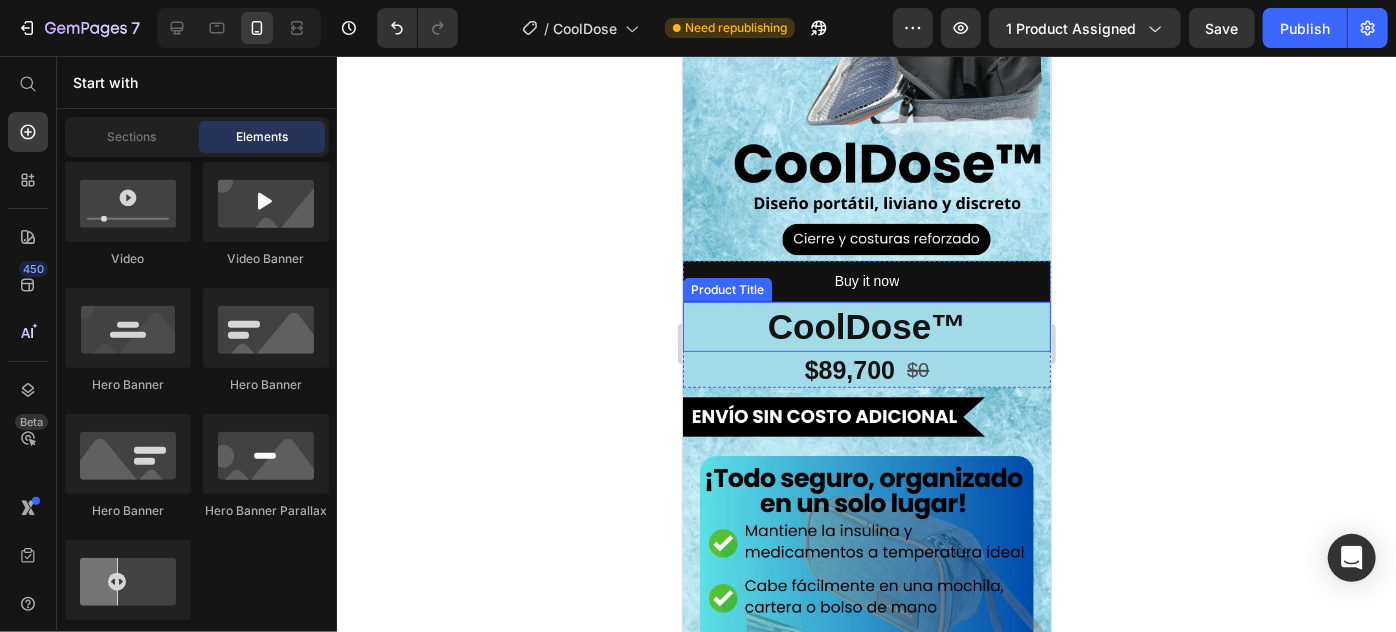 click on "Product Title" at bounding box center (726, 289) 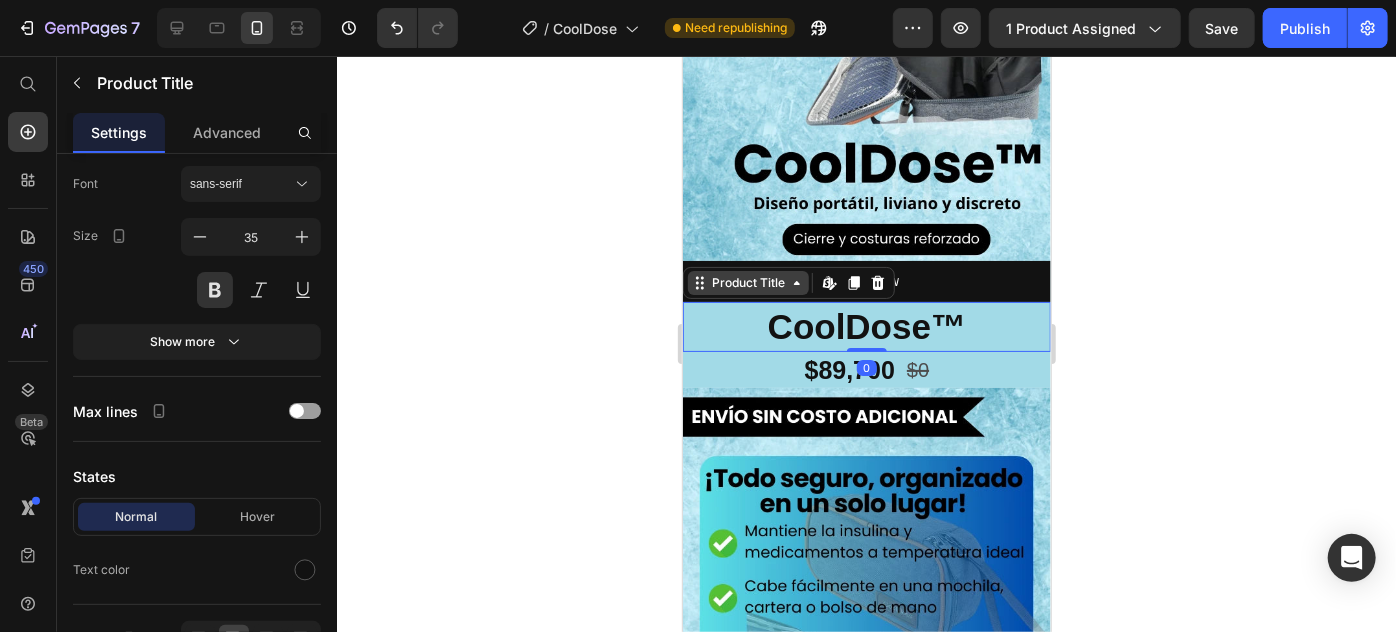 scroll, scrollTop: 0, scrollLeft: 0, axis: both 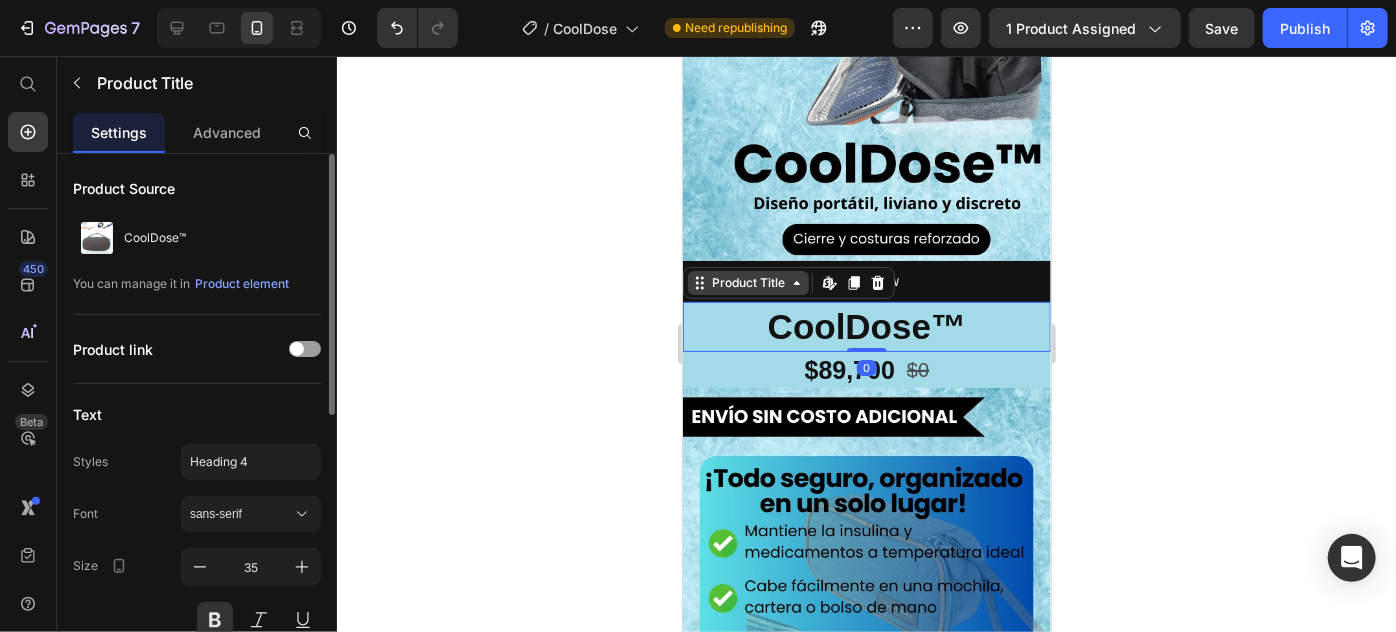 click on "Product Title" at bounding box center [747, 282] 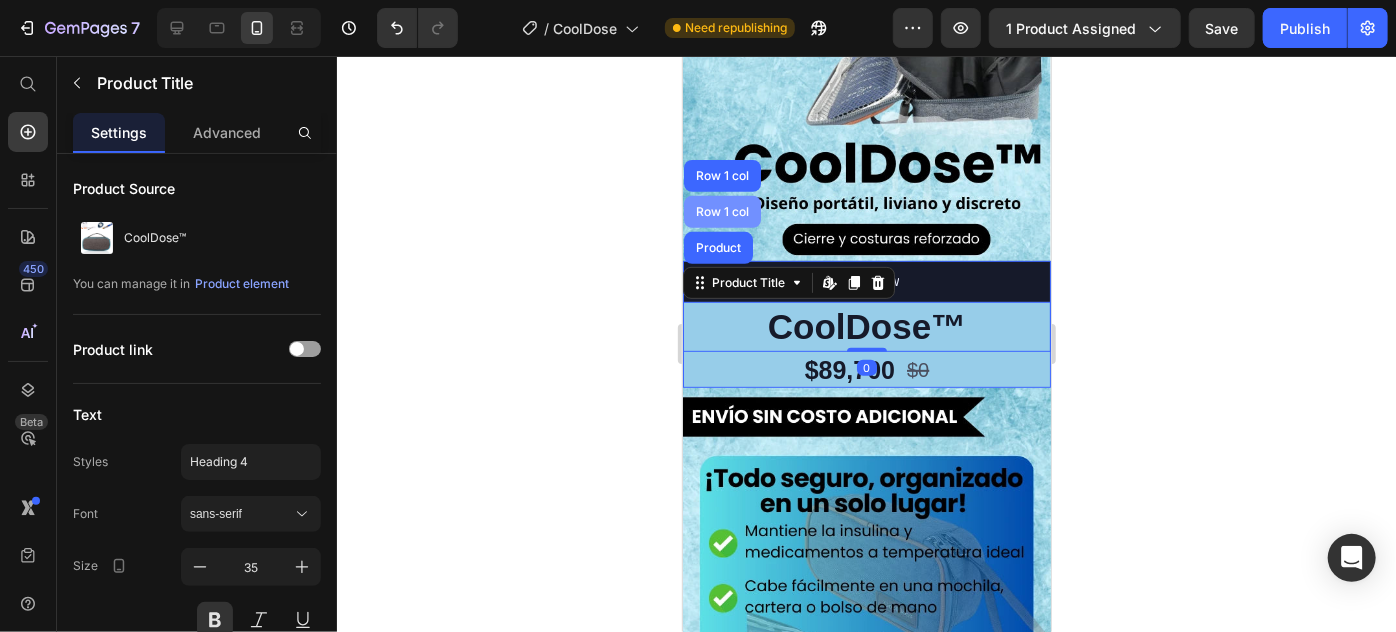 click on "Row 1 col" at bounding box center (721, 211) 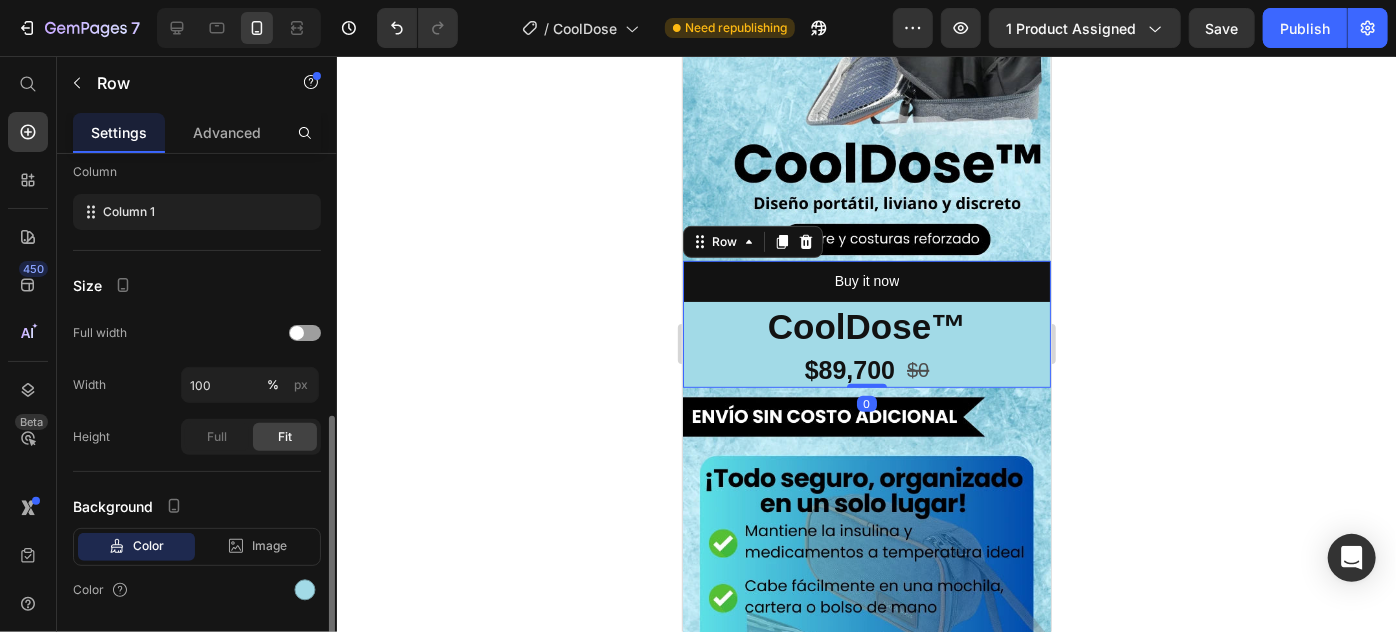 scroll, scrollTop: 330, scrollLeft: 0, axis: vertical 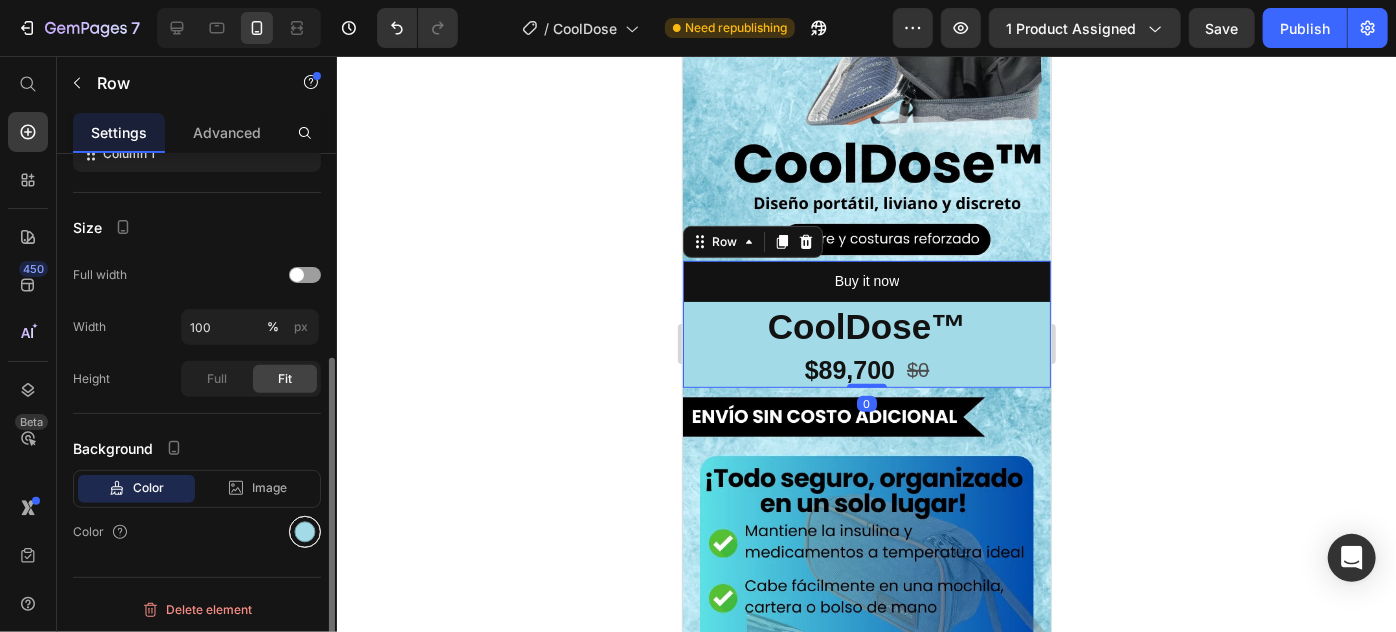 click at bounding box center (305, 532) 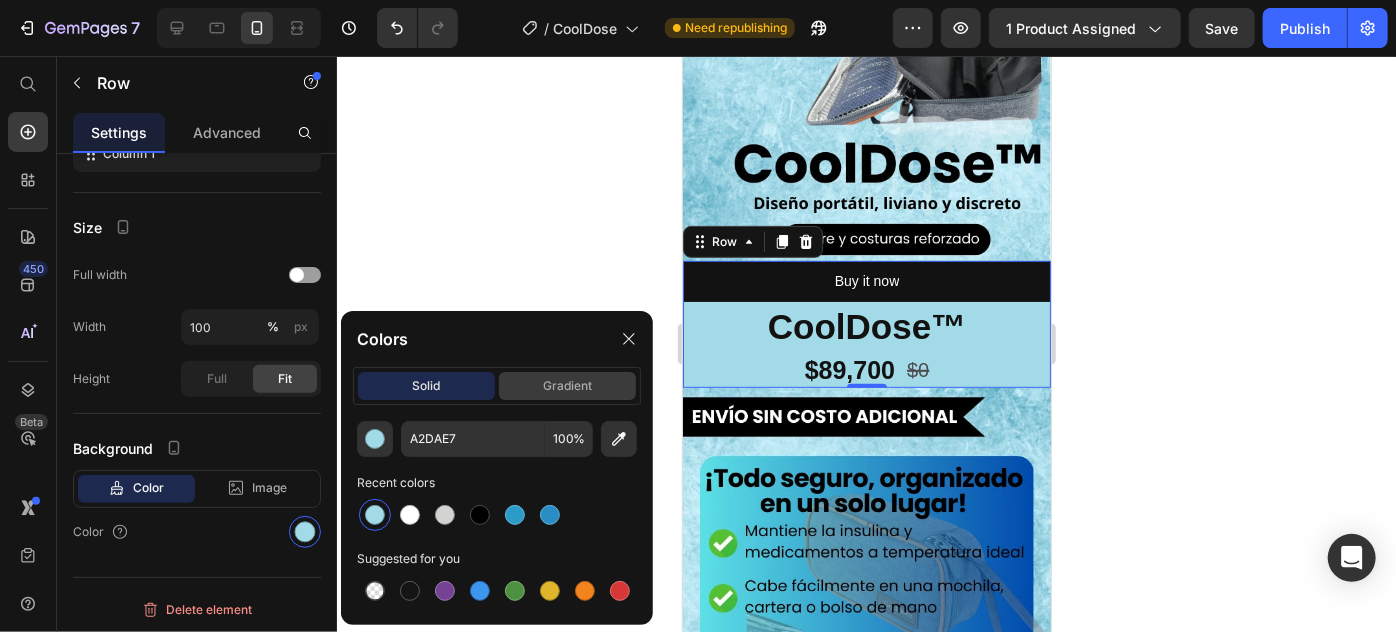 click on "gradient" 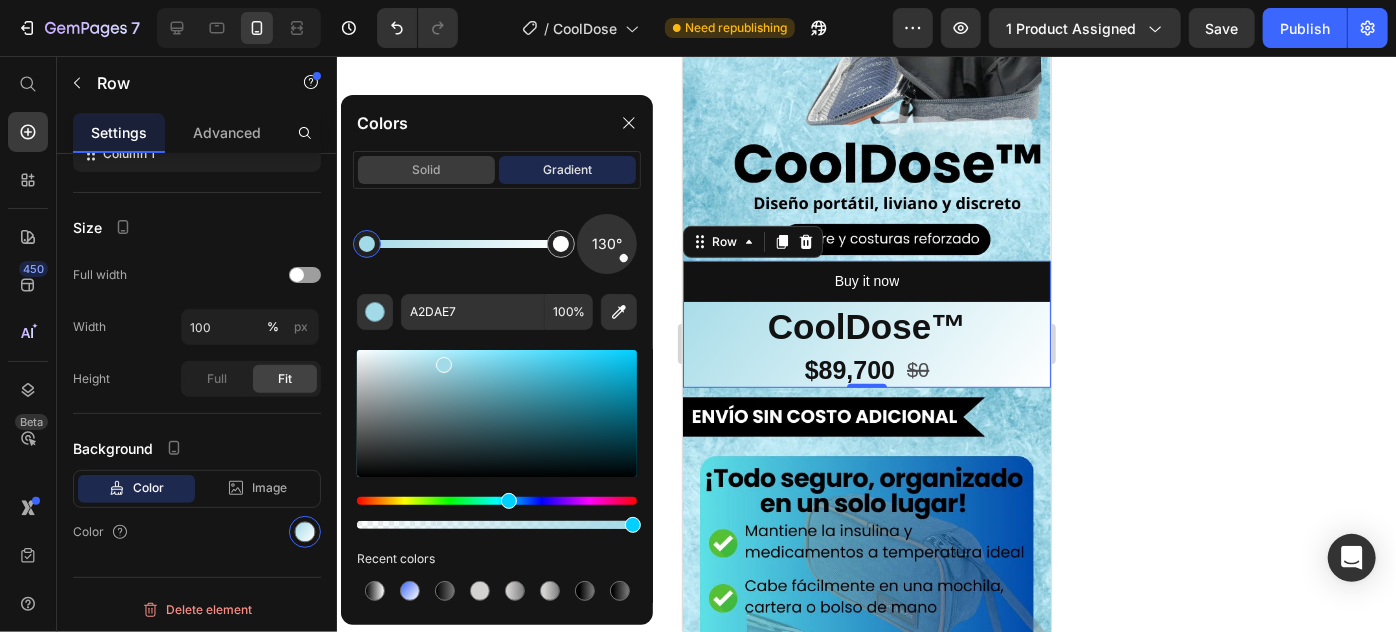 click on "solid" 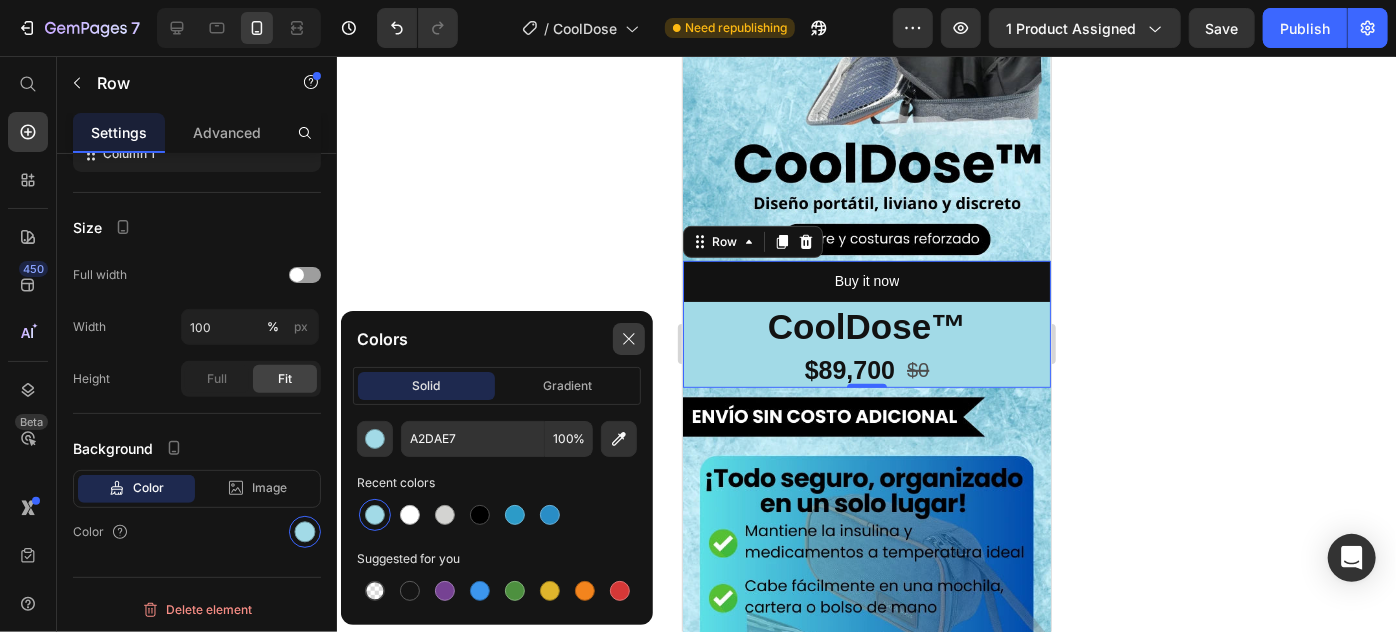 click 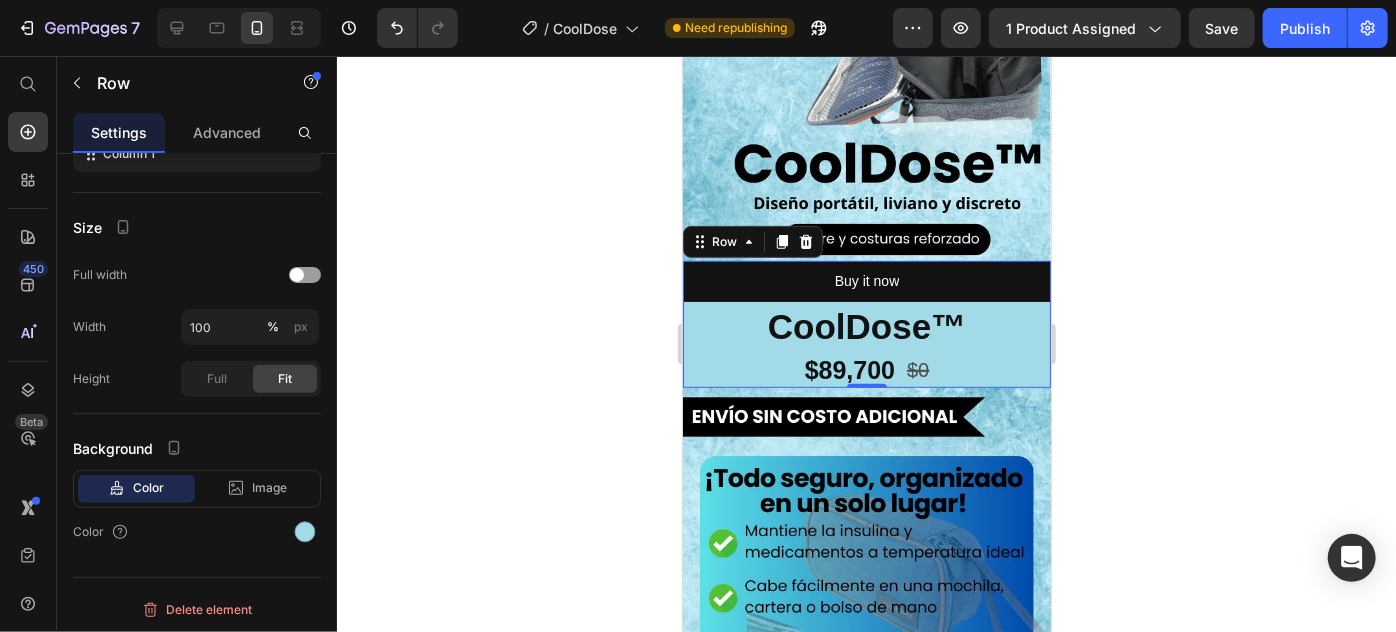click 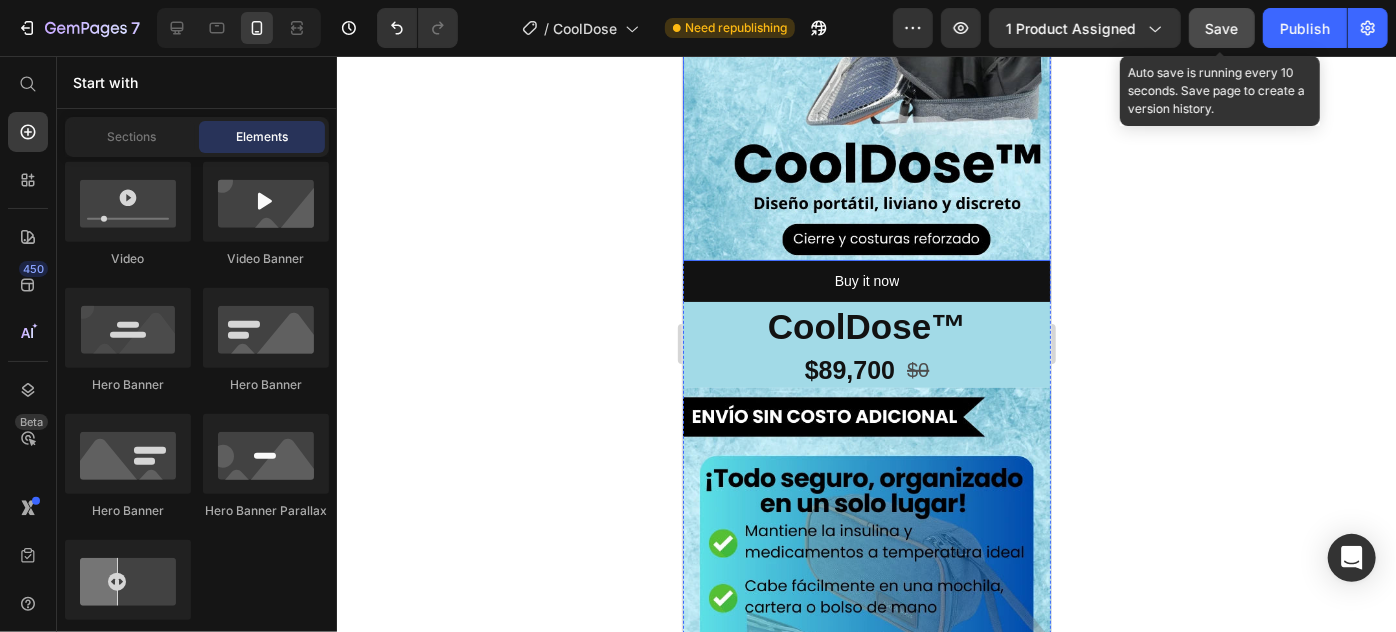 click on "Save" at bounding box center (1222, 28) 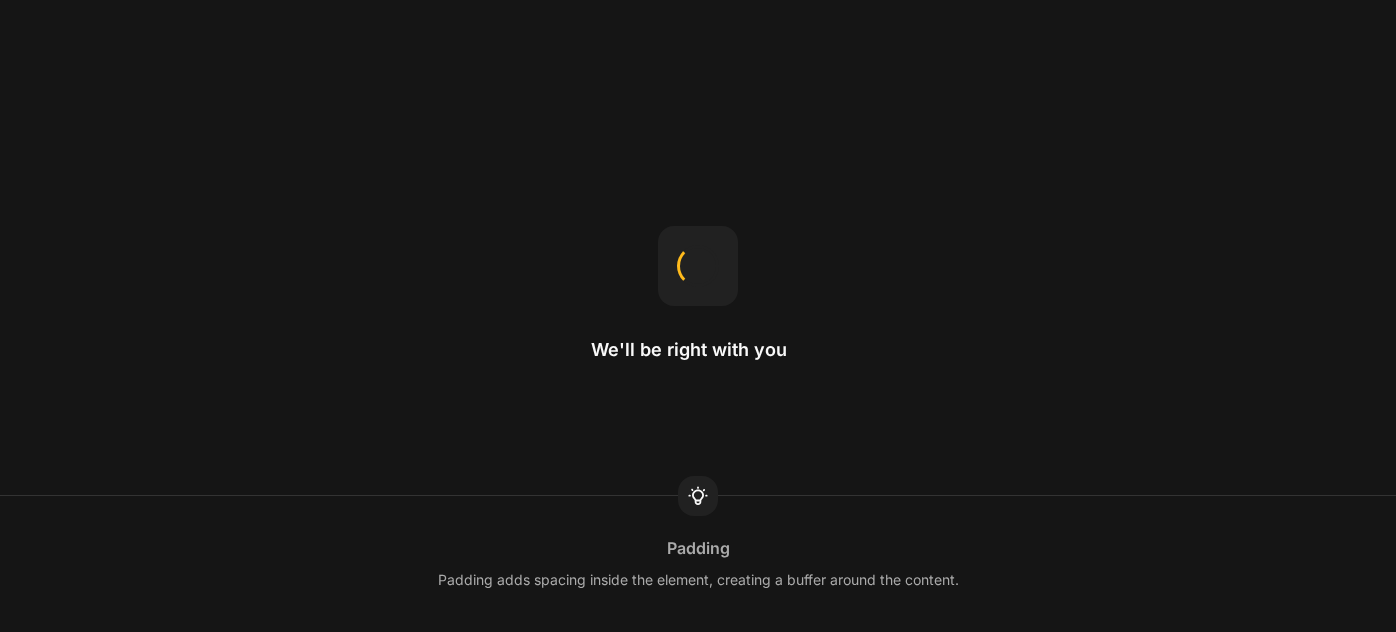 scroll, scrollTop: 0, scrollLeft: 0, axis: both 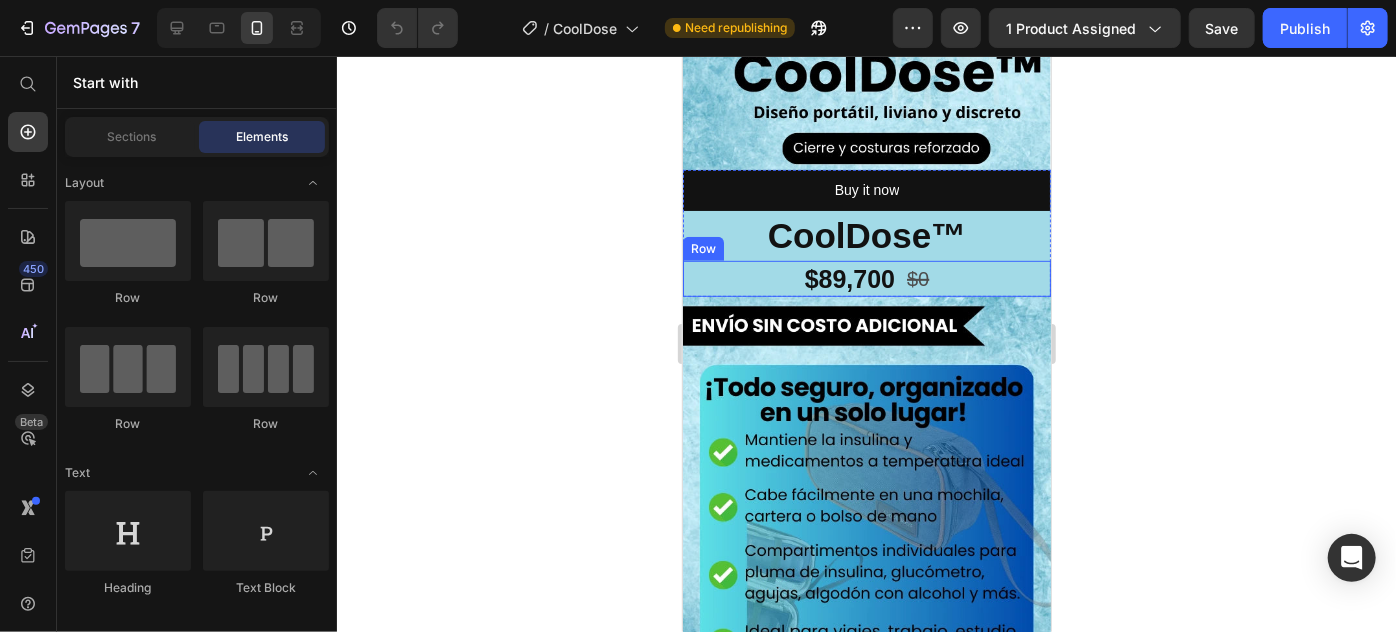 click on "$89,700 Product Price $0 Product Price Row" at bounding box center [866, 278] 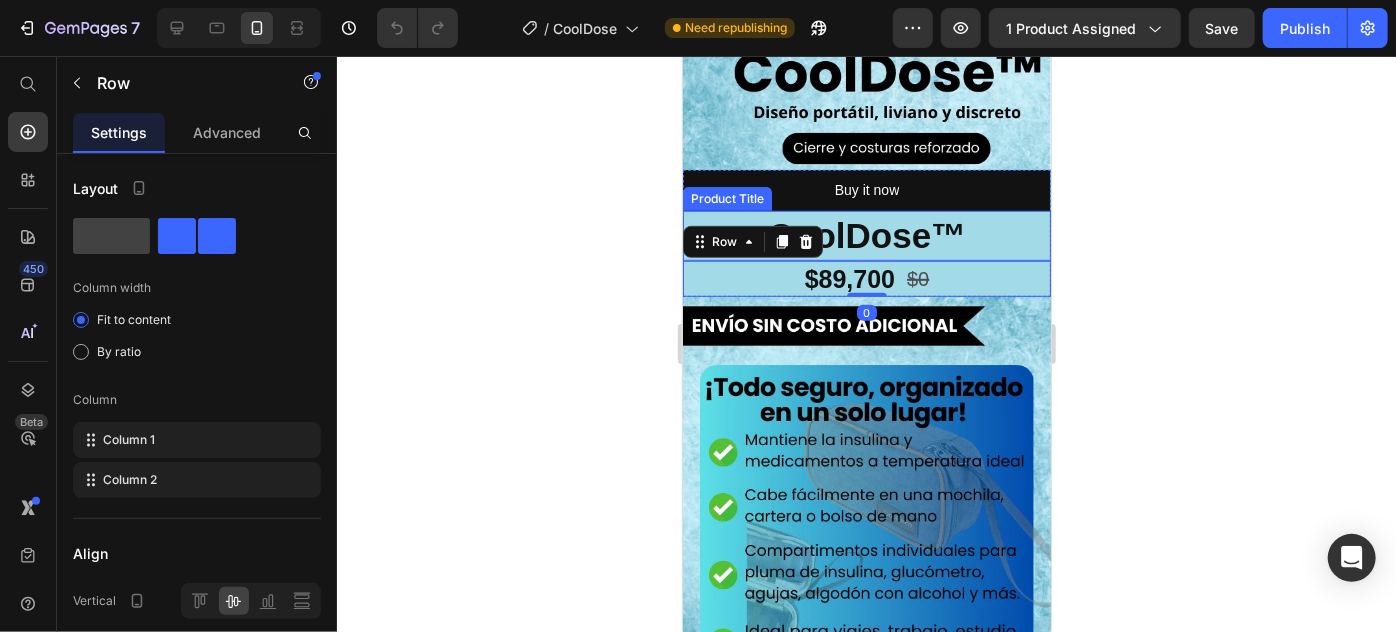 click on "CoolDose™" at bounding box center [866, 235] 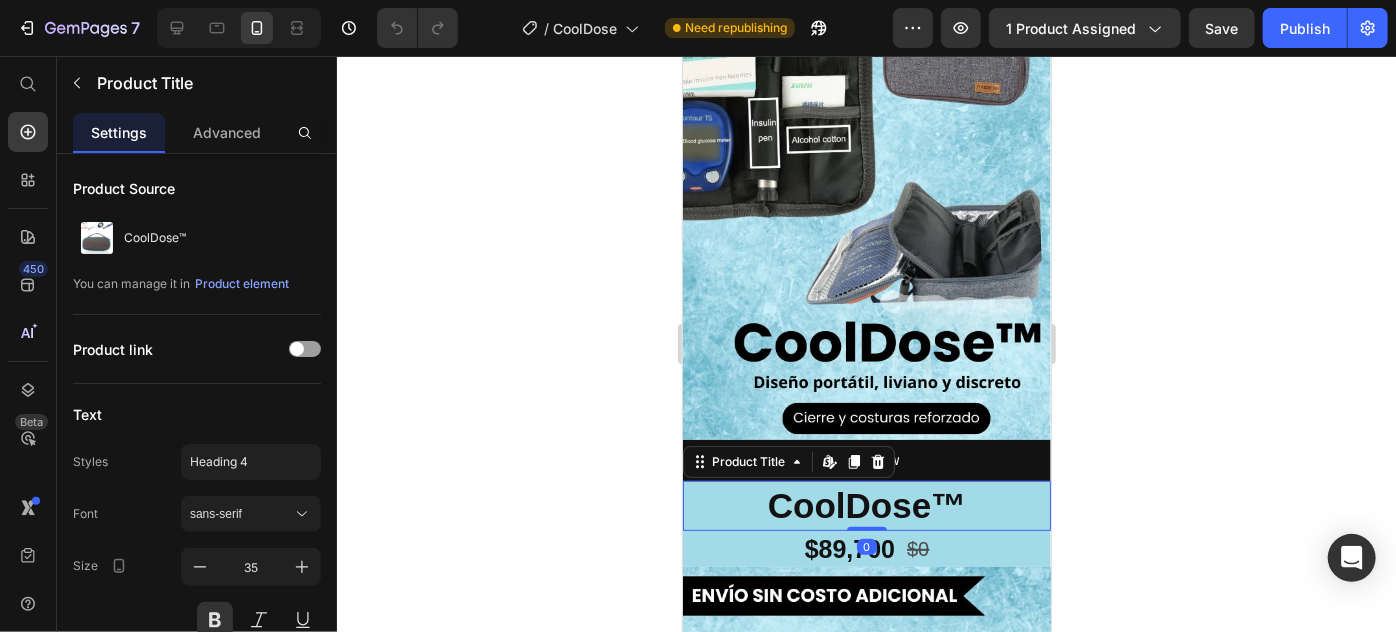 scroll, scrollTop: 181, scrollLeft: 0, axis: vertical 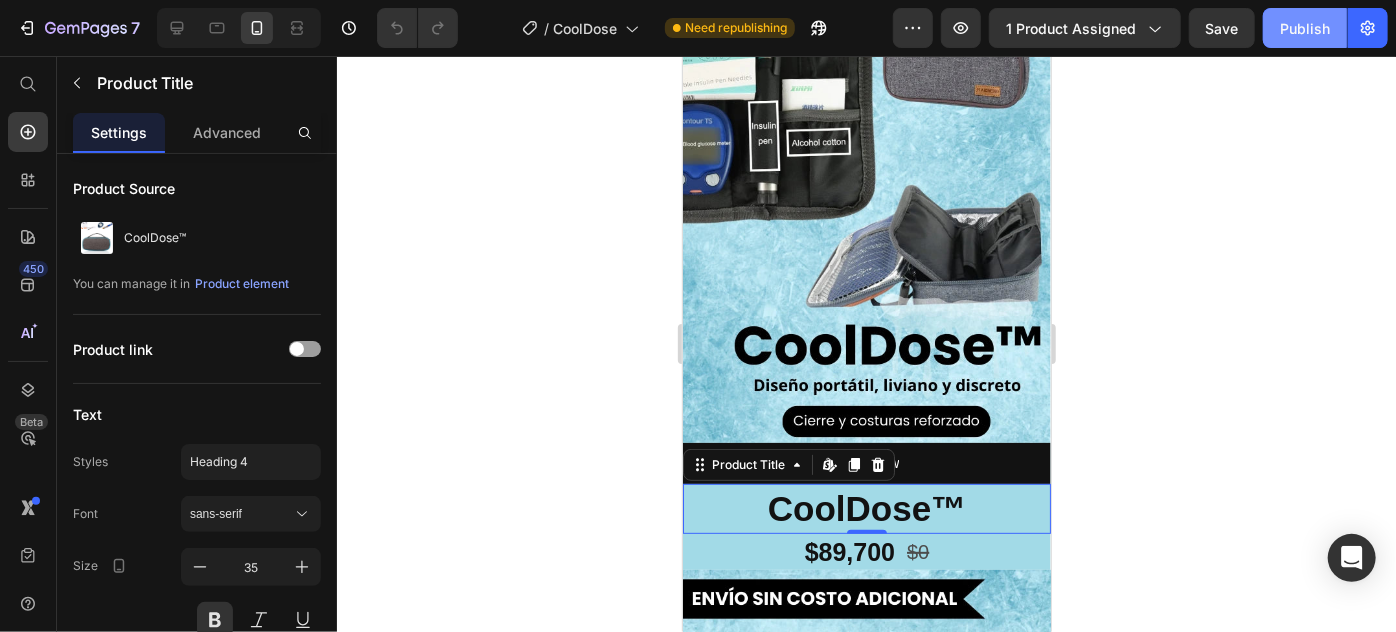 click on "Publish" at bounding box center [1305, 28] 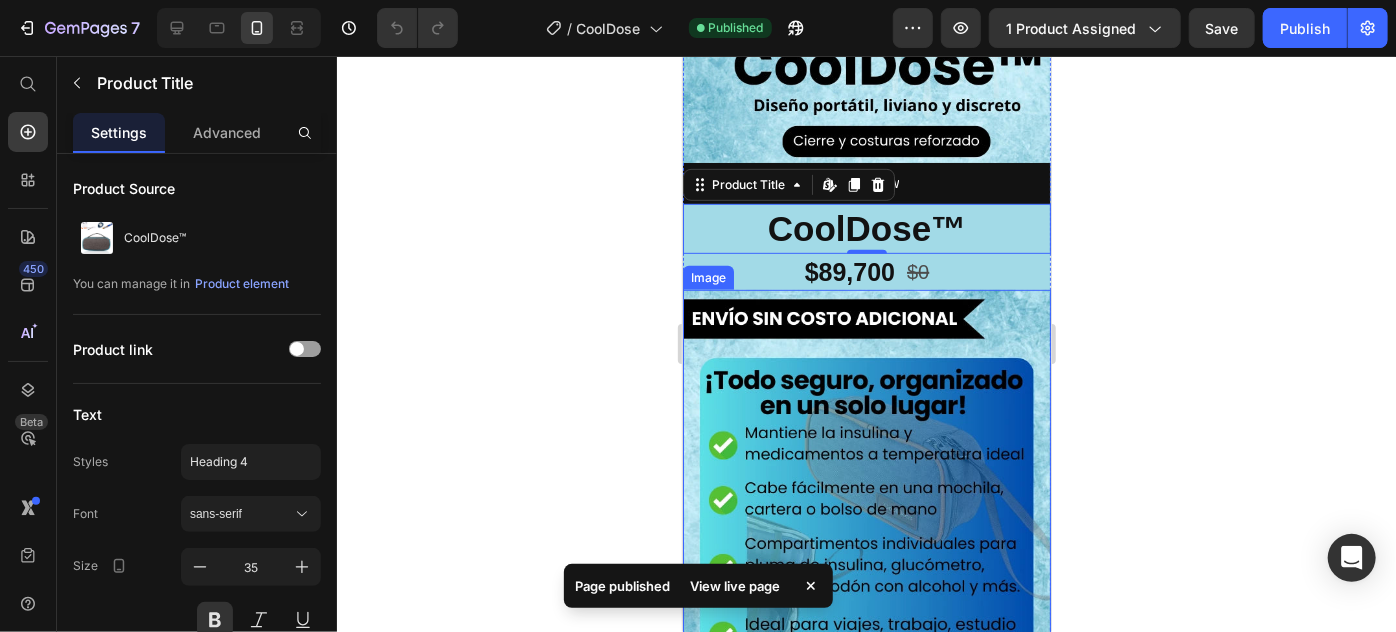 scroll, scrollTop: 454, scrollLeft: 0, axis: vertical 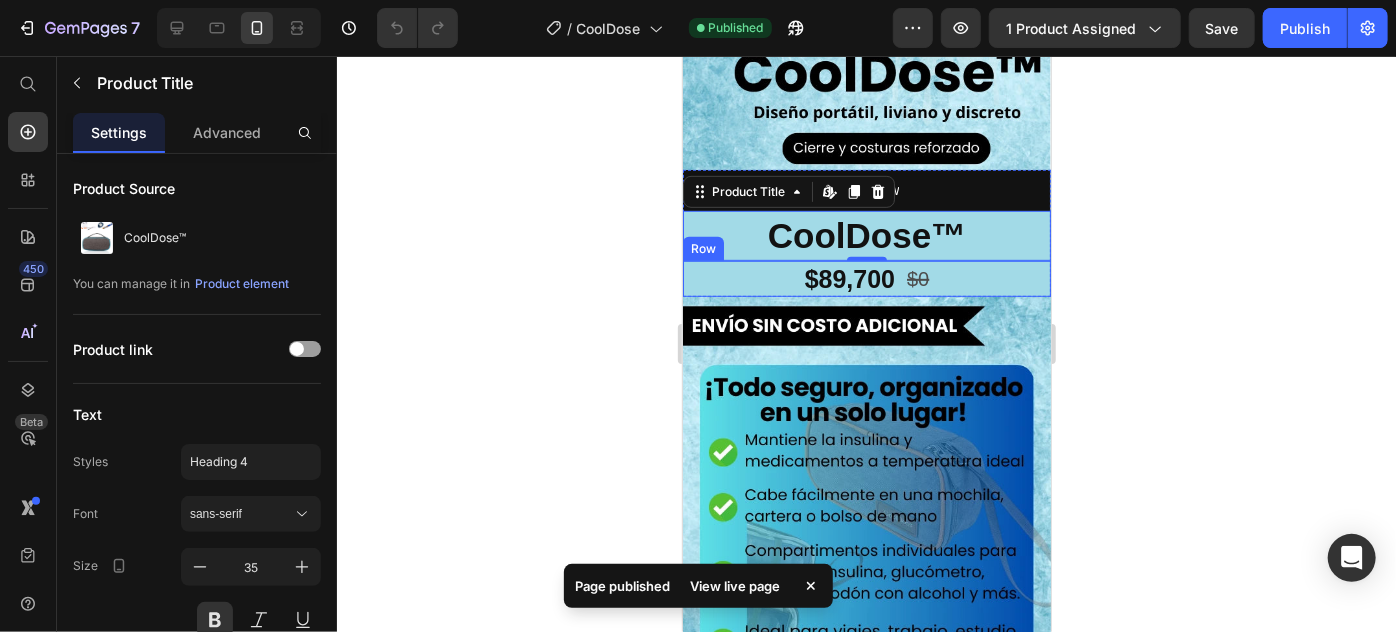 click on "$89,700 Product Price $0 Product Price Row" at bounding box center [866, 278] 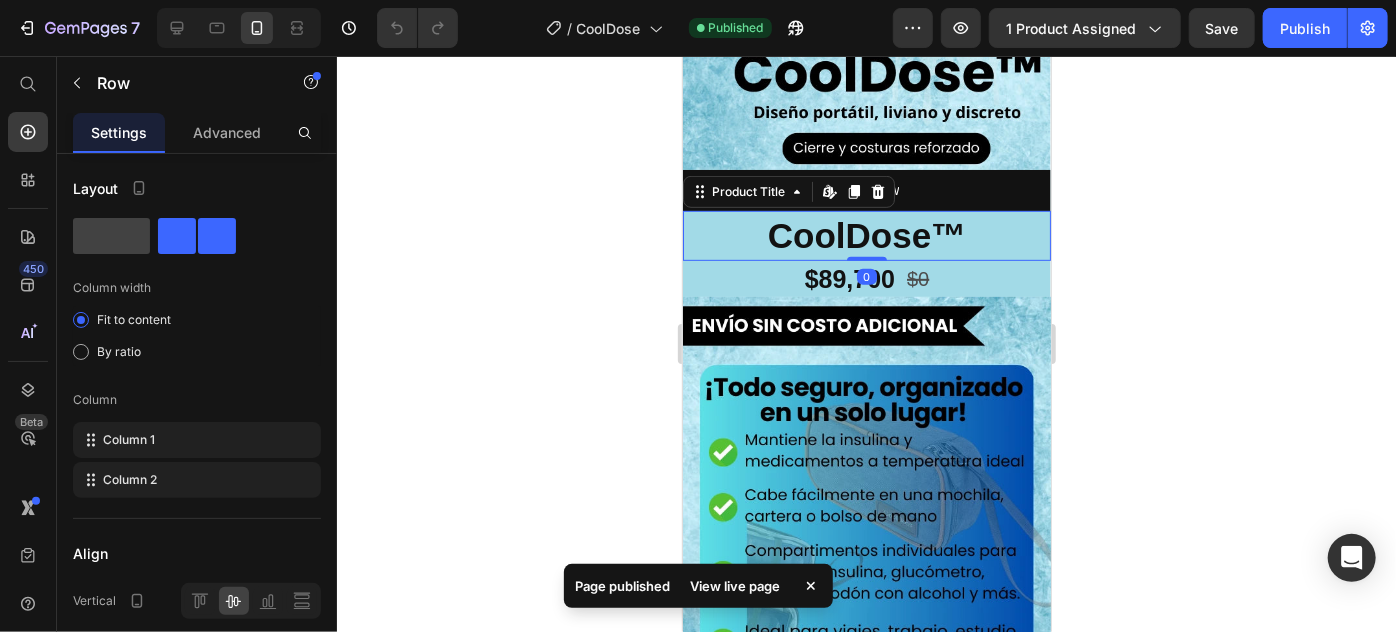 click on "CoolDose™" at bounding box center [866, 235] 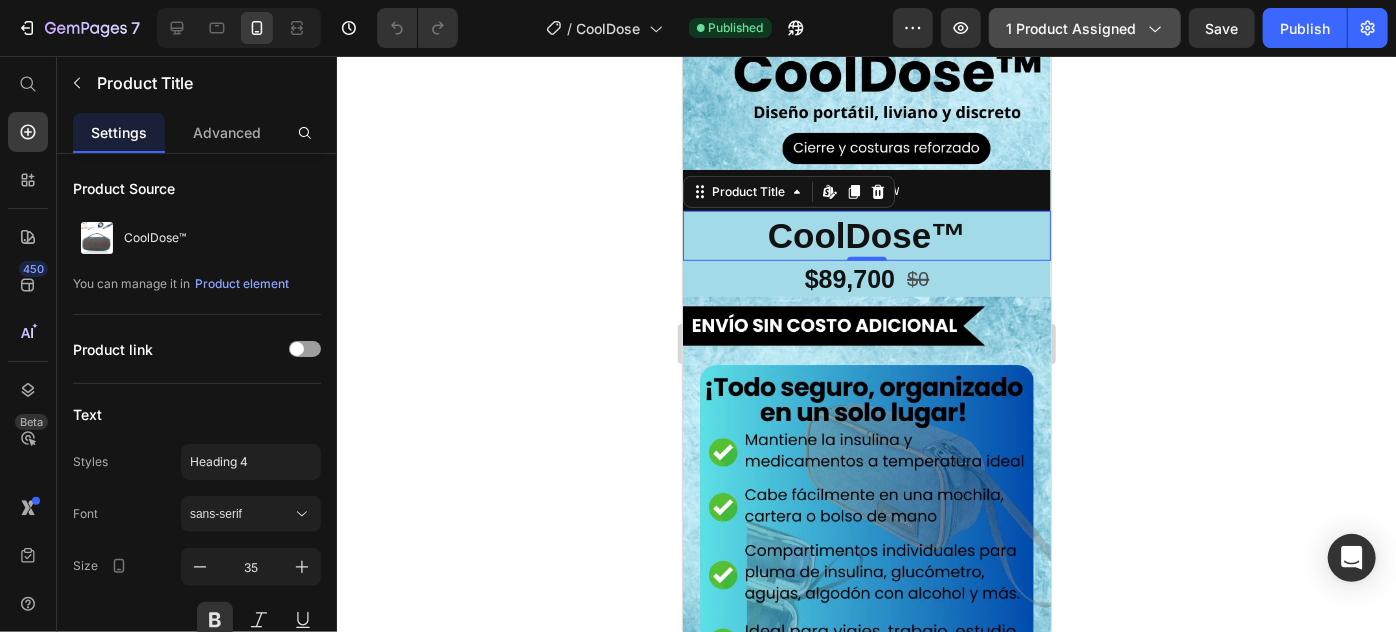 click 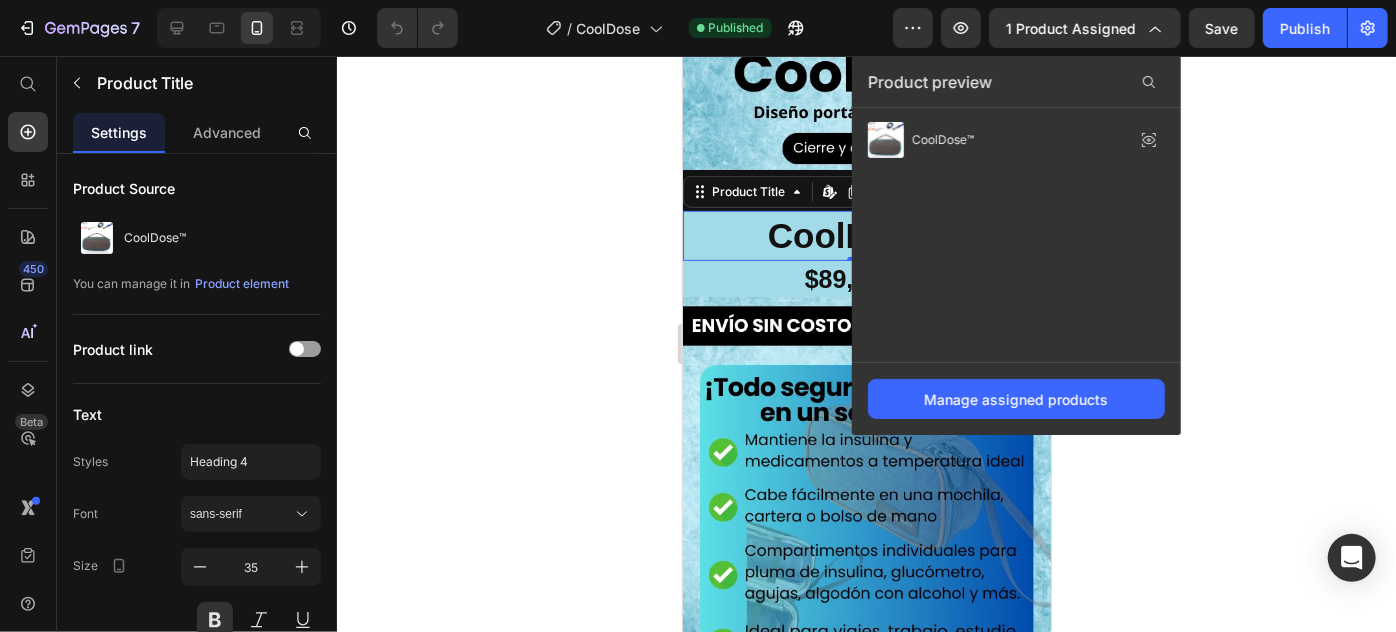 click 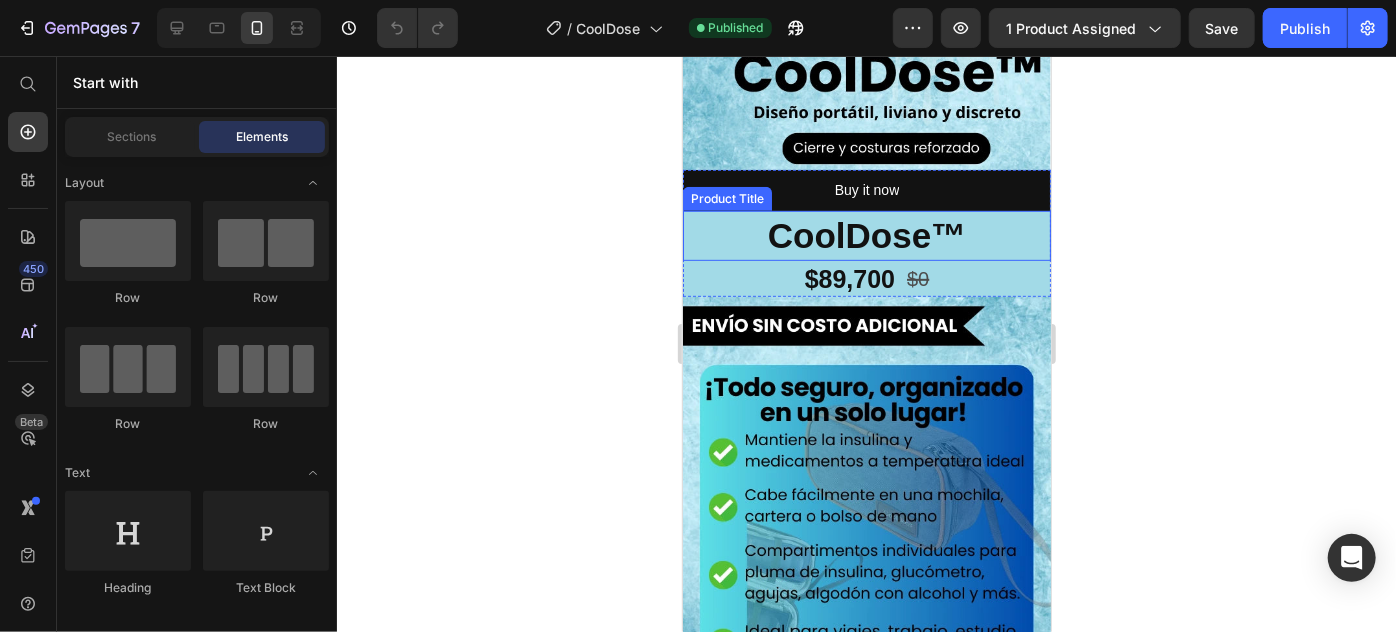 click on "CoolDose™" at bounding box center [866, 235] 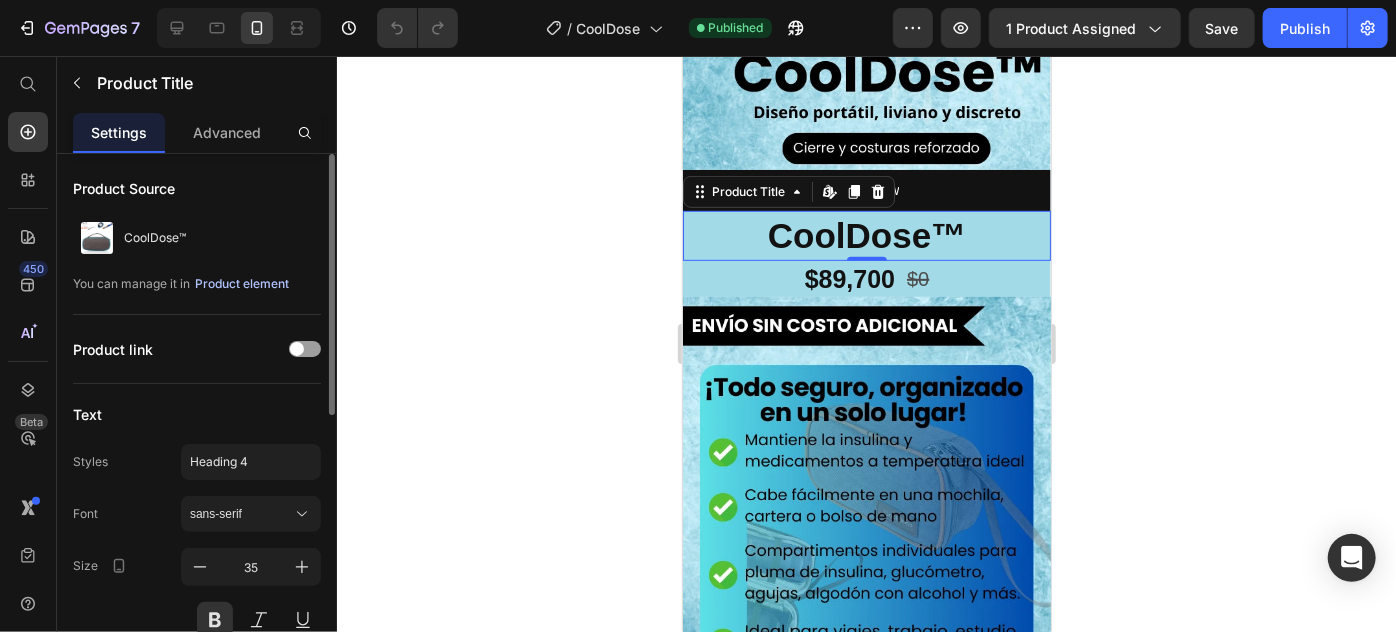 click on "Product element" at bounding box center [242, 284] 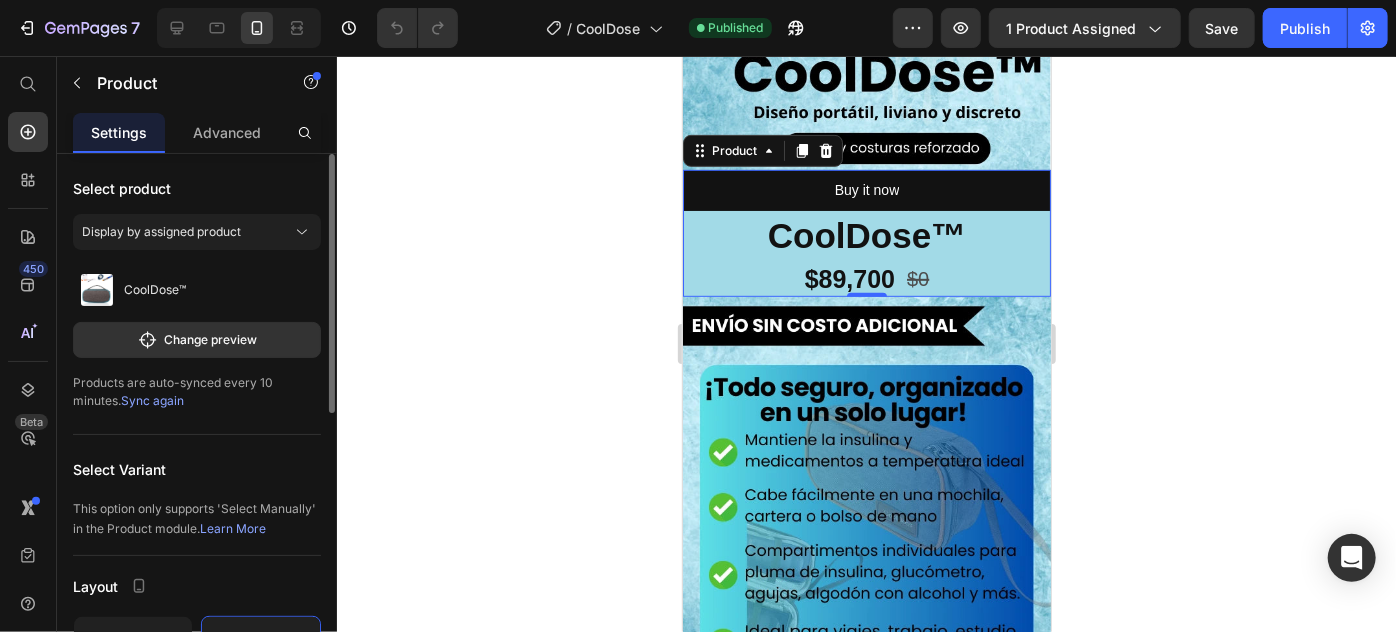 click 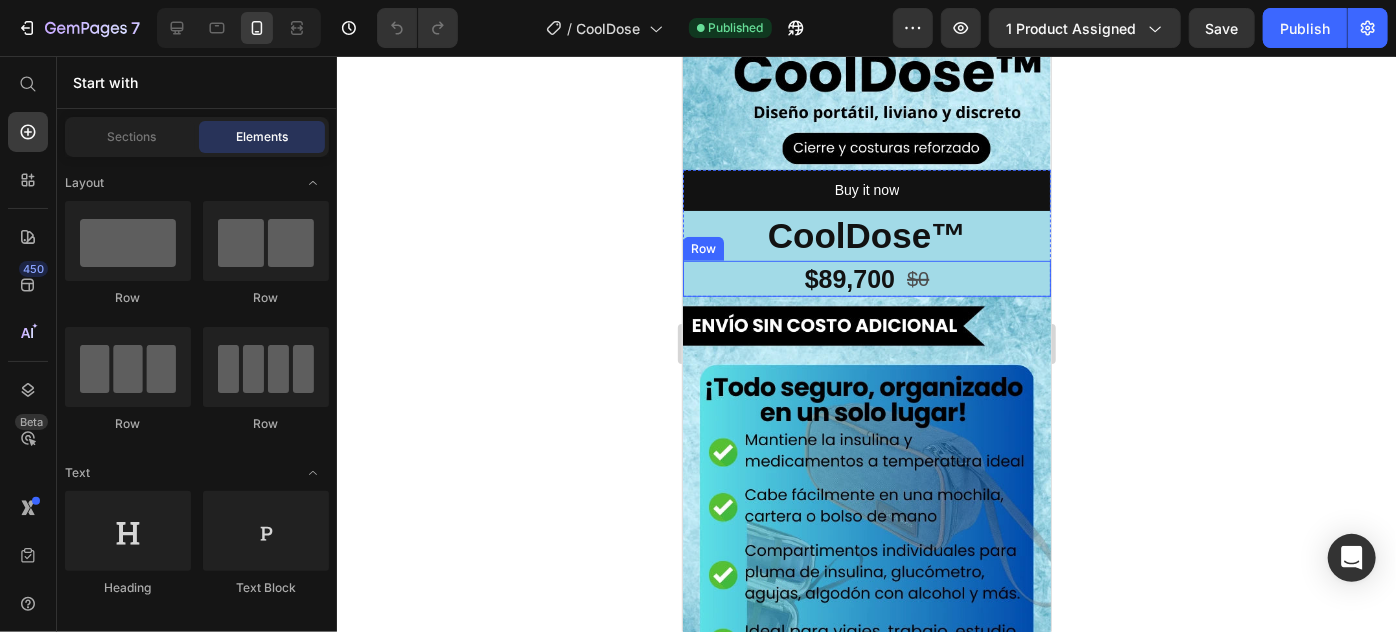 click on "$89,700 Product Price $0 Product Price Row" at bounding box center (866, 278) 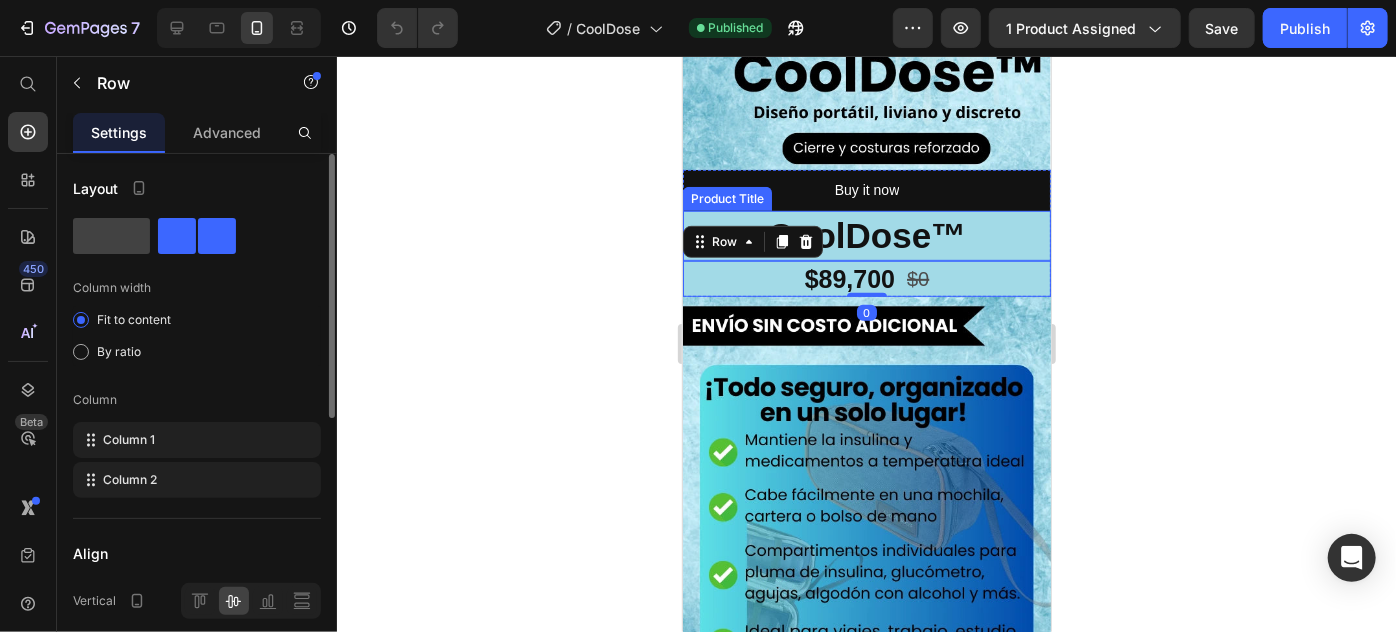 click on "CoolDose™" at bounding box center (866, 235) 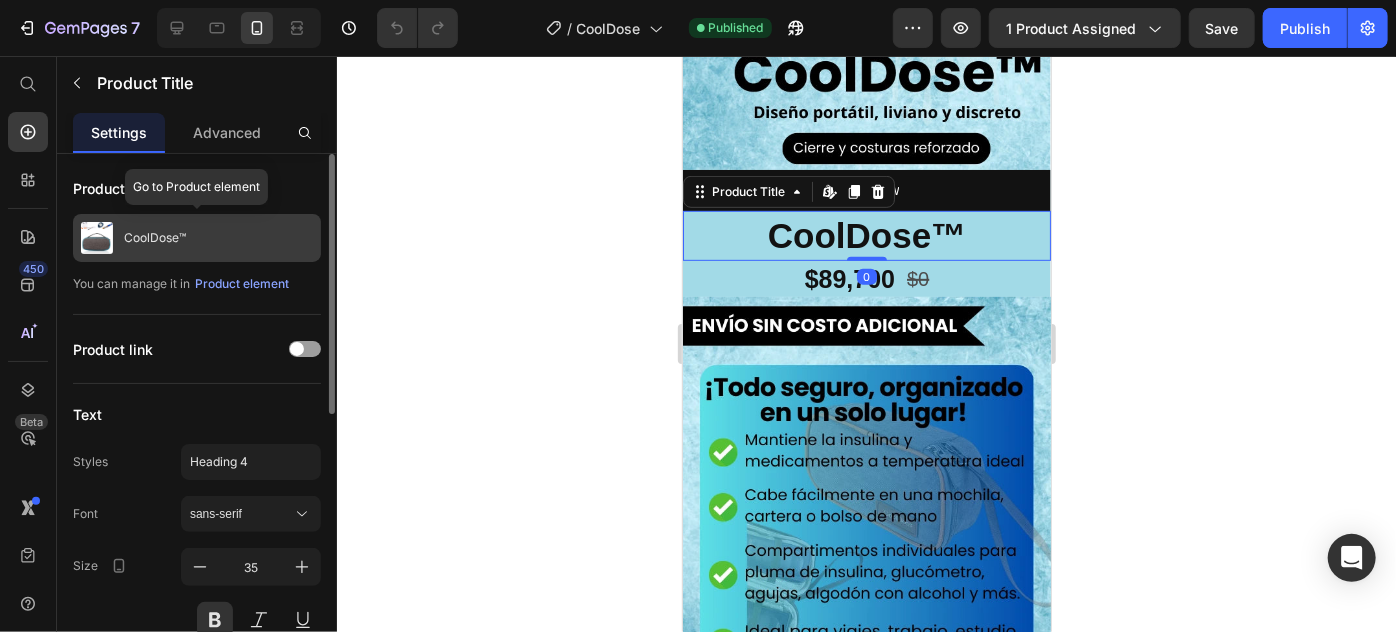 click on "CoolDose™" at bounding box center (197, 238) 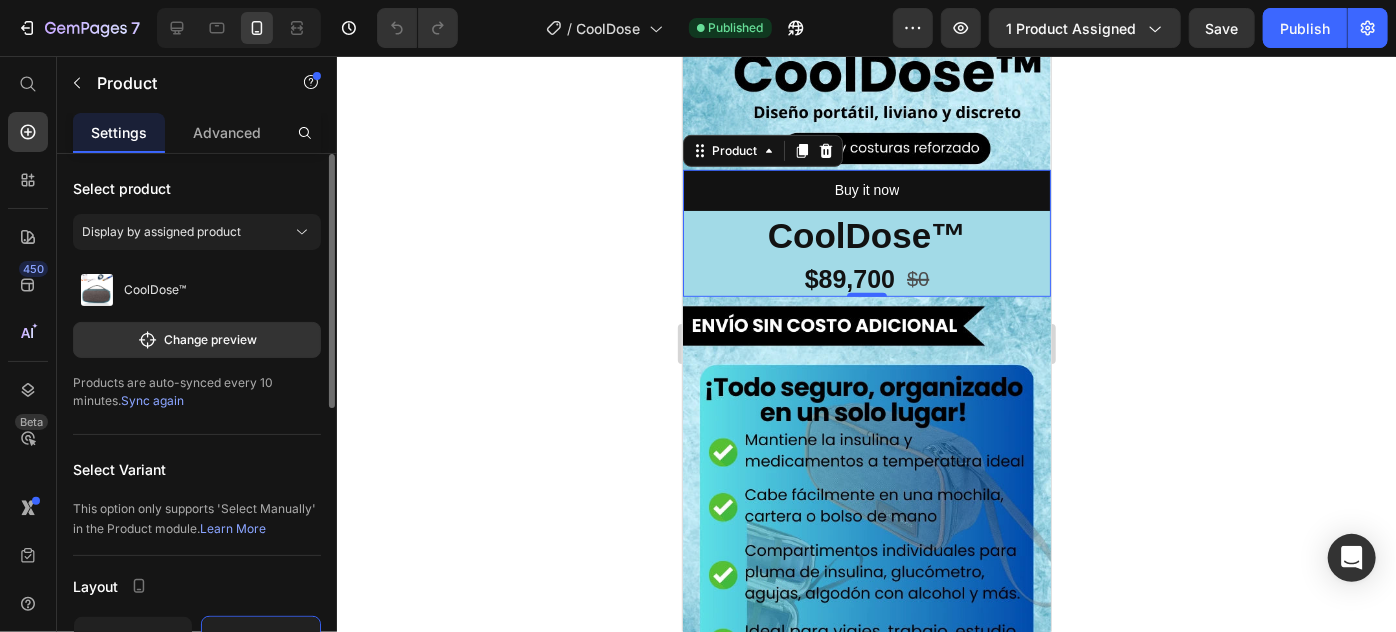 click 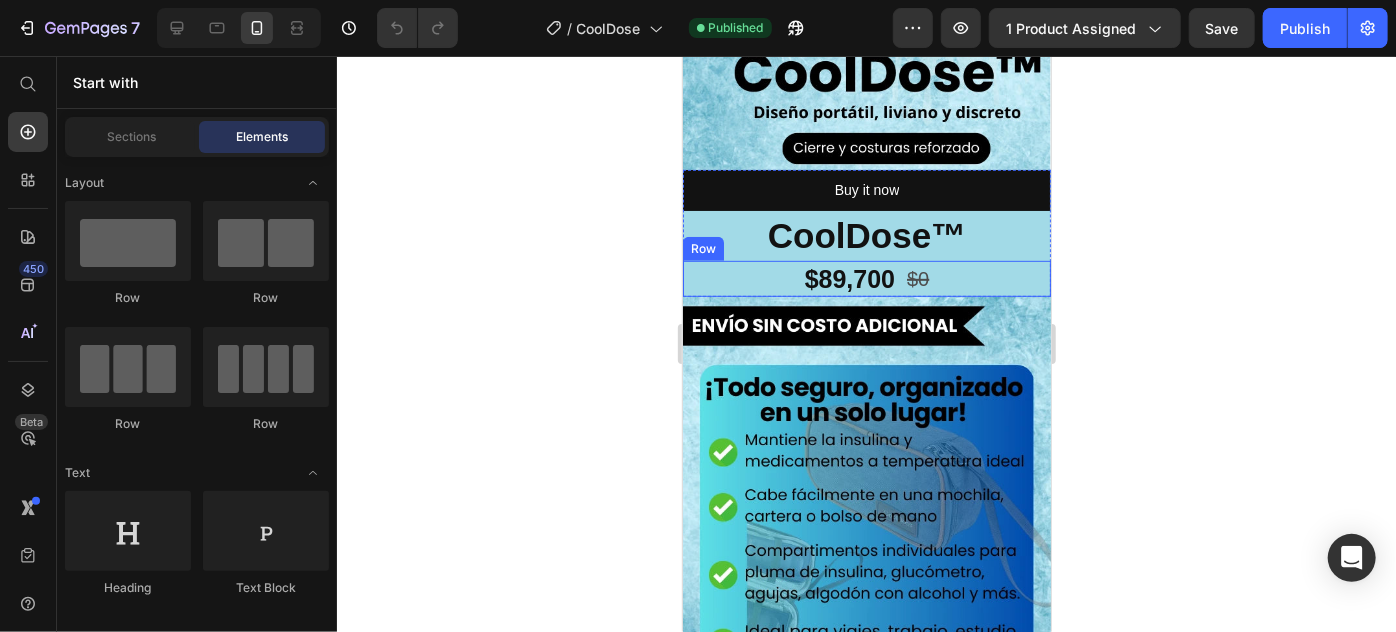 click on "$89,700 Product Price $0 Product Price Row" at bounding box center [866, 278] 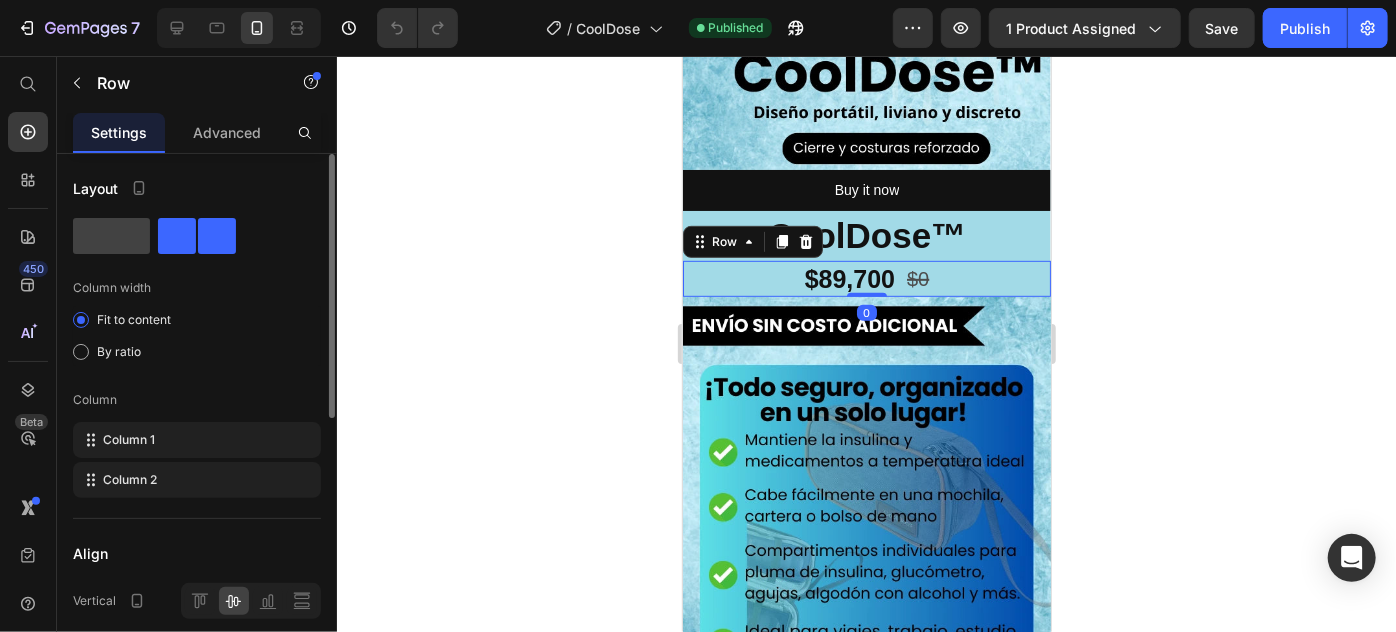 click on "CoolDose™" at bounding box center (866, 235) 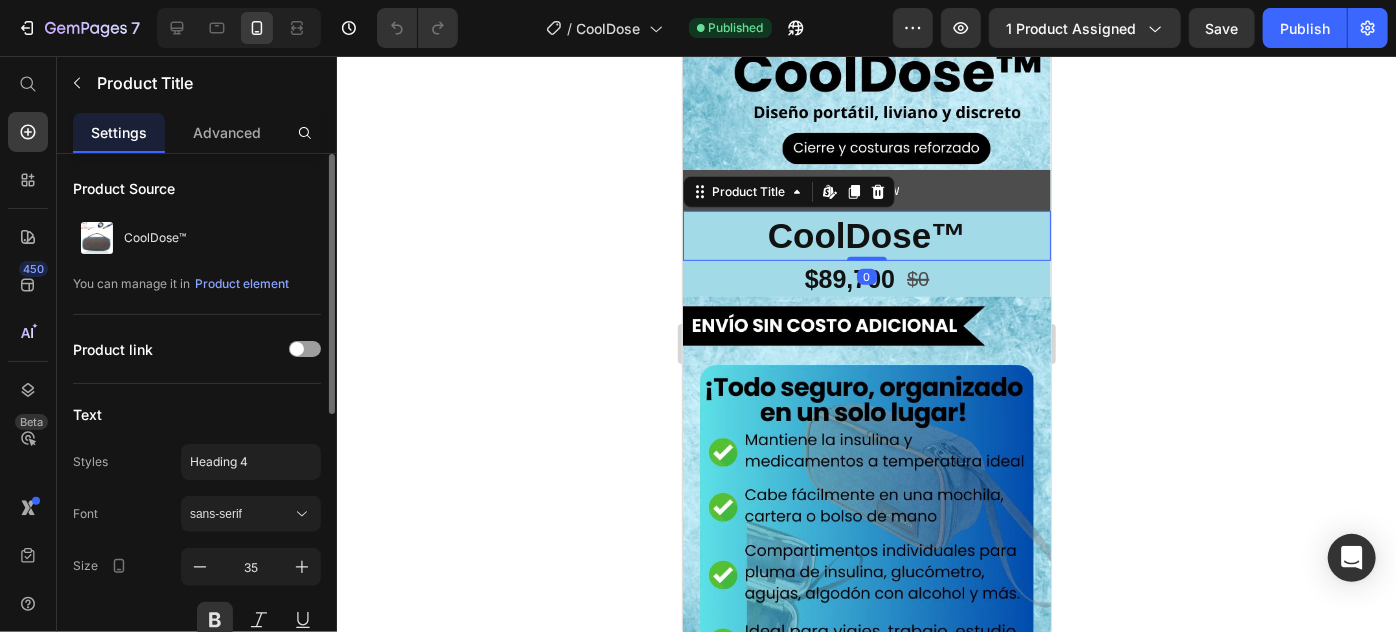 click on "Buy it now" at bounding box center (866, 189) 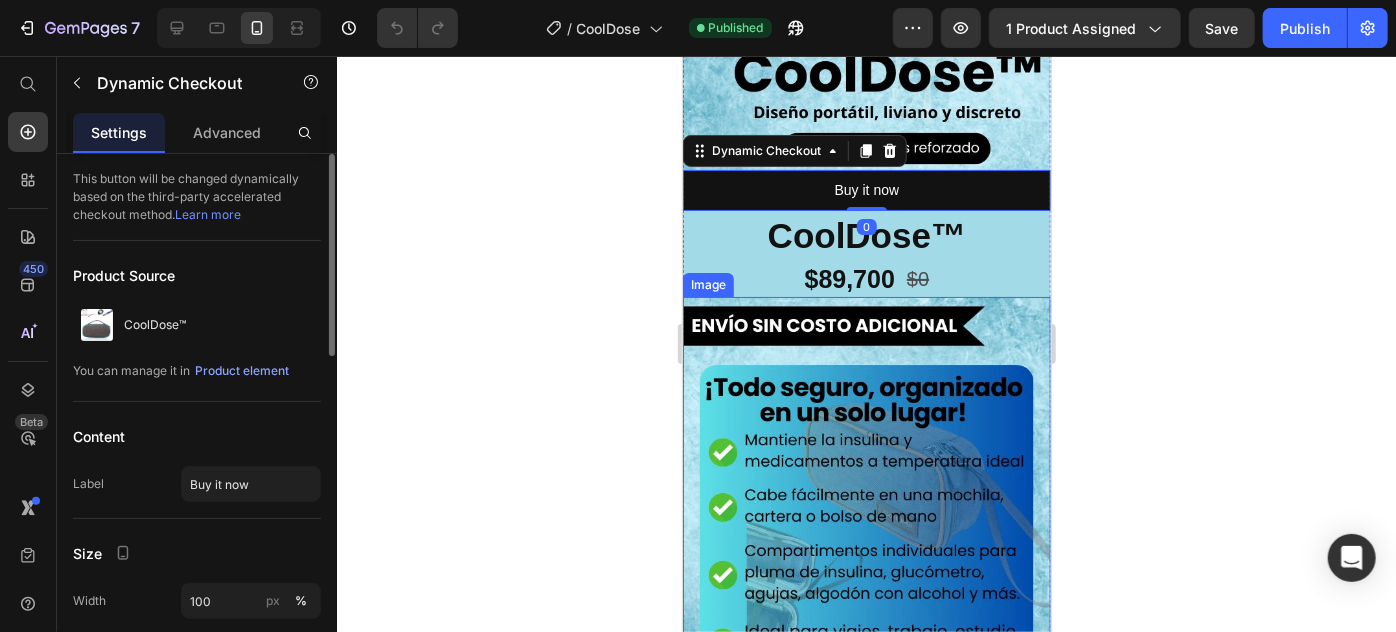 click at bounding box center [866, 587] 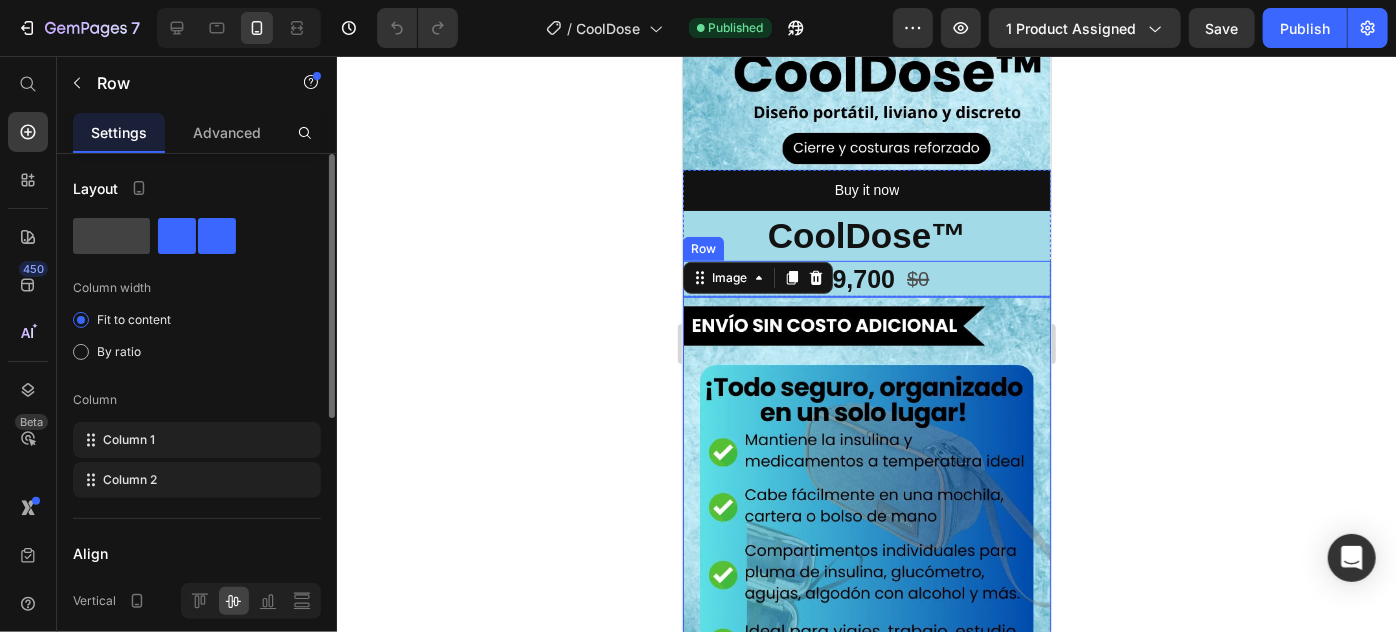 click on "$89,700 Product Price $0 Product Price Row" at bounding box center (866, 278) 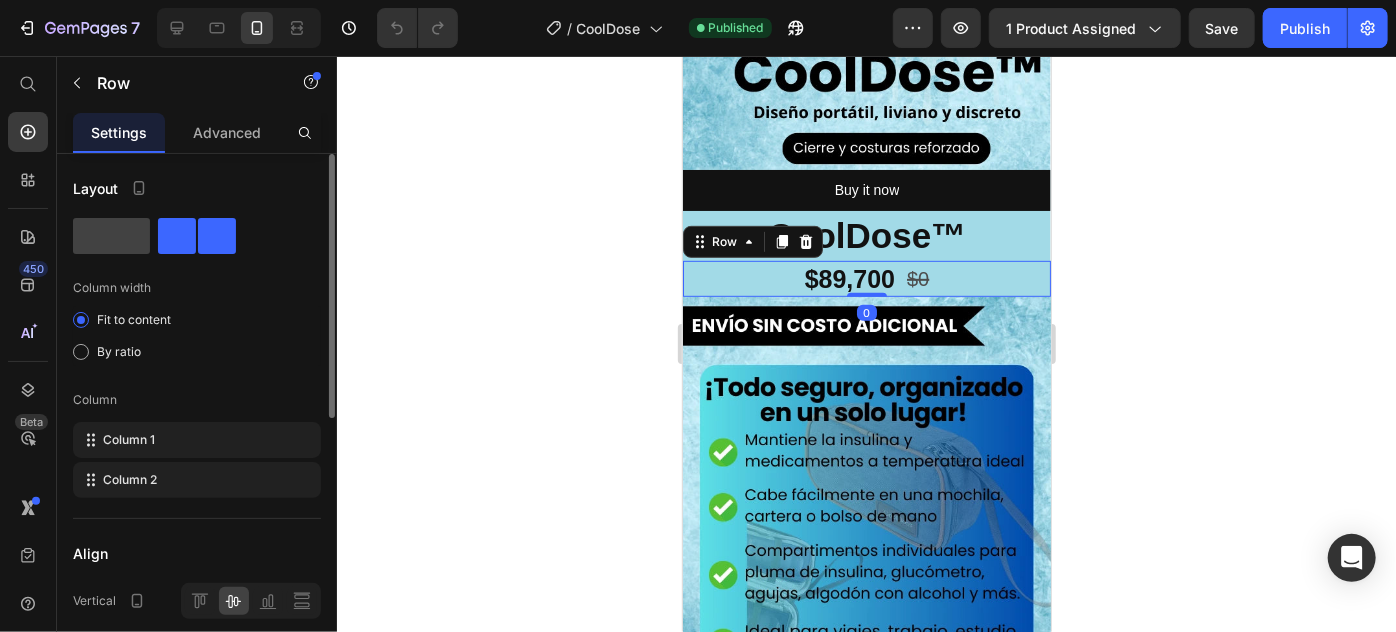click 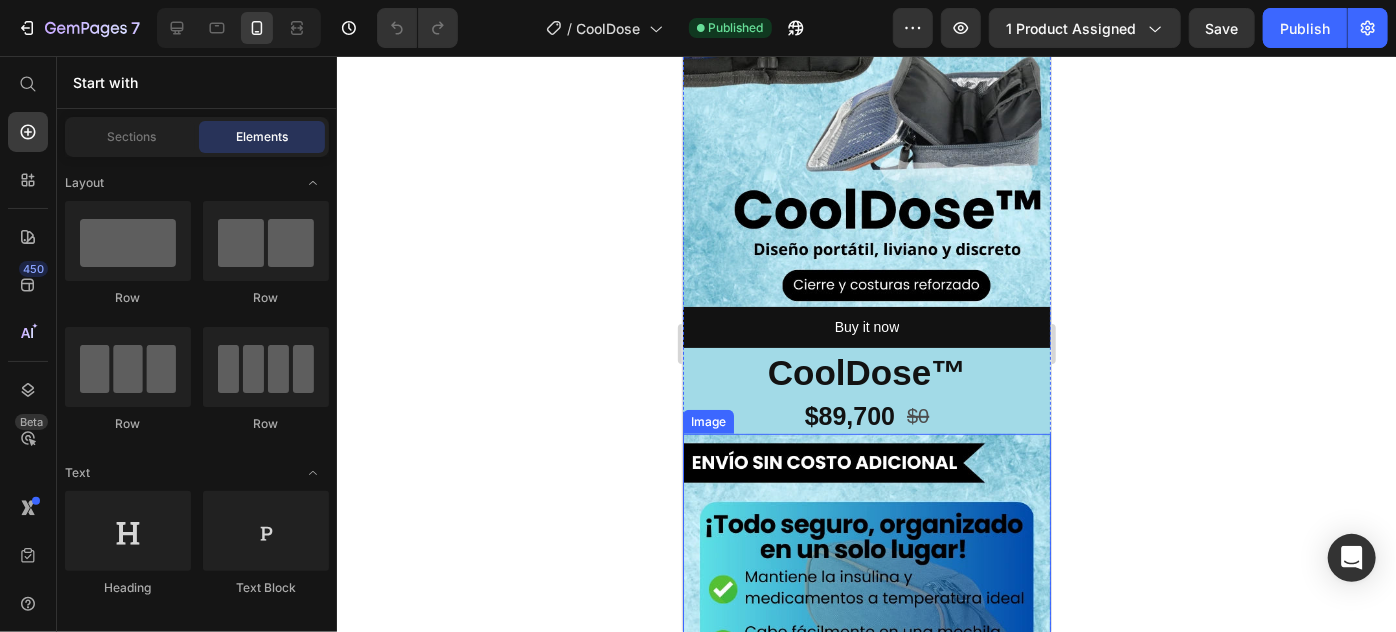 scroll, scrollTop: 272, scrollLeft: 0, axis: vertical 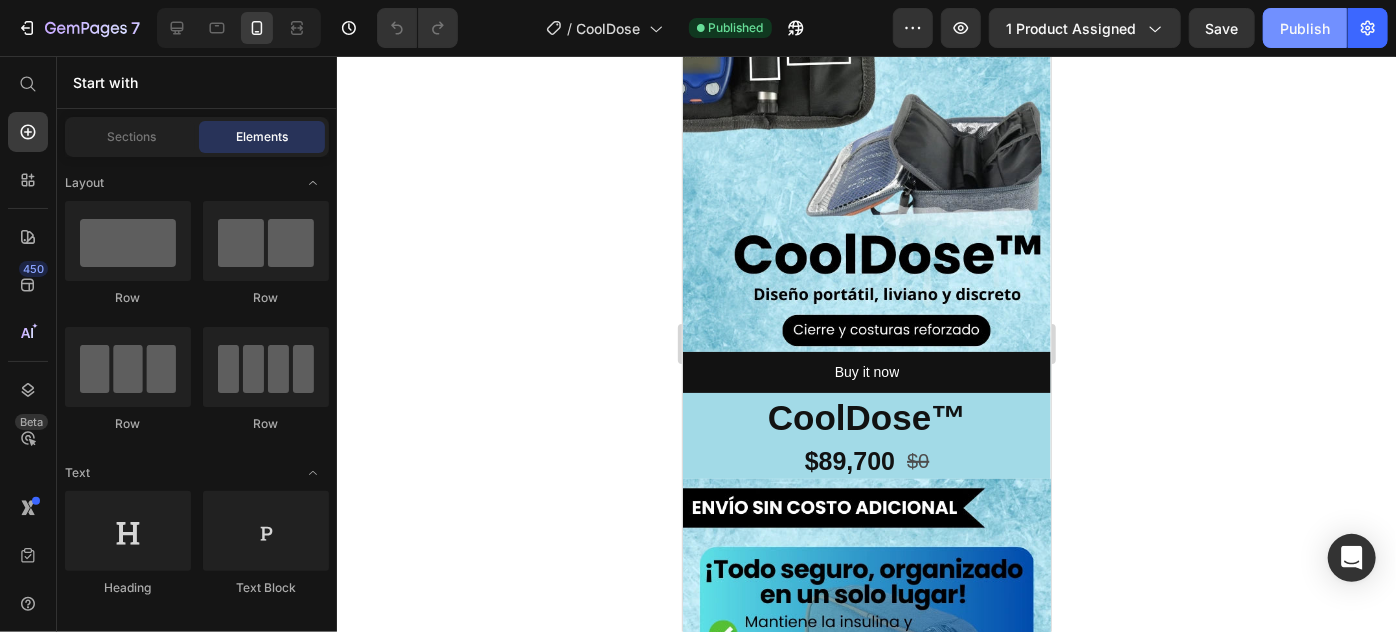 click on "Publish" at bounding box center (1305, 28) 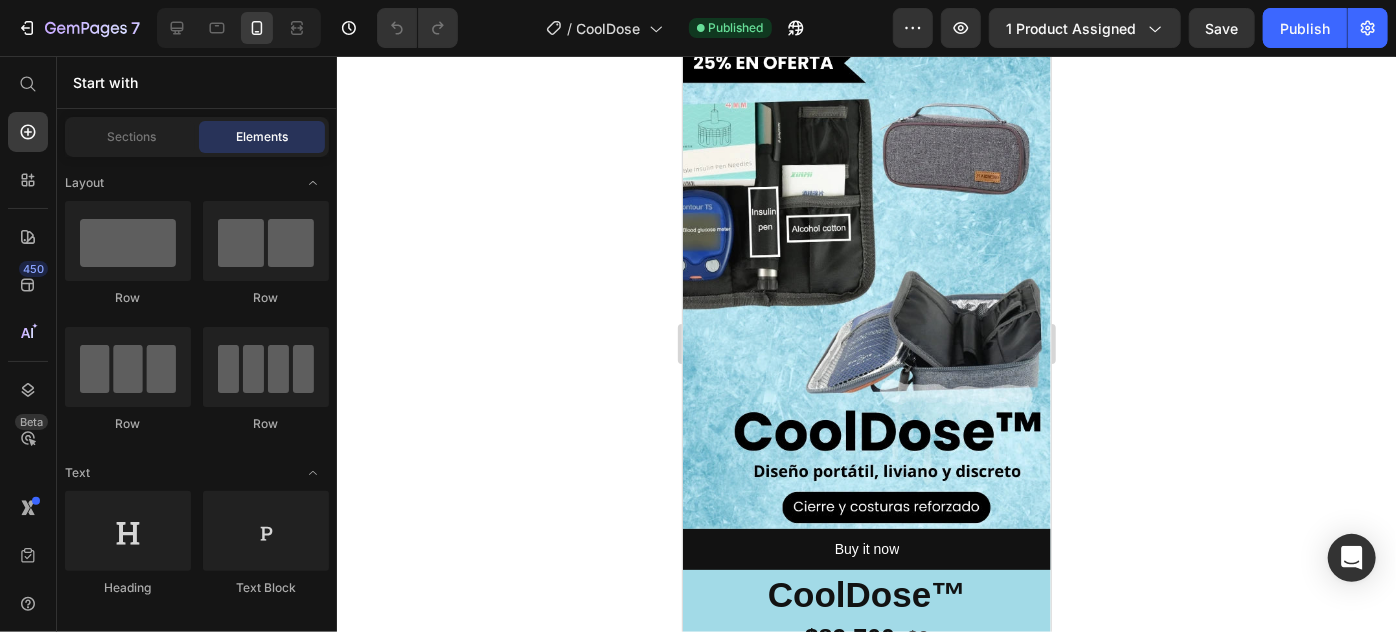 scroll, scrollTop: 90, scrollLeft: 0, axis: vertical 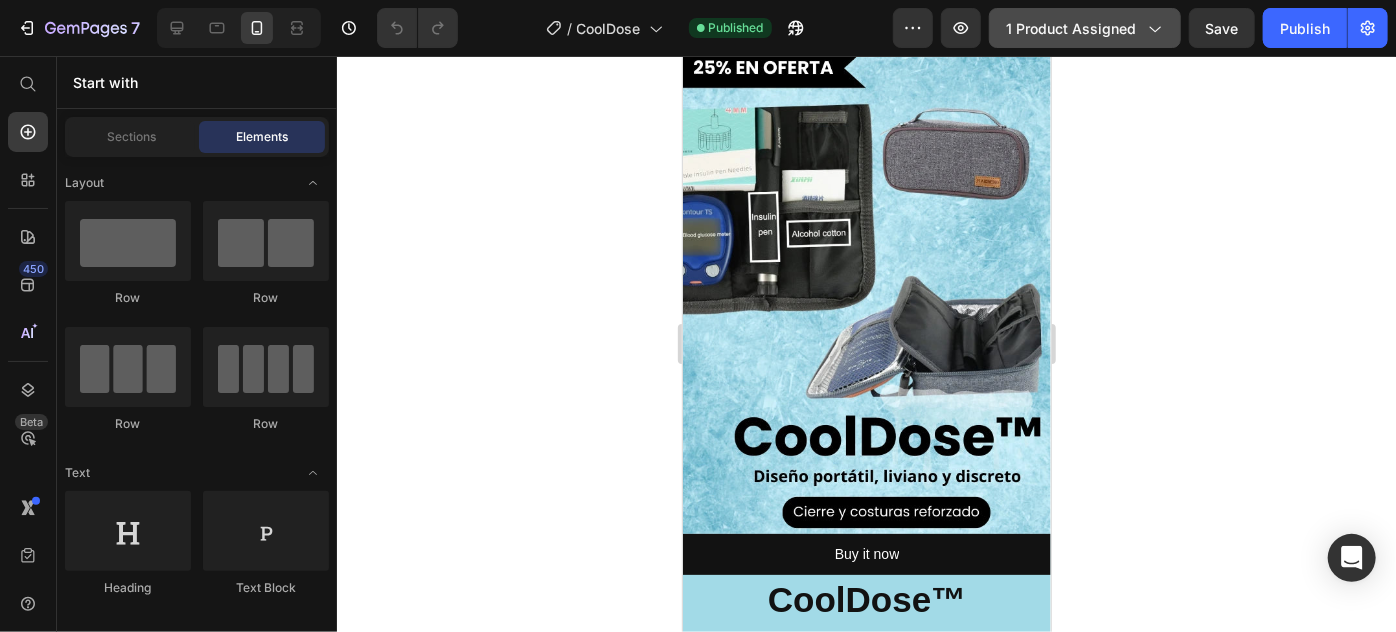 click on "1 product assigned" 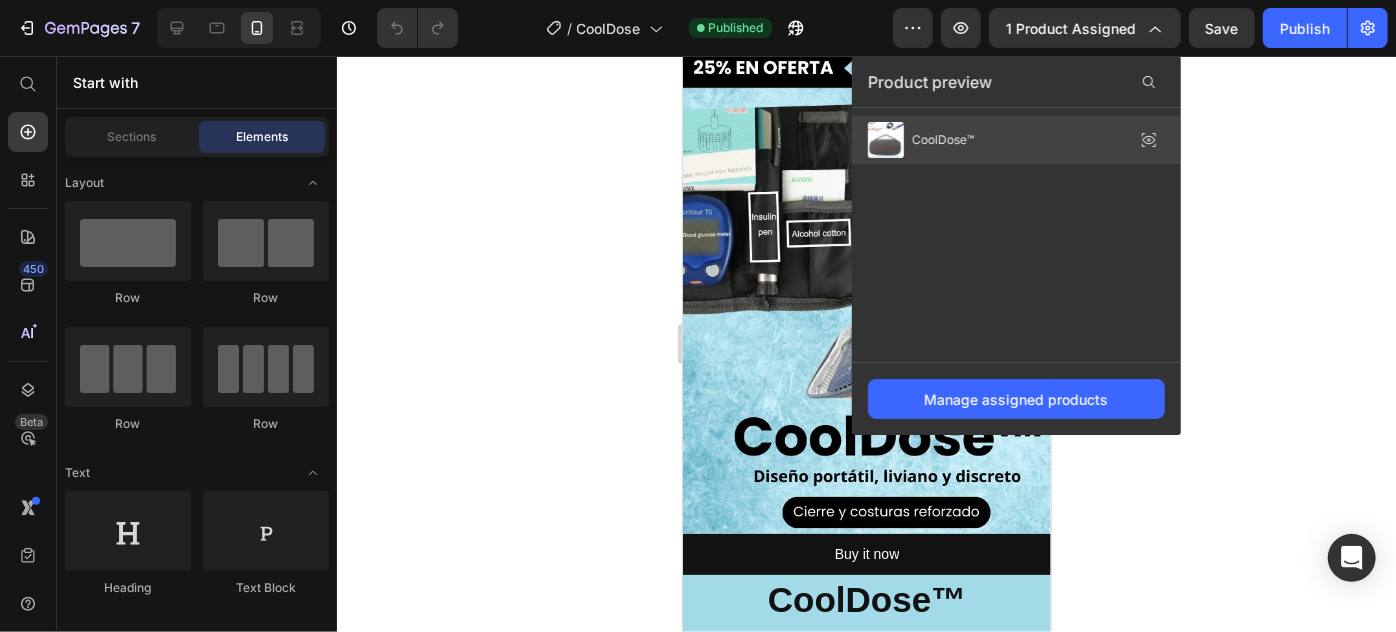 click on "CoolDose™" 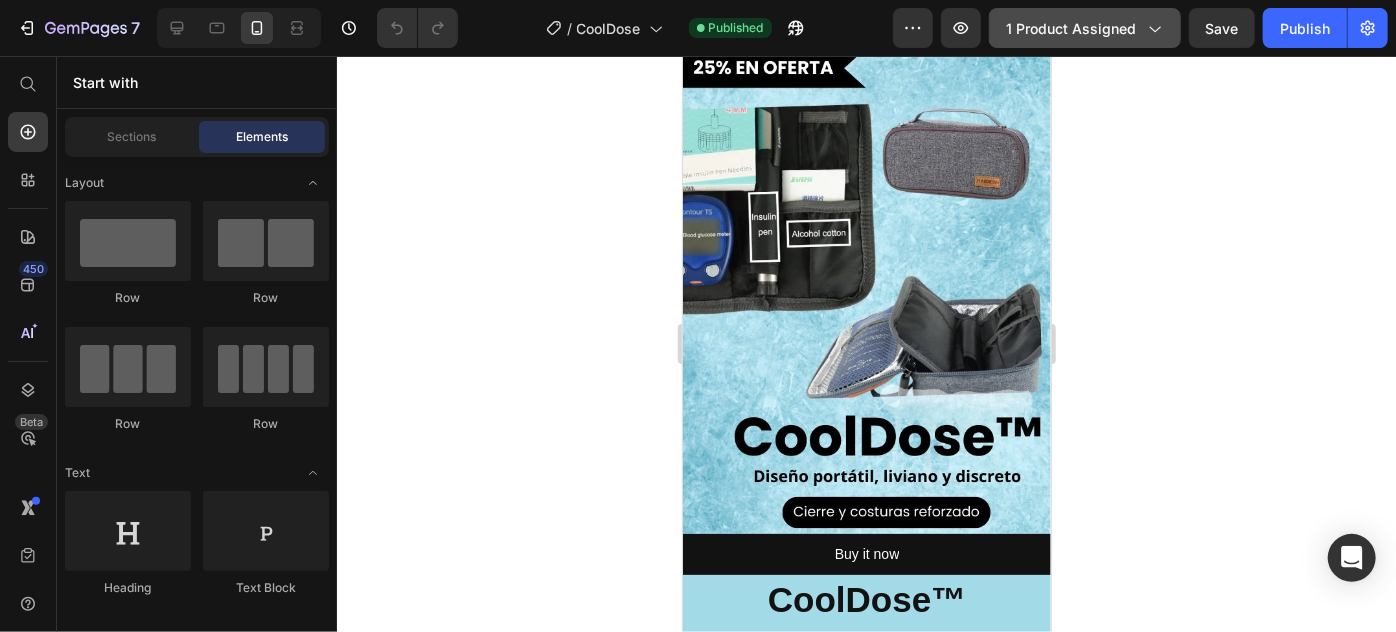 click on "1 product assigned" at bounding box center (1085, 28) 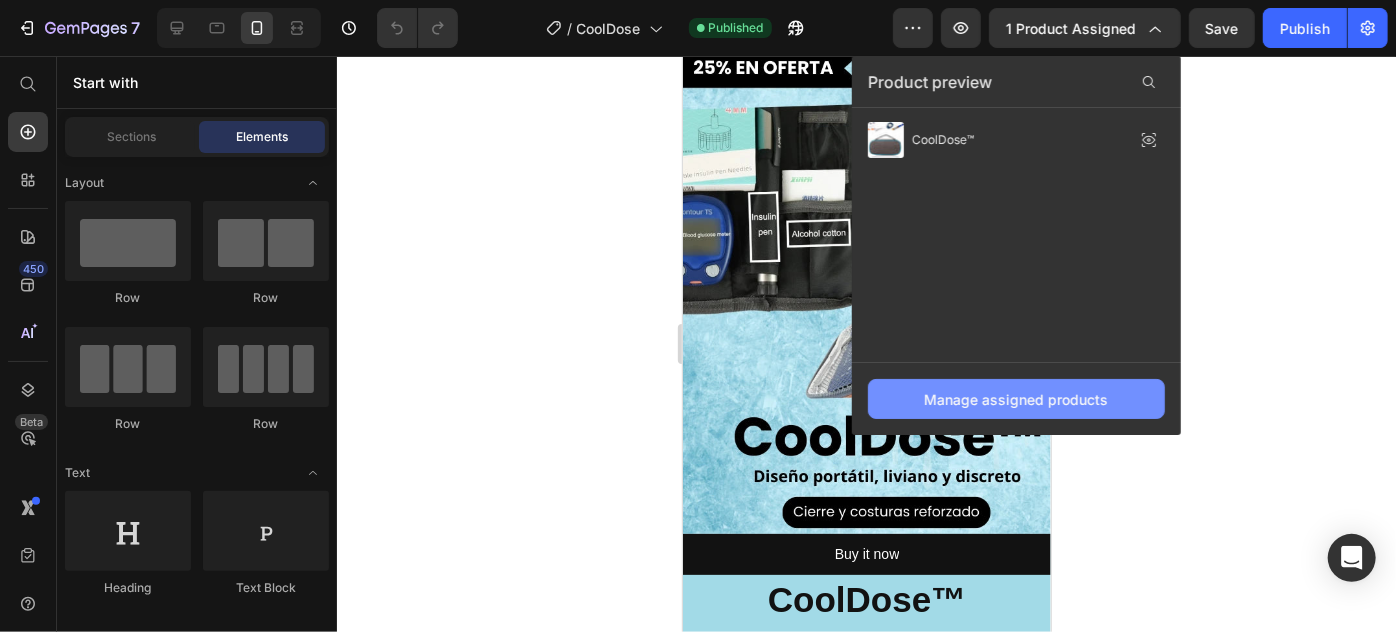 click on "Manage assigned products" at bounding box center (1016, 399) 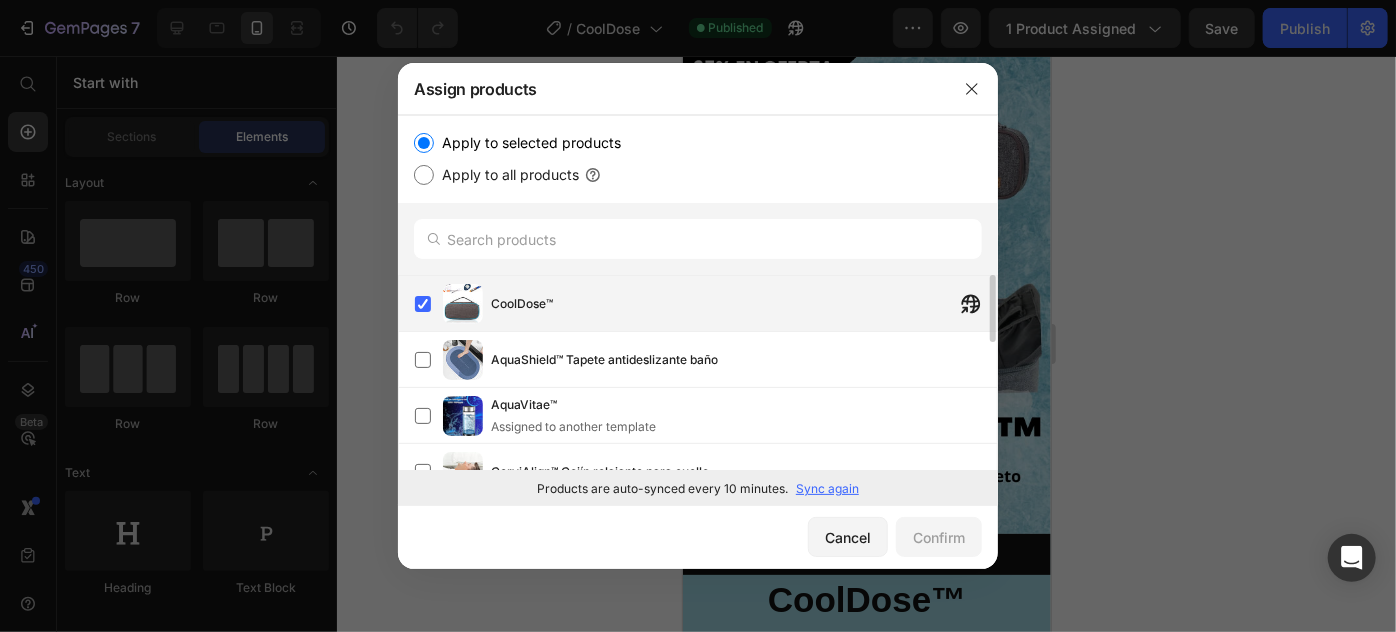 click on "CoolDose™" at bounding box center [744, 304] 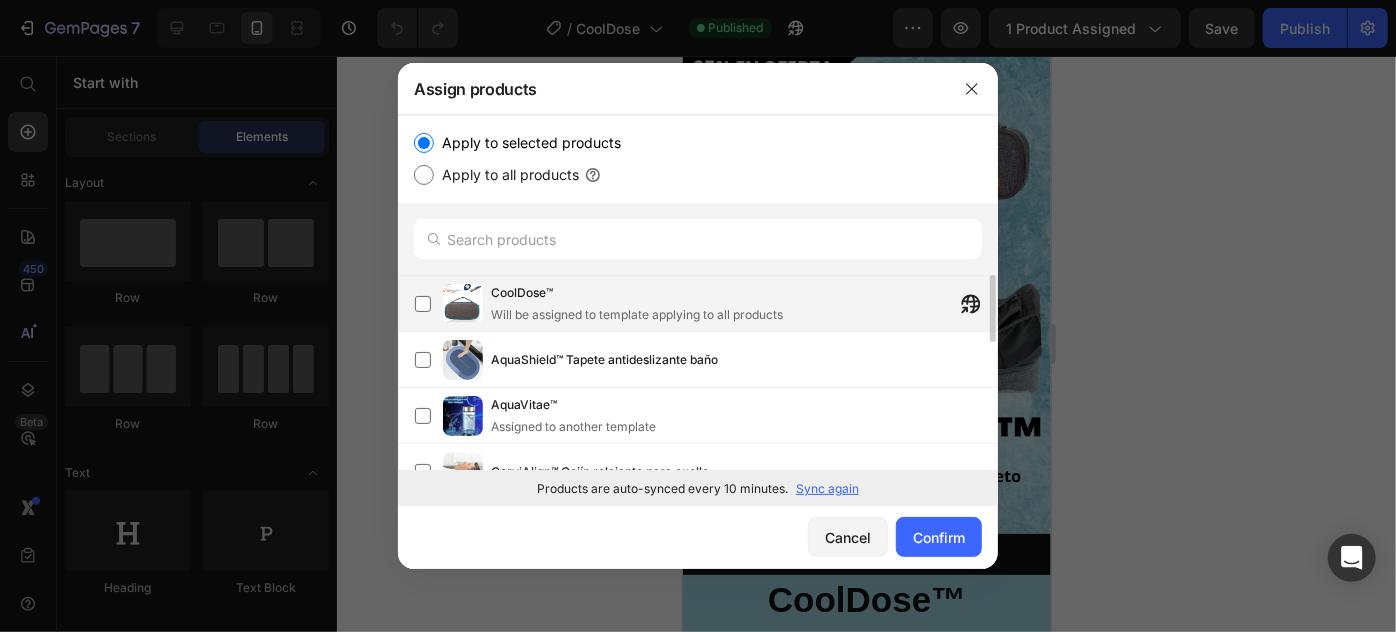 click on "CoolDose™" at bounding box center (637, 293) 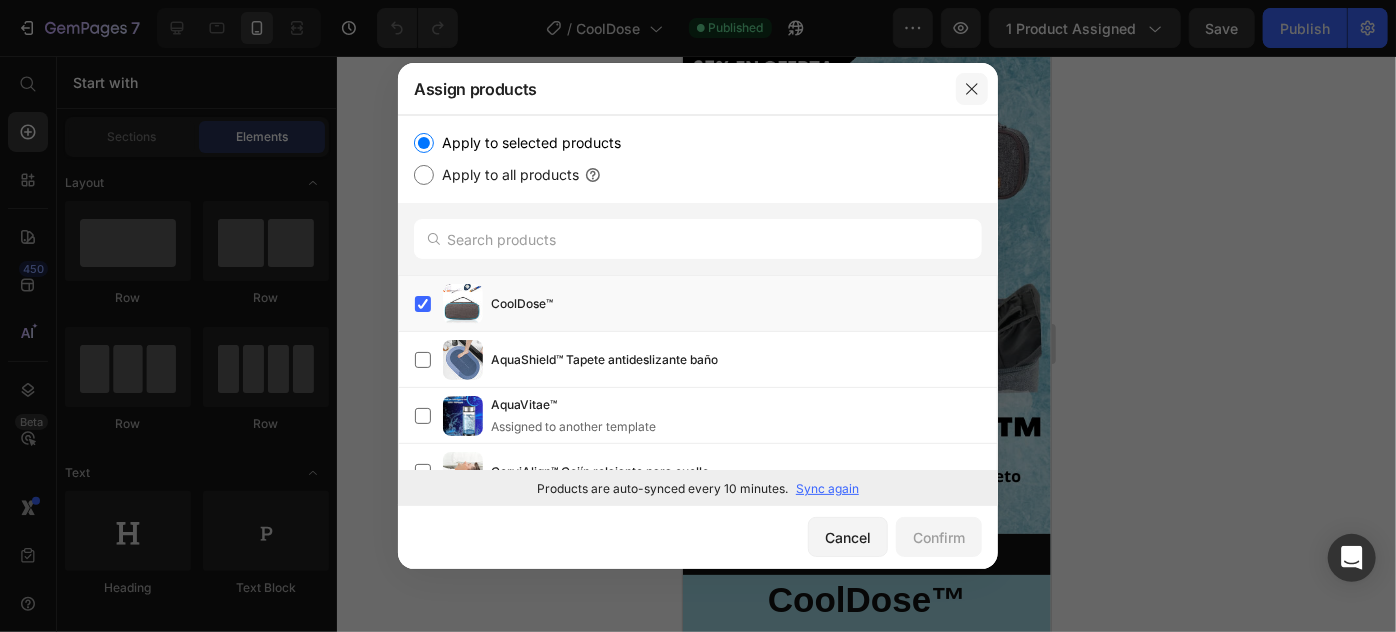 click at bounding box center (972, 89) 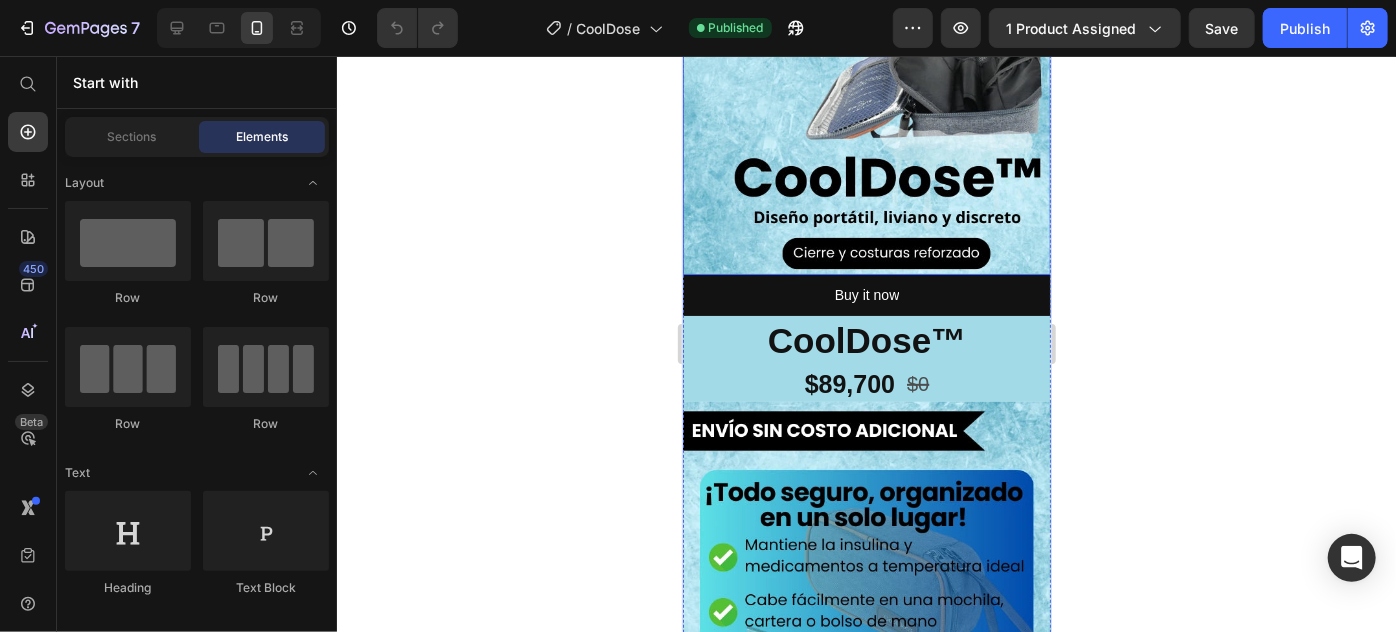 scroll, scrollTop: 363, scrollLeft: 0, axis: vertical 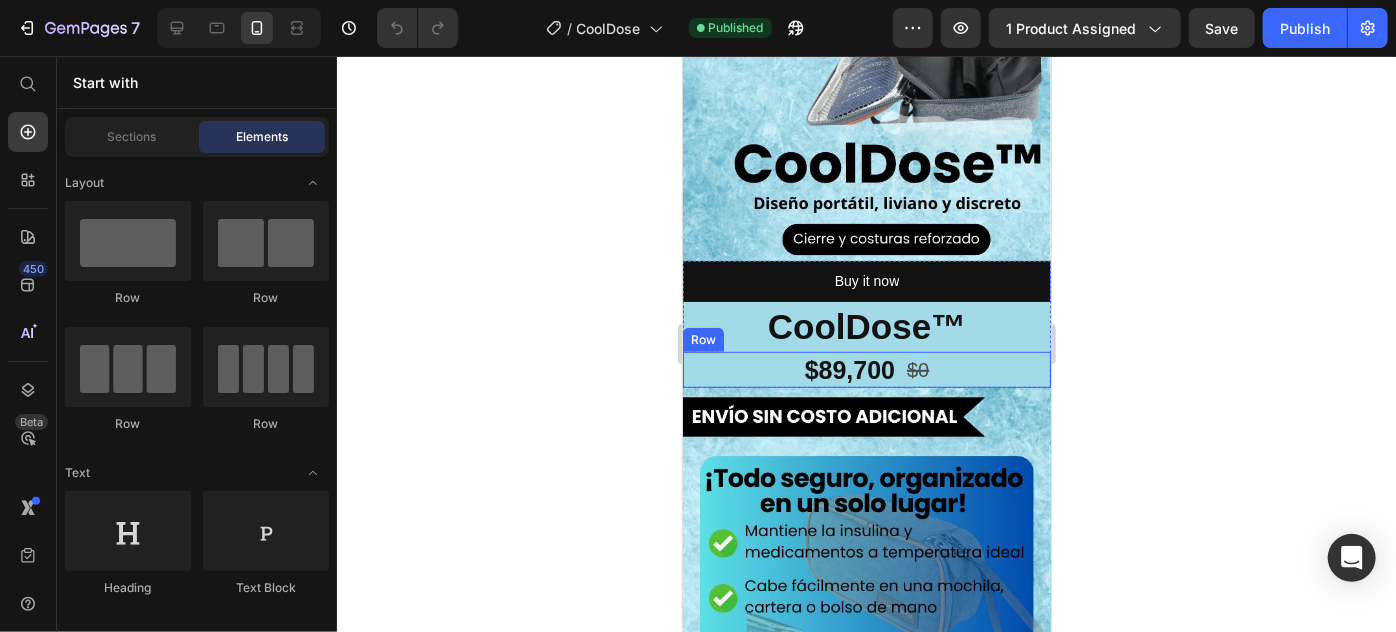 click on "$89,700 Product Price $0 Product Price Row" at bounding box center (866, 369) 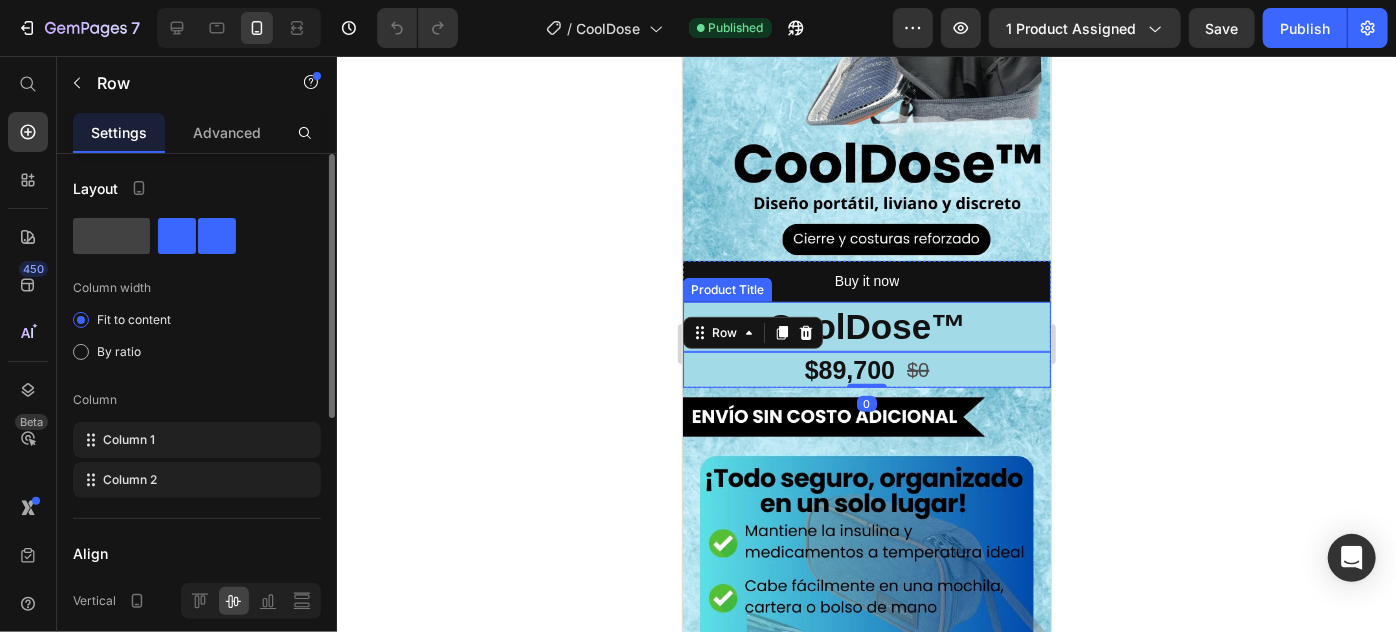 click on "CoolDose™" at bounding box center (866, 326) 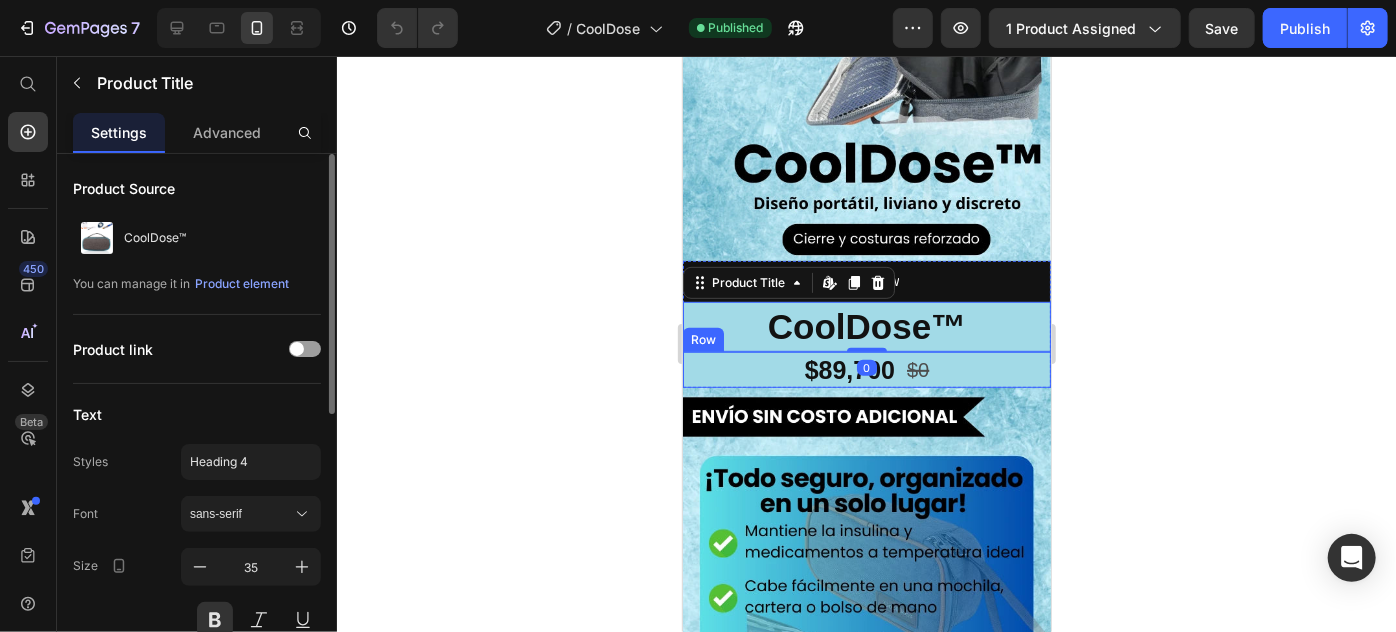 click on "$89,700 Product Price $0 Product Price Row" at bounding box center [866, 369] 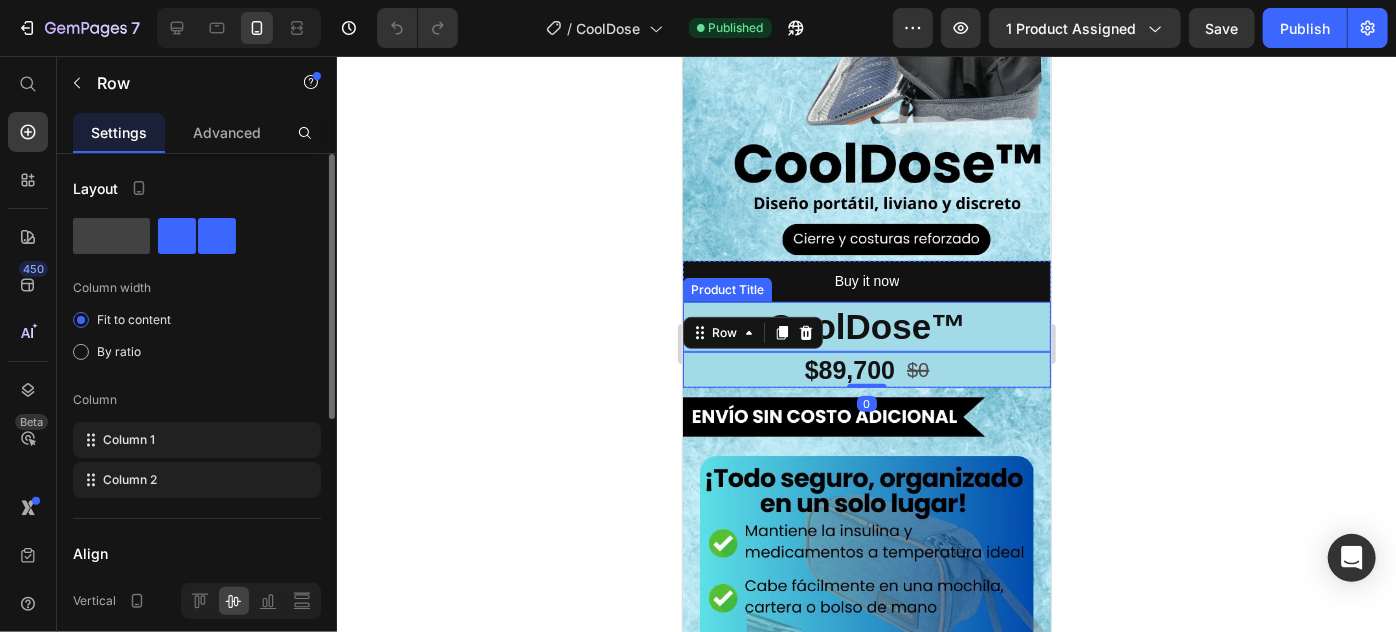 click on "CoolDose™" at bounding box center (866, 326) 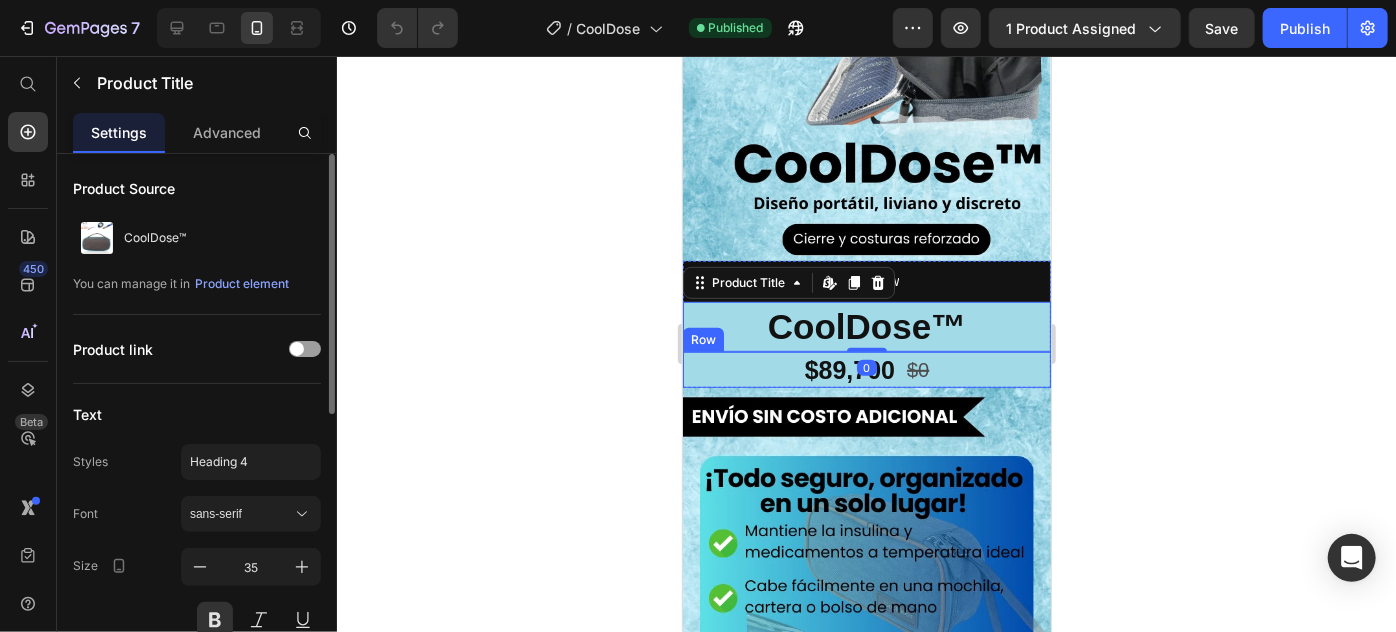 click on "$89,700 Product Price $0 Product Price Row" at bounding box center [866, 369] 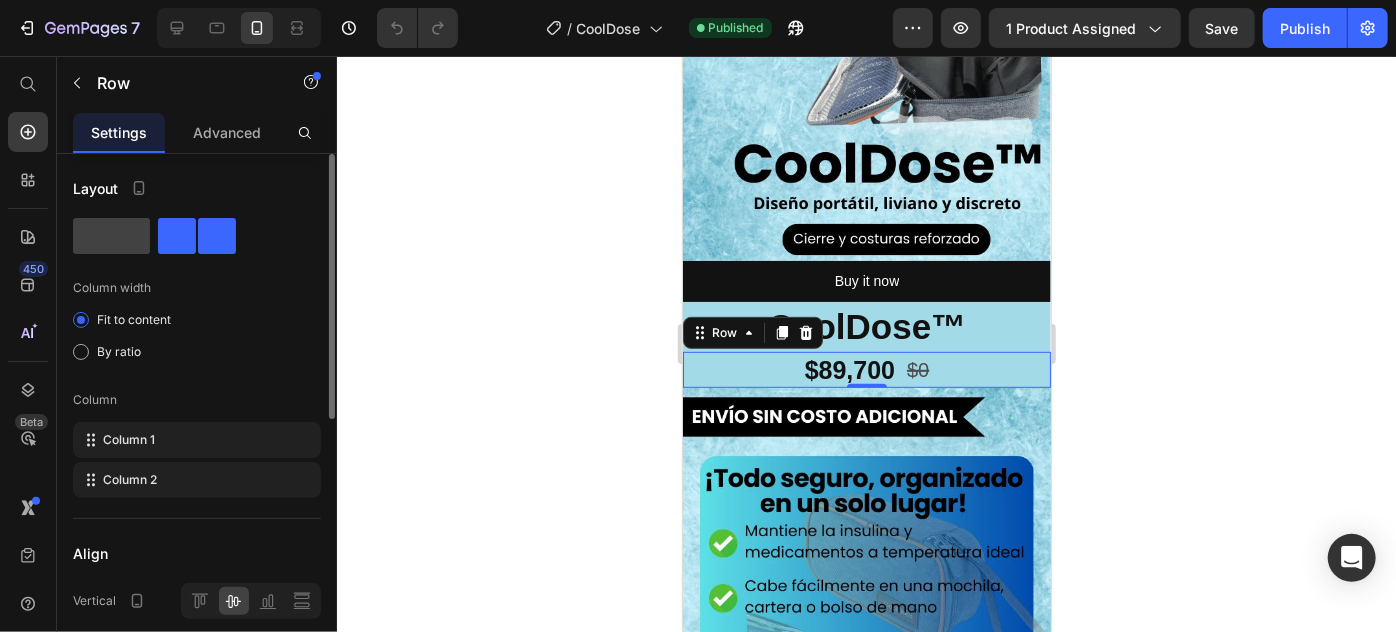 drag, startPoint x: 1254, startPoint y: 321, endPoint x: 1180, endPoint y: 297, distance: 77.7946 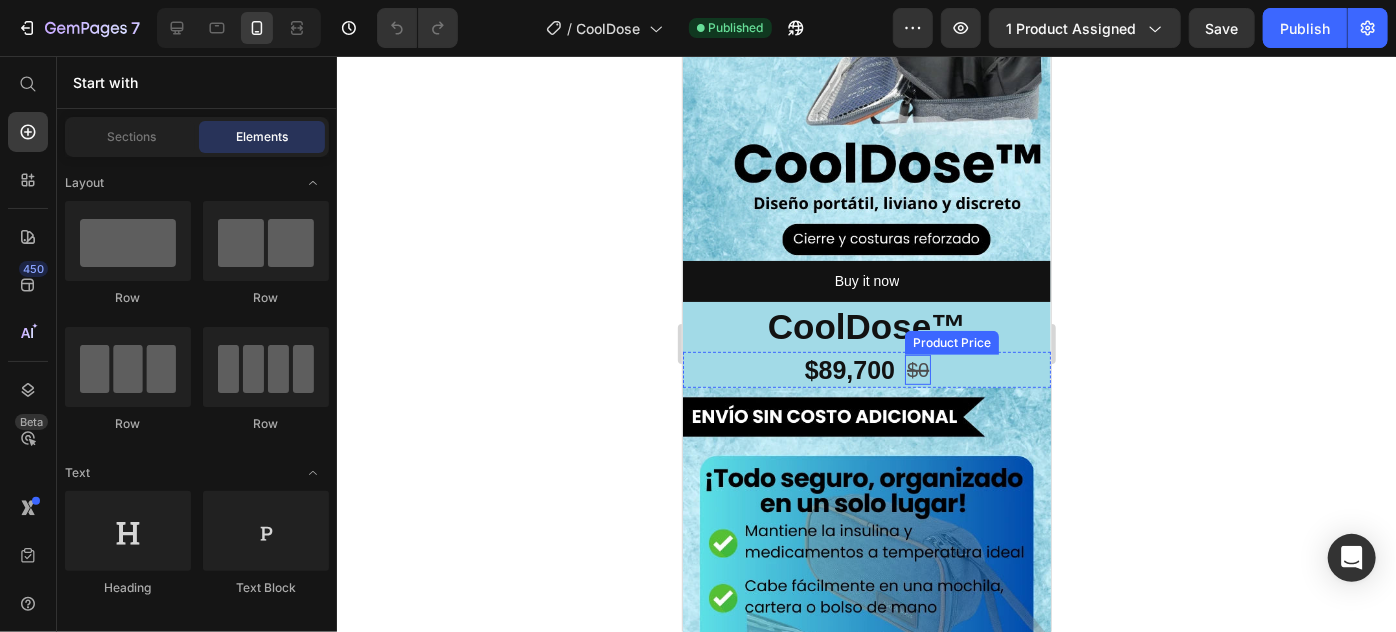 click on "$0" at bounding box center (917, 369) 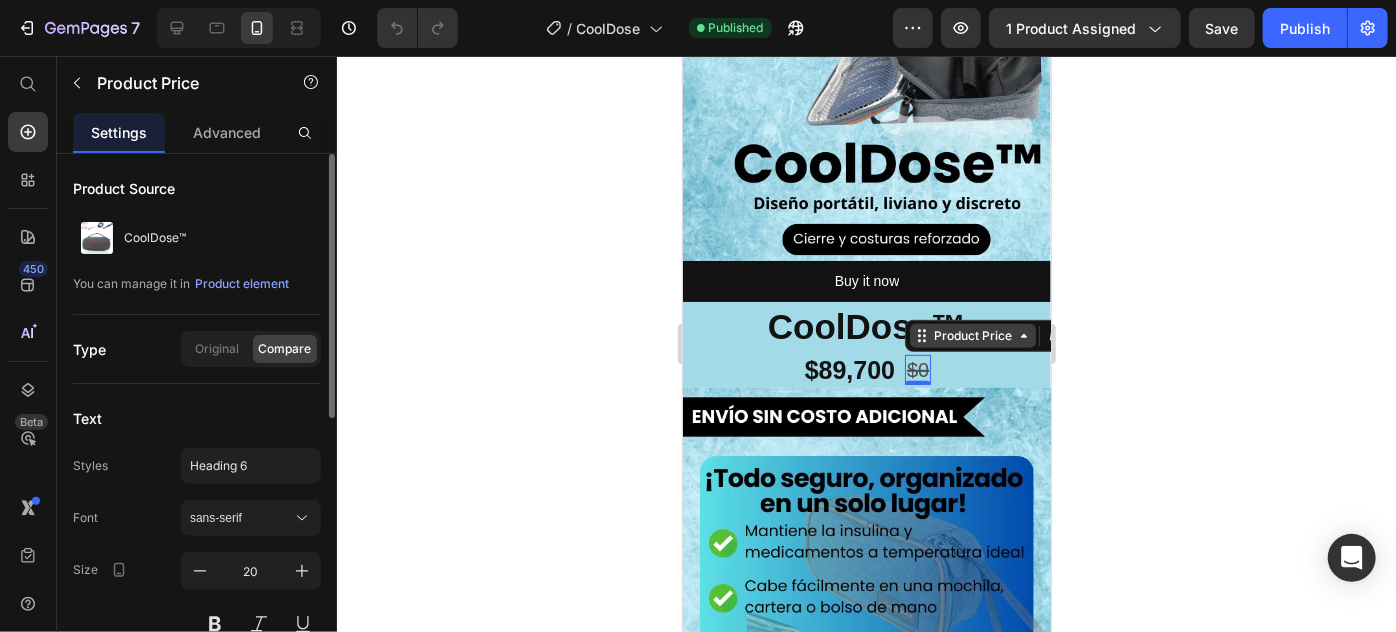 click on "Product Price" at bounding box center [972, 335] 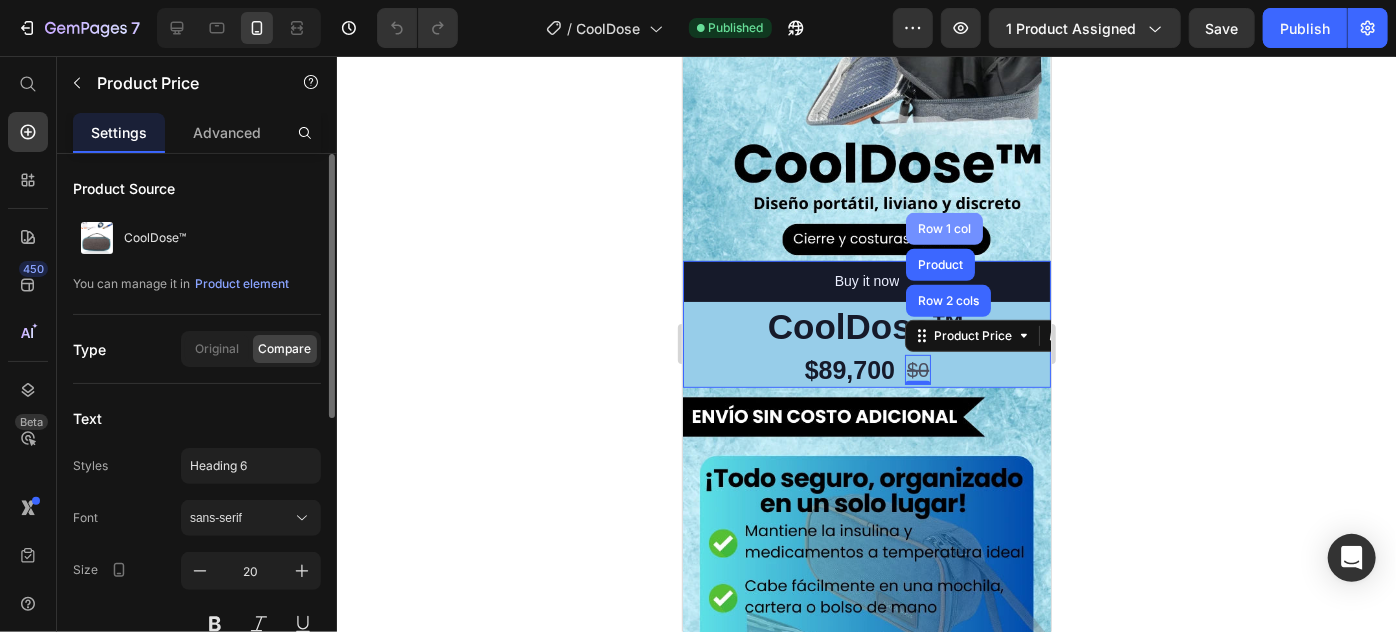 click on "Row 1 col" at bounding box center [943, 228] 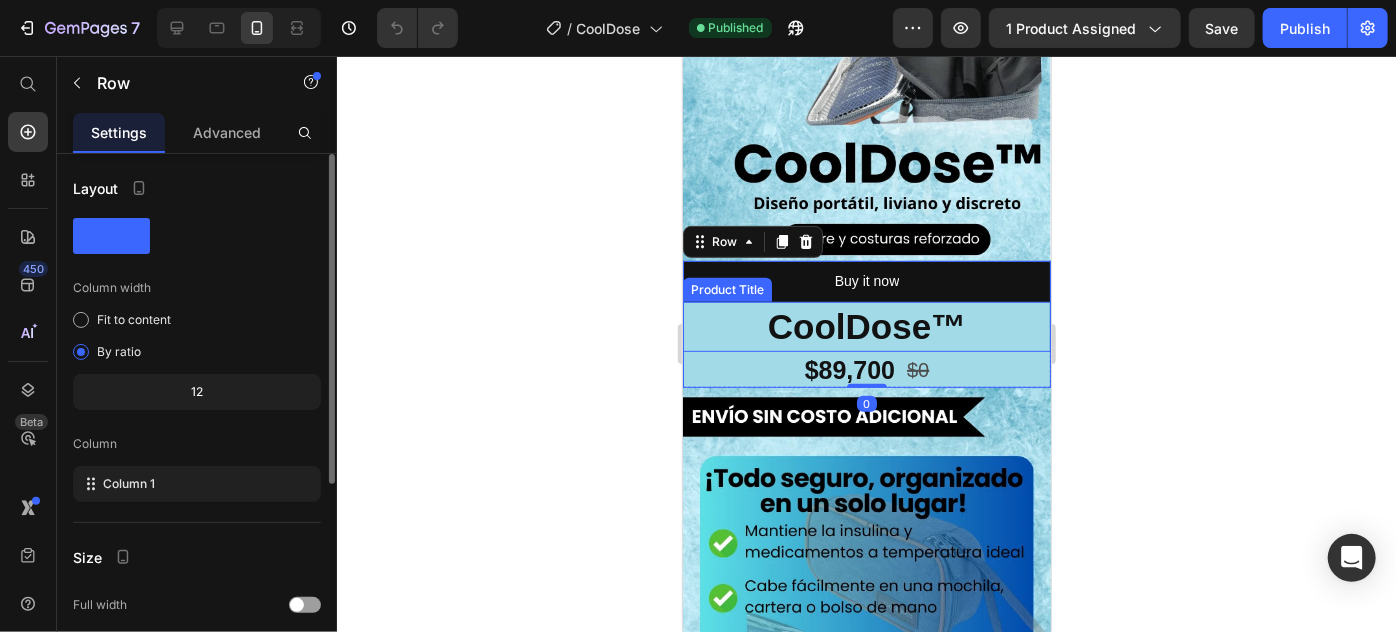 click on "CoolDose™" at bounding box center (866, 326) 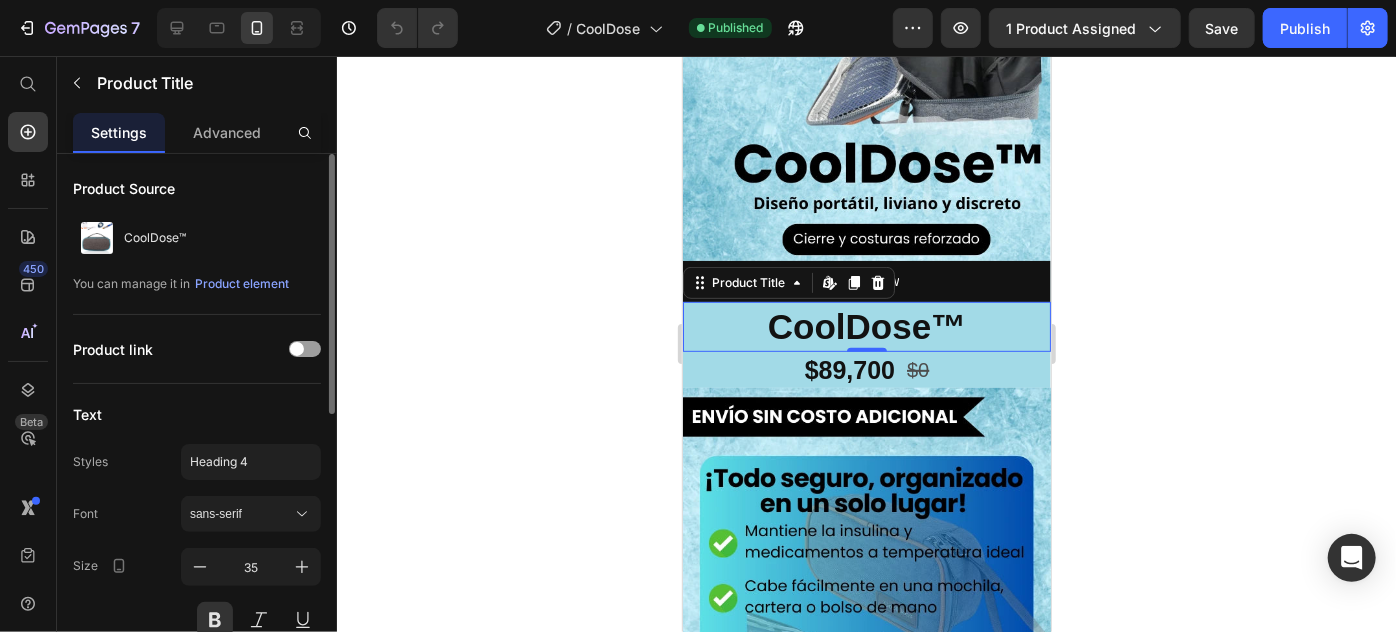 click on "Product Title   Edit content in Shopify" at bounding box center [788, 282] 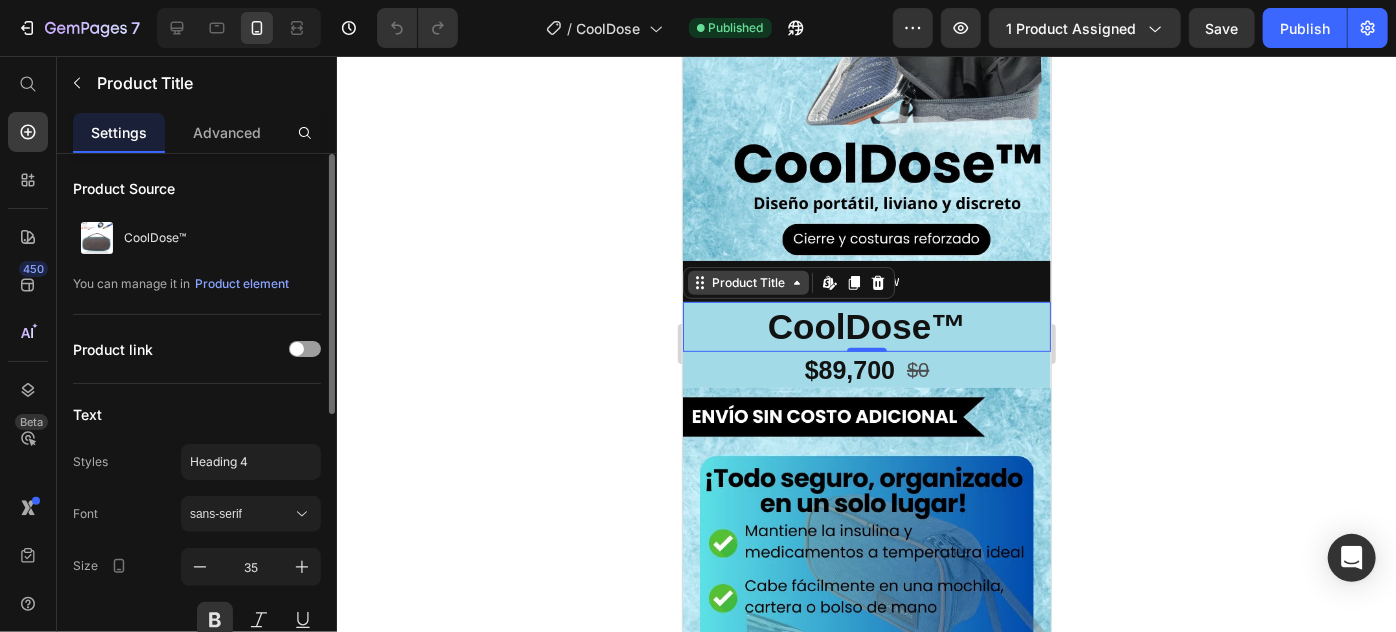 click 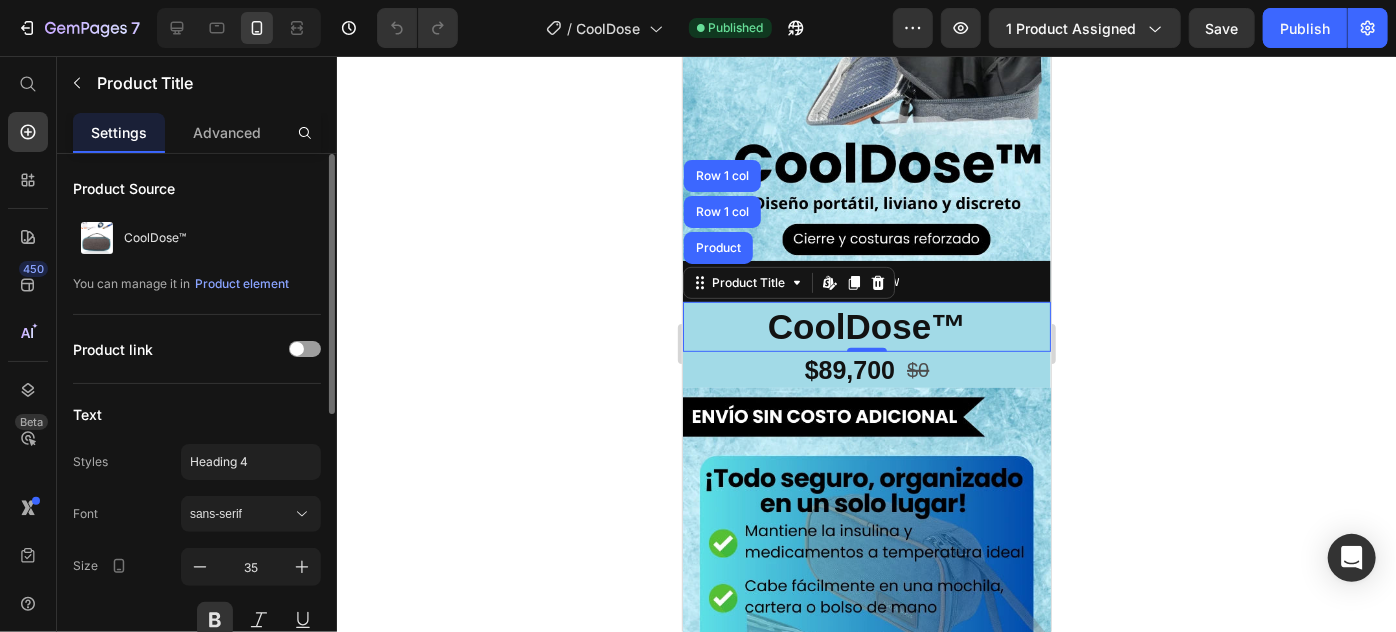 click 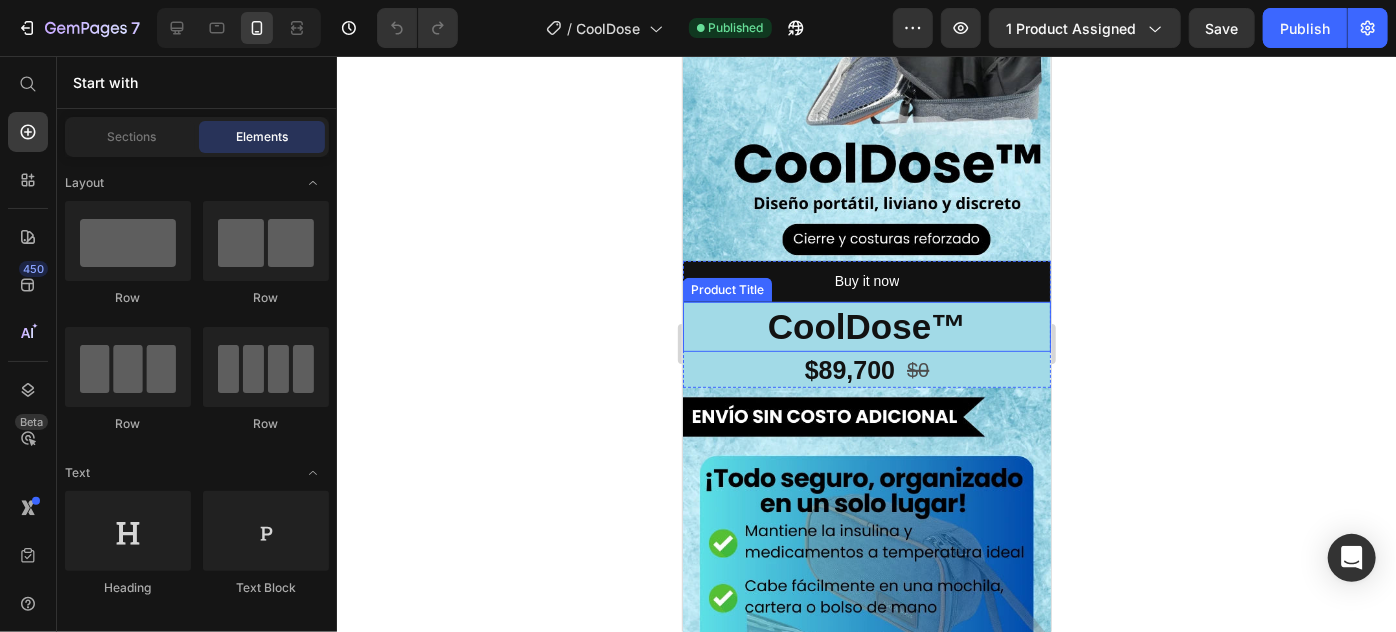 click on "CoolDose™" at bounding box center [866, 326] 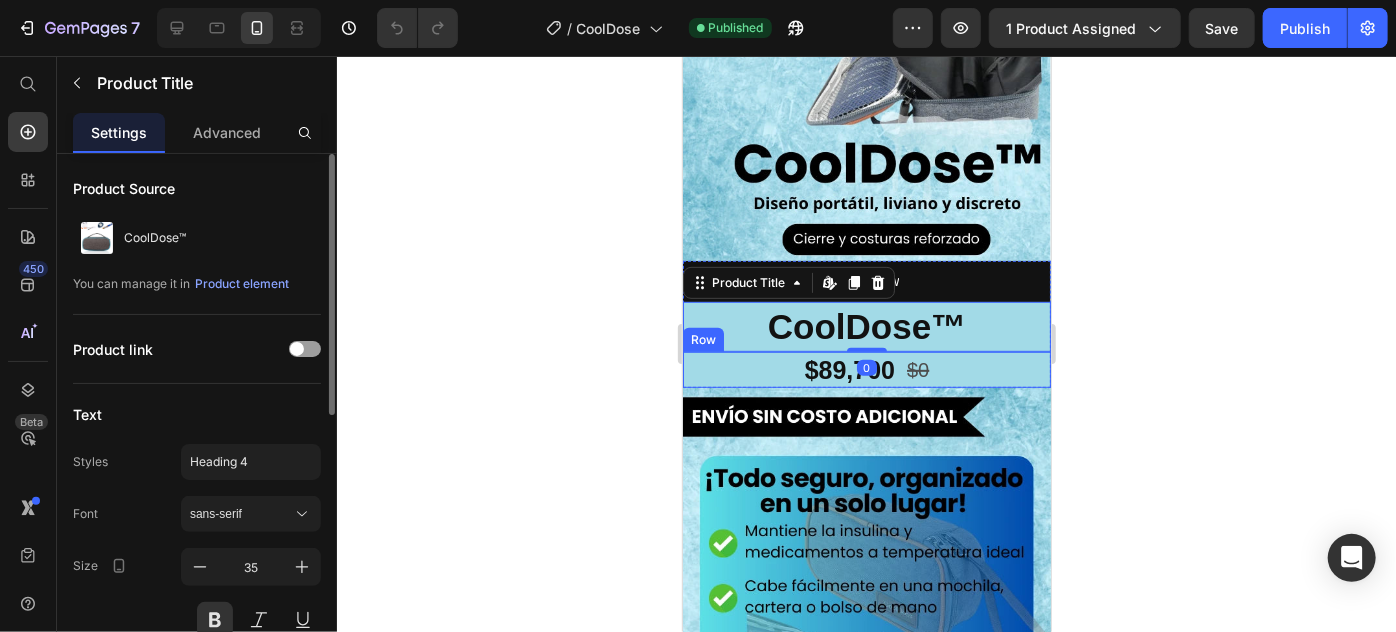 click on "$89,700 Product Price $0 Product Price Row" at bounding box center (866, 369) 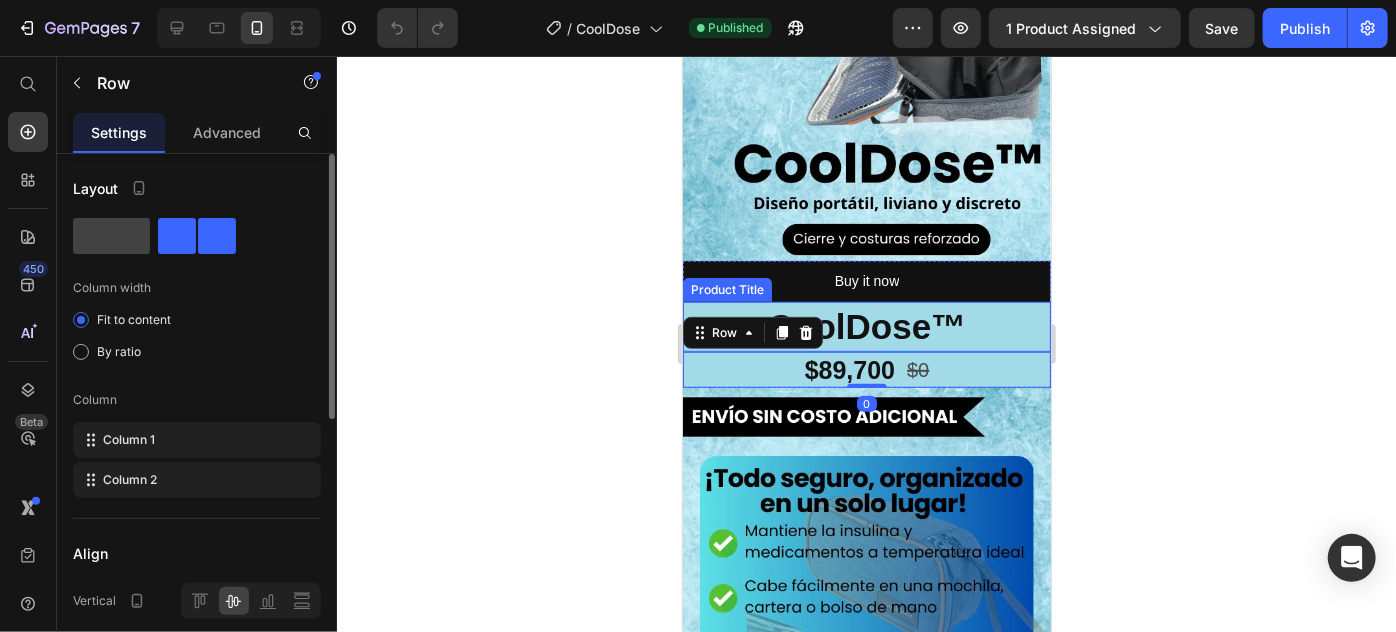 click on "CoolDose™" at bounding box center (866, 326) 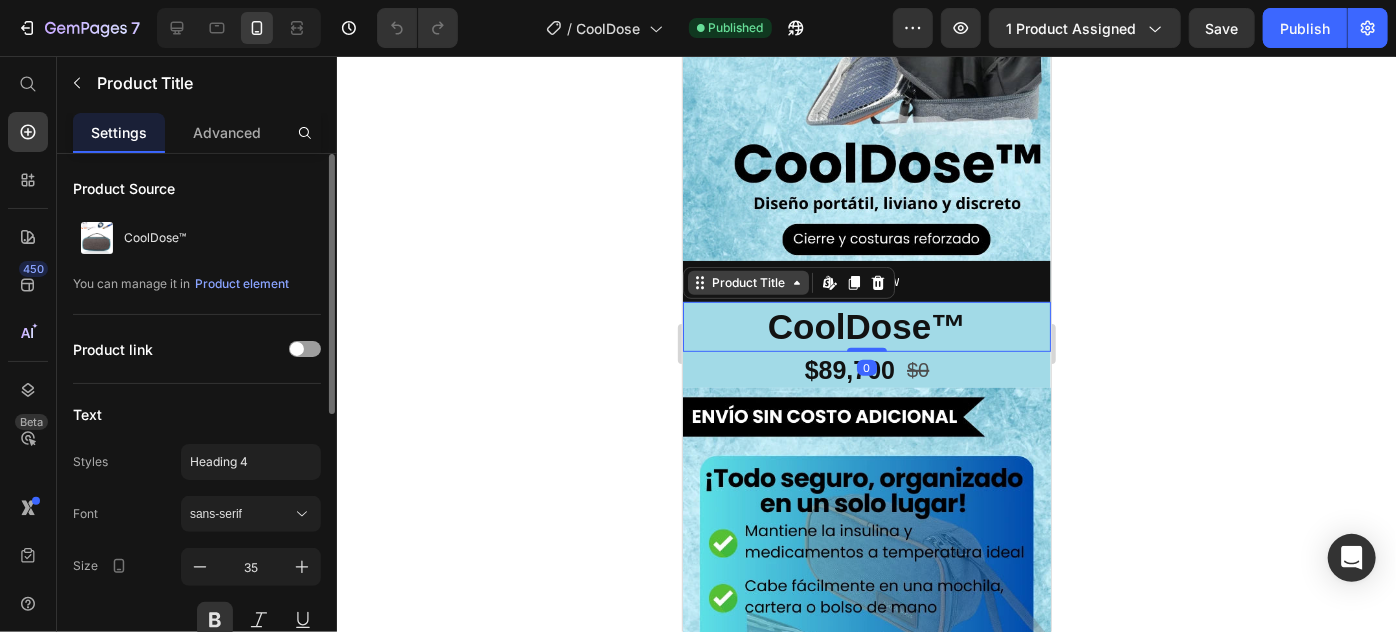 click on "Product Title" at bounding box center [747, 282] 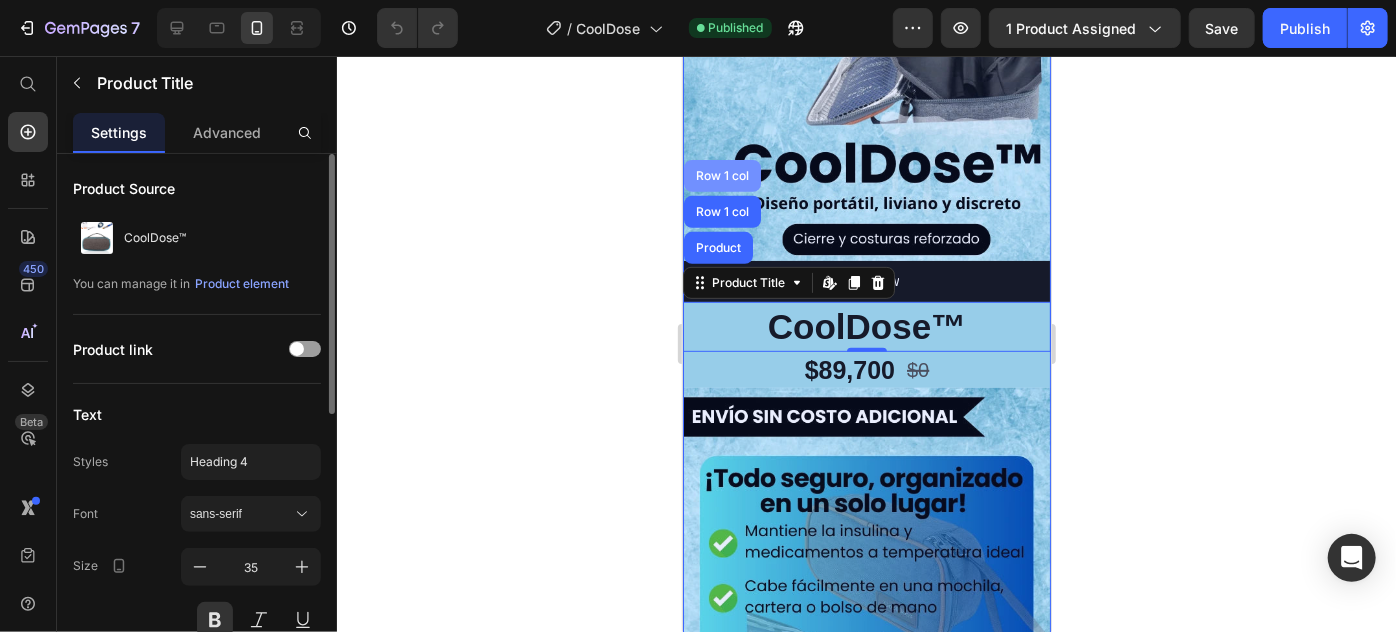 click on "Row 1 col" at bounding box center (721, 175) 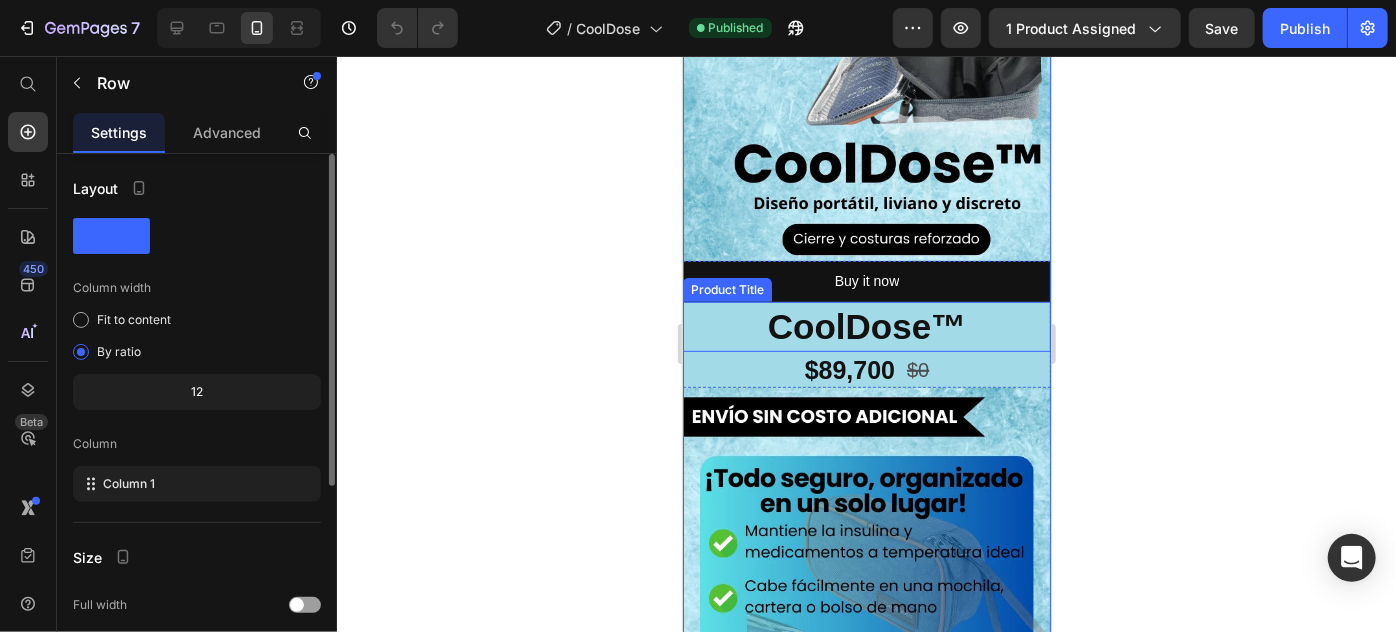 click on "CoolDose™" at bounding box center (866, 326) 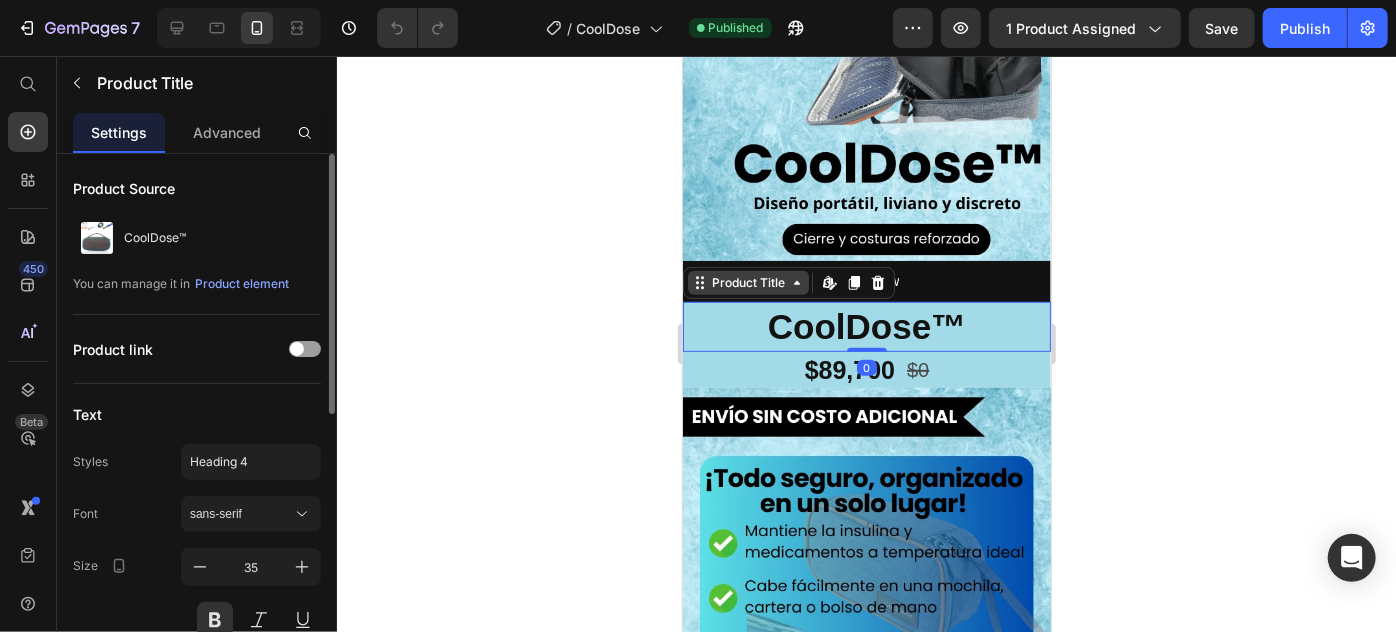 click on "Product Title" at bounding box center (747, 282) 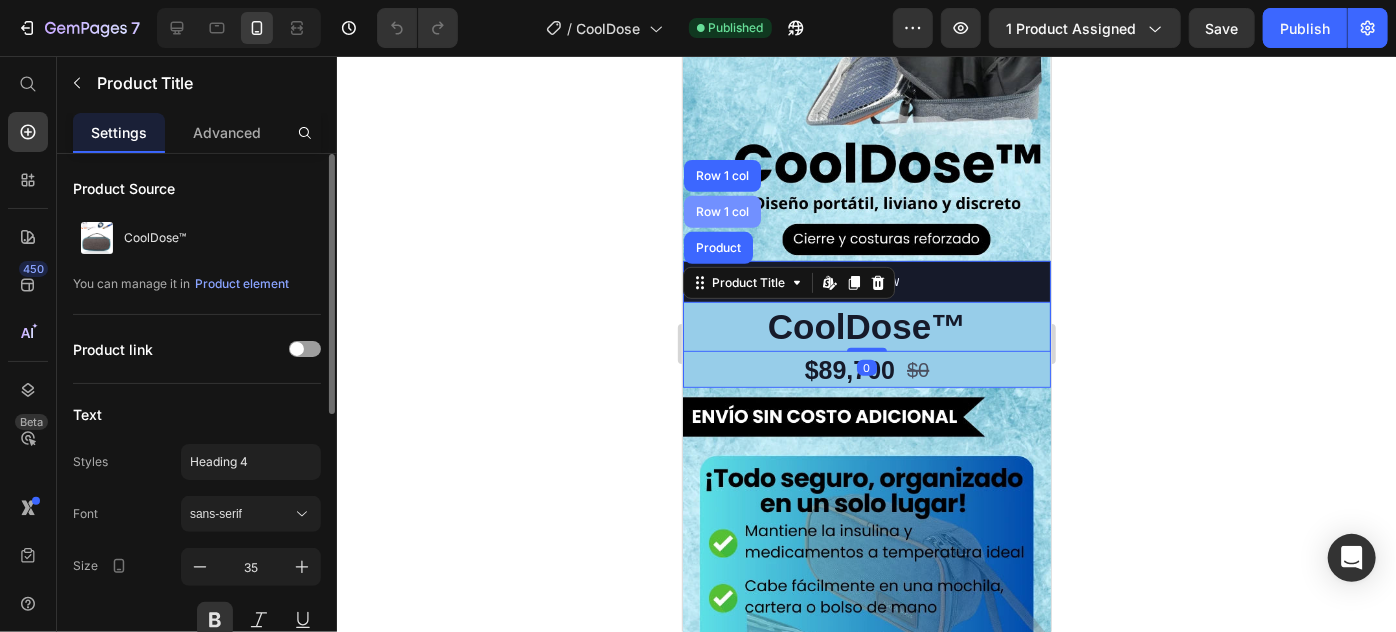 click on "Row 1 col" at bounding box center [721, 211] 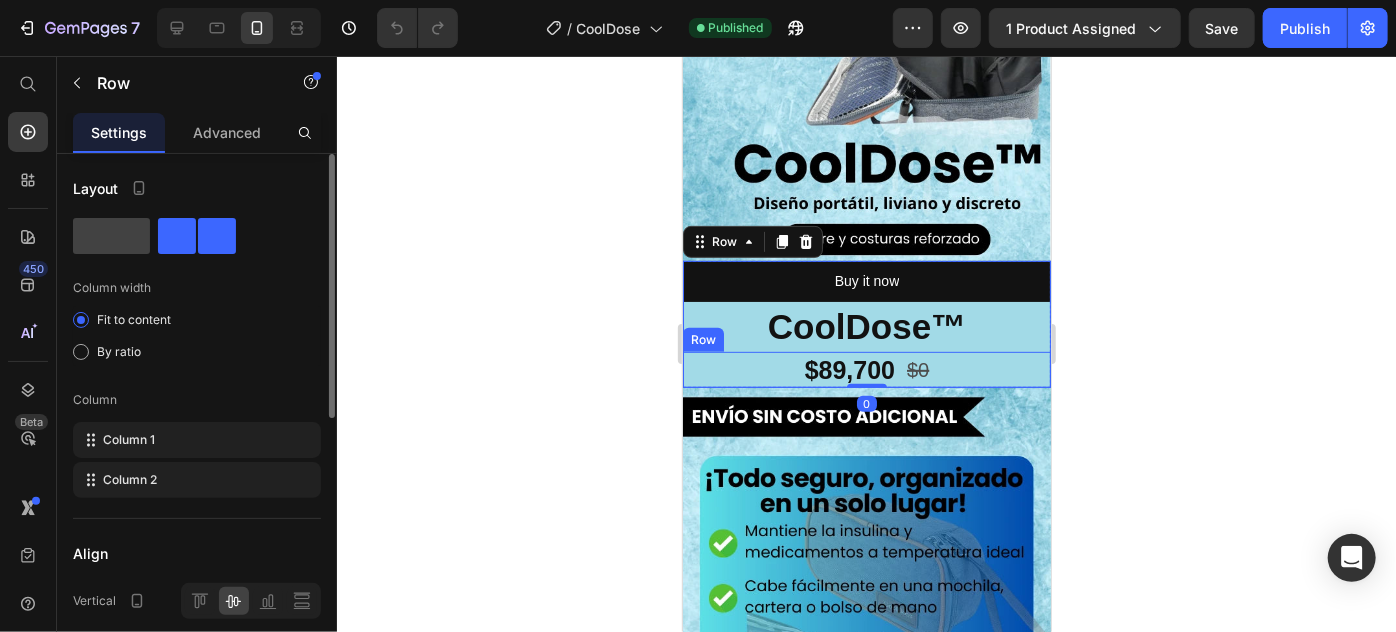 click on "$89,700 Product Price $0 Product Price Row" at bounding box center [866, 369] 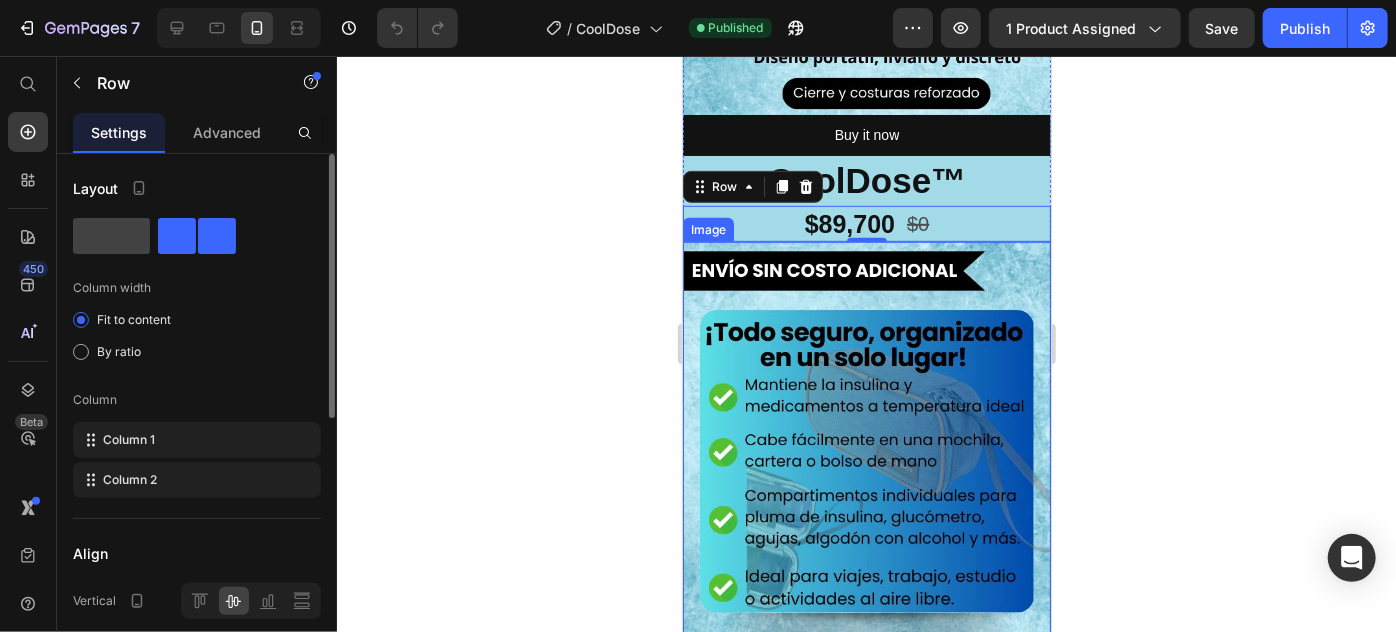 scroll, scrollTop: 636, scrollLeft: 0, axis: vertical 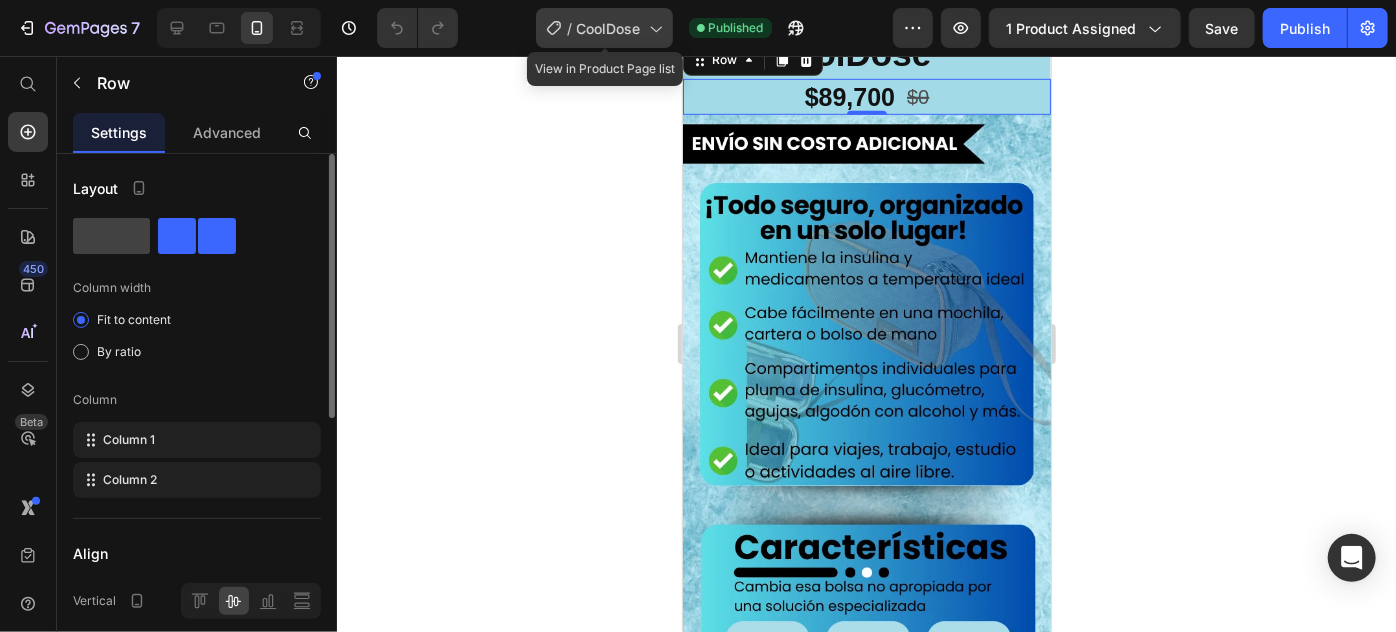 click 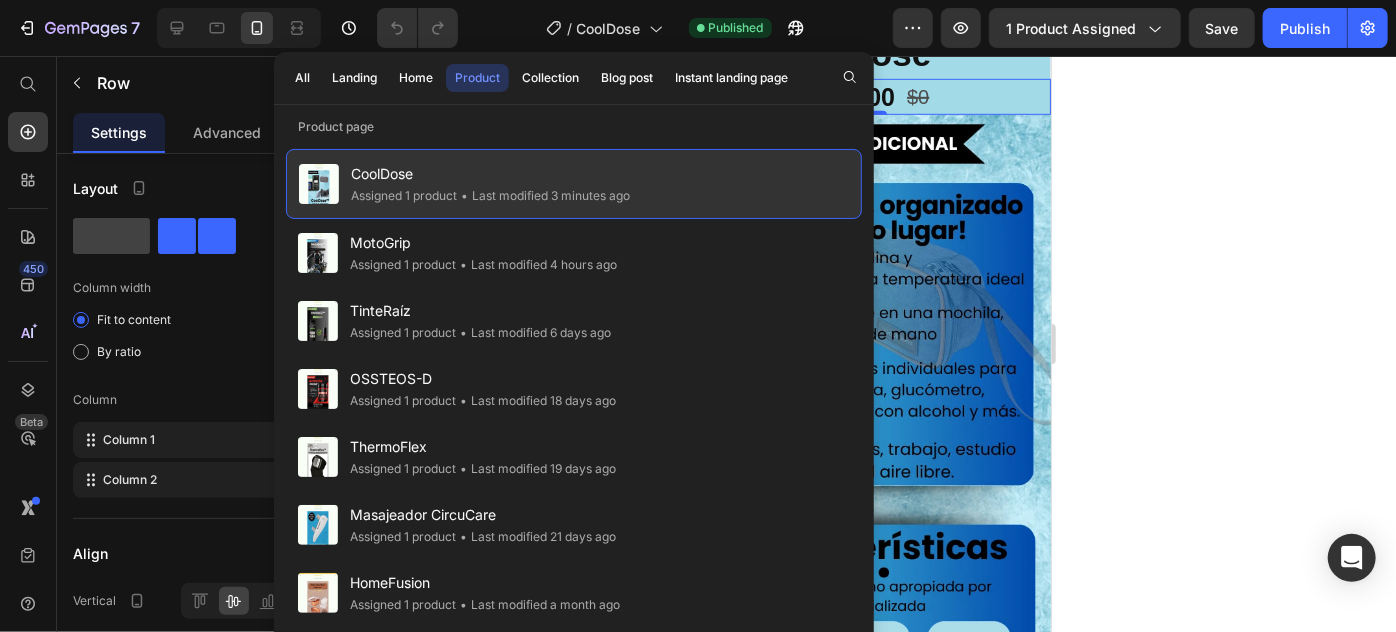 click on "CoolDose Assigned 1 product • Last modified 3 minutes ago" 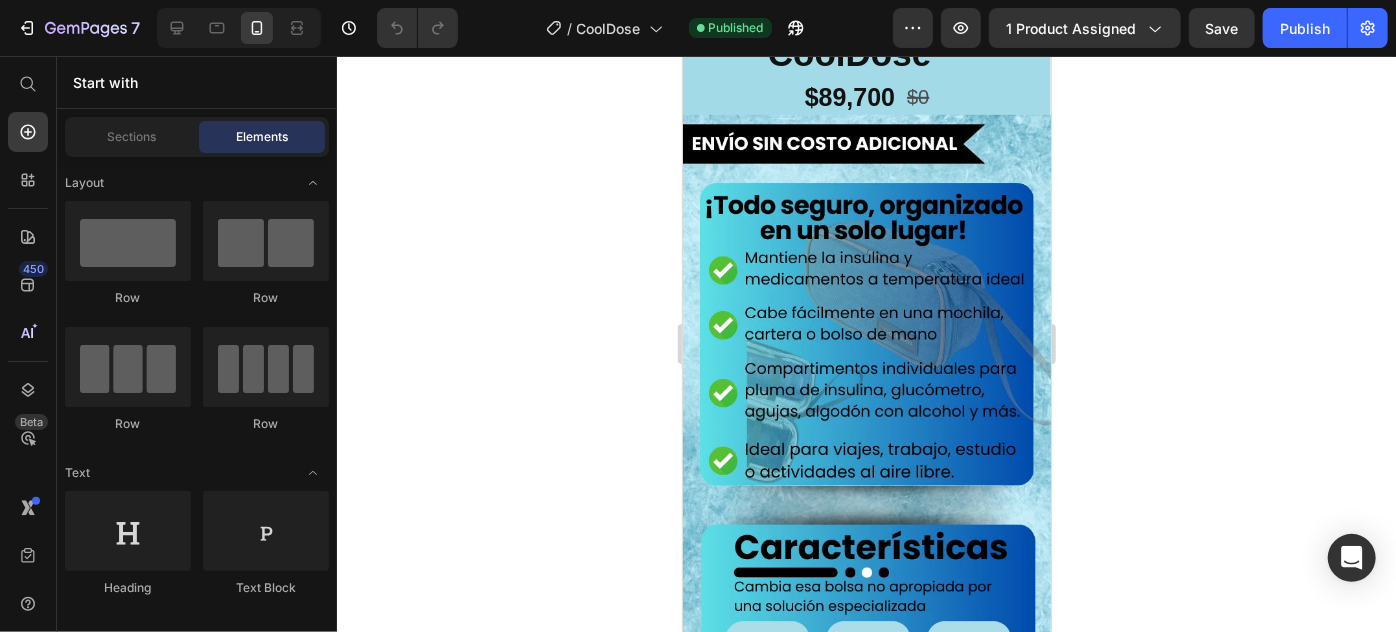 click 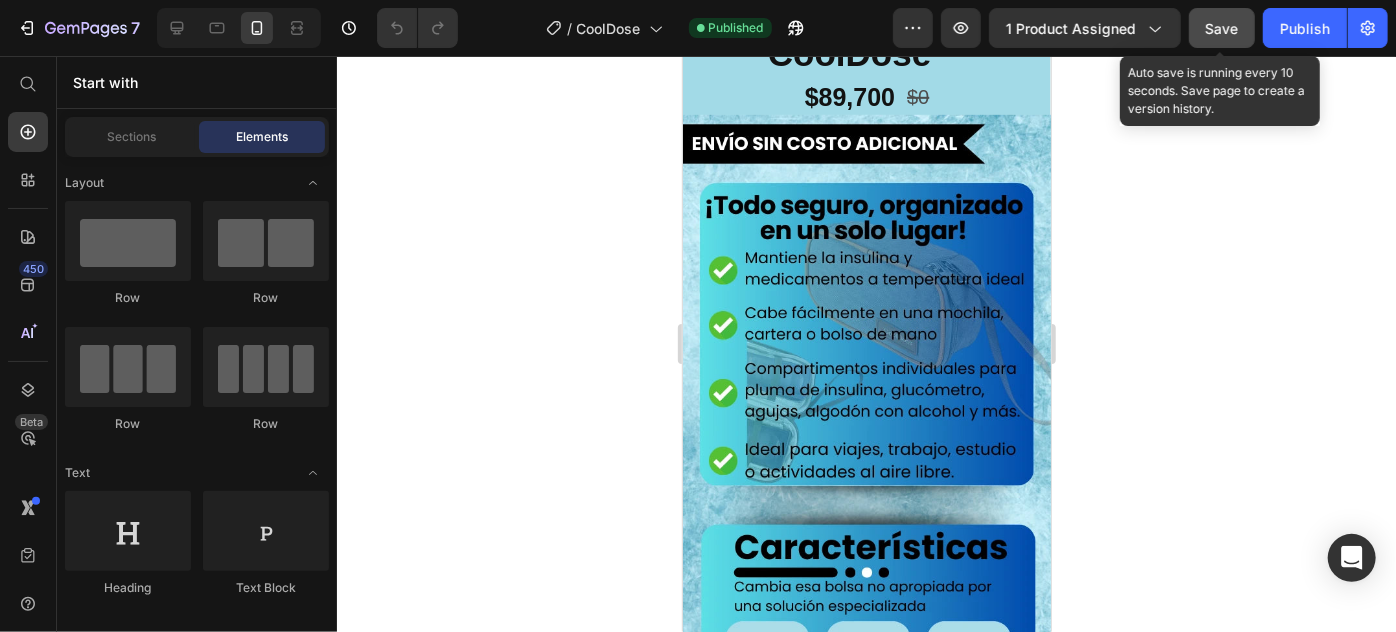 click on "Save" 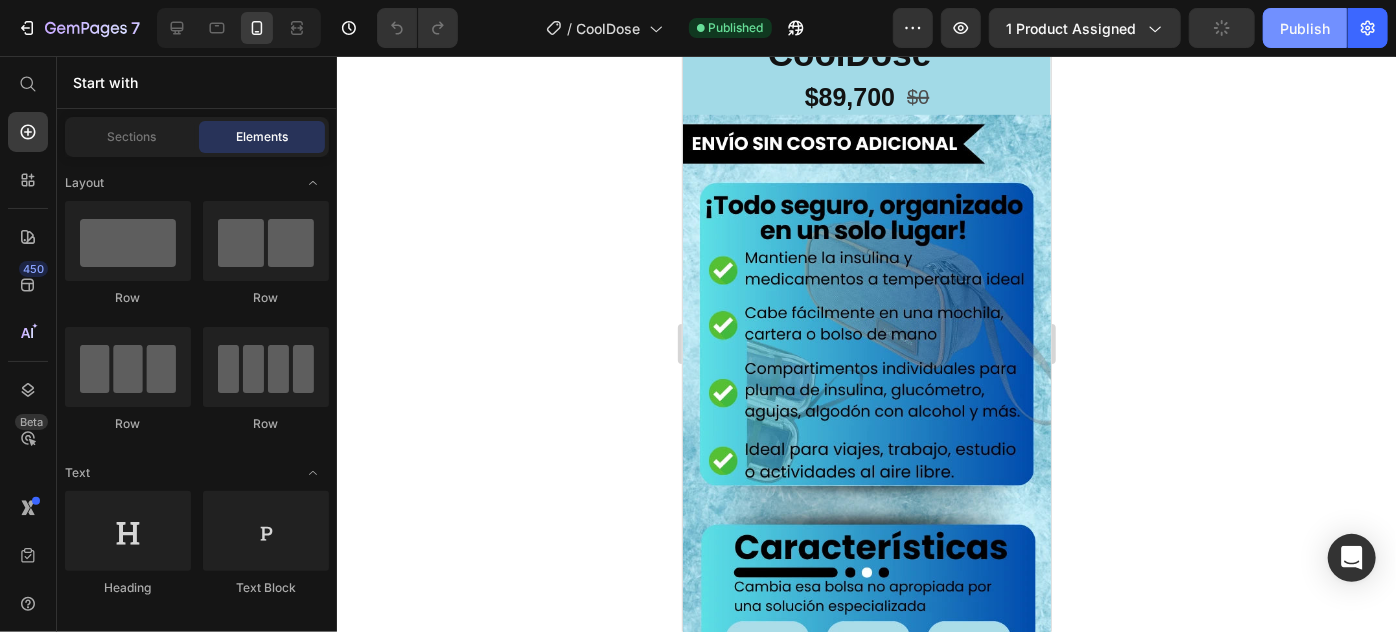 click on "Publish" 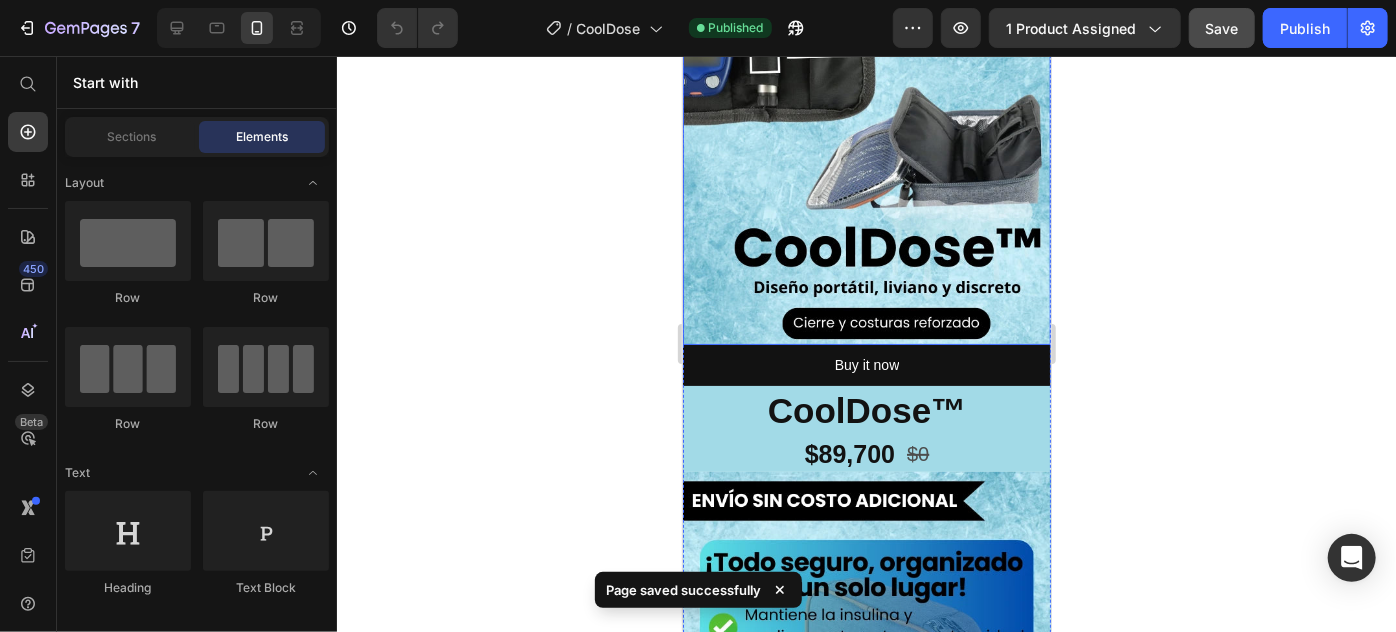 scroll, scrollTop: 272, scrollLeft: 0, axis: vertical 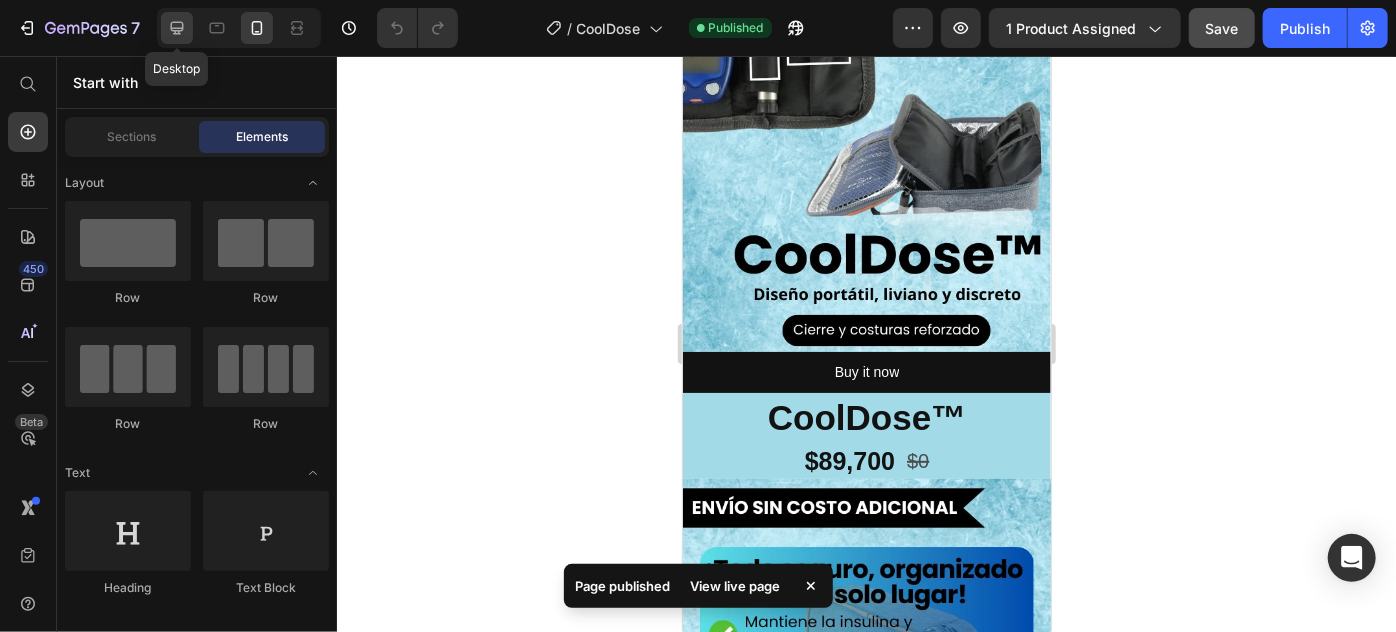 click 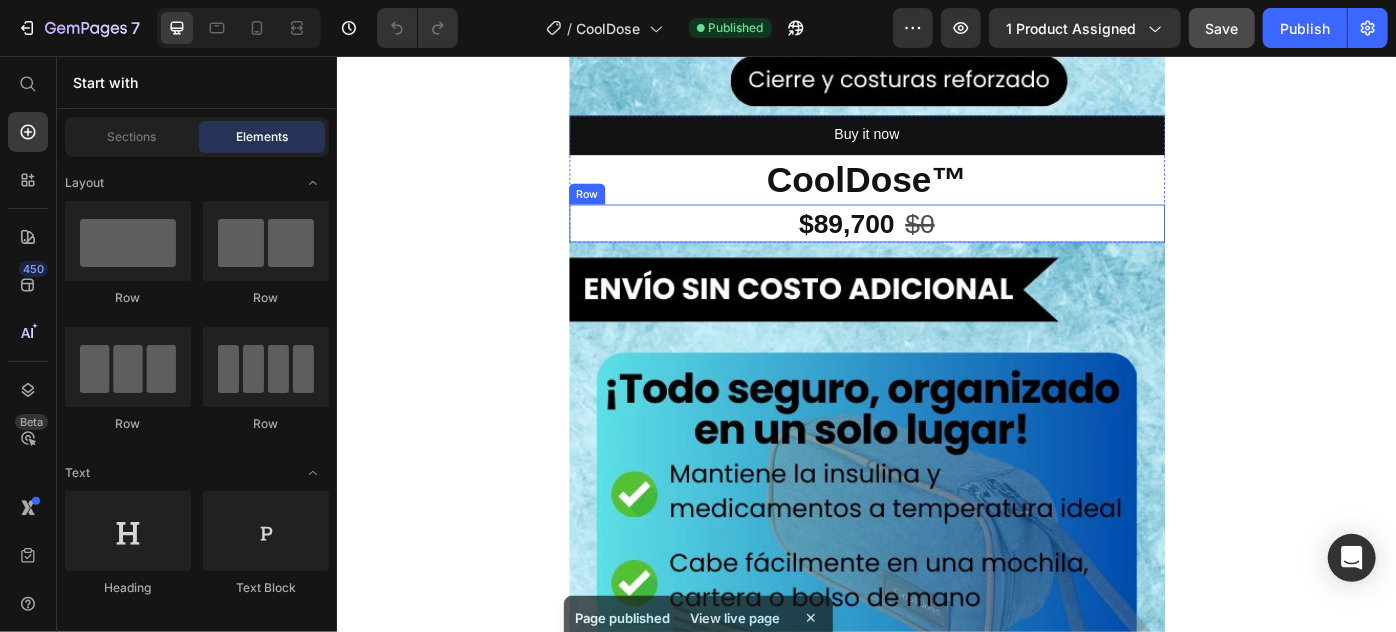 scroll, scrollTop: 909, scrollLeft: 0, axis: vertical 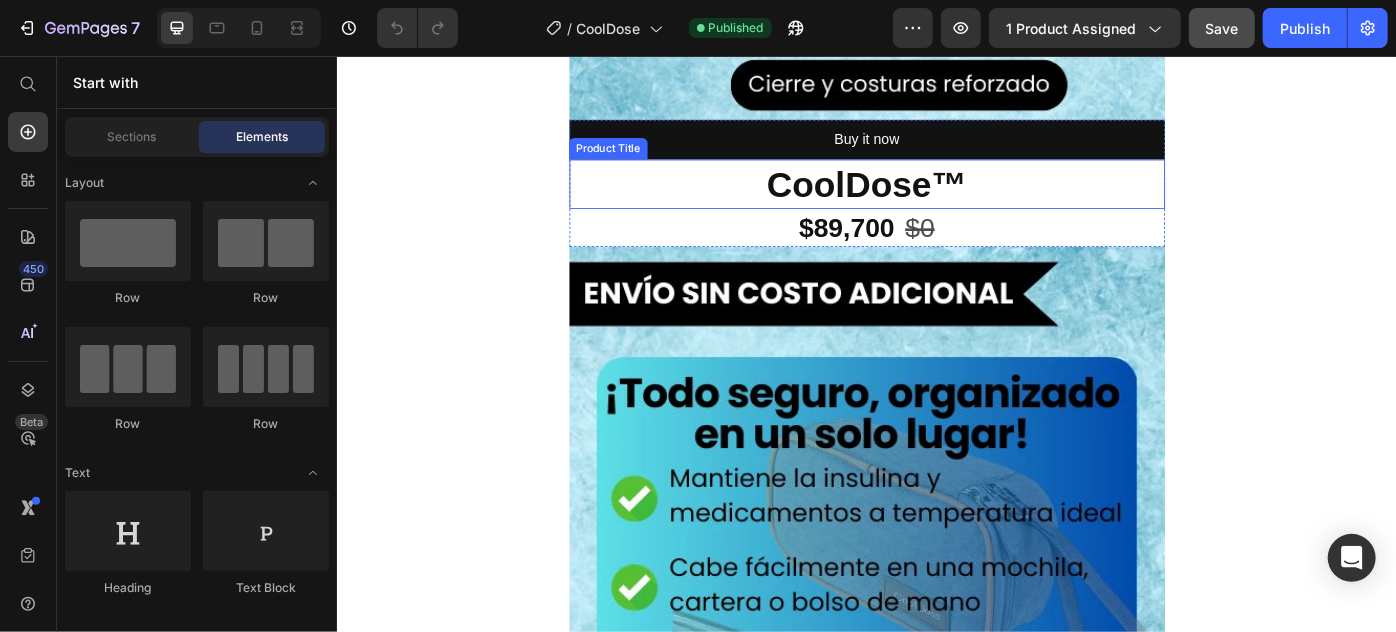 click on "CoolDose™" at bounding box center (936, 200) 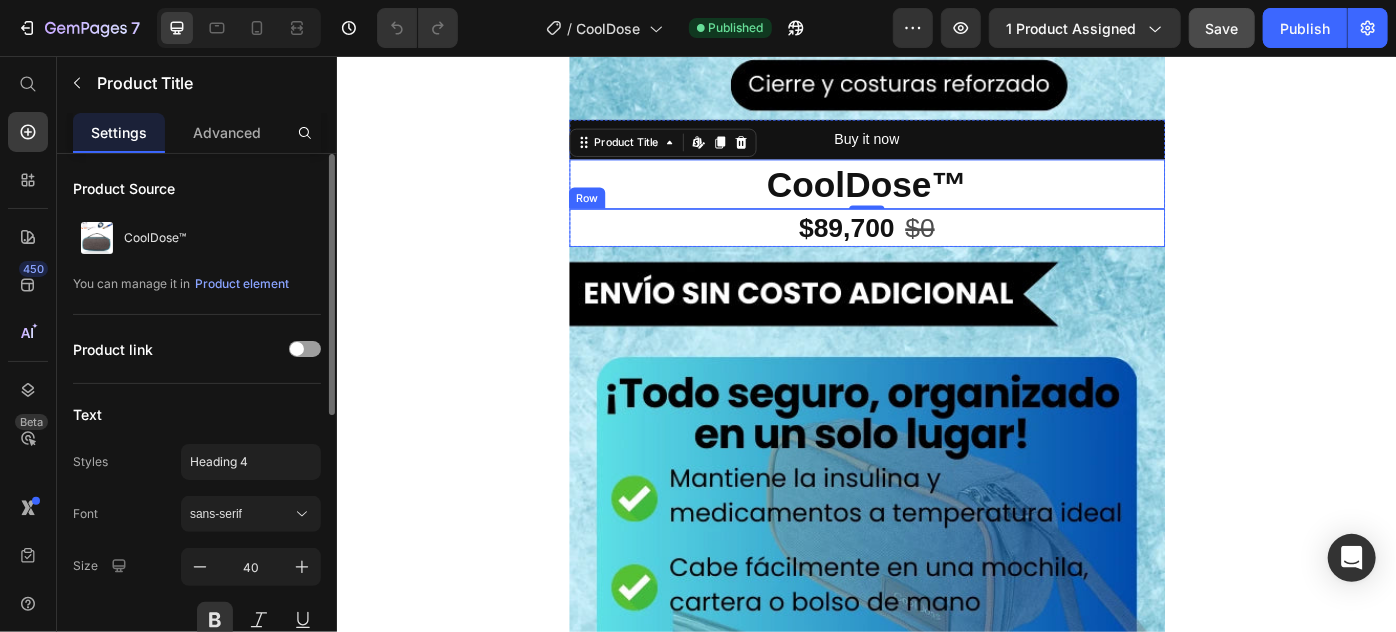 click on "$89,700 Product Price $0 Product Price Row" at bounding box center [936, 249] 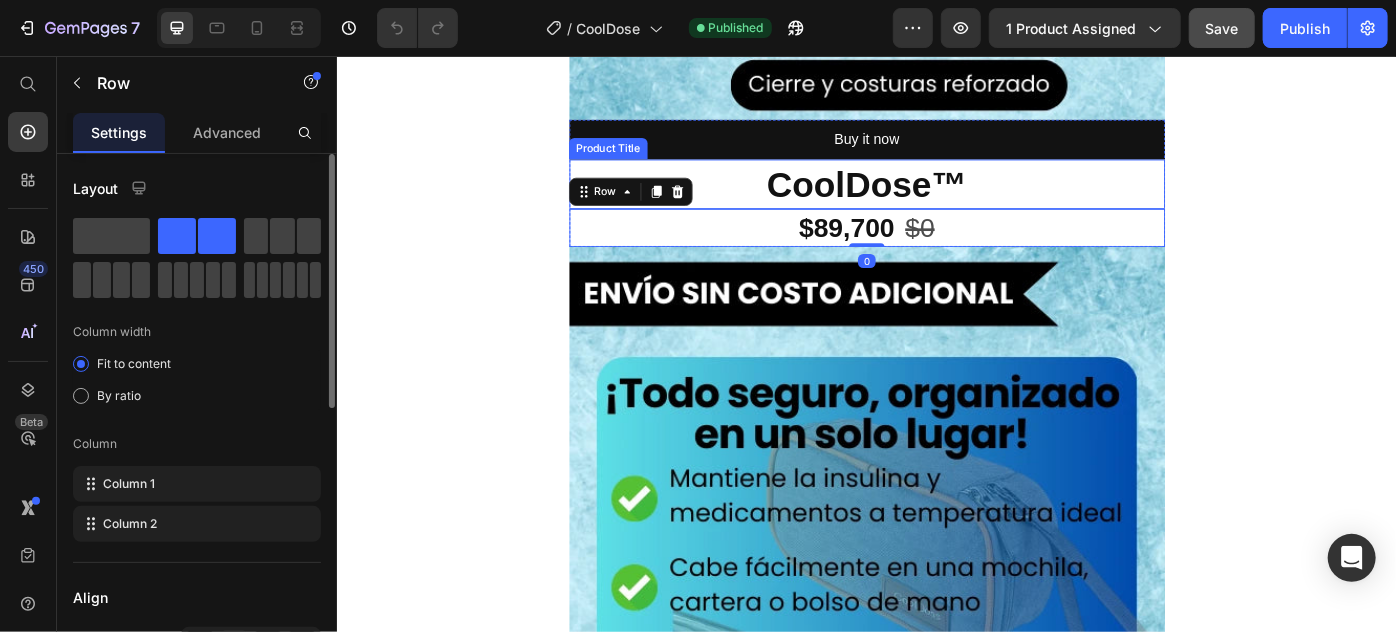 click on "CoolDose™" at bounding box center [936, 200] 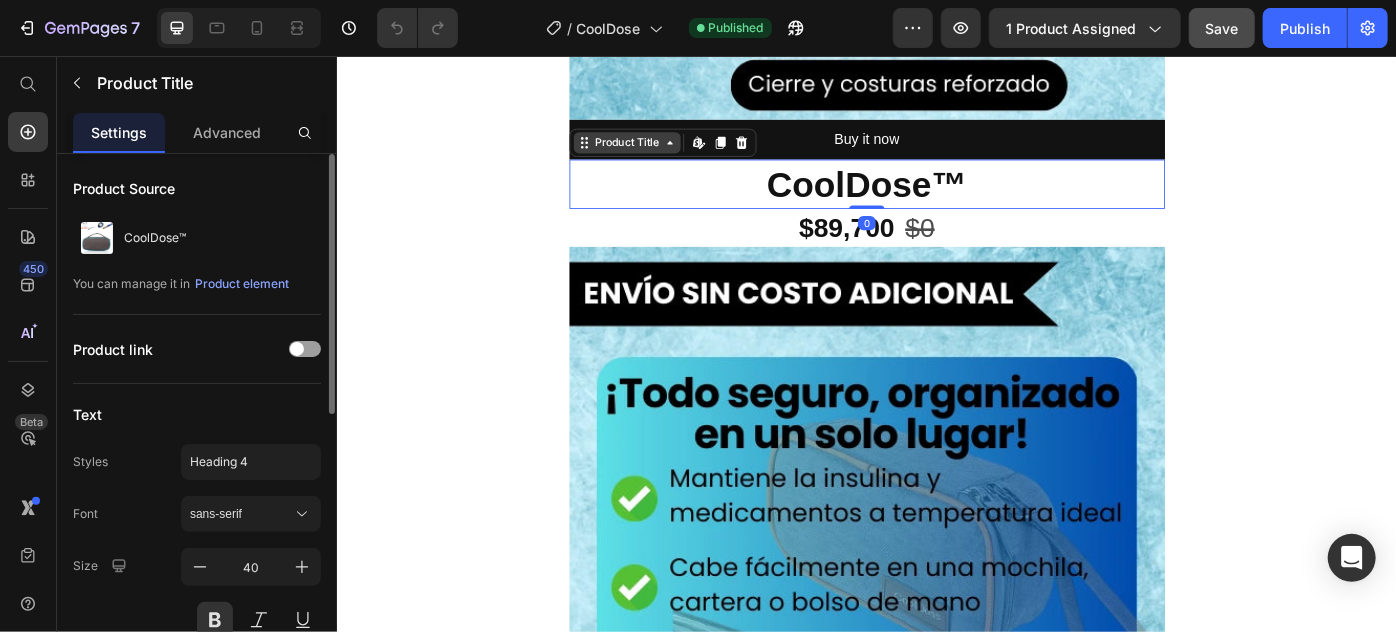 click 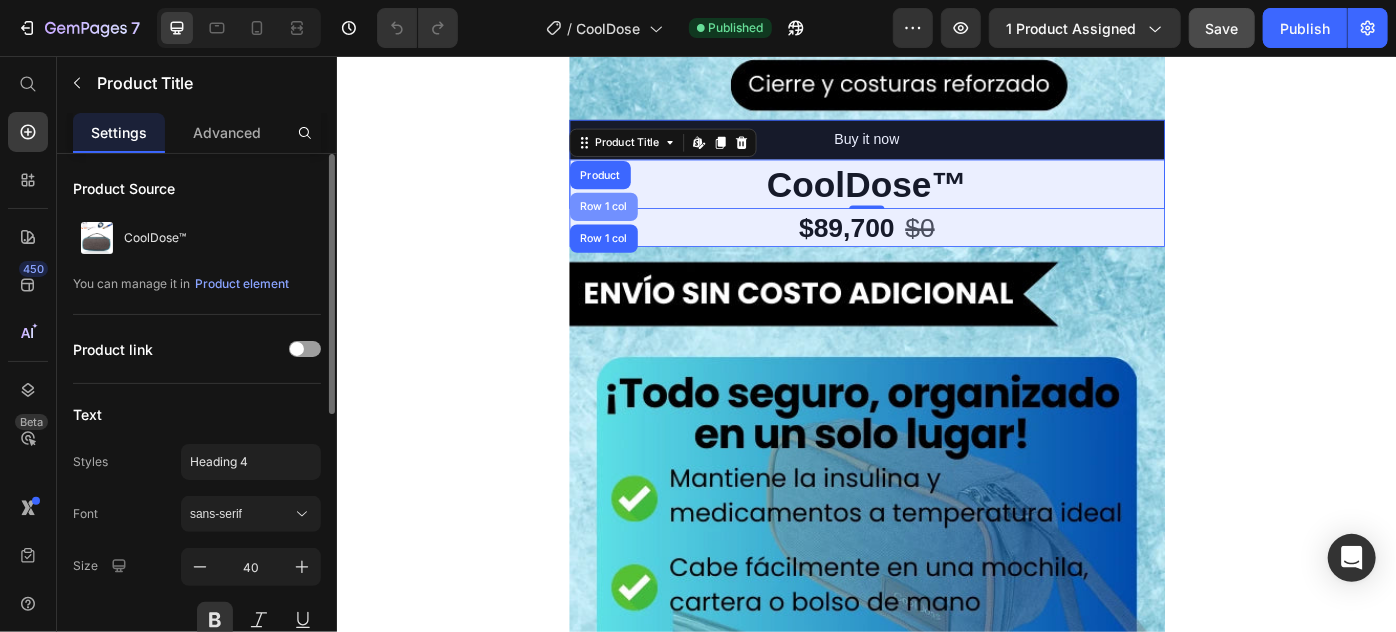 click on "Row 1 col" at bounding box center [638, 226] 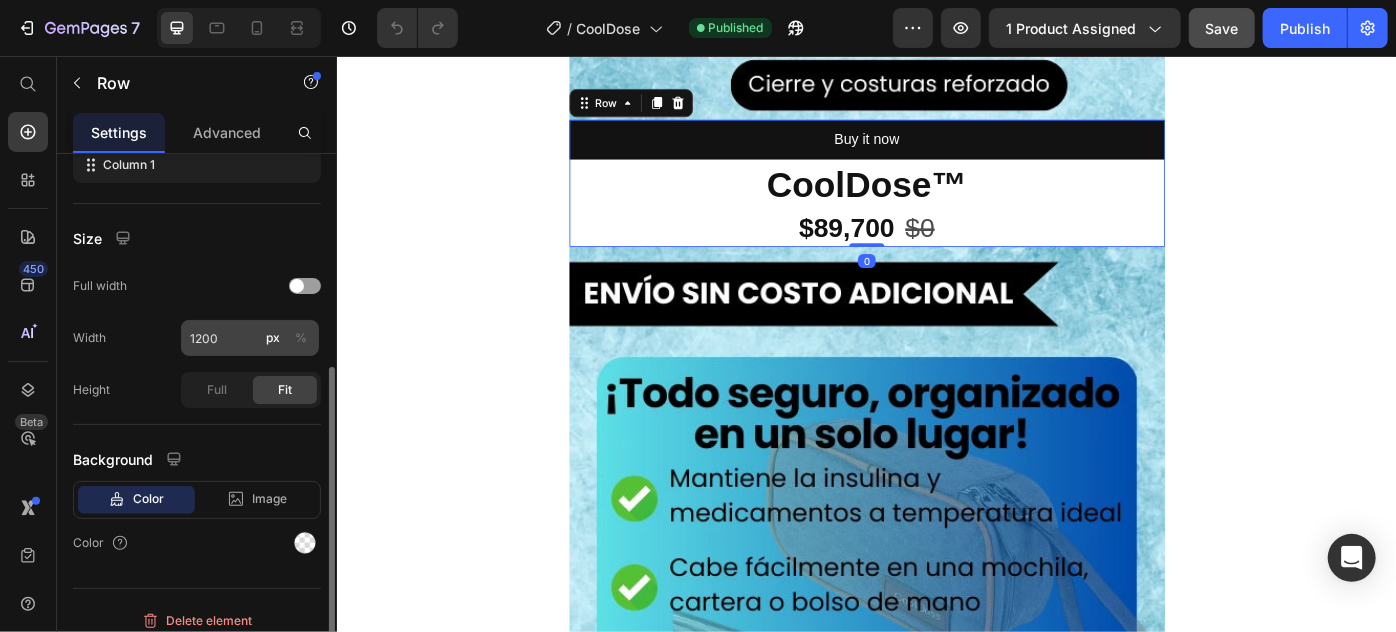 scroll, scrollTop: 374, scrollLeft: 0, axis: vertical 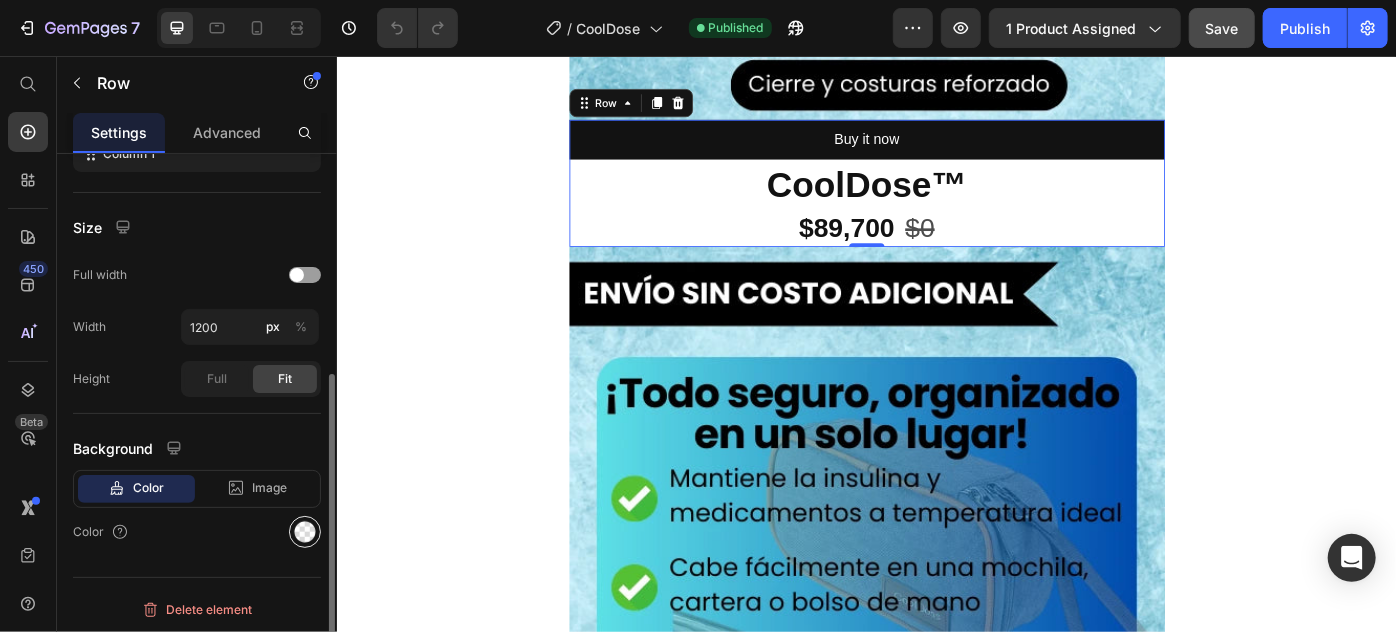 click at bounding box center (305, 532) 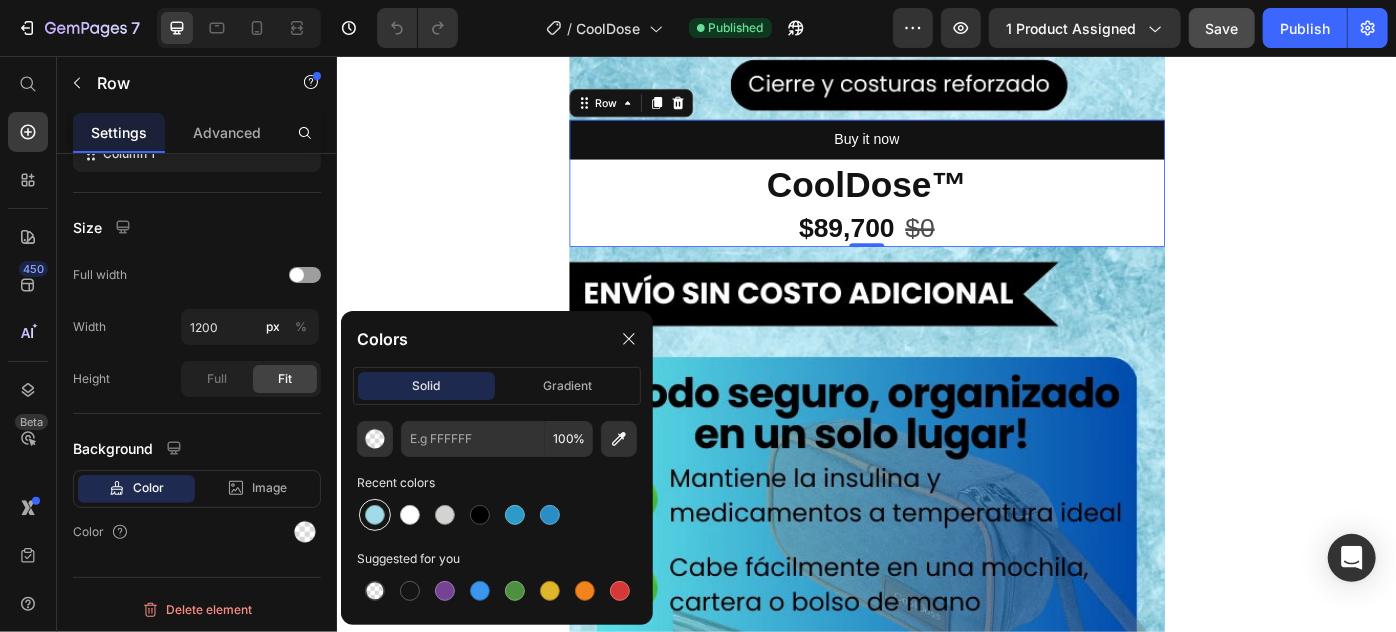 click at bounding box center (375, 515) 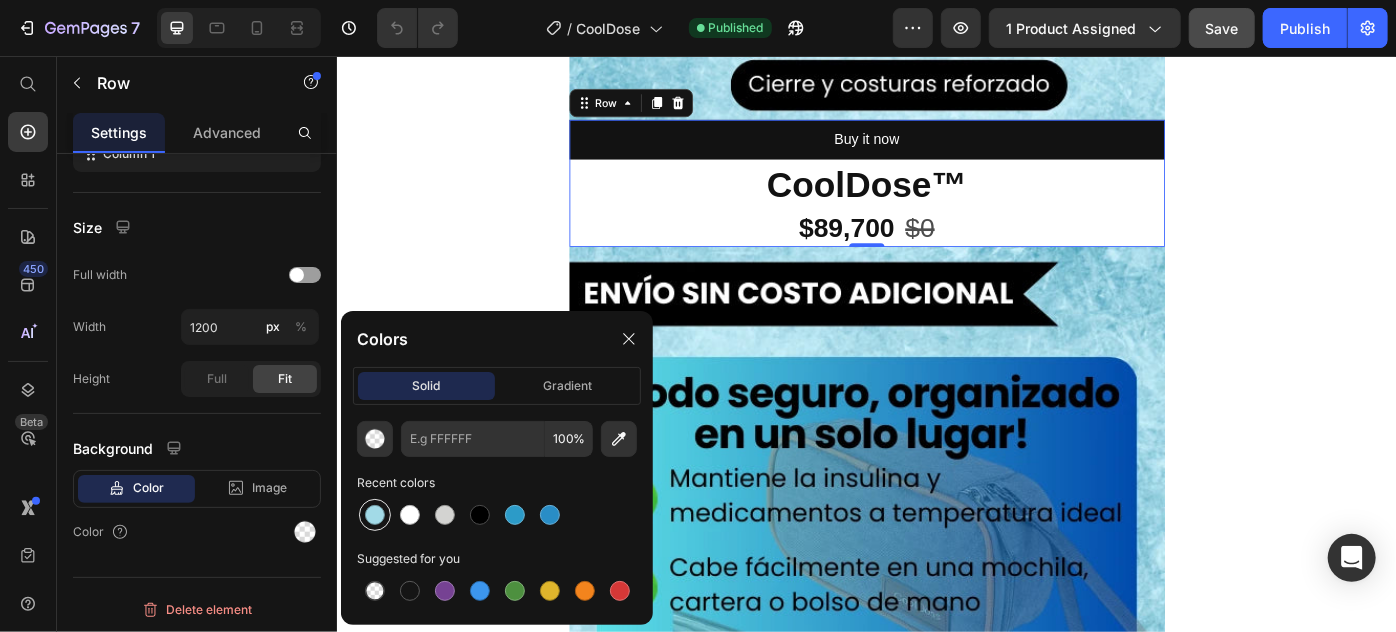 type on "A2DAE7" 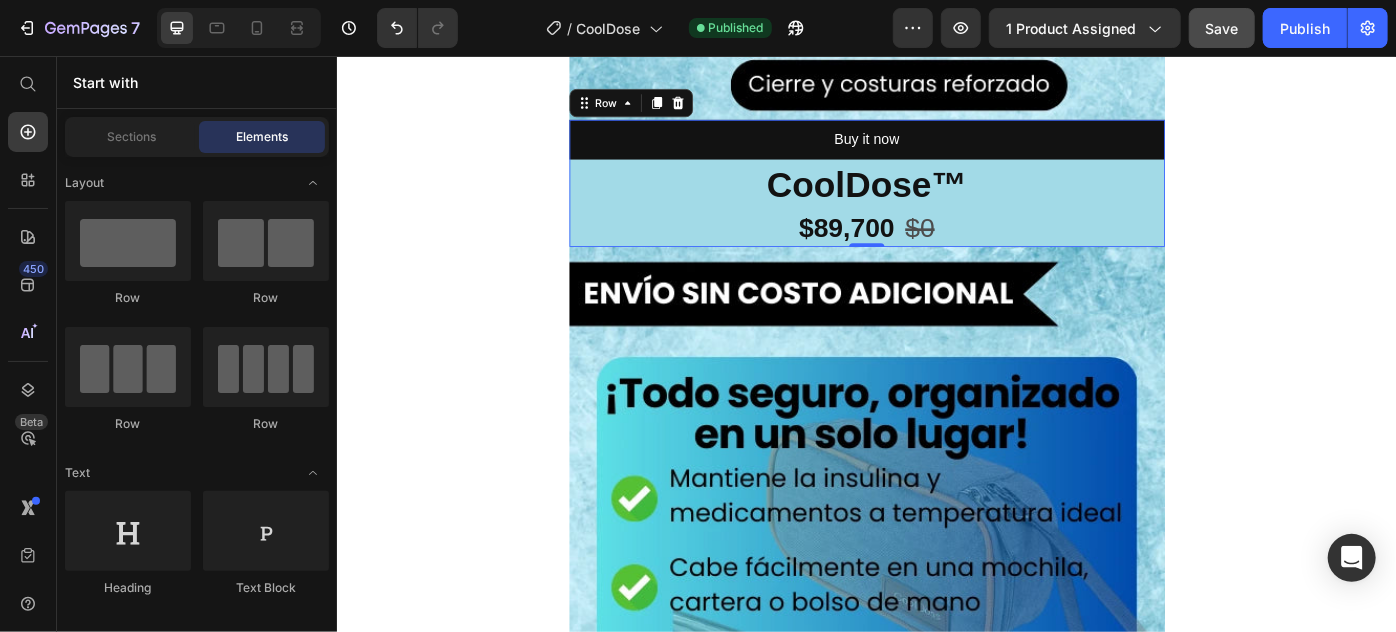 click on "Image Buy it now Dynamic Checkout CoolDose™ Product Title $89,700 Product Price $0 Product Price Row Product Row   0 Image Image Image Image Image Row Section 1 Root" at bounding box center [936, 2418] 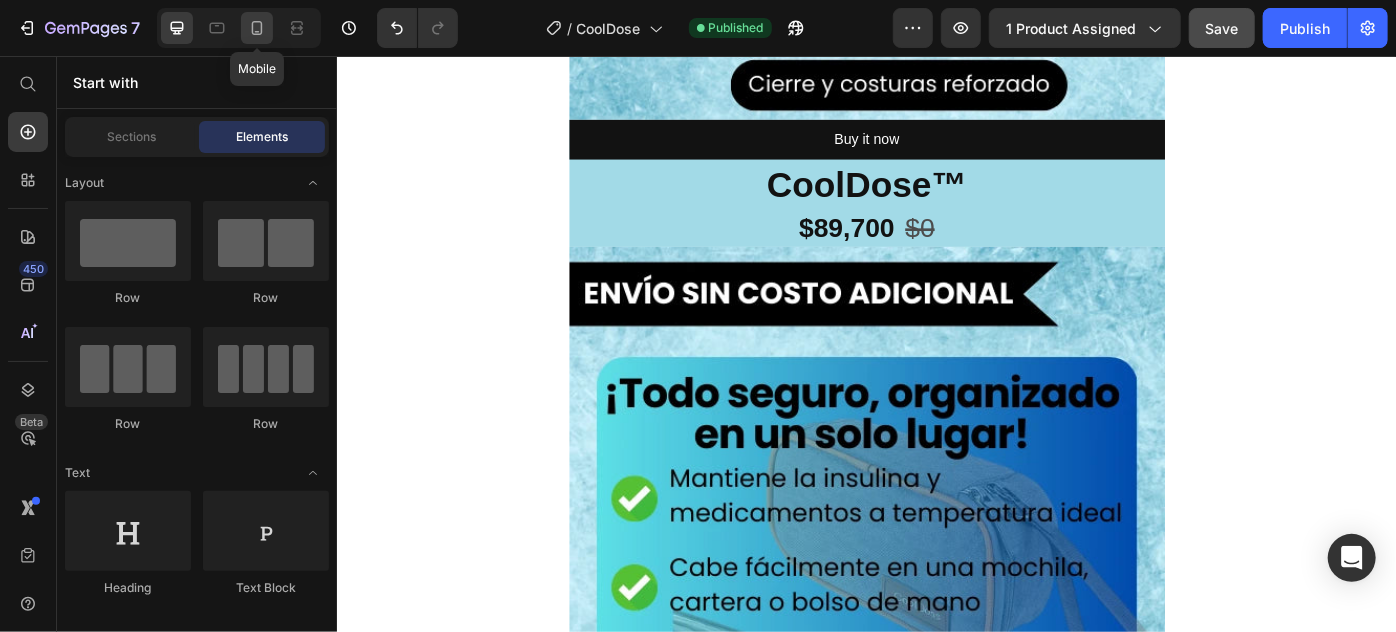 click 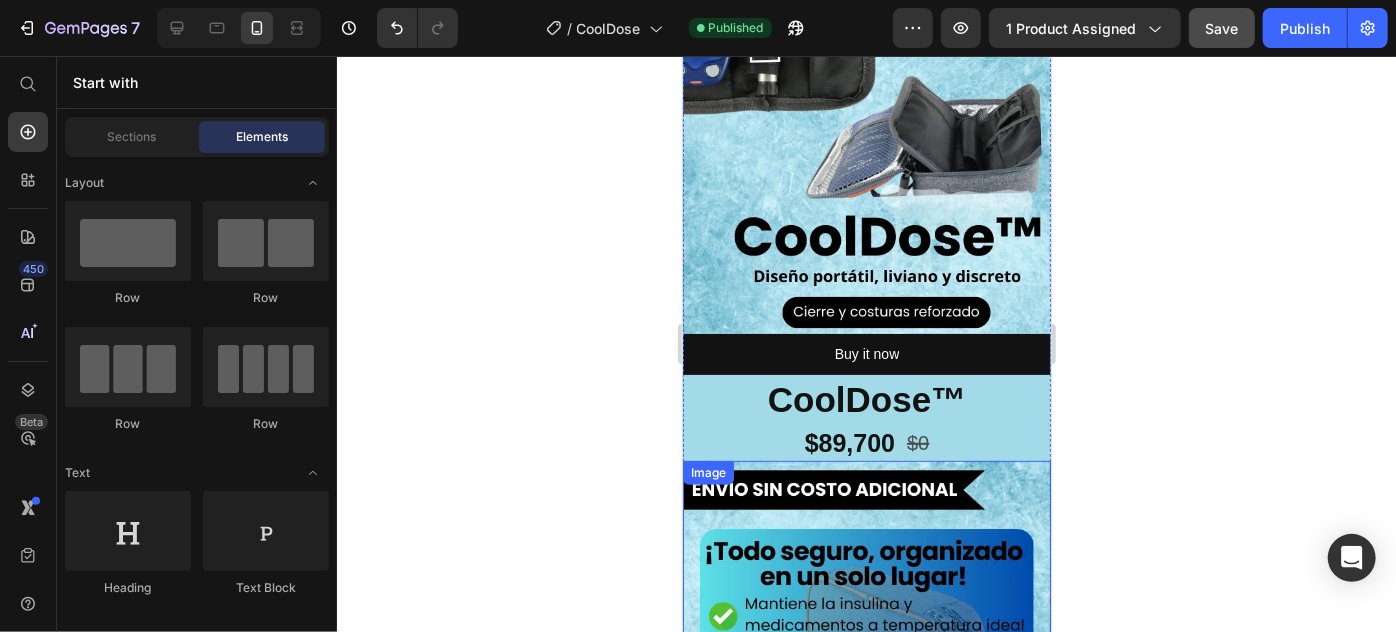 scroll, scrollTop: 272, scrollLeft: 0, axis: vertical 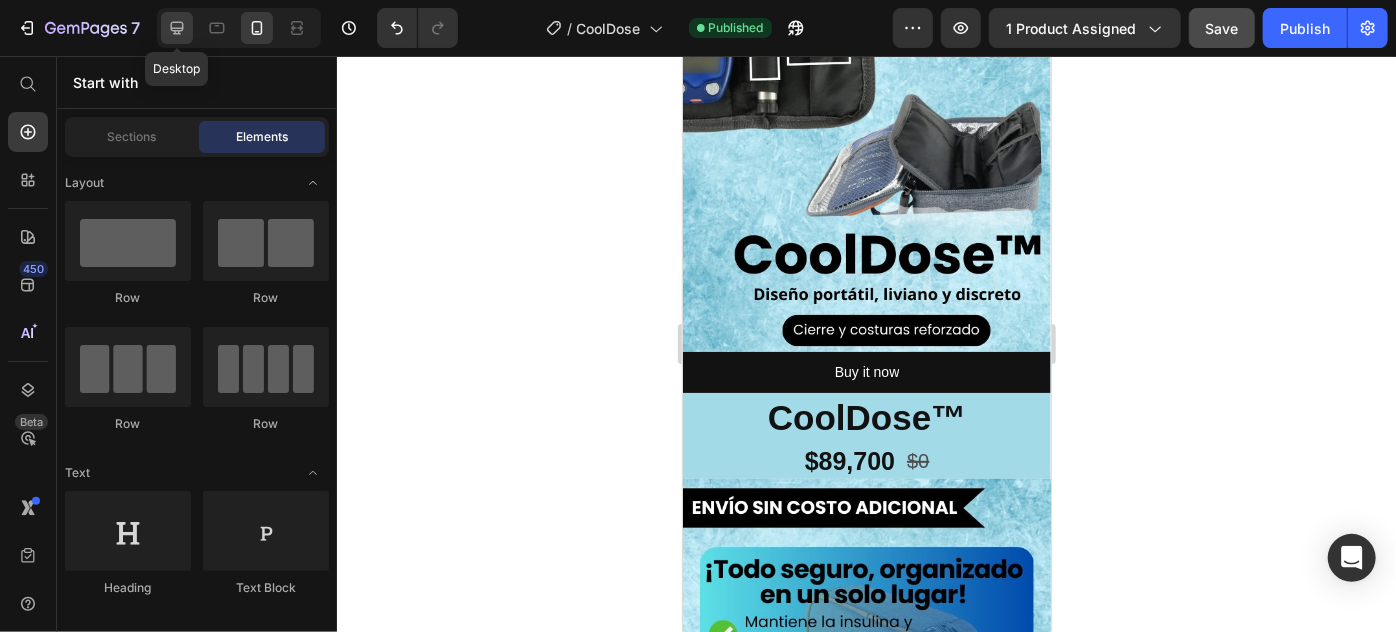 click 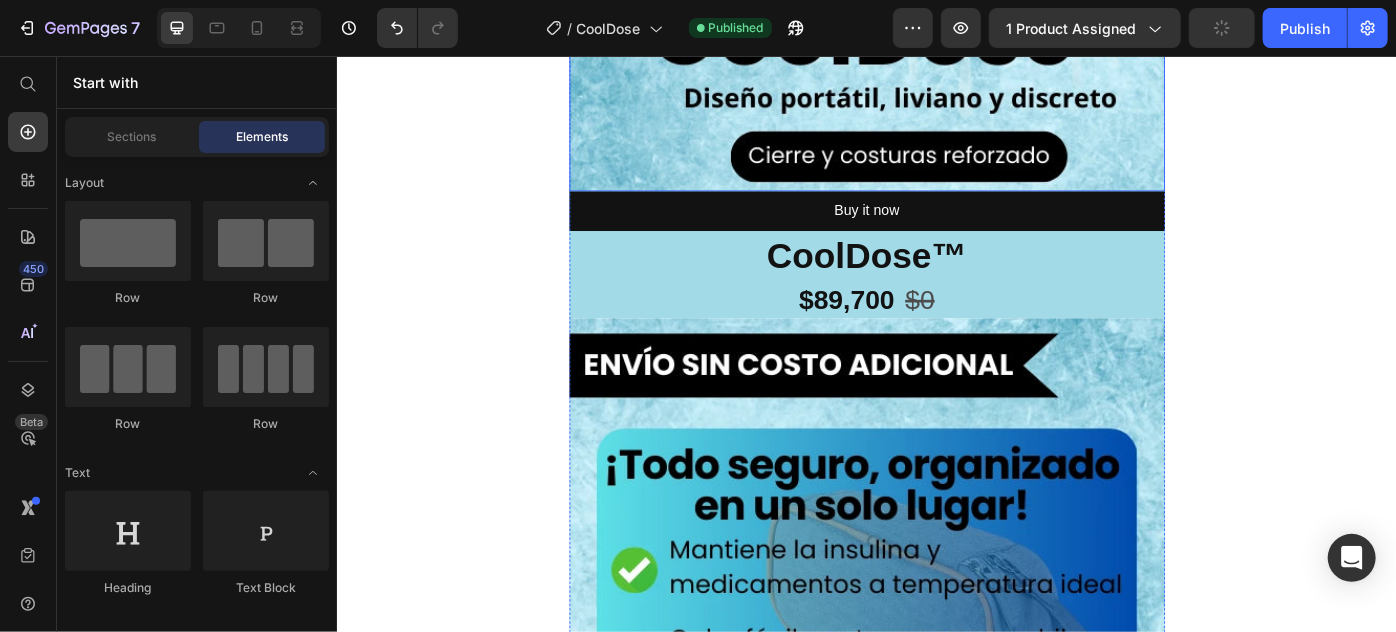 scroll, scrollTop: 909, scrollLeft: 0, axis: vertical 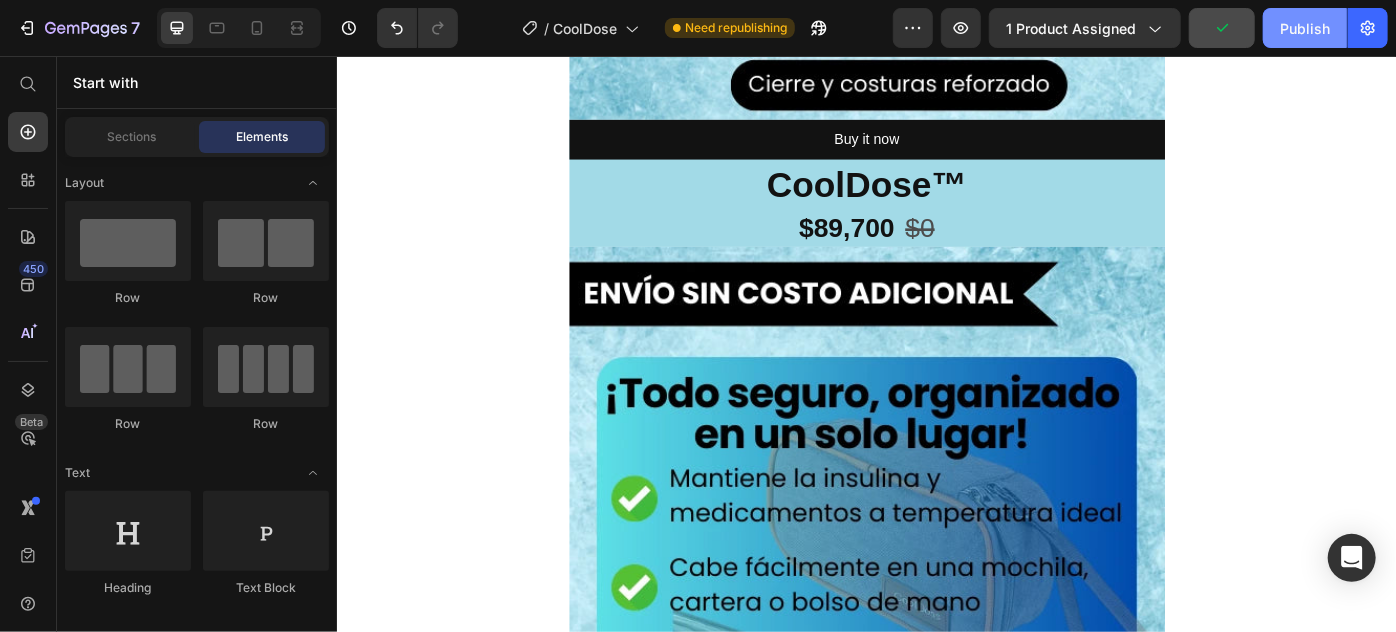 click on "Publish" at bounding box center [1305, 28] 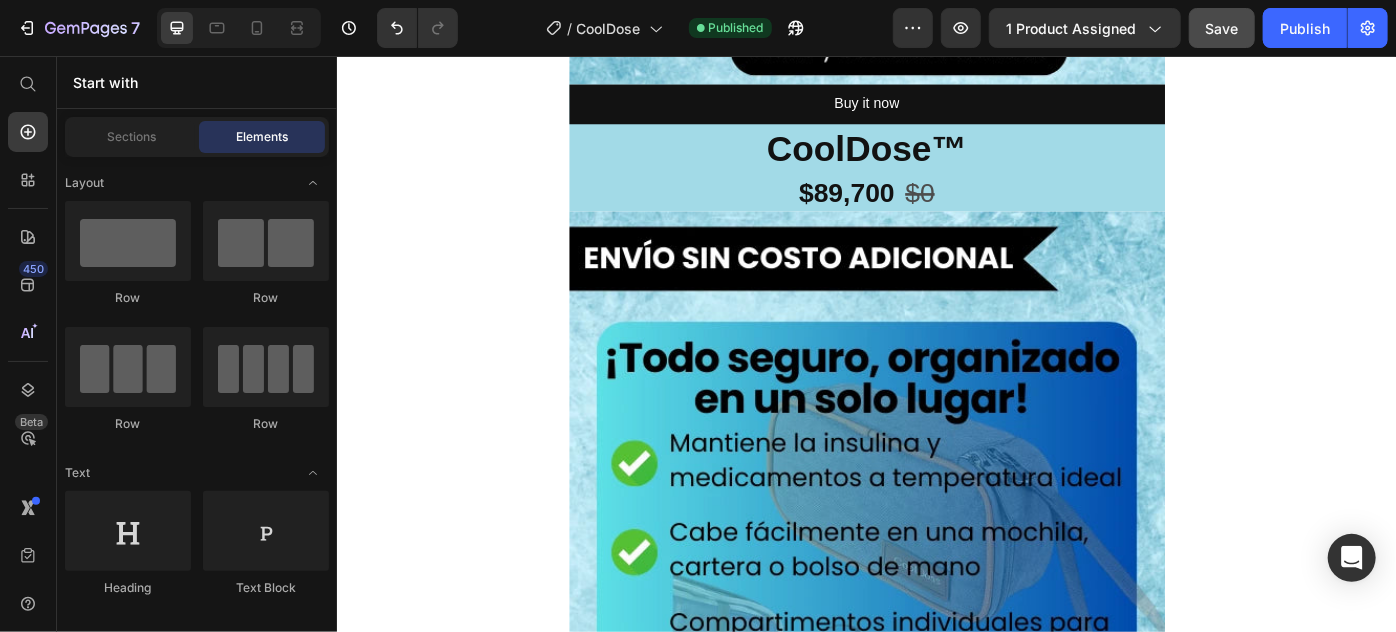 scroll, scrollTop: 909, scrollLeft: 0, axis: vertical 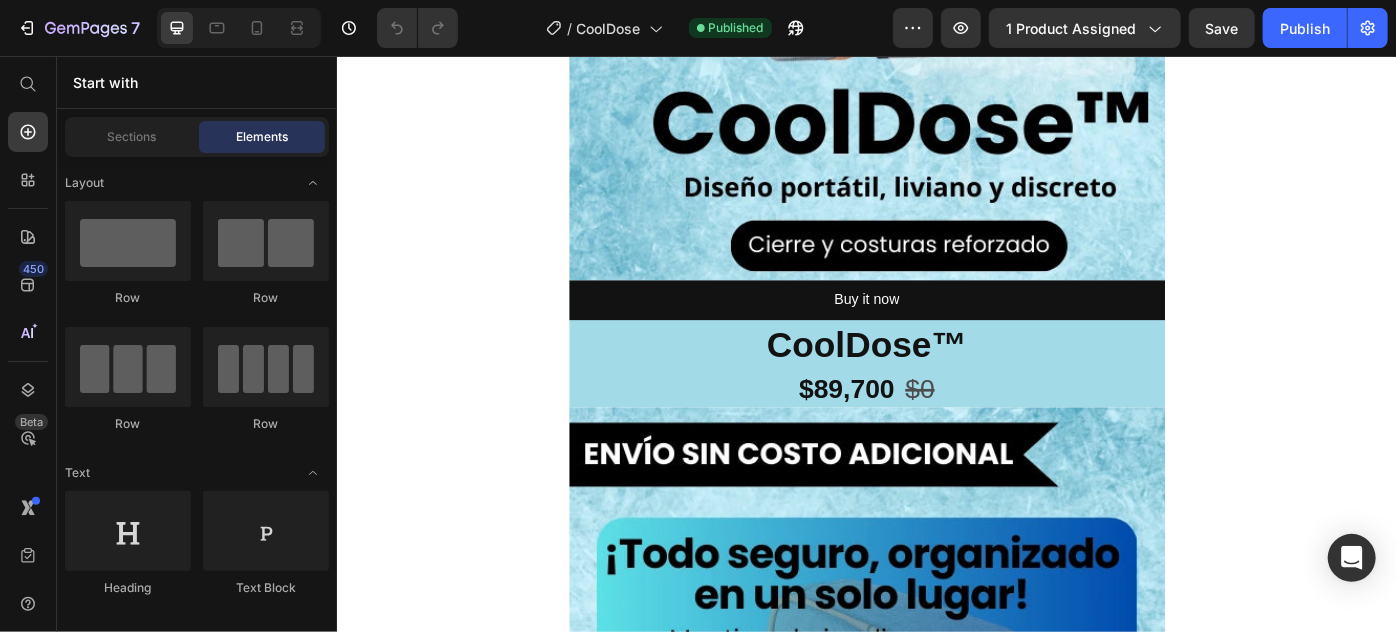 click on "Image Buy it now Dynamic Checkout CoolDose™ Product Title $89,700 Product Price $0 Product Price Row Product Row Image Image Image Image Image Row Section 1 Root" at bounding box center [936, 2600] 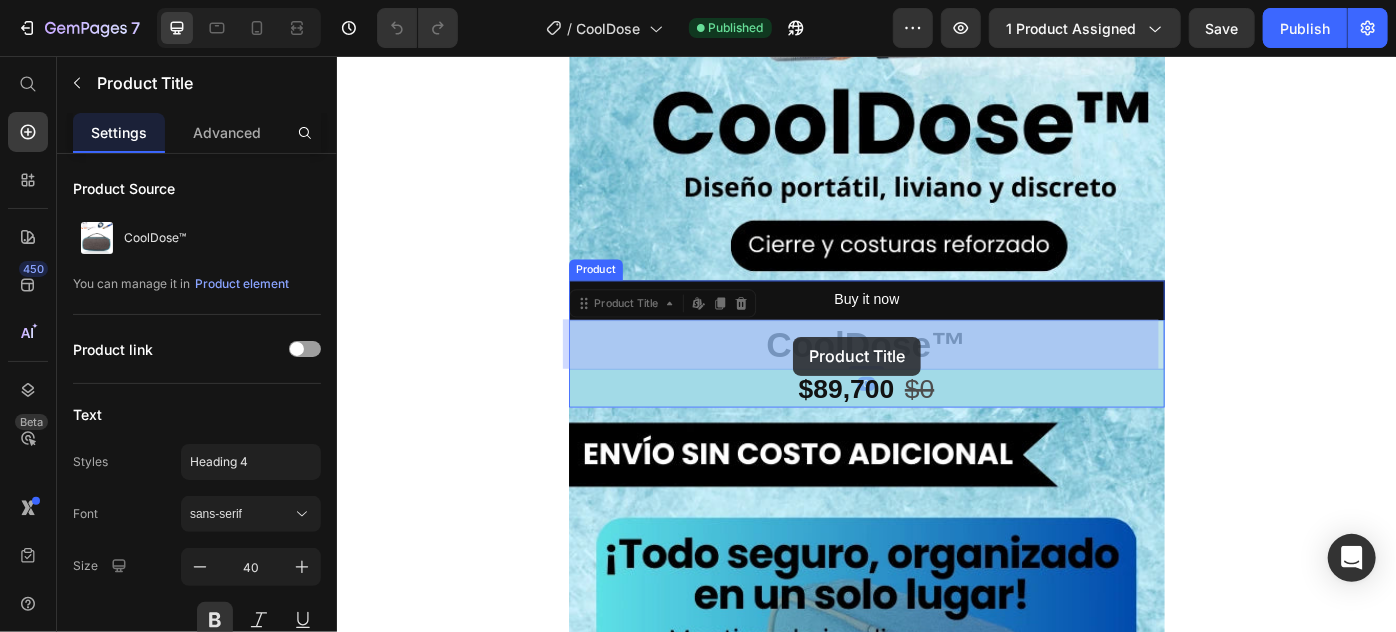 drag, startPoint x: 818, startPoint y: 373, endPoint x: 839, endPoint y: 373, distance: 21 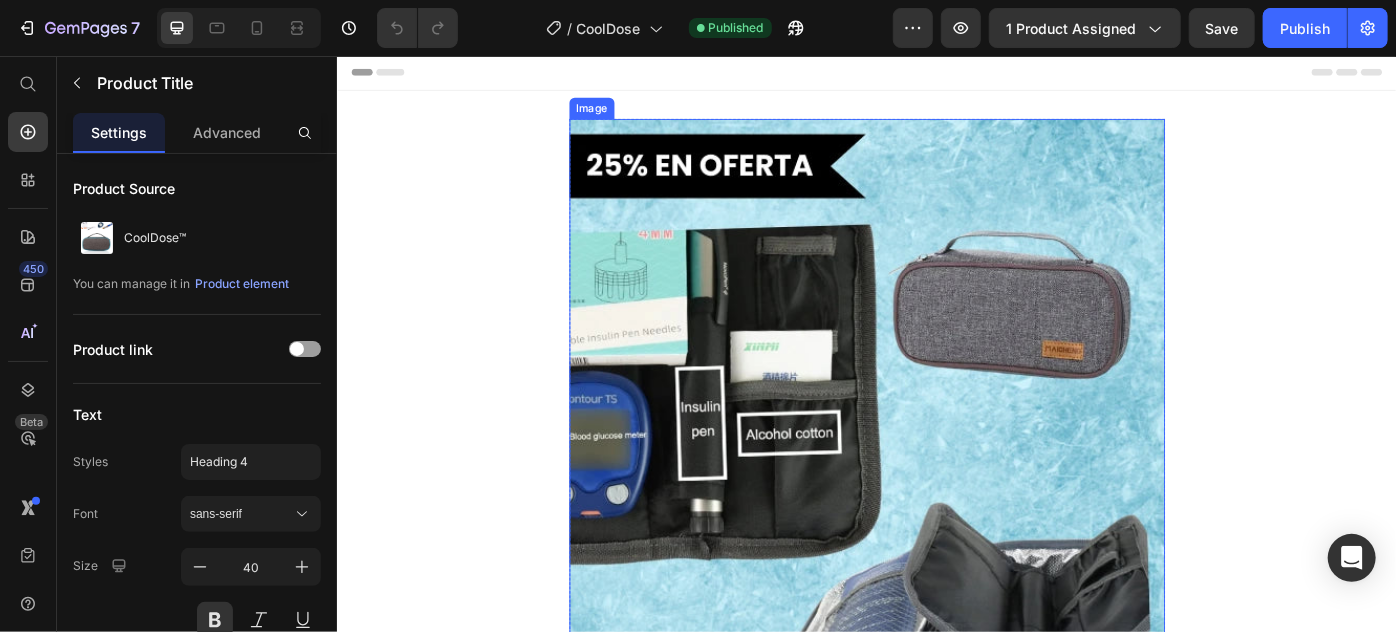 scroll, scrollTop: 0, scrollLeft: 0, axis: both 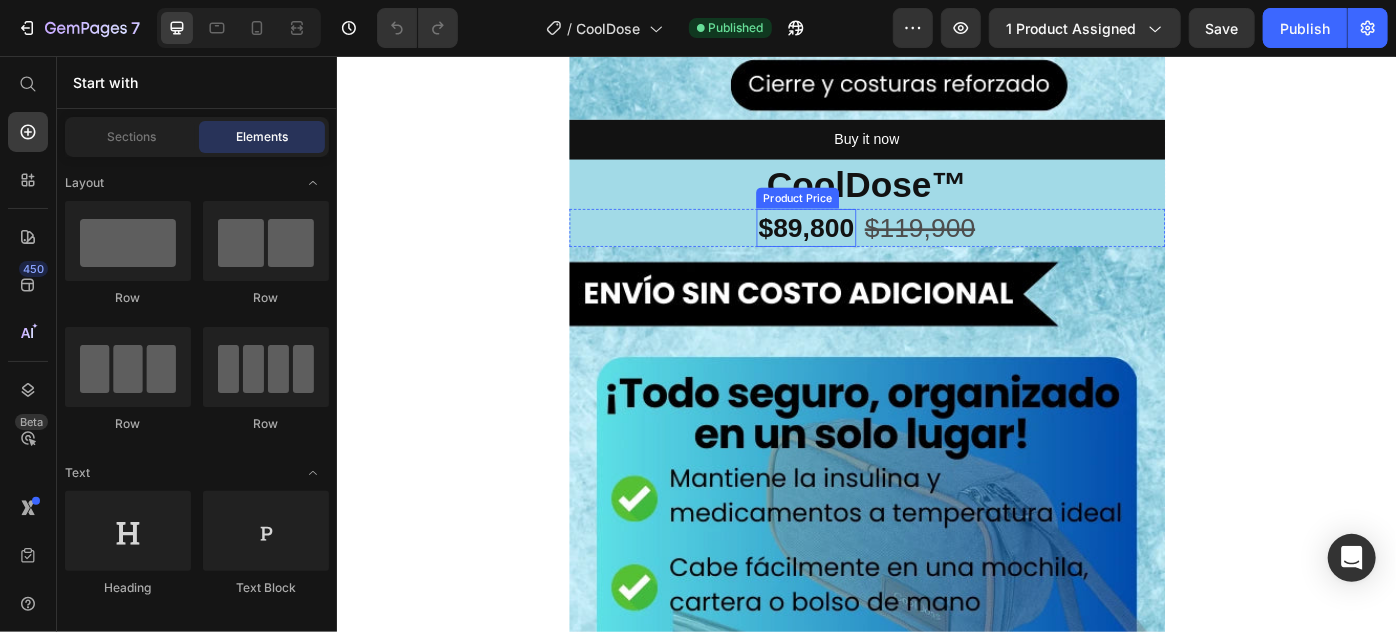 click on "$89,800" at bounding box center (867, 249) 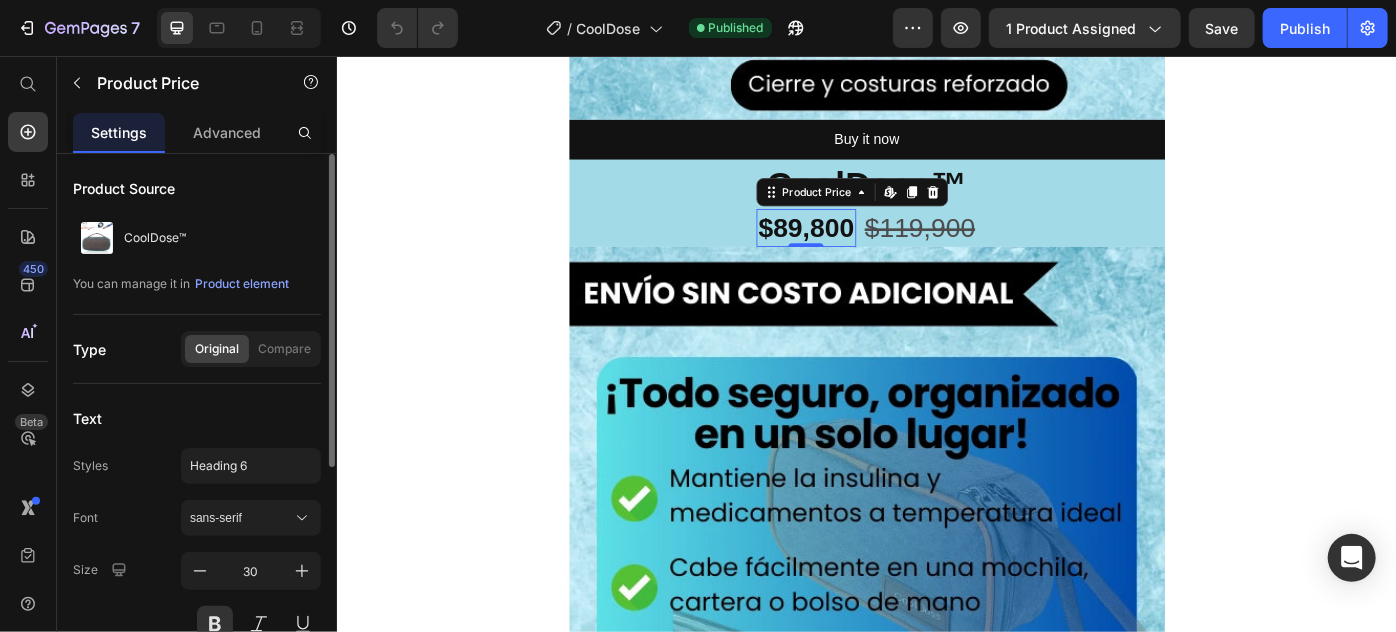 scroll, scrollTop: 181, scrollLeft: 0, axis: vertical 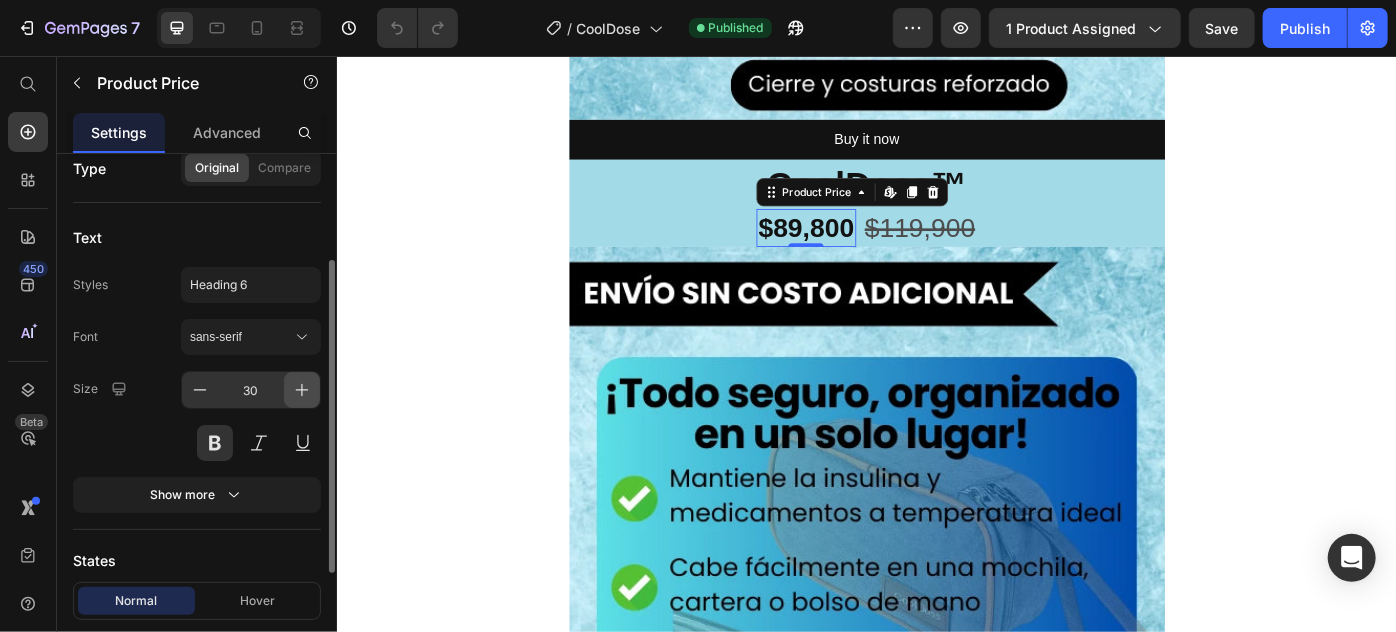 click 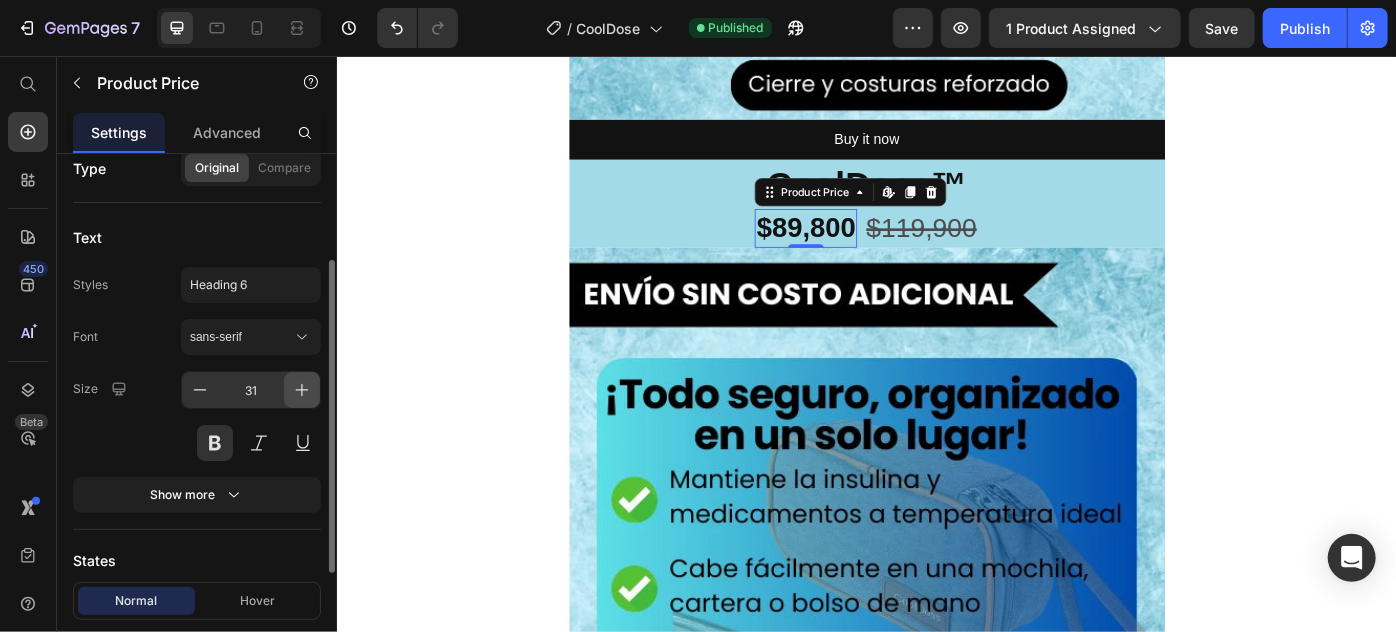 click 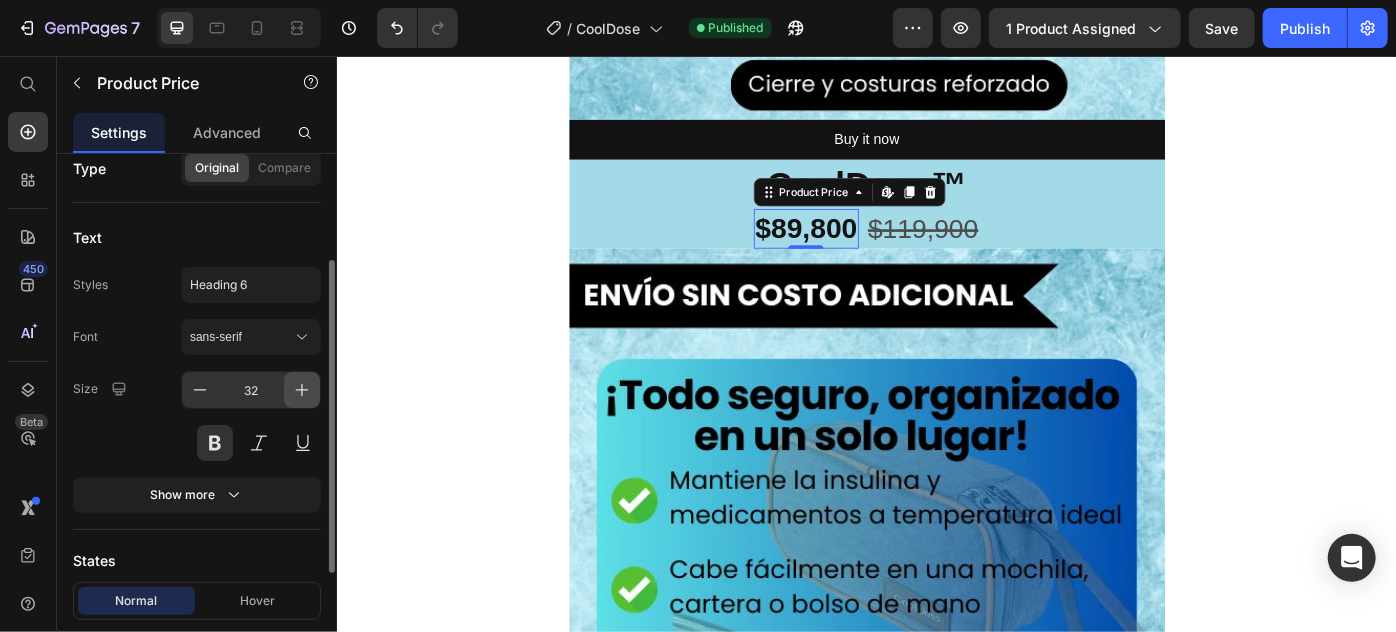 click 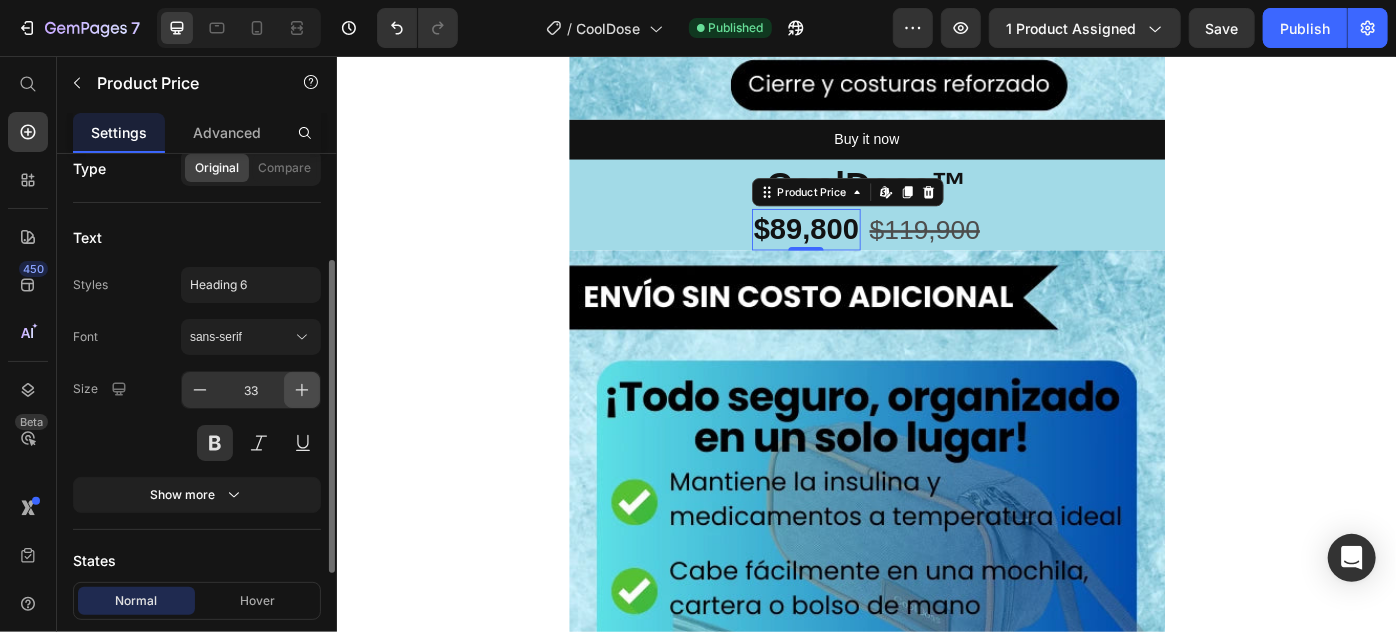 click 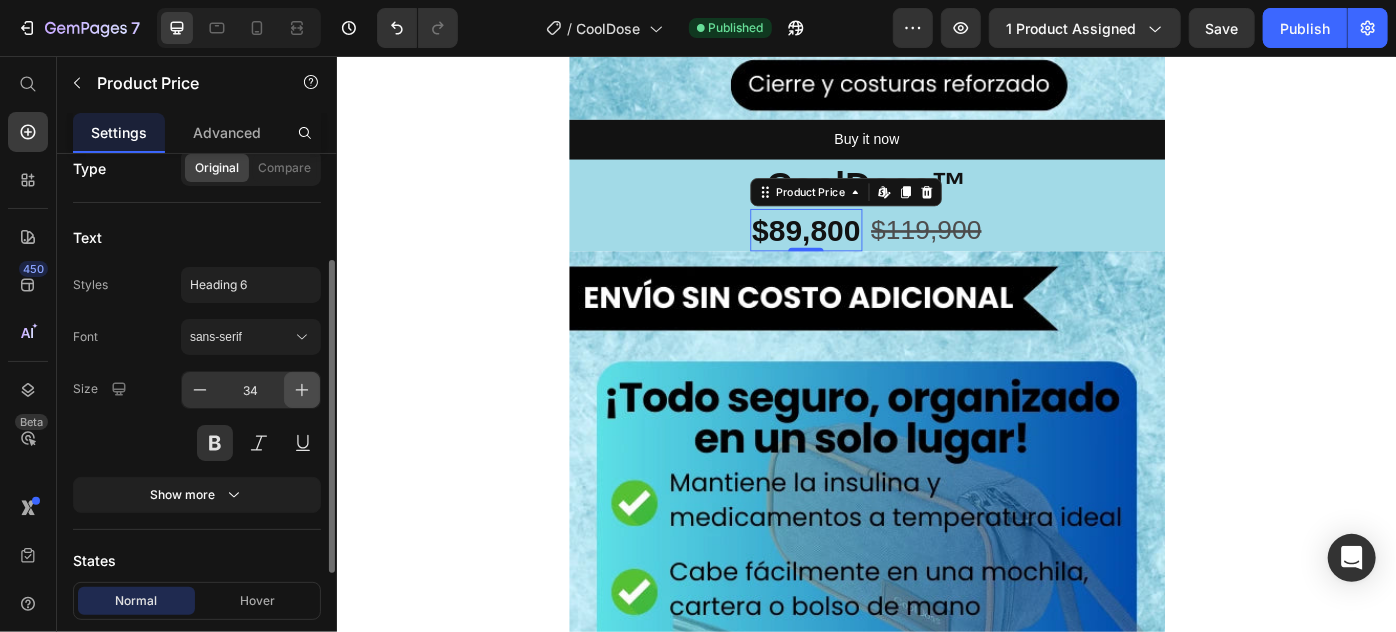 click 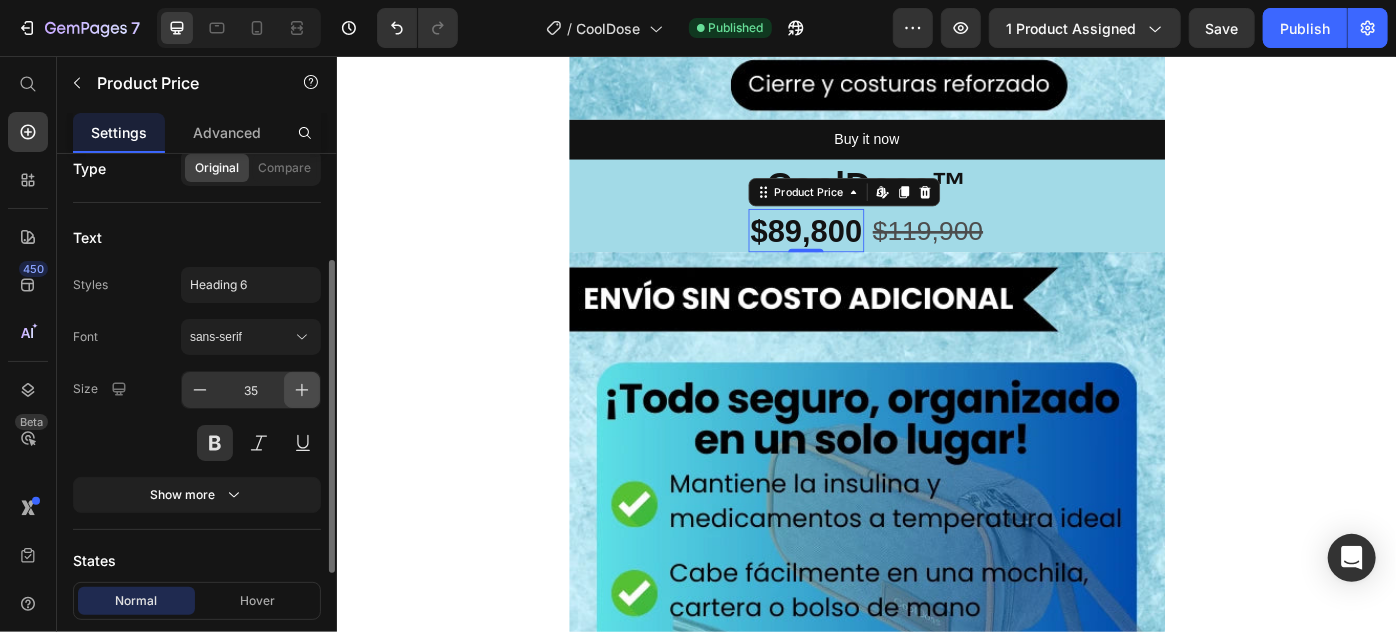 click 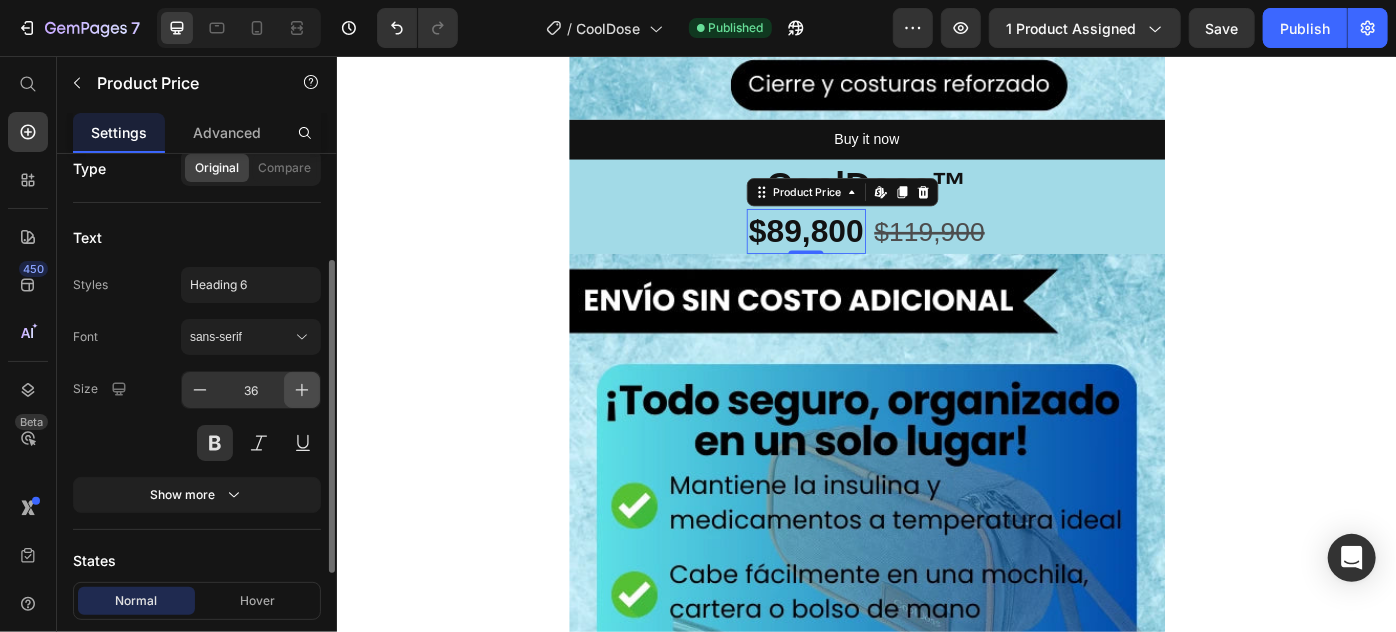 click 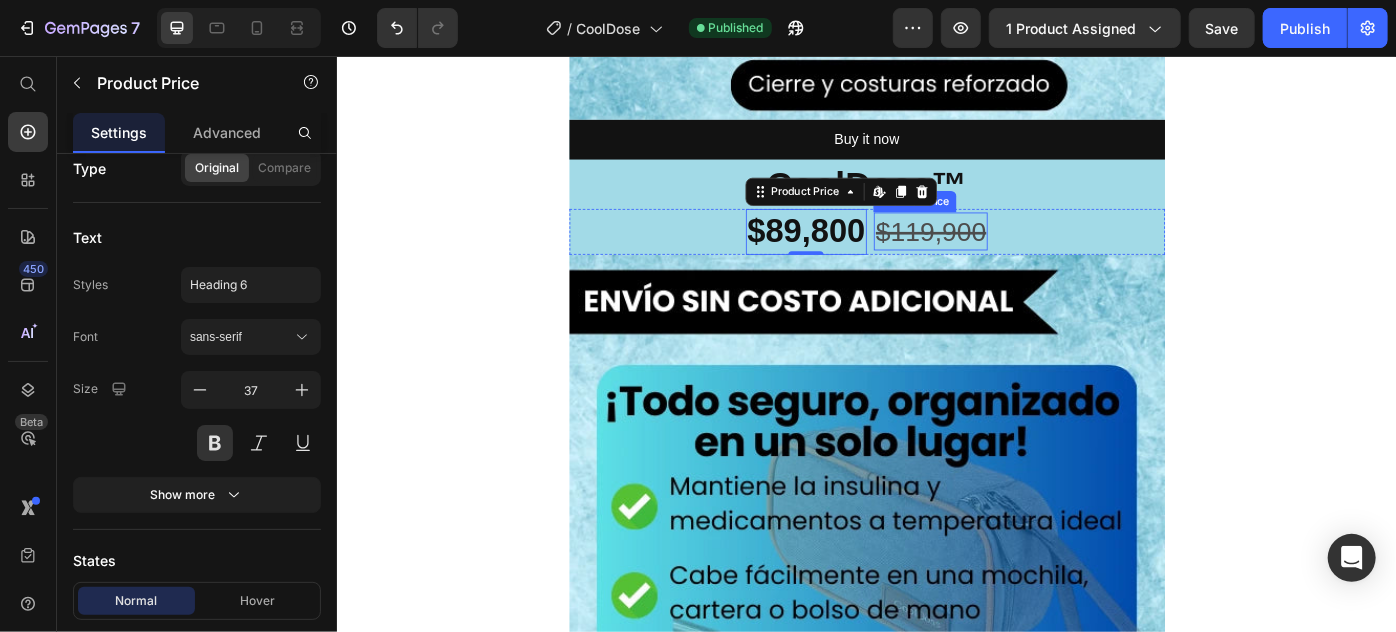 click on "$119,900" at bounding box center [1008, 253] 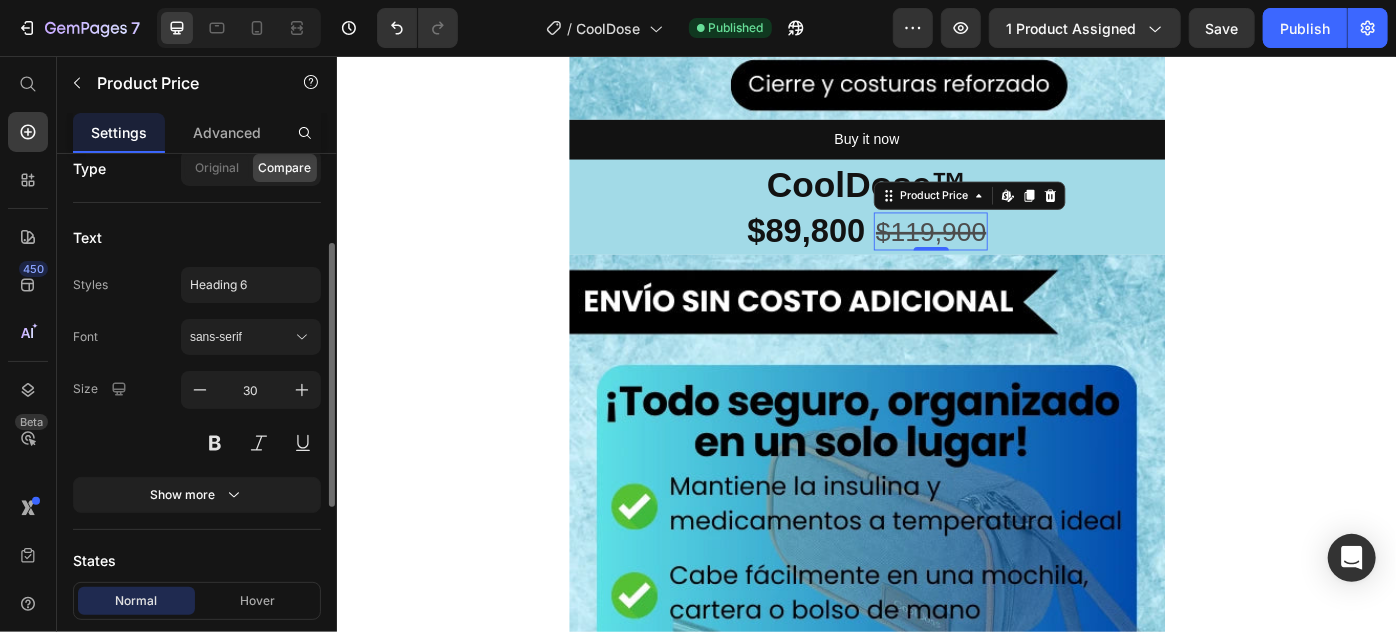 scroll, scrollTop: 181, scrollLeft: 0, axis: vertical 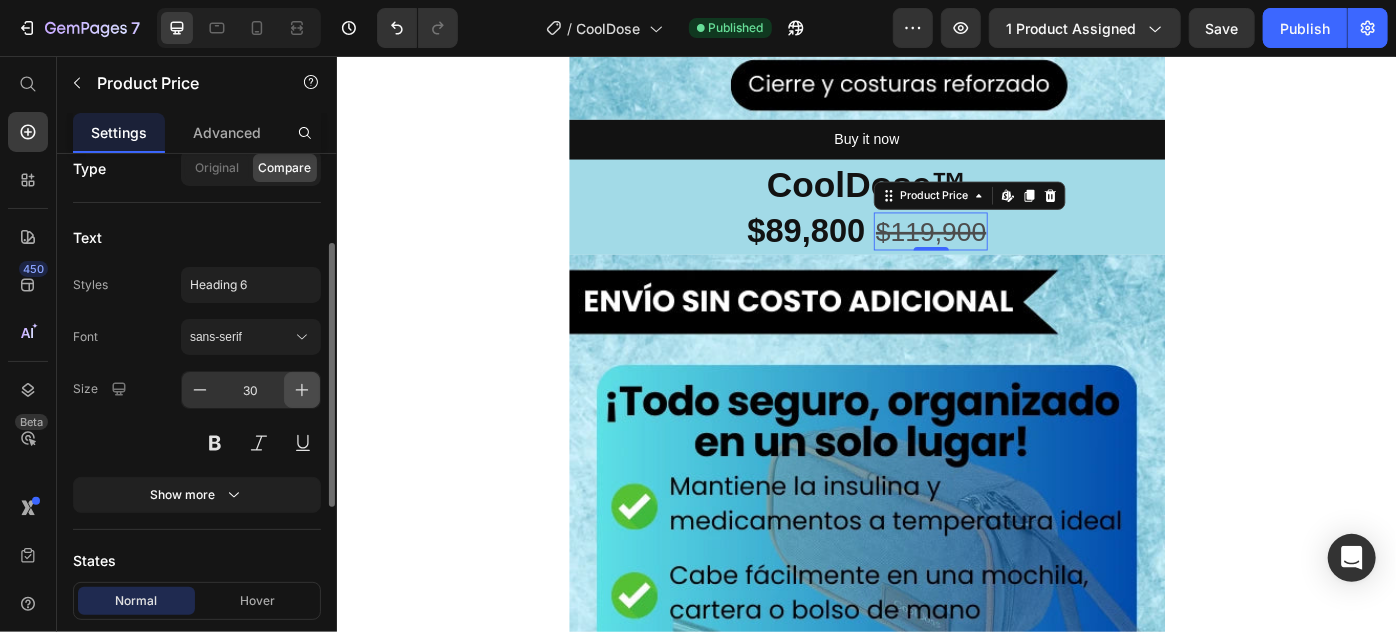 click 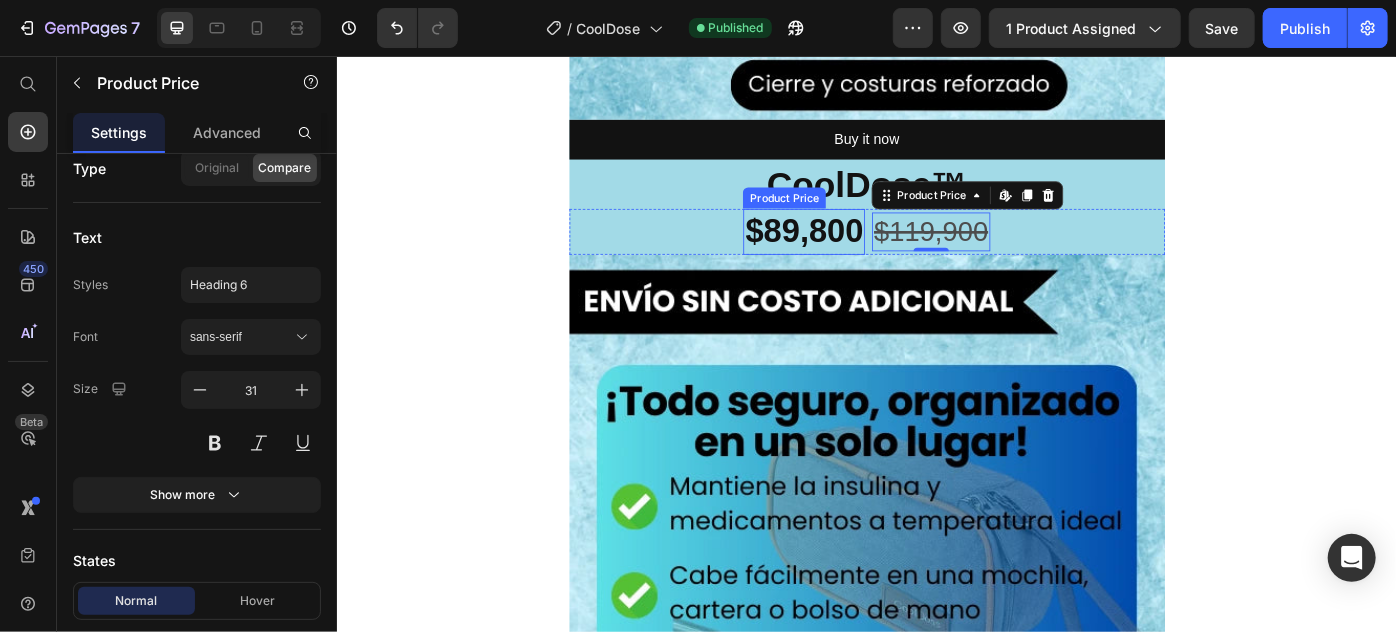 click on "$89,800" at bounding box center (865, 254) 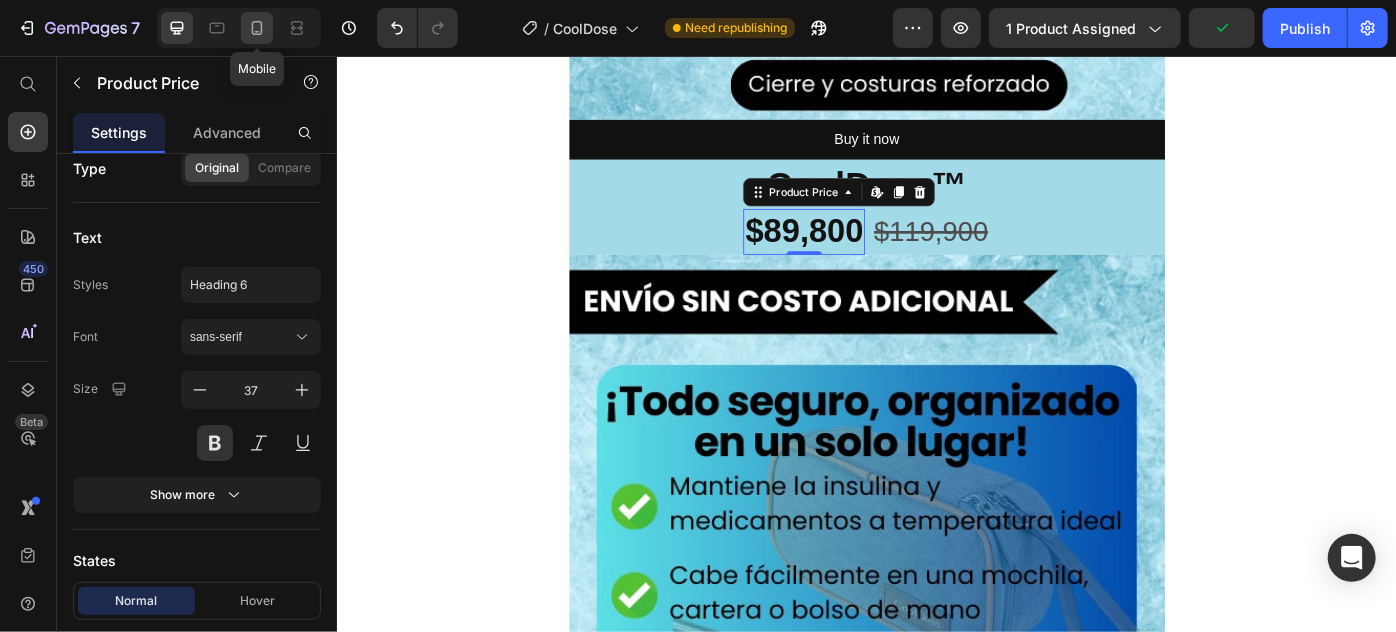 click 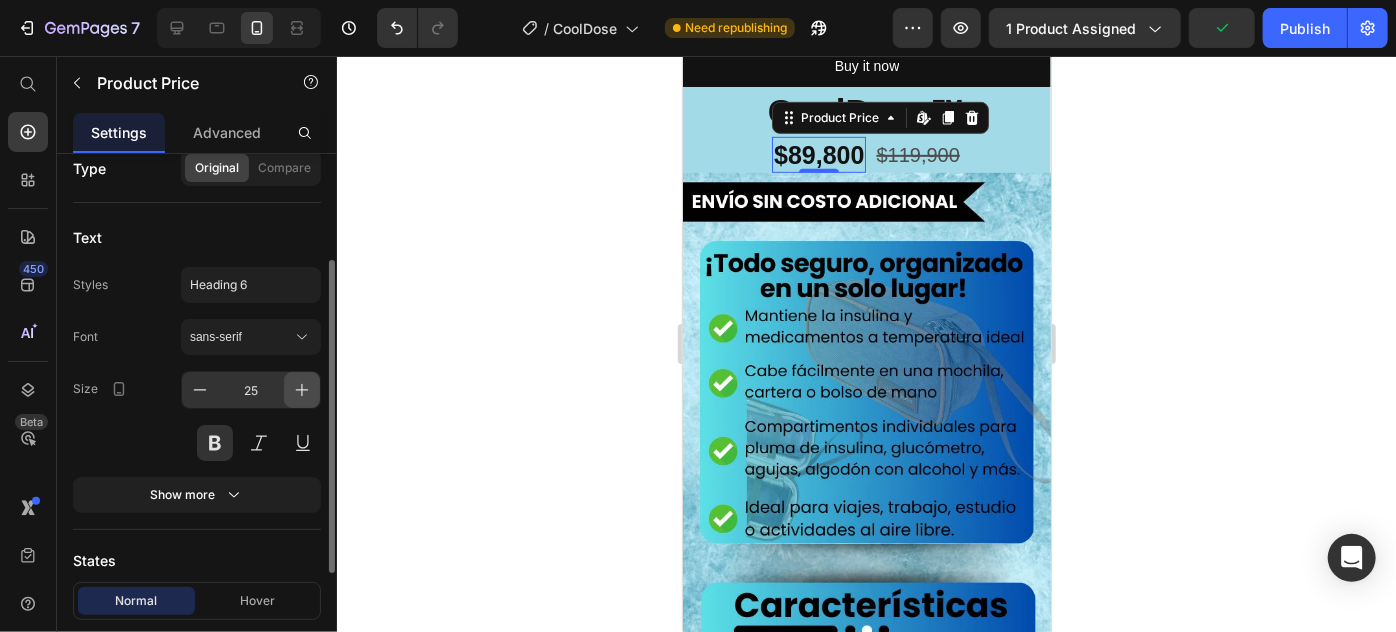 scroll, scrollTop: 570, scrollLeft: 0, axis: vertical 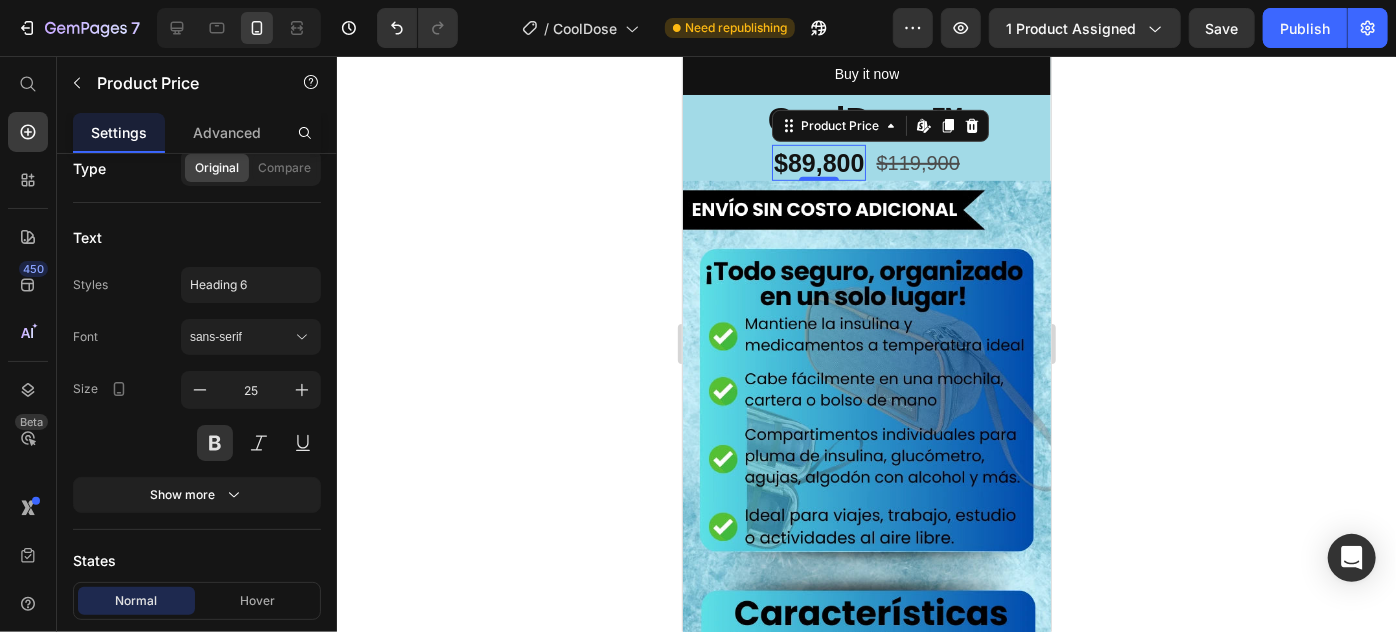 click on "$89,800" at bounding box center [818, 162] 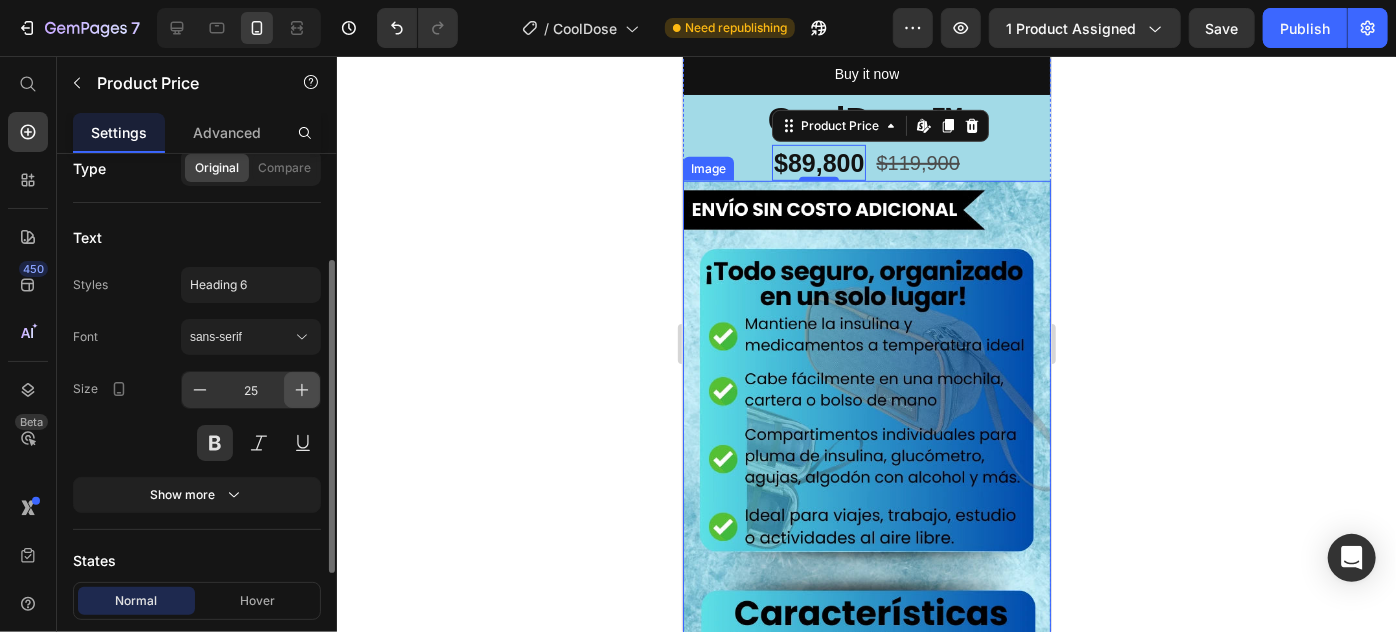 click 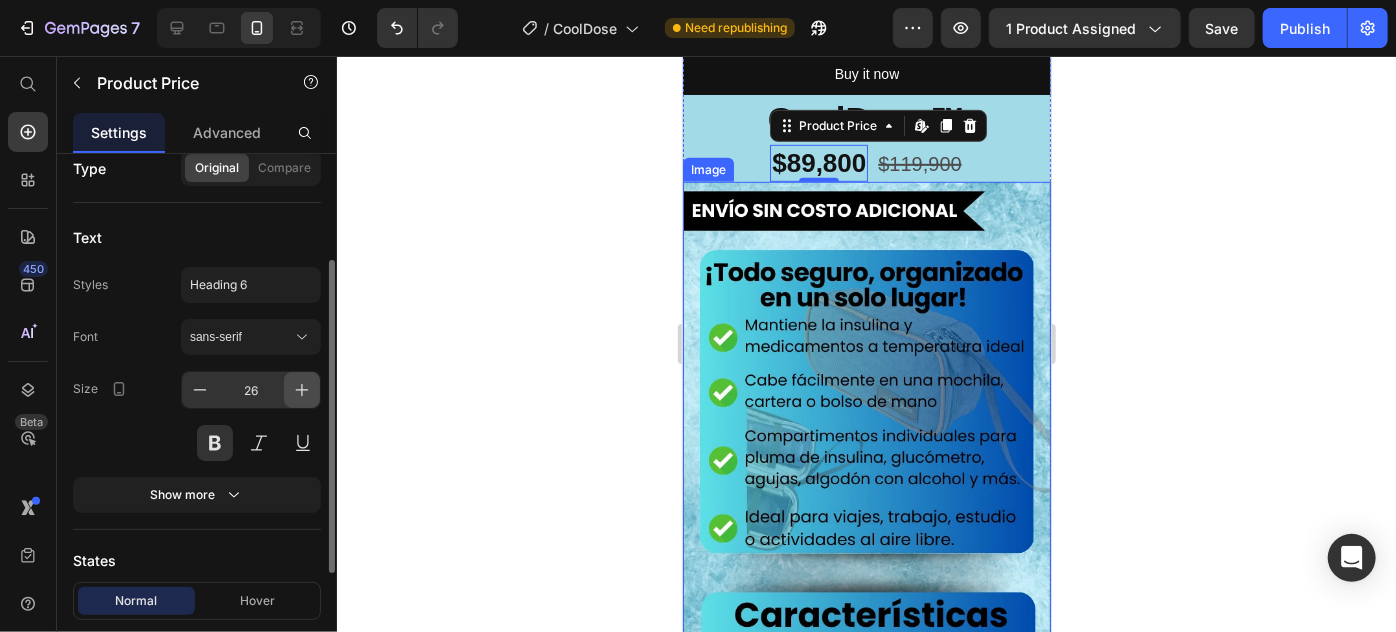 click 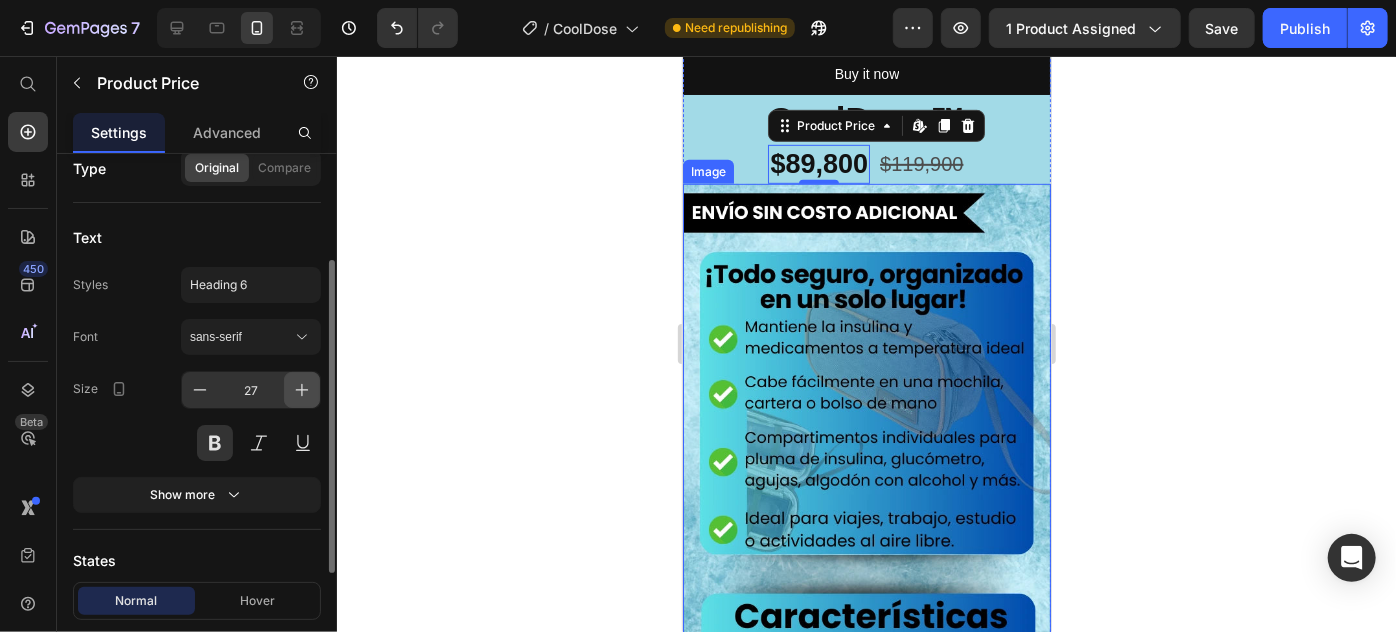click 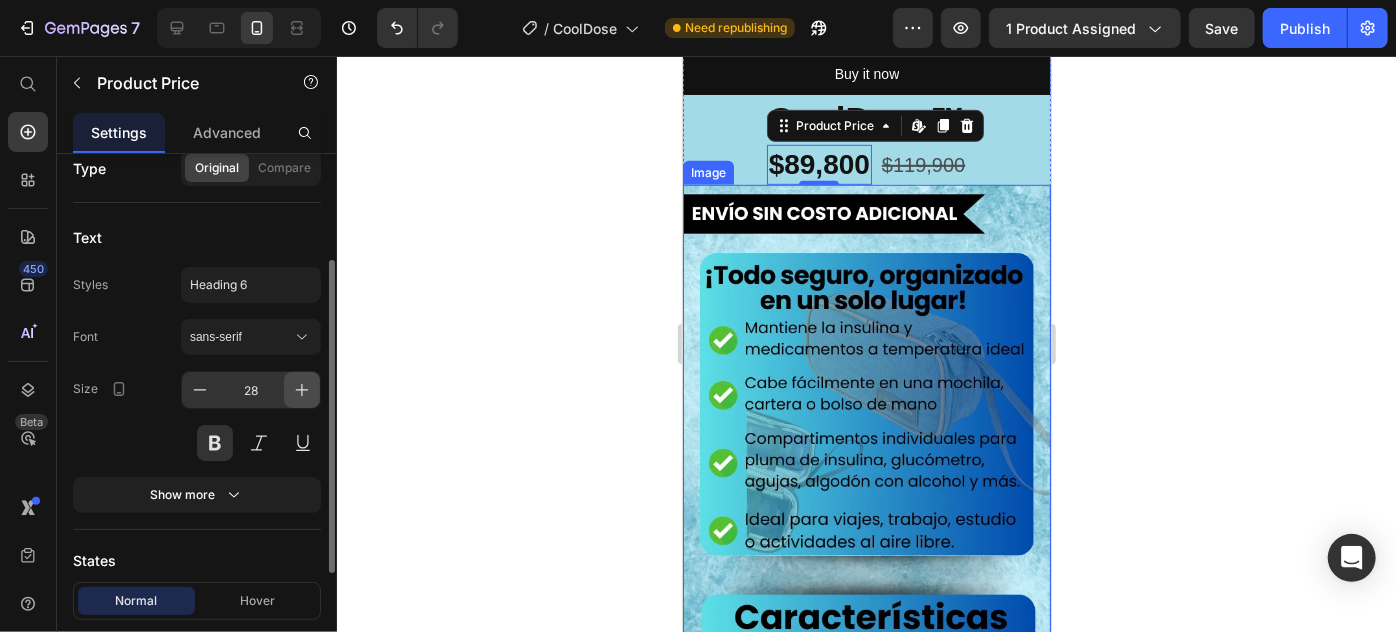 click 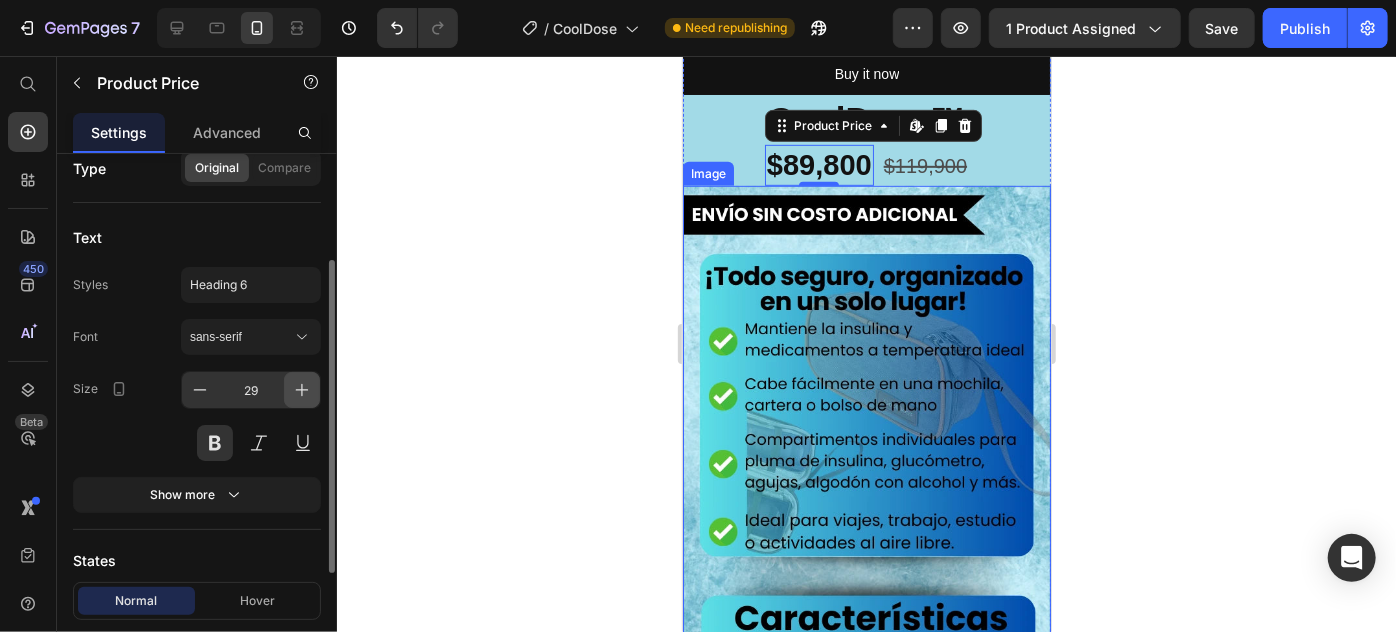click 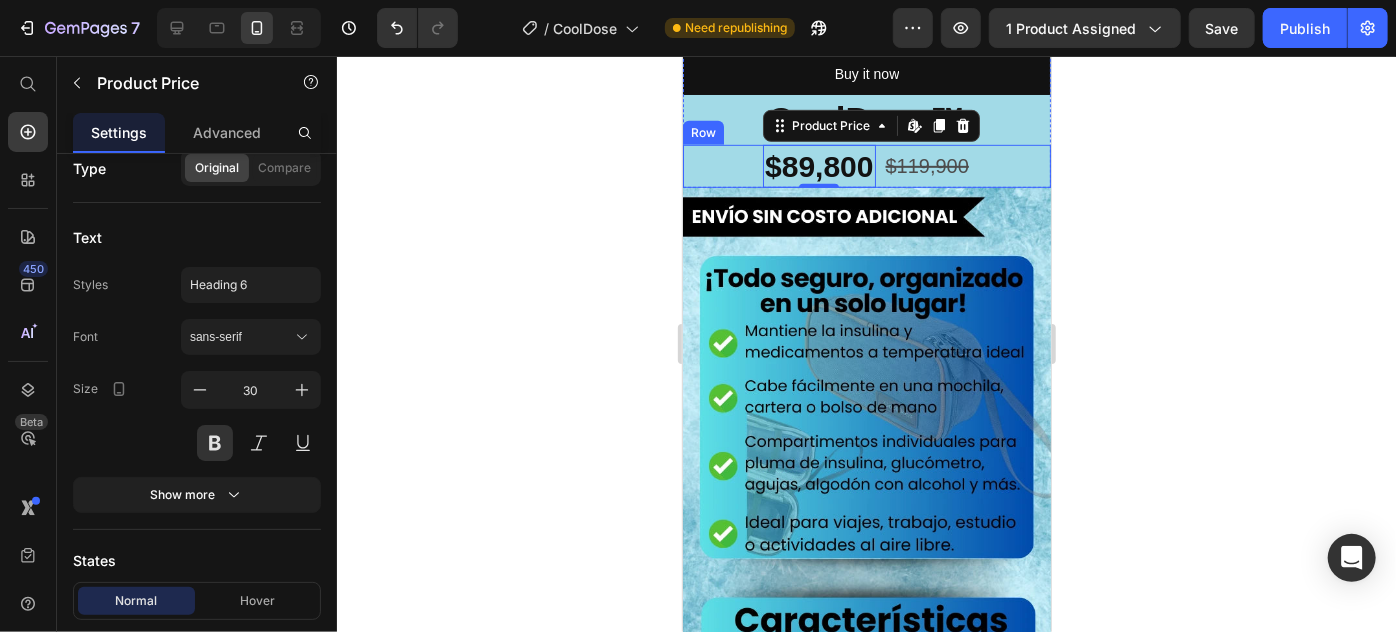 click on "$119,900" at bounding box center [926, 165] 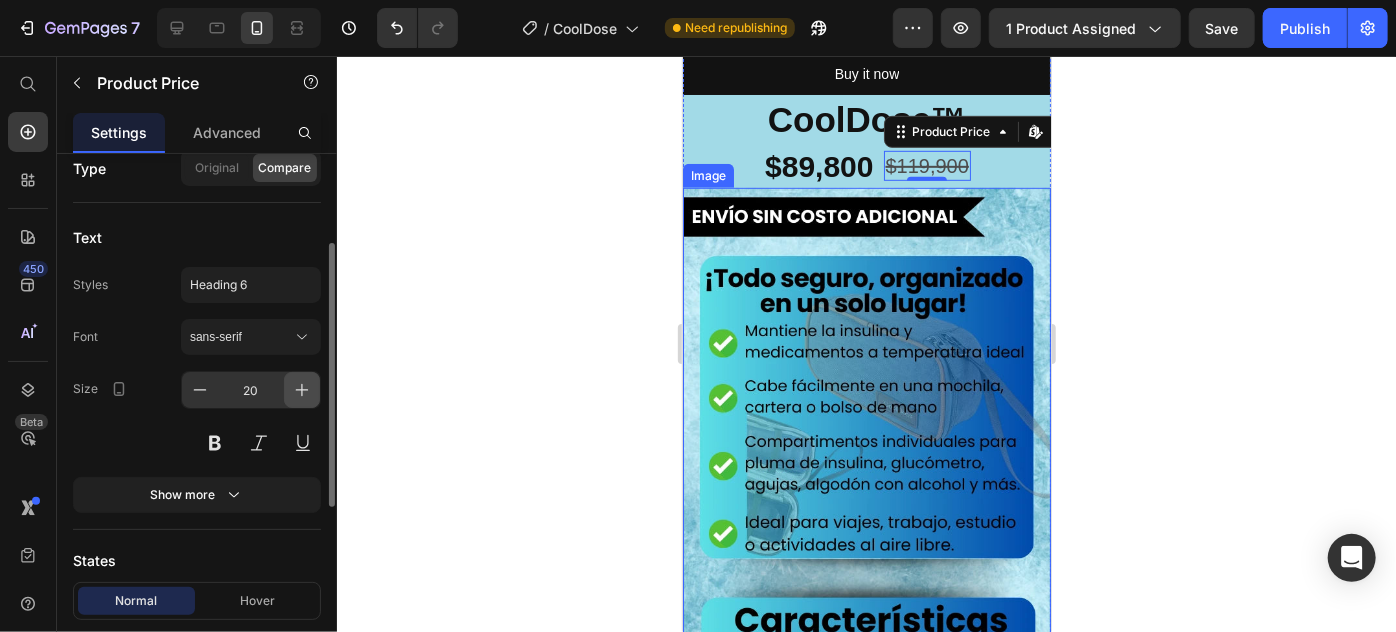 click 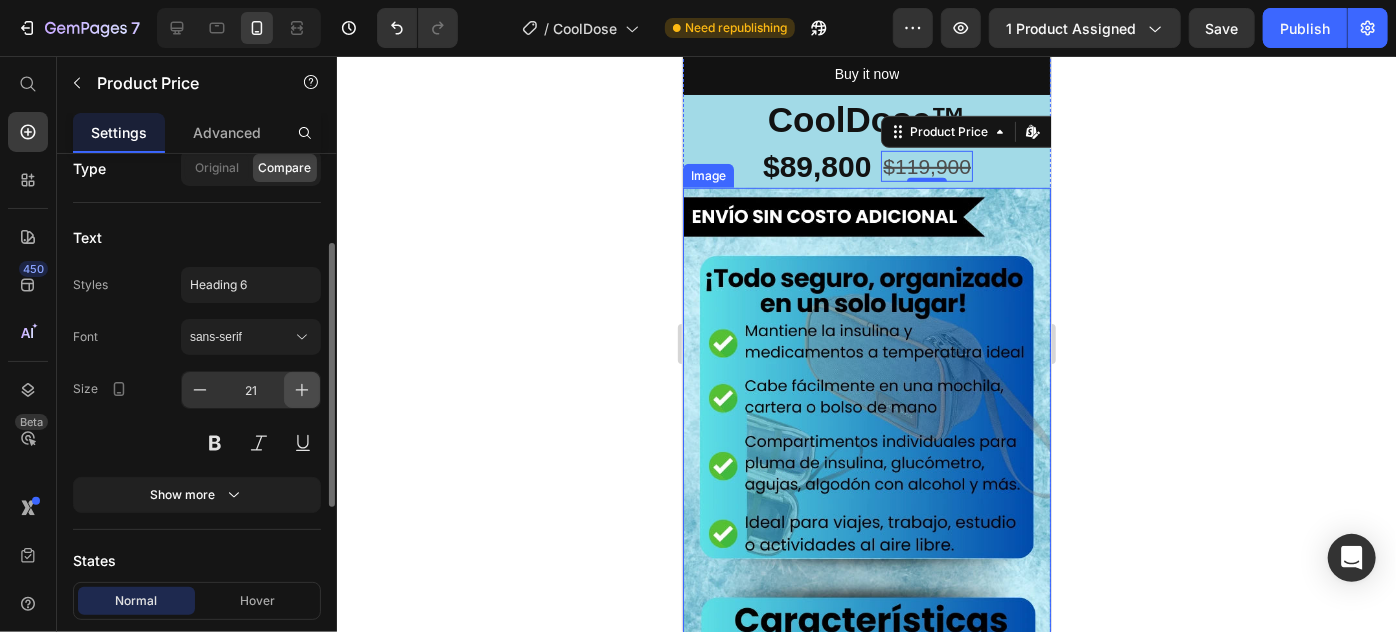click 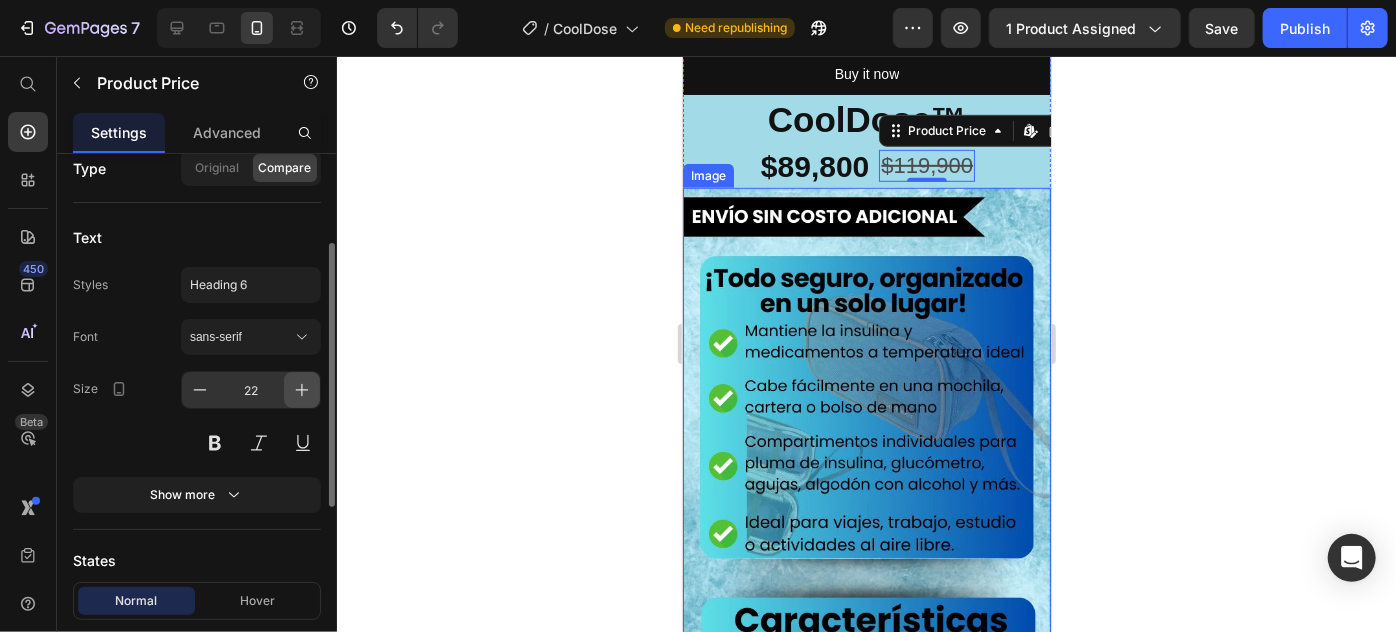 click 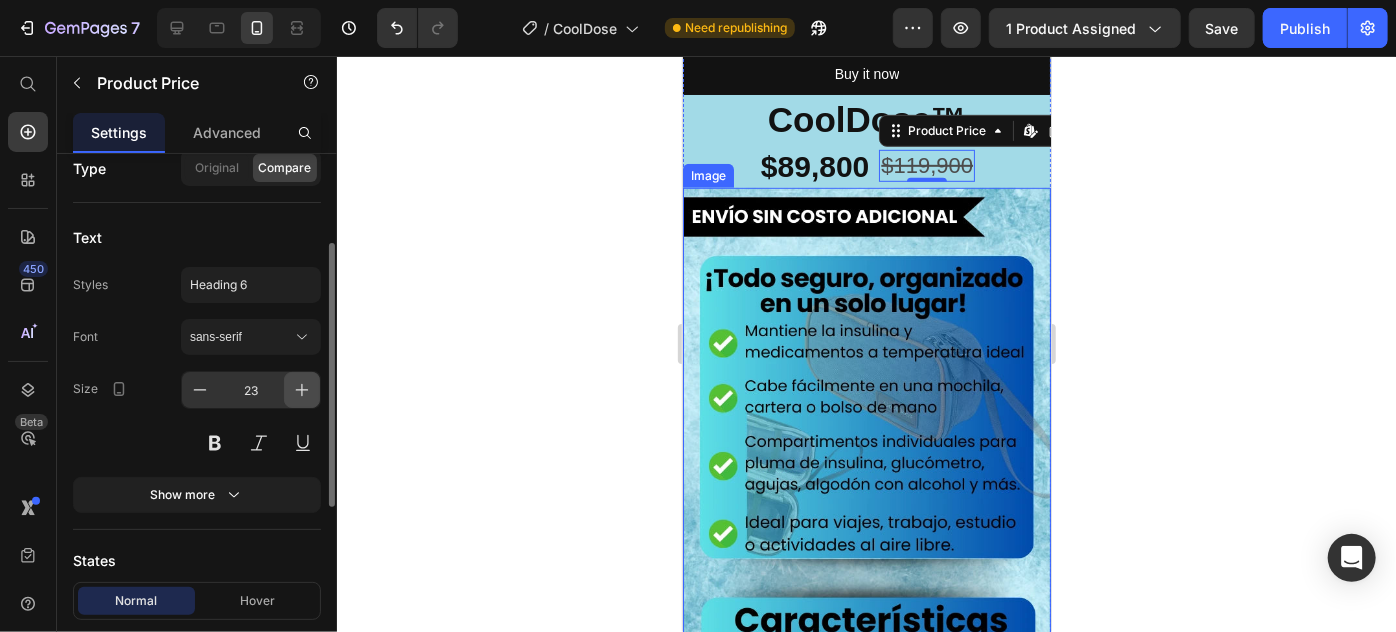 click 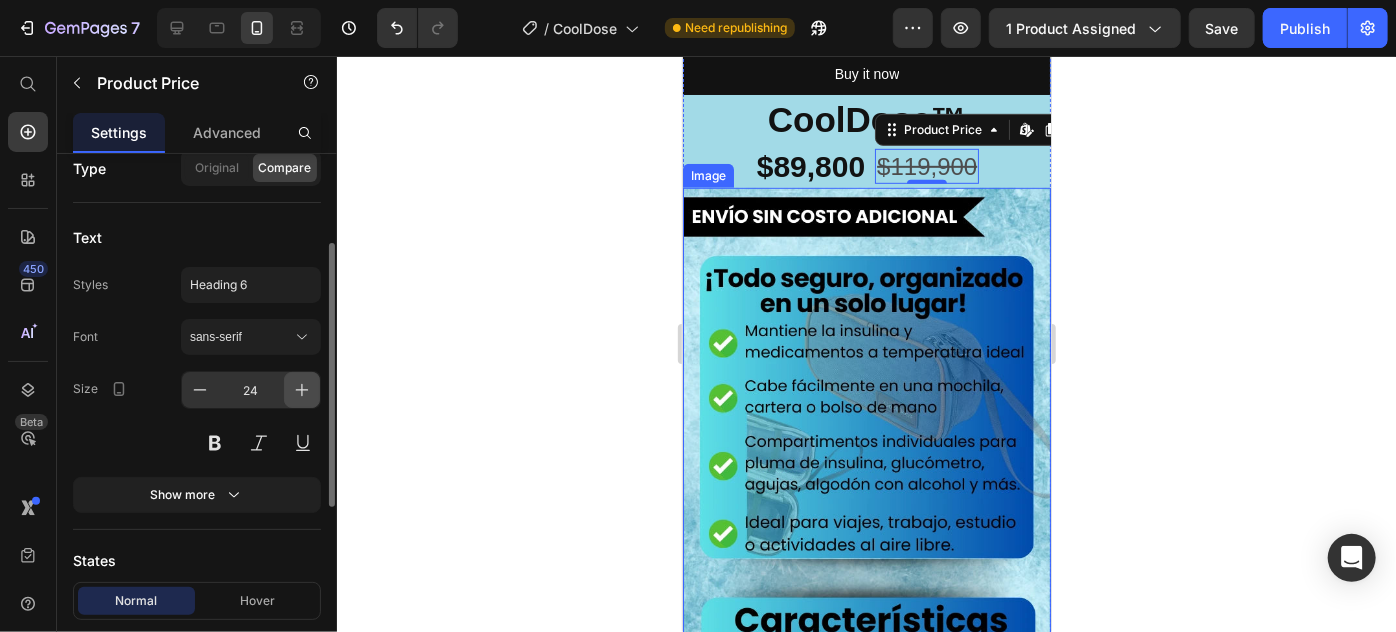 click 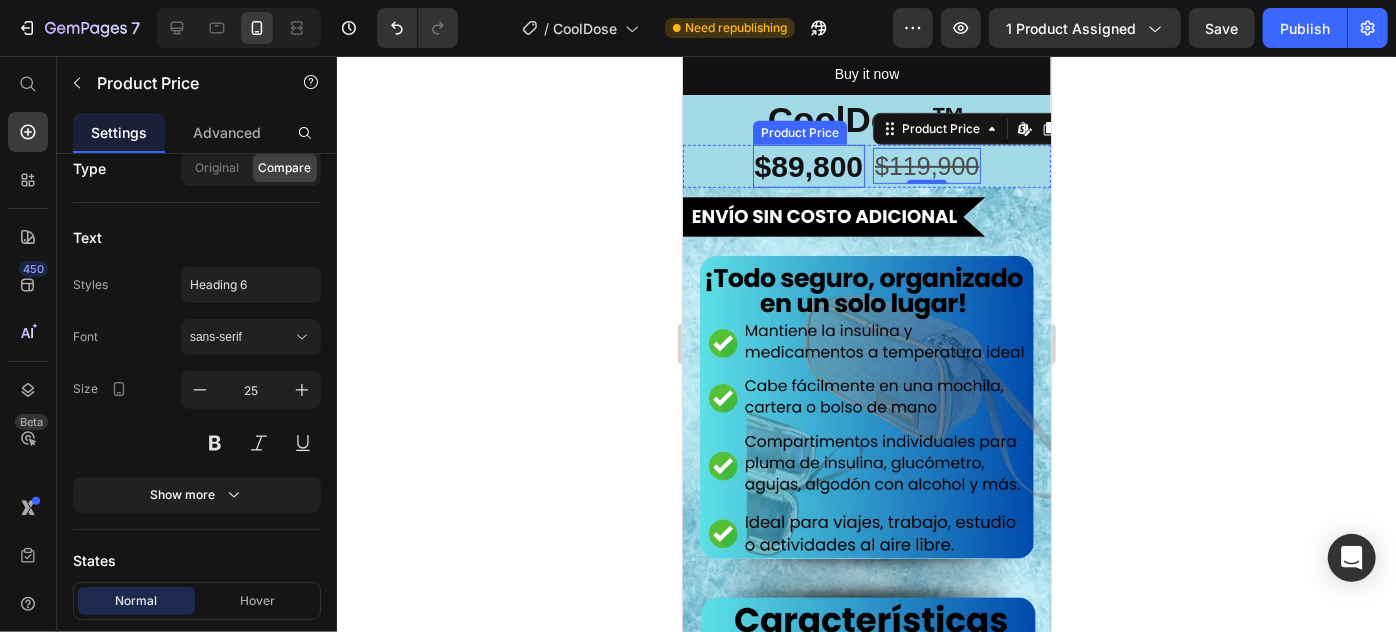 click on "$89,800" at bounding box center (808, 165) 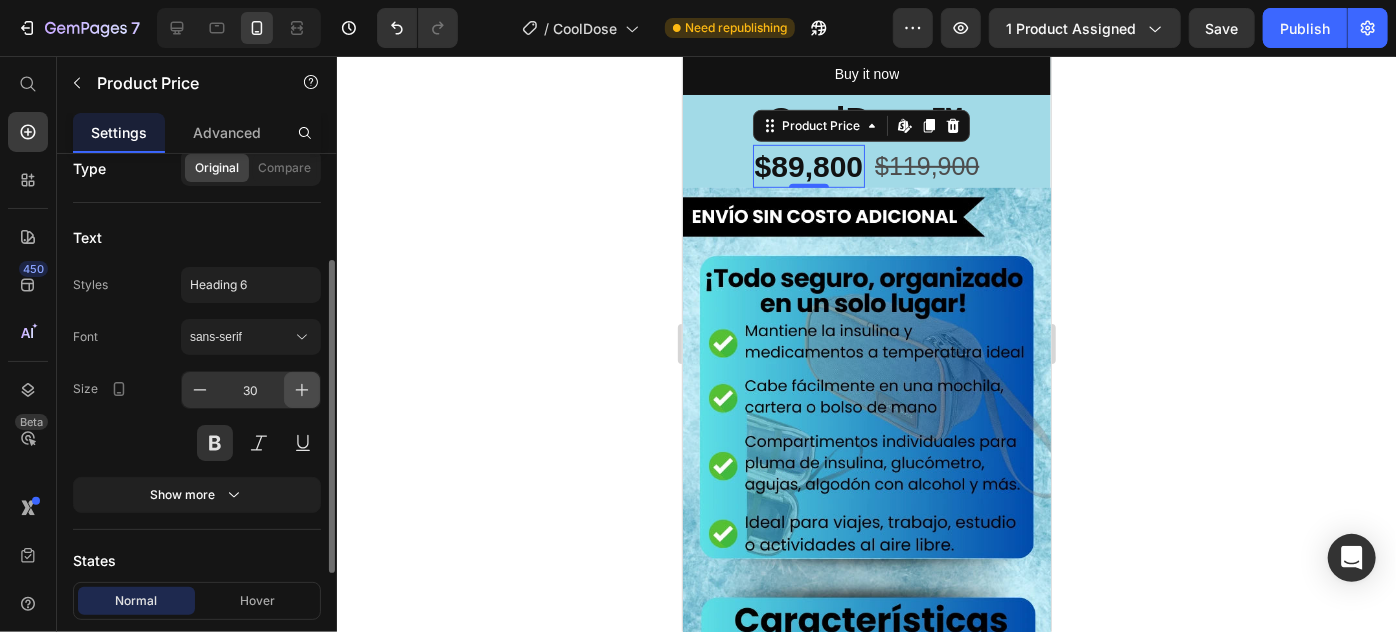 click 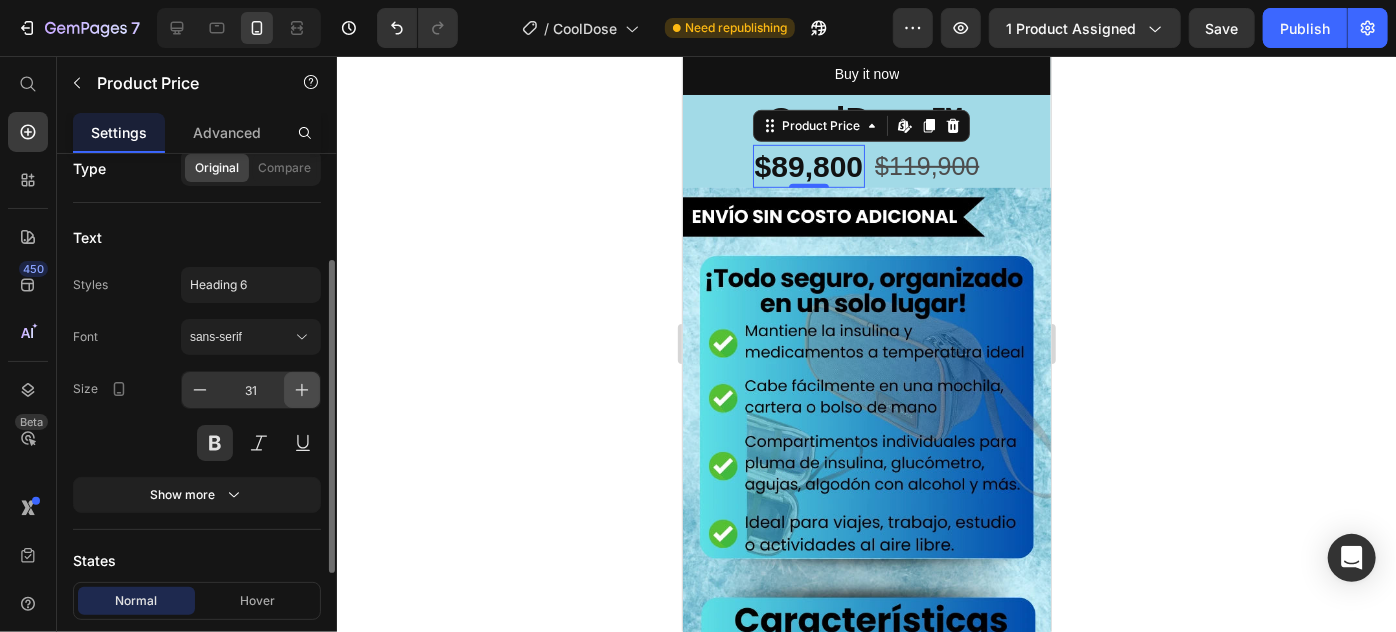 click 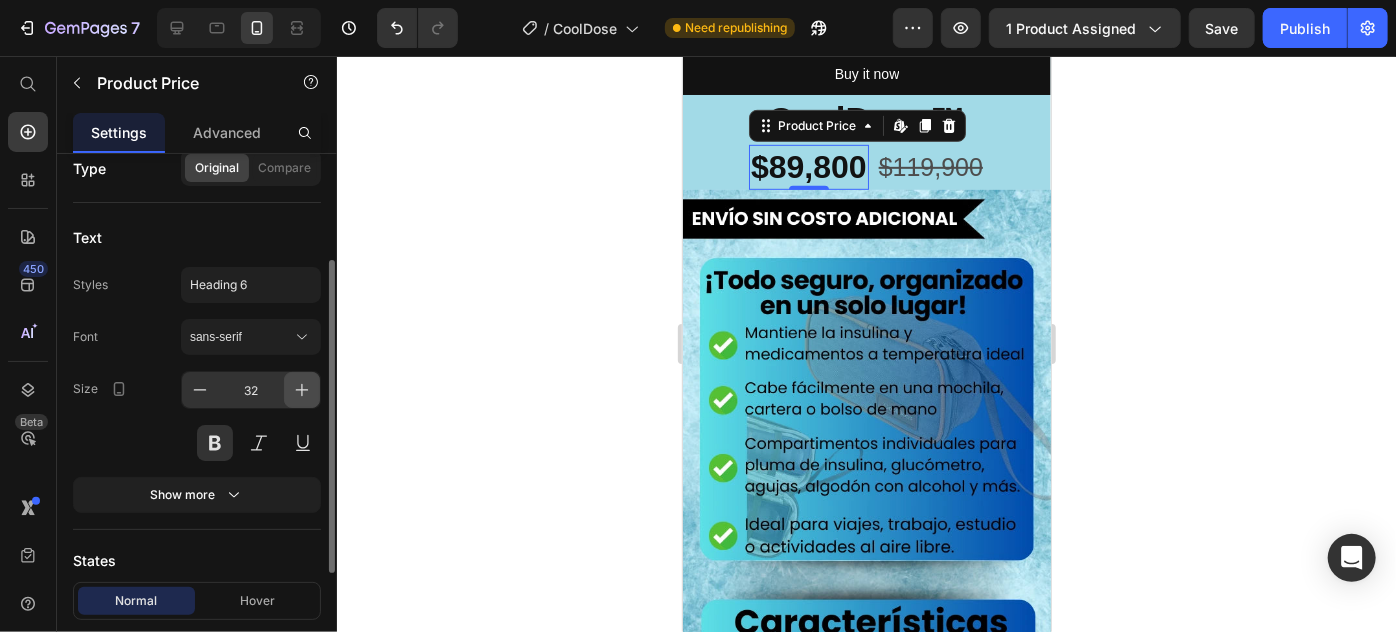 click 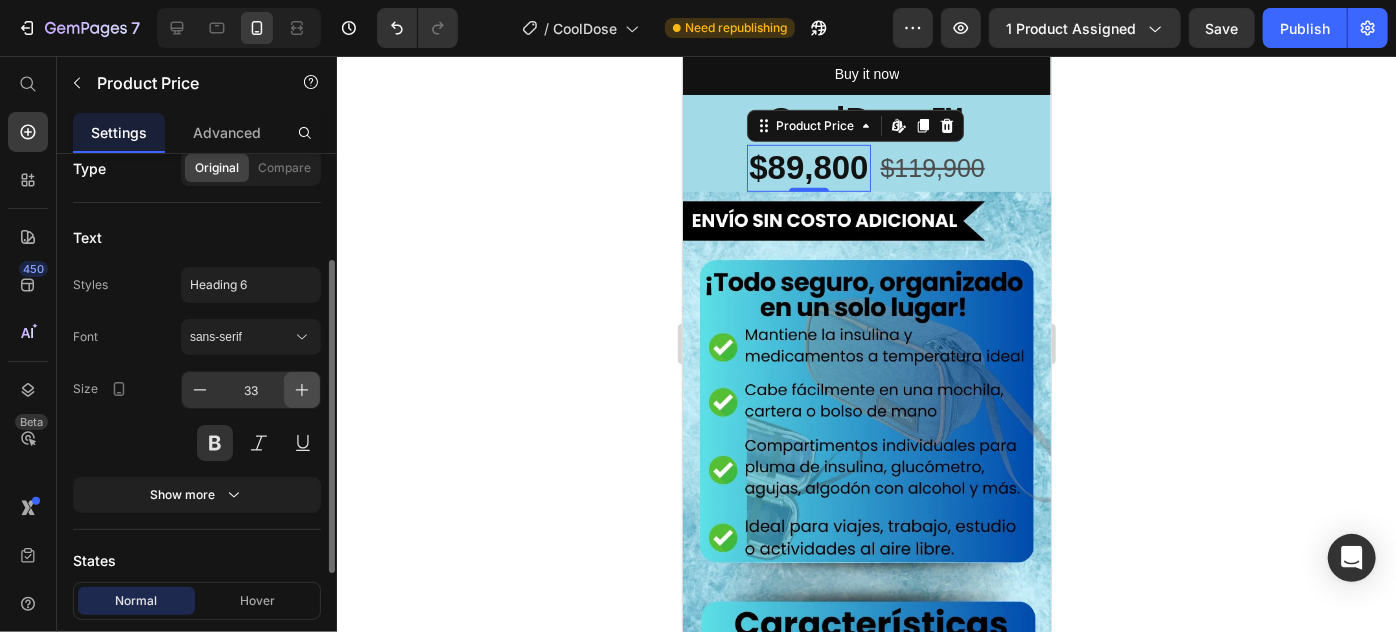 click 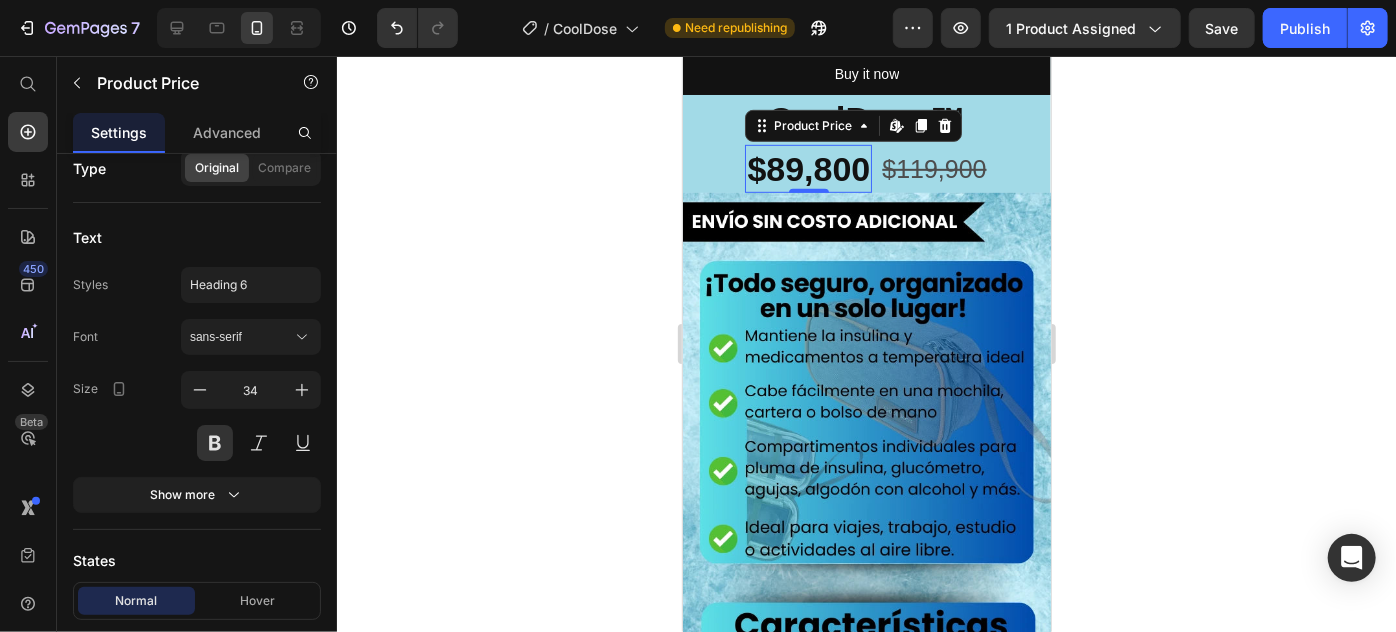 click 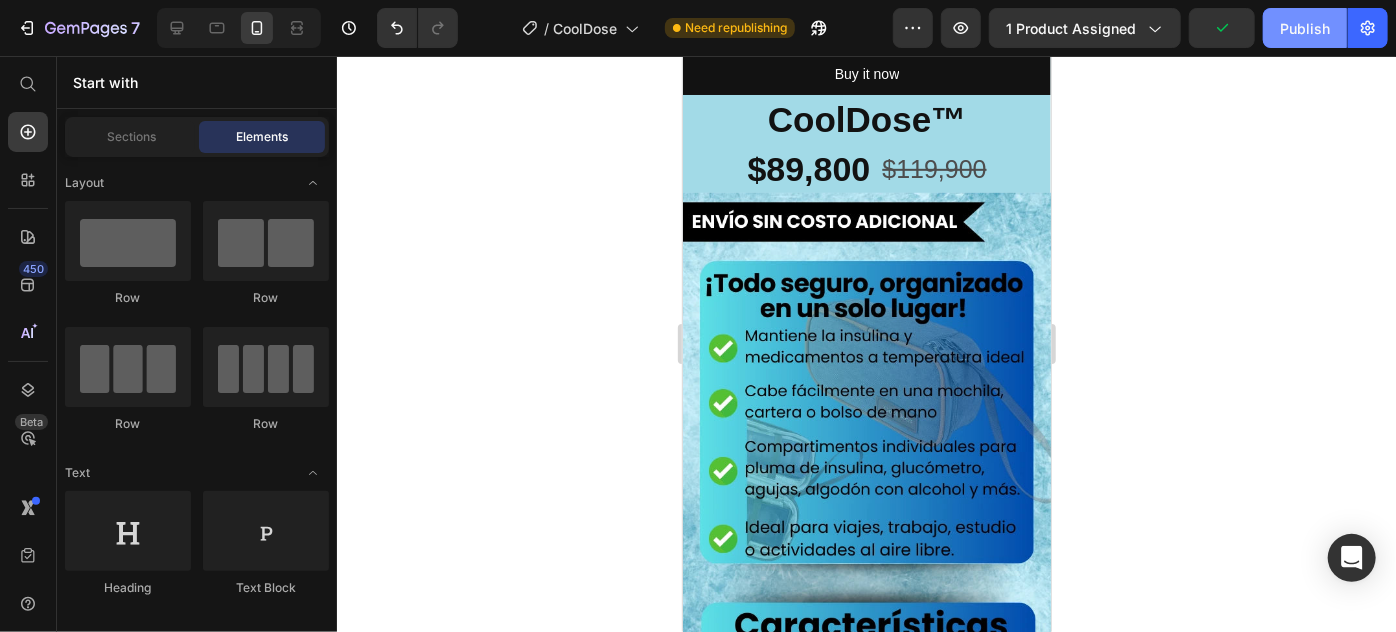 click on "Publish" at bounding box center [1305, 28] 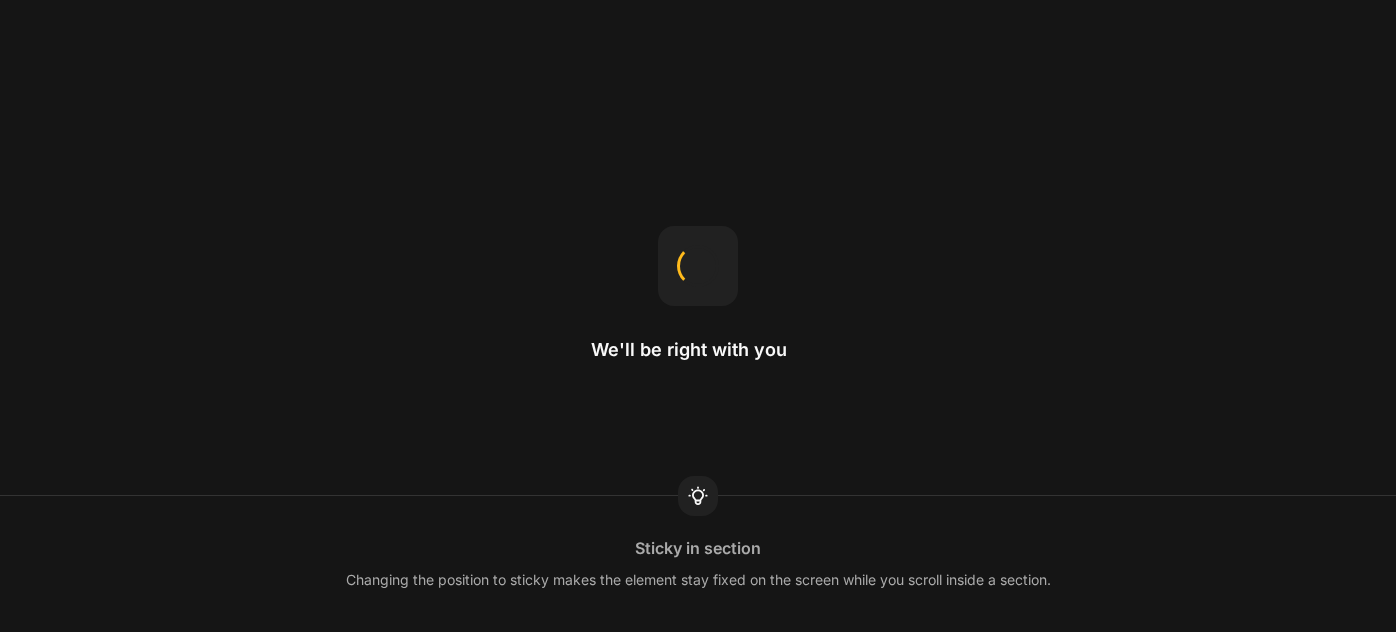 scroll, scrollTop: 0, scrollLeft: 0, axis: both 